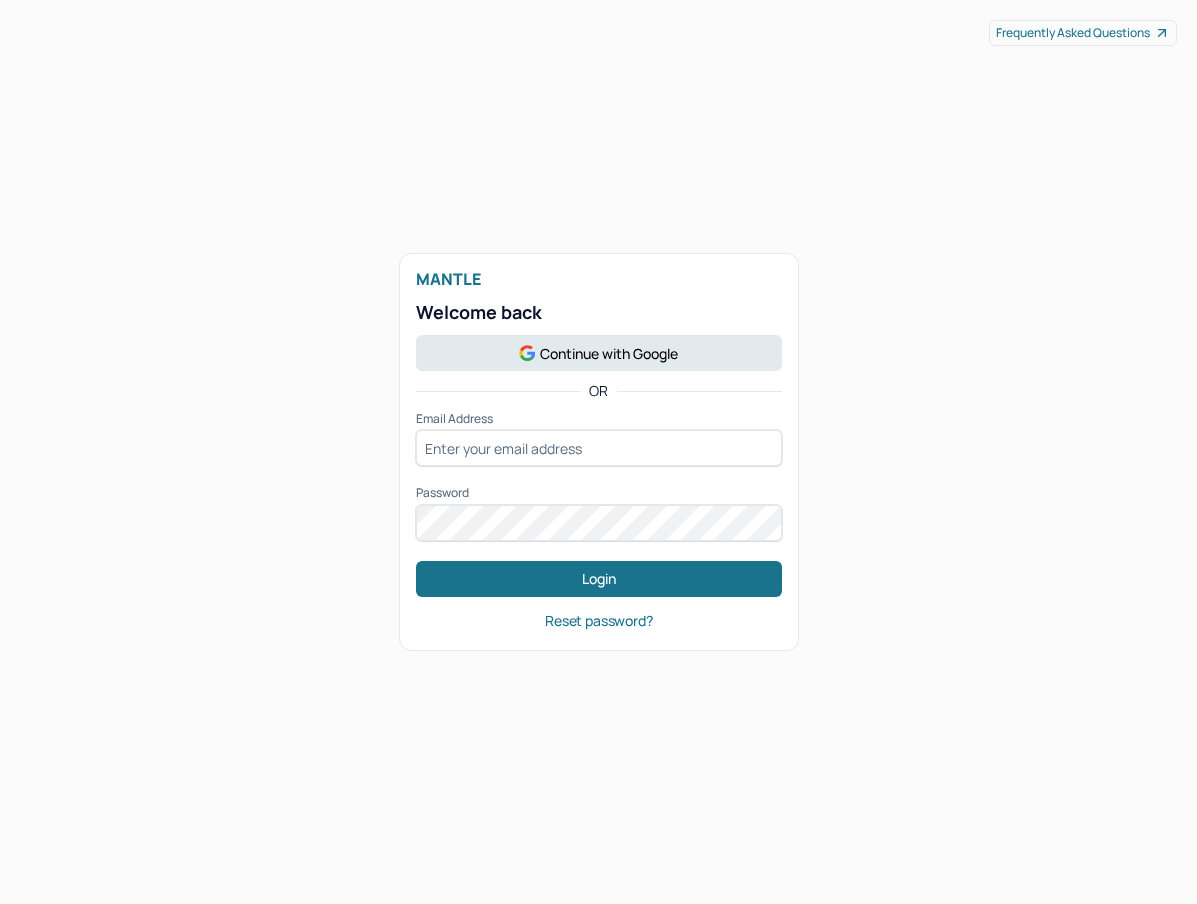 scroll, scrollTop: 0, scrollLeft: 0, axis: both 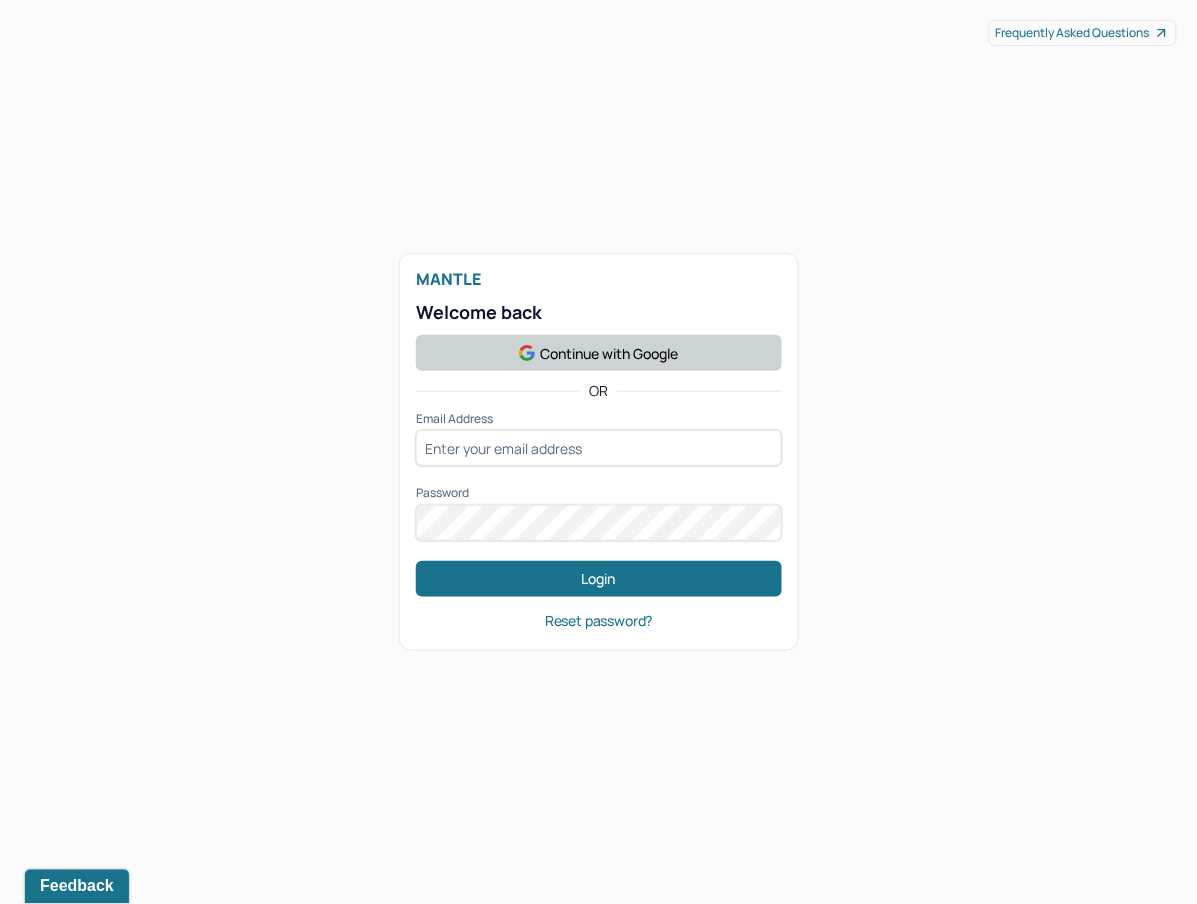 click on "Continue with Google" at bounding box center [599, 353] 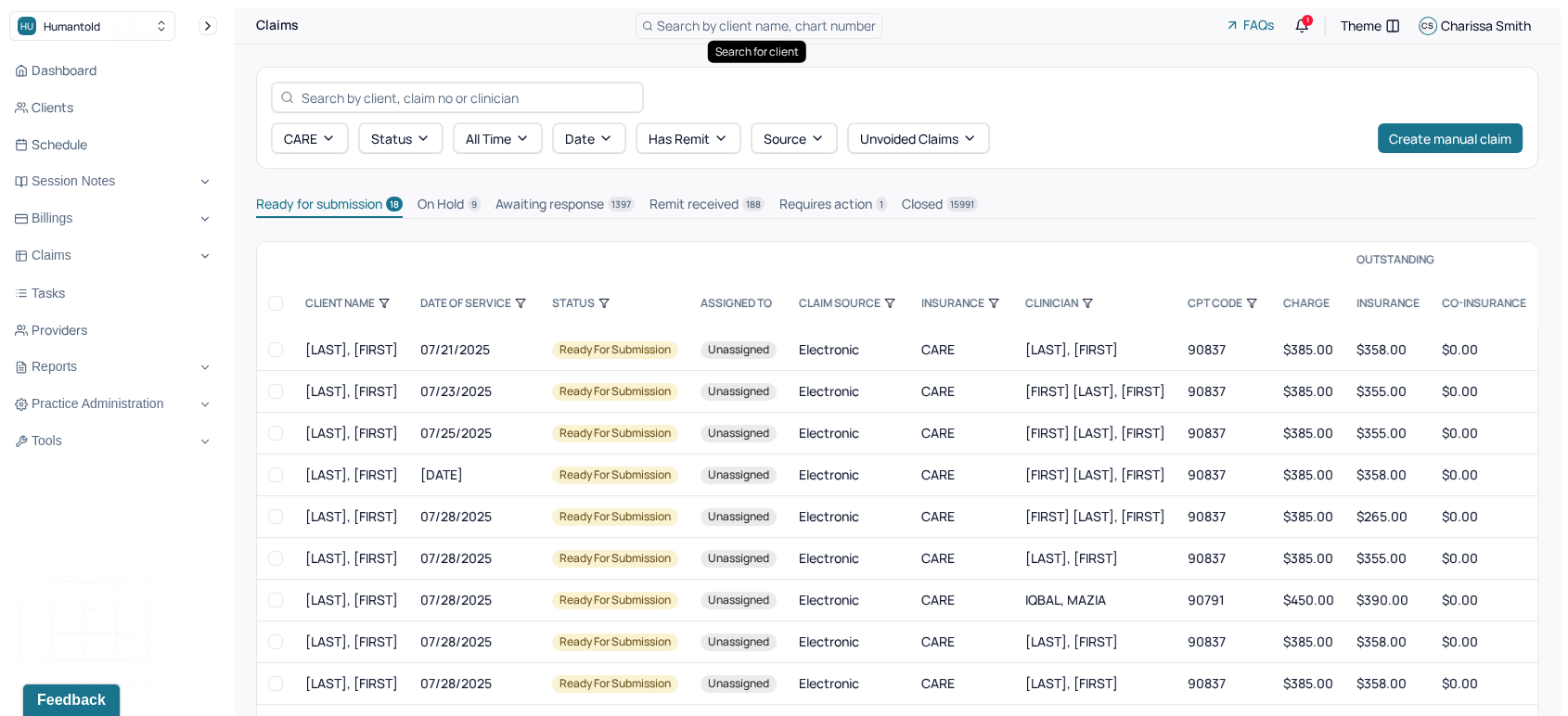 click on "Search by client name, chart number" at bounding box center [766, 25] 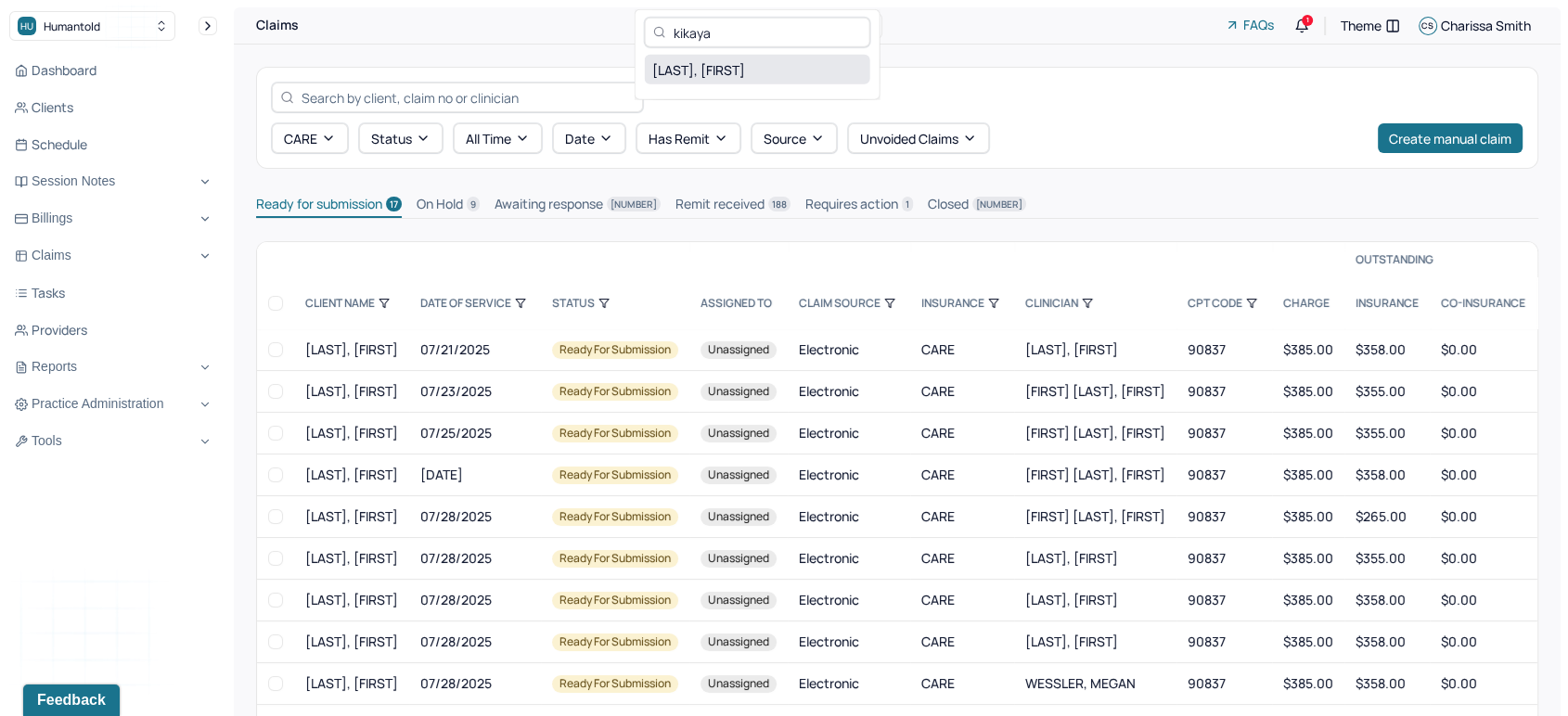 type on "kikaya" 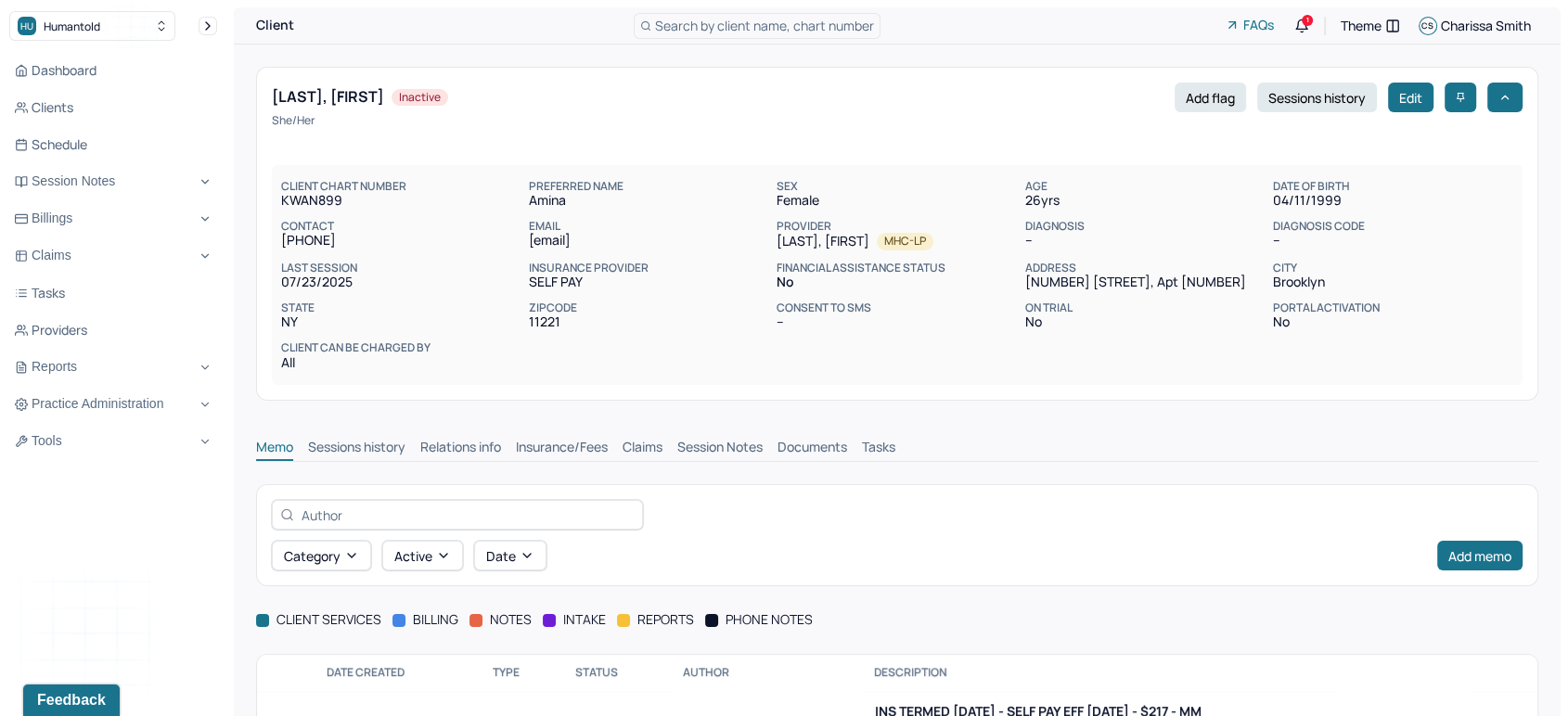 click on "Insurance/Fees" at bounding box center (561, 449) 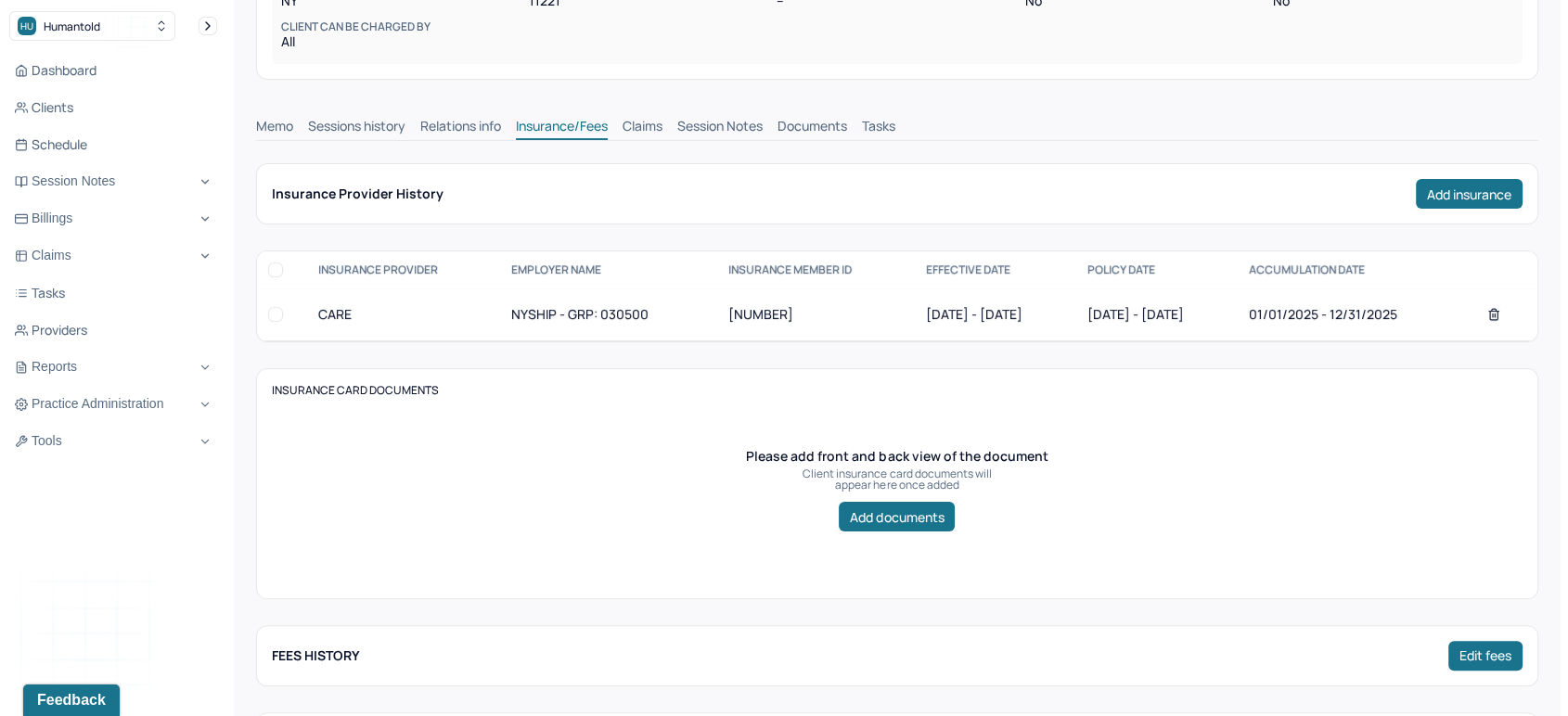 scroll, scrollTop: 0, scrollLeft: 0, axis: both 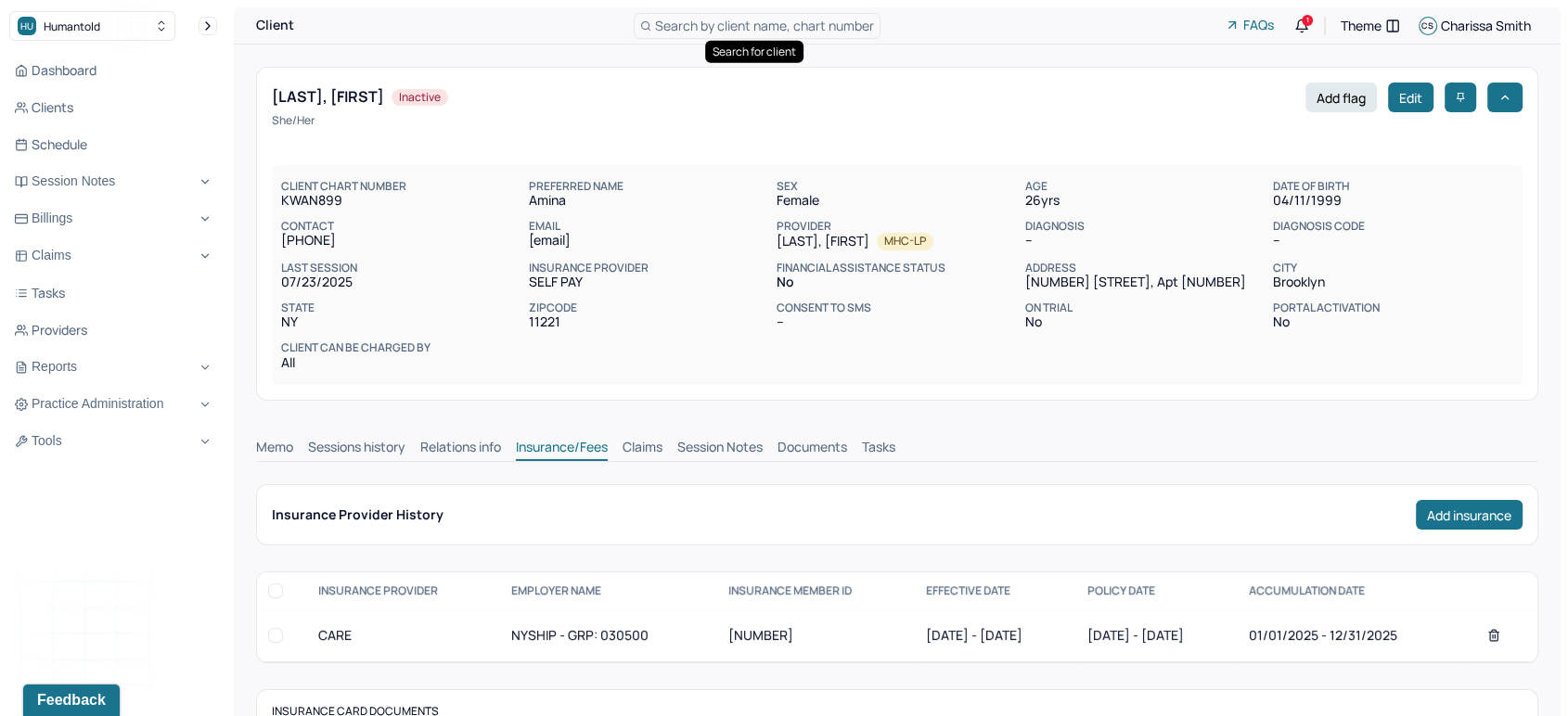 click on "Search by client name, chart number" at bounding box center [765, 25] 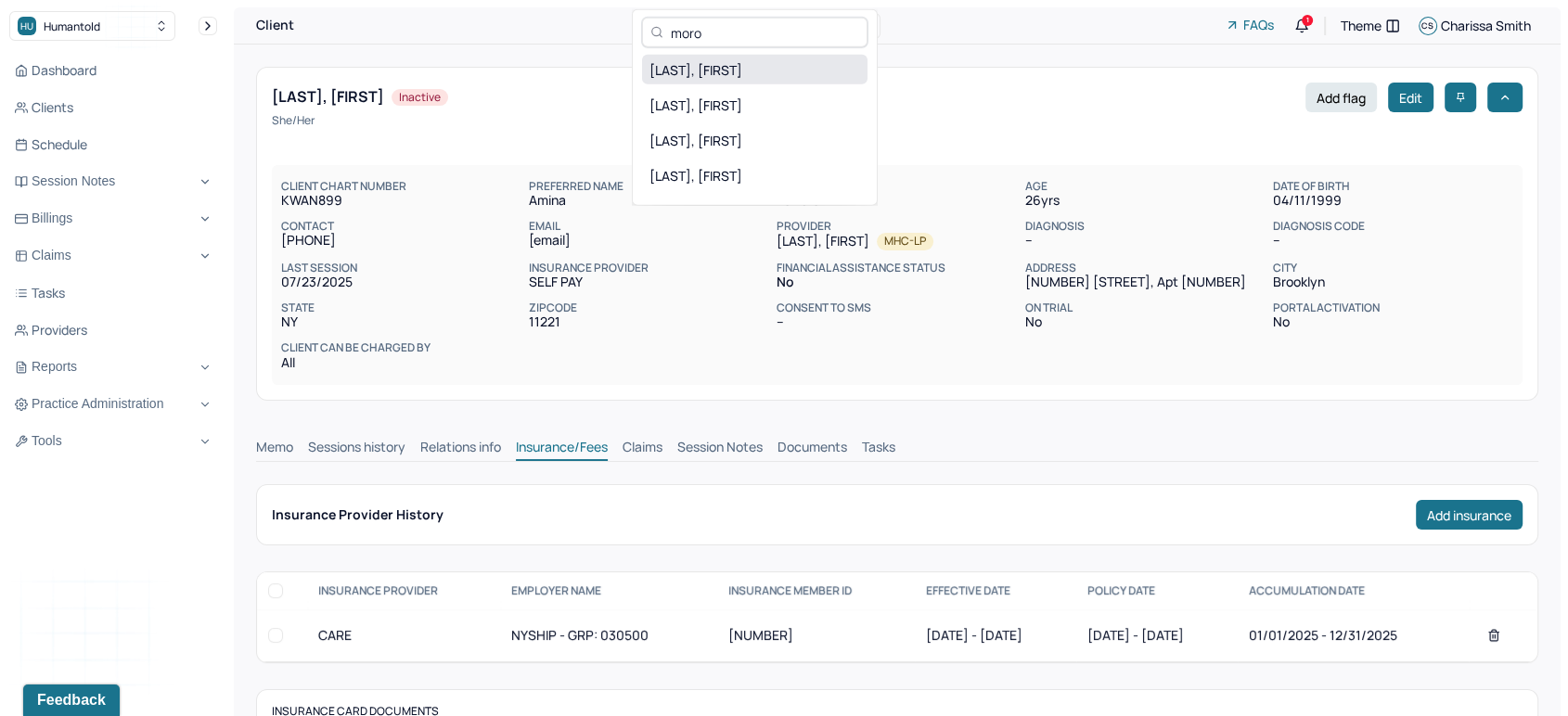type on "moro" 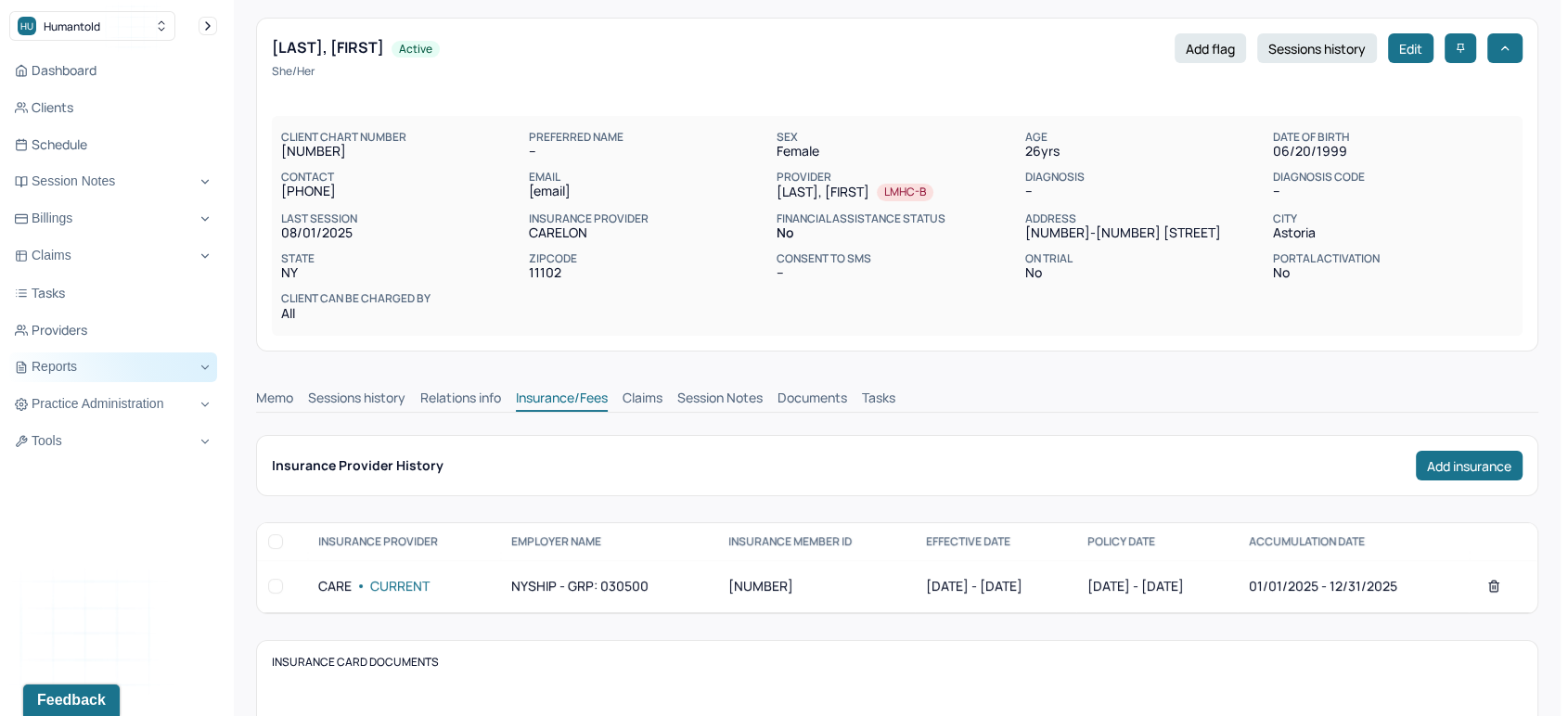 scroll, scrollTop: 0, scrollLeft: 0, axis: both 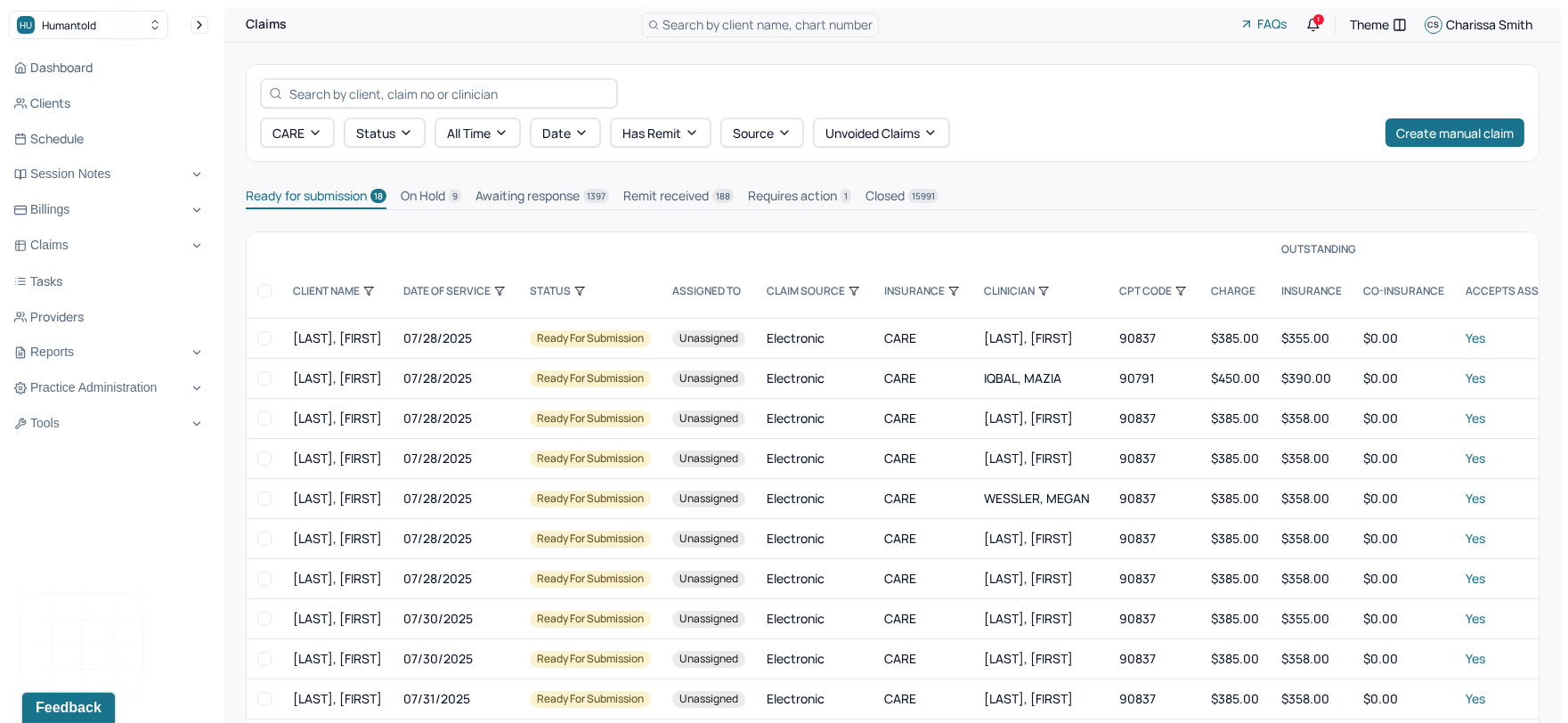 click on "CLIENT NAME" at bounding box center (337, 291) 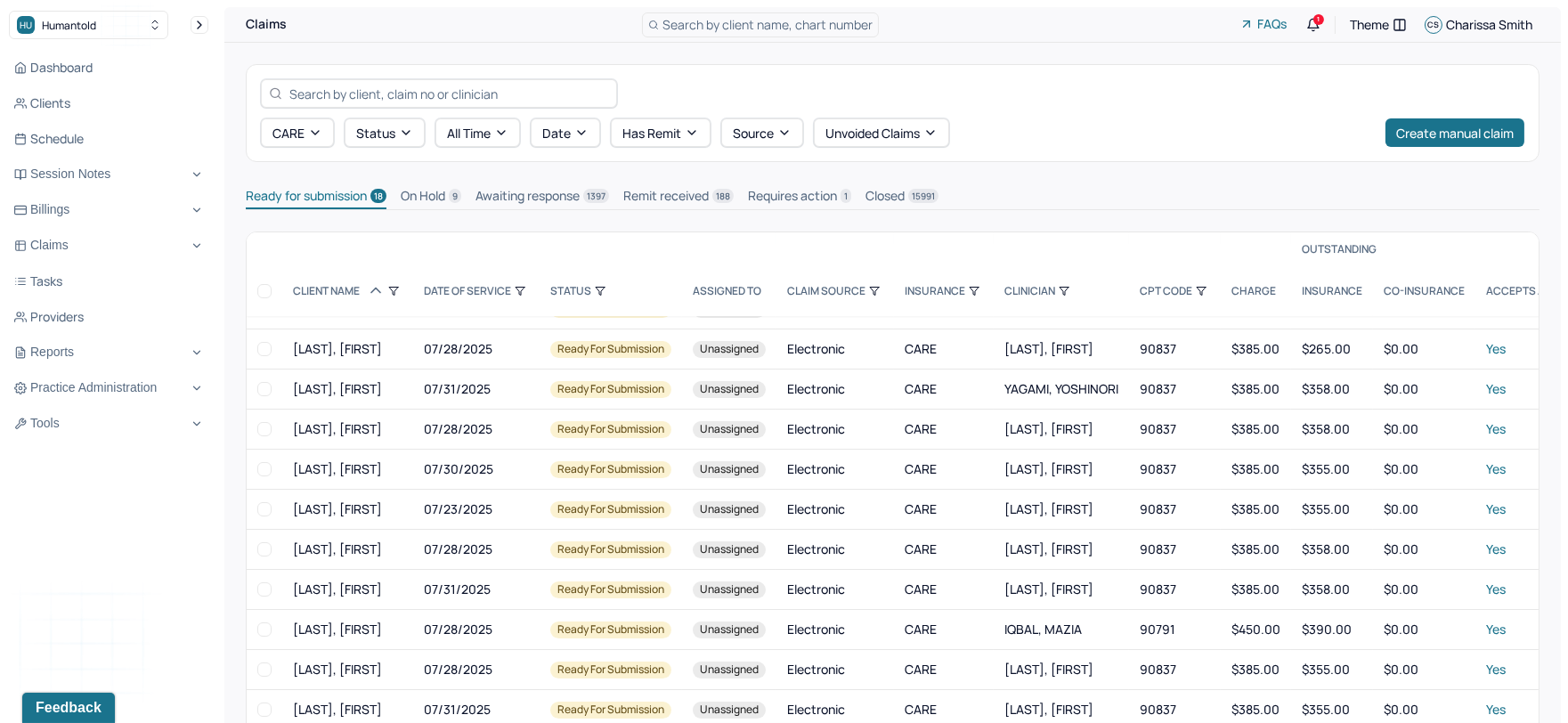 scroll, scrollTop: 245, scrollLeft: 0, axis: vertical 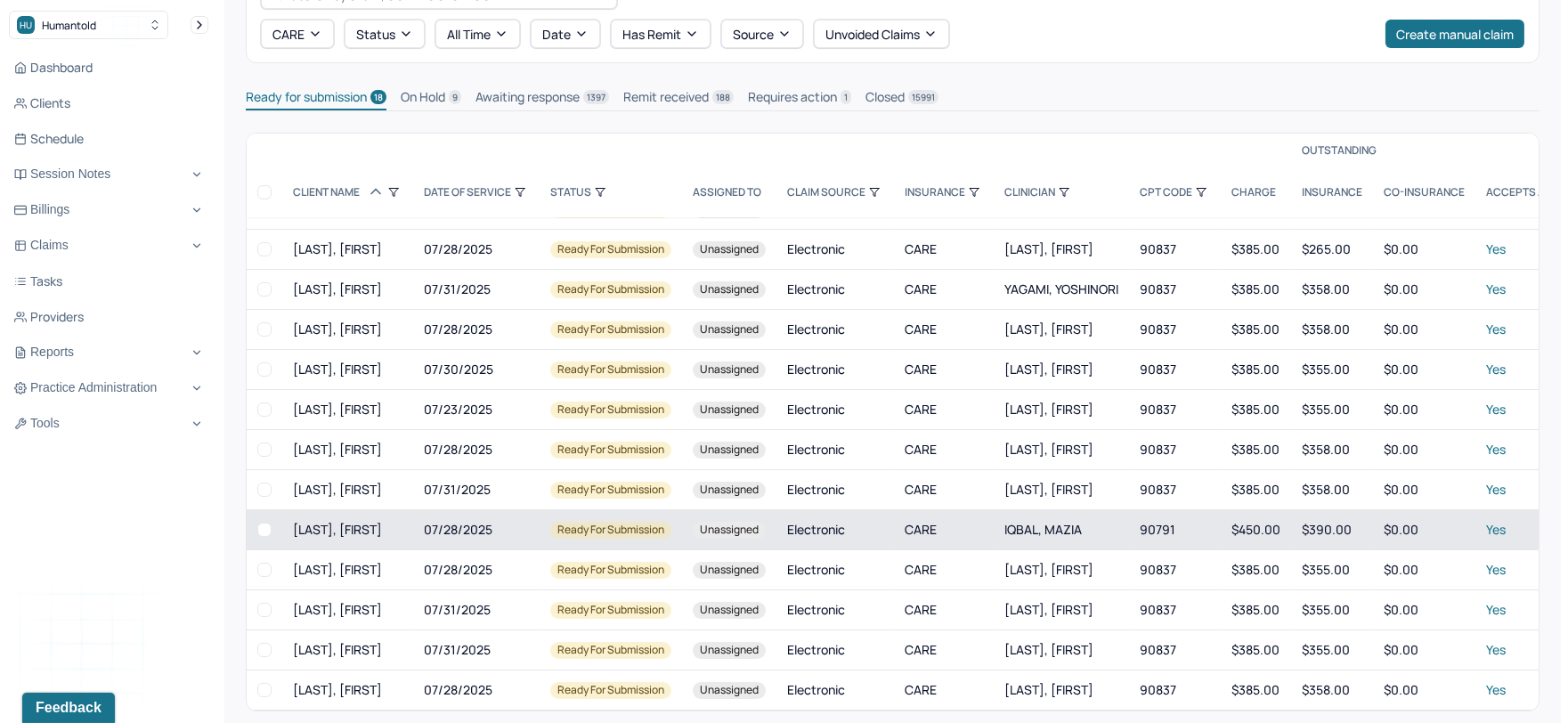 click on "[LAST], [FIRST]" at bounding box center (347, 530) 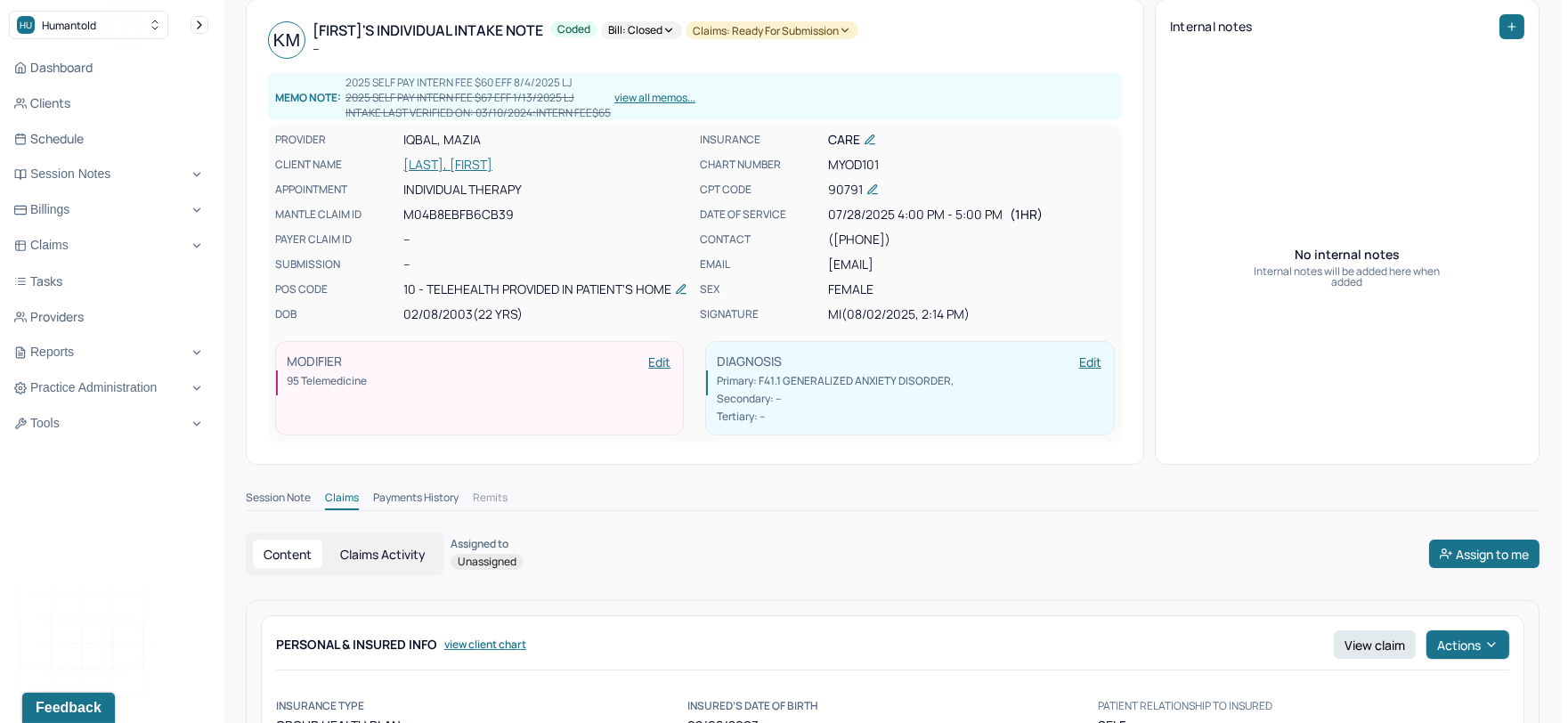 scroll, scrollTop: 99, scrollLeft: 0, axis: vertical 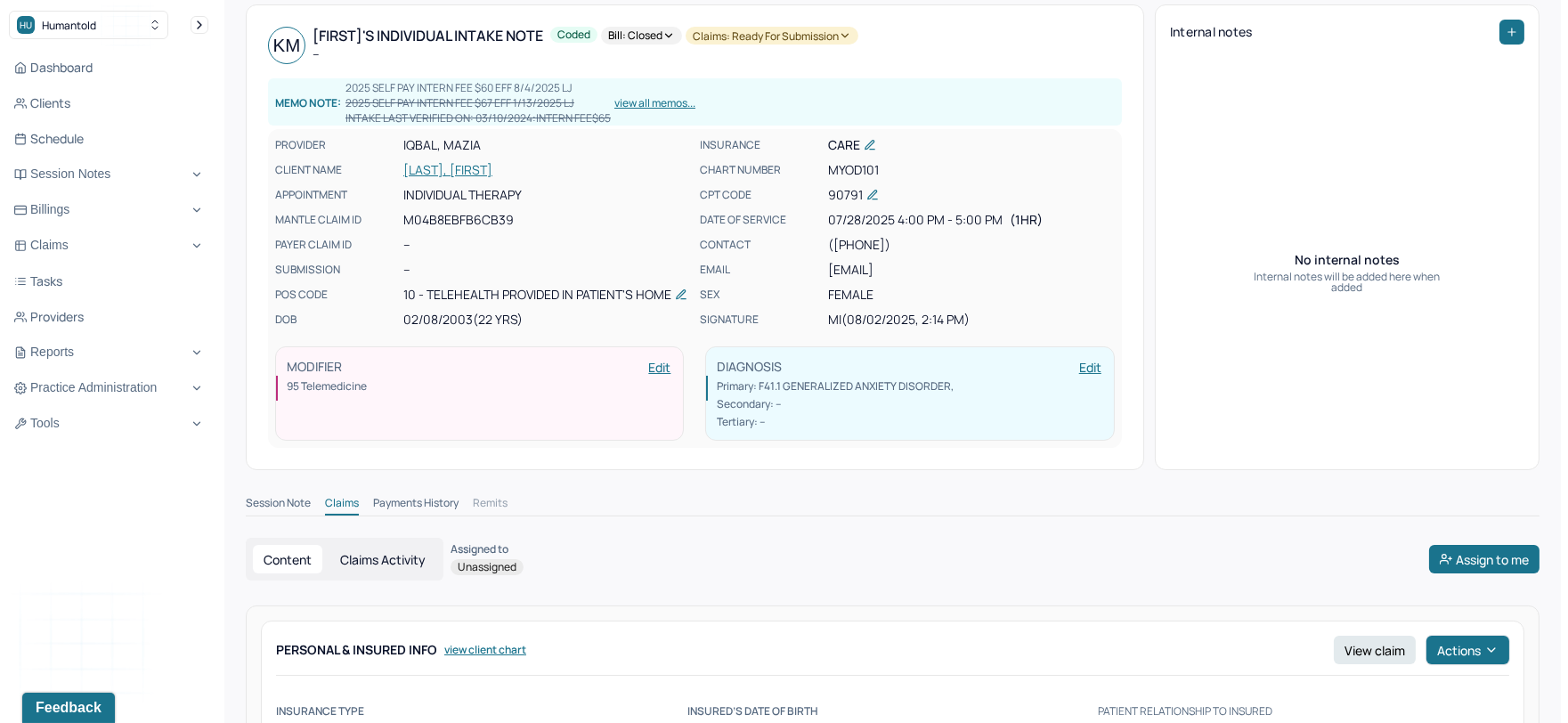 click 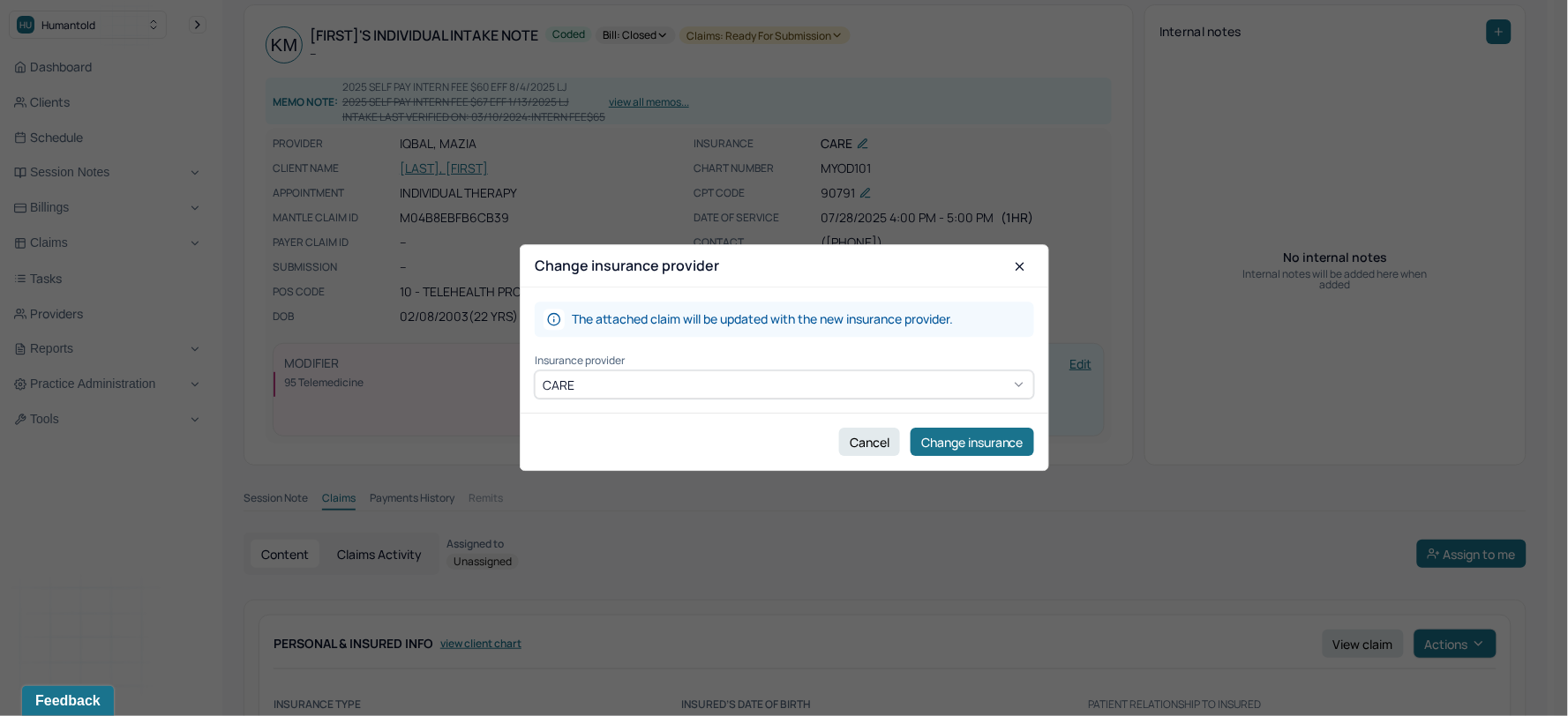 click at bounding box center (802, 384) 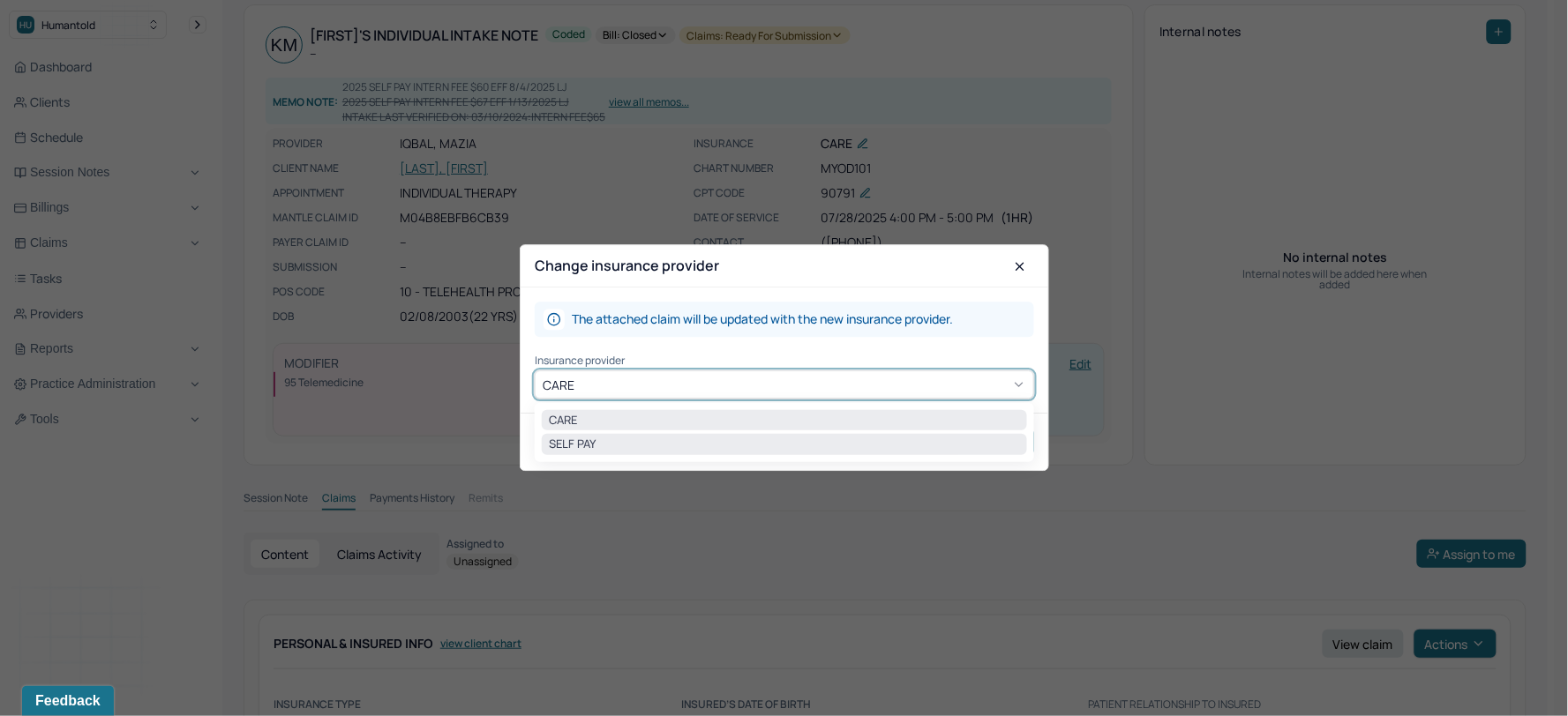 click on "SELF PAY" at bounding box center (784, 444) 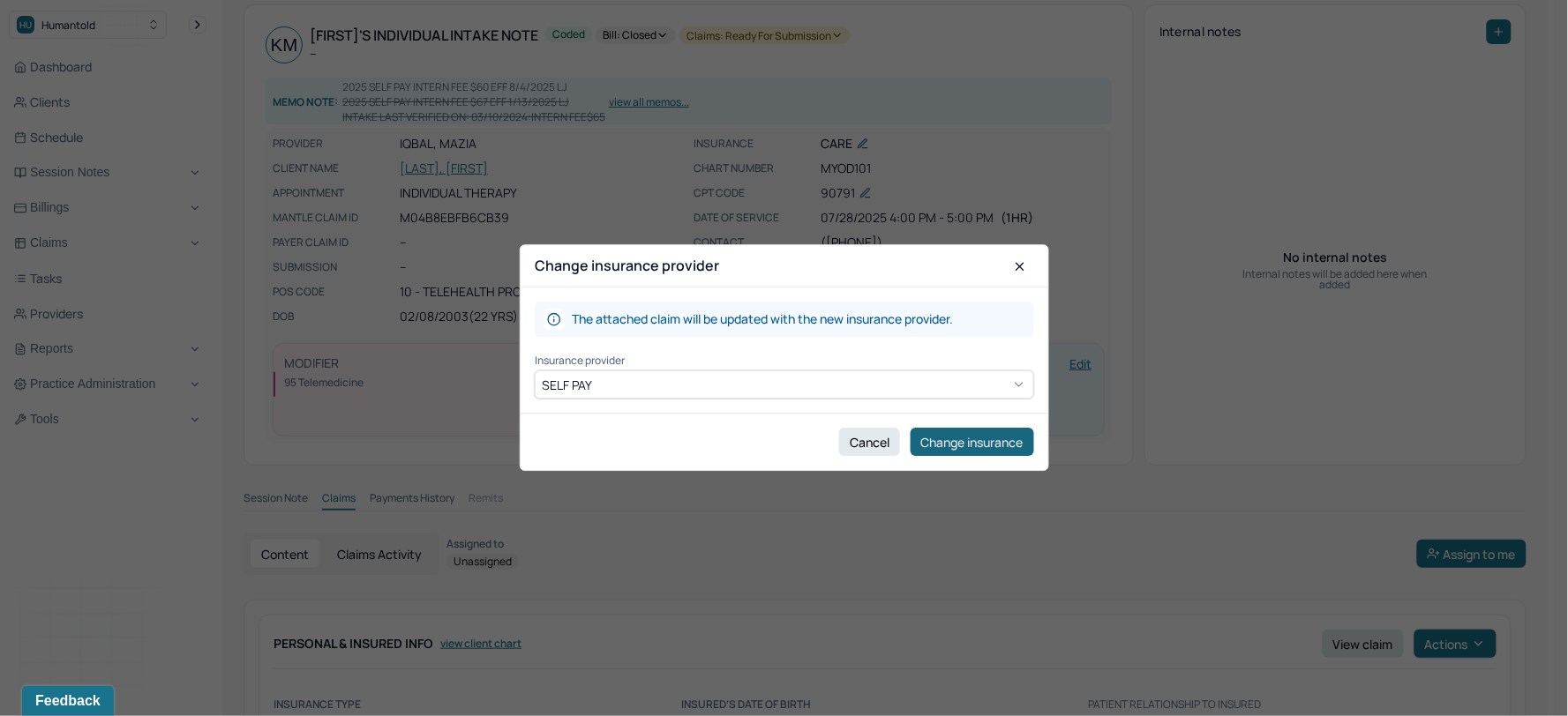 click on "Change insurance" at bounding box center [972, 443] 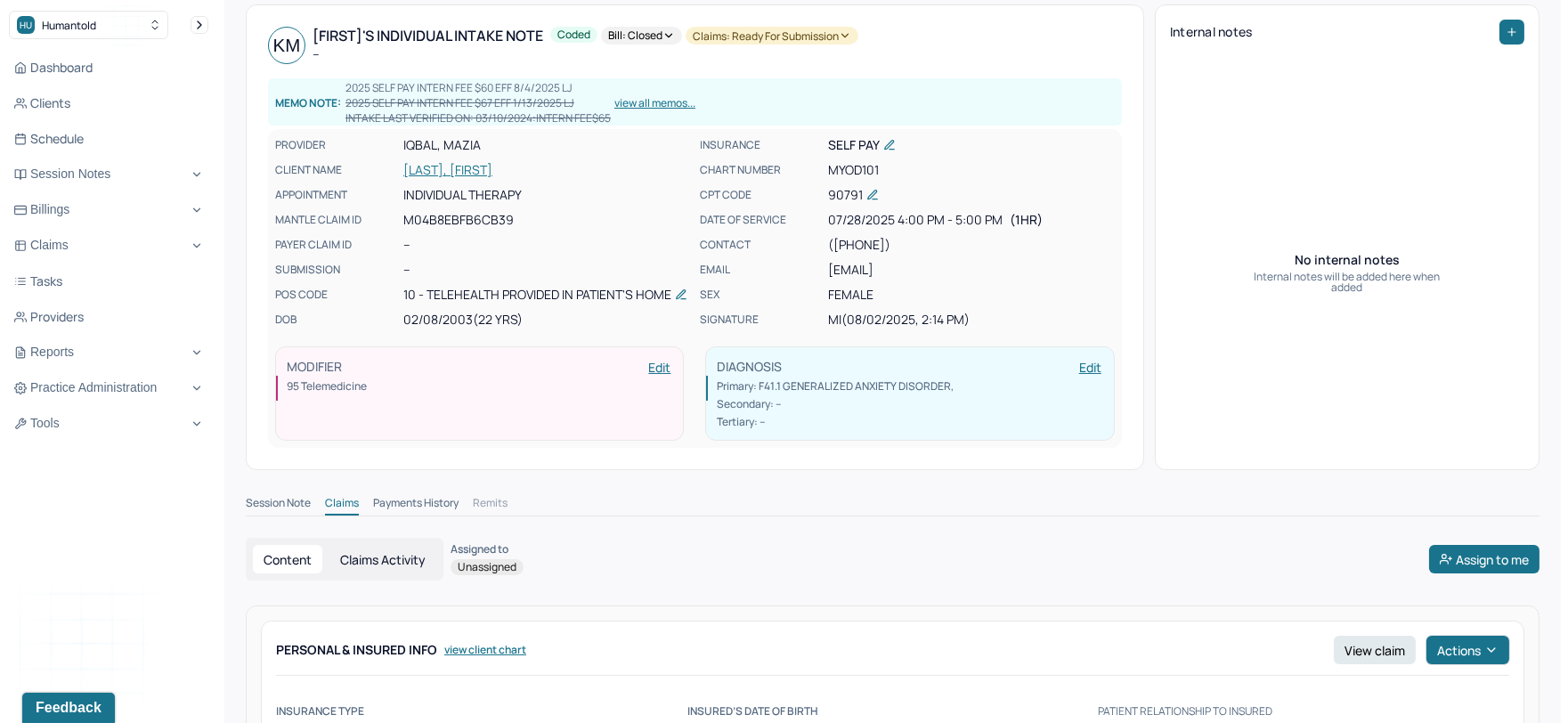 click on "Payments History" at bounding box center (416, 505) 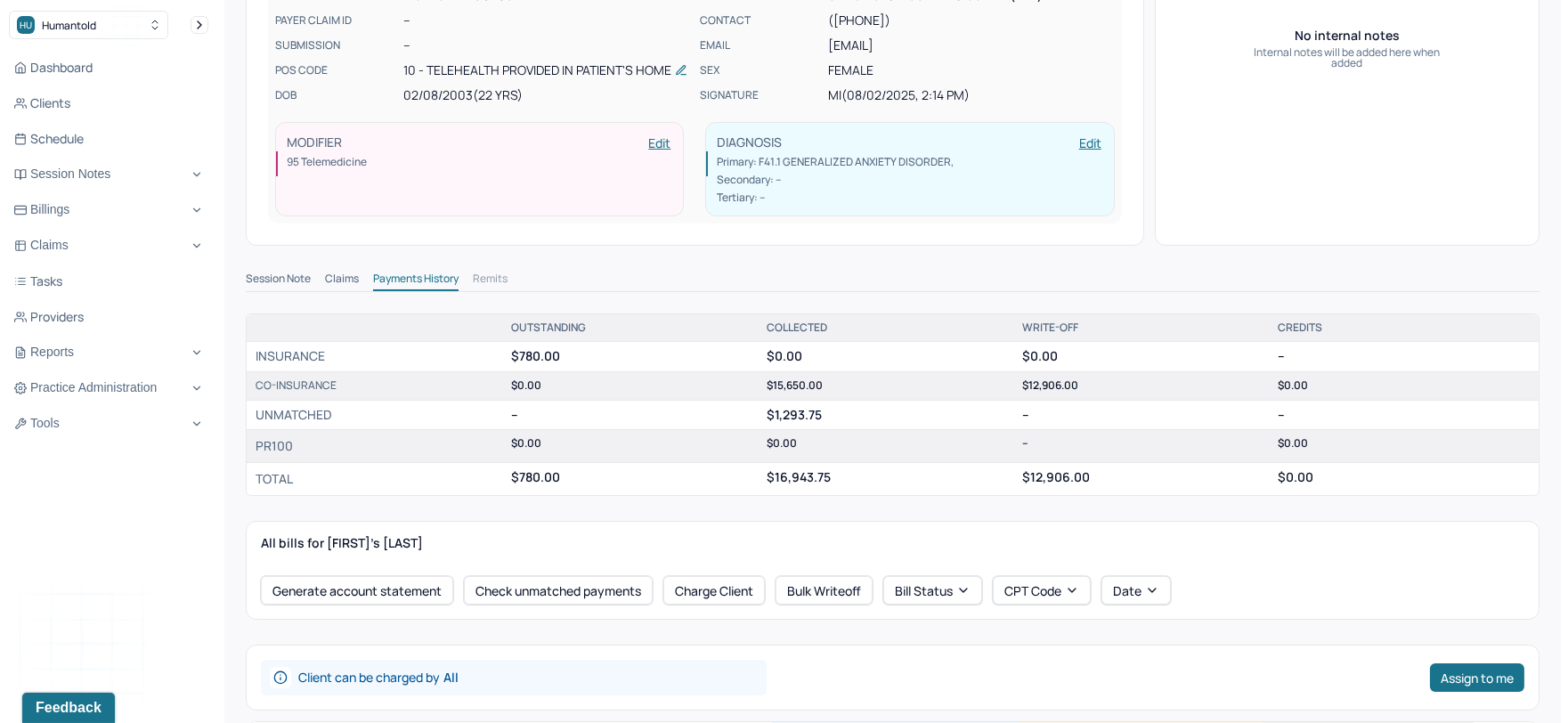 scroll, scrollTop: 593, scrollLeft: 0, axis: vertical 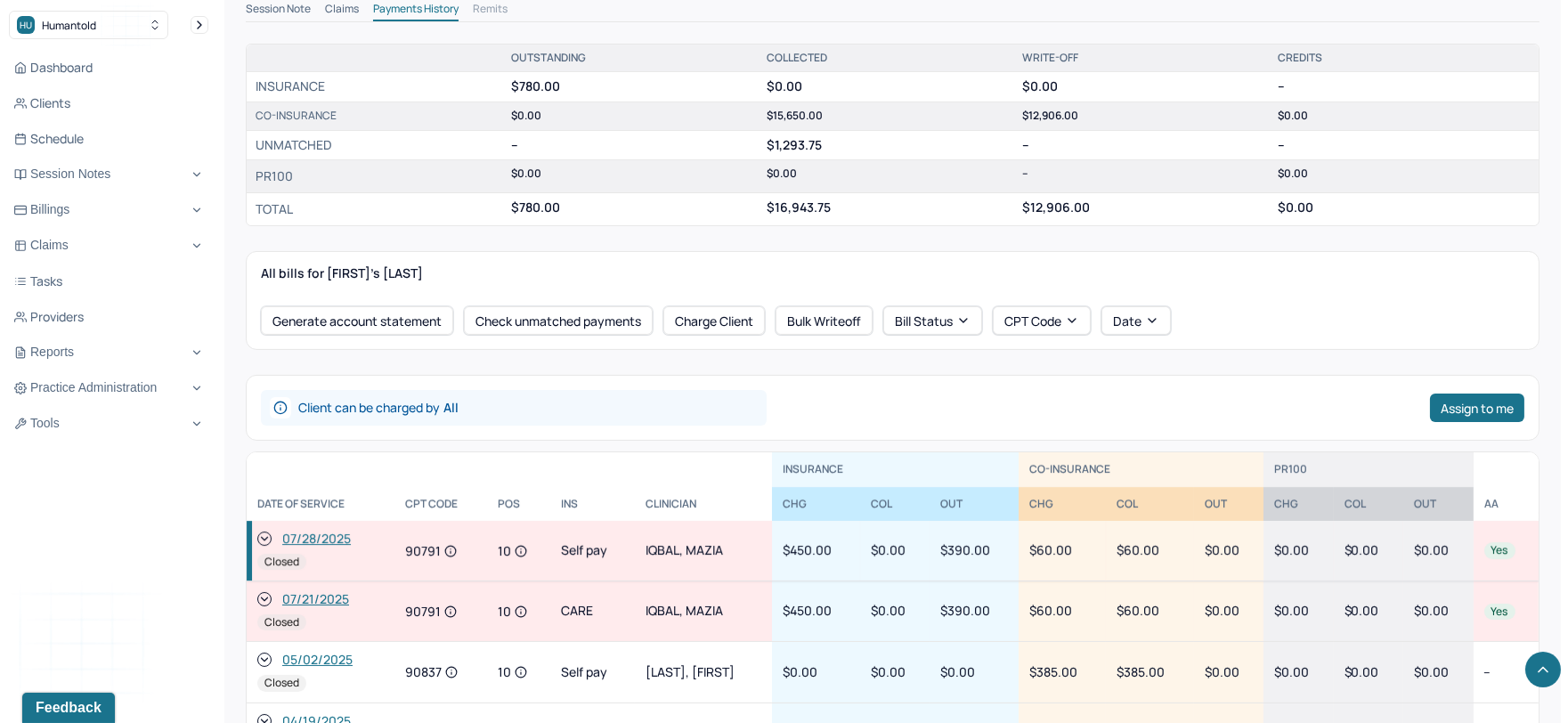 click on "07/21/2025" at bounding box center [315, 599] 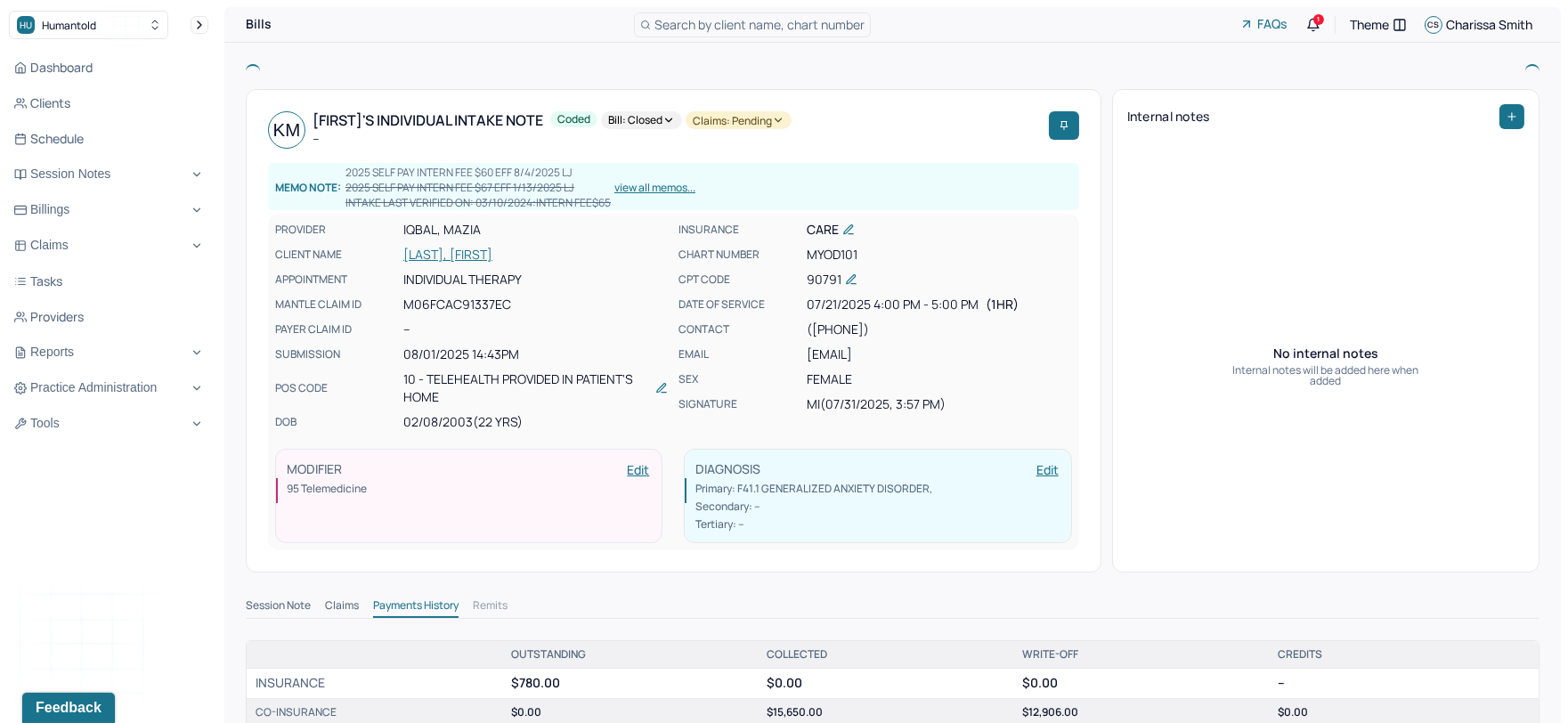 click 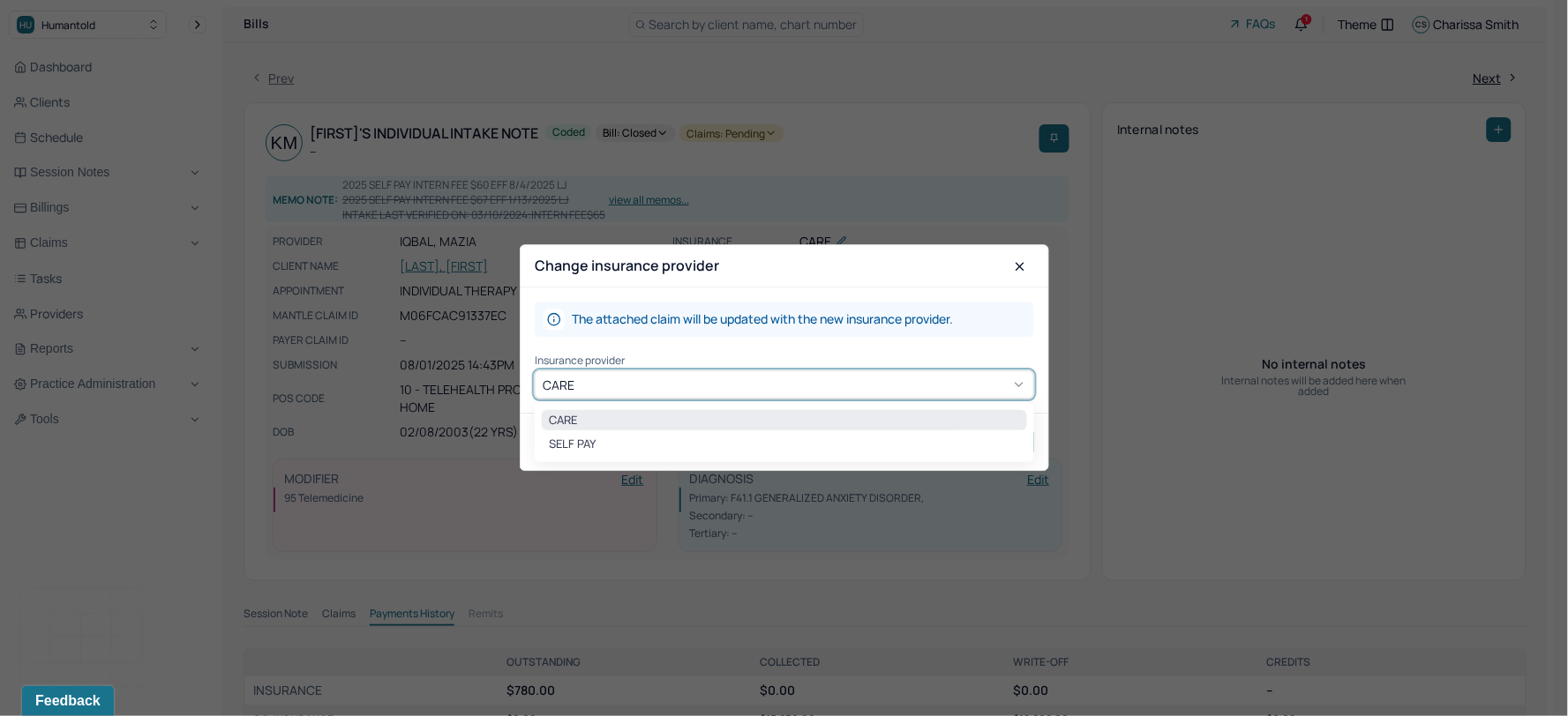 click at bounding box center (802, 384) 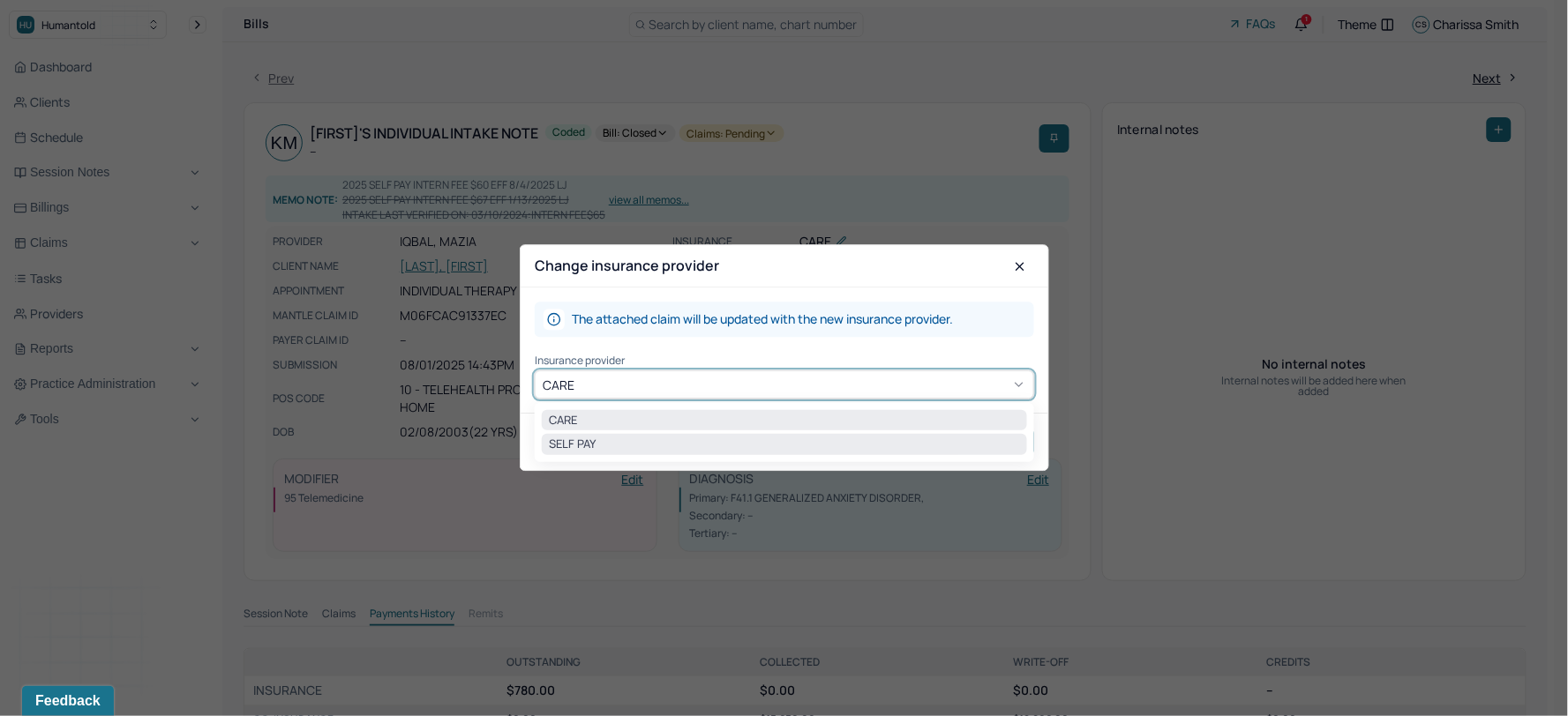 click on "SELF PAY" at bounding box center [784, 444] 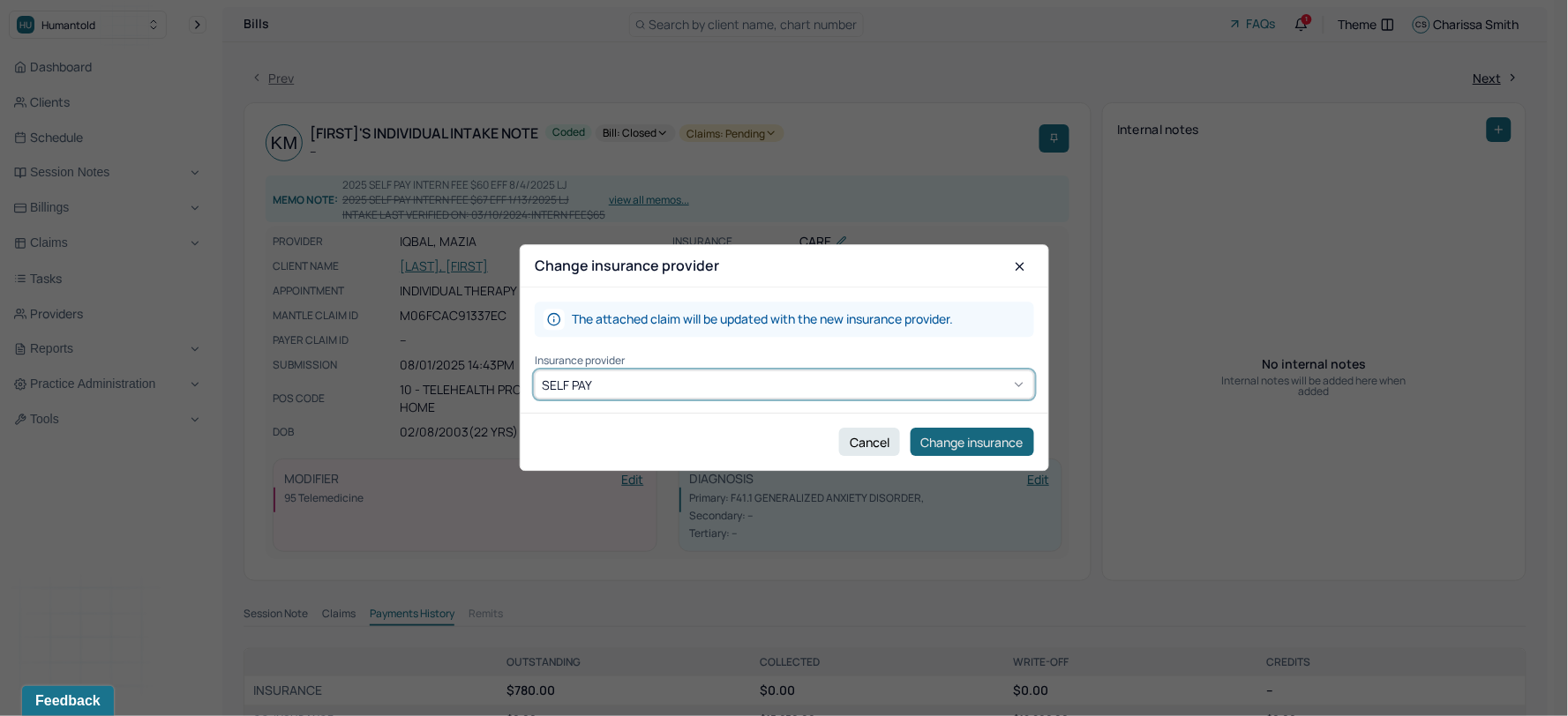 click on "Change insurance" at bounding box center [972, 443] 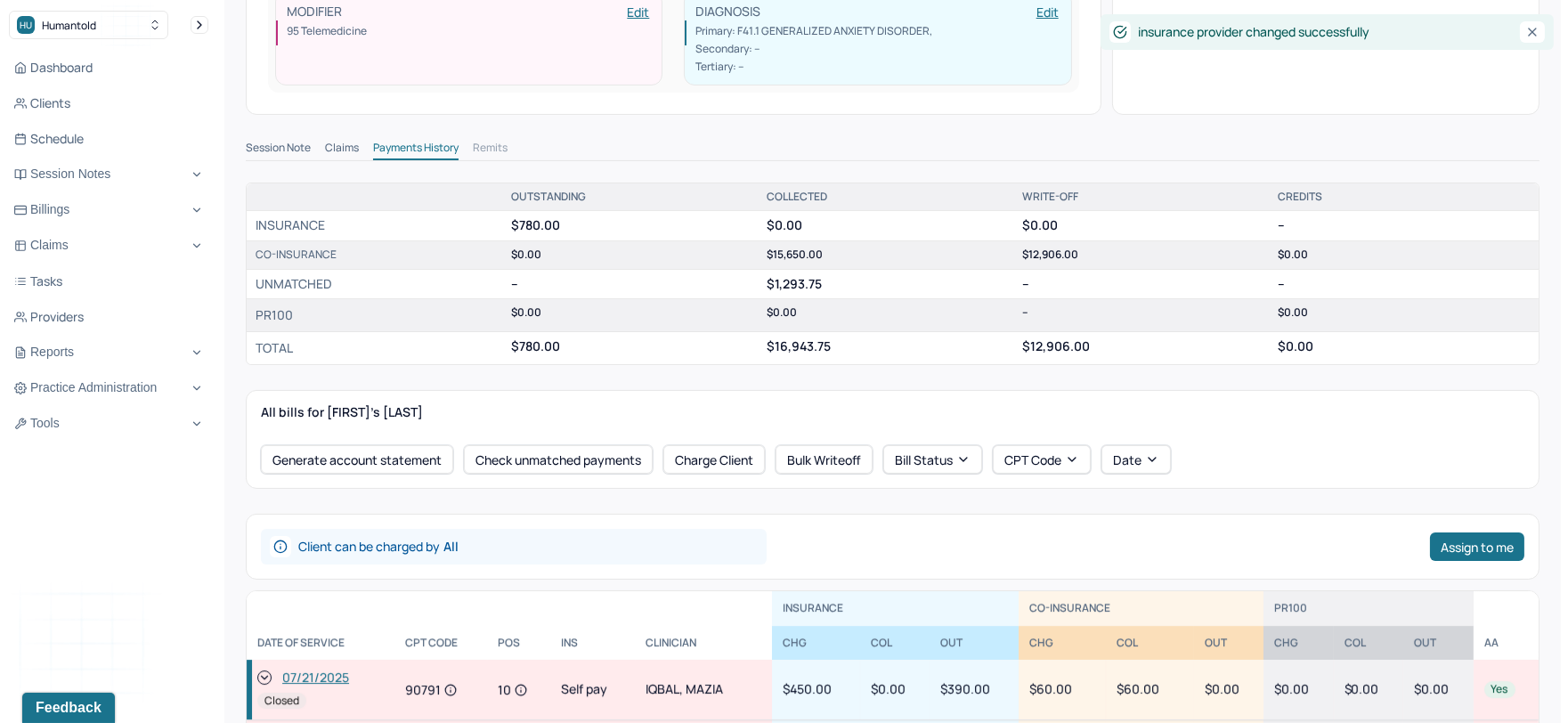scroll, scrollTop: 494, scrollLeft: 0, axis: vertical 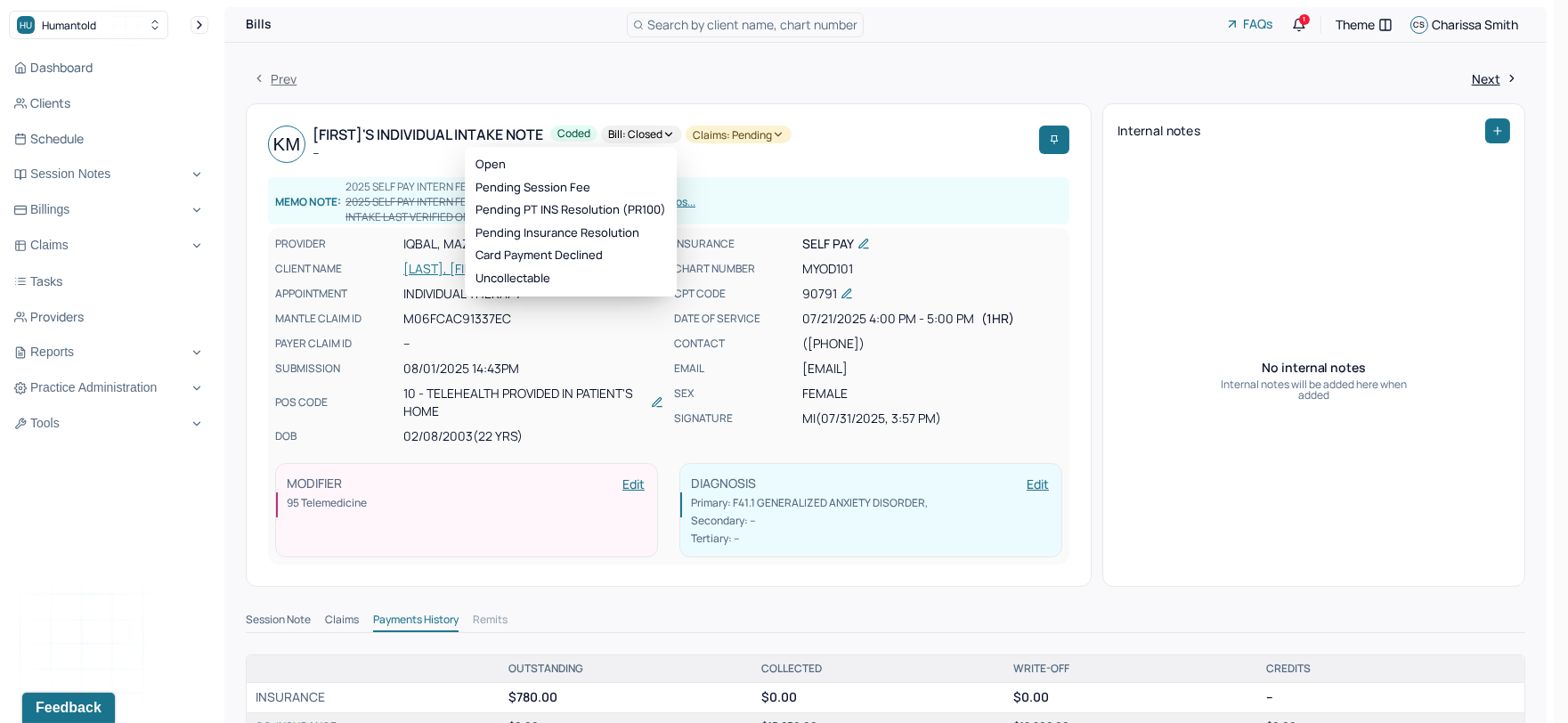 click on "Bill: Closed" at bounding box center (641, 134) 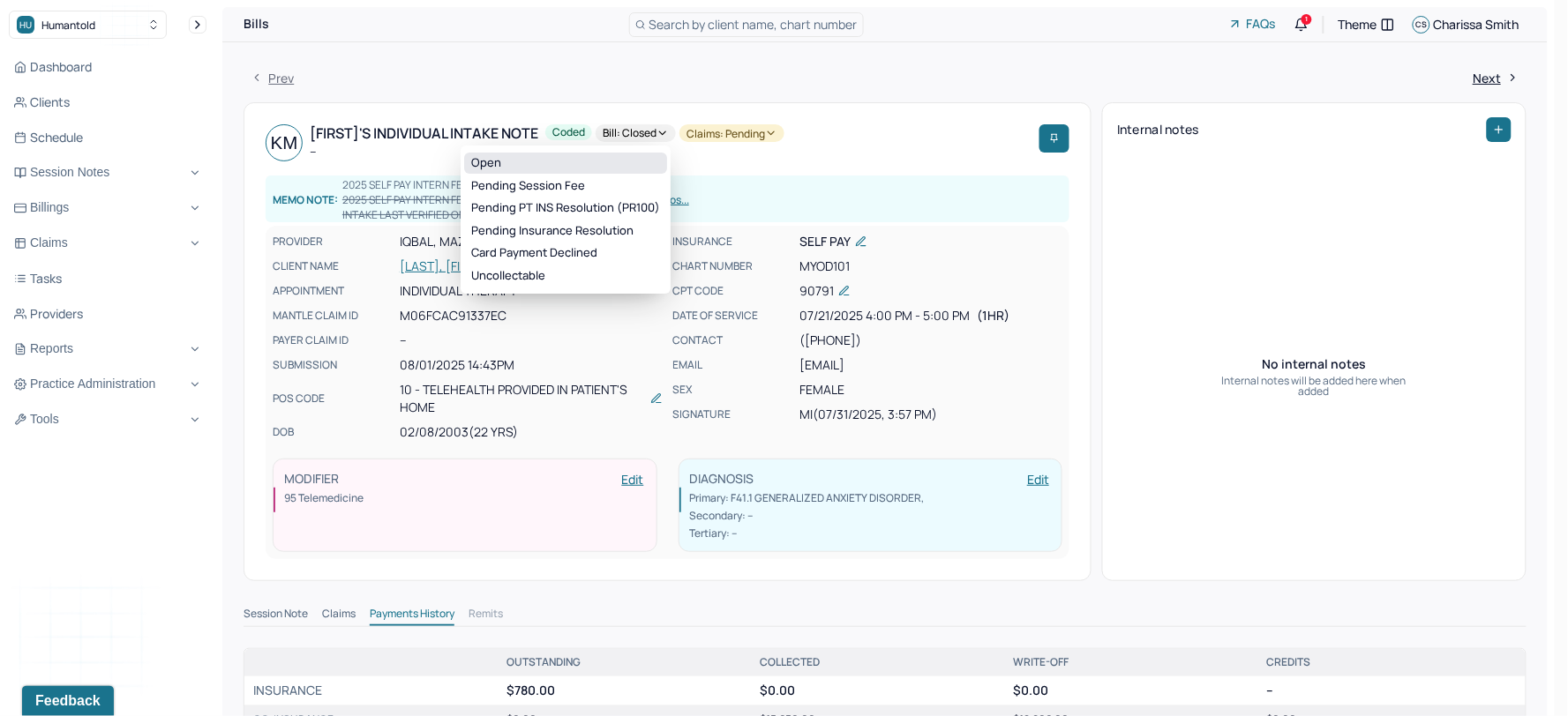 click on "Open" at bounding box center (566, 163) 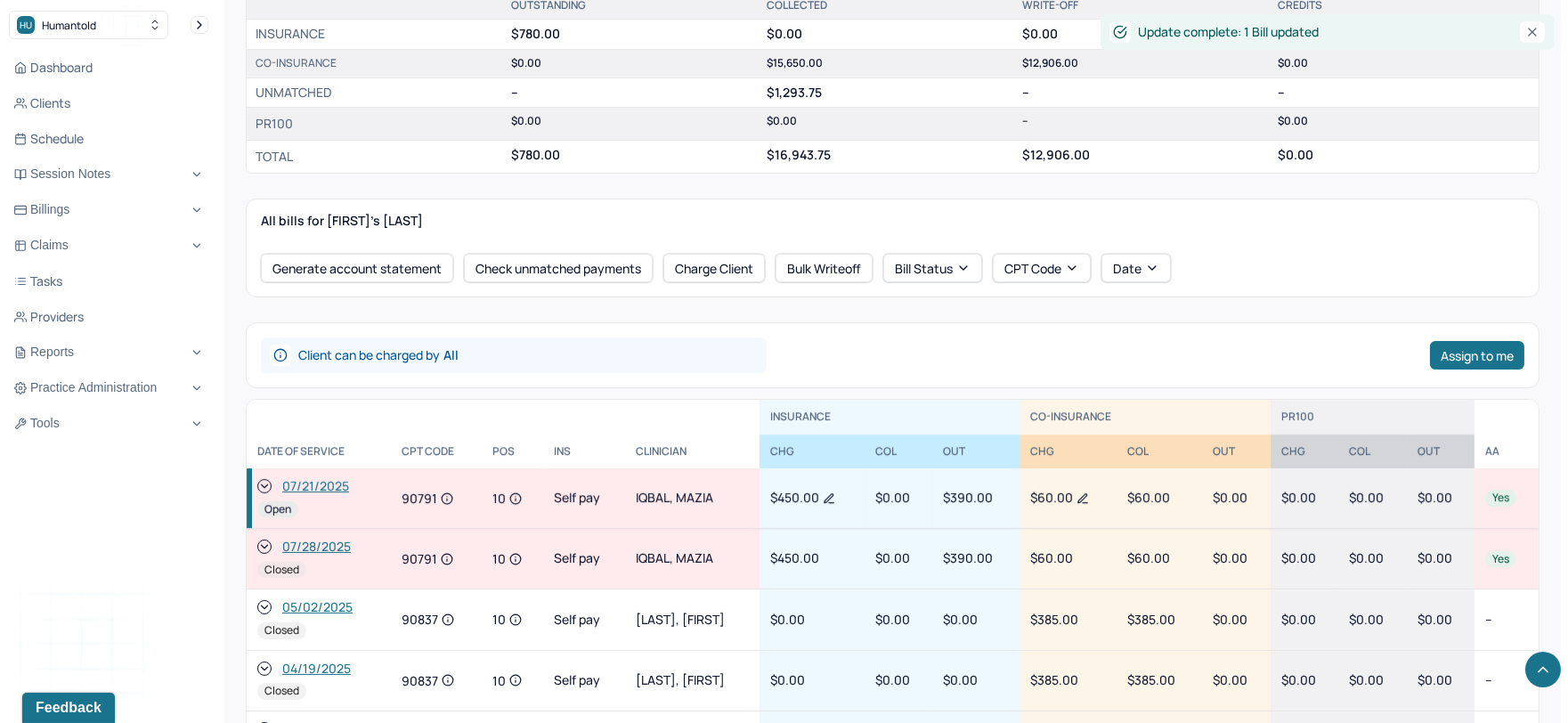 scroll, scrollTop: 692, scrollLeft: 0, axis: vertical 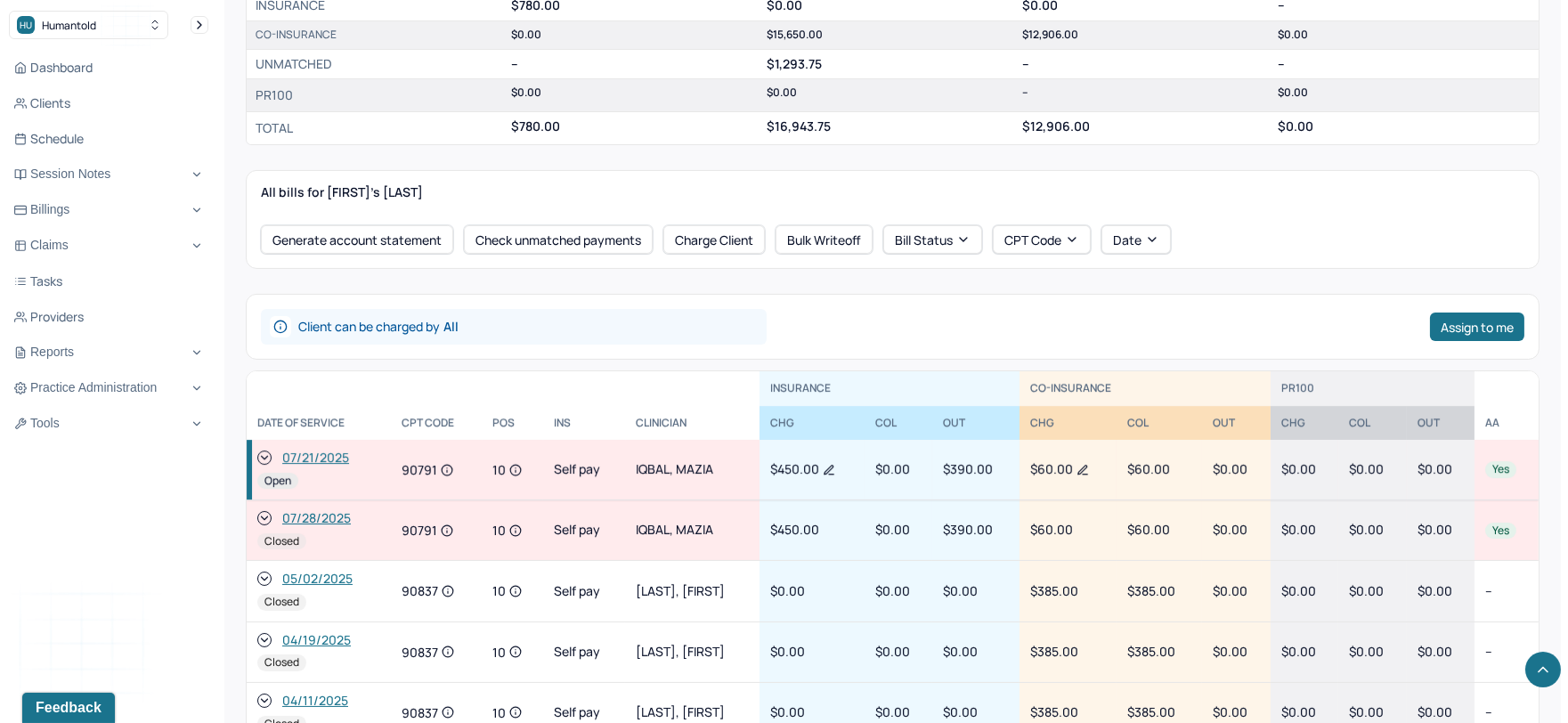 click 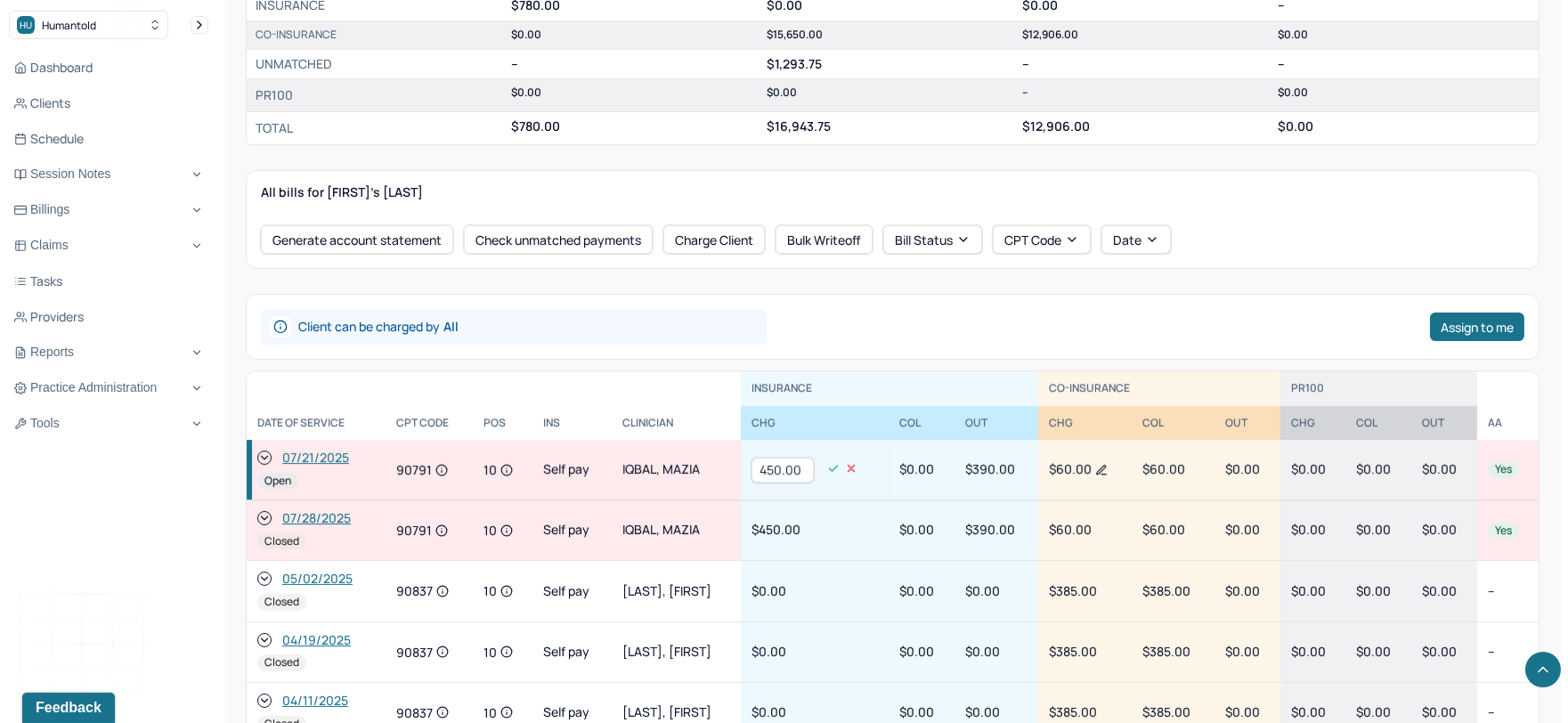 click on "450.00" at bounding box center (783, 470) 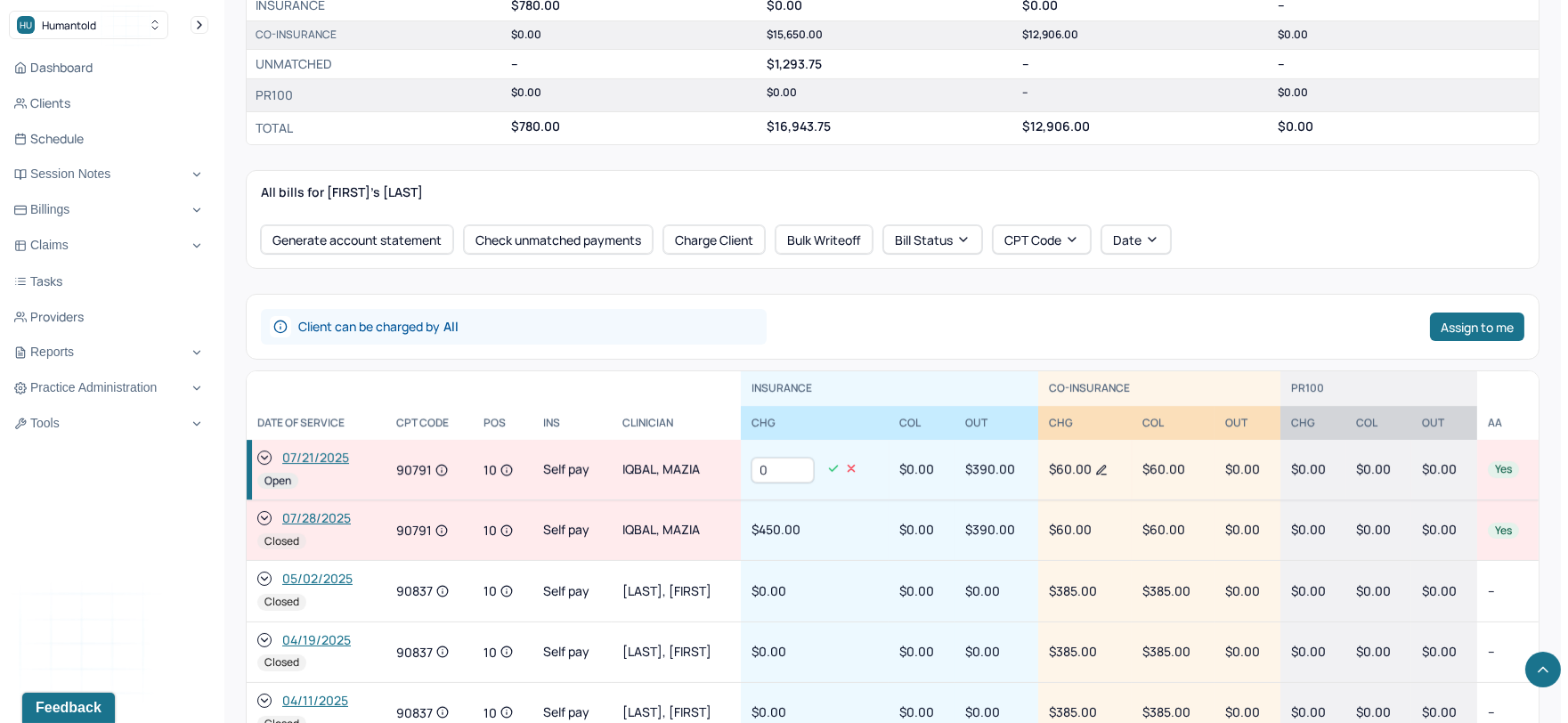 type on "0" 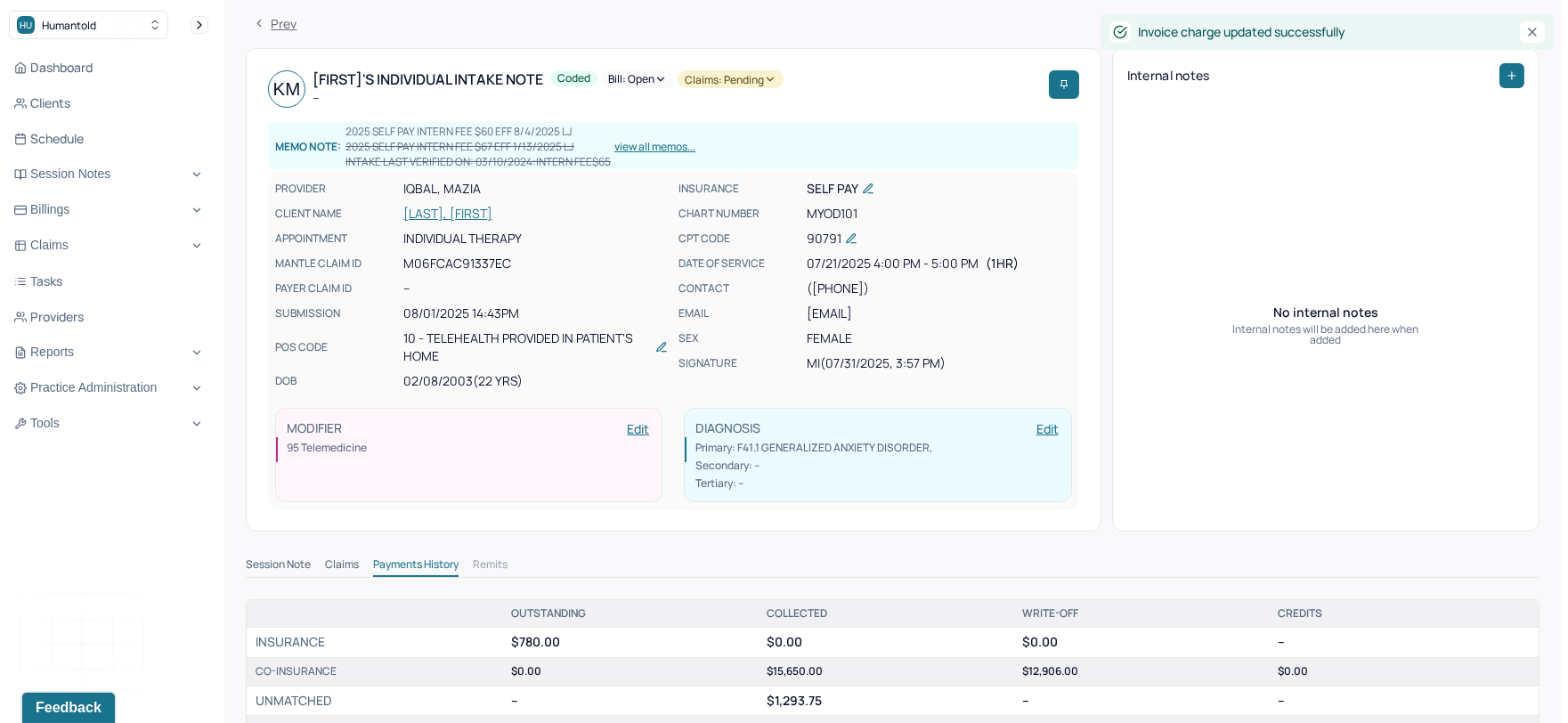 scroll, scrollTop: 0, scrollLeft: 0, axis: both 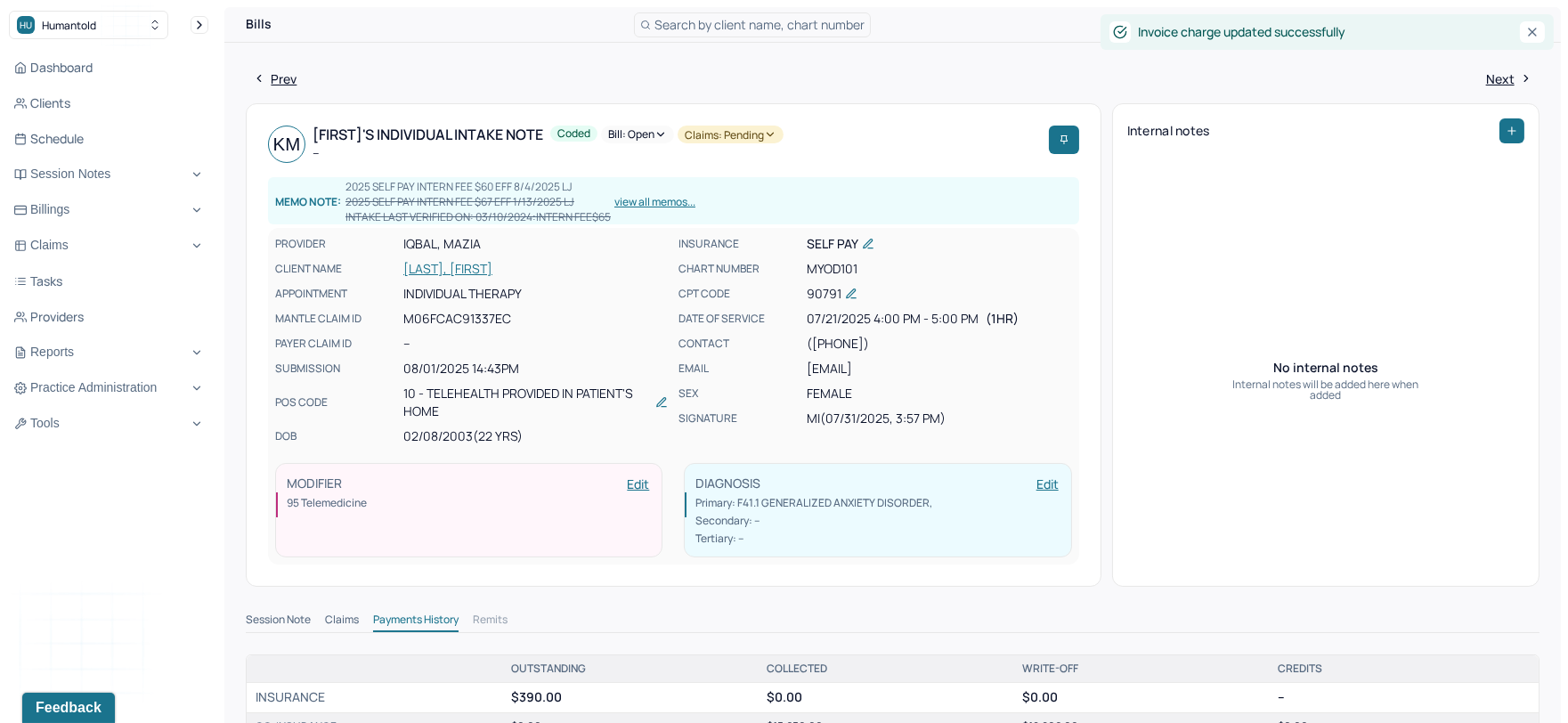 click on "Bill: Open" at bounding box center (638, 134) 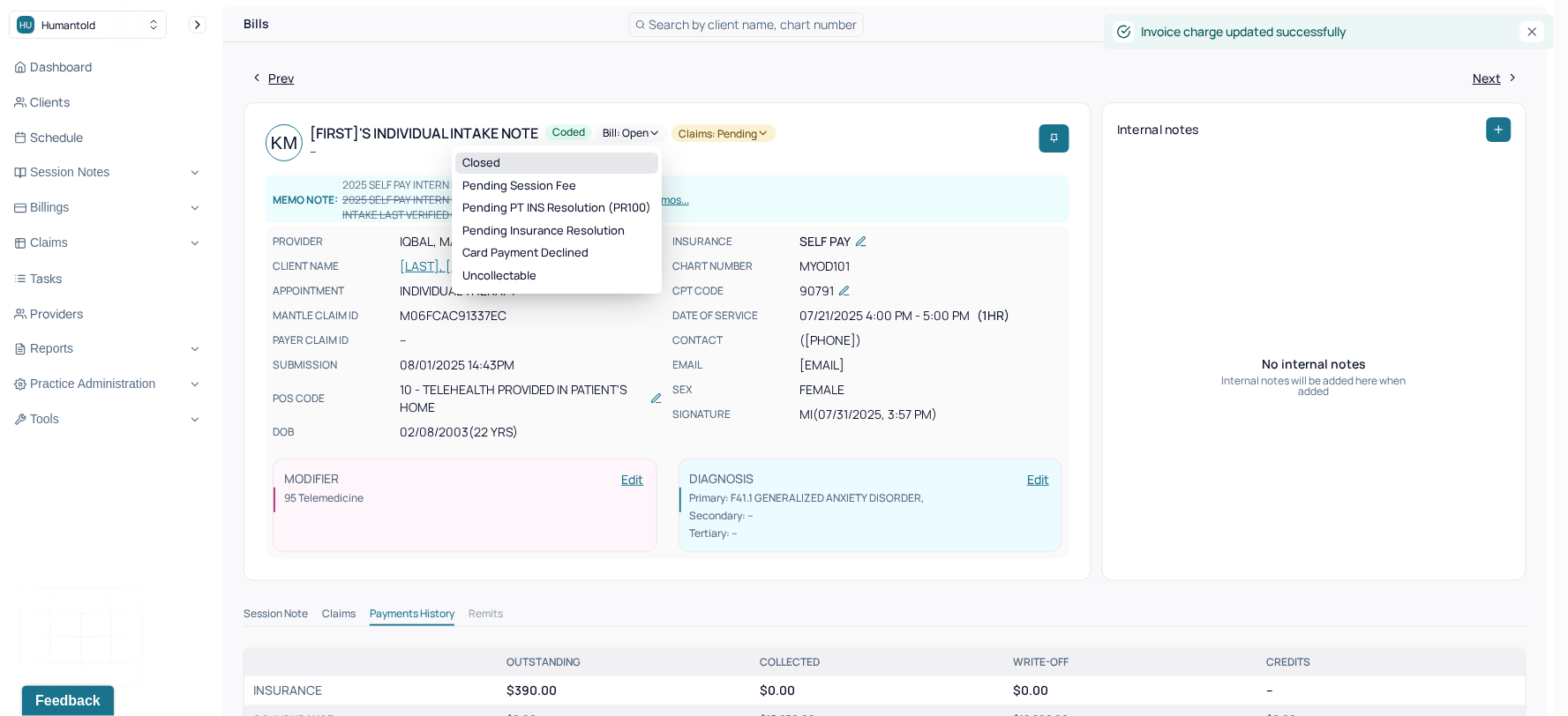 click on "Closed" at bounding box center (557, 163) 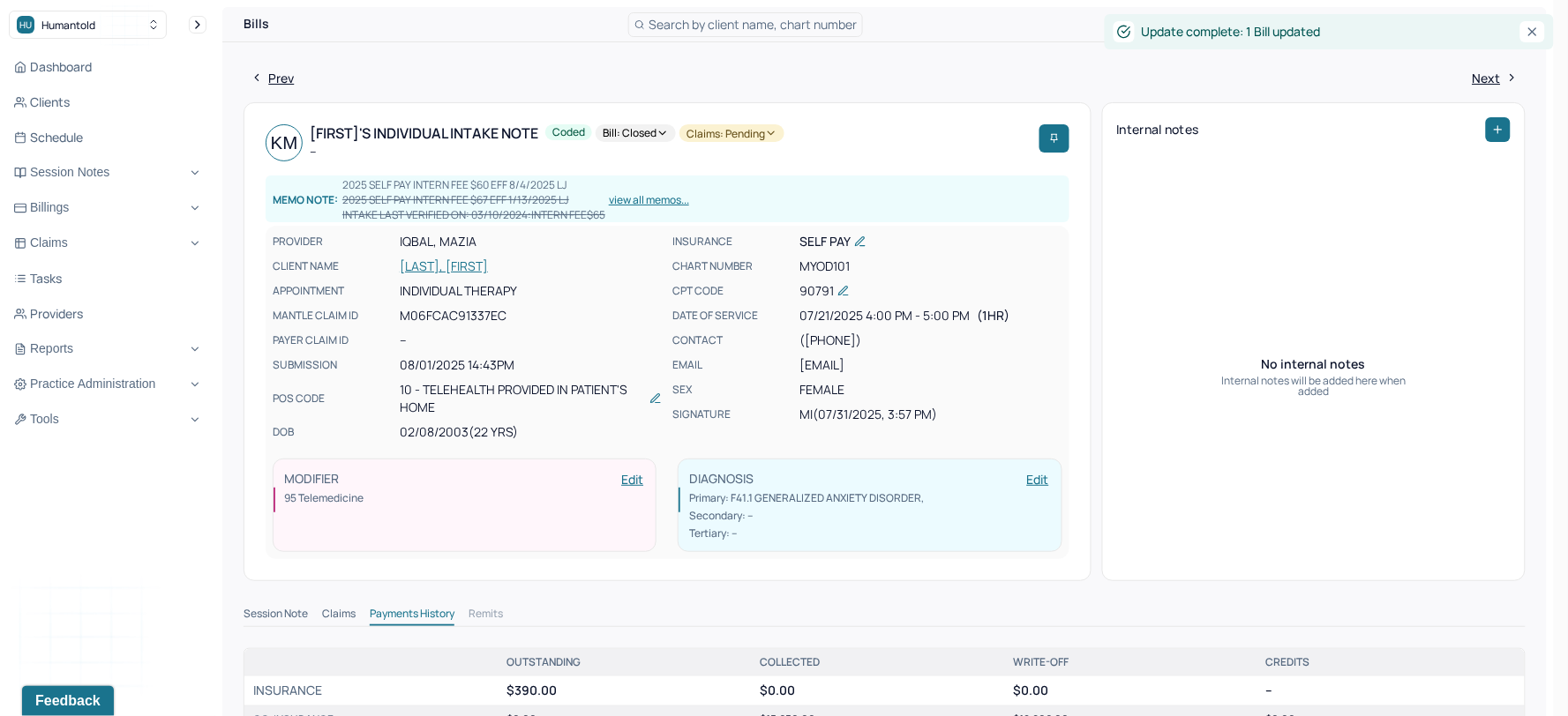 click on "Claims: pending" at bounding box center (731, 133) 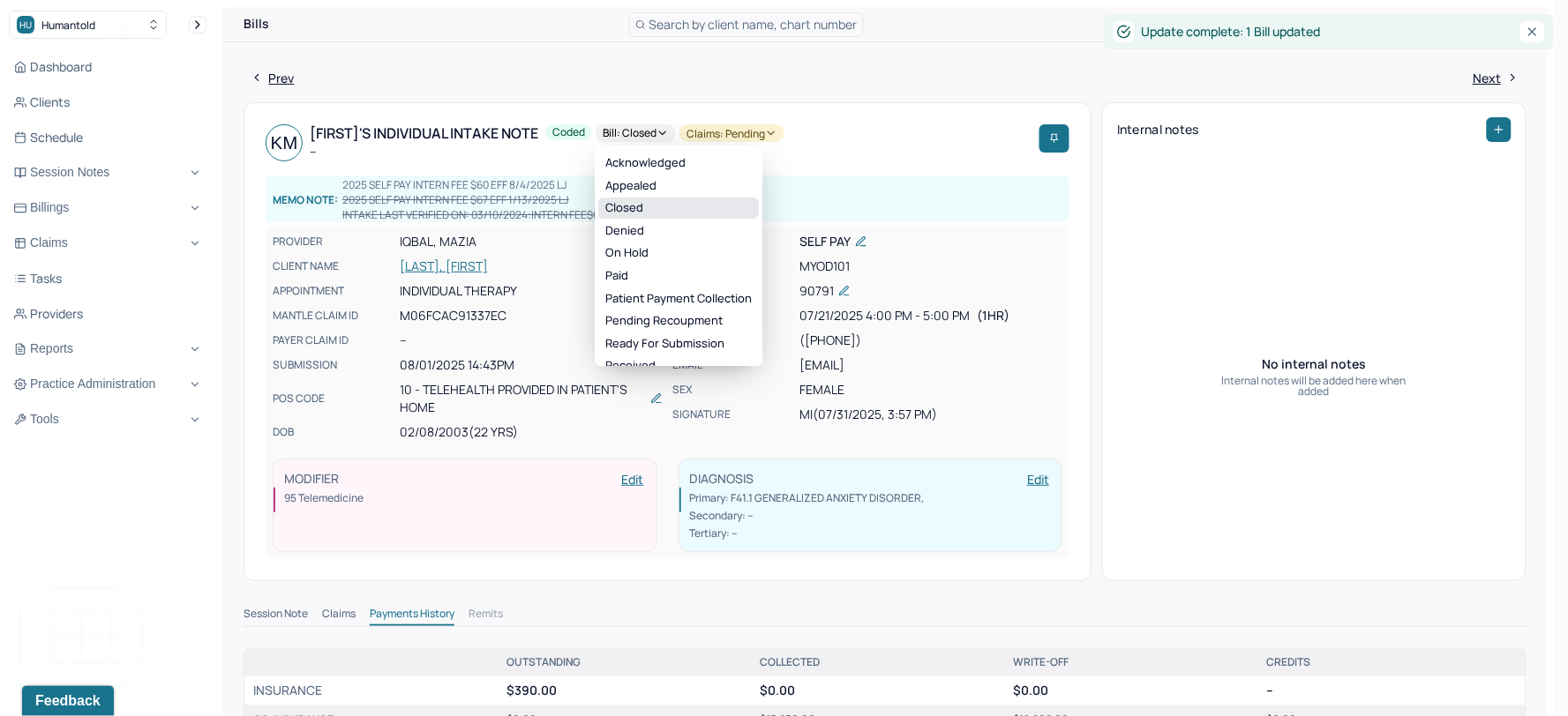 click on "Closed" at bounding box center (679, 208) 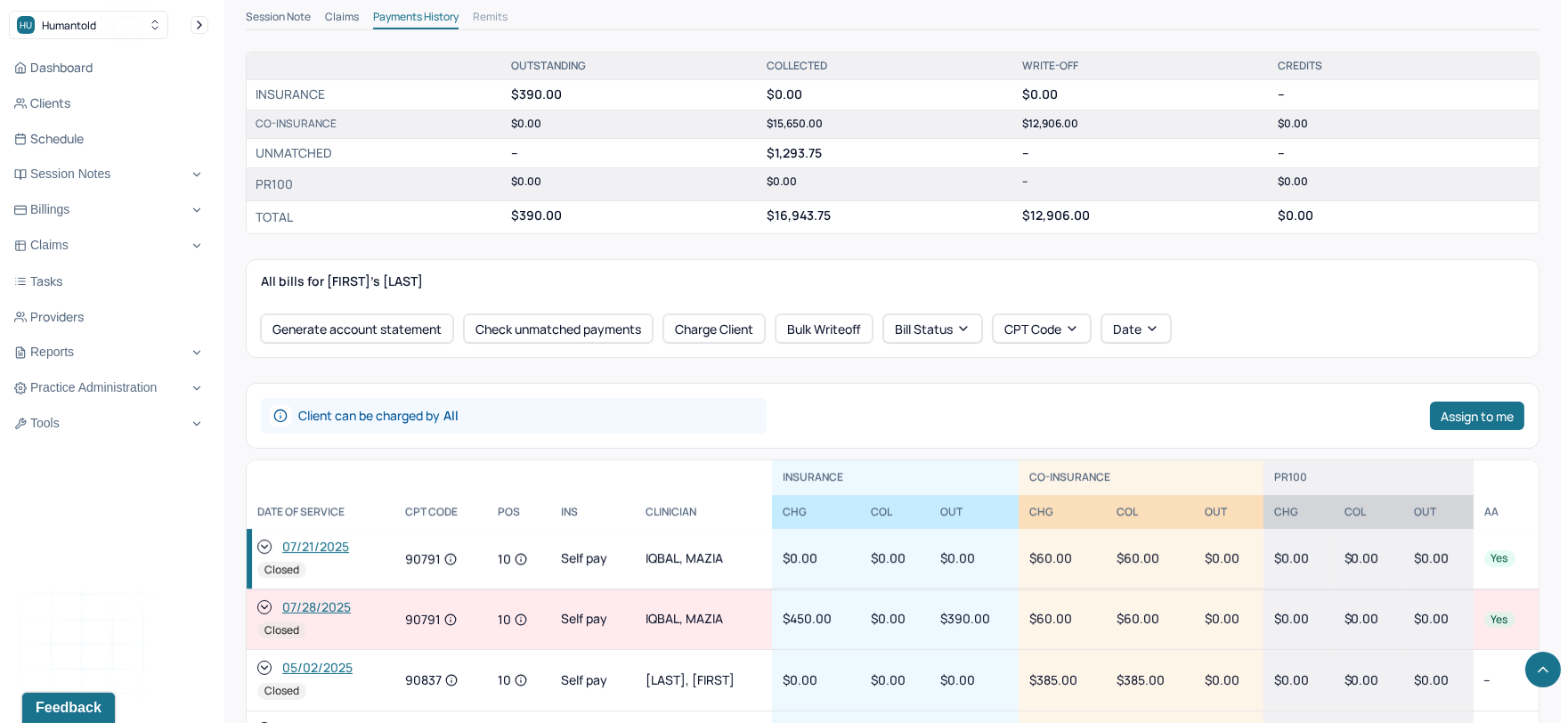 scroll, scrollTop: 890, scrollLeft: 0, axis: vertical 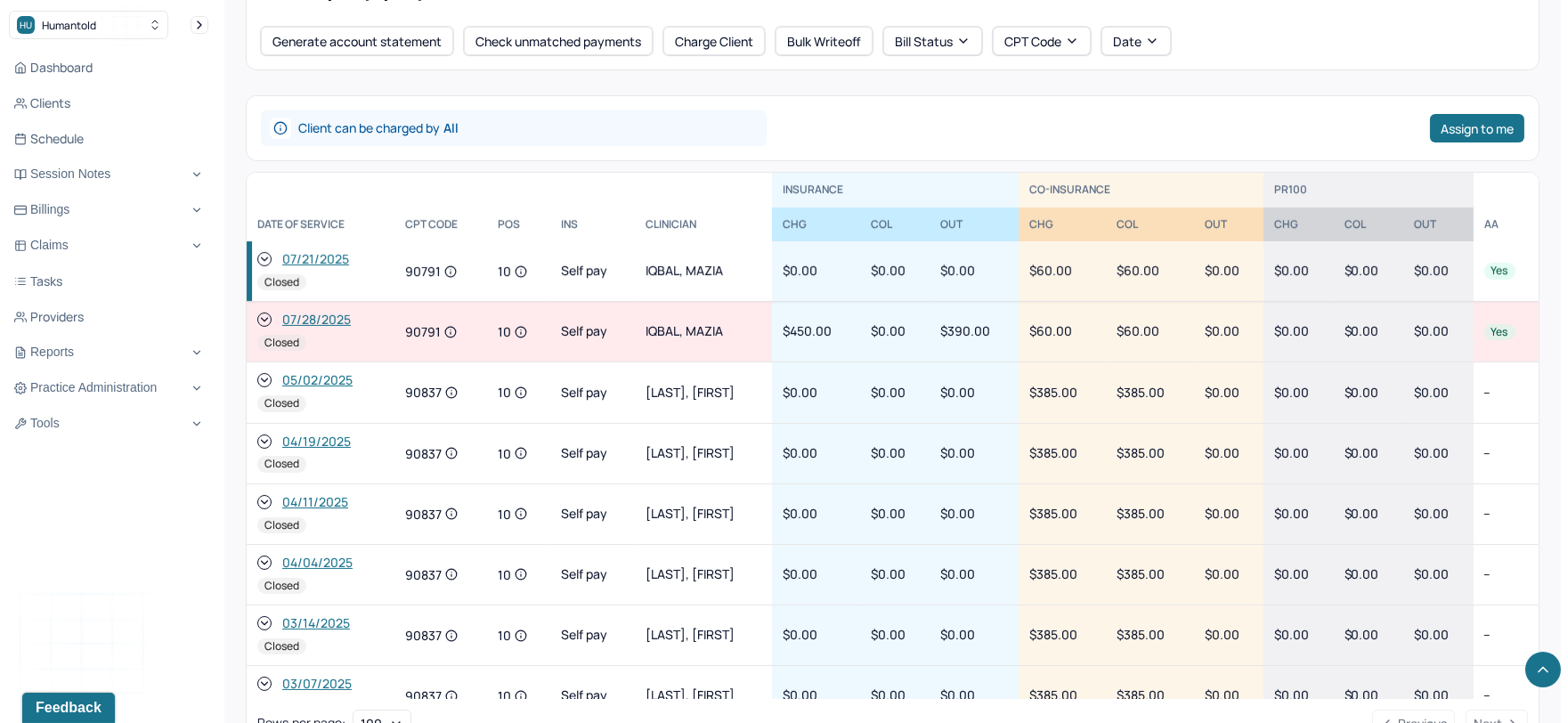 click on "07/28/2025" at bounding box center [316, 320] 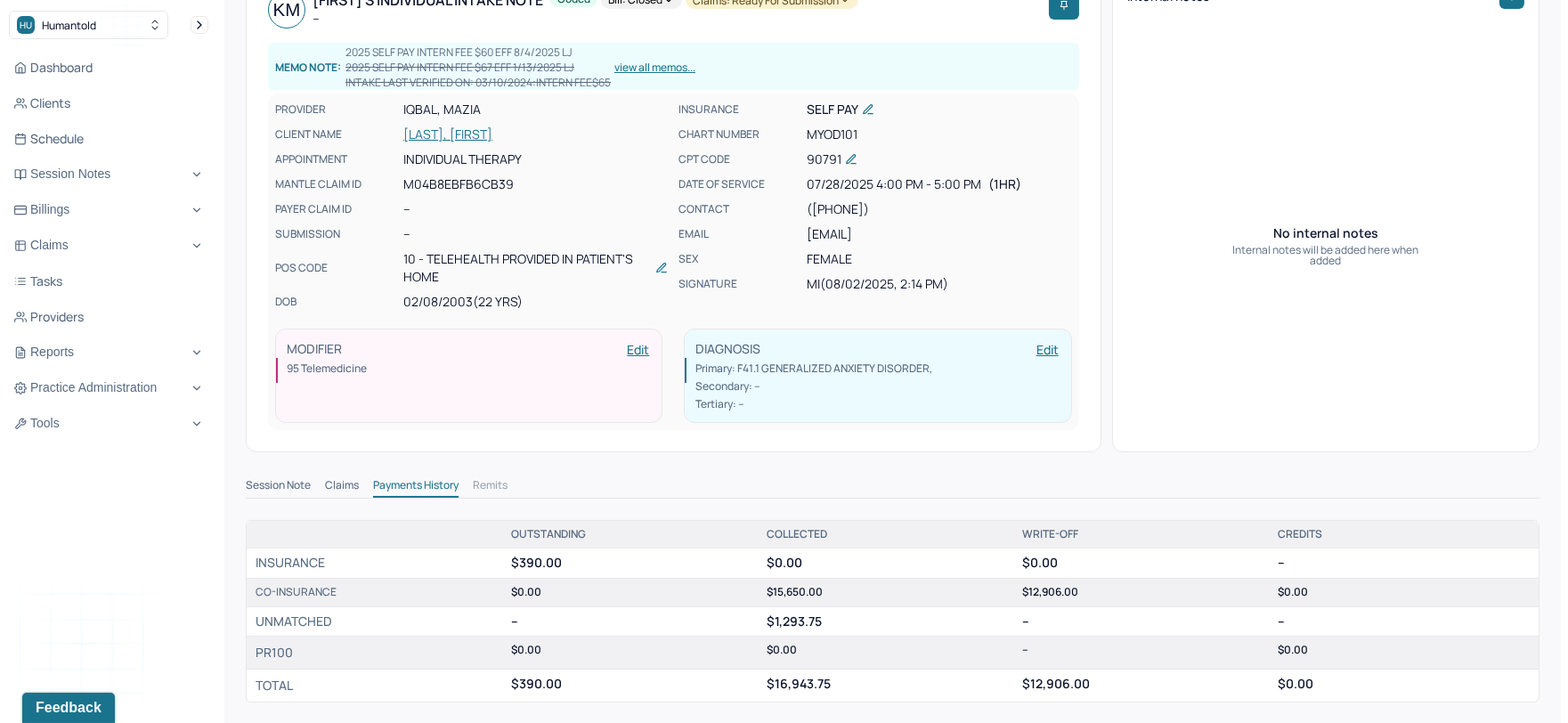 scroll, scrollTop: 99, scrollLeft: 0, axis: vertical 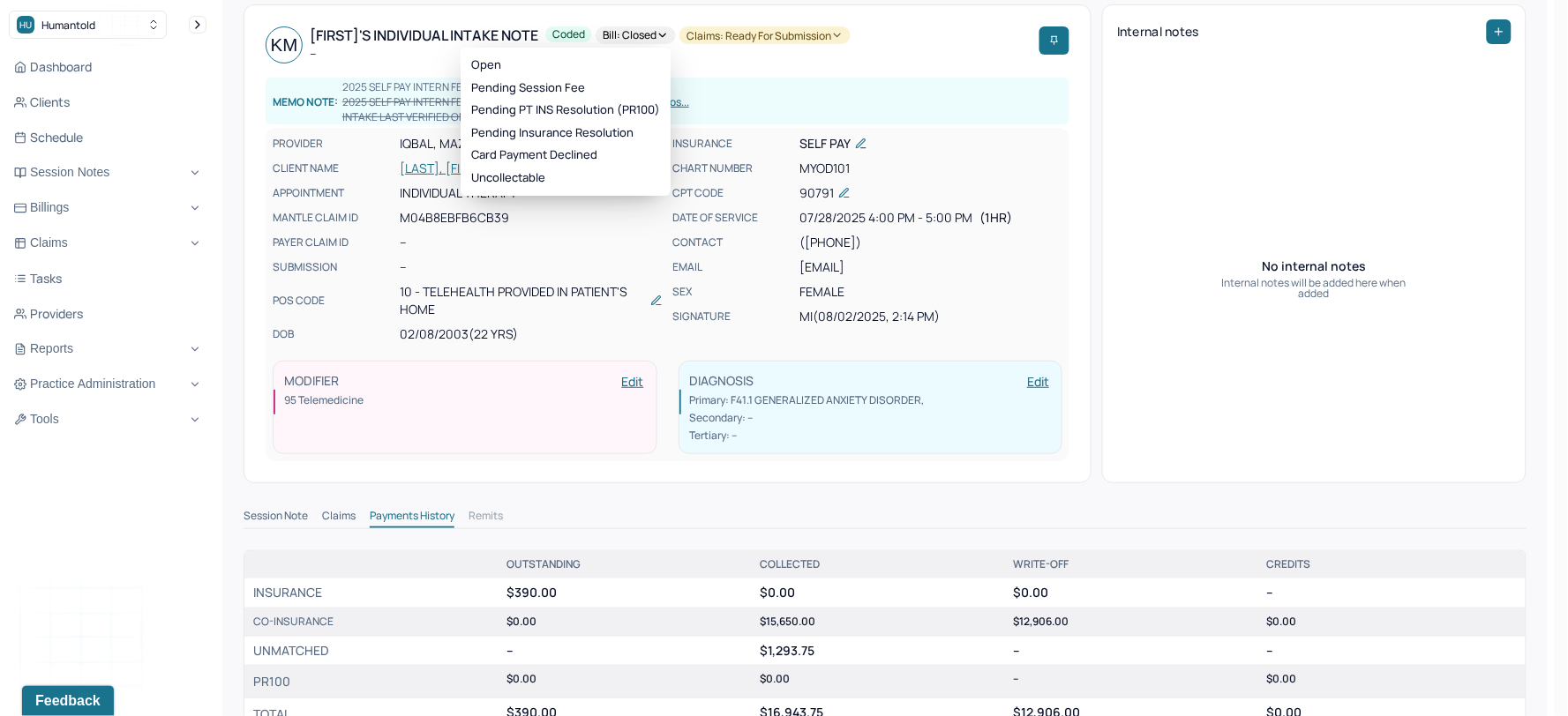 click 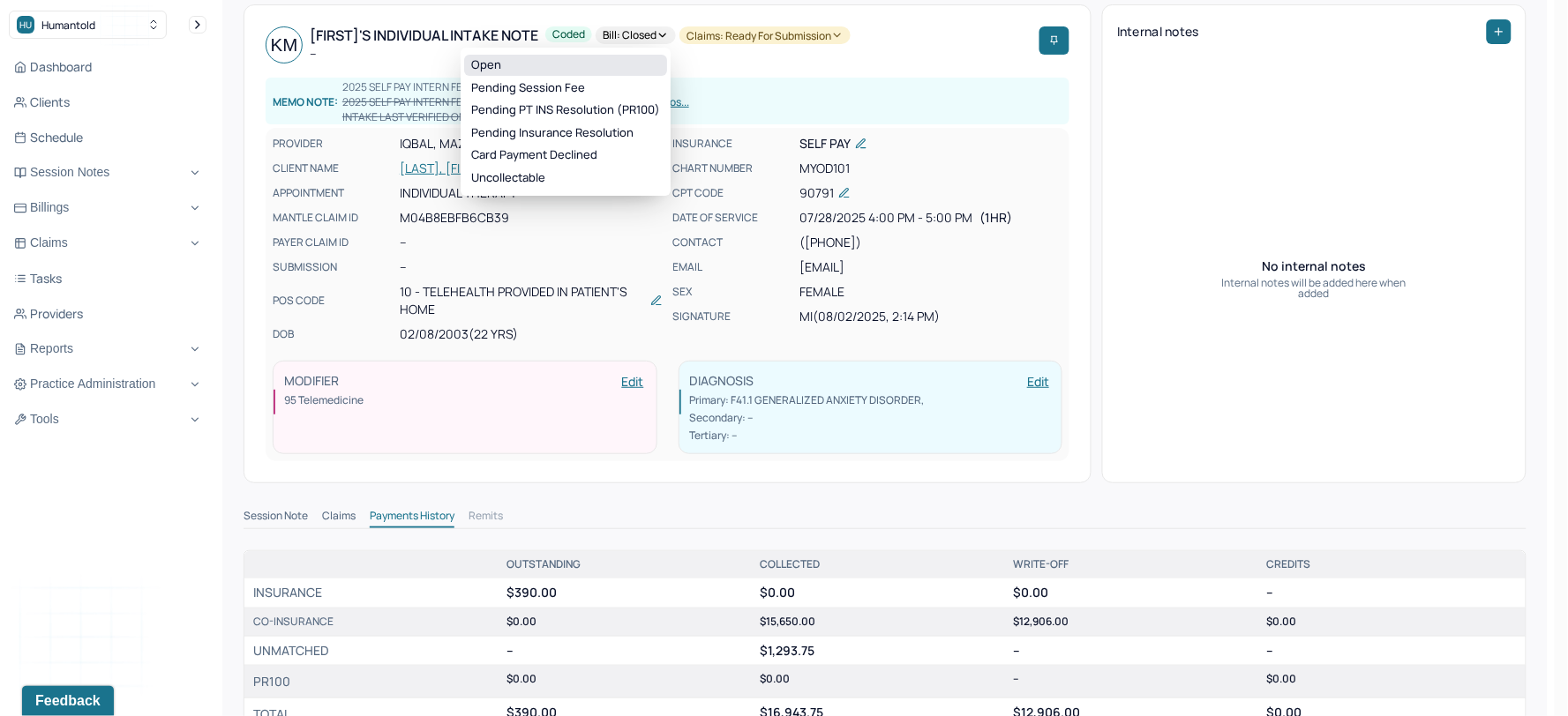 click on "Open" at bounding box center [566, 65] 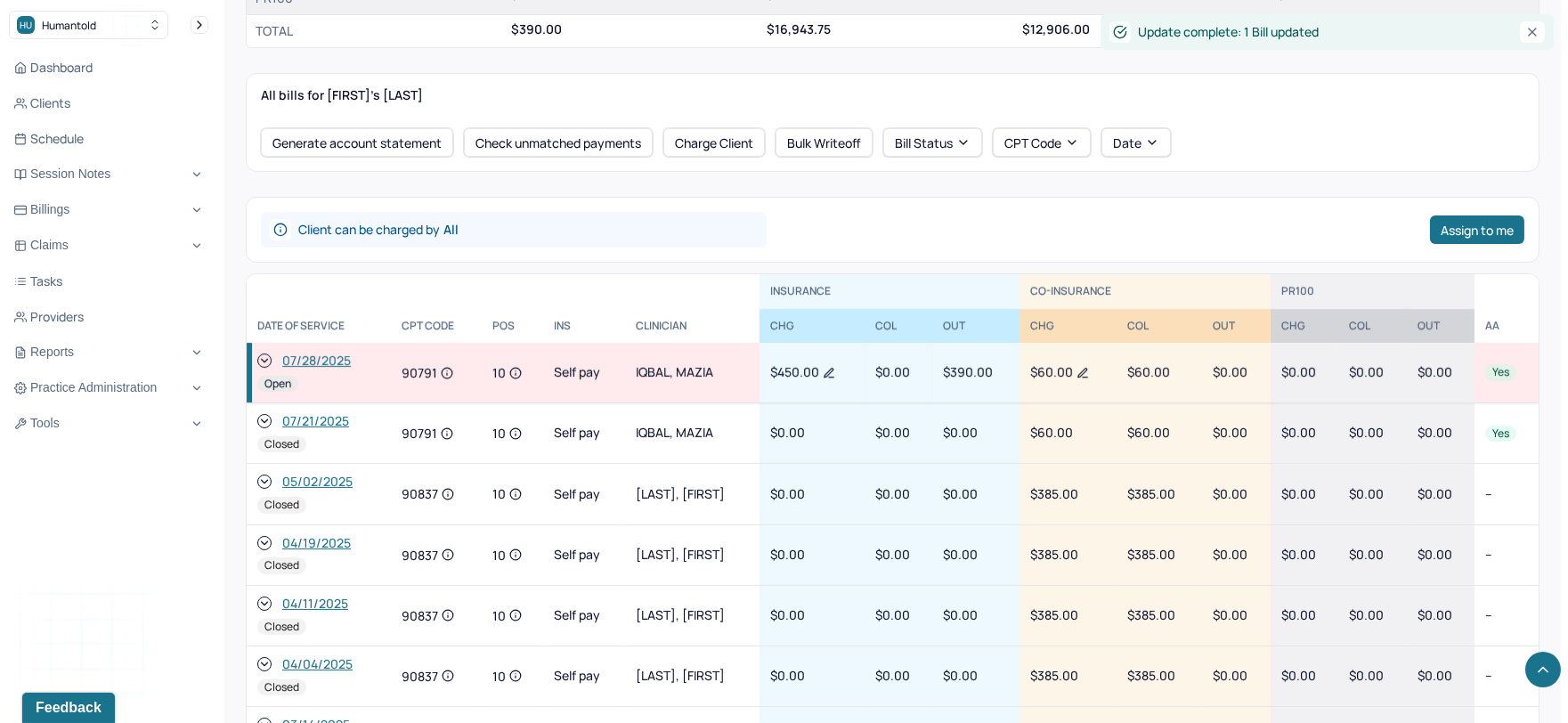 scroll, scrollTop: 791, scrollLeft: 0, axis: vertical 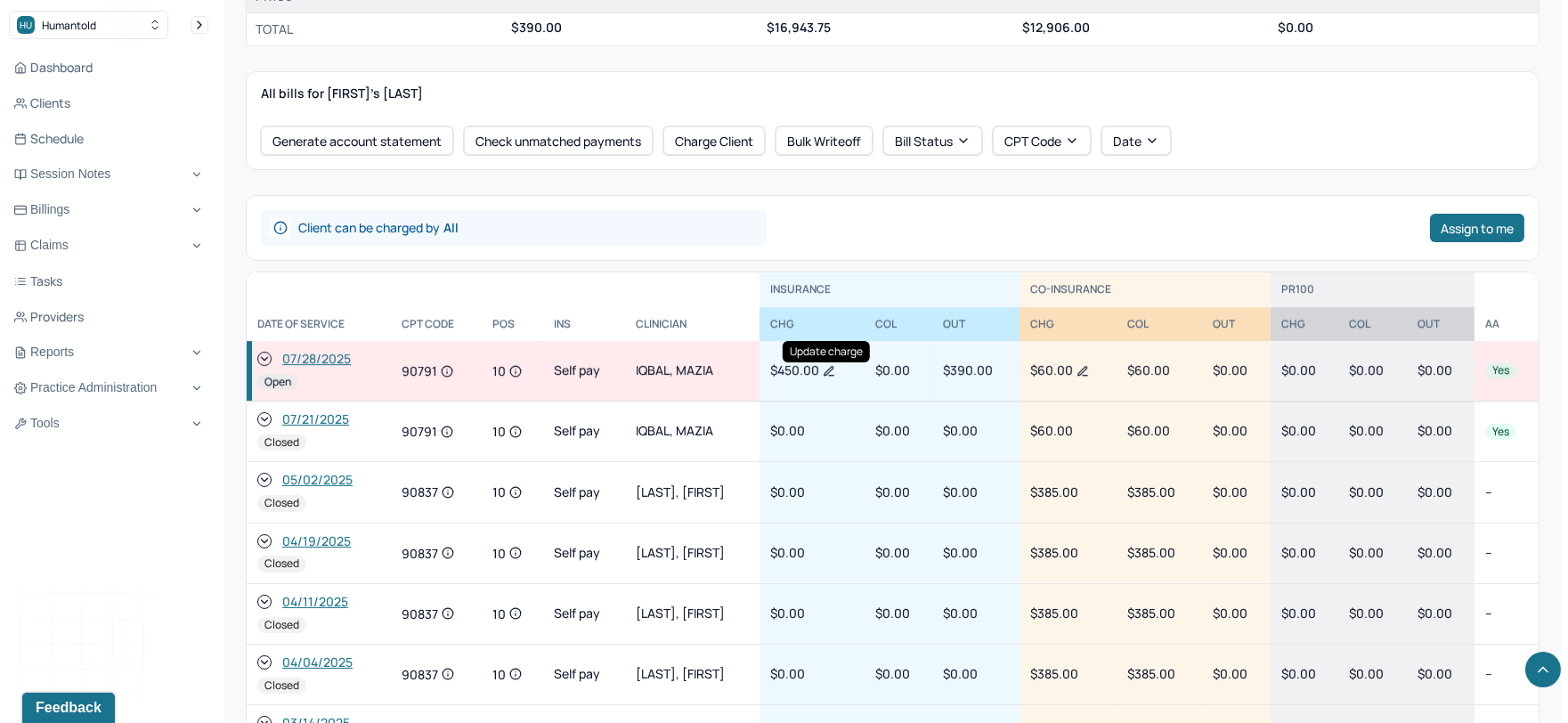 click 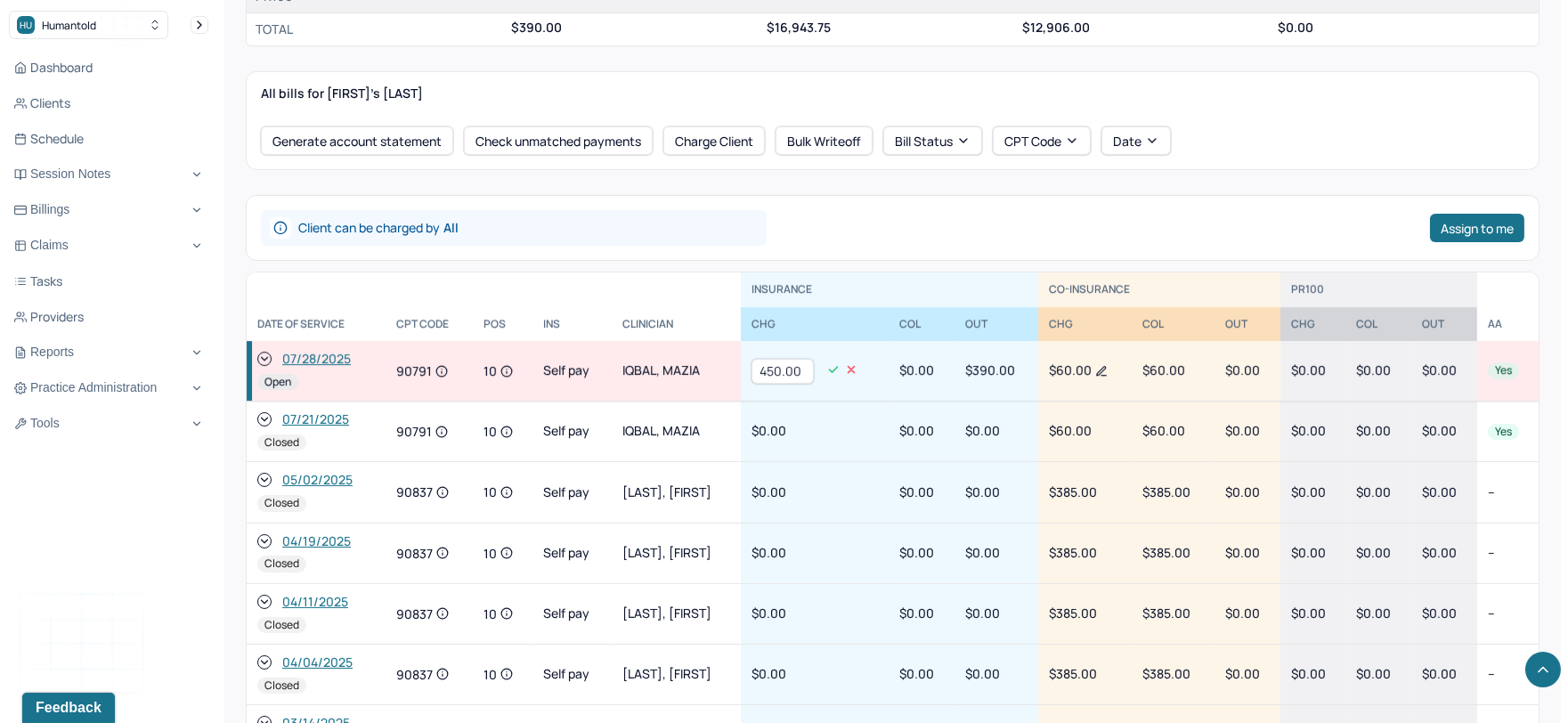 click on "450.00" at bounding box center [783, 371] 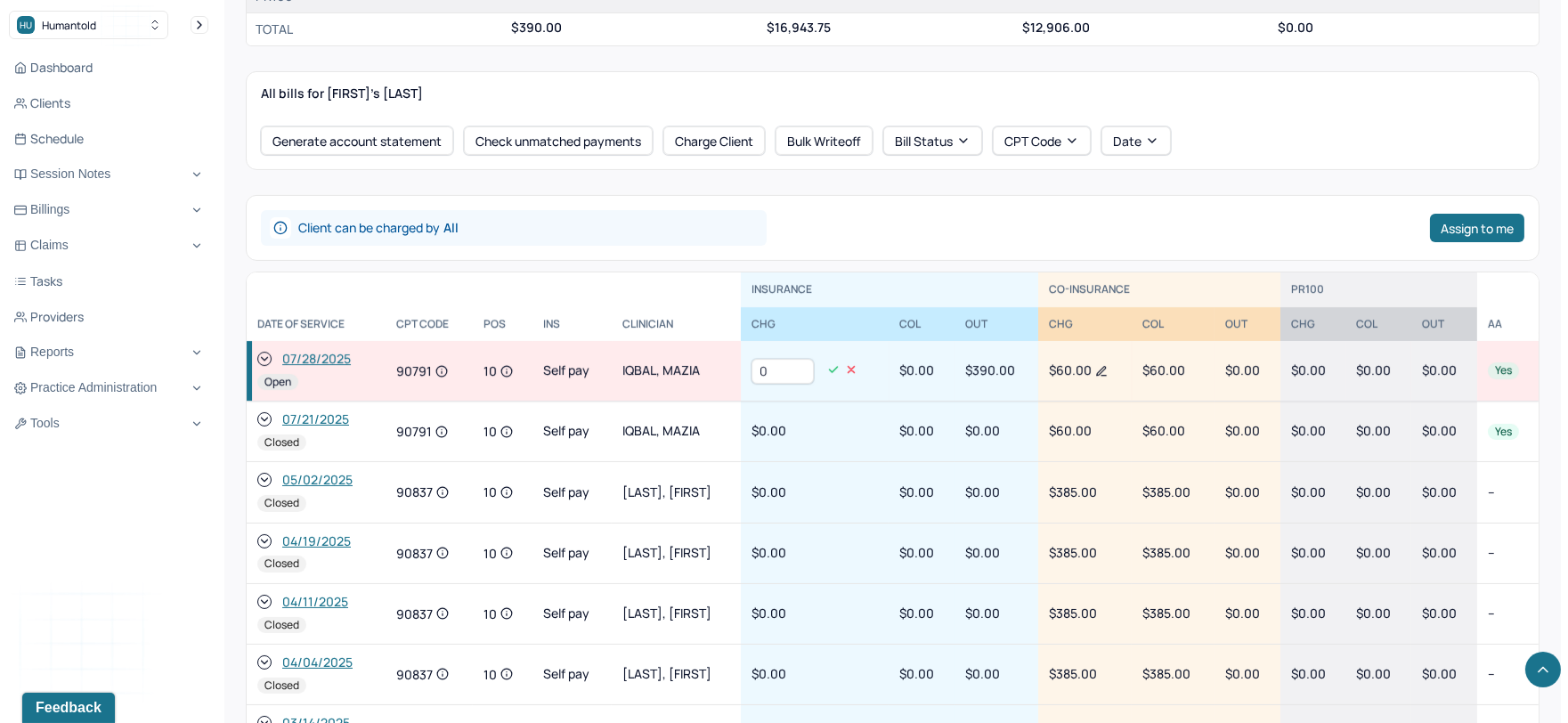 type on "0" 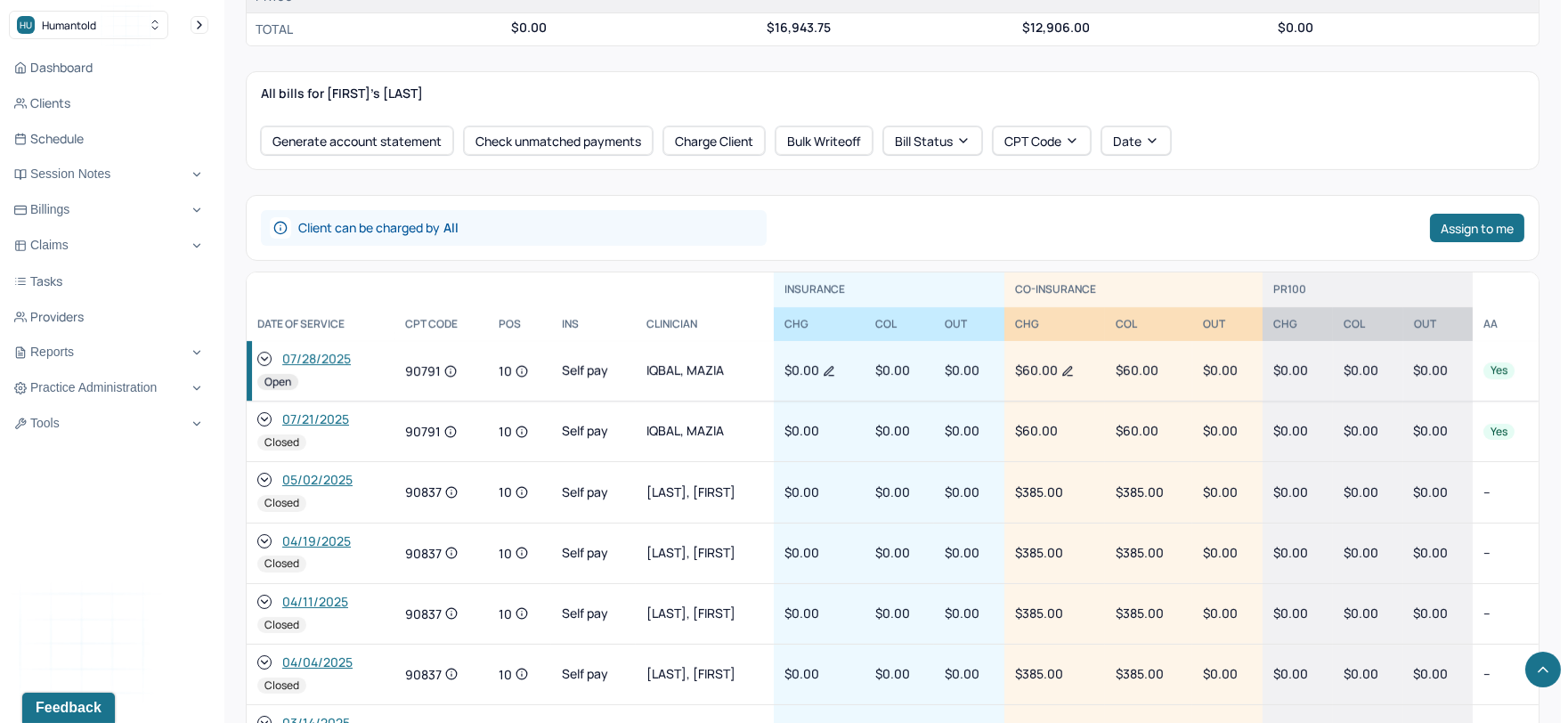 click 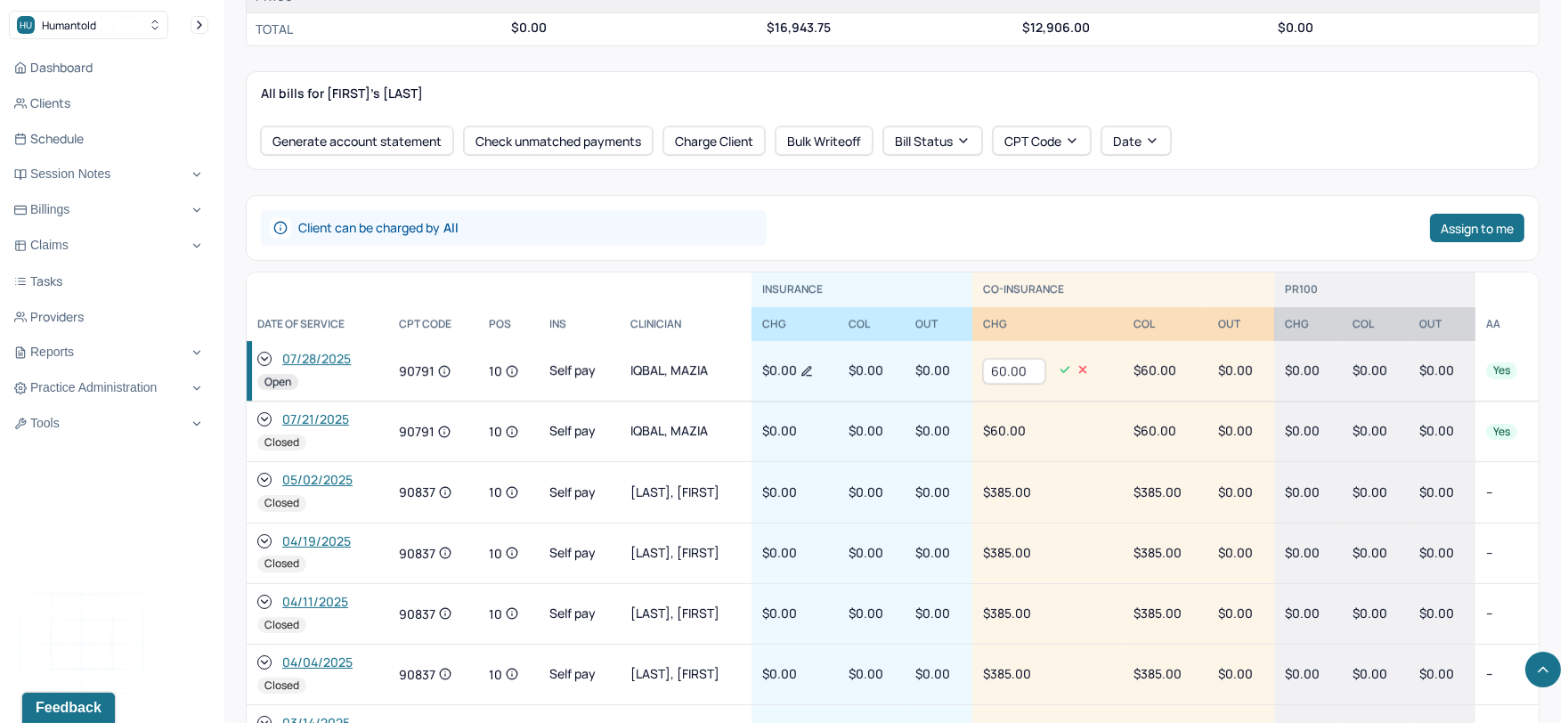 click on "60.00" at bounding box center (1014, 371) 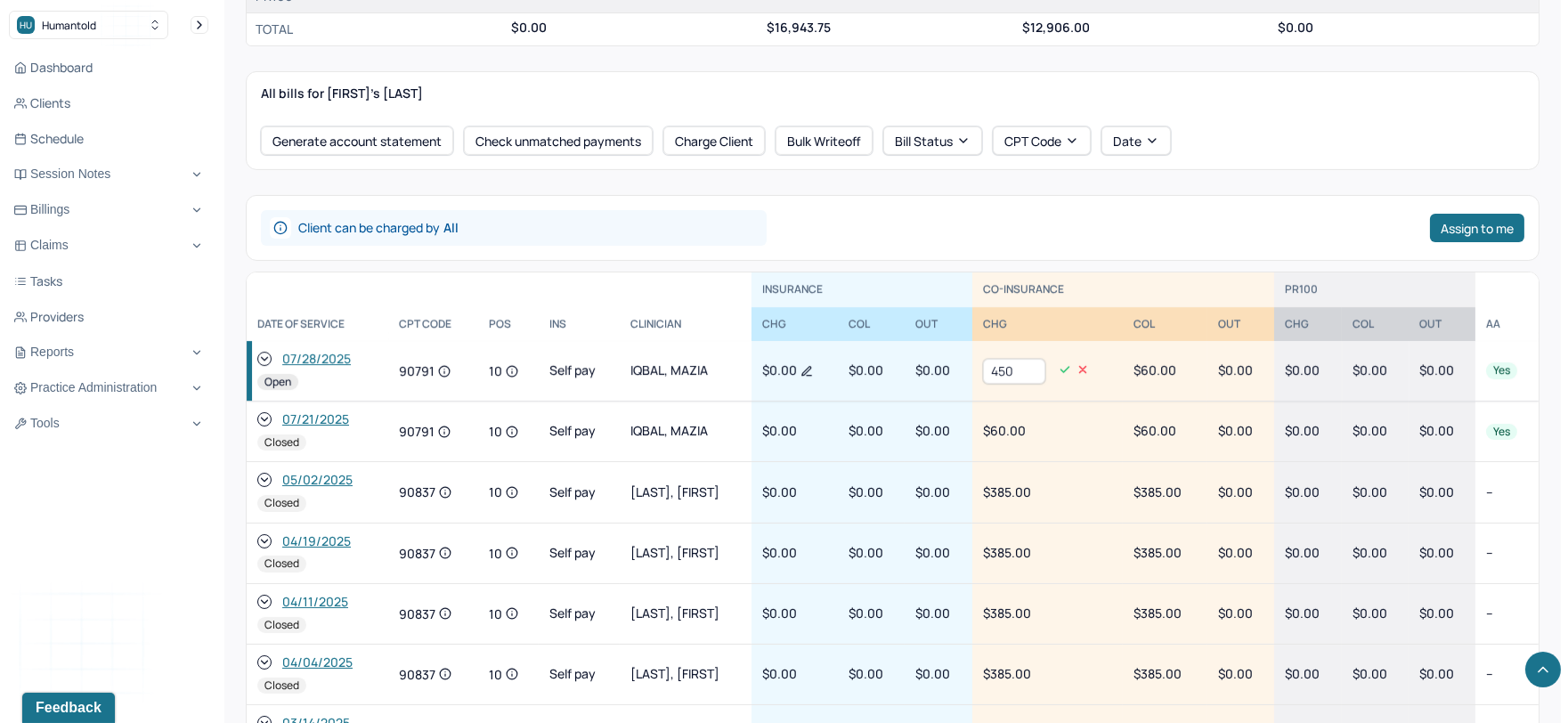type on "450" 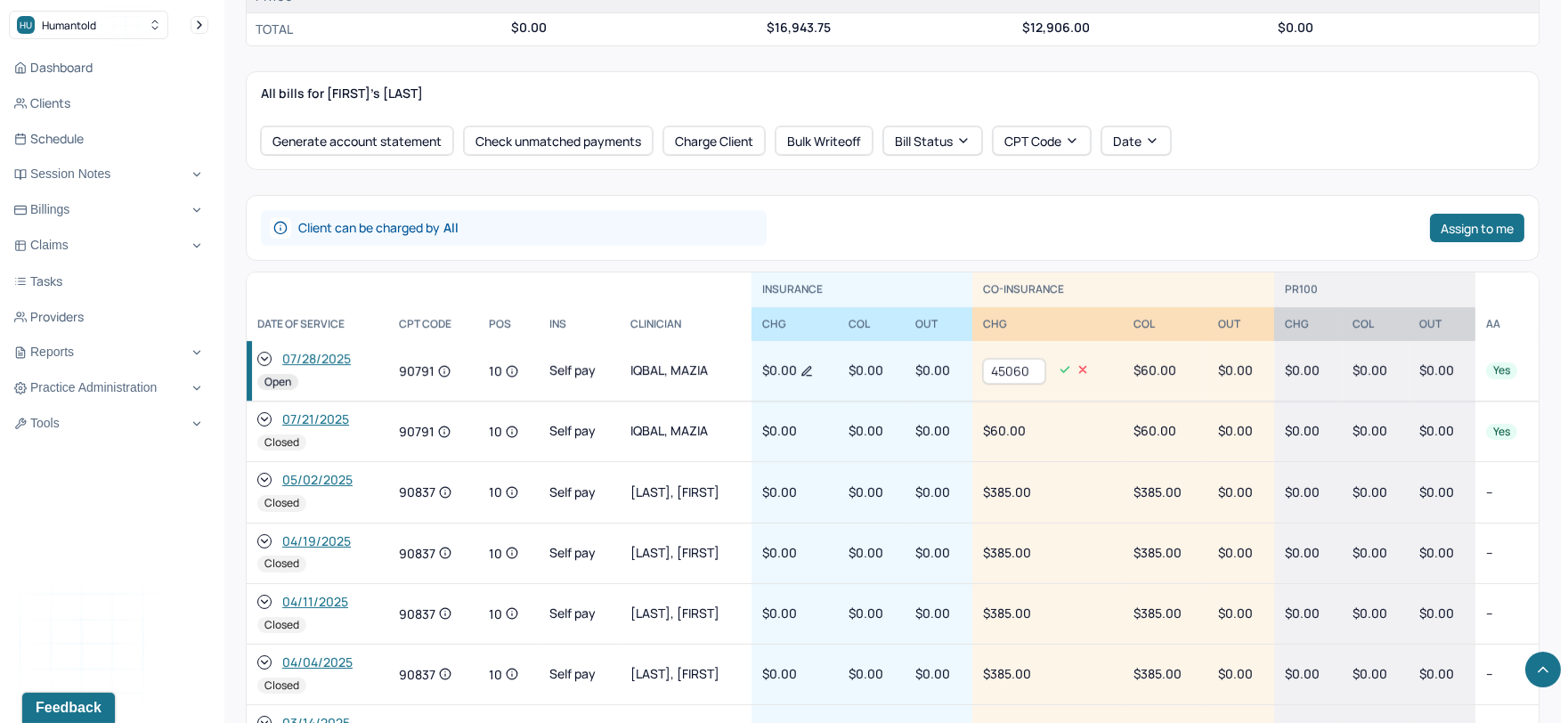 click on "45060" at bounding box center (1014, 371) 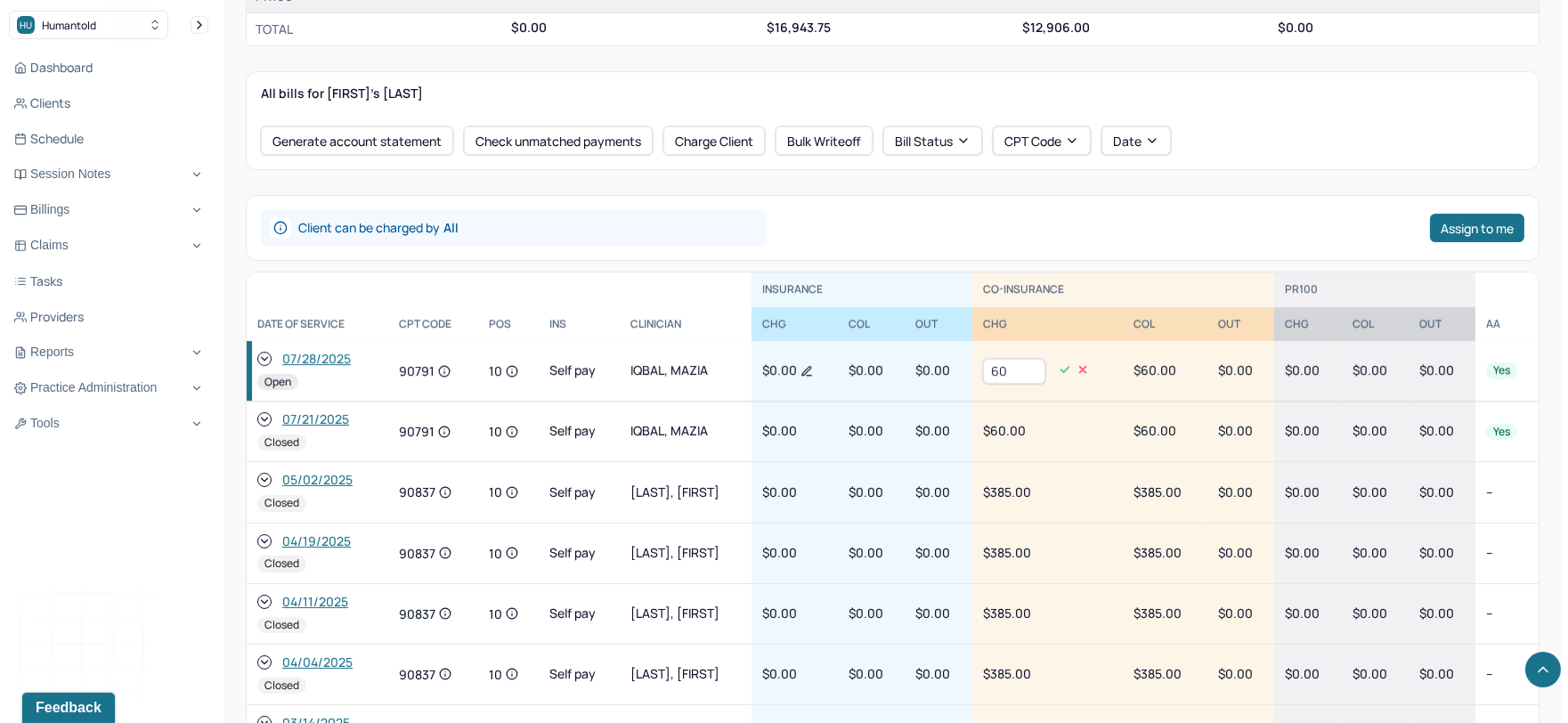 click on "60" at bounding box center (1014, 371) 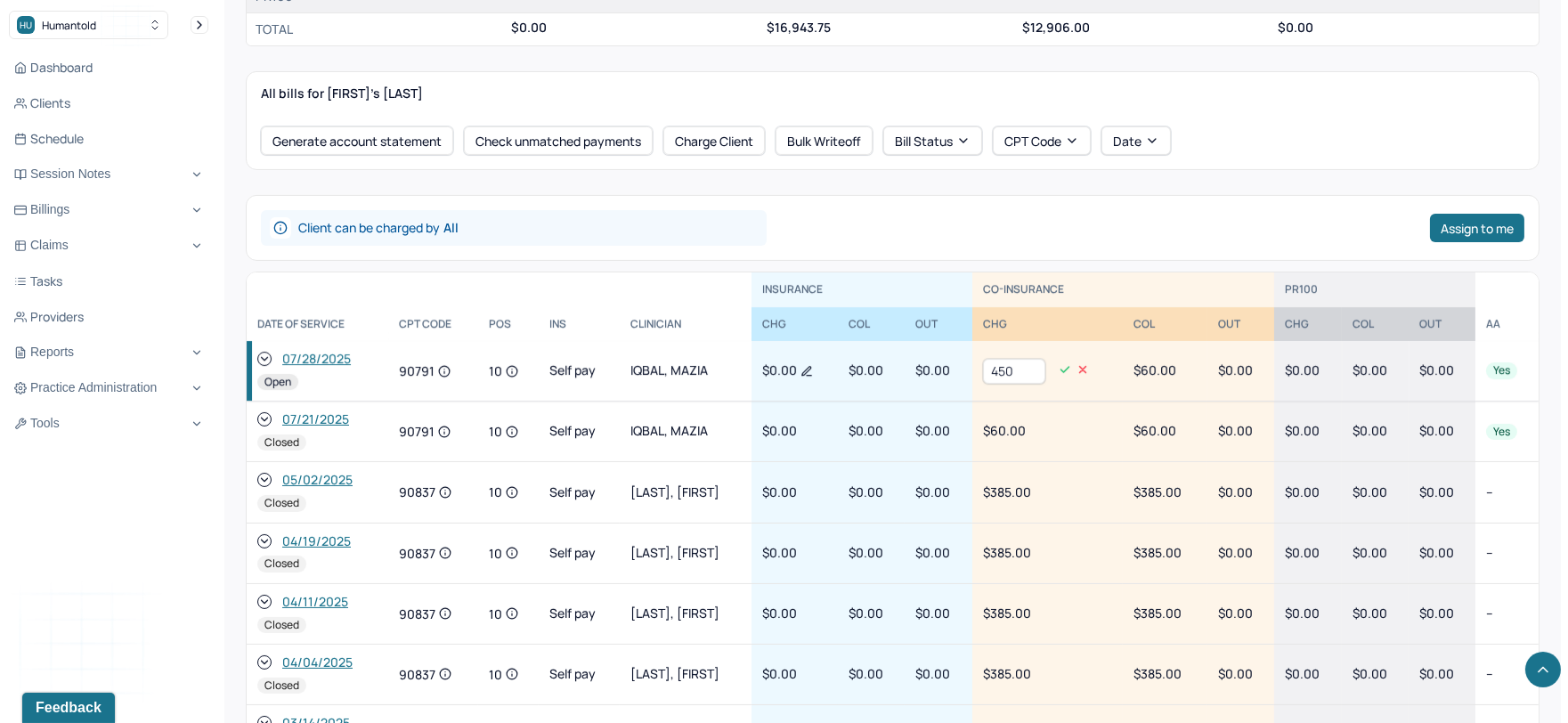 type on "450" 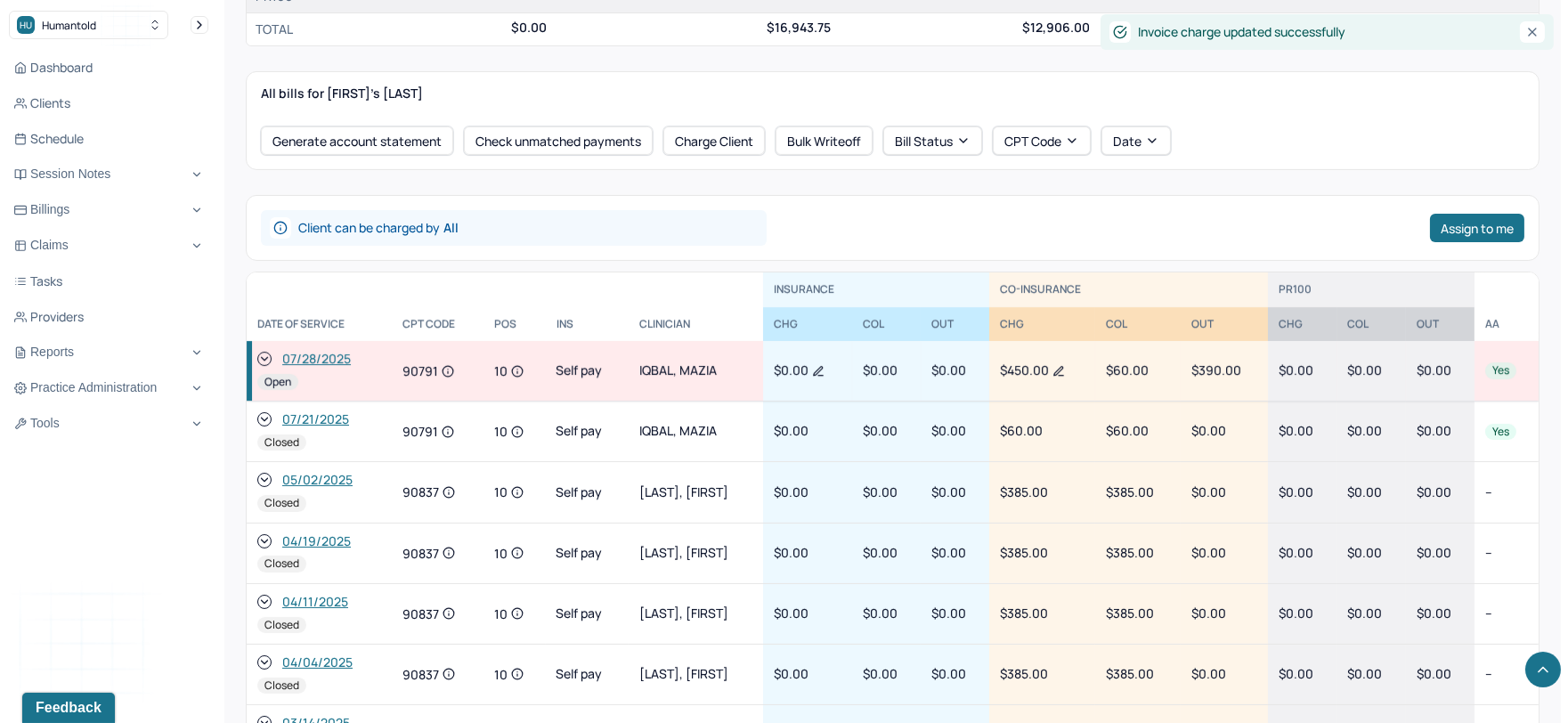 click on "07/21/2025" at bounding box center (315, 419) 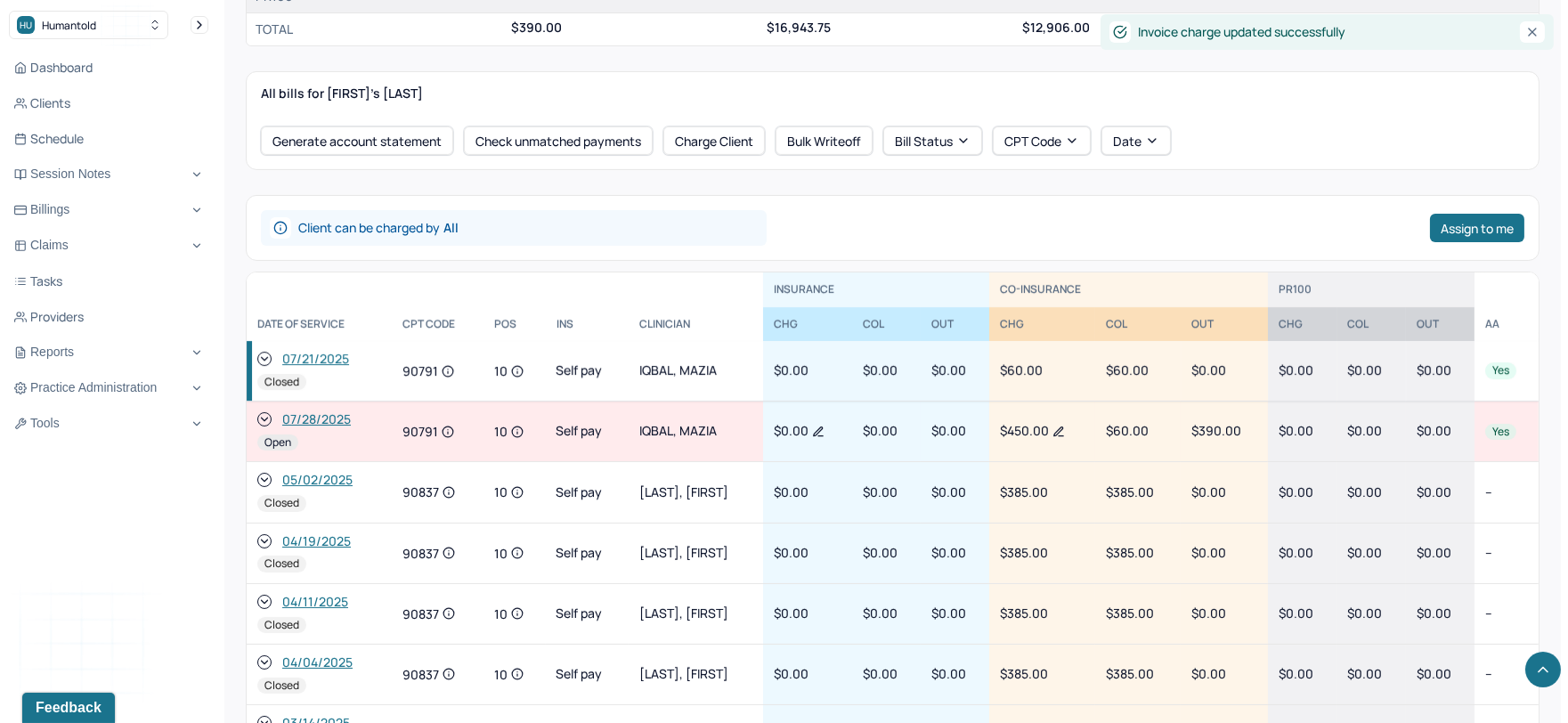 click 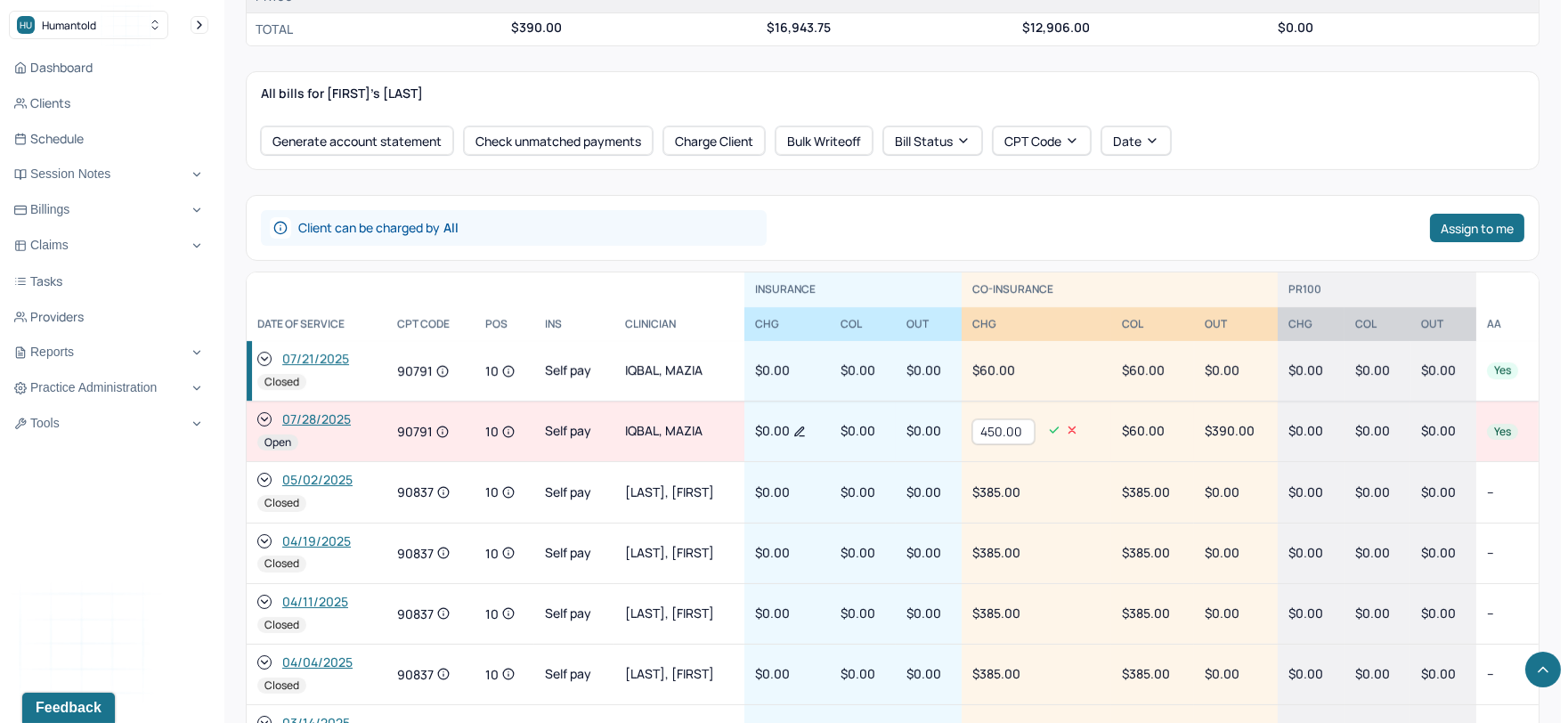click on "07/21/2025" at bounding box center [315, 359] 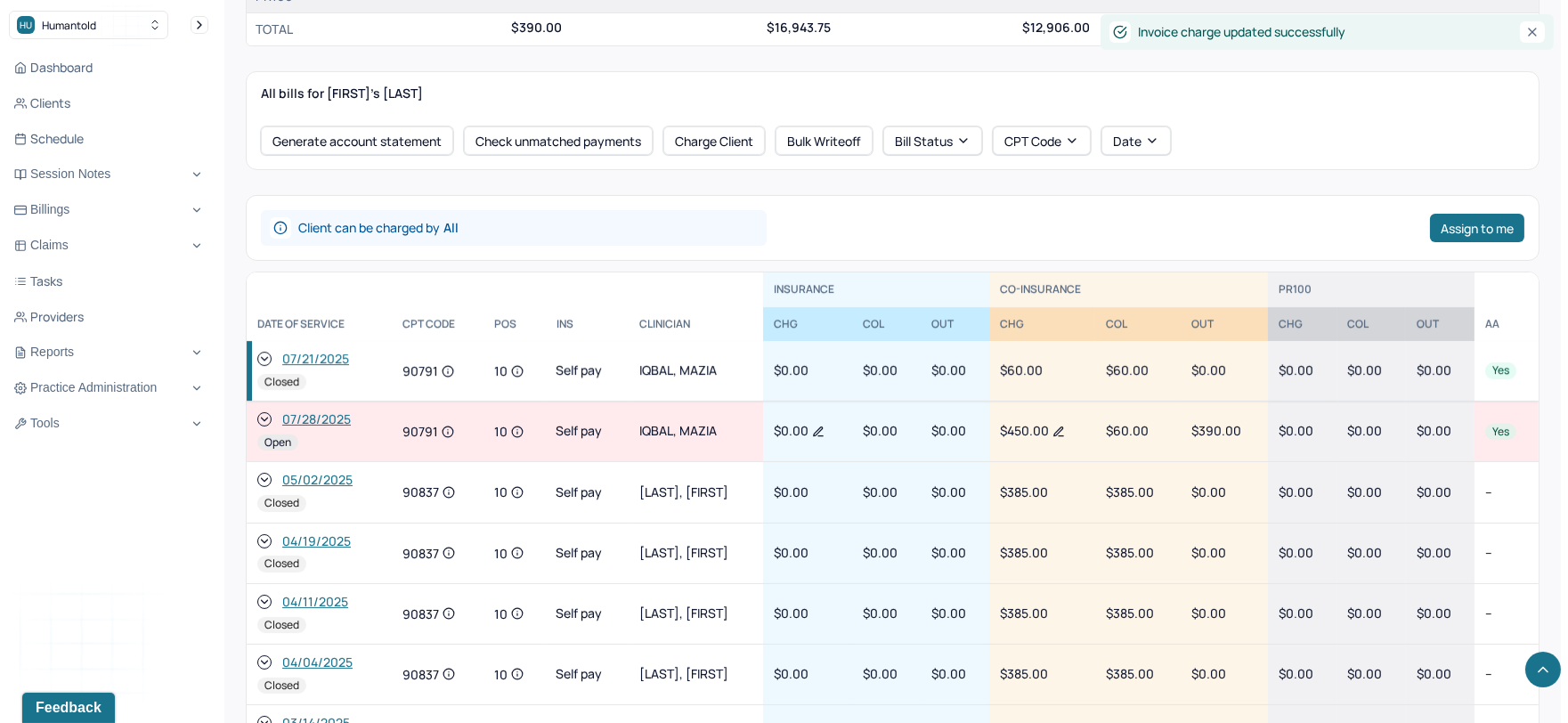 click on "07/21/2025" at bounding box center (315, 359) 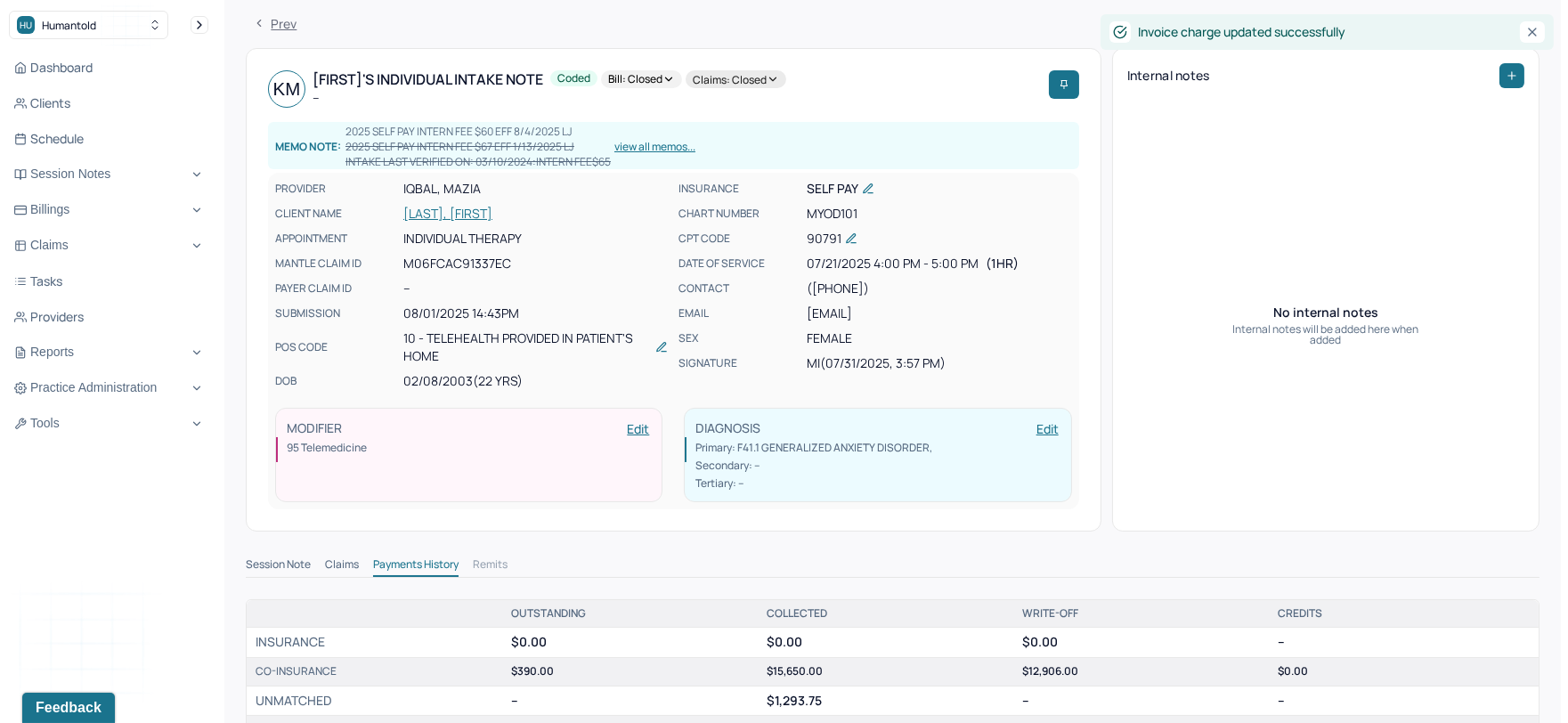 scroll, scrollTop: 0, scrollLeft: 0, axis: both 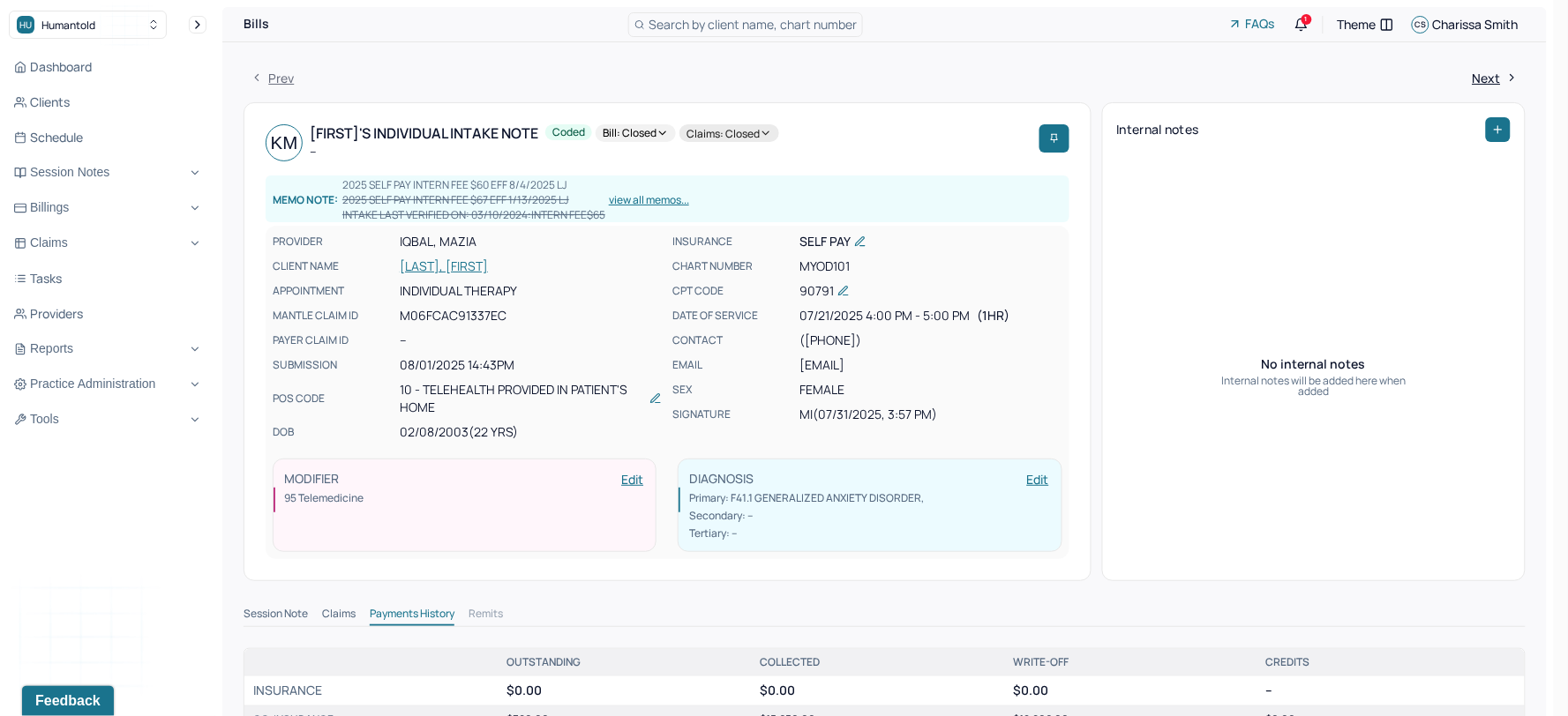 click on "Bill: Closed" at bounding box center (635, 133) 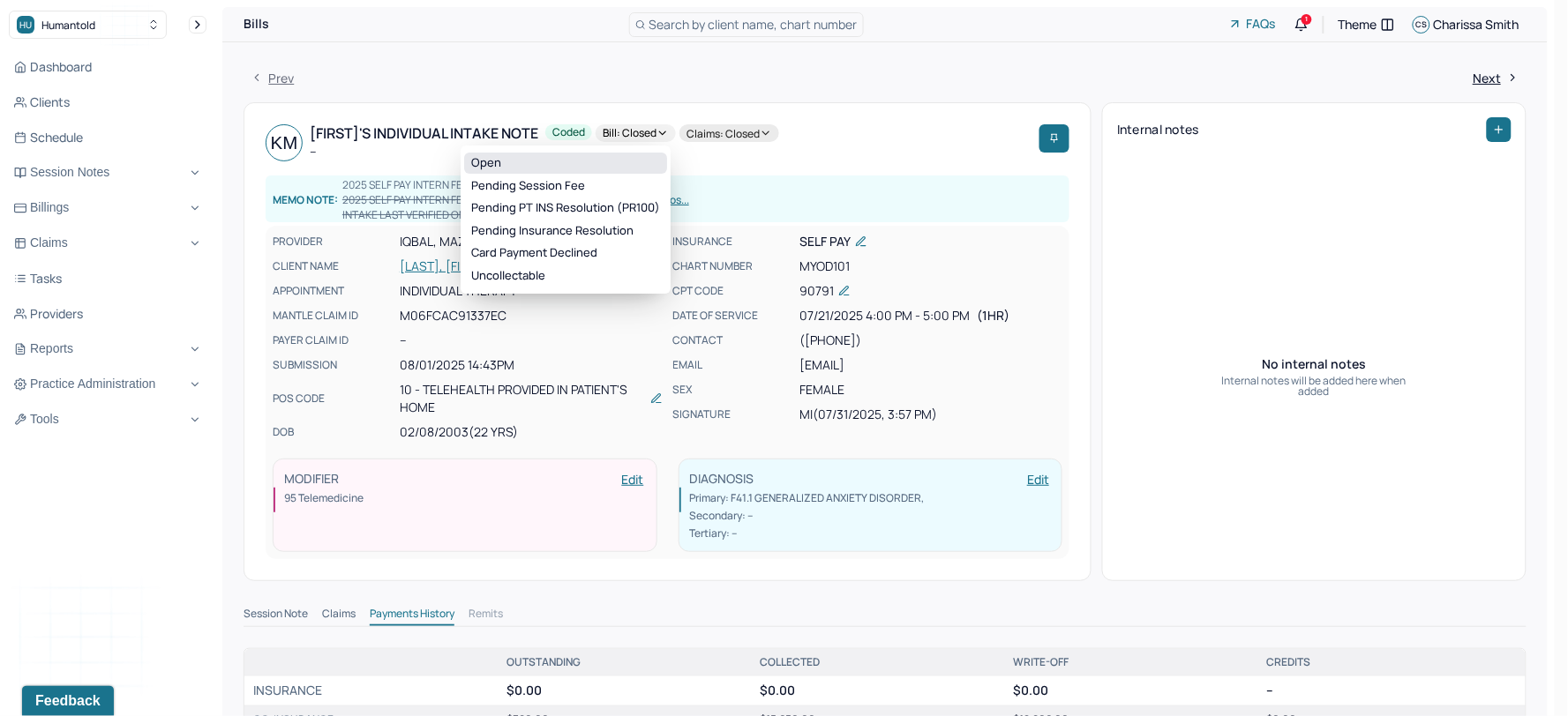 click on "Open" at bounding box center [566, 163] 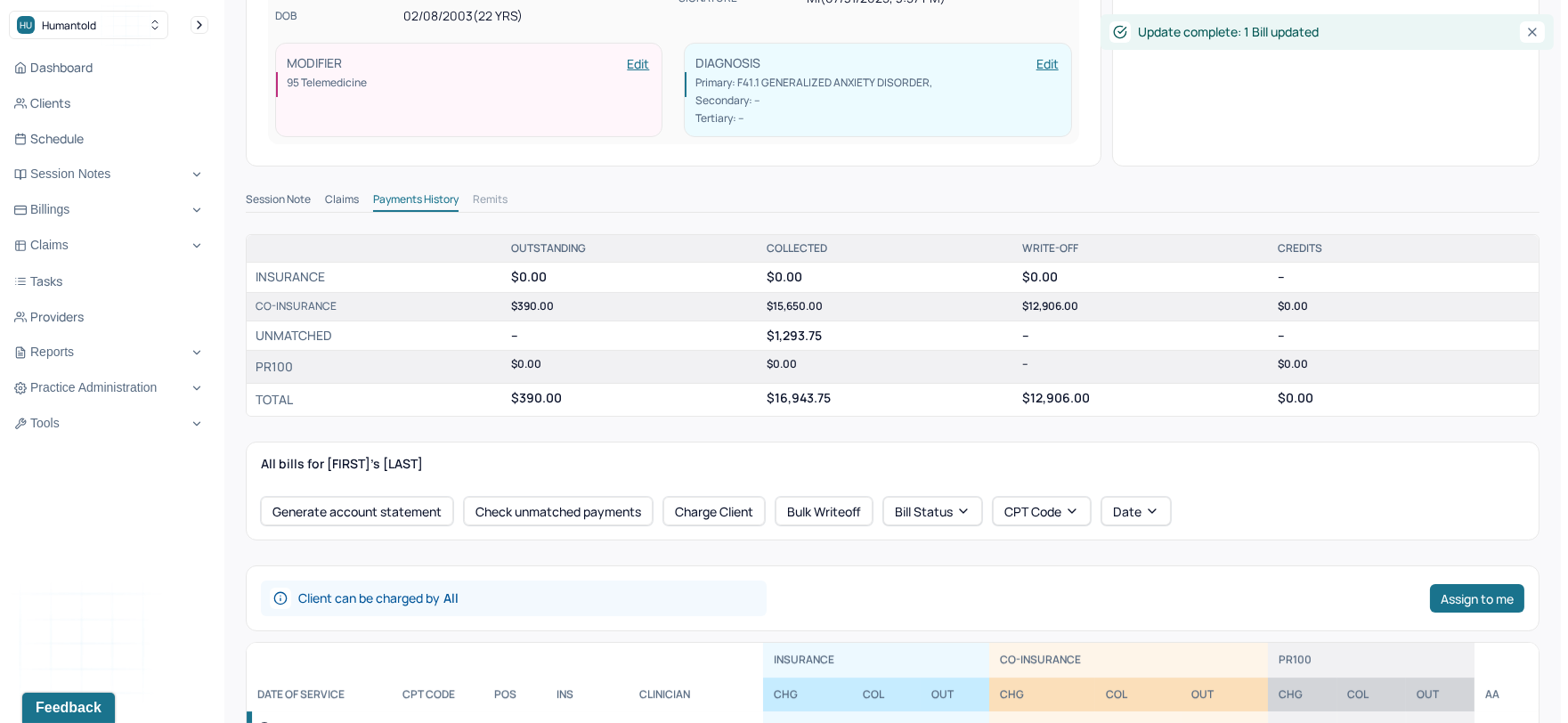 scroll, scrollTop: 494, scrollLeft: 0, axis: vertical 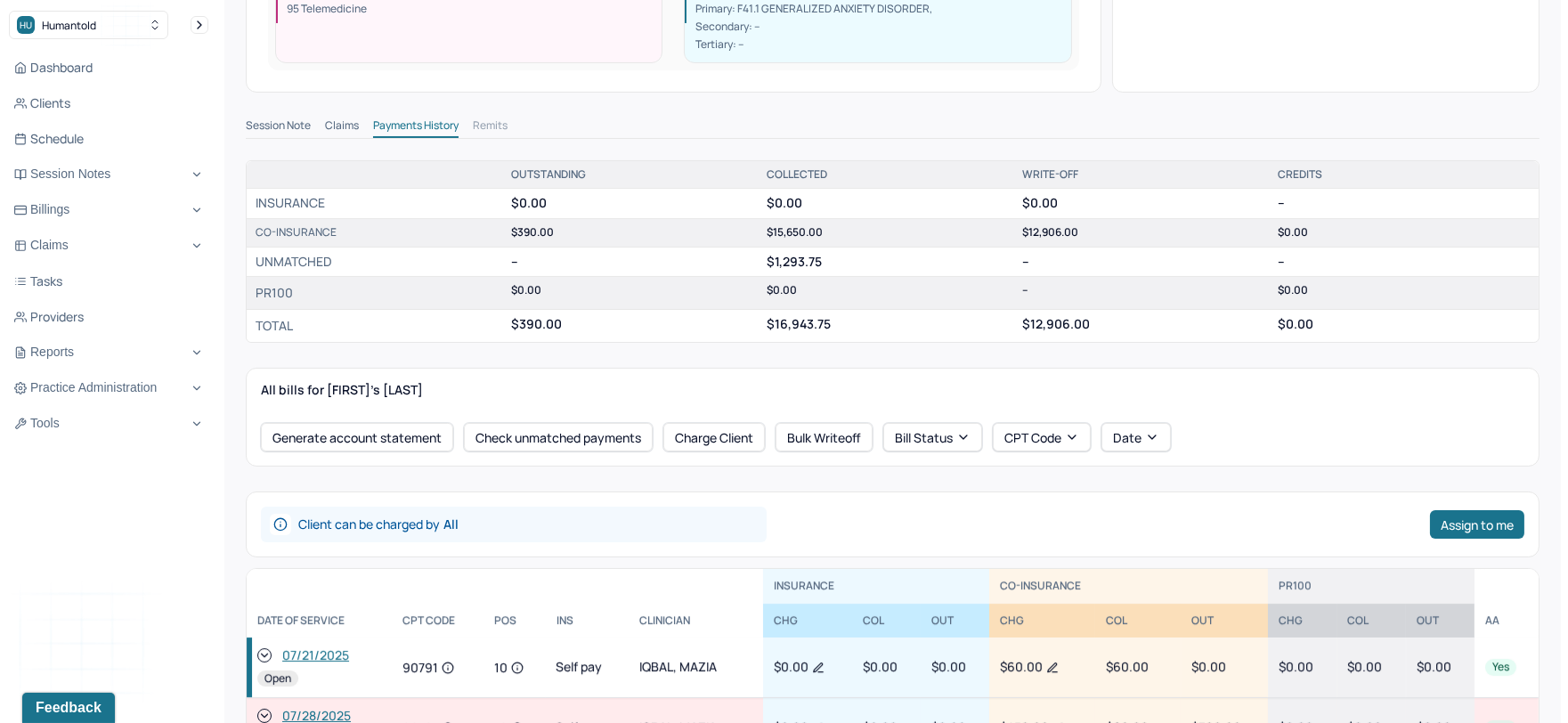 click 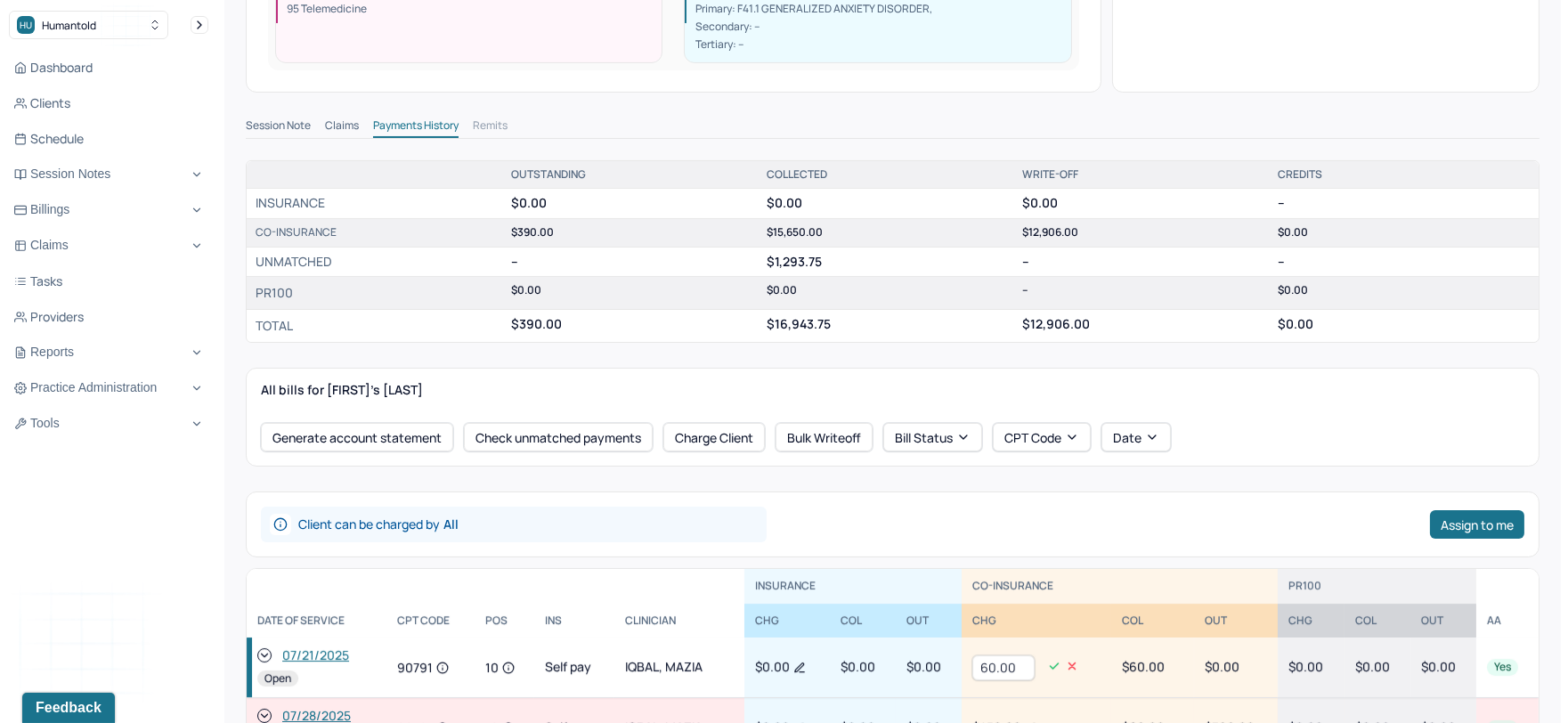 click on "60.00" at bounding box center (1003, 668) 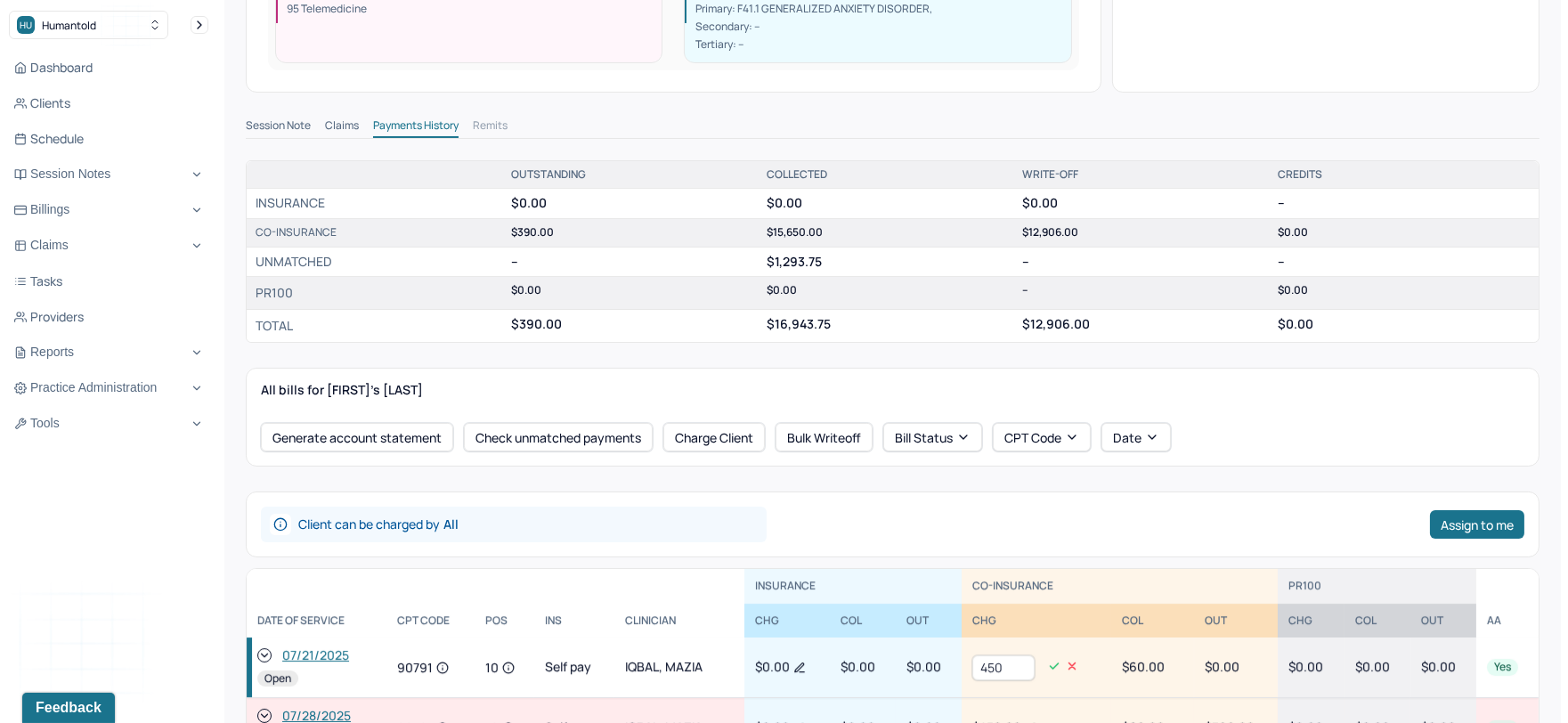 type on "450" 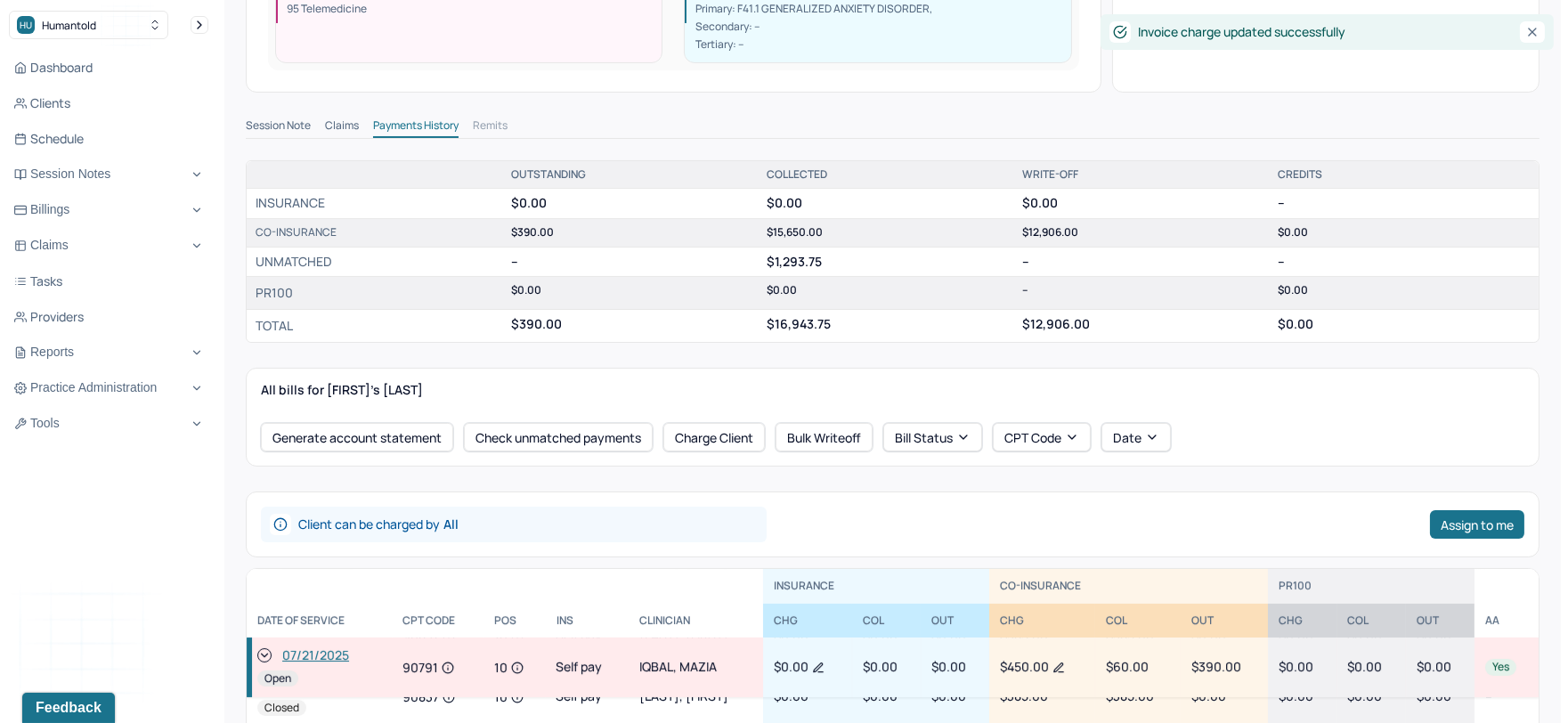 scroll, scrollTop: 0, scrollLeft: 0, axis: both 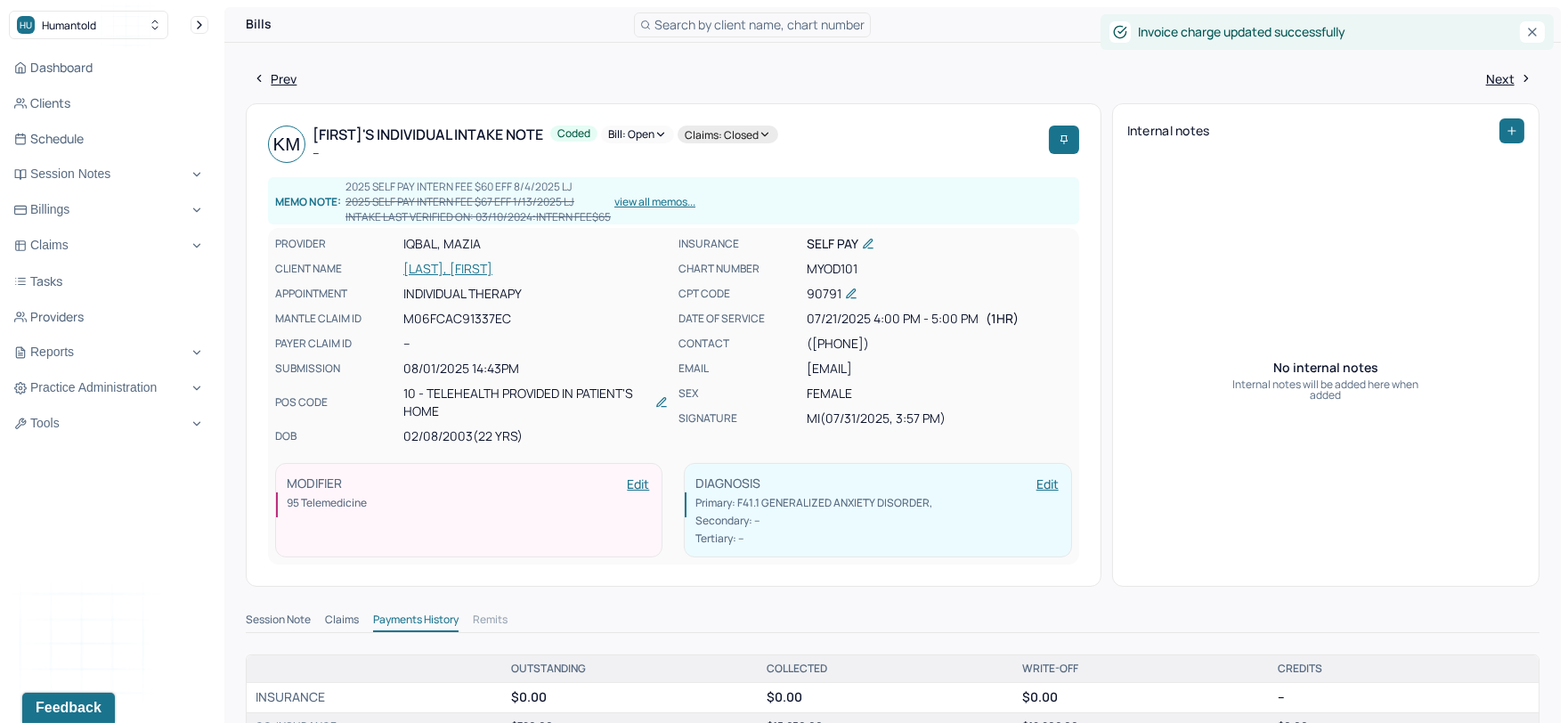 click on "Bill: Open" at bounding box center (638, 134) 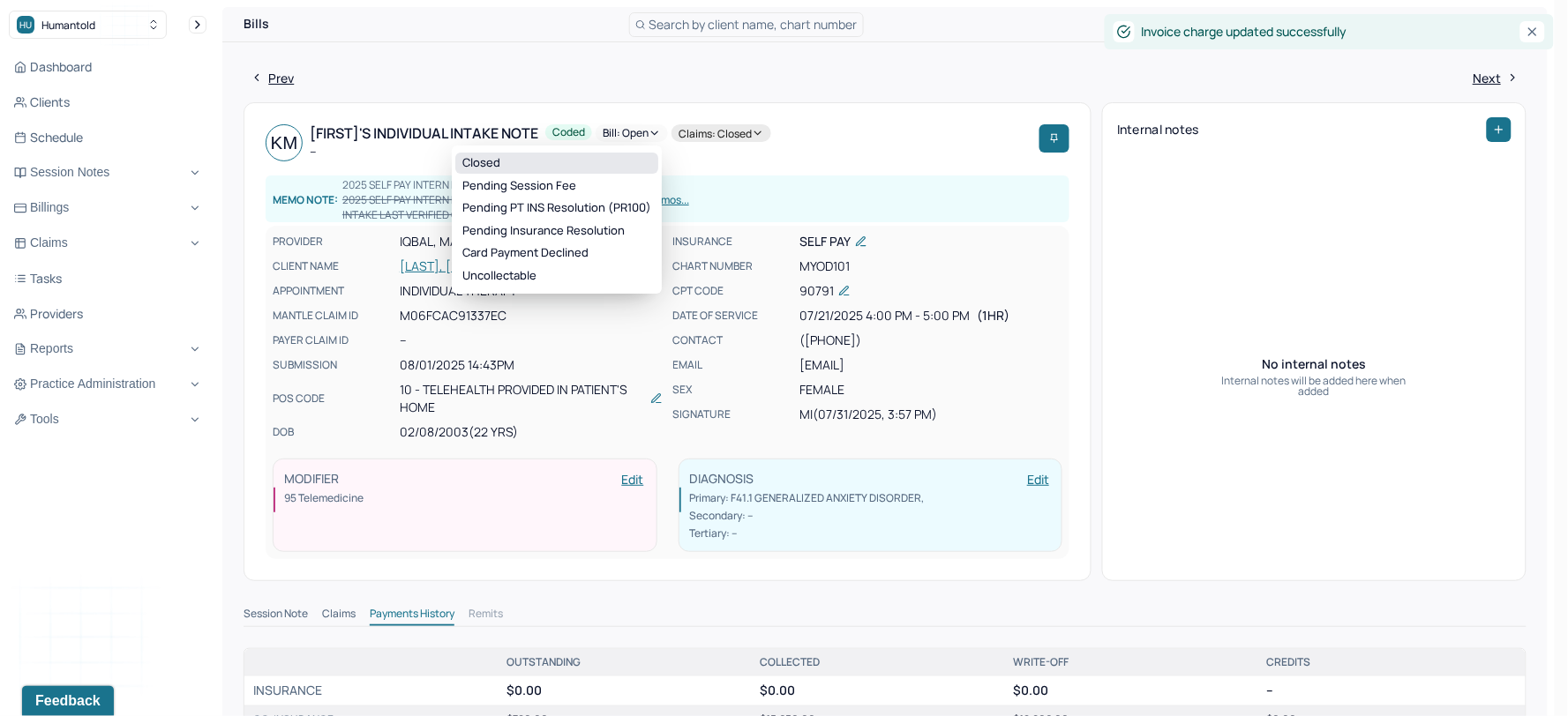 click on "Closed" at bounding box center [557, 163] 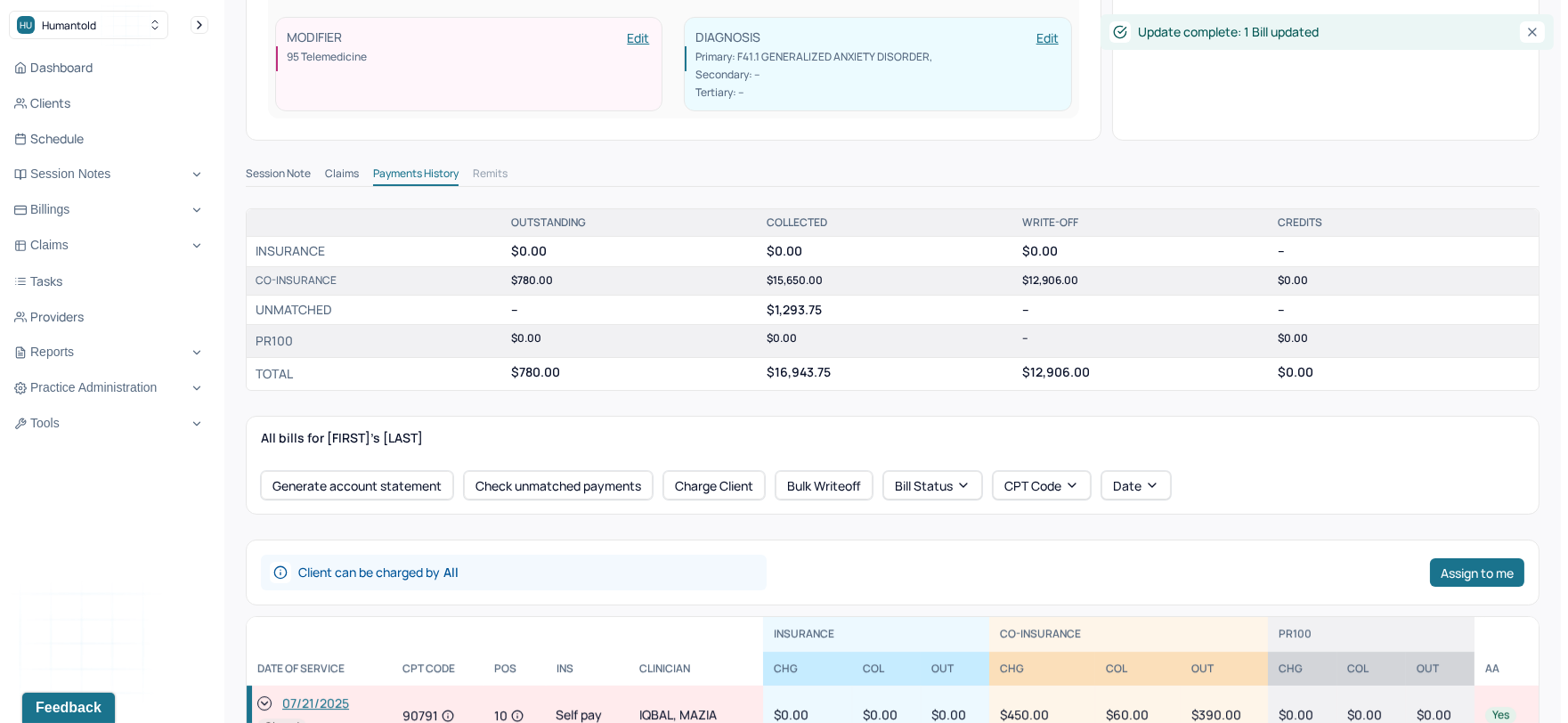 scroll, scrollTop: 494, scrollLeft: 0, axis: vertical 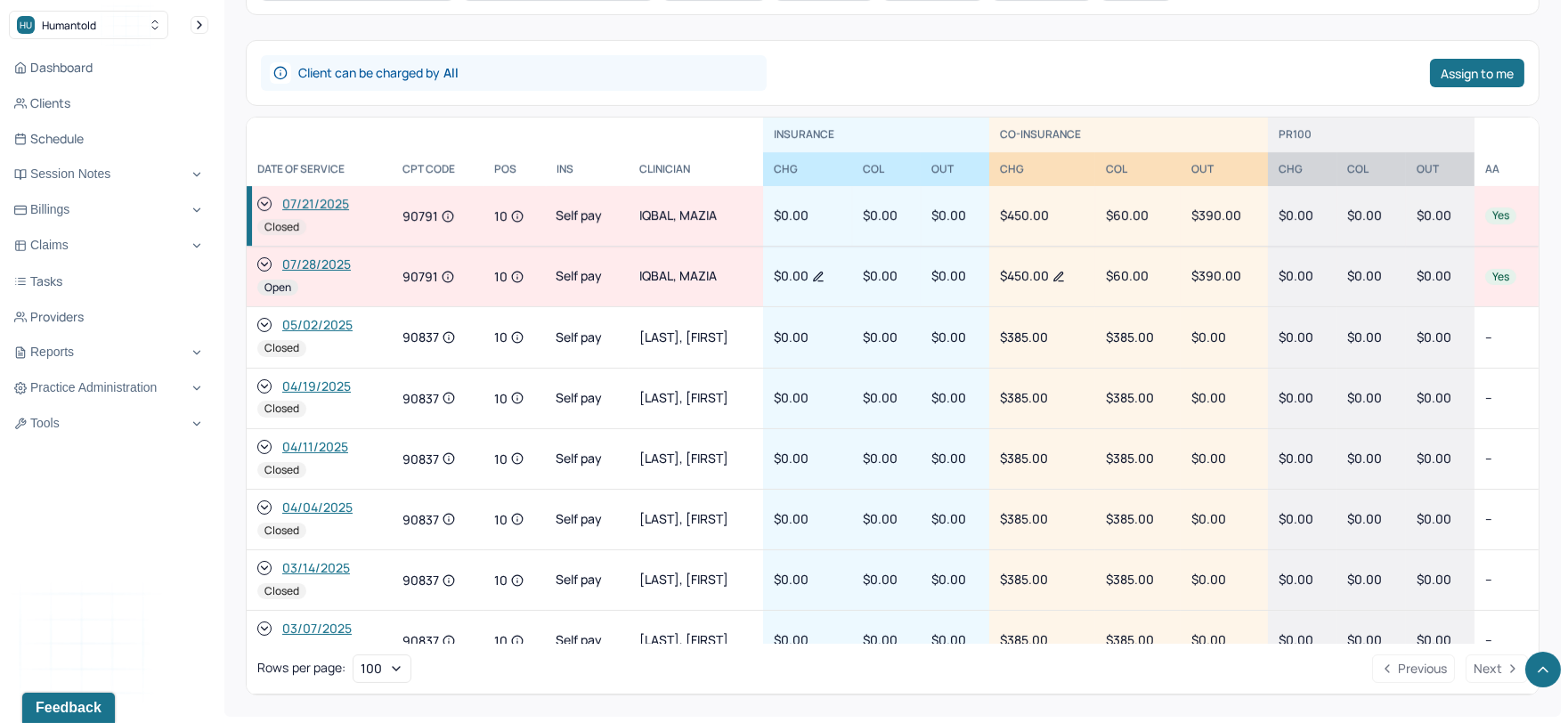 click on "07/28/2025" at bounding box center [316, 264] 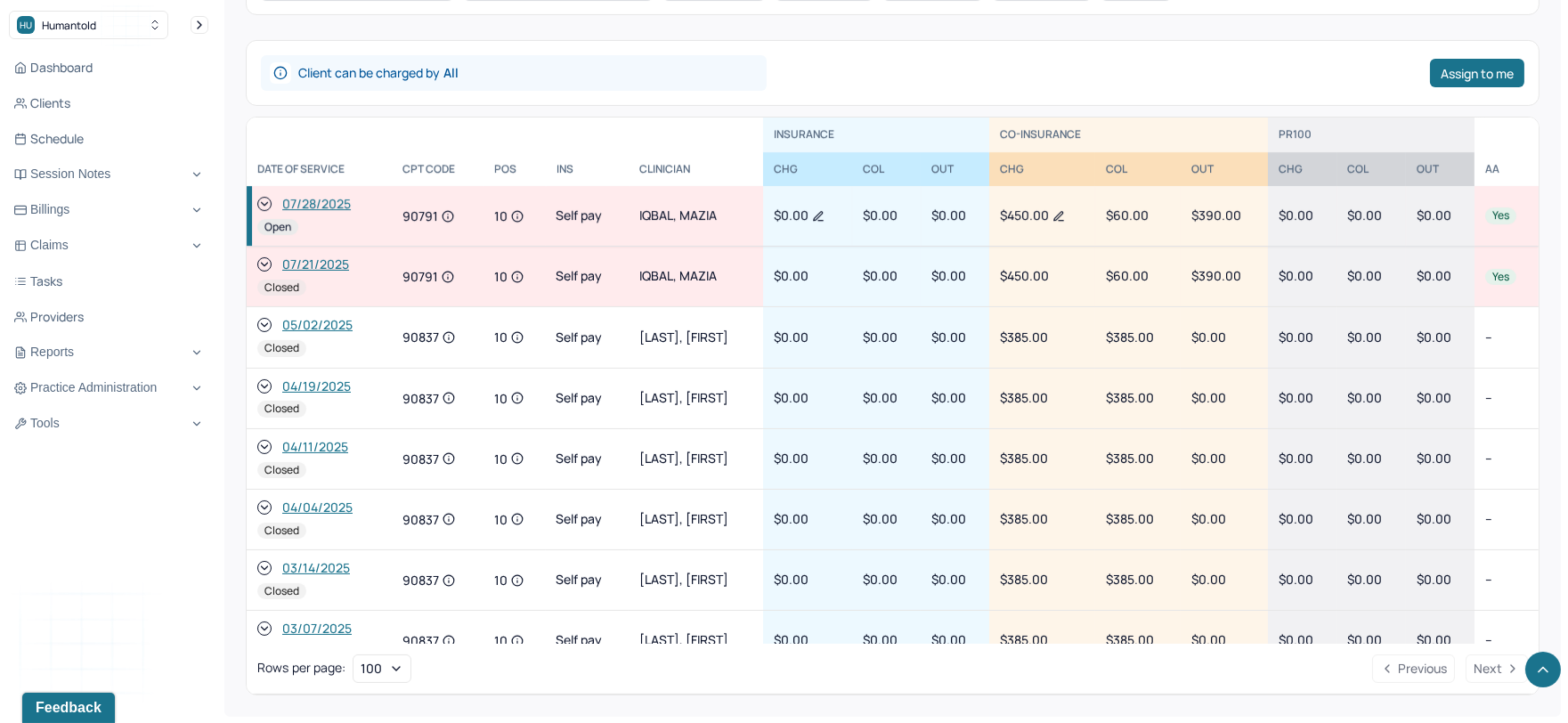 click on "07/21/2025" at bounding box center (315, 264) 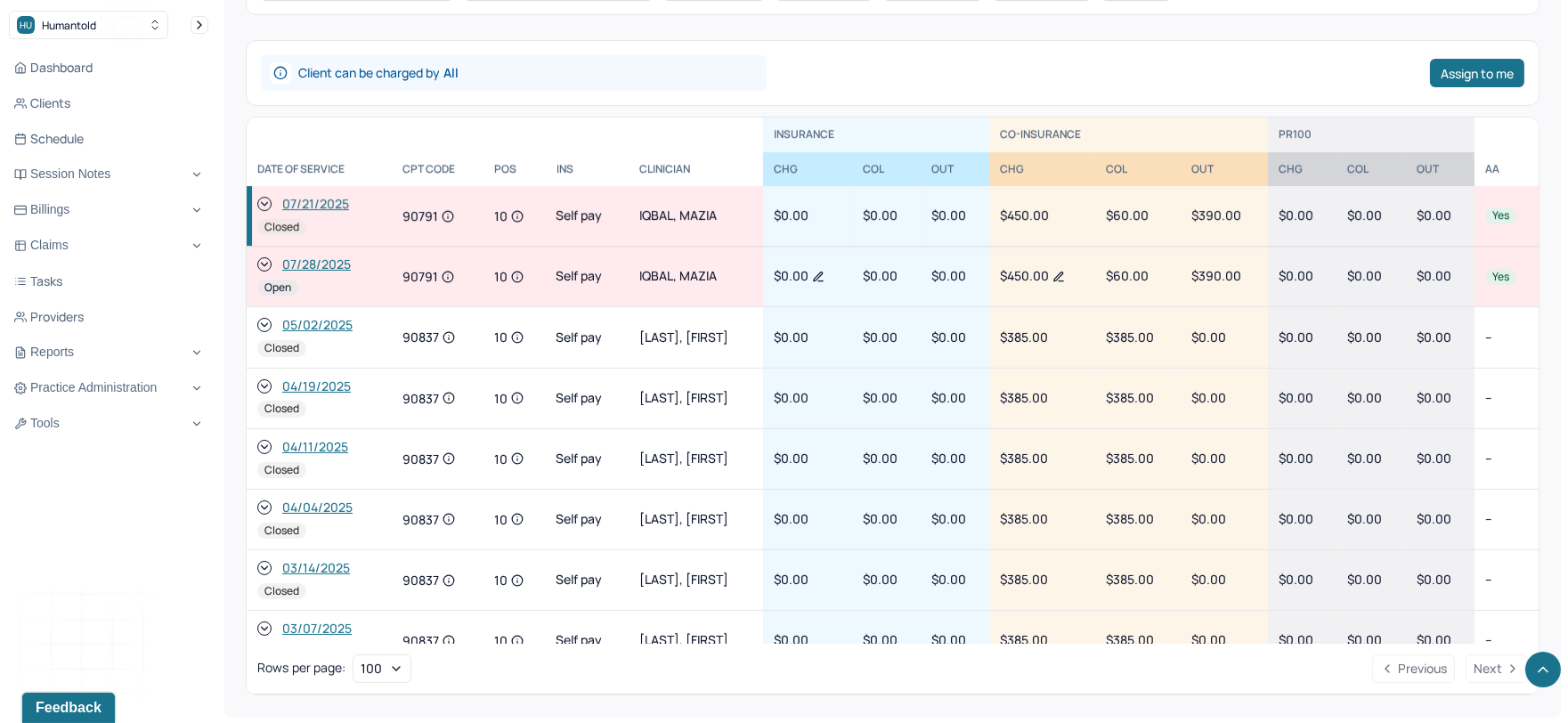 scroll, scrollTop: 847, scrollLeft: 0, axis: vertical 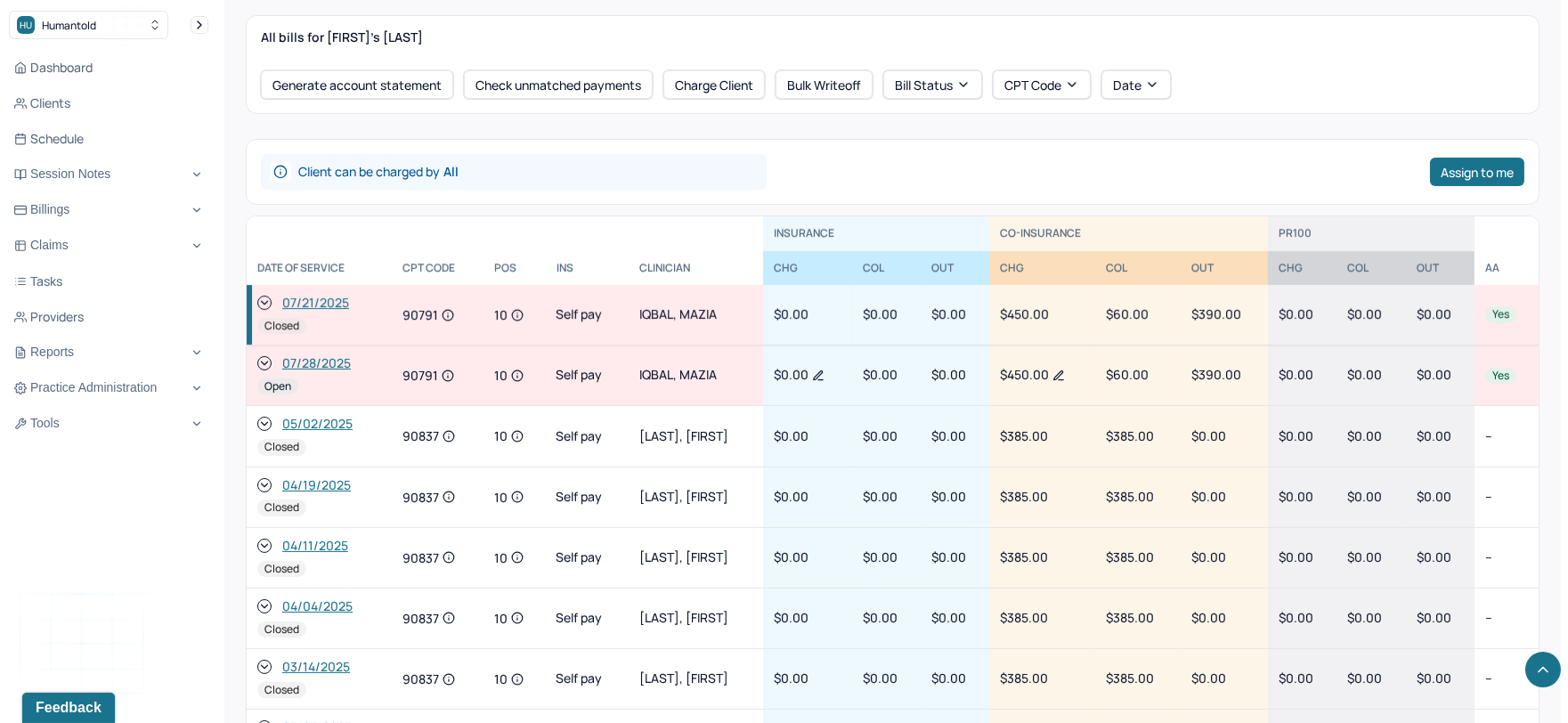 click on "07/28/2025" at bounding box center [316, 363] 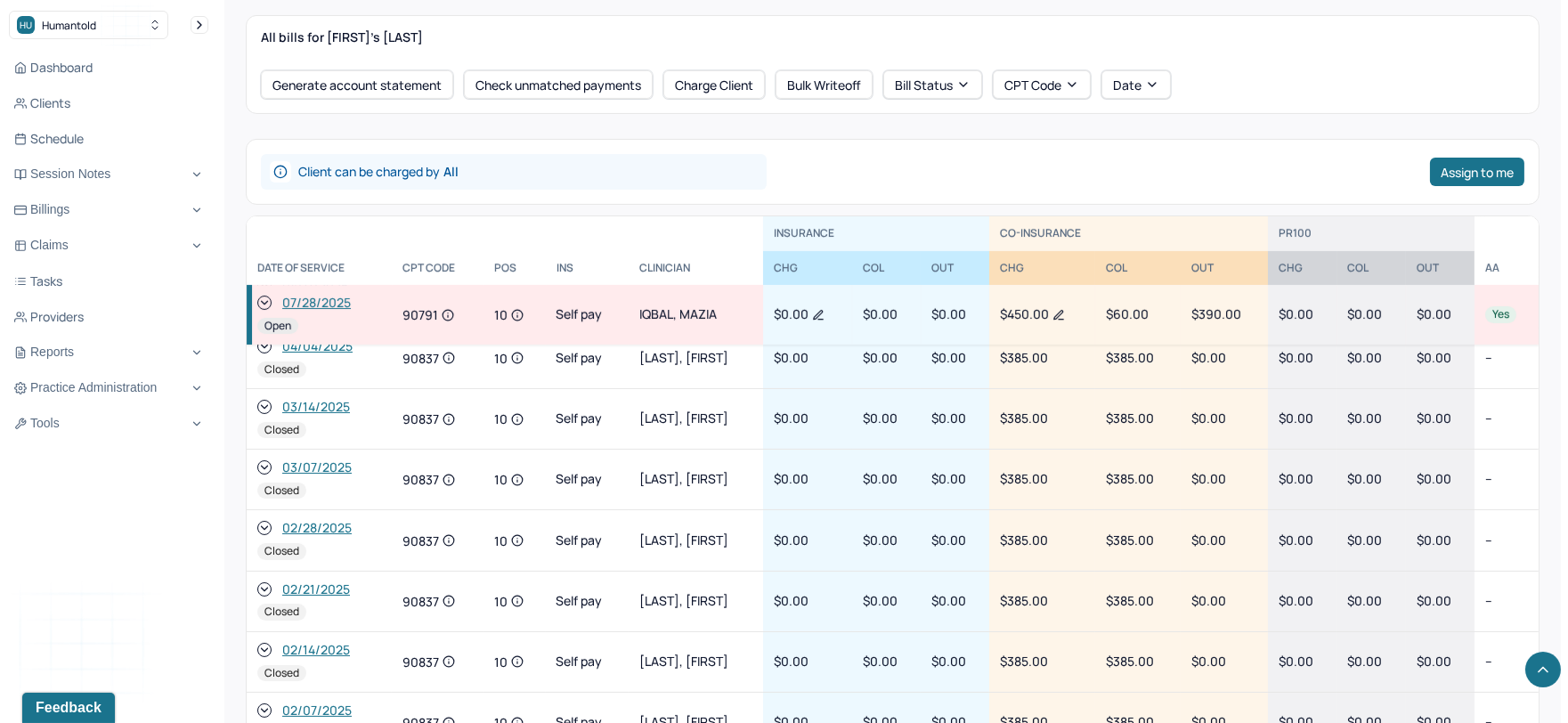 scroll, scrollTop: 0, scrollLeft: 0, axis: both 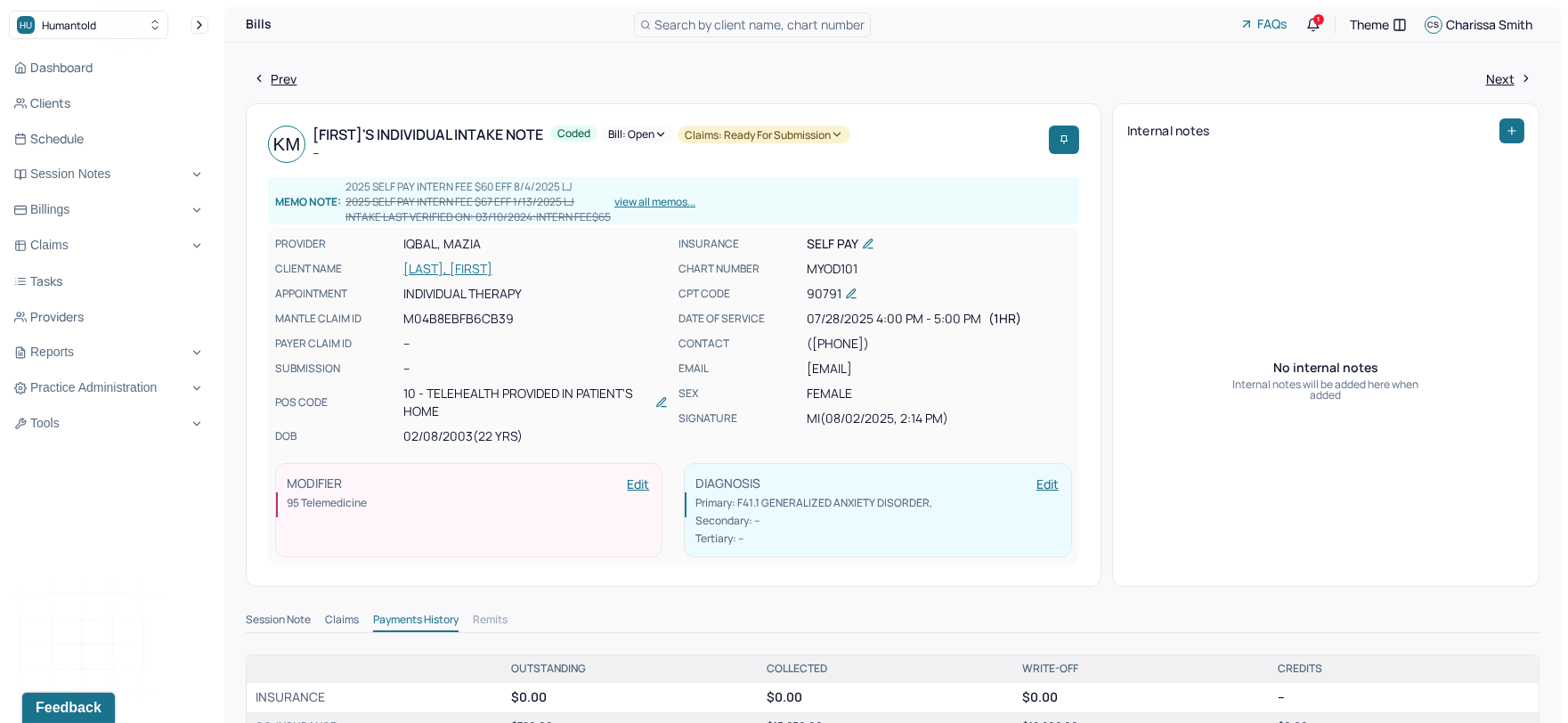 click on "Bill: Open" at bounding box center (638, 134) 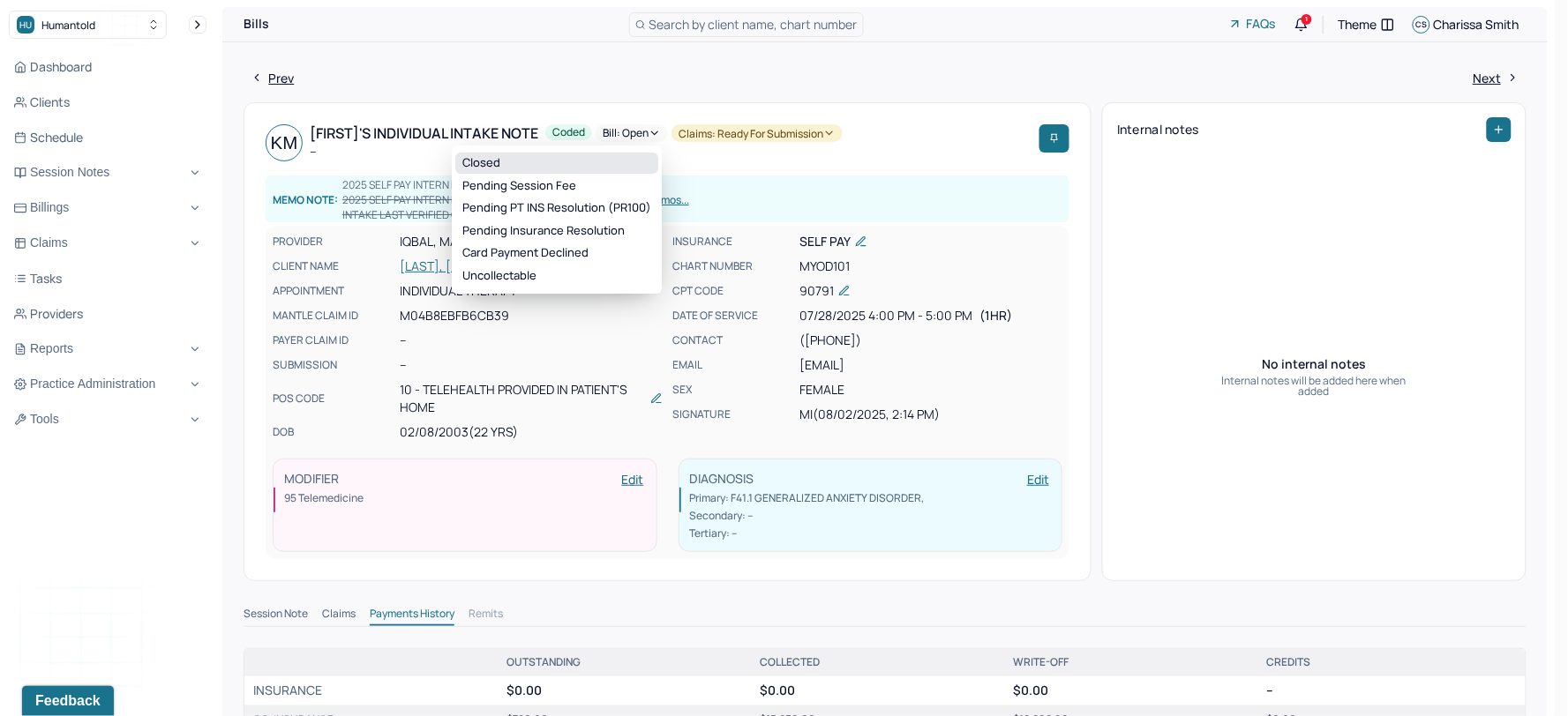 click on "Closed" at bounding box center (557, 163) 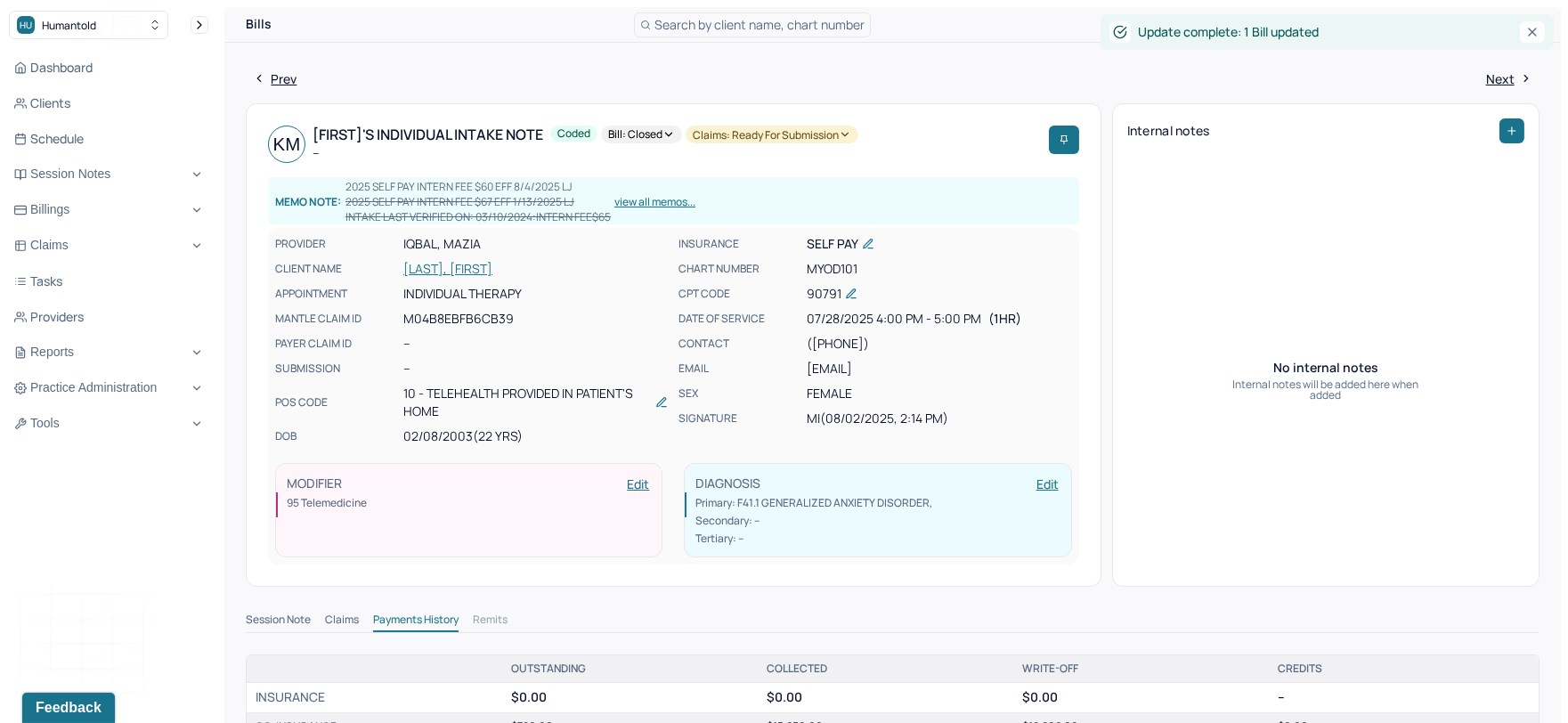 click on "Claims: ready for submission" at bounding box center (772, 134) 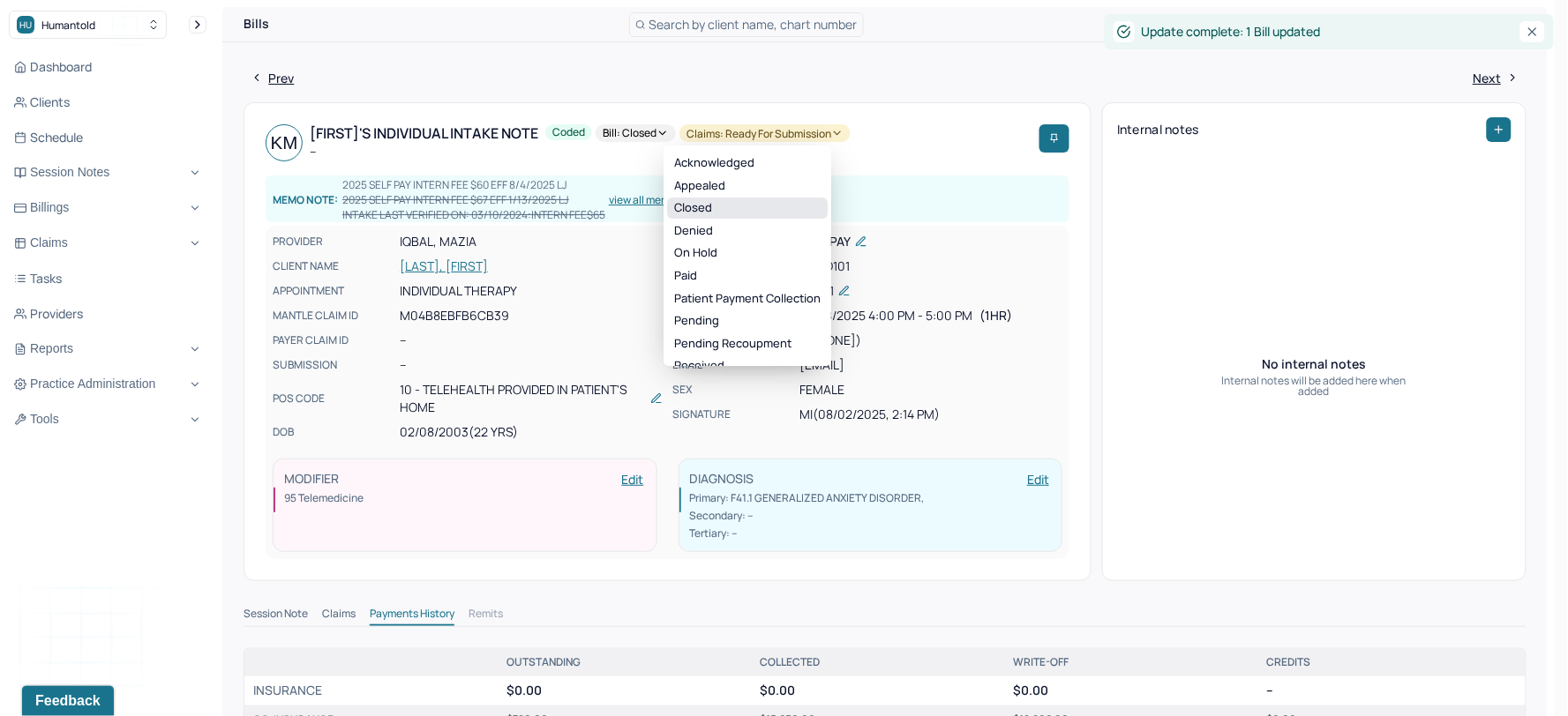 click on "Closed" at bounding box center (747, 208) 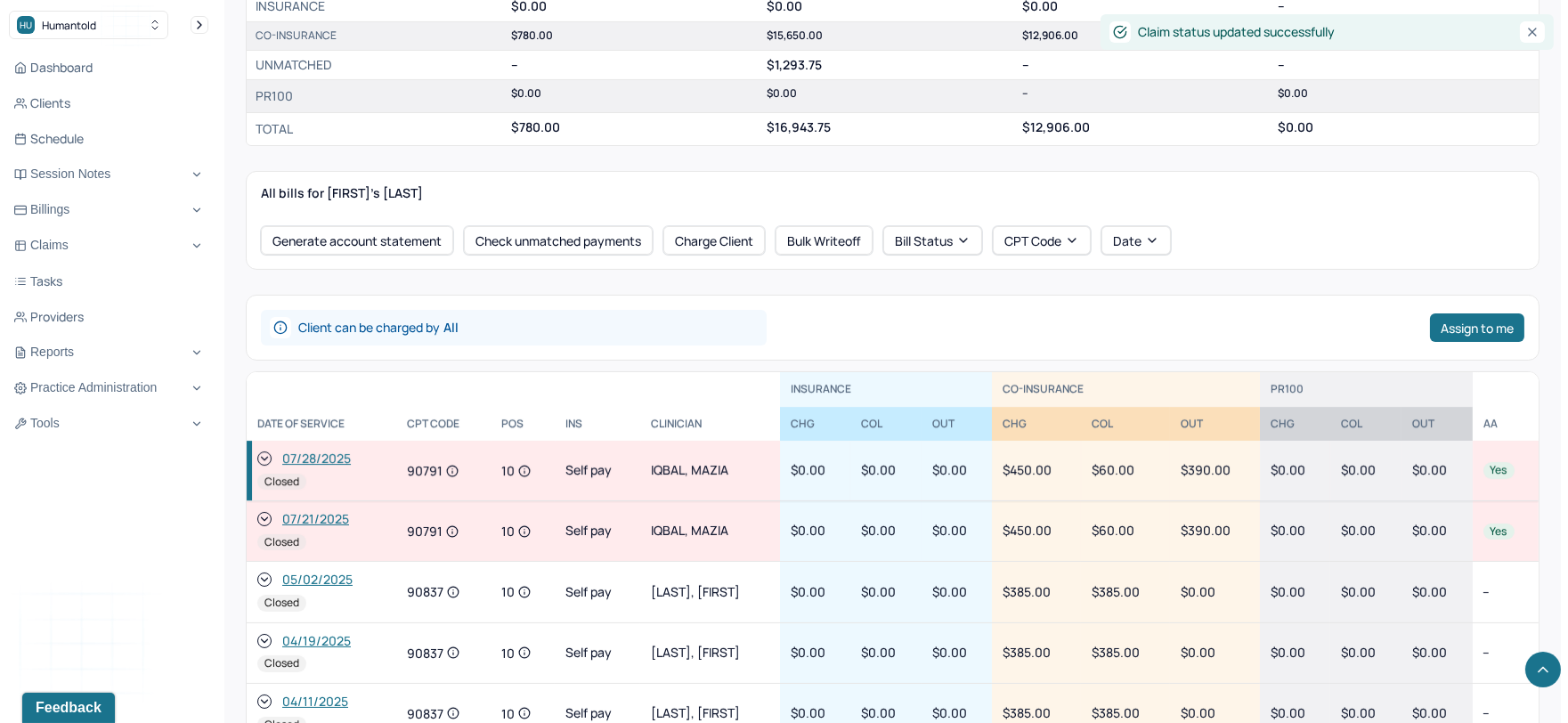 scroll, scrollTop: 890, scrollLeft: 0, axis: vertical 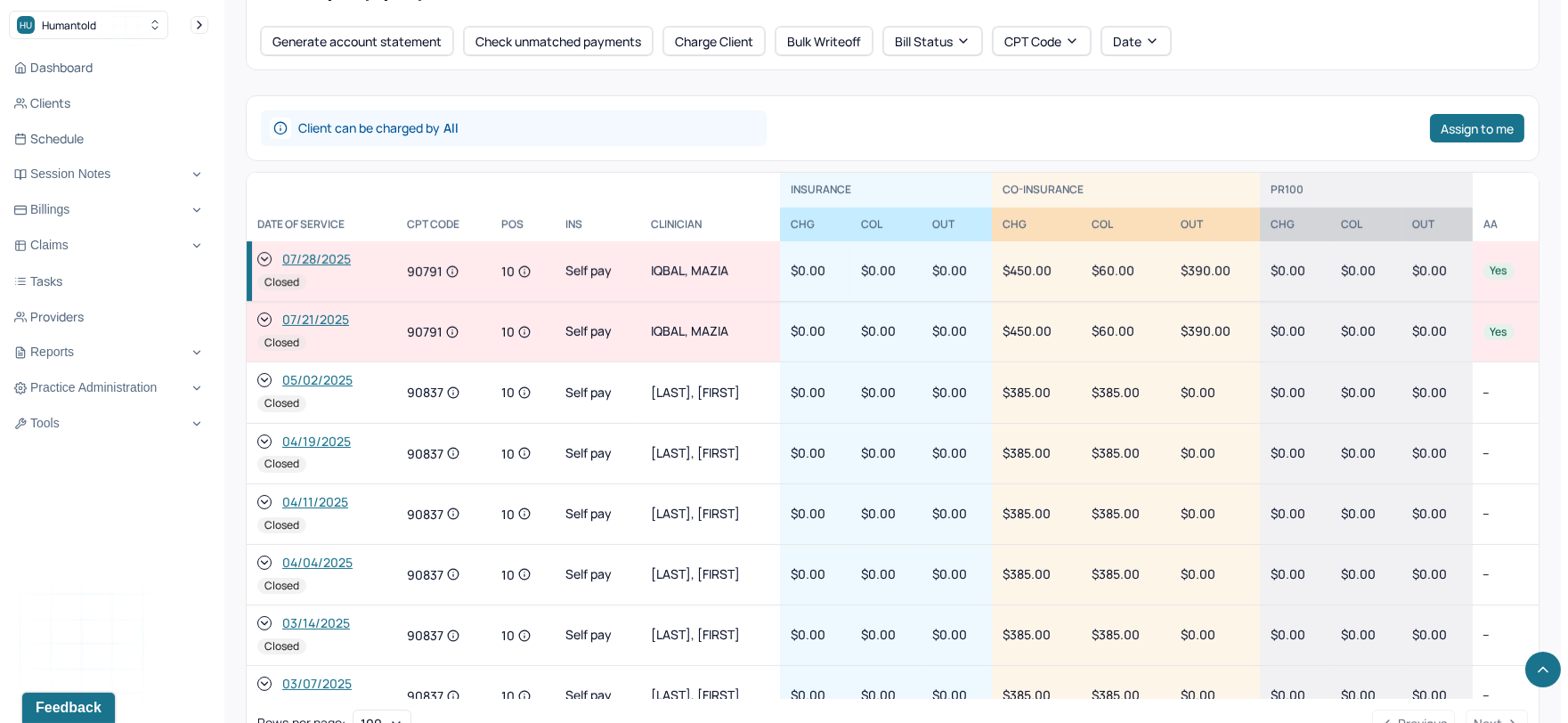 click on "07/21/2025" at bounding box center [315, 320] 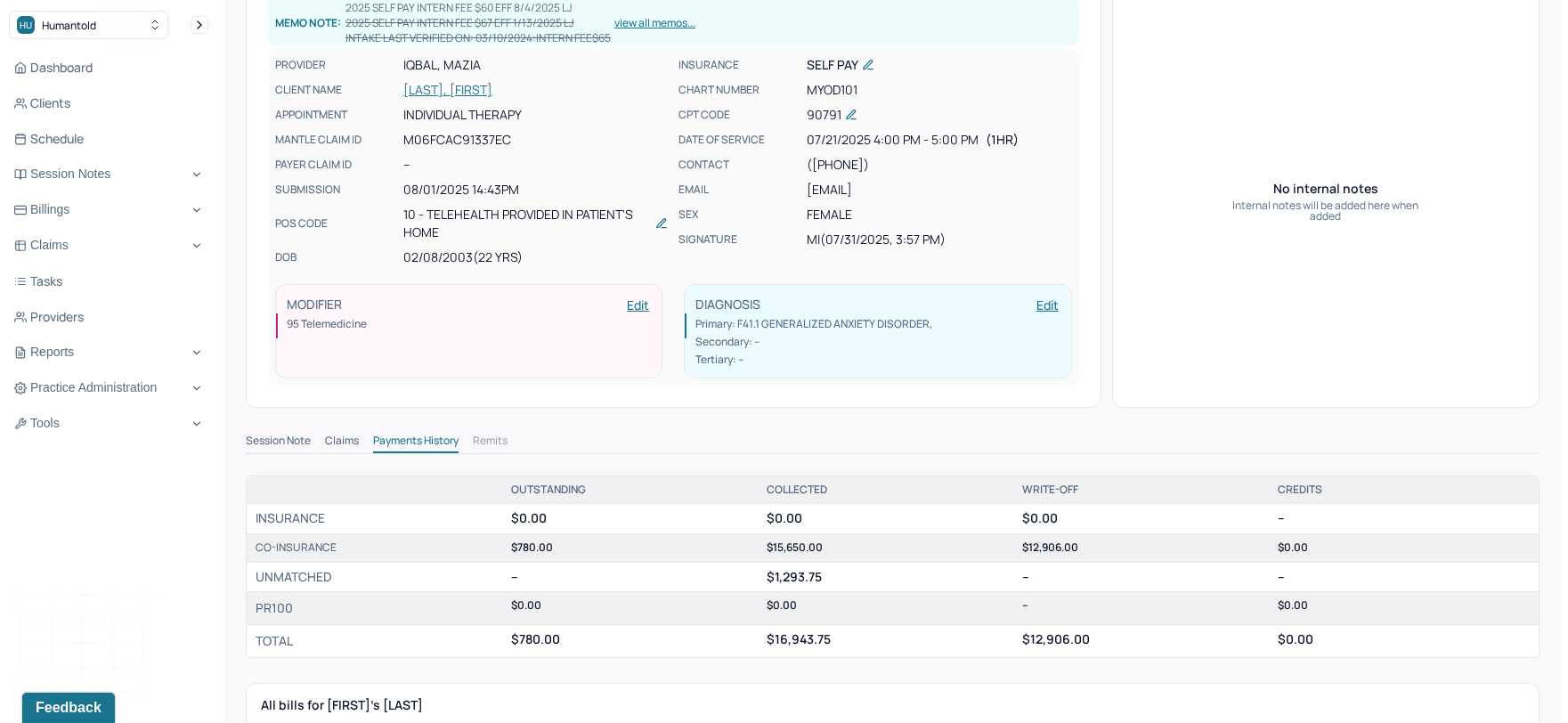 scroll, scrollTop: 99, scrollLeft: 0, axis: vertical 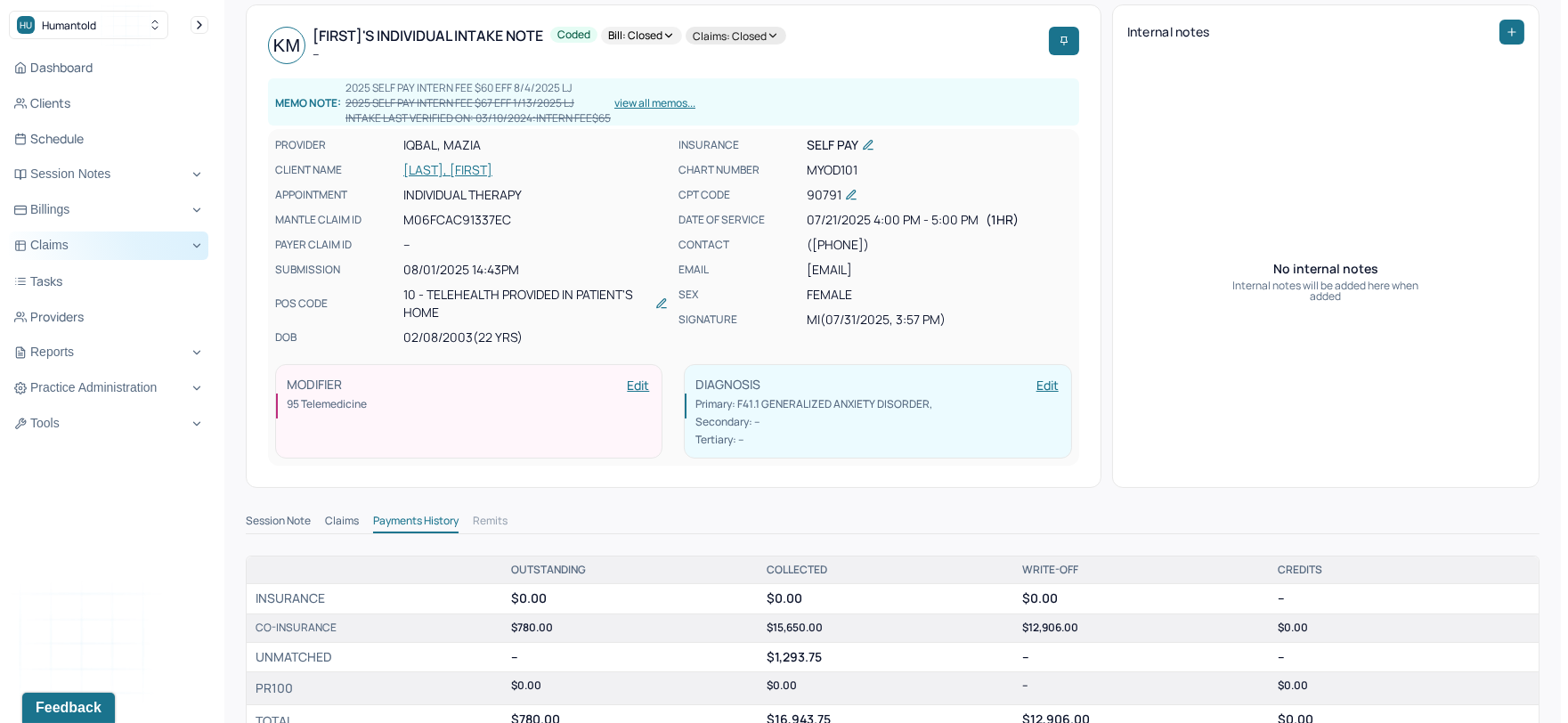 click on "Claims" at bounding box center [109, 246] 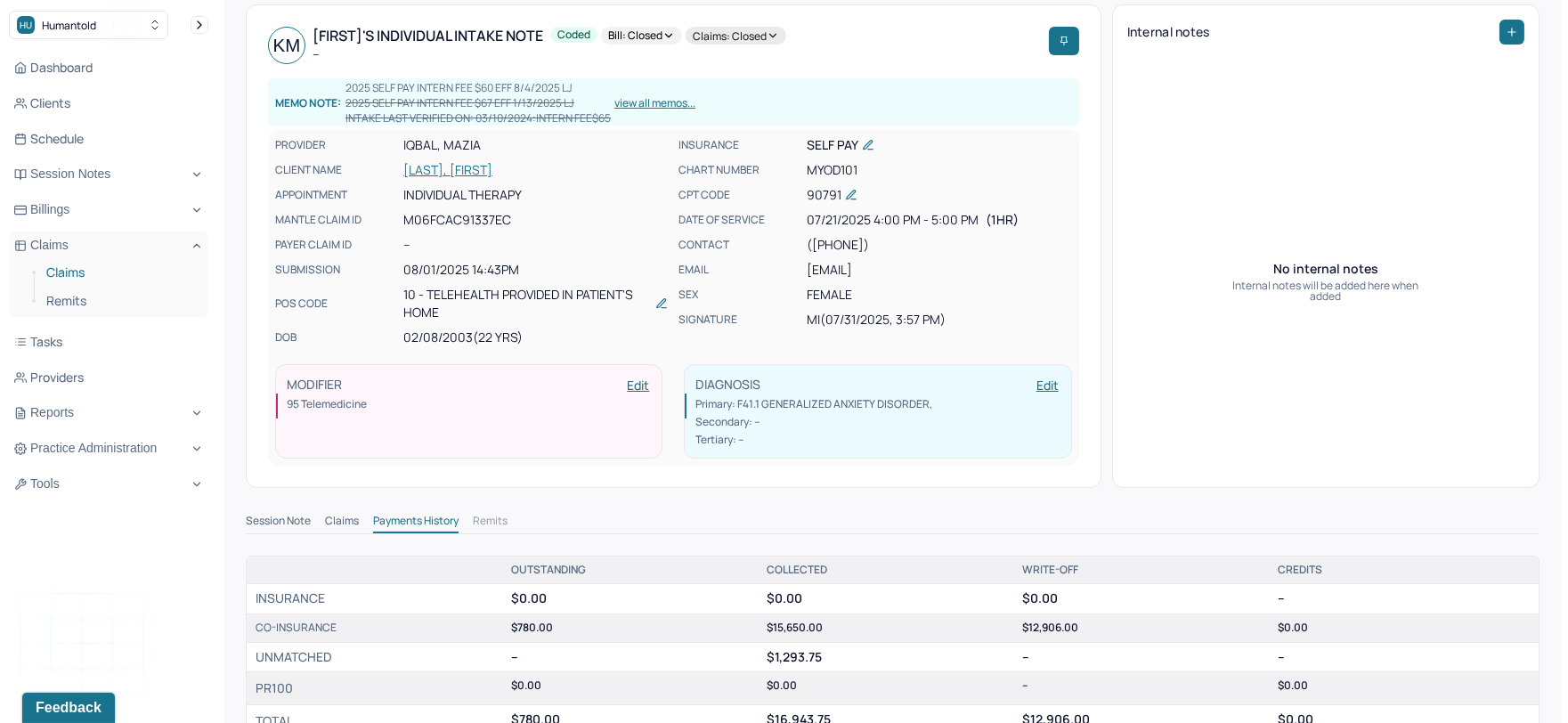 click on "Claims" at bounding box center (120, 272) 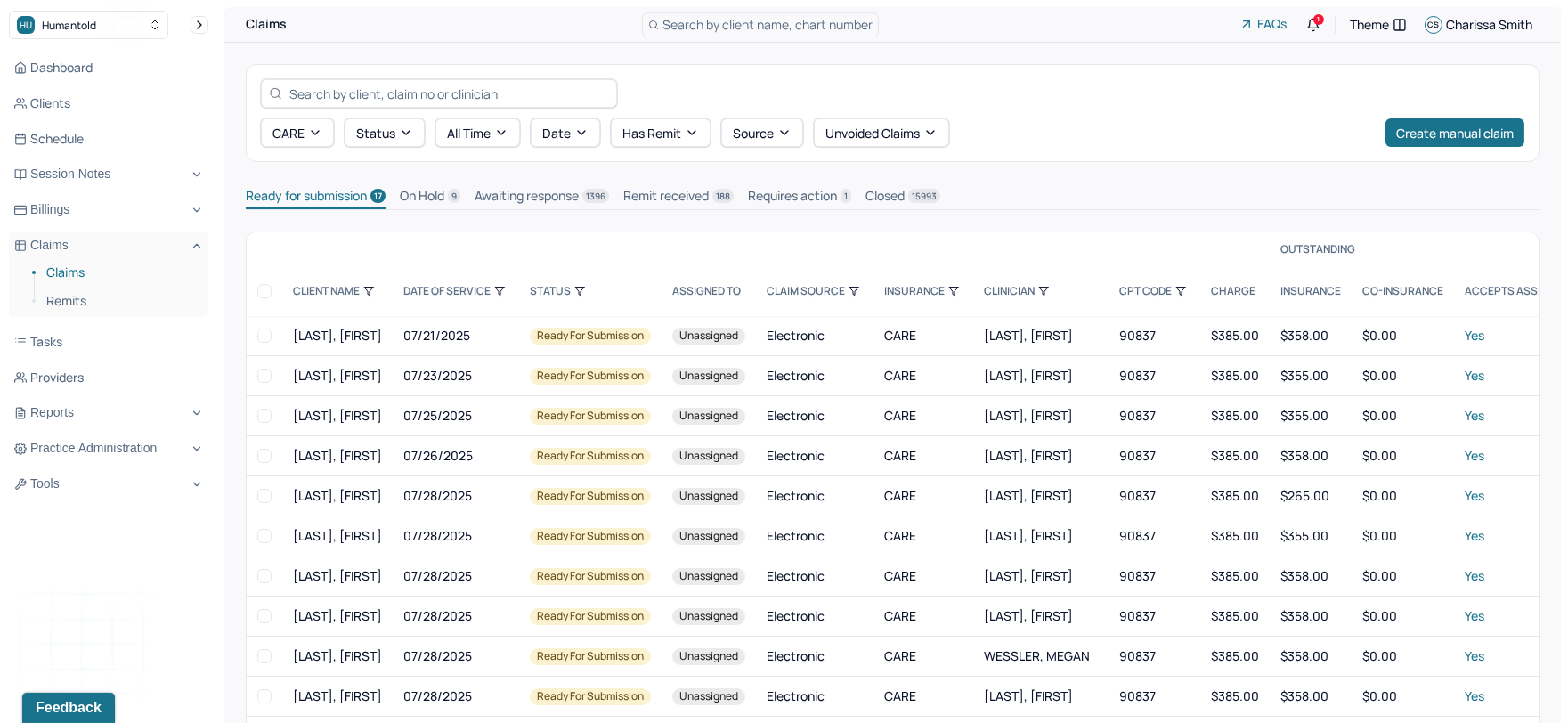 click on "CPT CODE" at bounding box center [1154, 291] 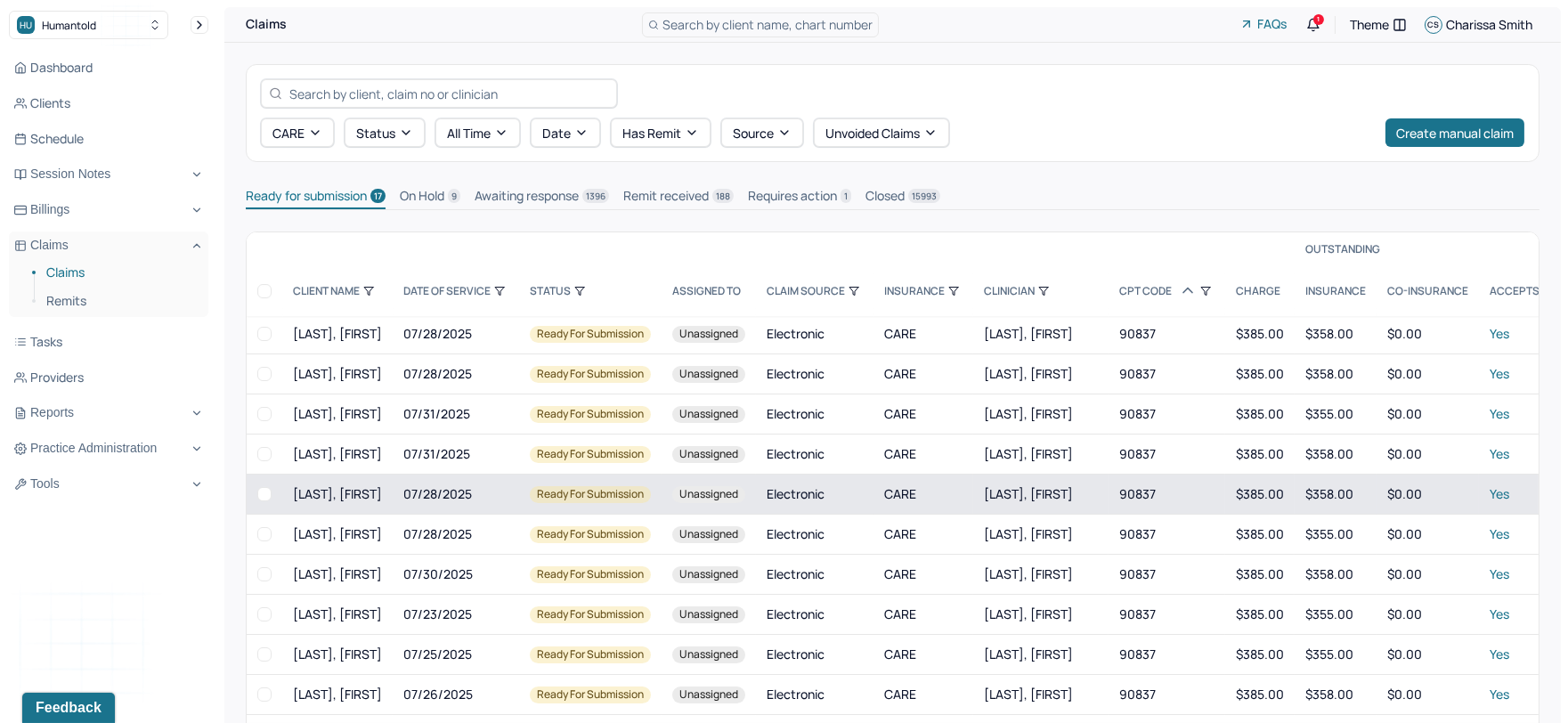 scroll, scrollTop: 205, scrollLeft: 0, axis: vertical 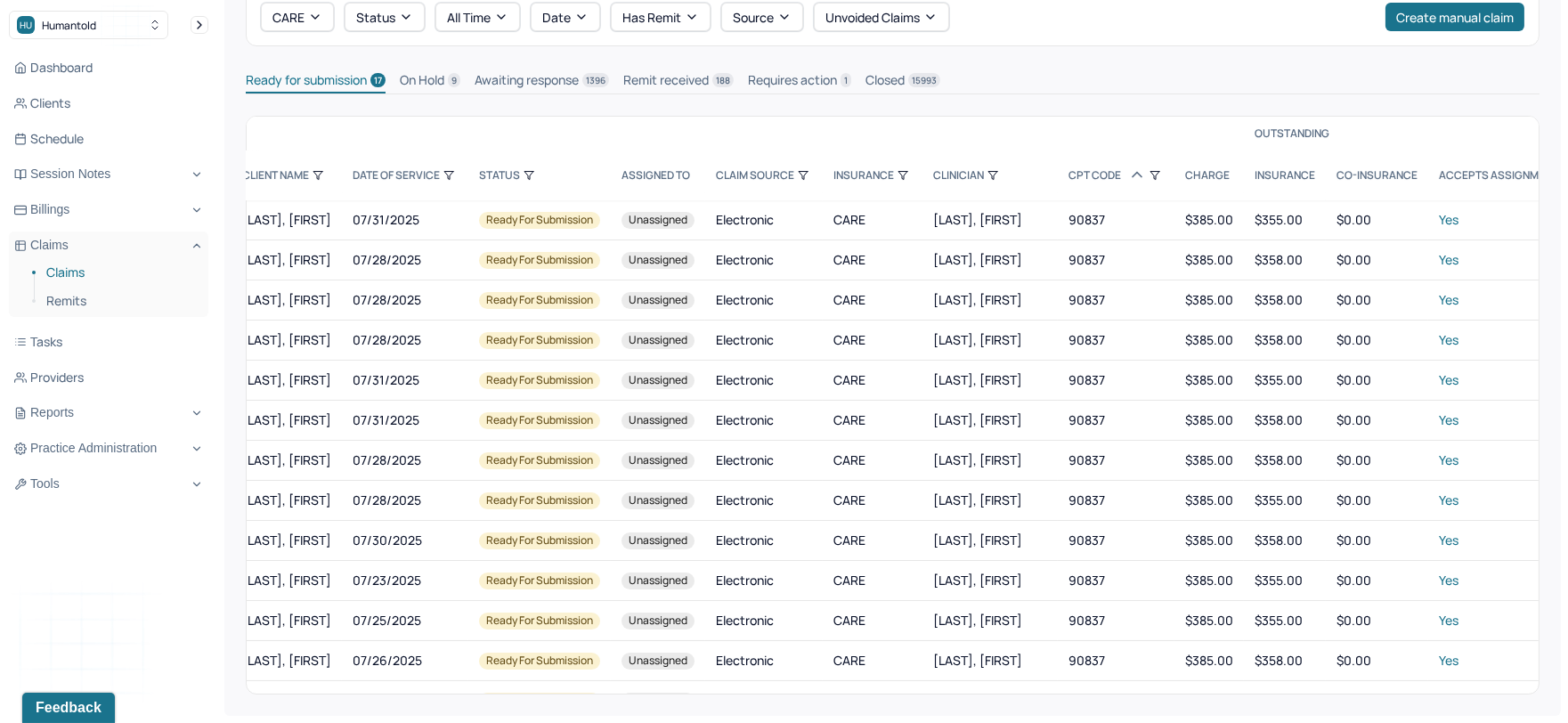 click on "CLINICIAN" at bounding box center [990, 175] 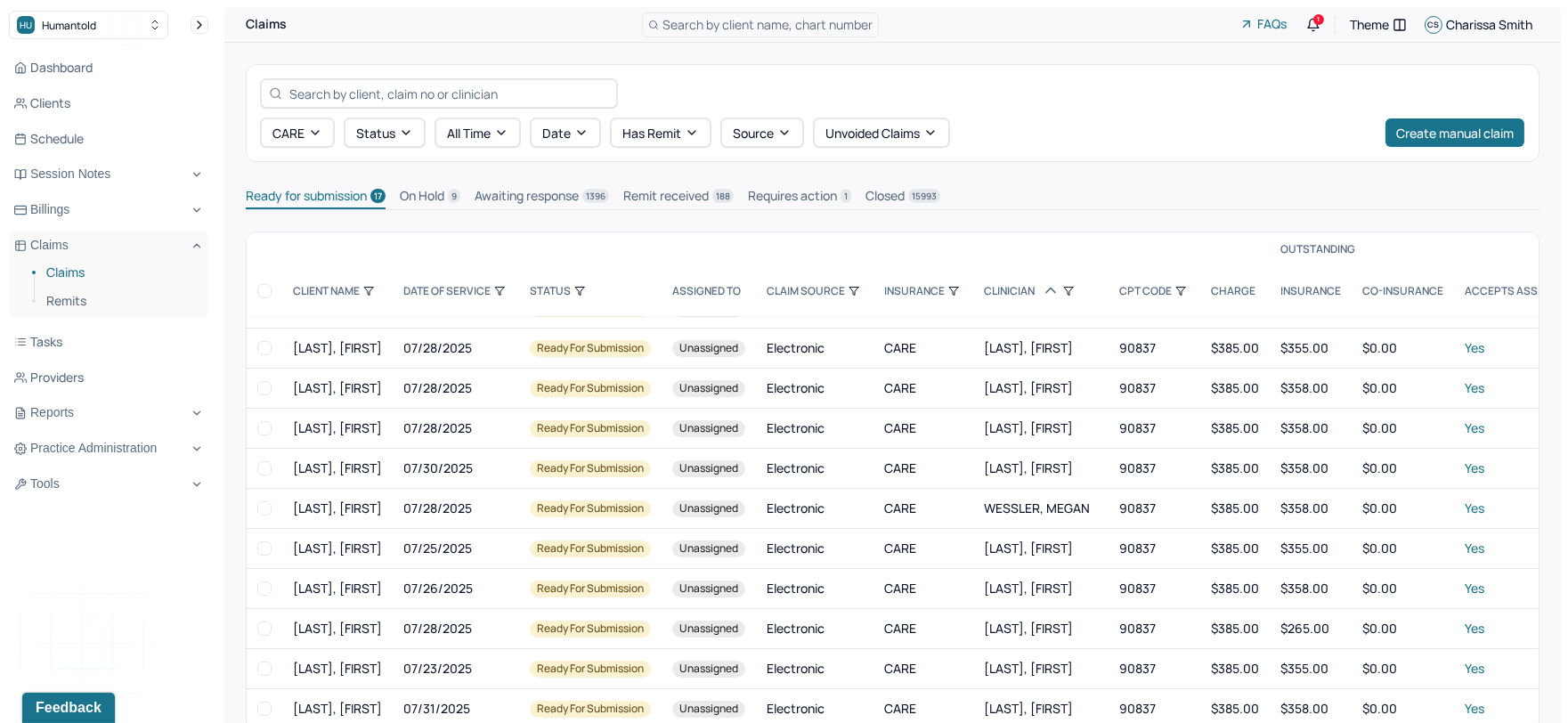 scroll, scrollTop: 205, scrollLeft: 0, axis: vertical 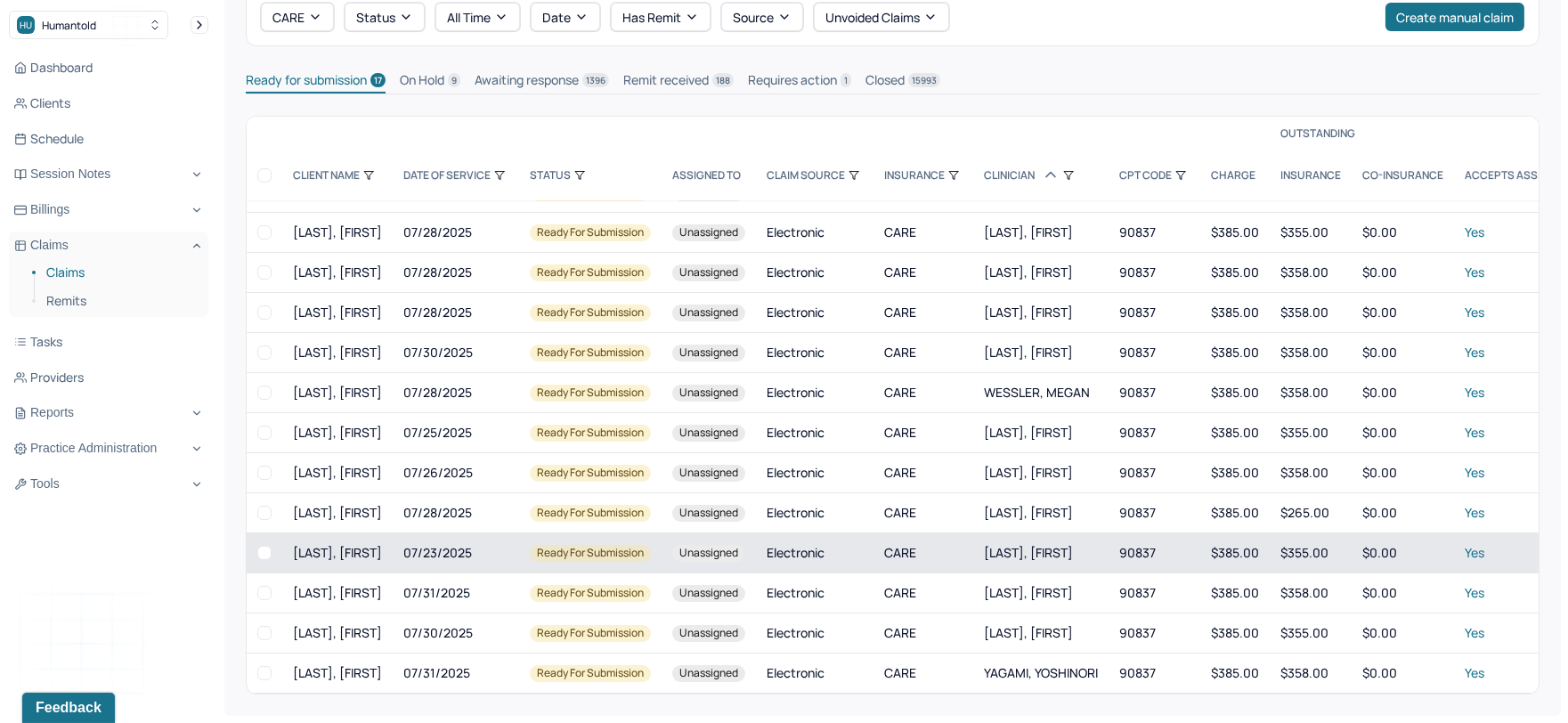 click on "Unassigned" at bounding box center [709, 553] 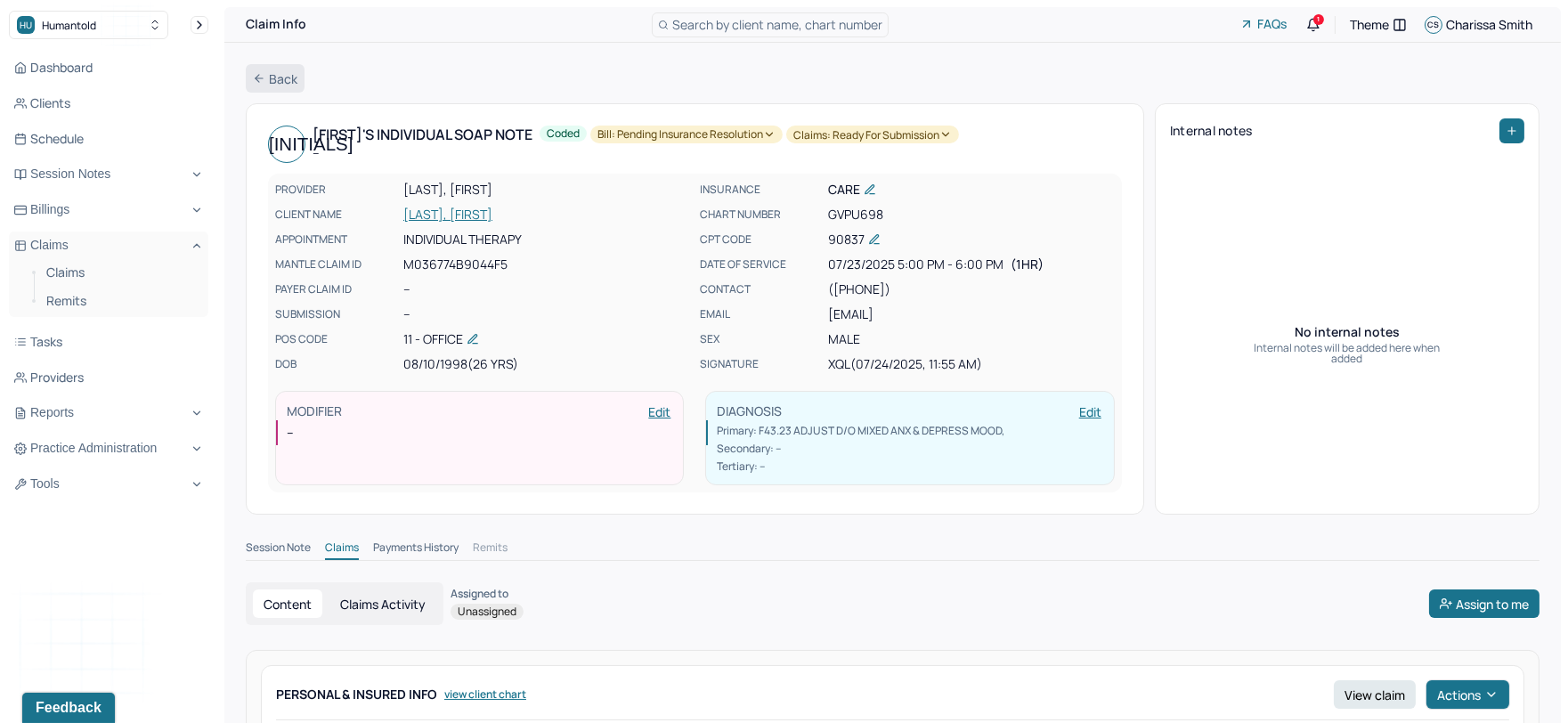 click on "Back" at bounding box center (275, 78) 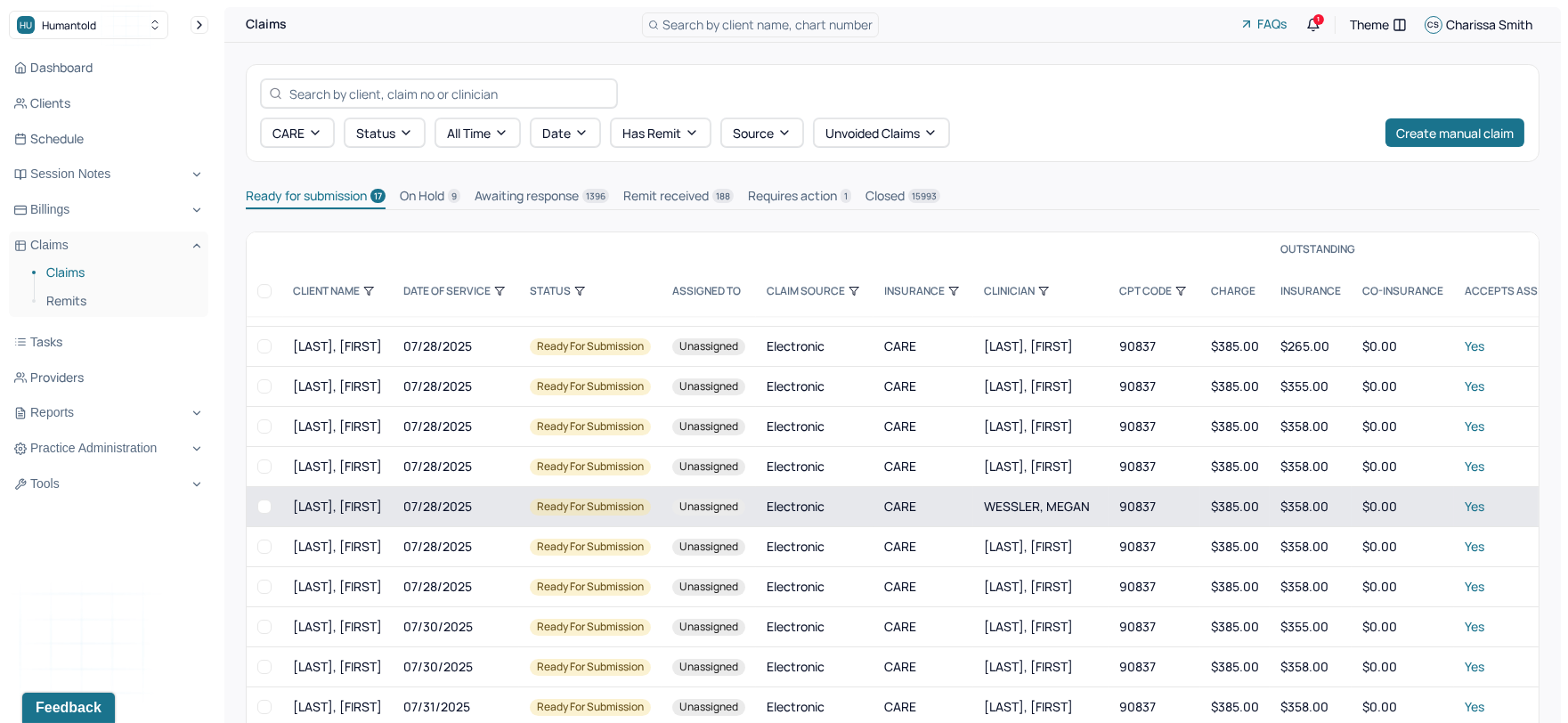 scroll, scrollTop: 205, scrollLeft: 0, axis: vertical 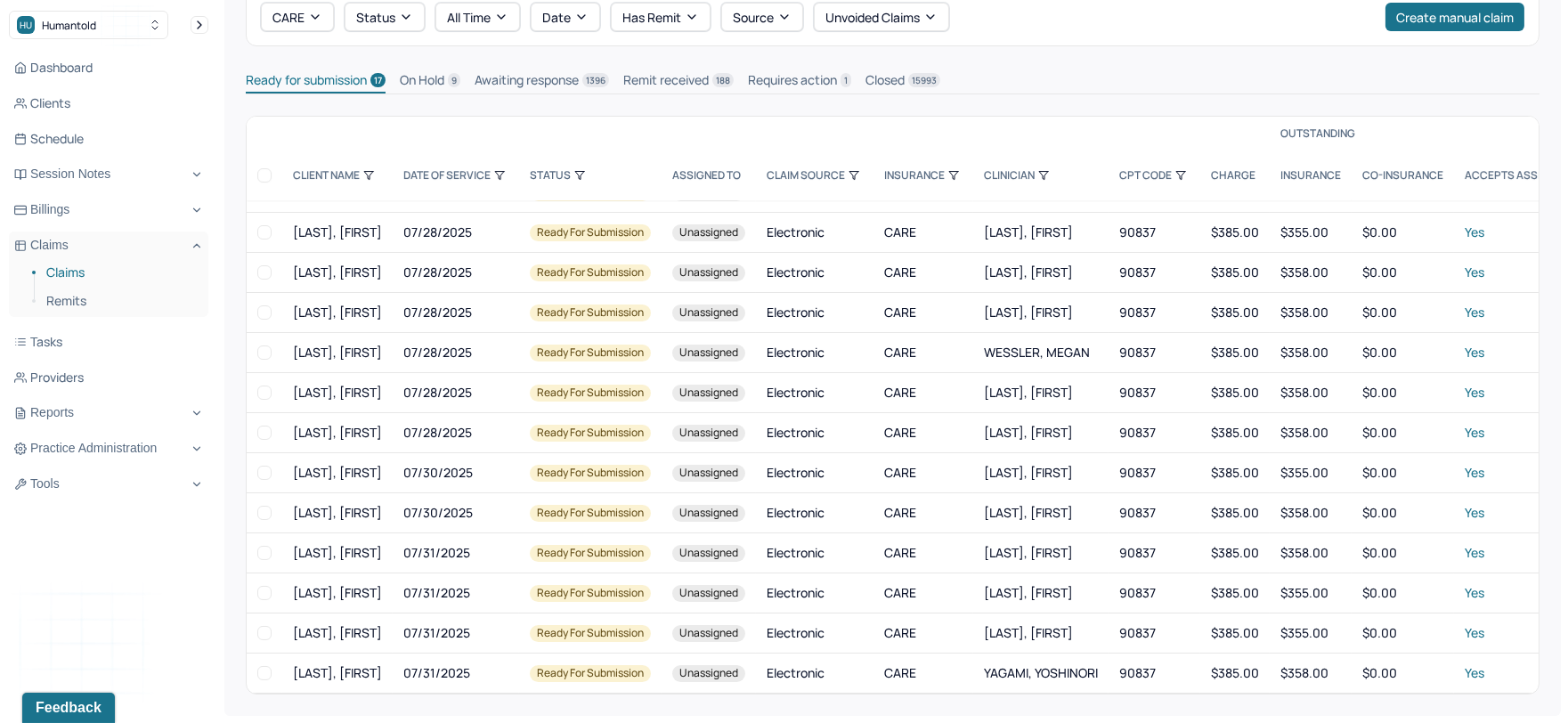 click on "CPT CODE" at bounding box center [1154, 175] 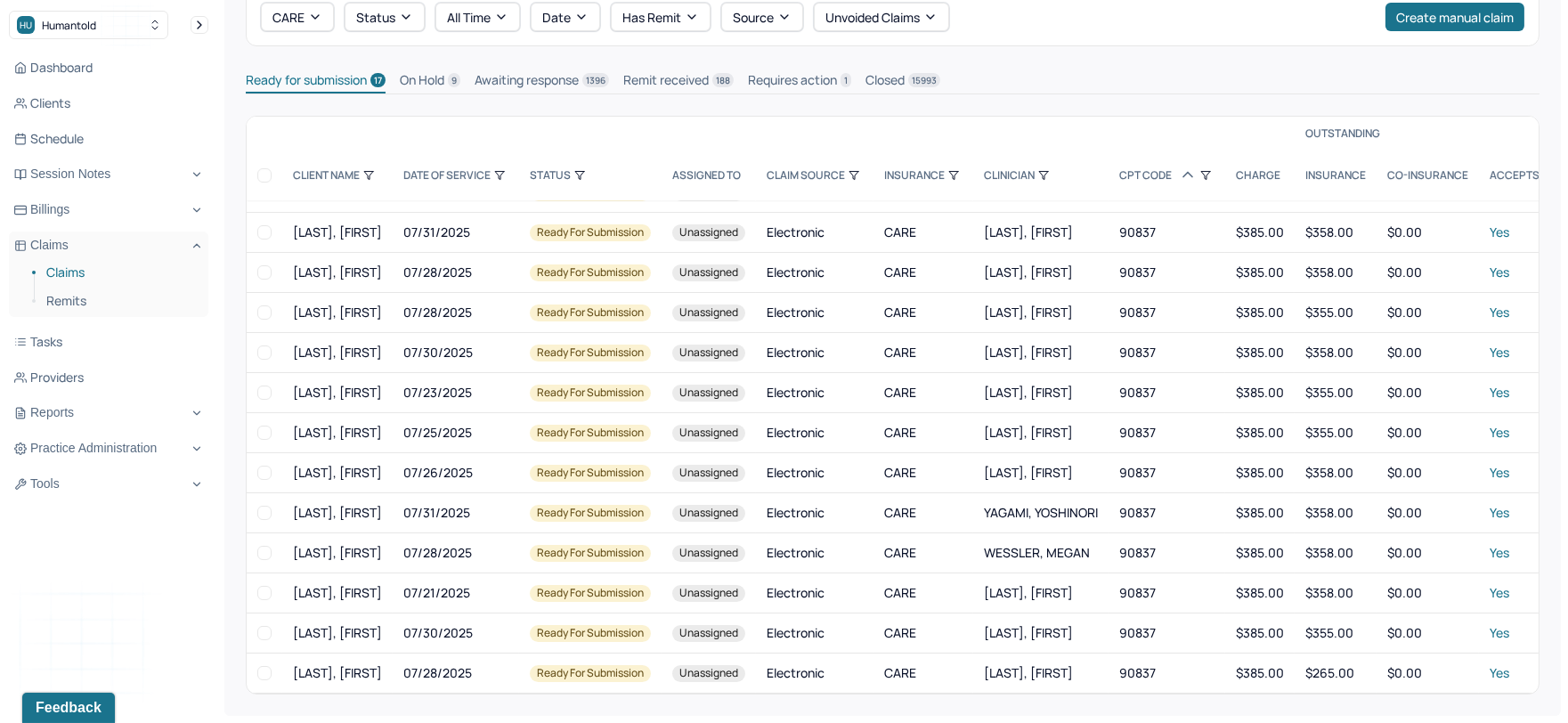 click on "CLINICIAN" at bounding box center [1041, 175] 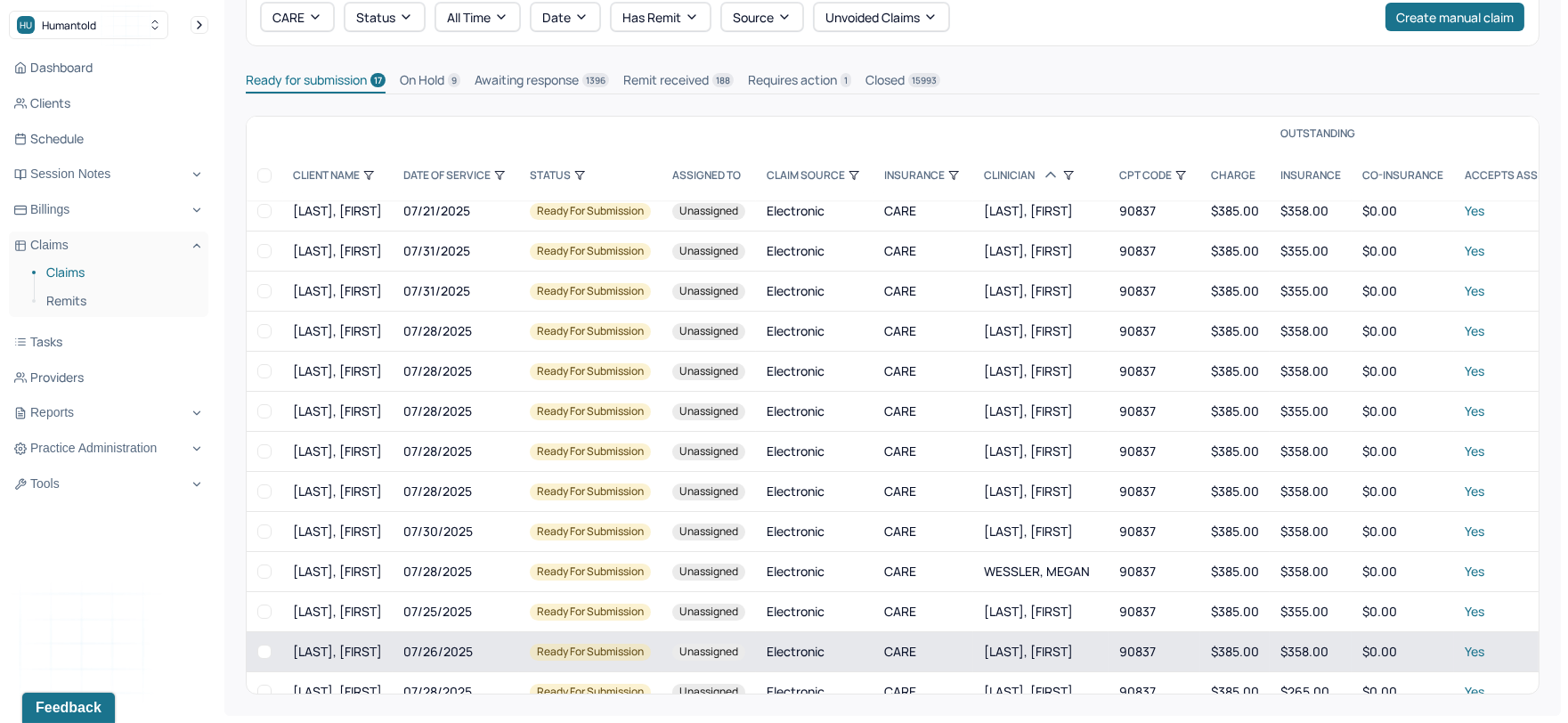 scroll, scrollTop: 0, scrollLeft: 0, axis: both 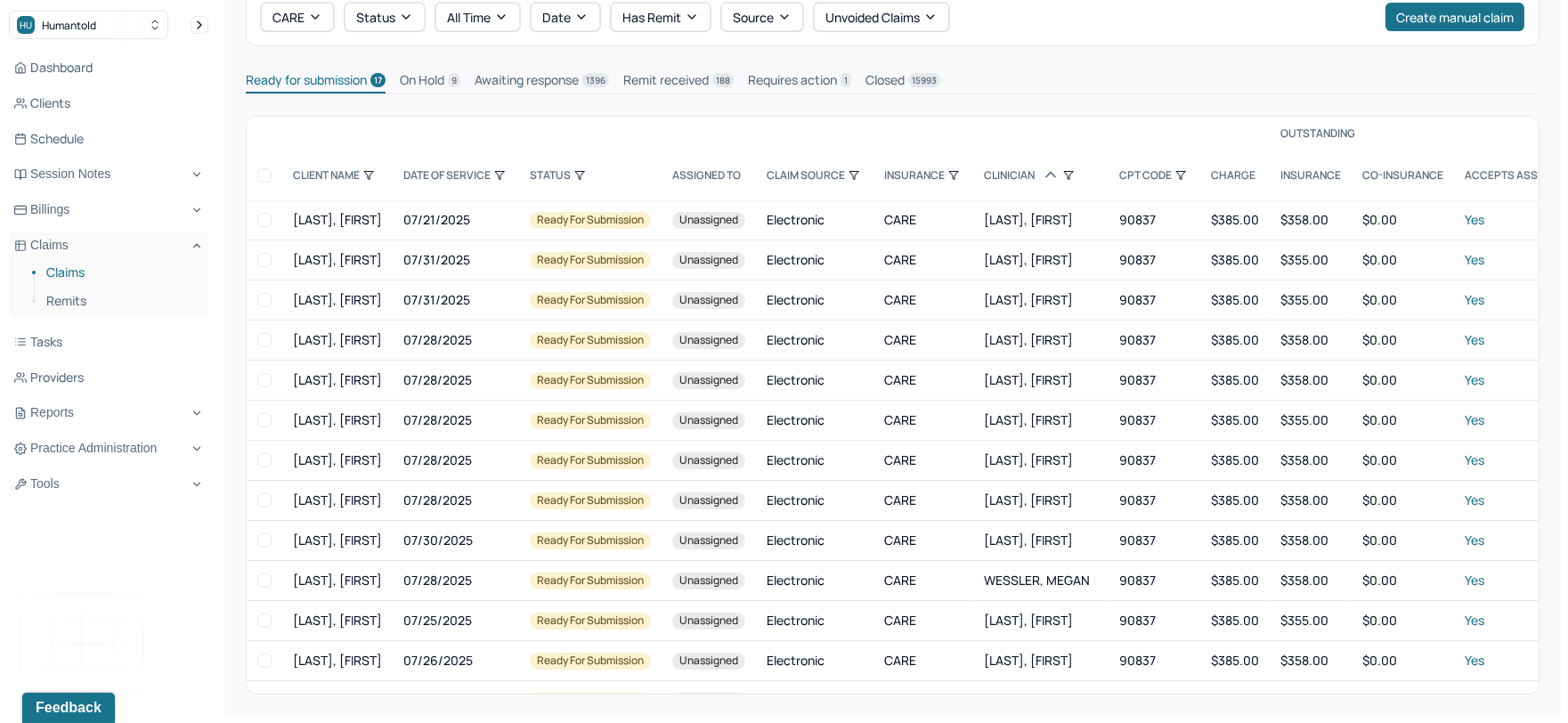 click at bounding box center (264, 175) 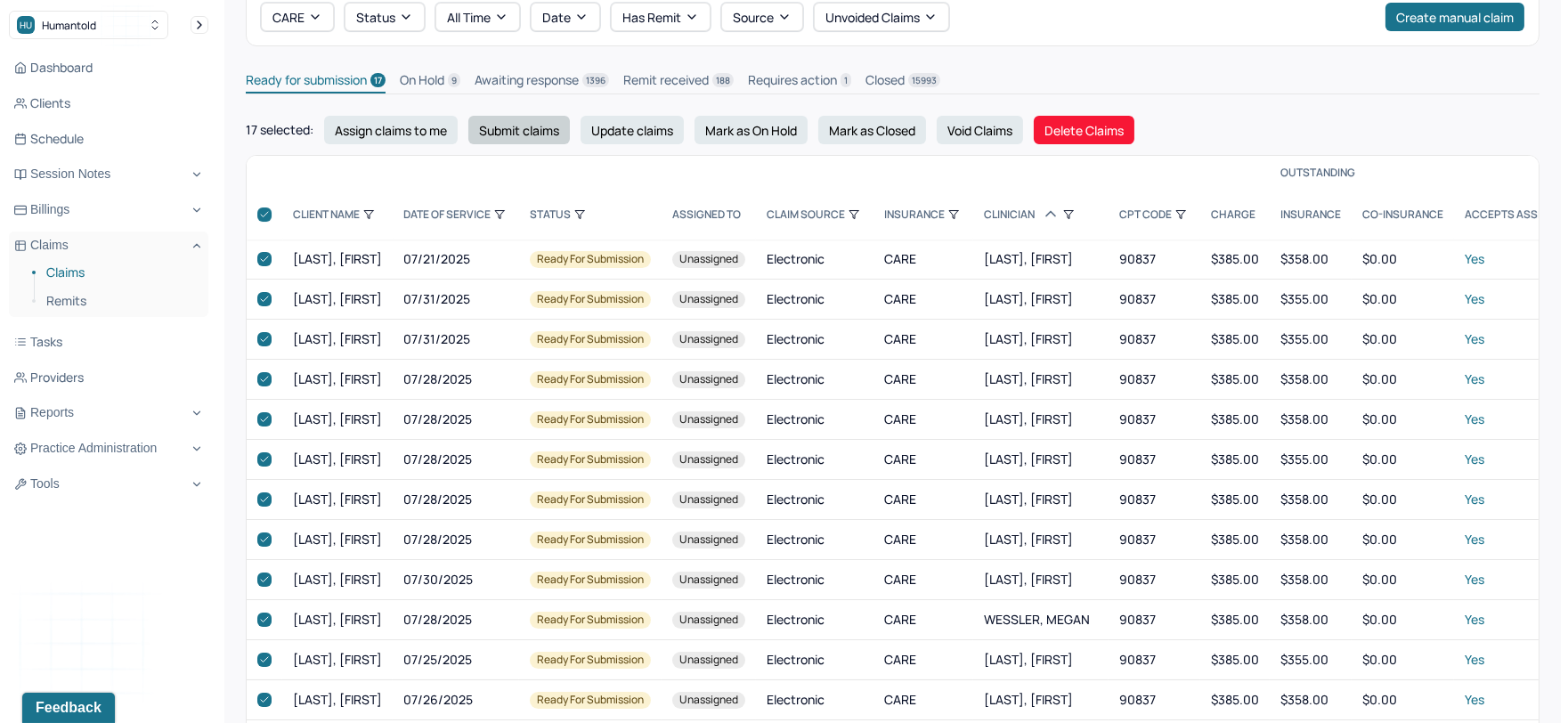 click on "Submit claims" at bounding box center (519, 130) 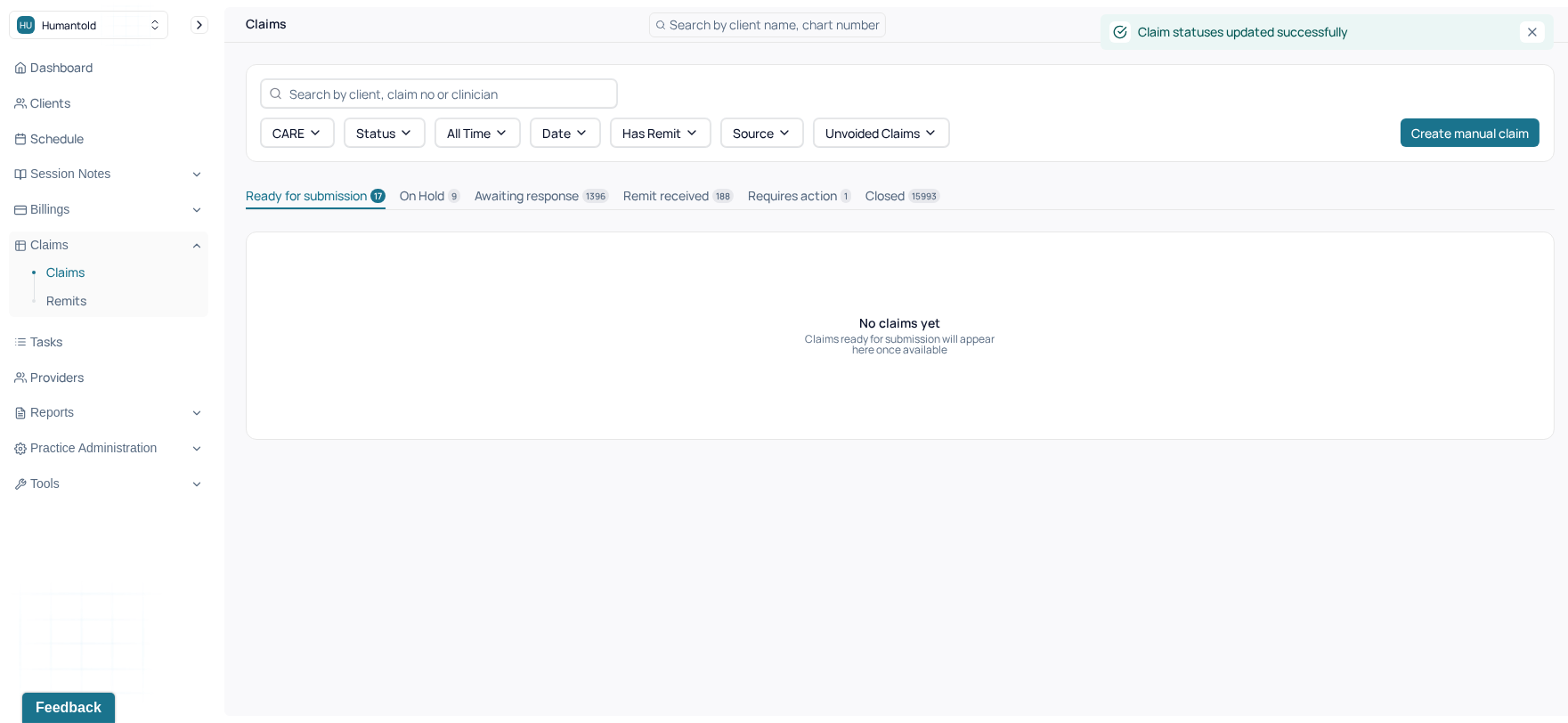 scroll, scrollTop: 0, scrollLeft: 0, axis: both 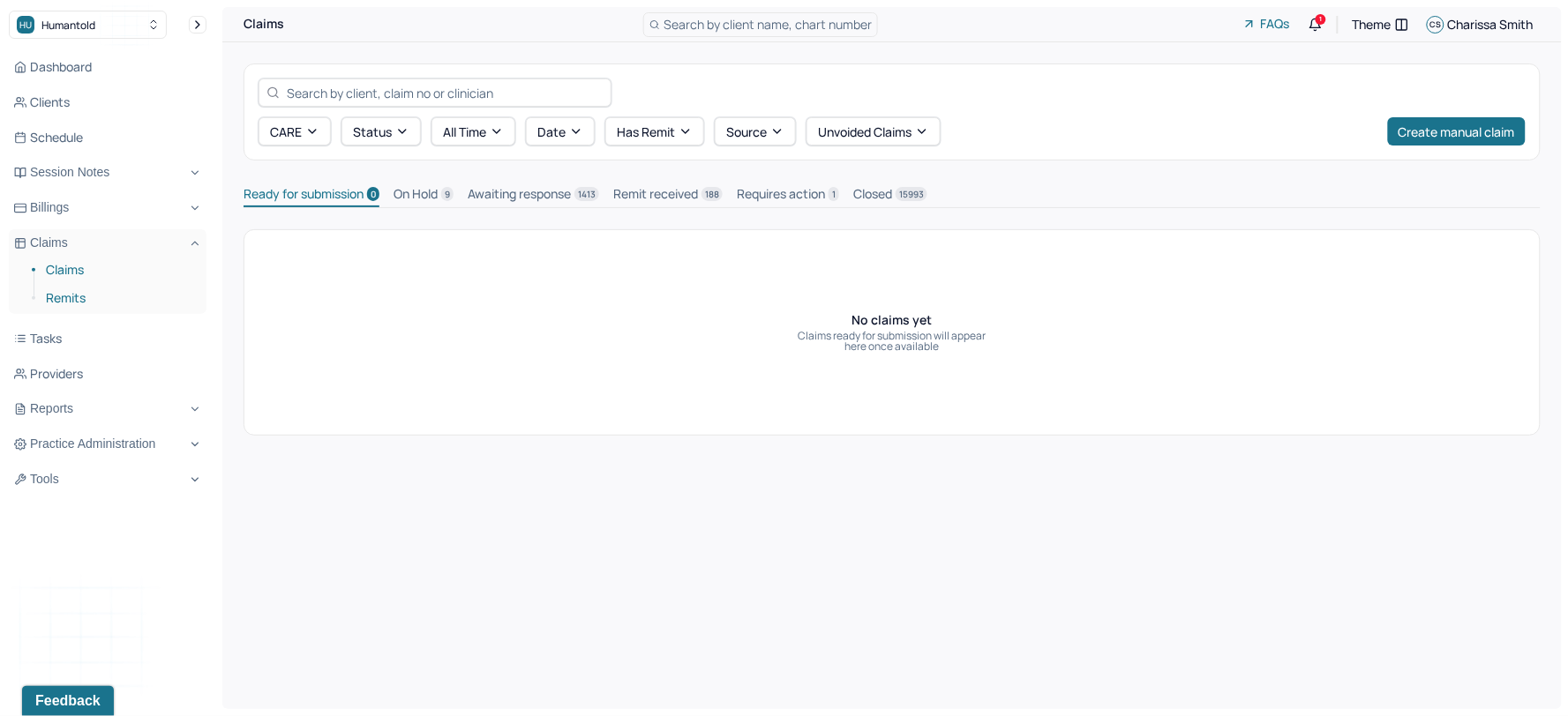 click on "Remits" at bounding box center (119, 298) 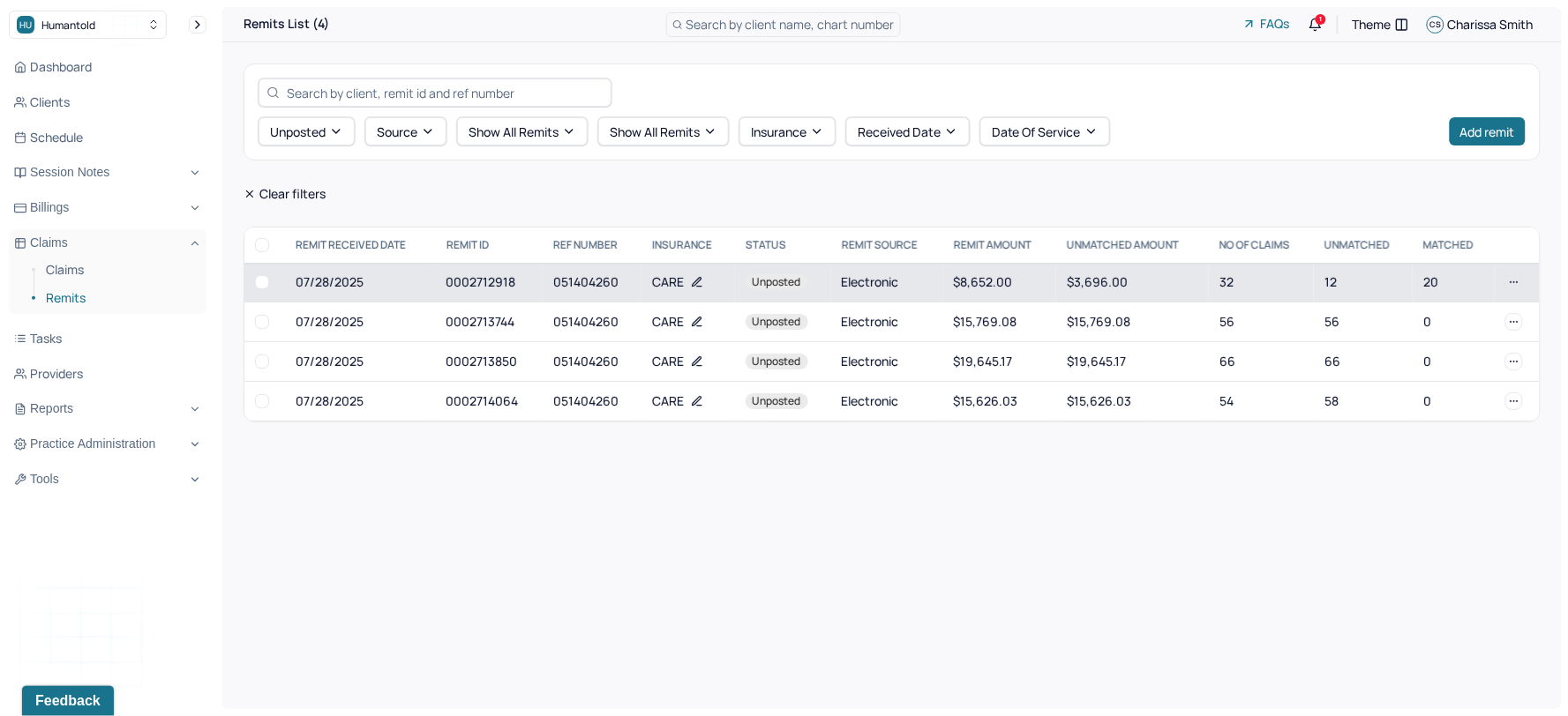 click on "0002712918" at bounding box center (489, 282) 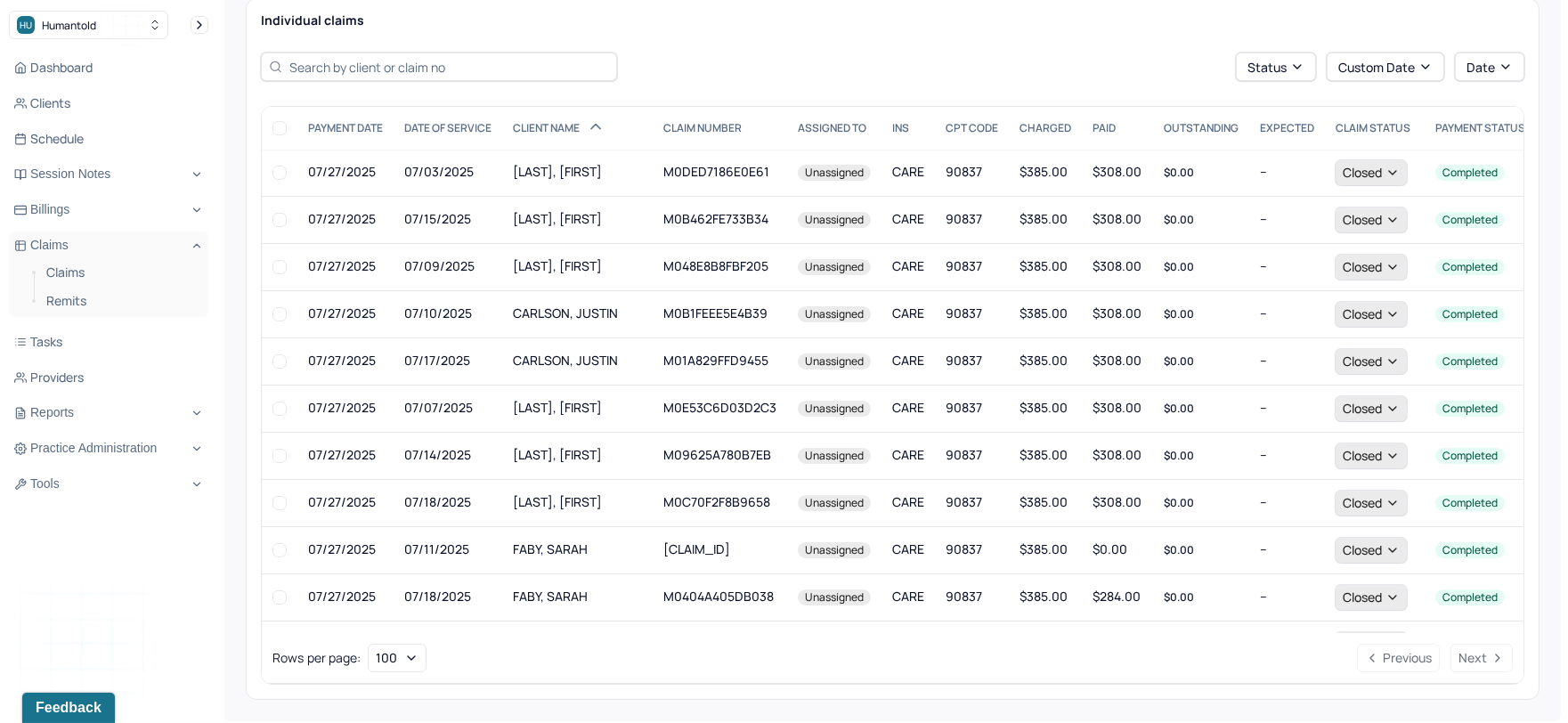 scroll, scrollTop: 297, scrollLeft: 0, axis: vertical 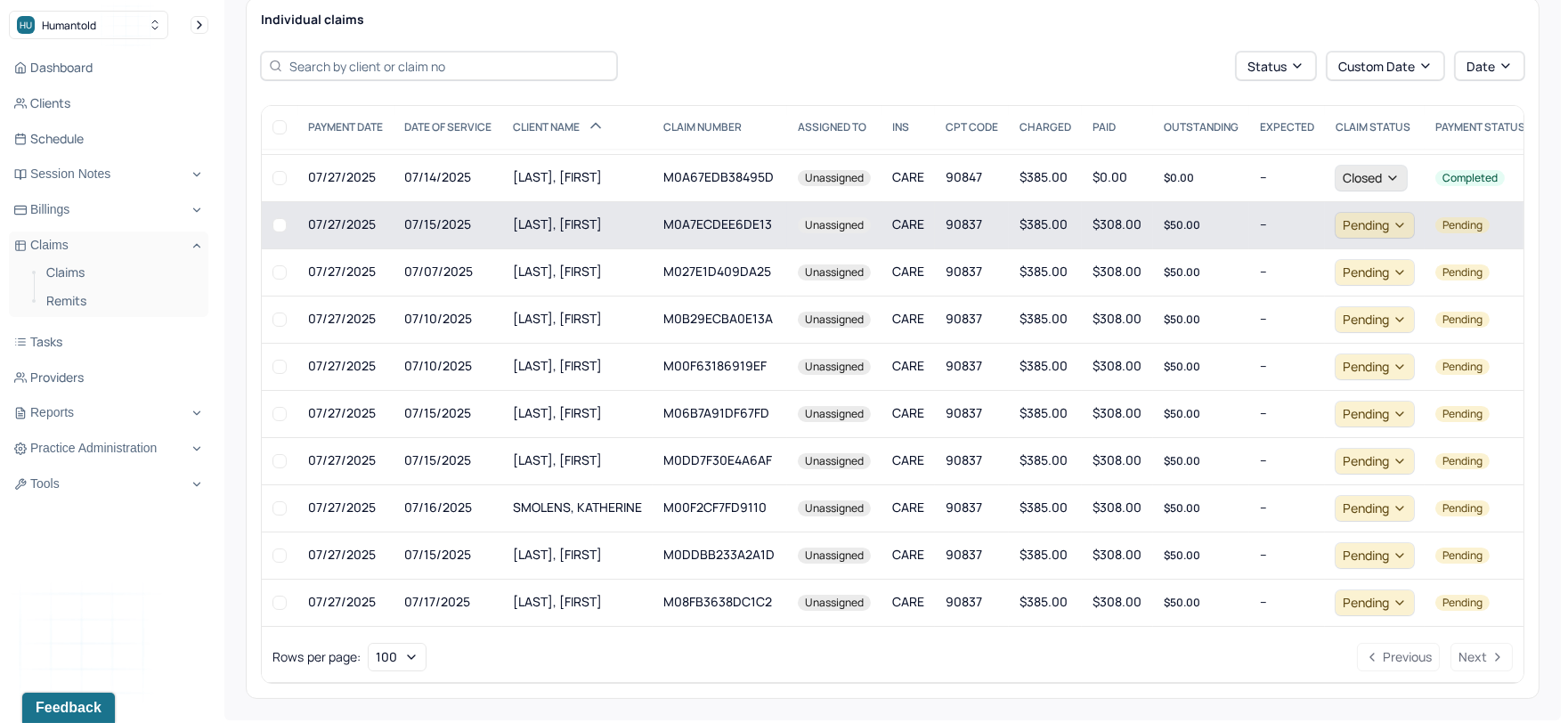 click on "CARE" at bounding box center (908, 223) 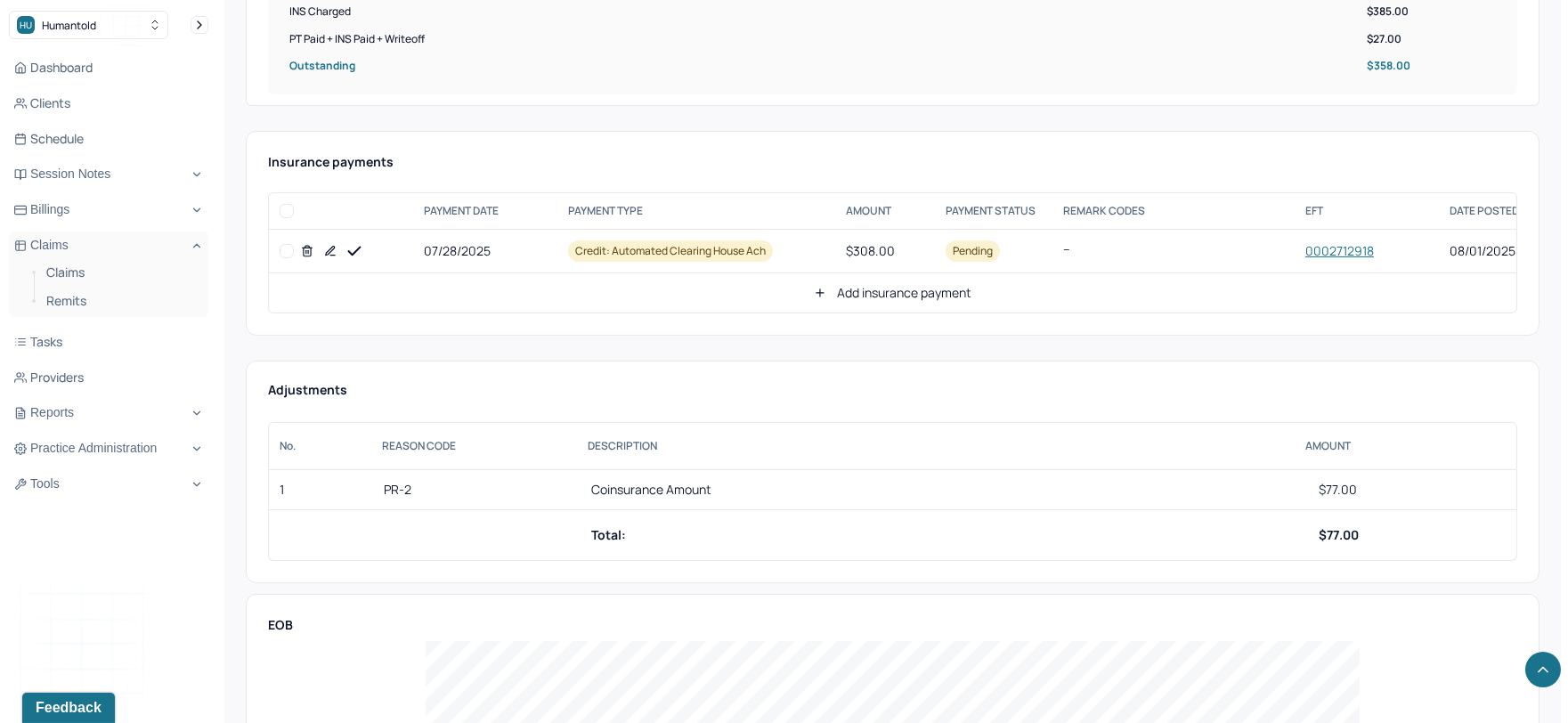 scroll, scrollTop: 791, scrollLeft: 0, axis: vertical 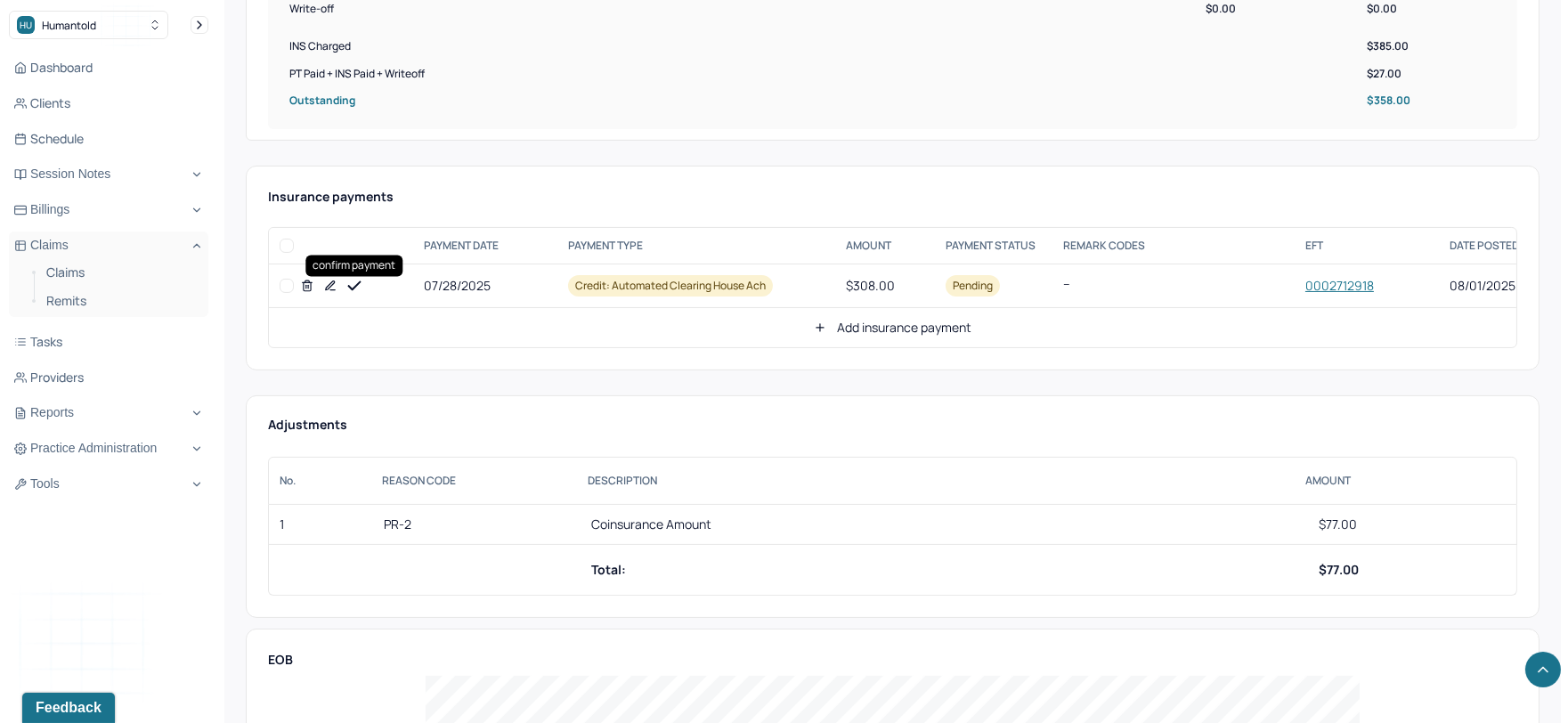 click 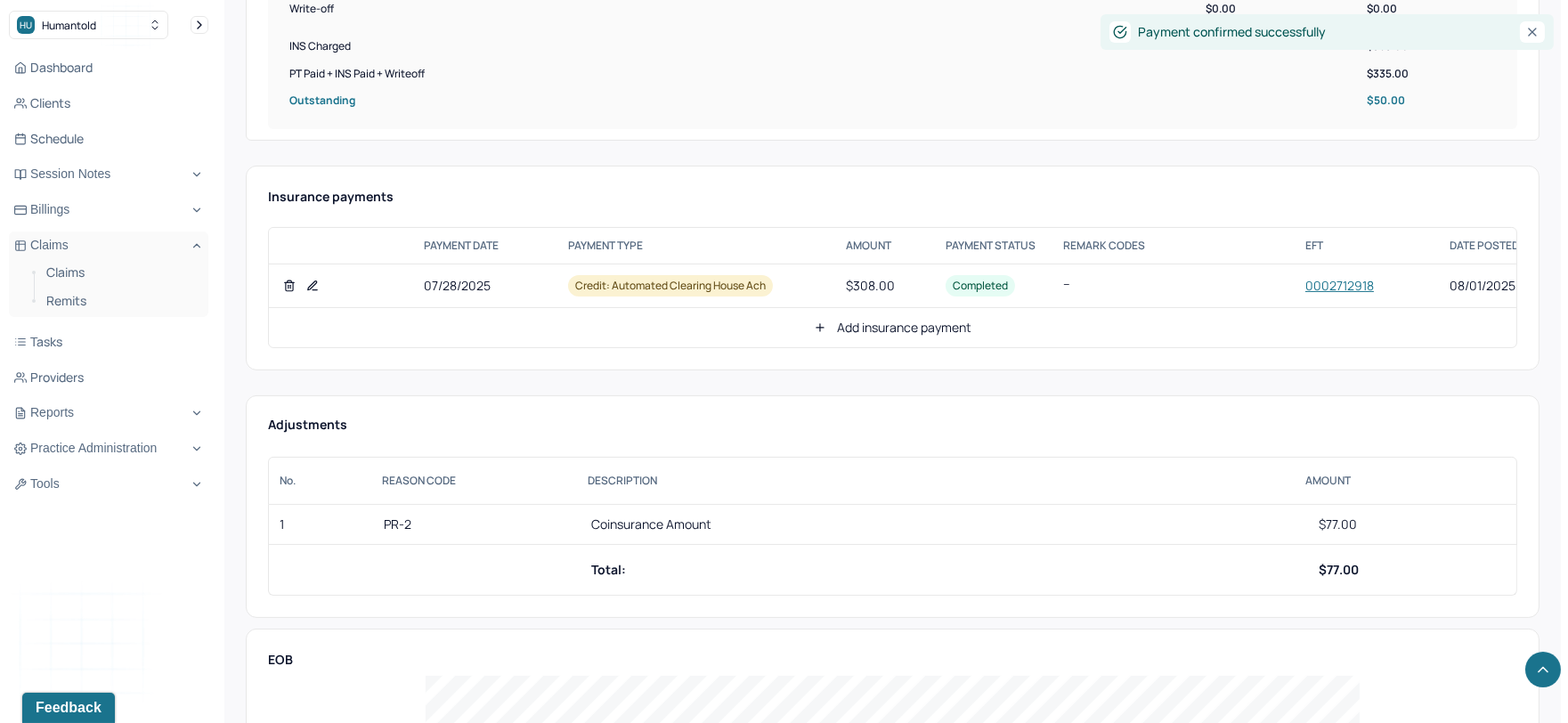 click 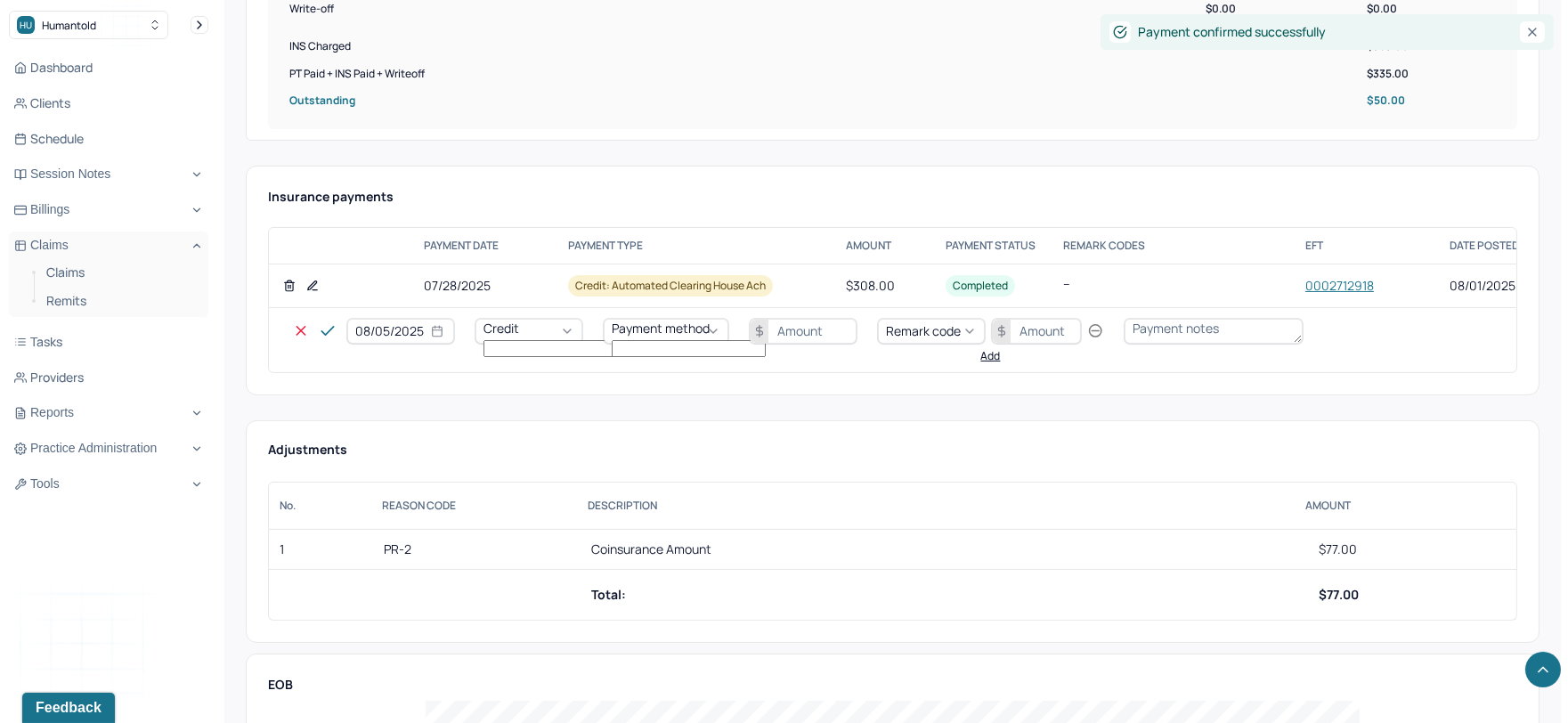 select on "7" 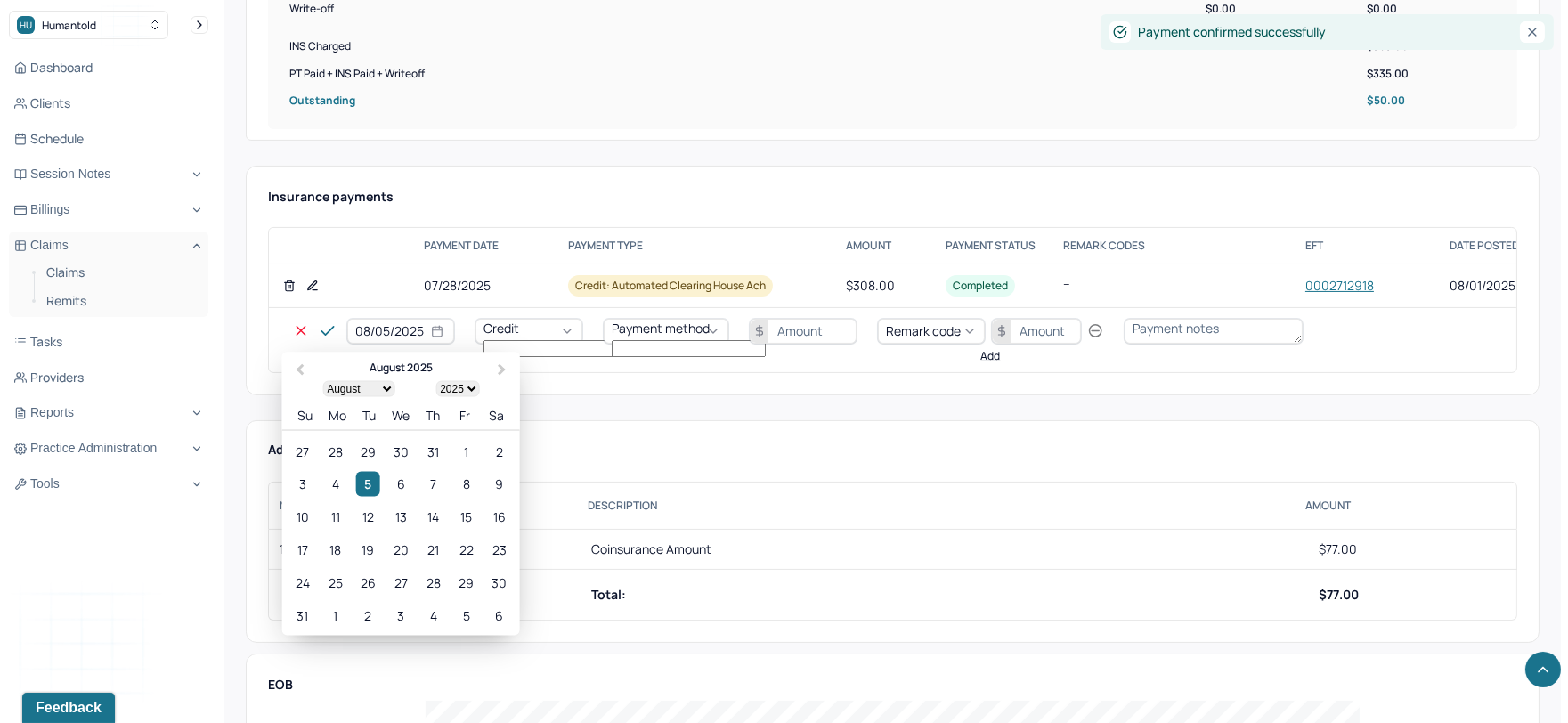 click on "08/05/2025" at bounding box center [401, 331] 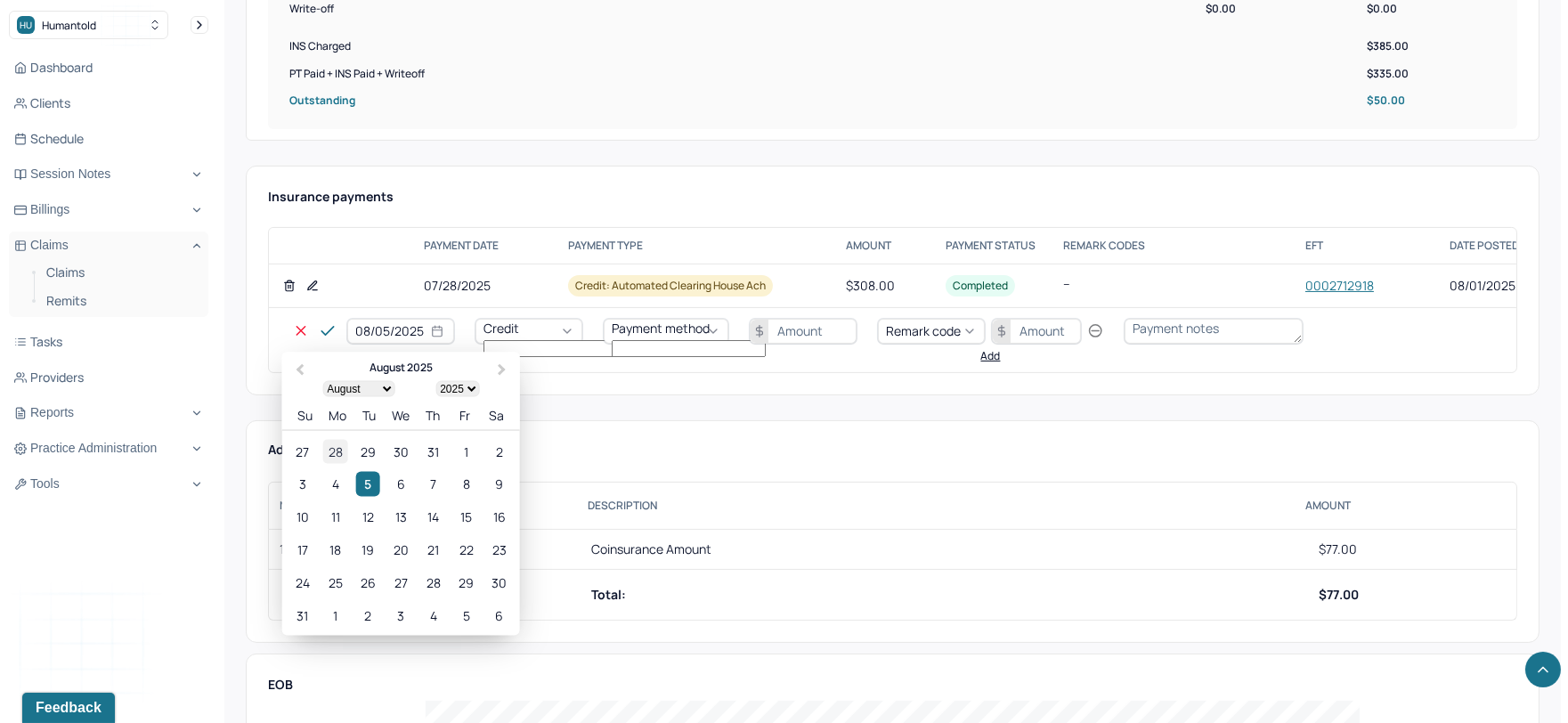 click on "28" at bounding box center [335, 451] 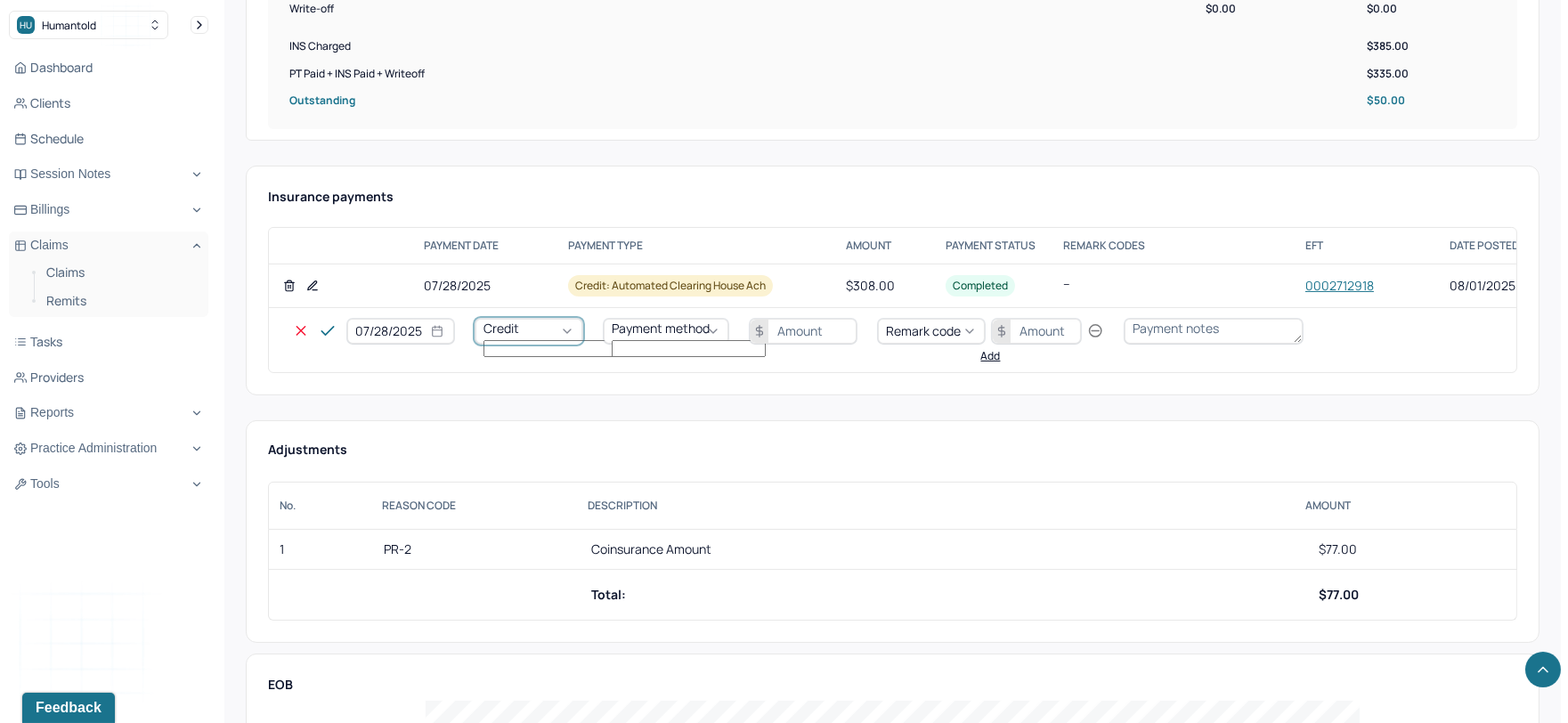 click on "Credit" at bounding box center (501, 328) 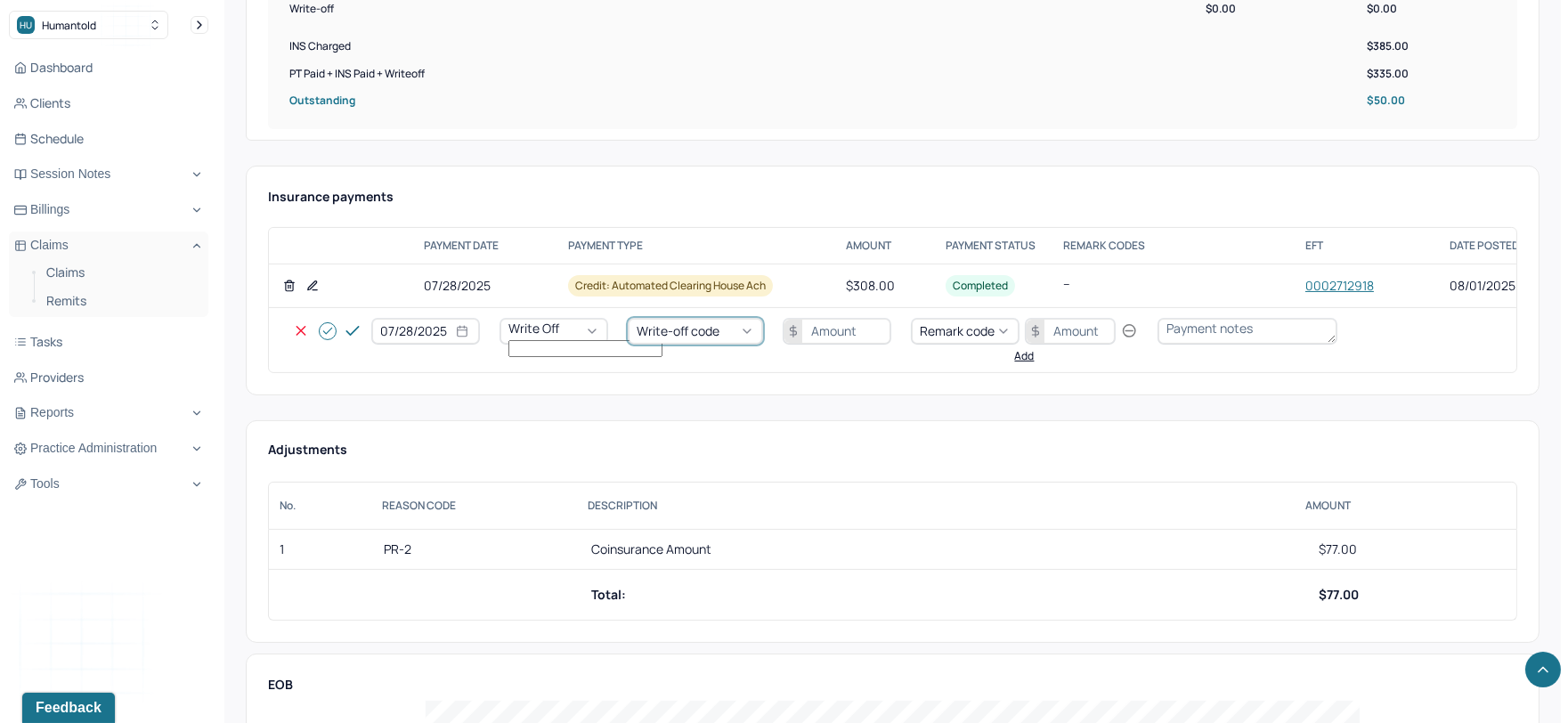 click on "Write-off code" at bounding box center (678, 330) 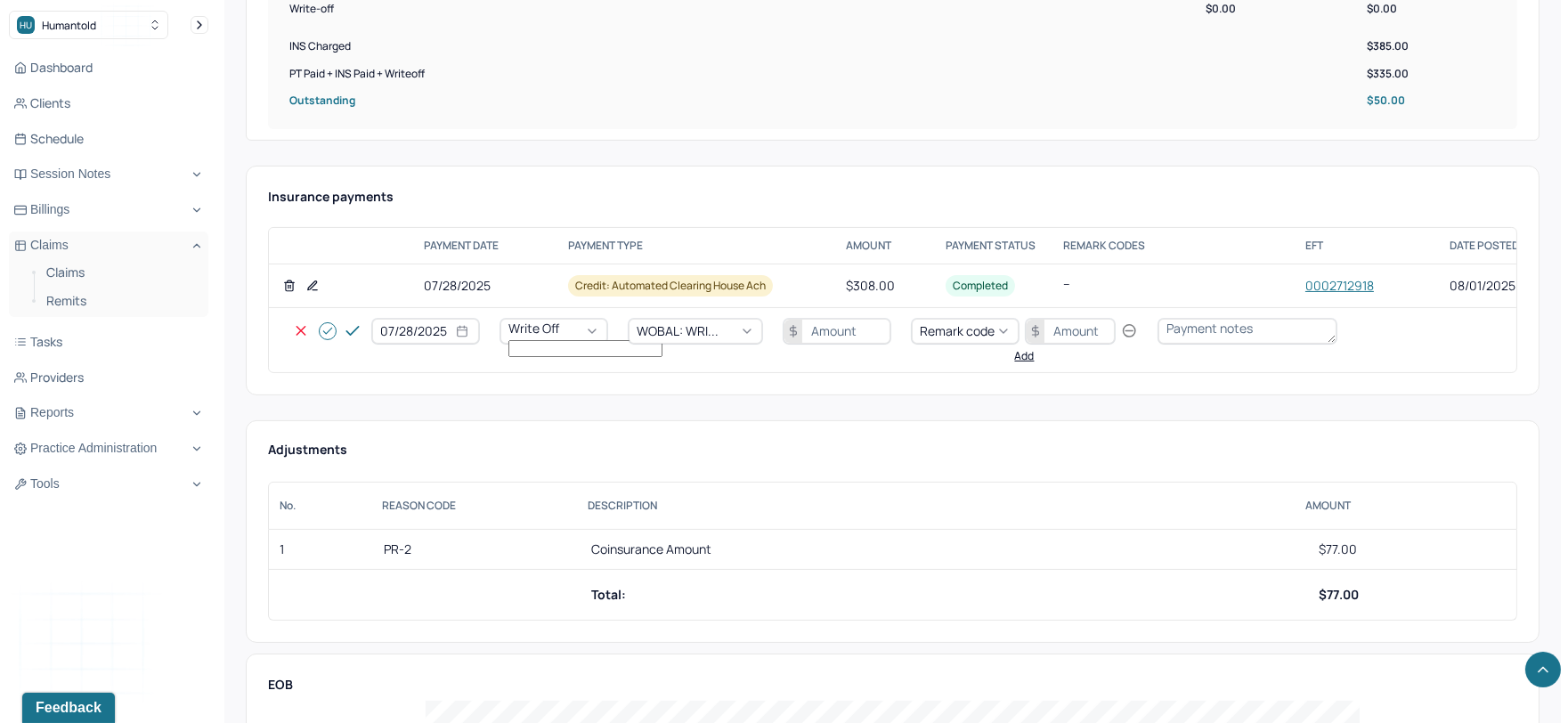 click at bounding box center [837, 331] 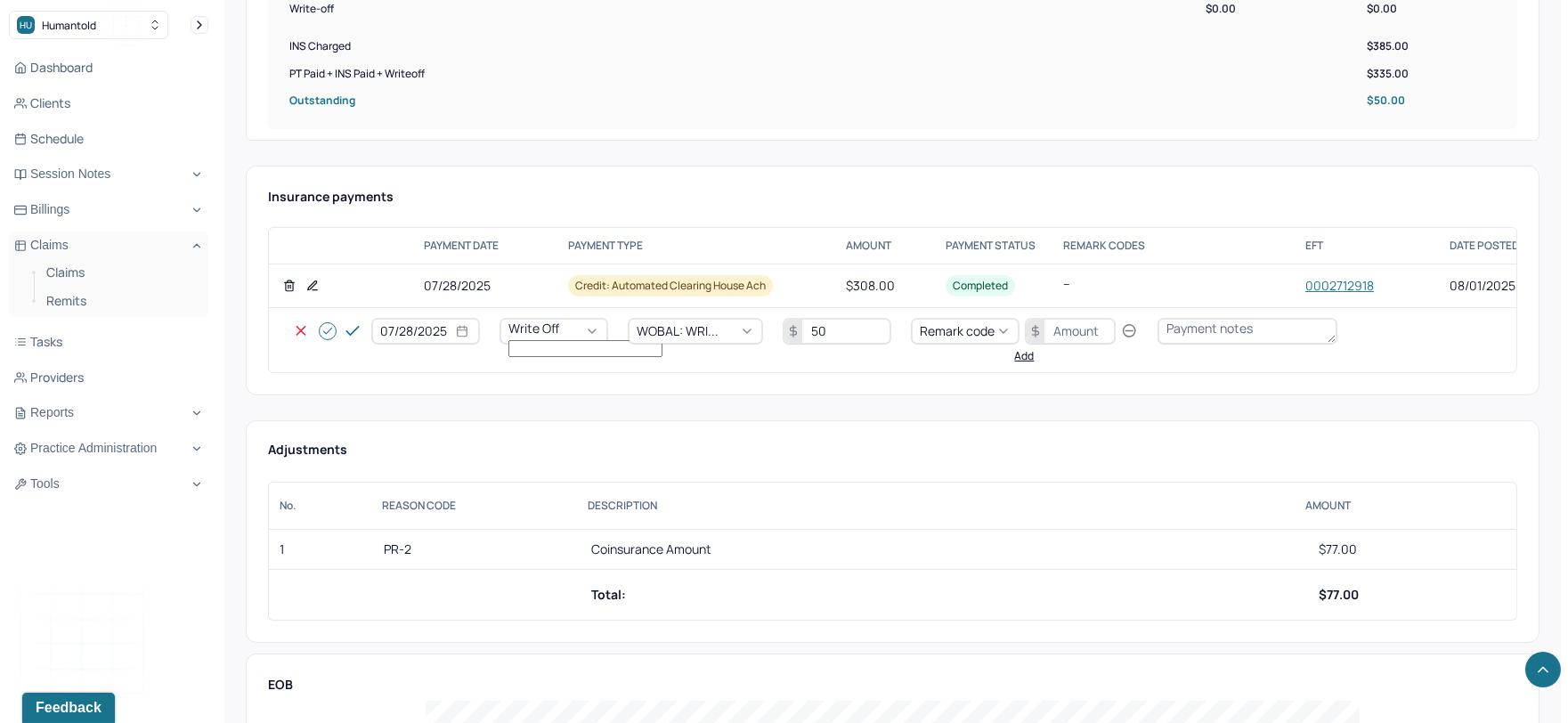 type on "5" 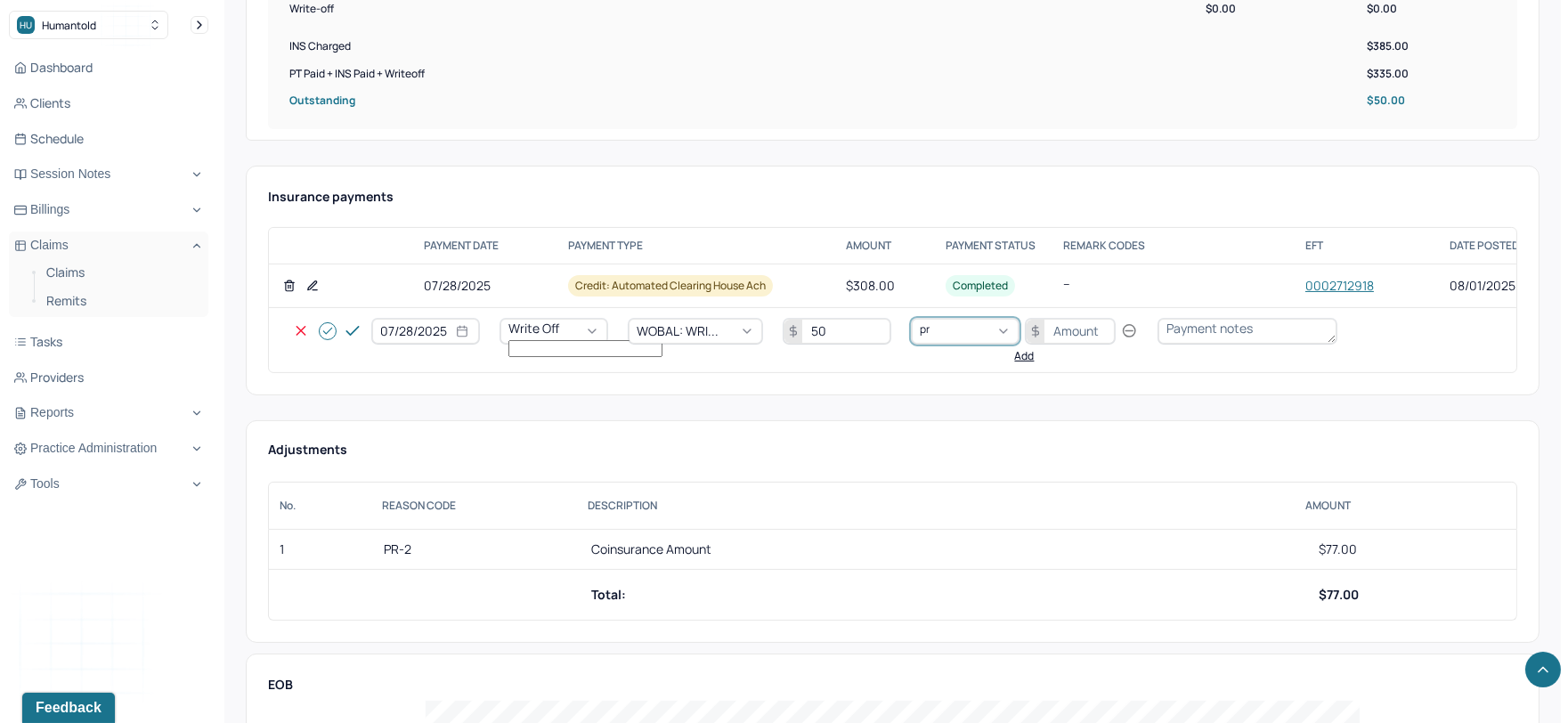 type on "pr2" 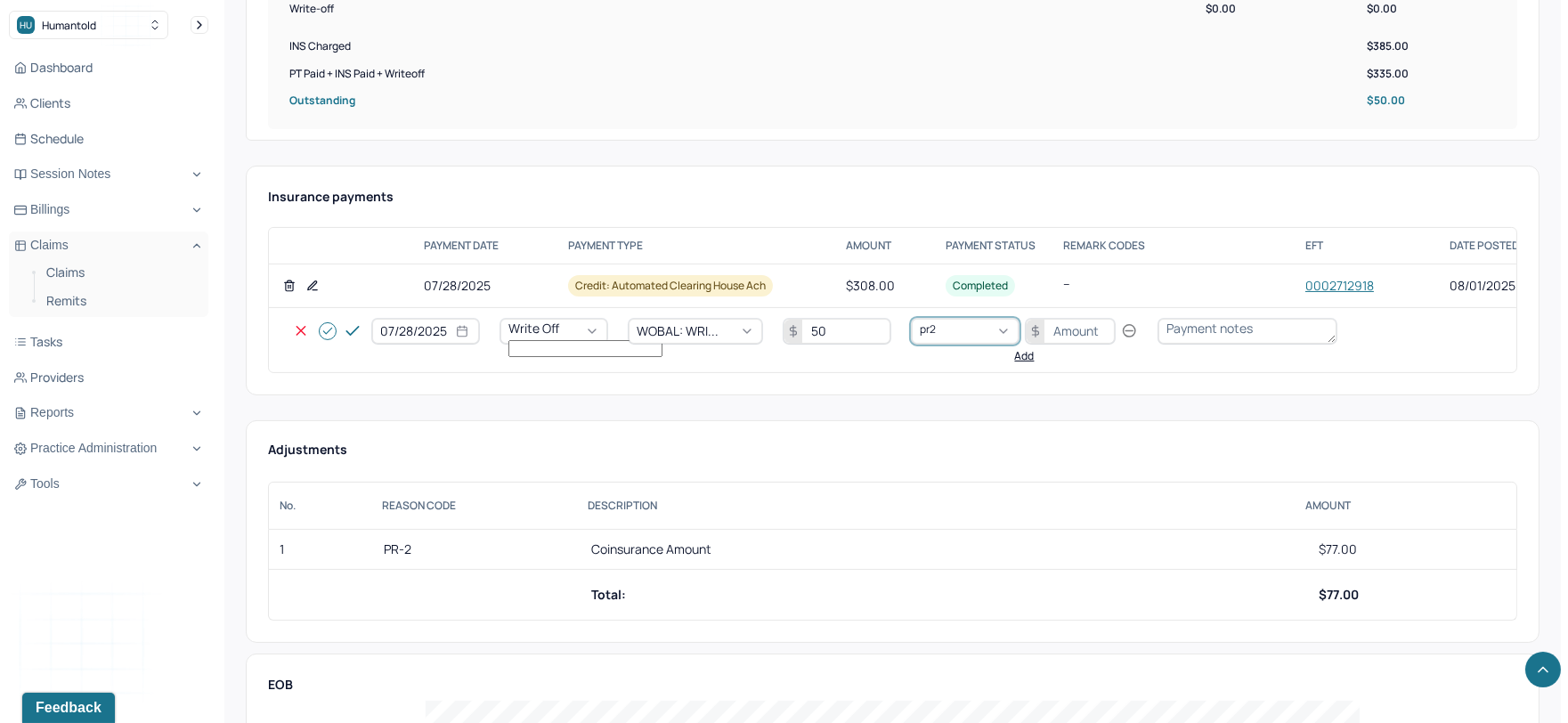 type 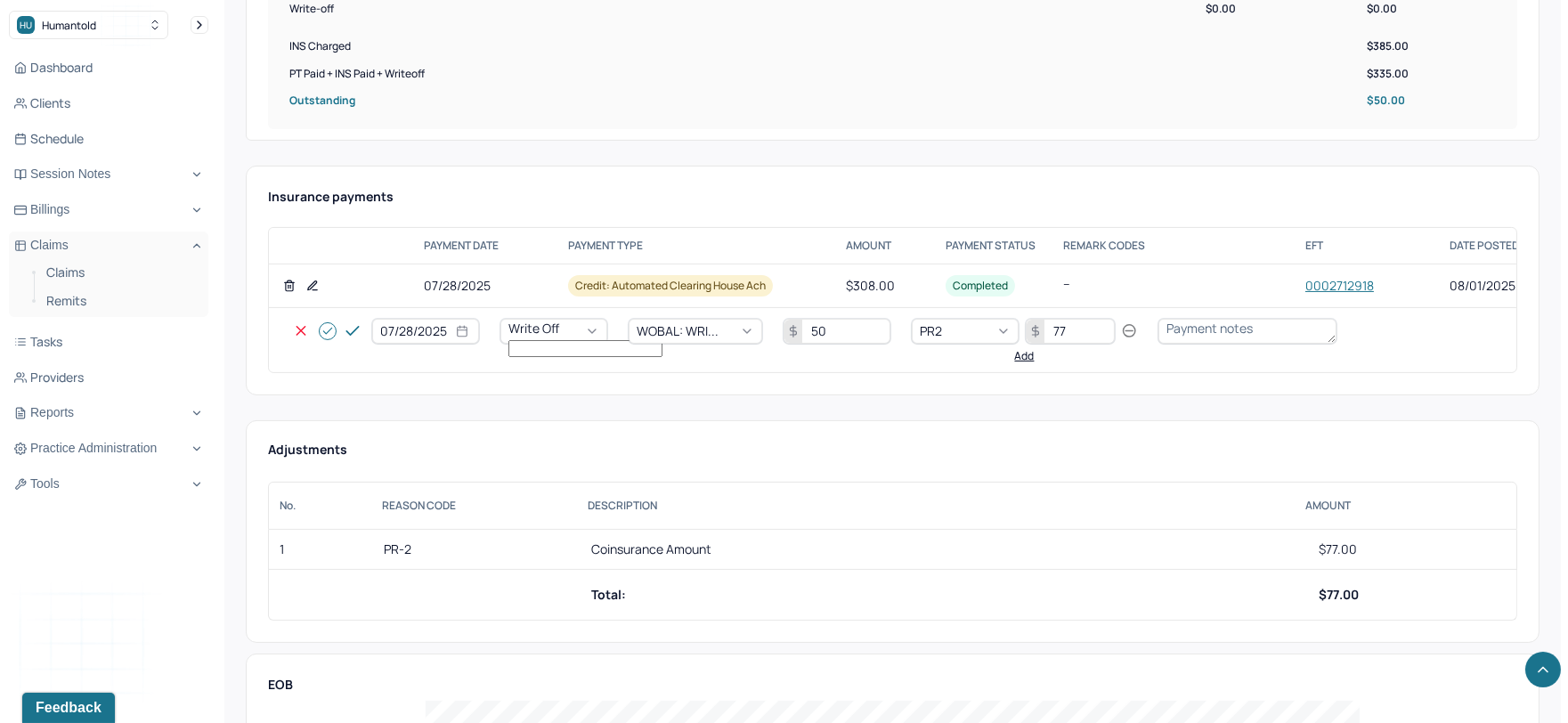 type on "77" 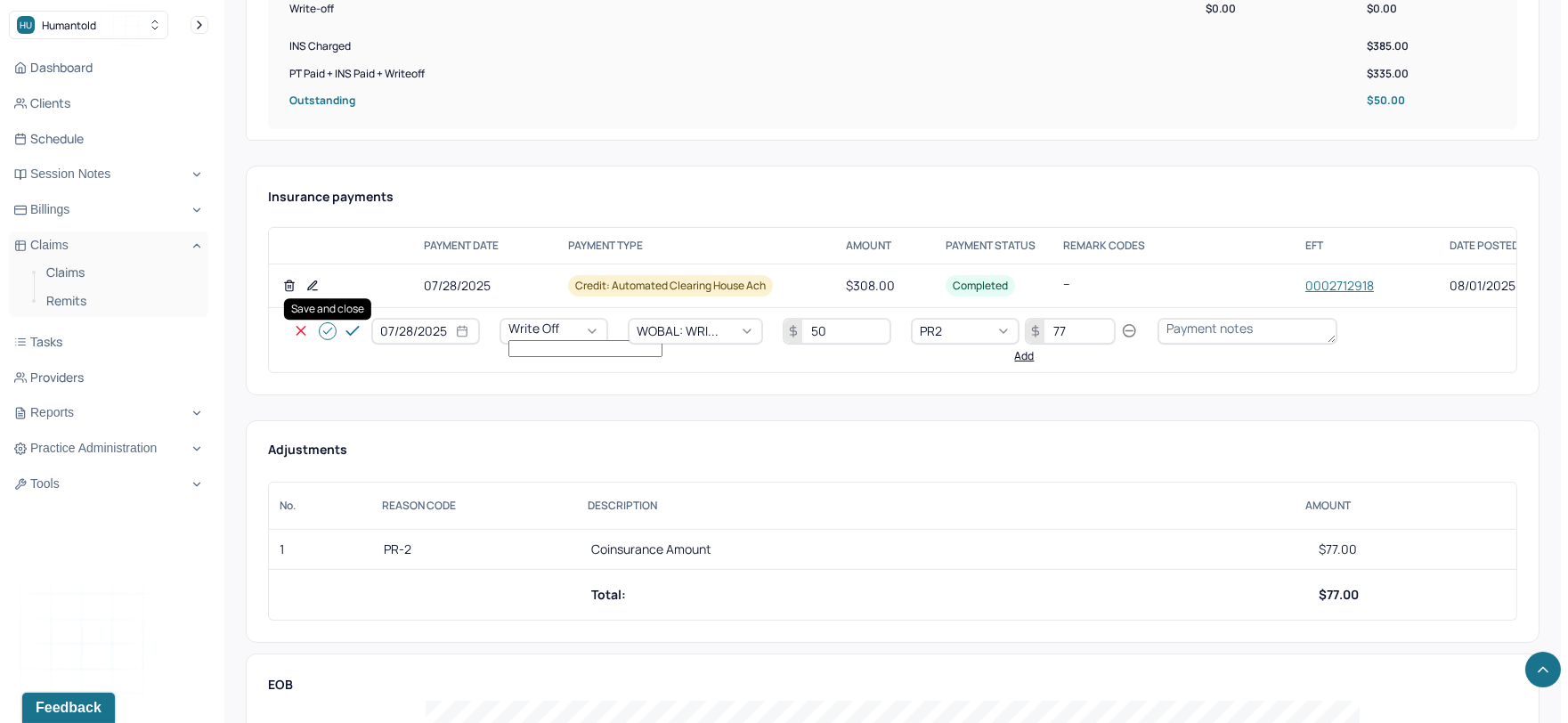 click 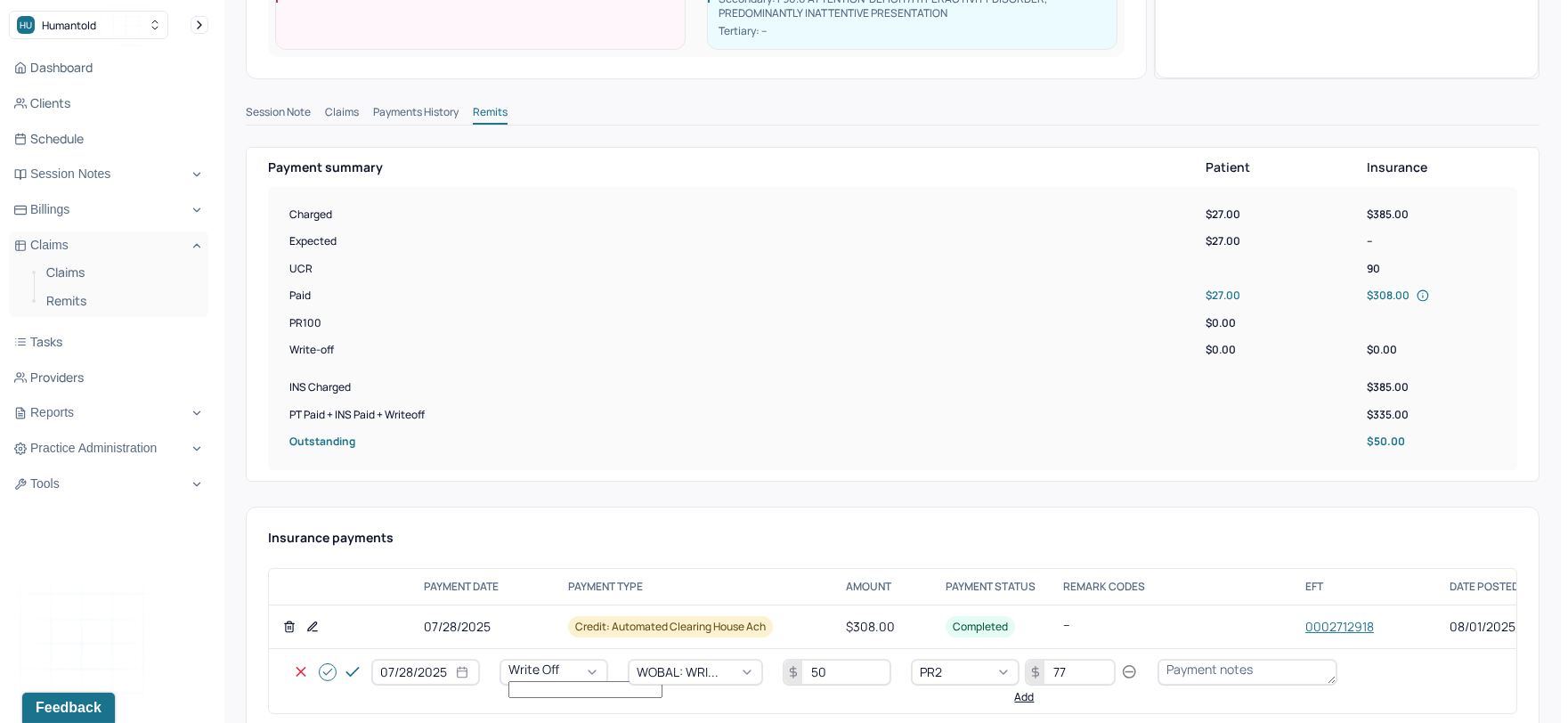 scroll, scrollTop: 494, scrollLeft: 0, axis: vertical 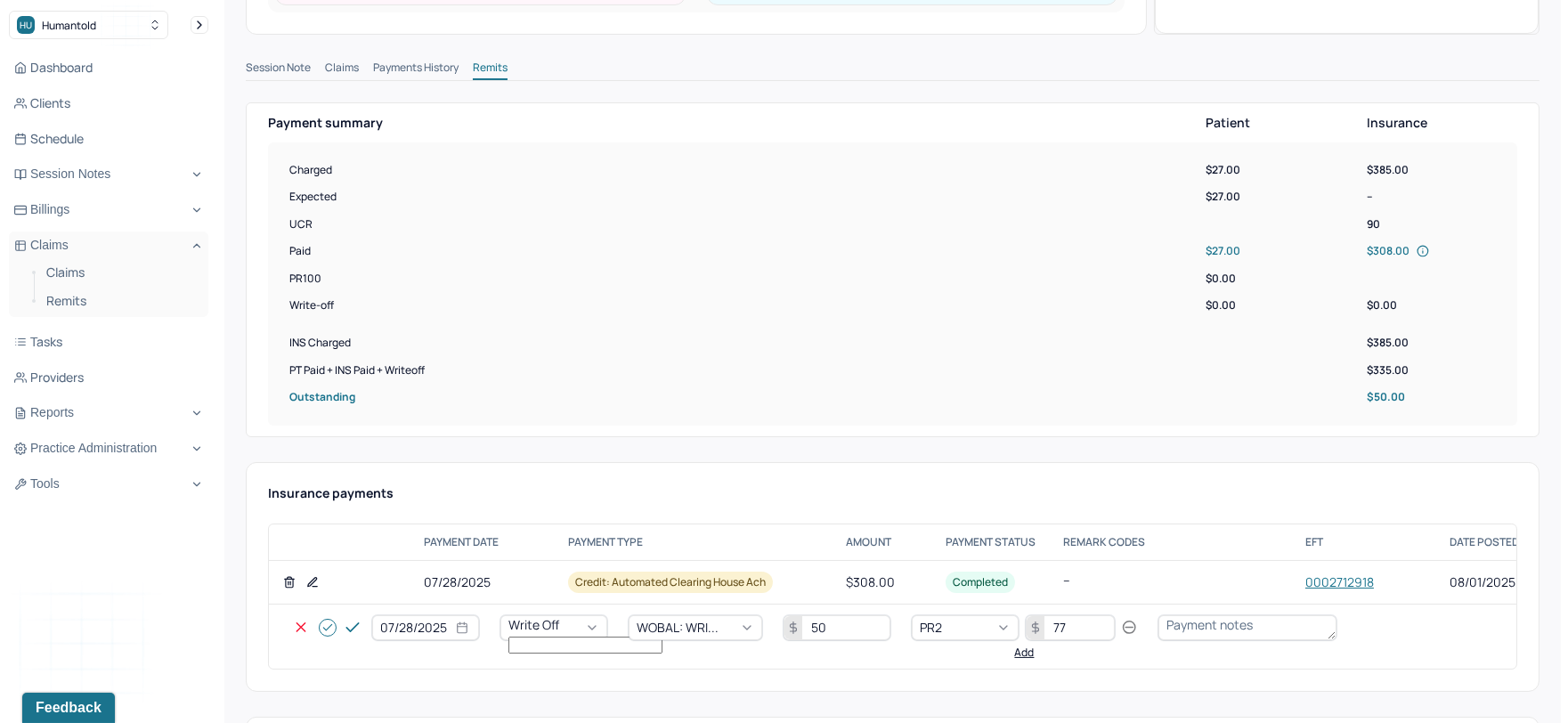 click 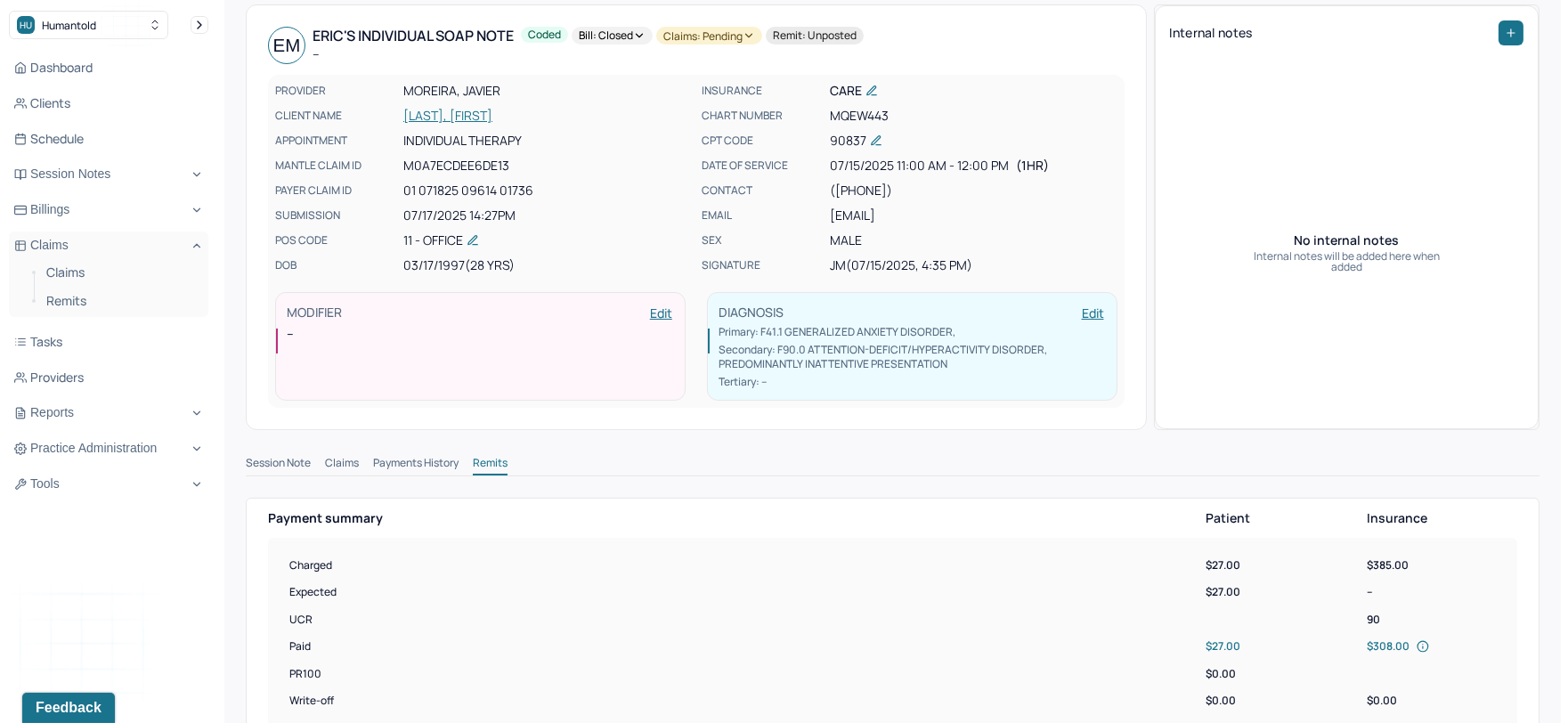 scroll, scrollTop: 0, scrollLeft: 0, axis: both 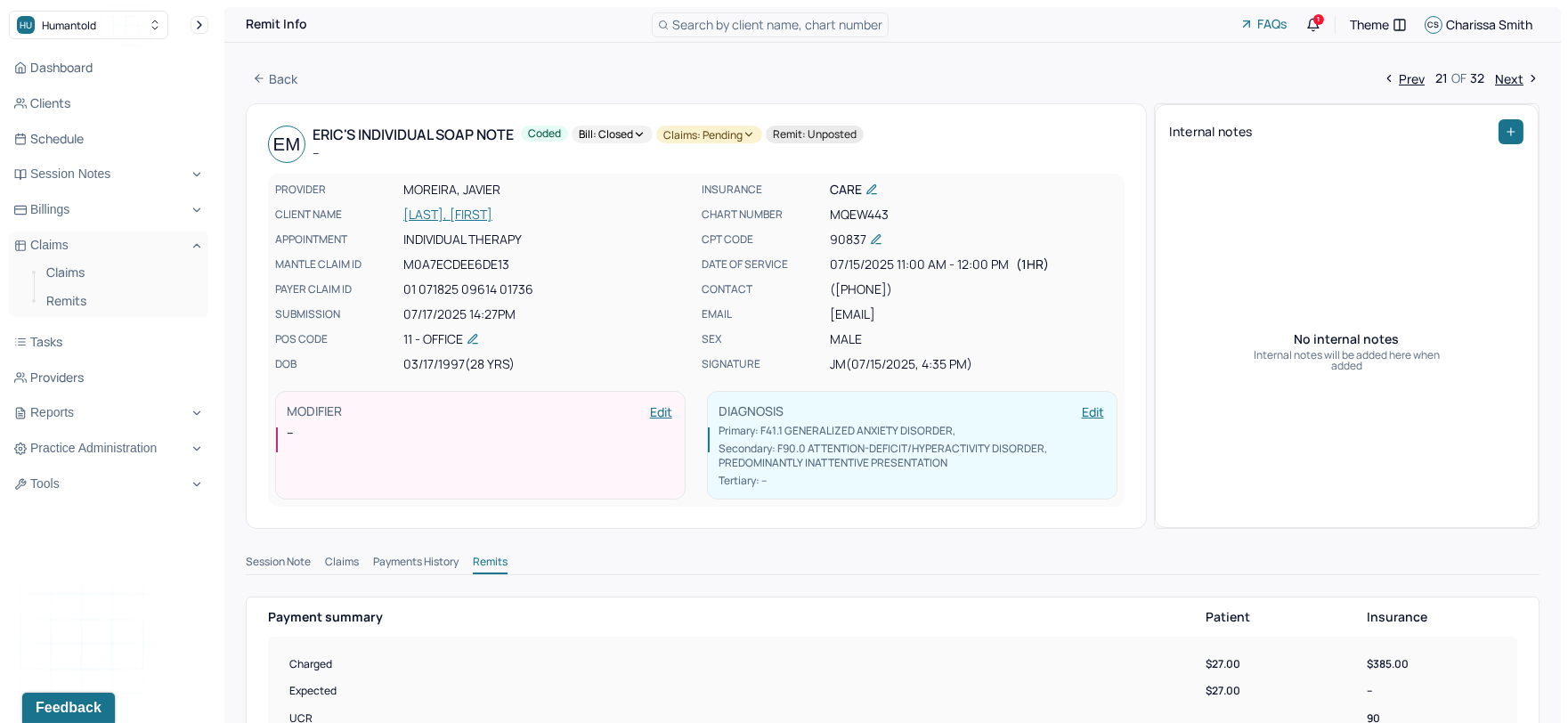 click on "Back Prev 21 OF 32 Next EM Eric's   Individual soap note -- Coded Bill: Closed Claims: pending Remit: unposted PROVIDER MOREIRA, JAVIER CLIENT NAME MCPHERSON, ERIC APPOINTMENT Individual therapy   MANTLE CLAIM ID M0A7ECDEE6DE13 PAYER CLAIM ID 01   071825 09614 01736 SUBMISSION 07/17/2025 14:27PM POS CODE 11 - Office DOB 03/17/1997  (28 Yrs) INSURANCE CARE CHART NUMBER MQEW443 CPT CODE 90837 DATE OF SERVICE 07/15/2025   11:00 AM   -   12:00 PM ( 1hr ) CONTACT (440) 361-0849 EMAIL emcpher001@citymail.cuny.edu SEX male SIGNATURE jm  (07/15/2025, 4:35 PM) MODIFIER Edit -- DIAGNOSIS Edit Primary:   F41.1 GENERALIZED ANXIETY DISORDER ,  Secondary:   F90.0 ATTENTION-DEFICIT/HYPERACTIVITY DISORDER, PREDOMINANTLY INATTENTIVE PRESENTATION  Tertiary:   -- Internal notes No internal notes Internal notes will be added here when added Session Note Claims Payments History Remits Payment summary Patient Insurance Charged $27.00 $385.00 Expected $27.00 -- UCR 90 Paid $27.00 $308.00 PR100 $0.00 Write-off $0.00 $0.00 $385.00" at bounding box center [892, 1613] 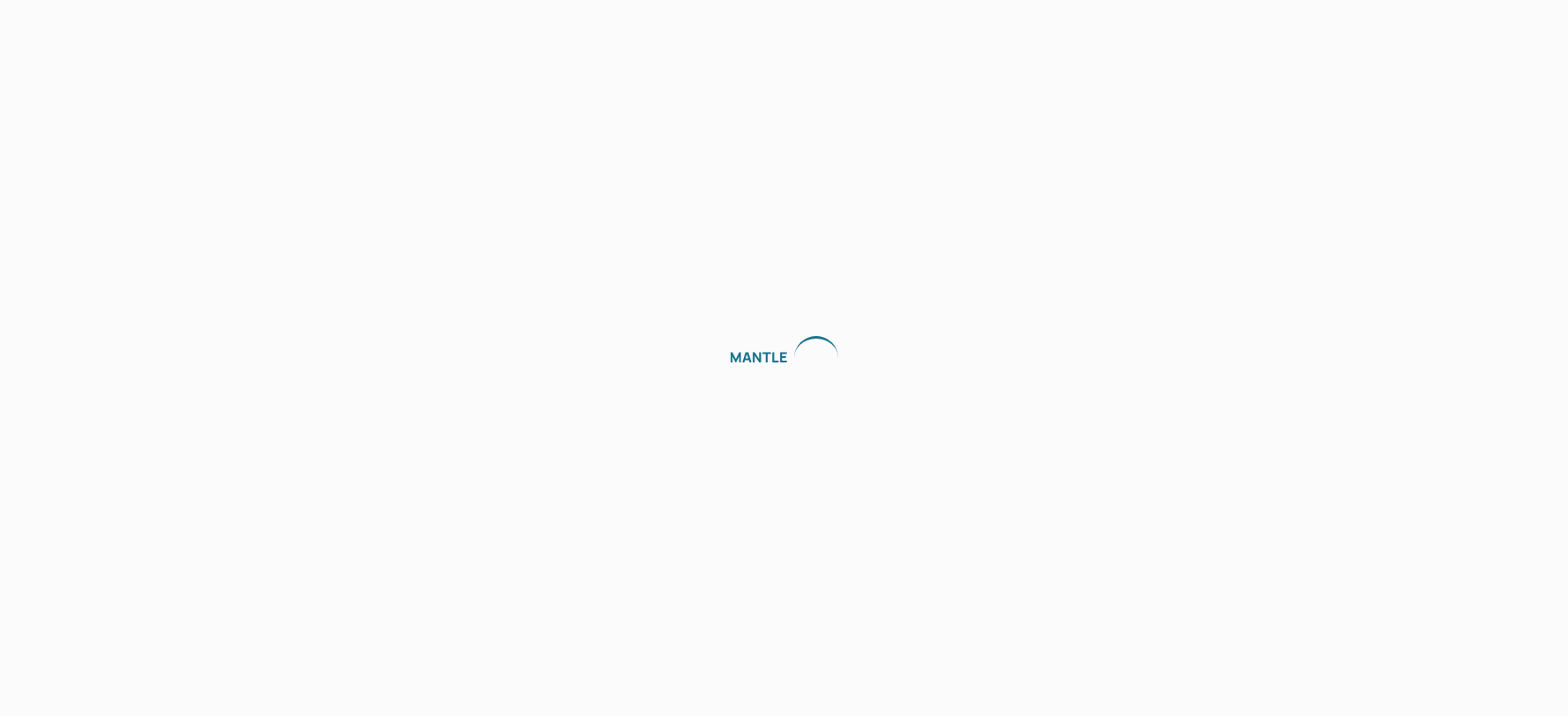 scroll, scrollTop: 0, scrollLeft: 0, axis: both 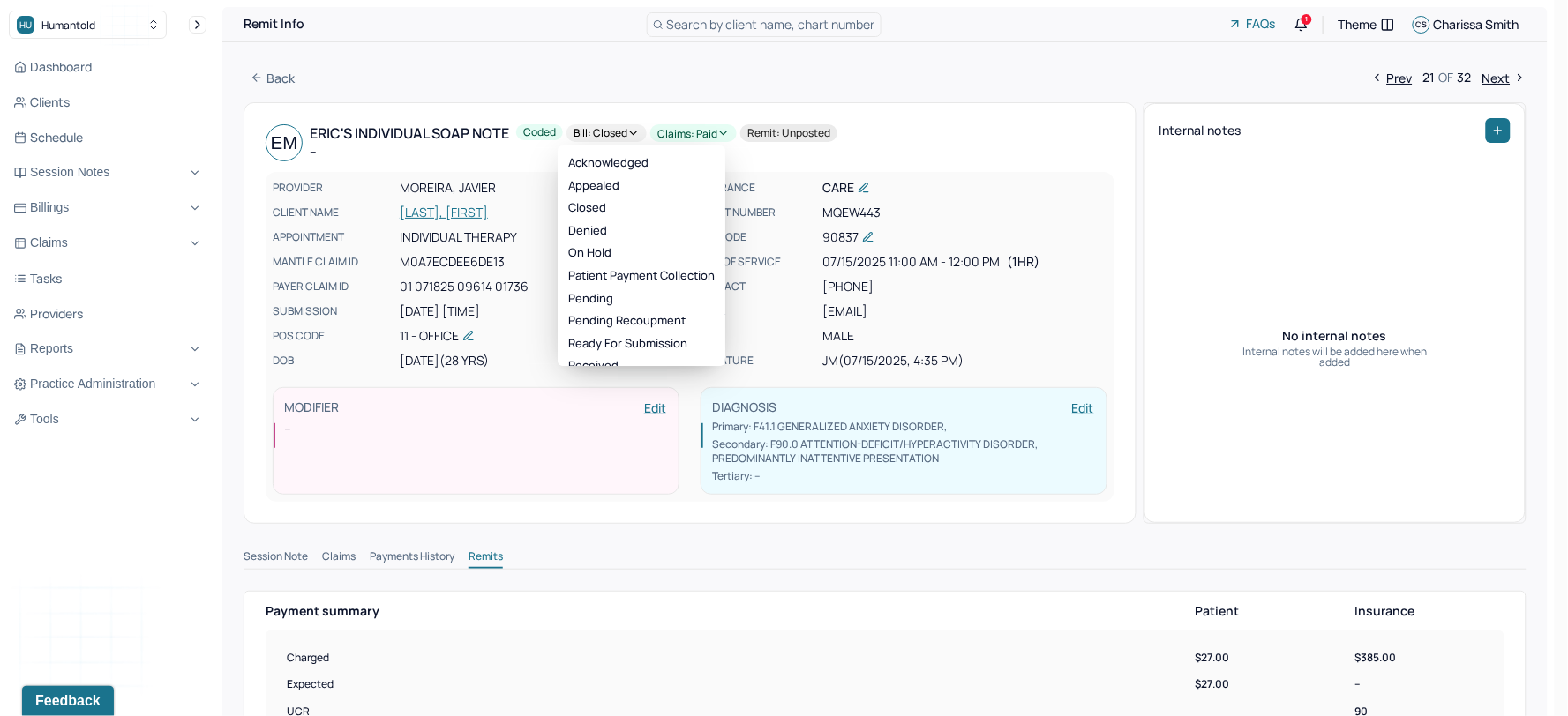 click on "Claims: paid" at bounding box center [694, 133] 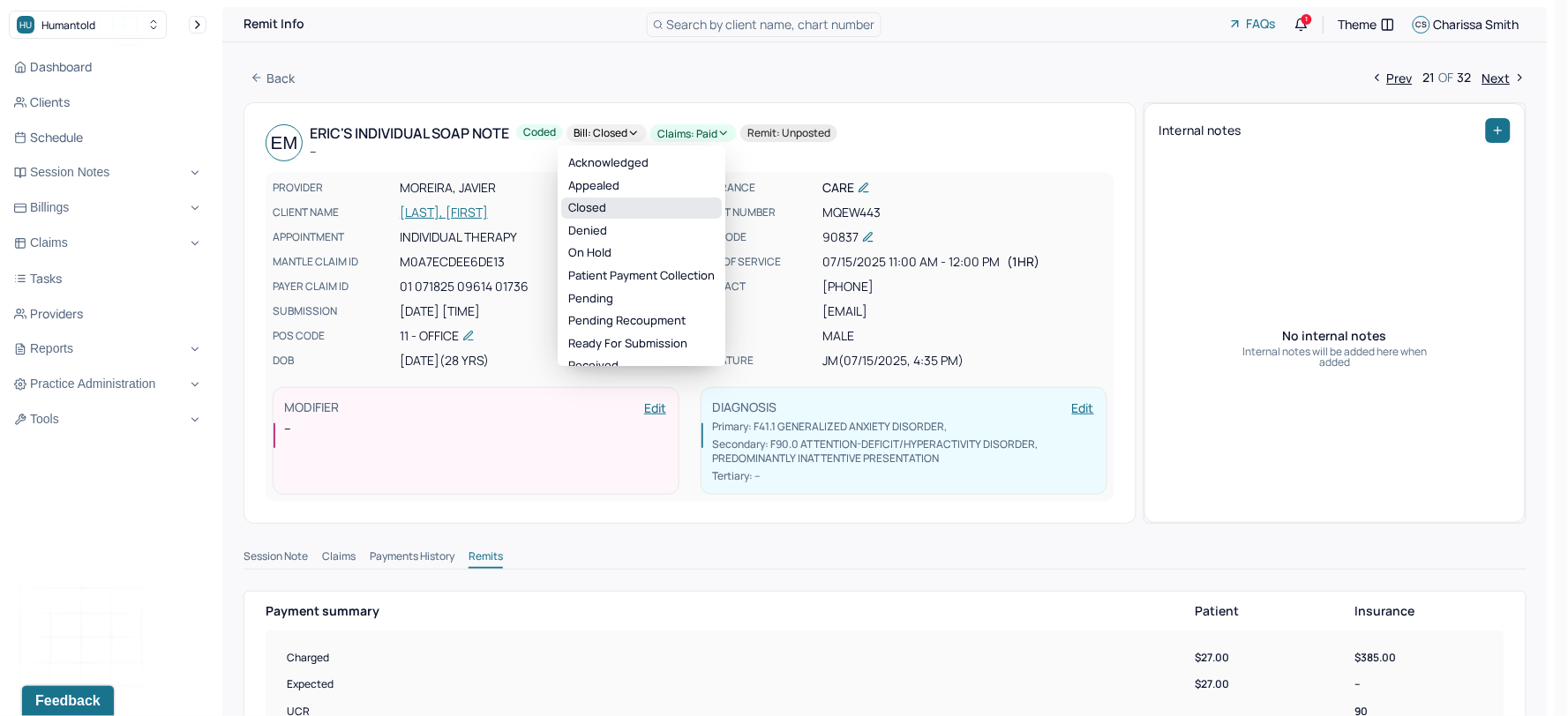 click on "Closed" at bounding box center [641, 208] 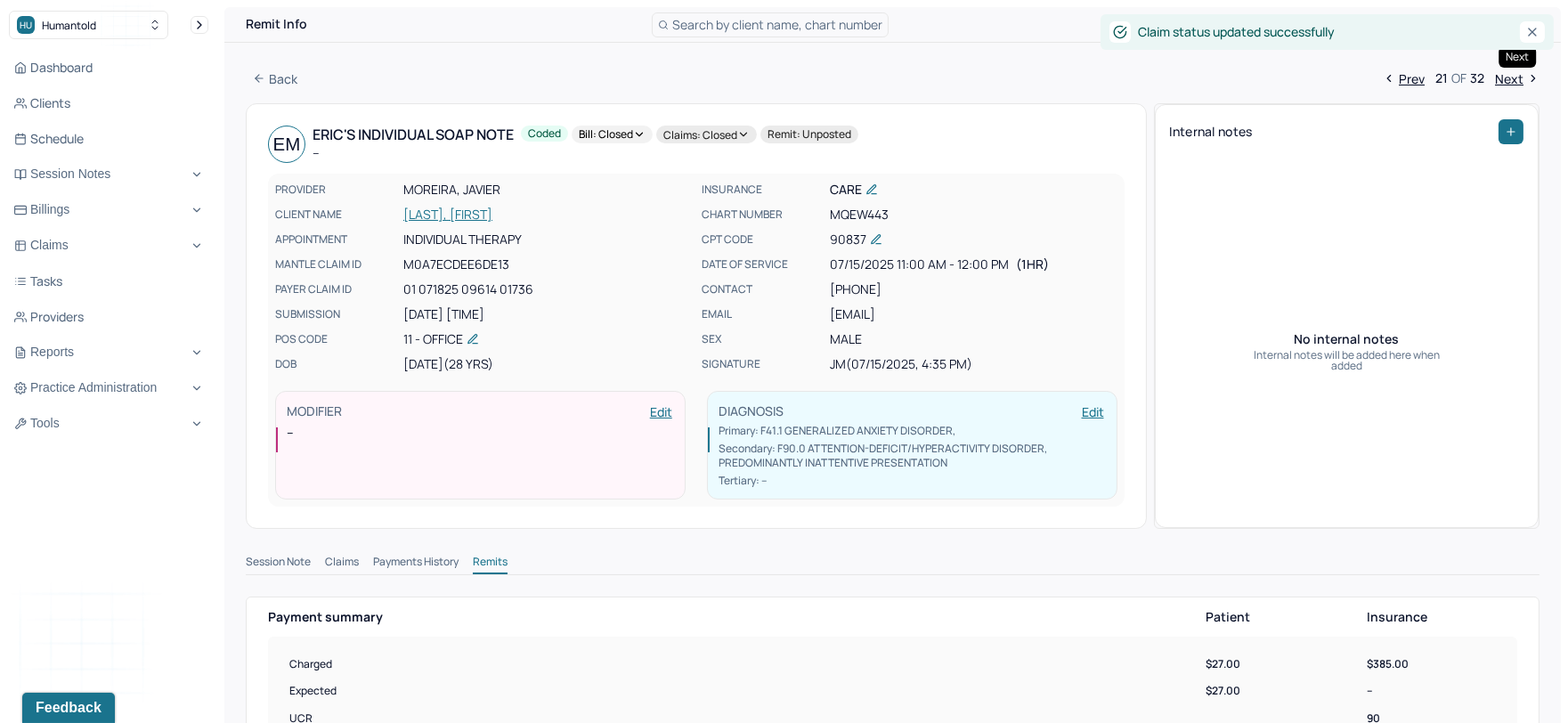 click on "Next" at bounding box center (1517, 78) 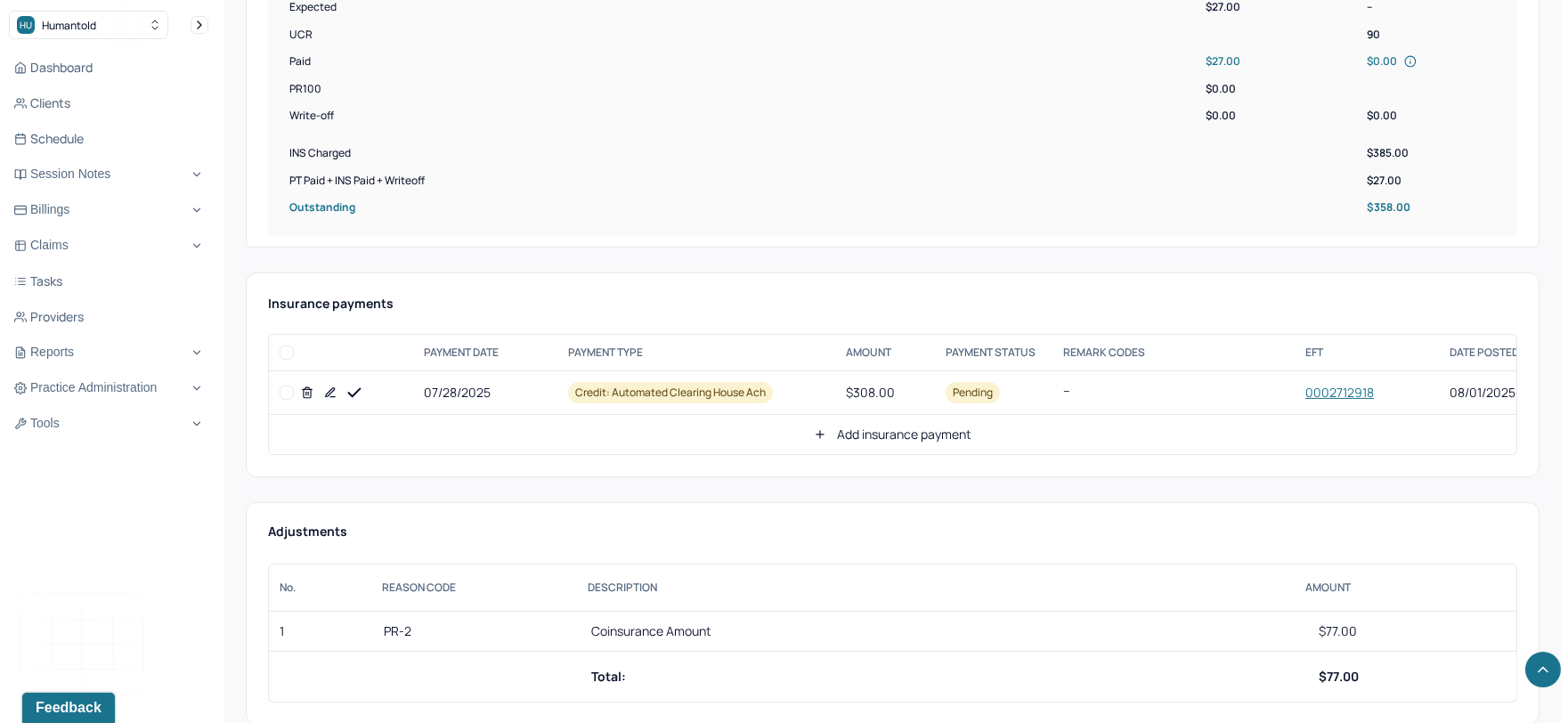 scroll, scrollTop: 692, scrollLeft: 0, axis: vertical 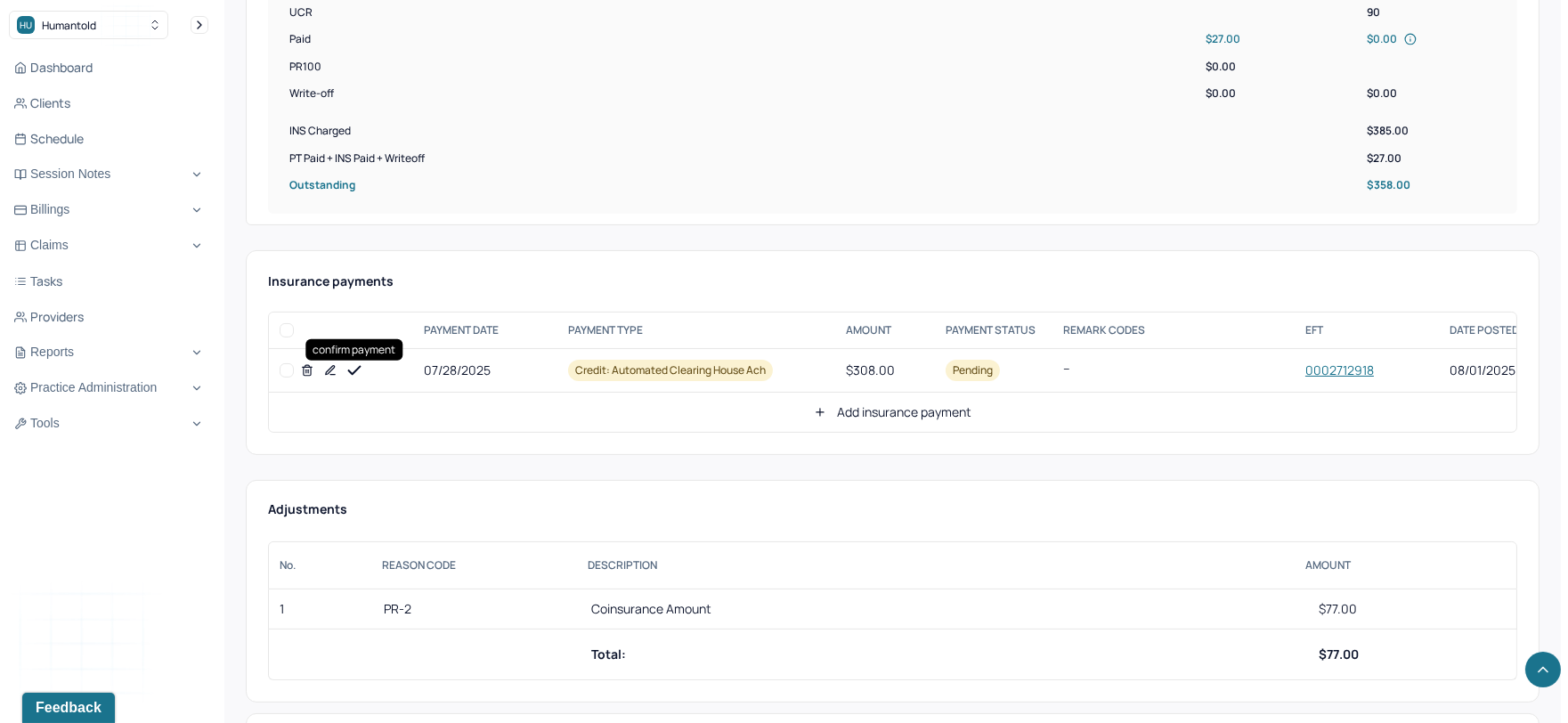 click 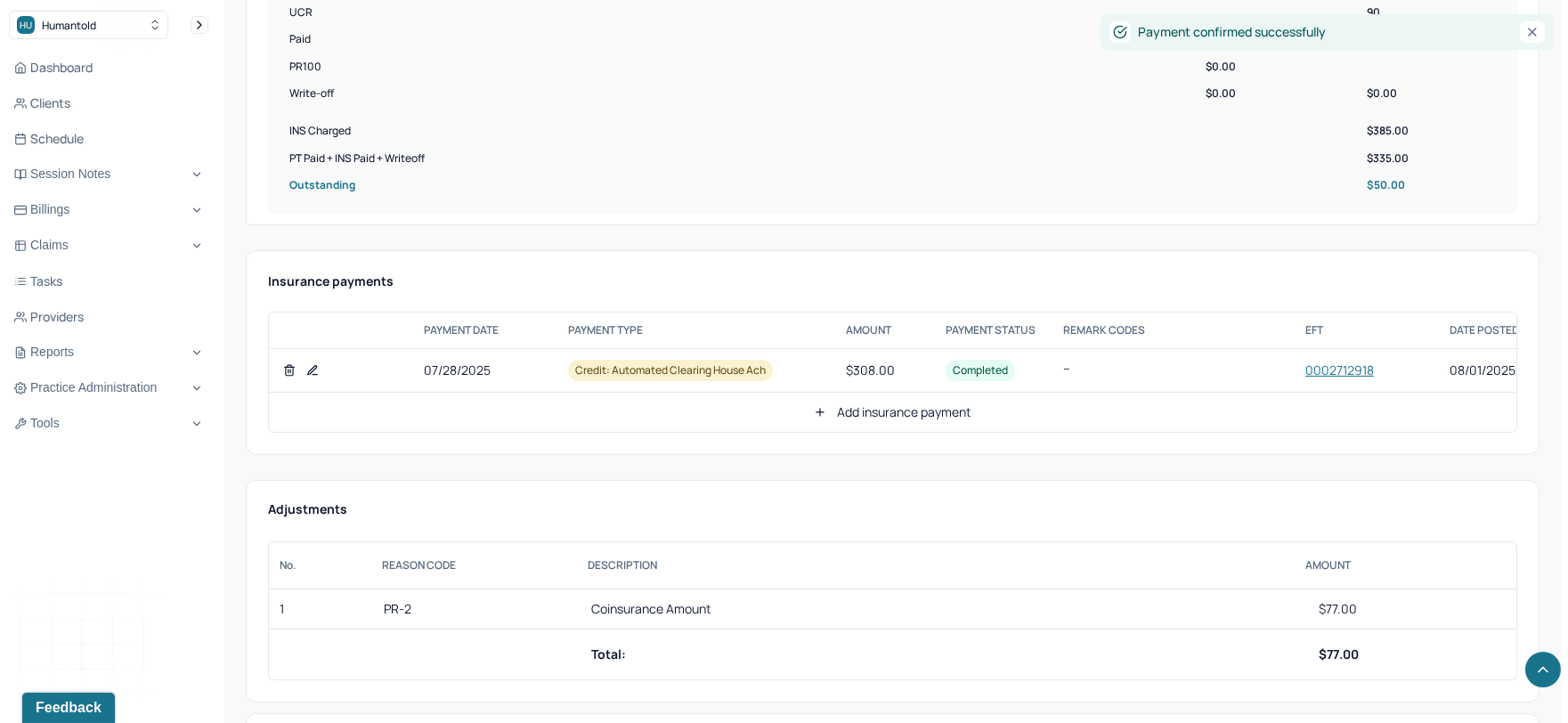 click 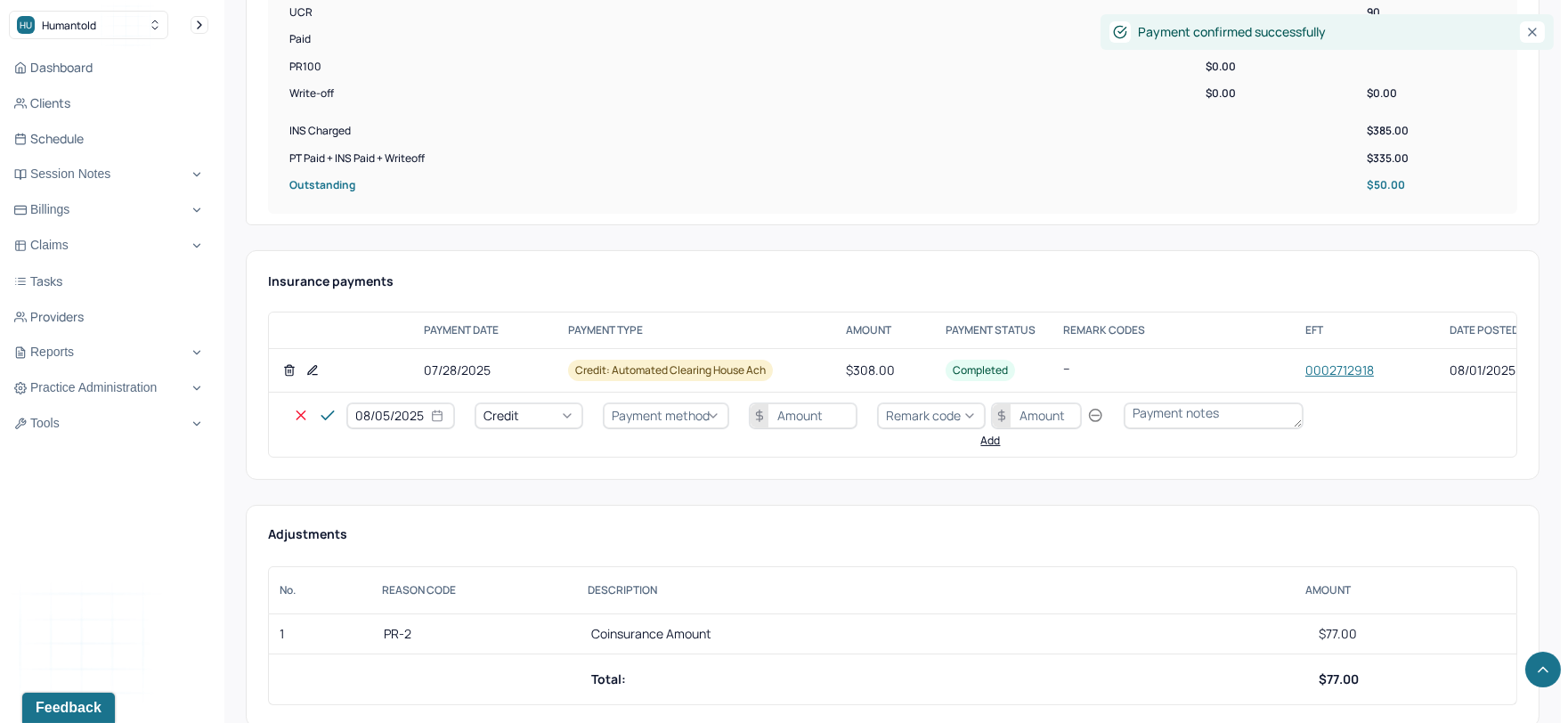 click on "08/05/2025" at bounding box center (401, 416) 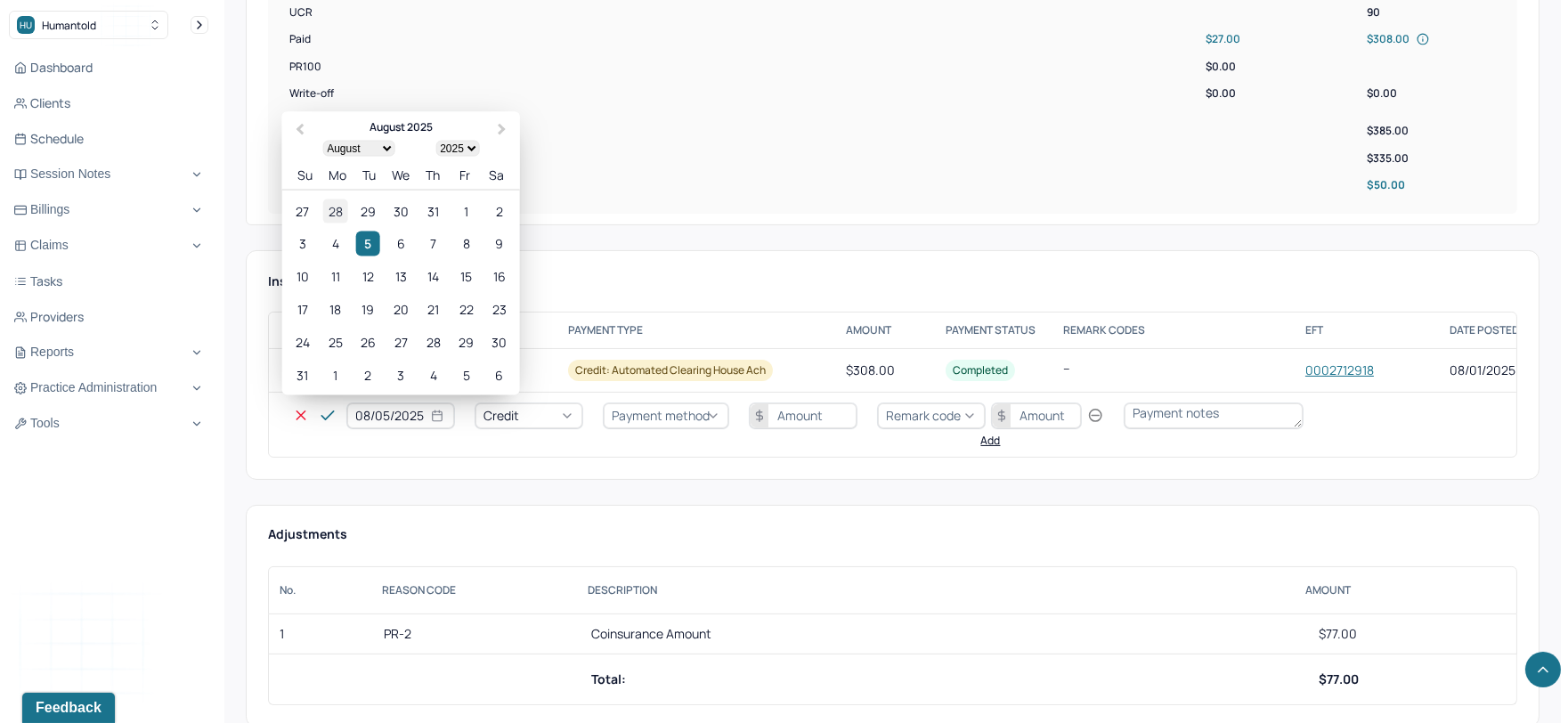 click on "28" at bounding box center [335, 210] 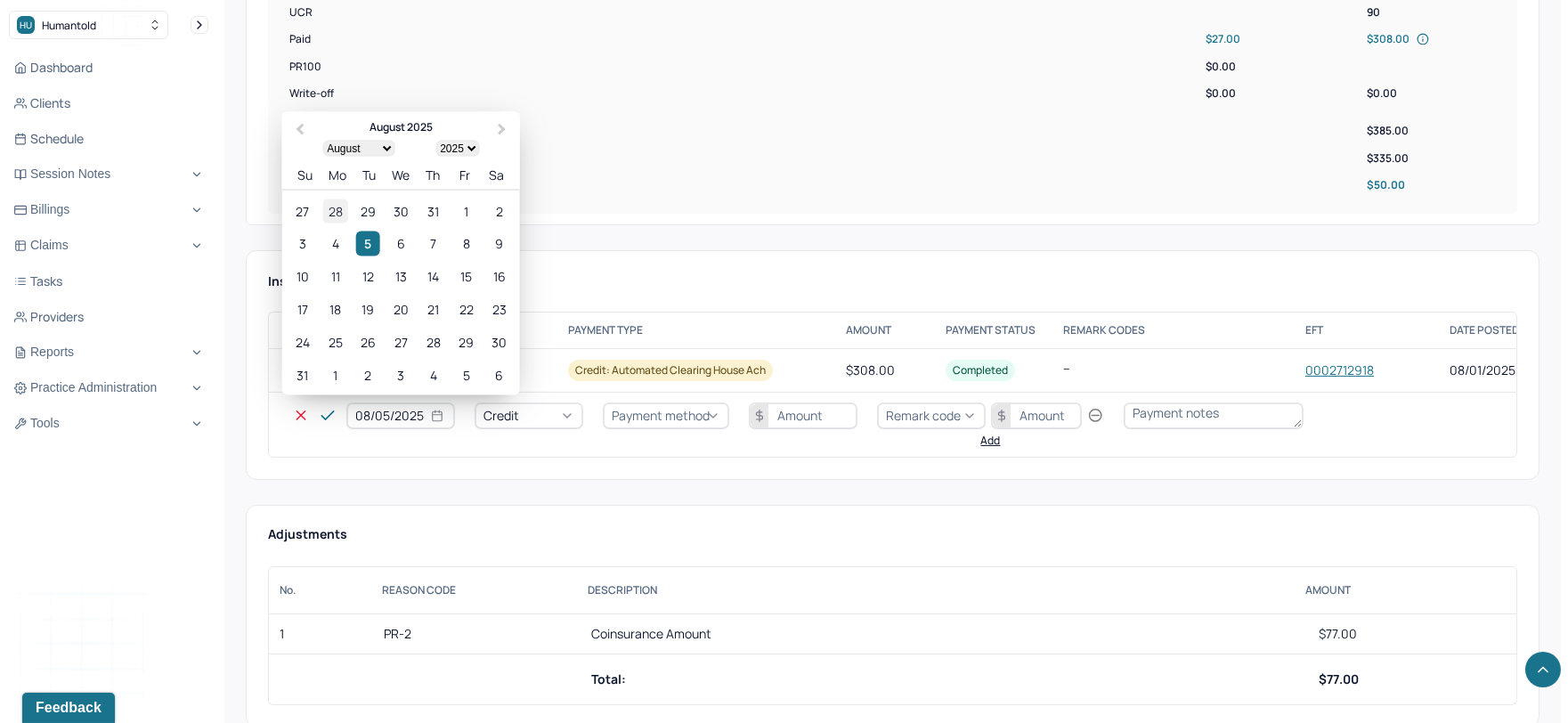 type on "07/28/2025" 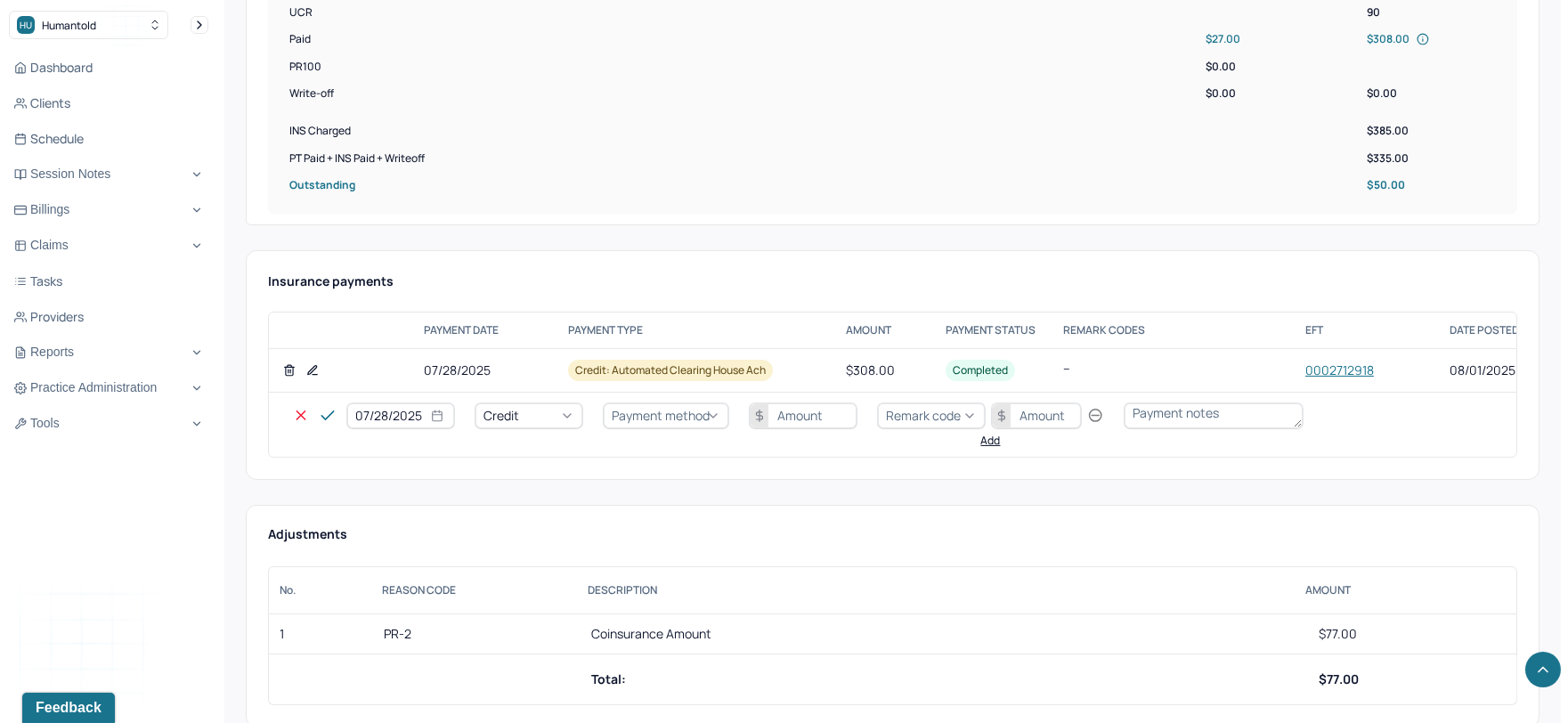 click on "Credit" at bounding box center [529, 416] 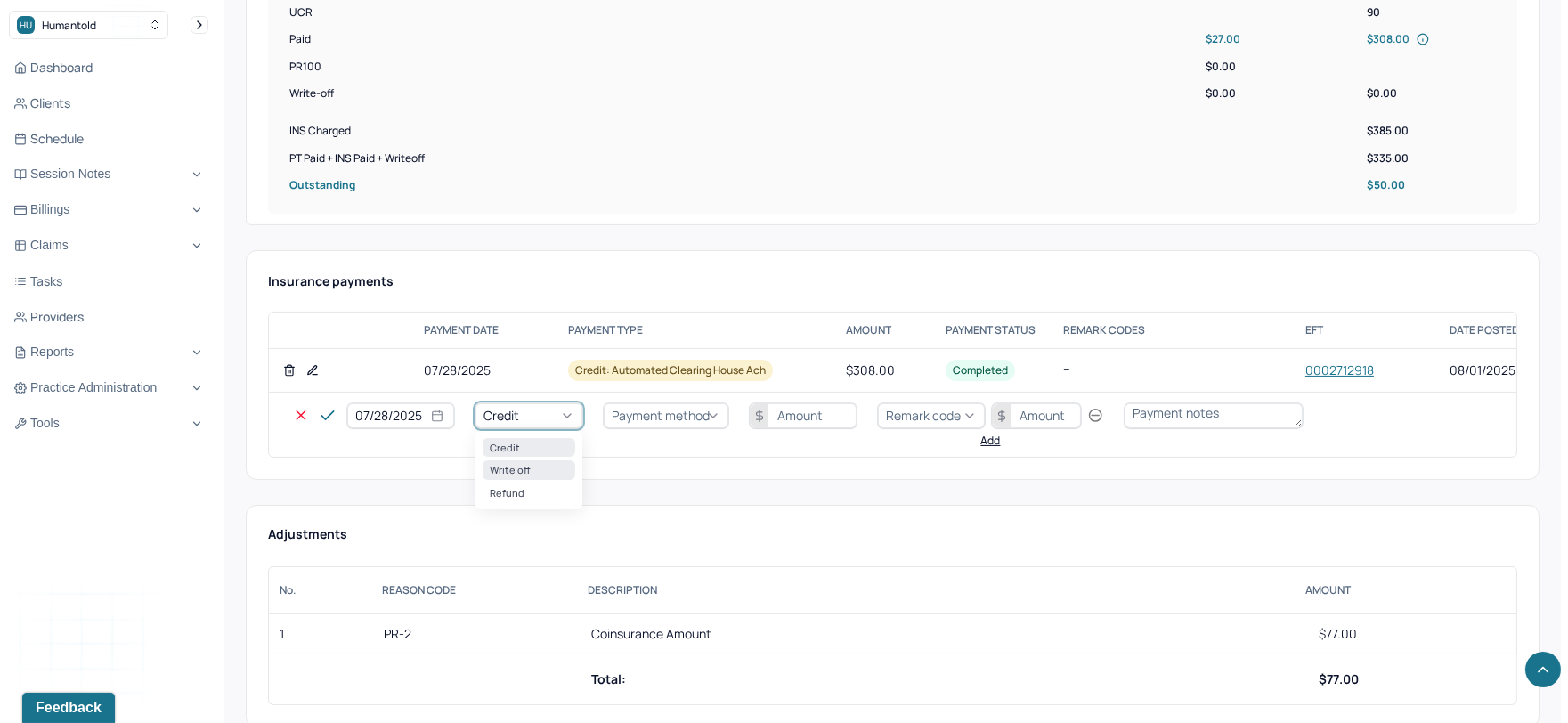 click on "Write off" at bounding box center [529, 469] 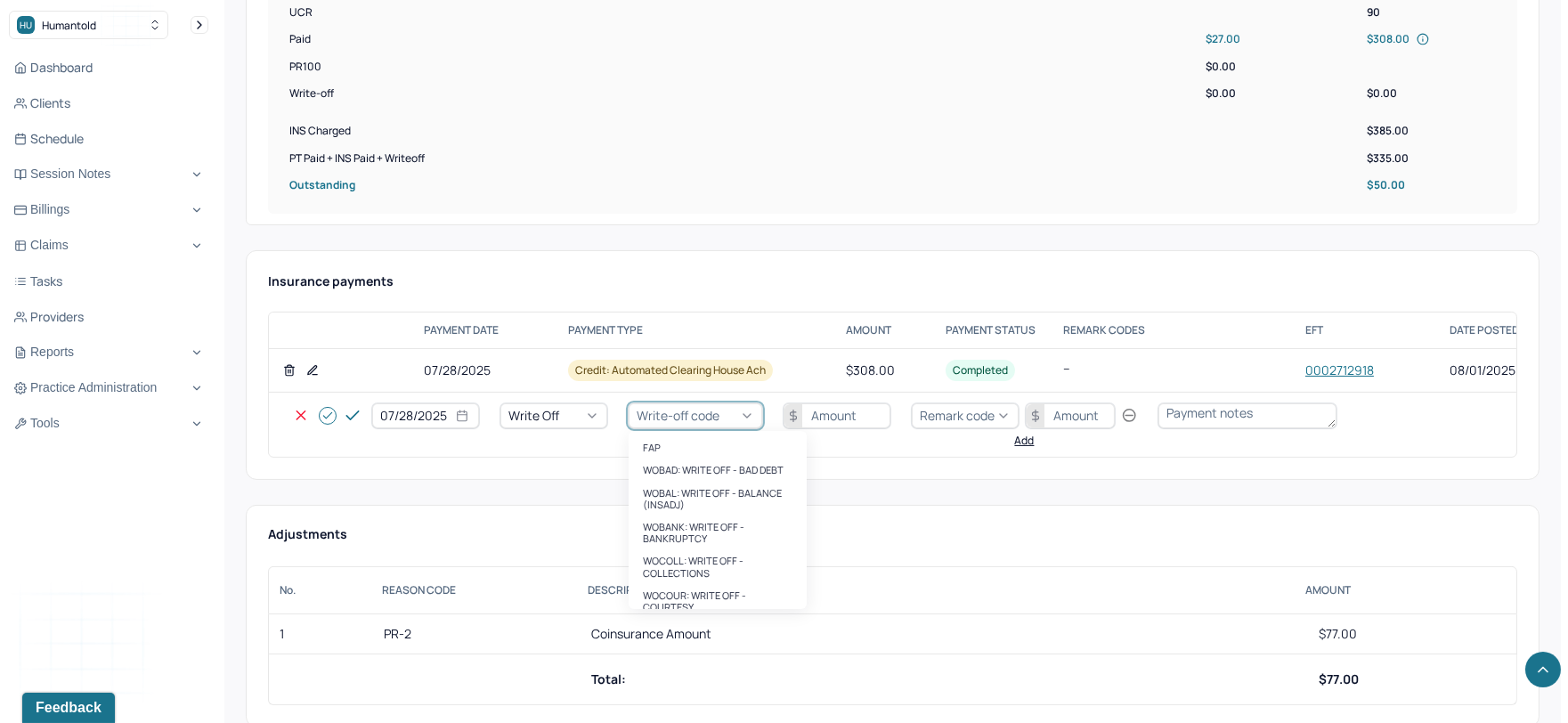 click on "Write-off code" at bounding box center [678, 415] 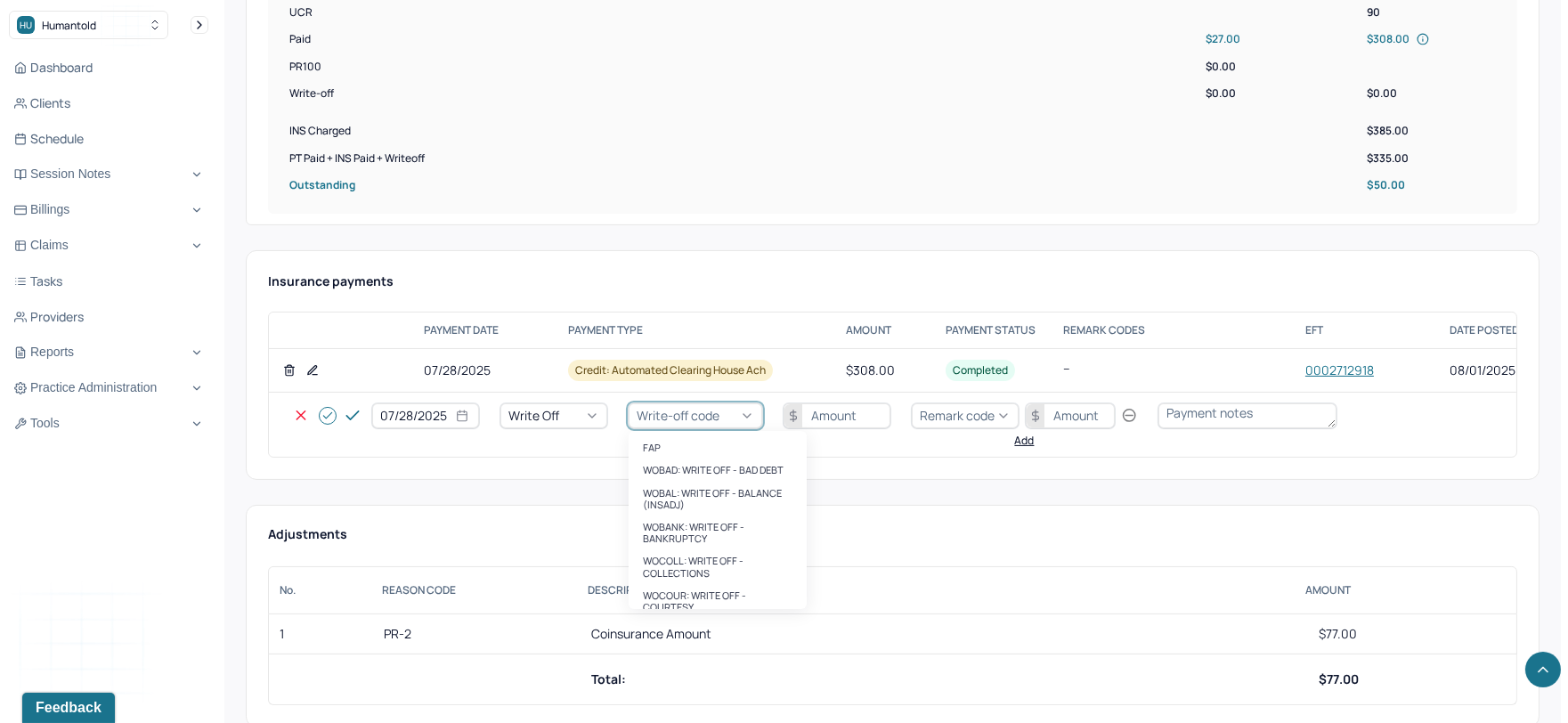 click on "WOBAL: WRITE OFF - BALANCE (INSADJ)" at bounding box center (718, 499) 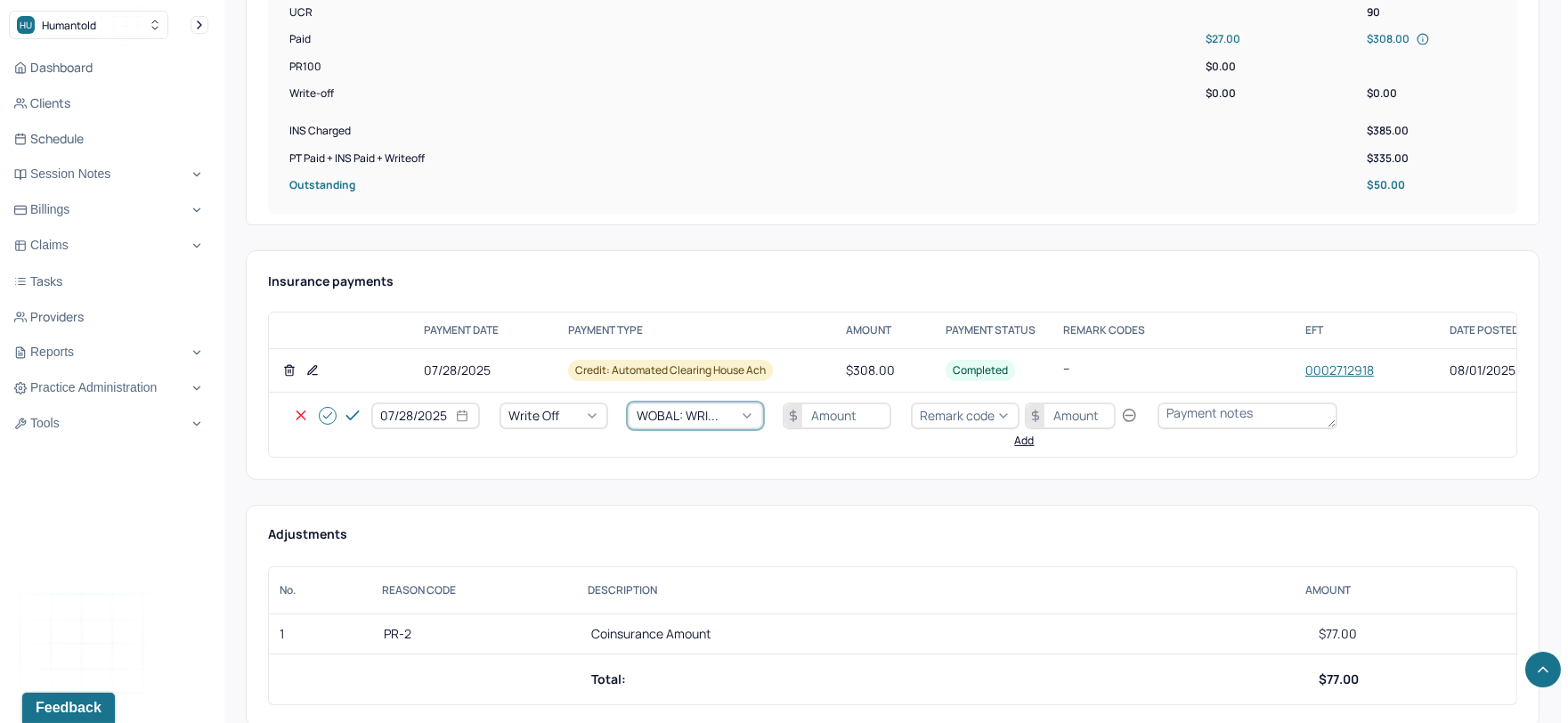 click at bounding box center [837, 416] 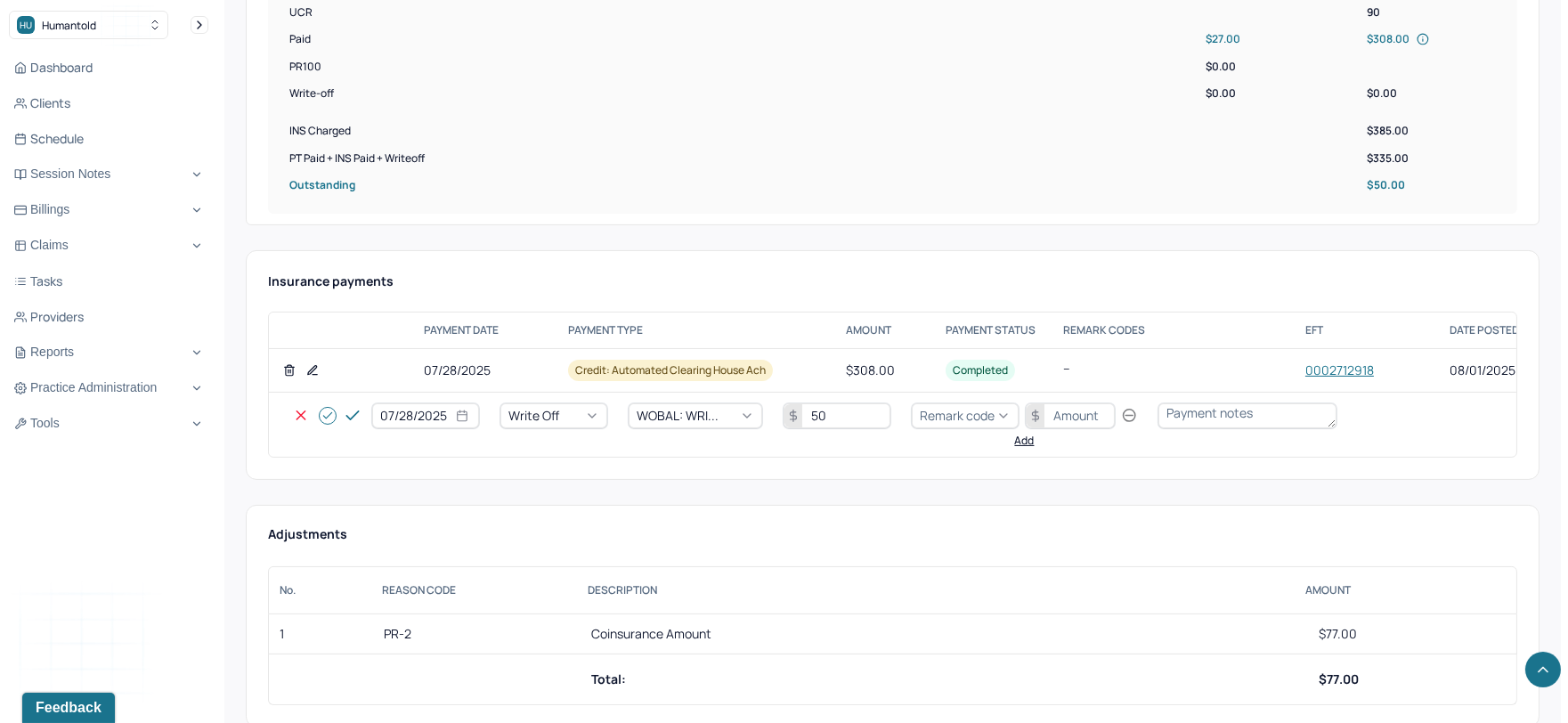type on "50" 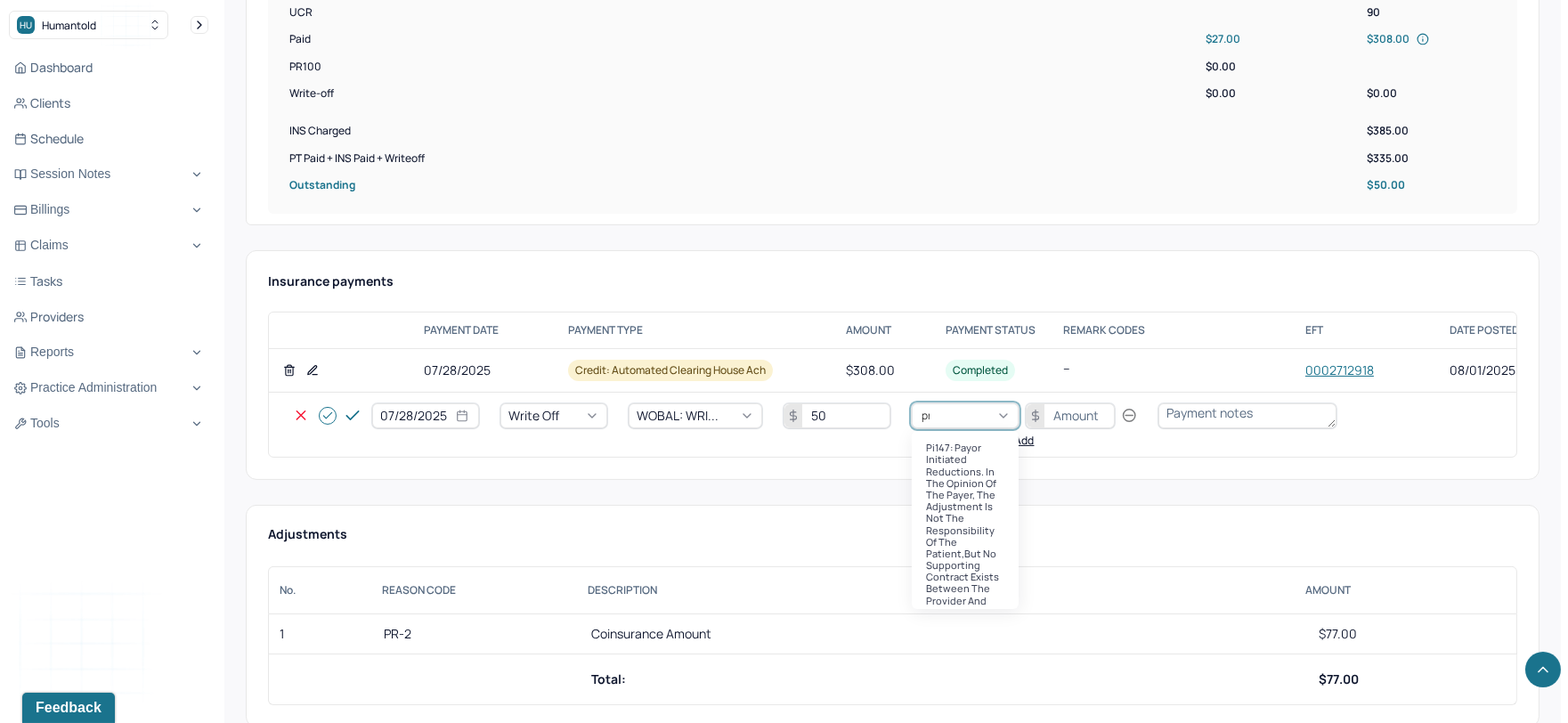 type on "pr2" 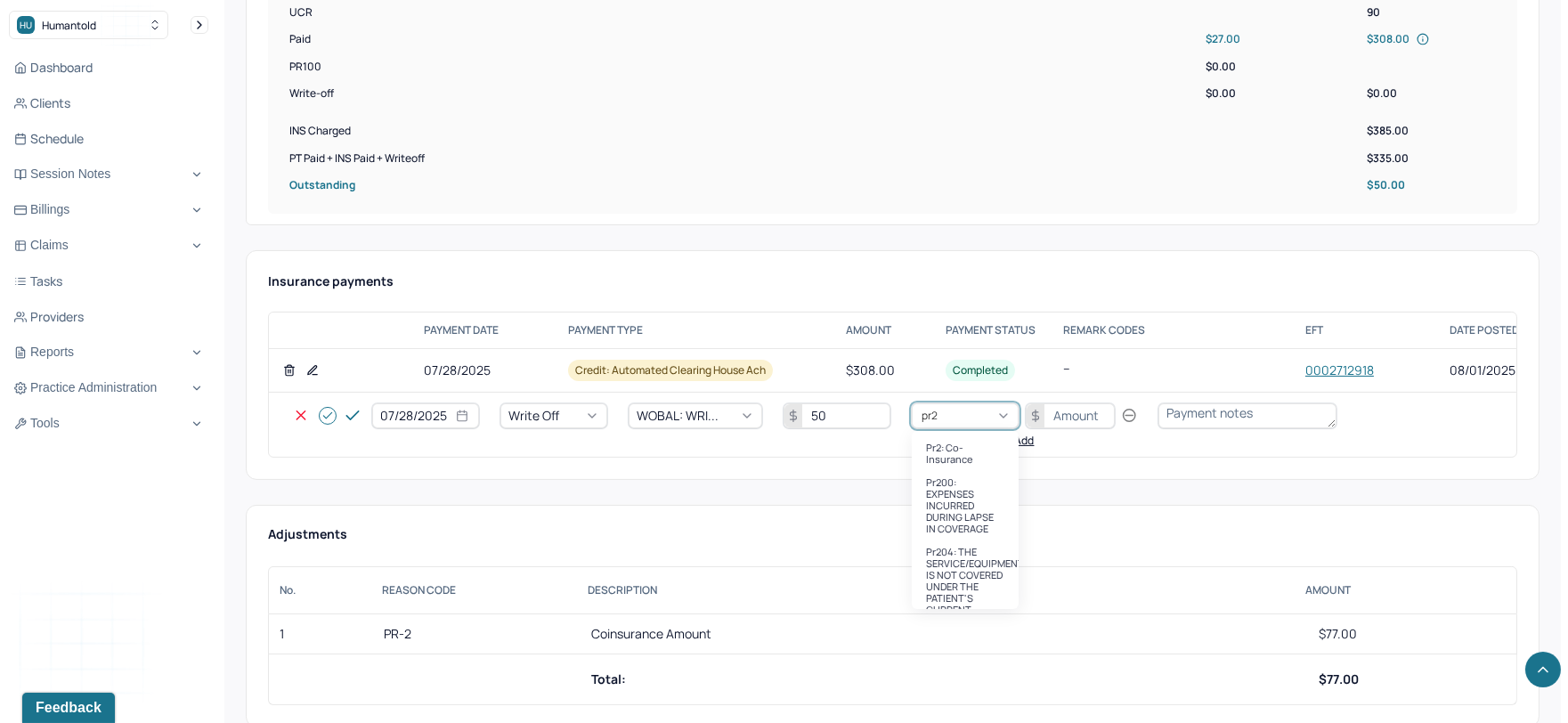 type 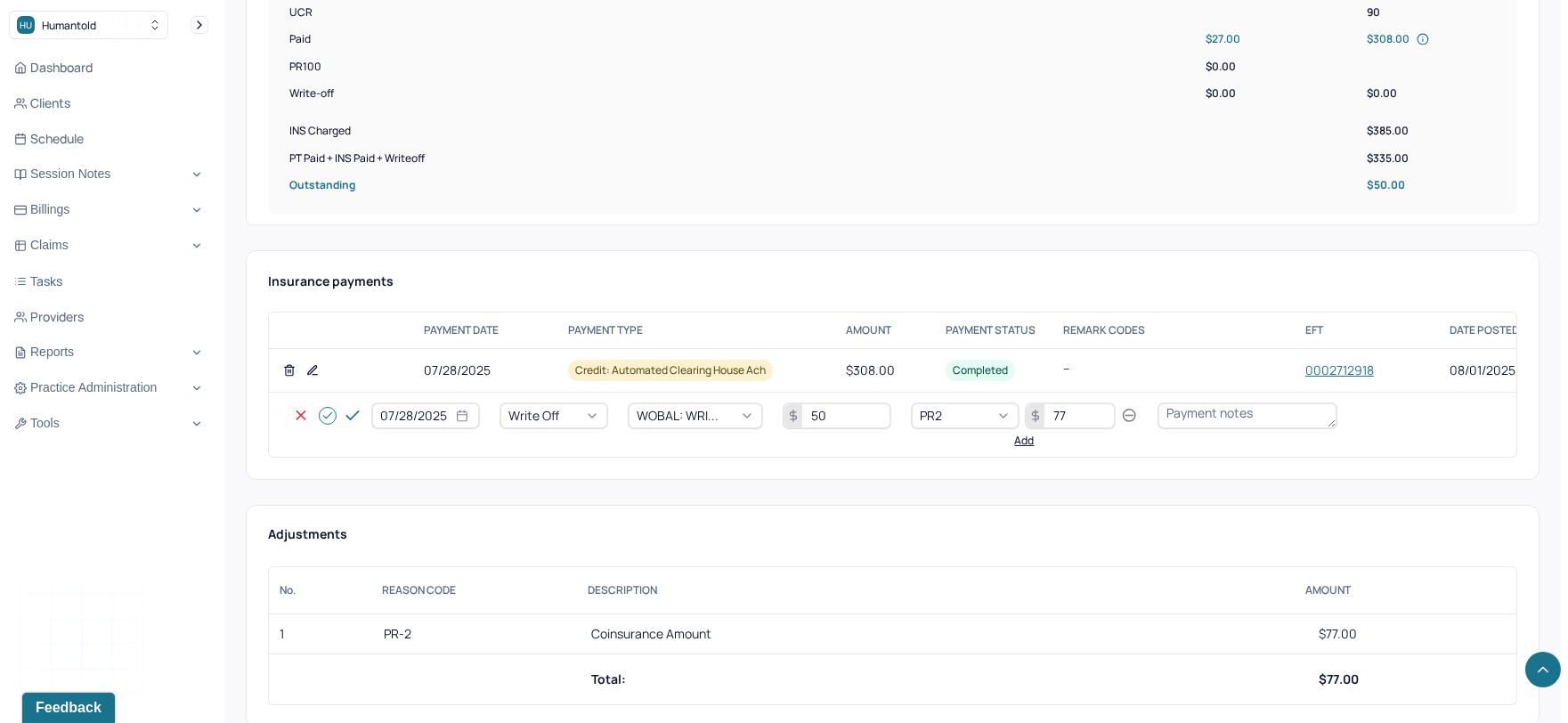 type on "77" 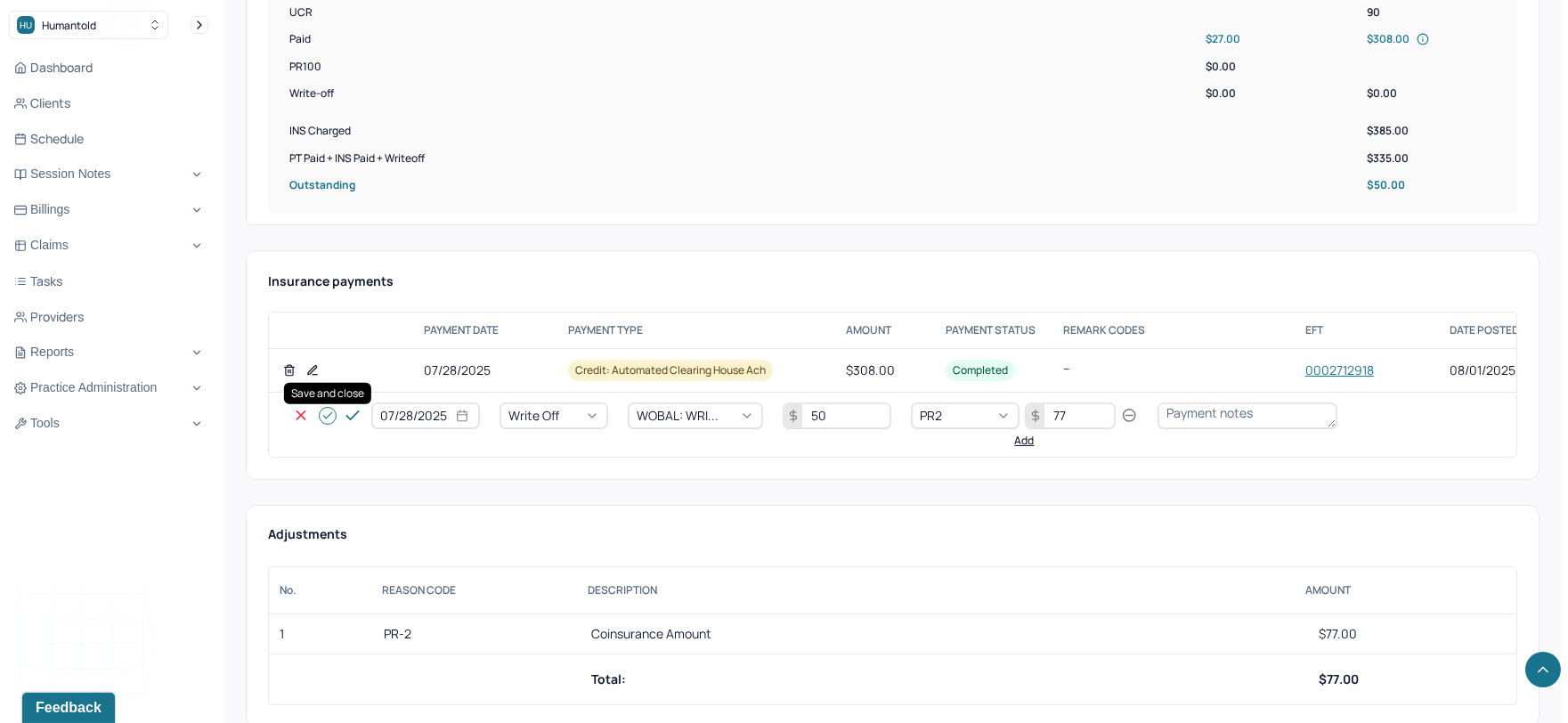 click 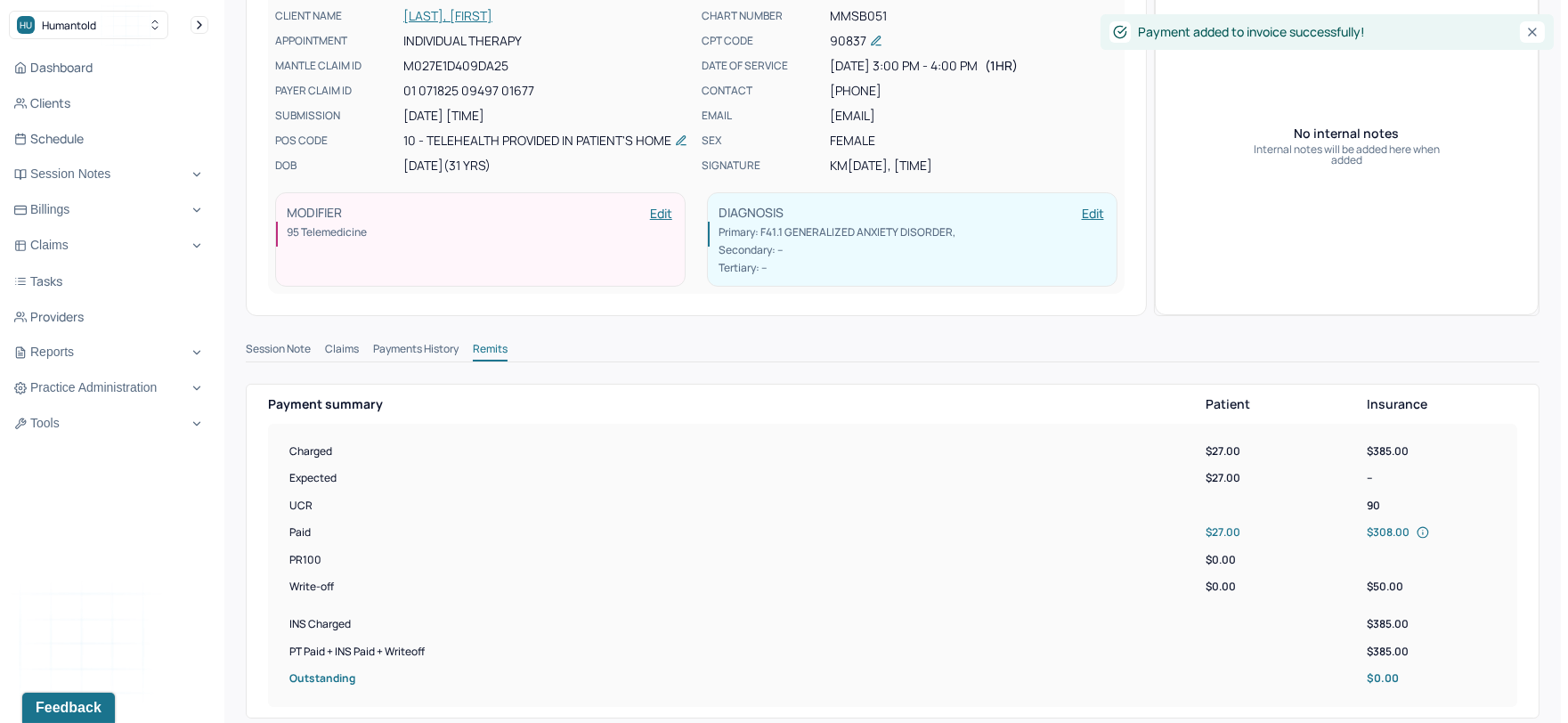 scroll, scrollTop: 0, scrollLeft: 0, axis: both 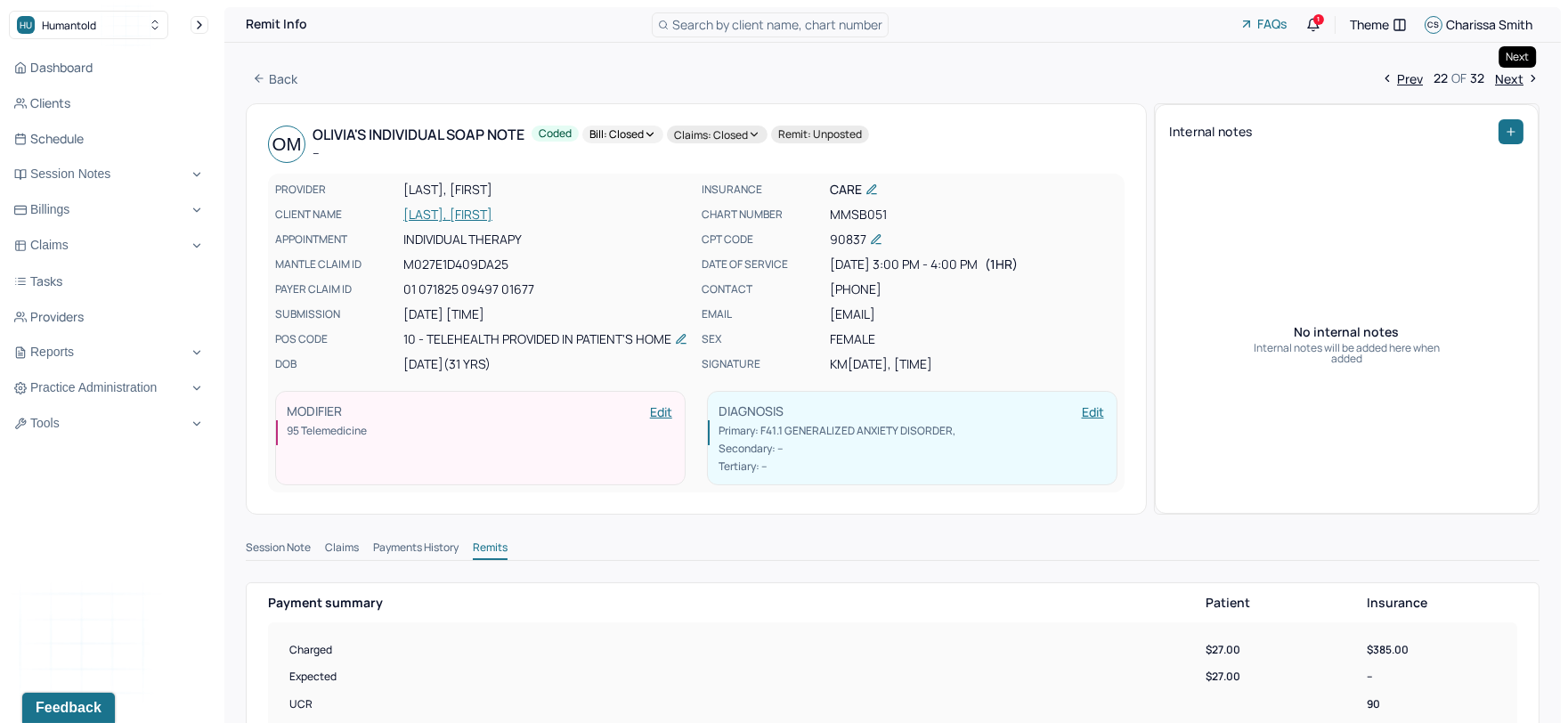 click on "Next" at bounding box center (1517, 78) 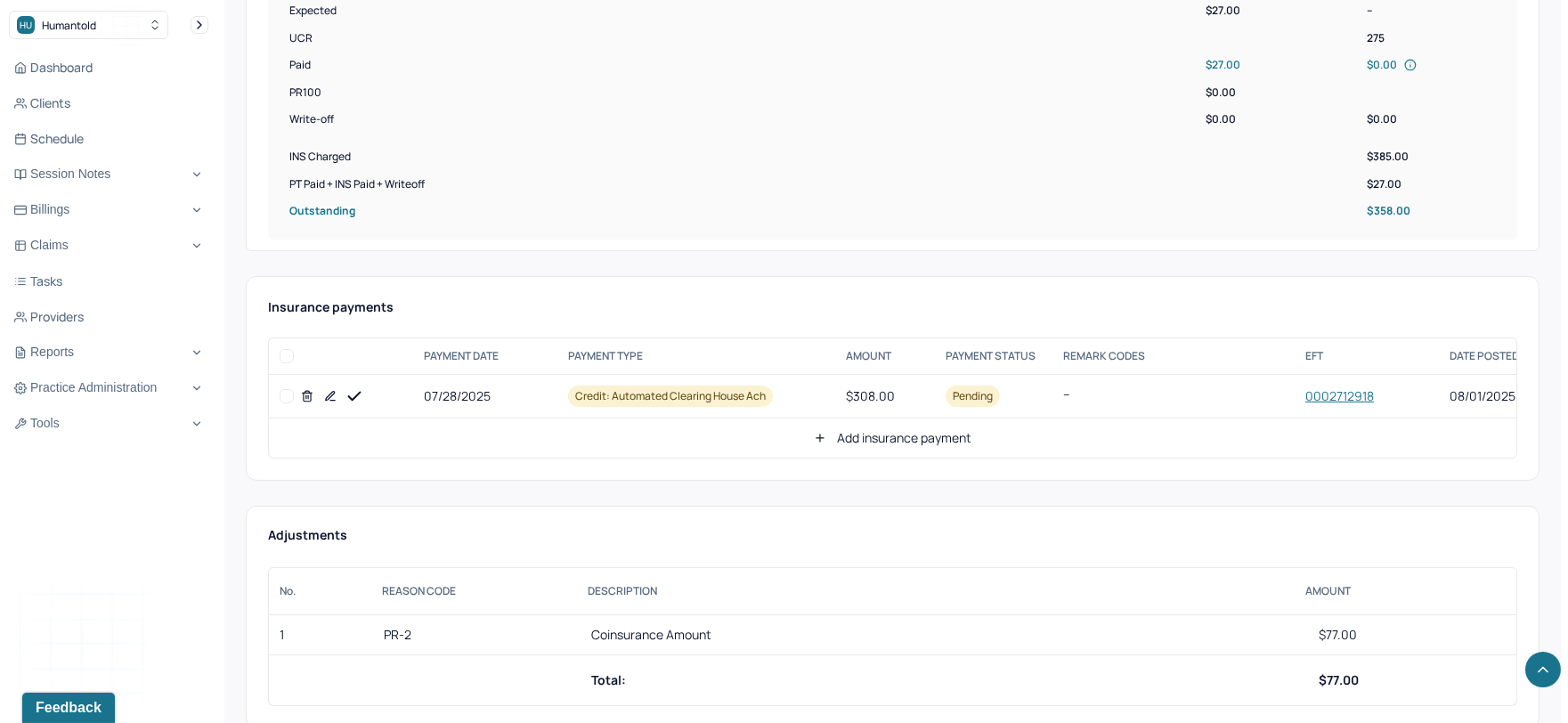 scroll, scrollTop: 692, scrollLeft: 0, axis: vertical 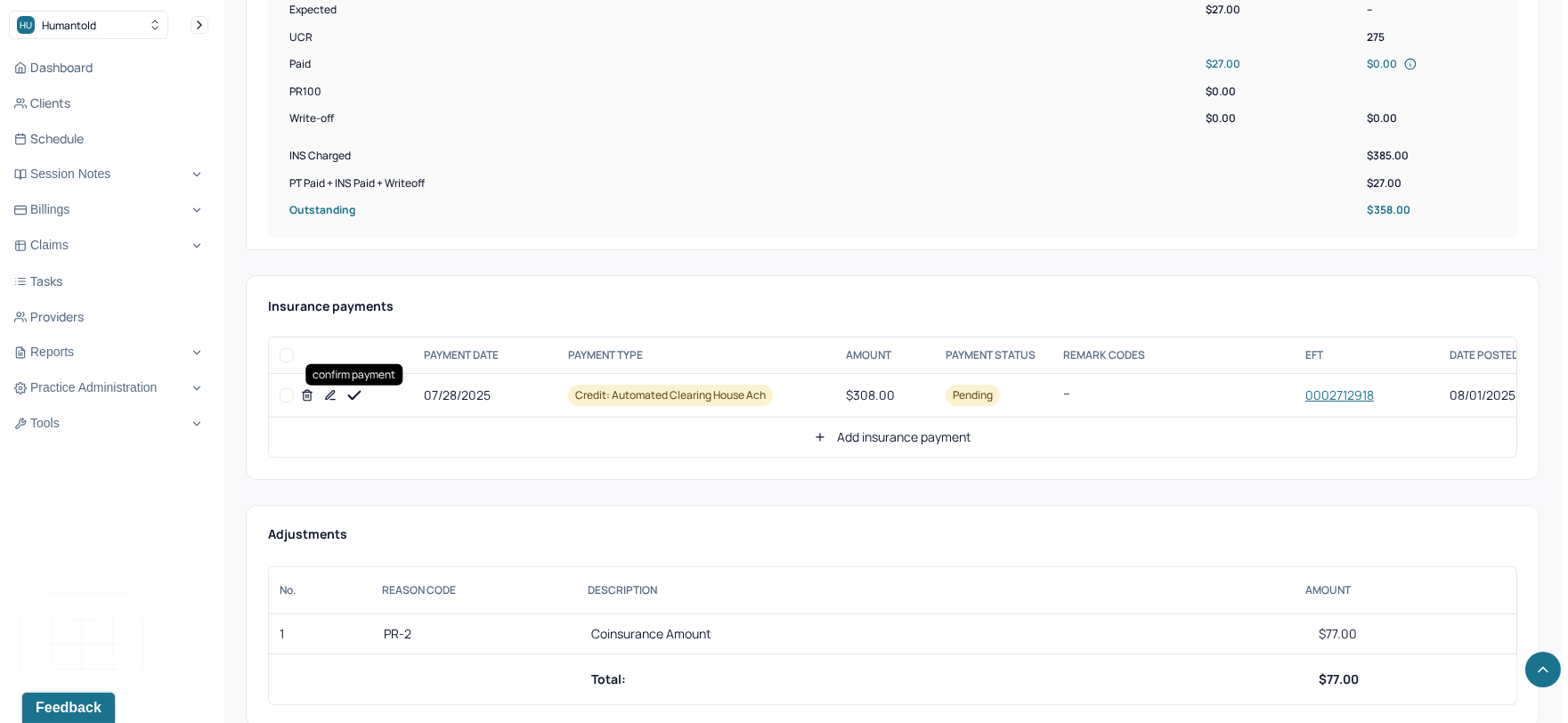 click 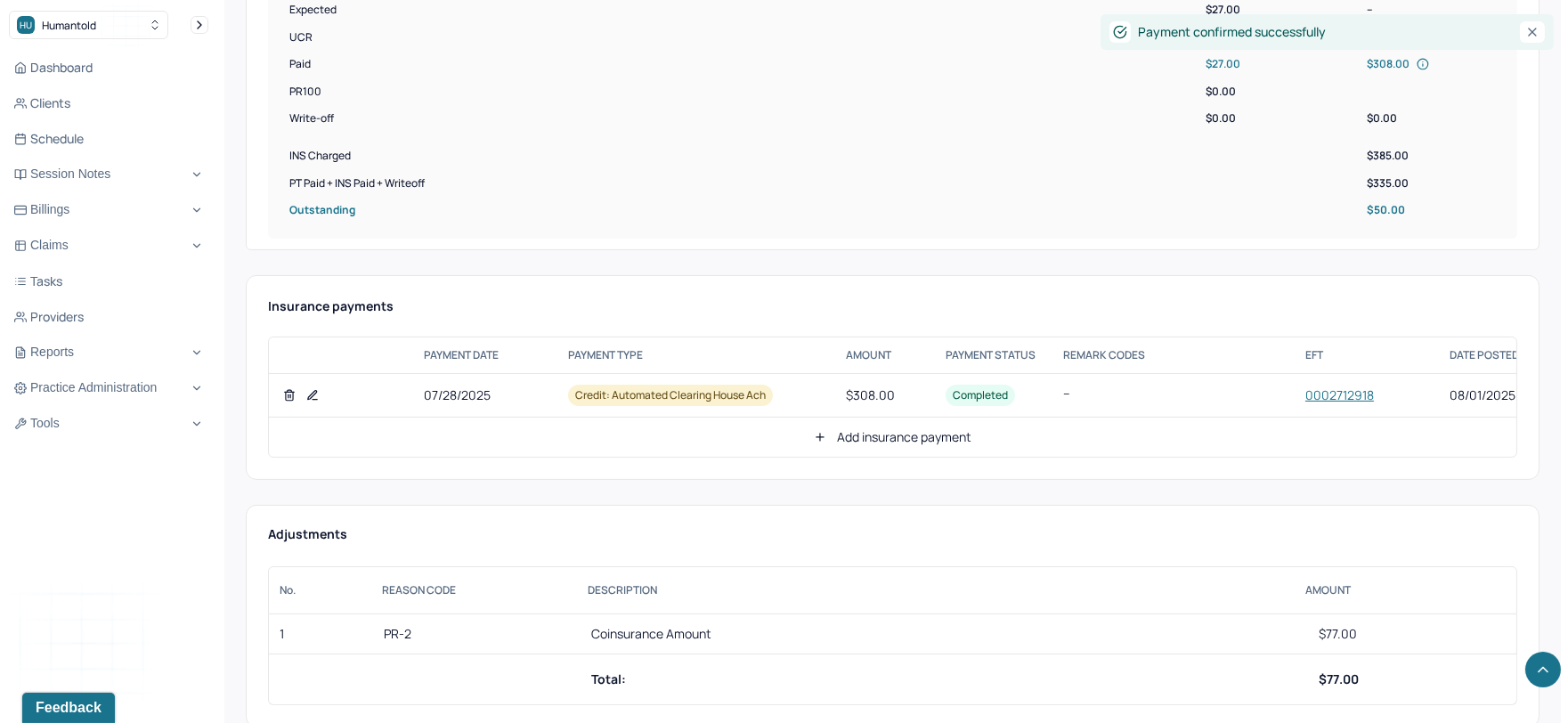 click 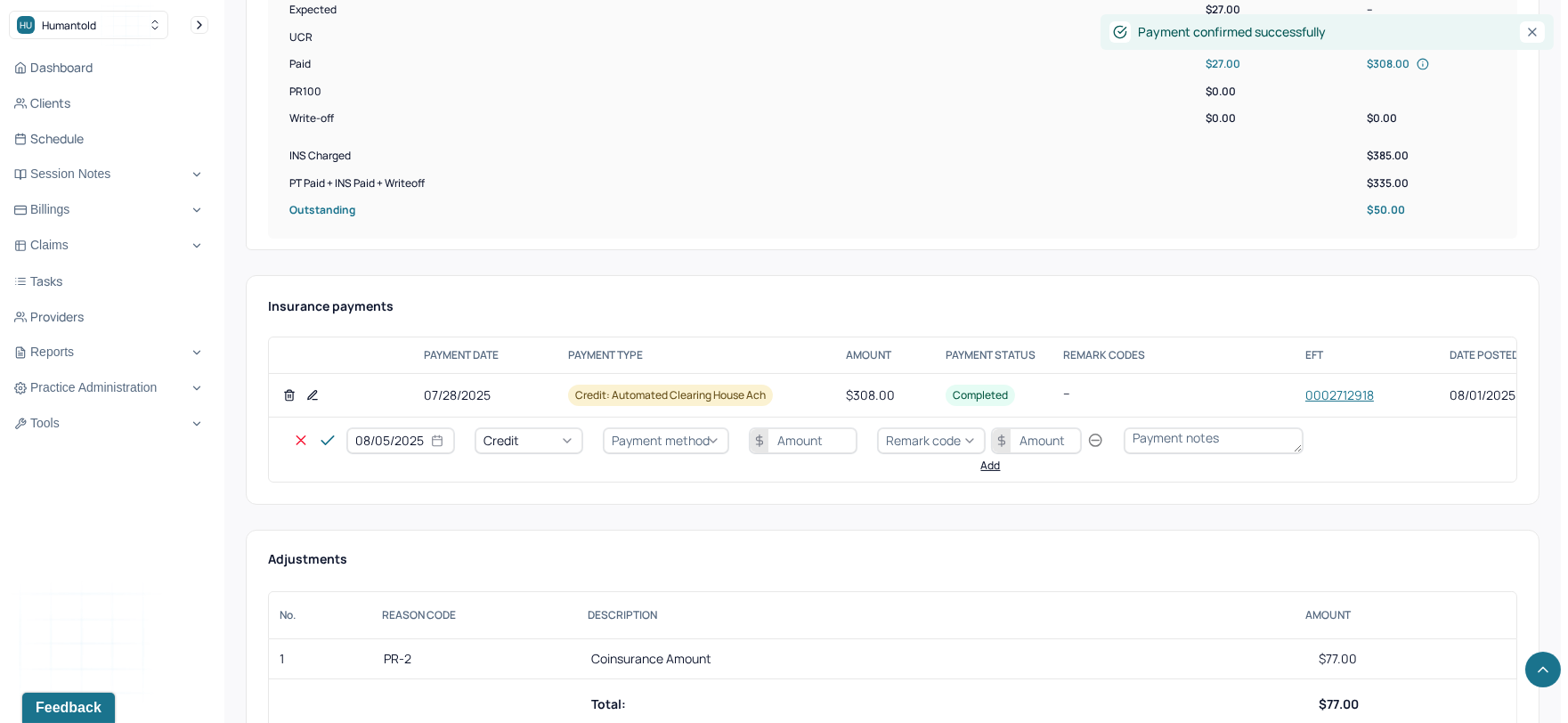 select on "7" 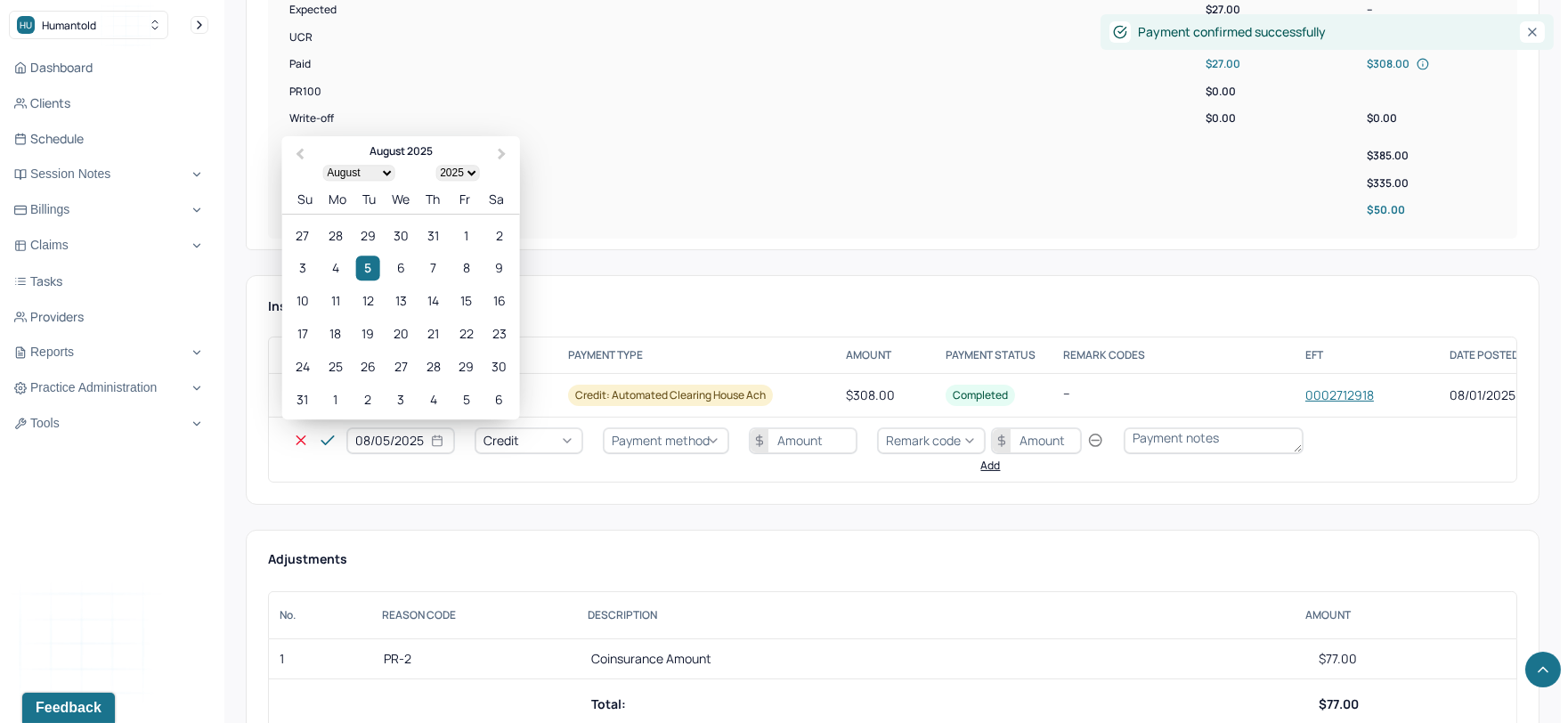 click on "08/05/2025" at bounding box center (401, 441) 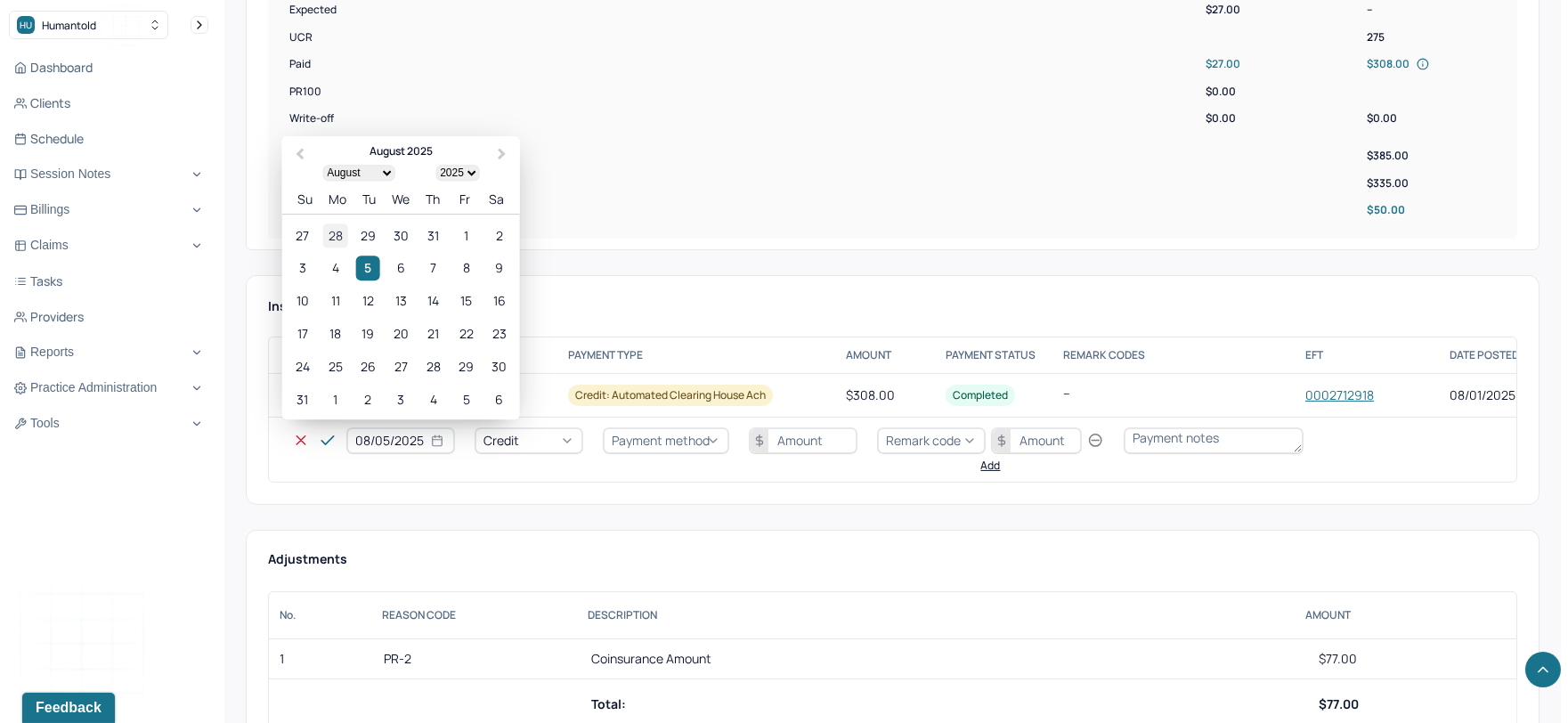 click on "28" at bounding box center (335, 235) 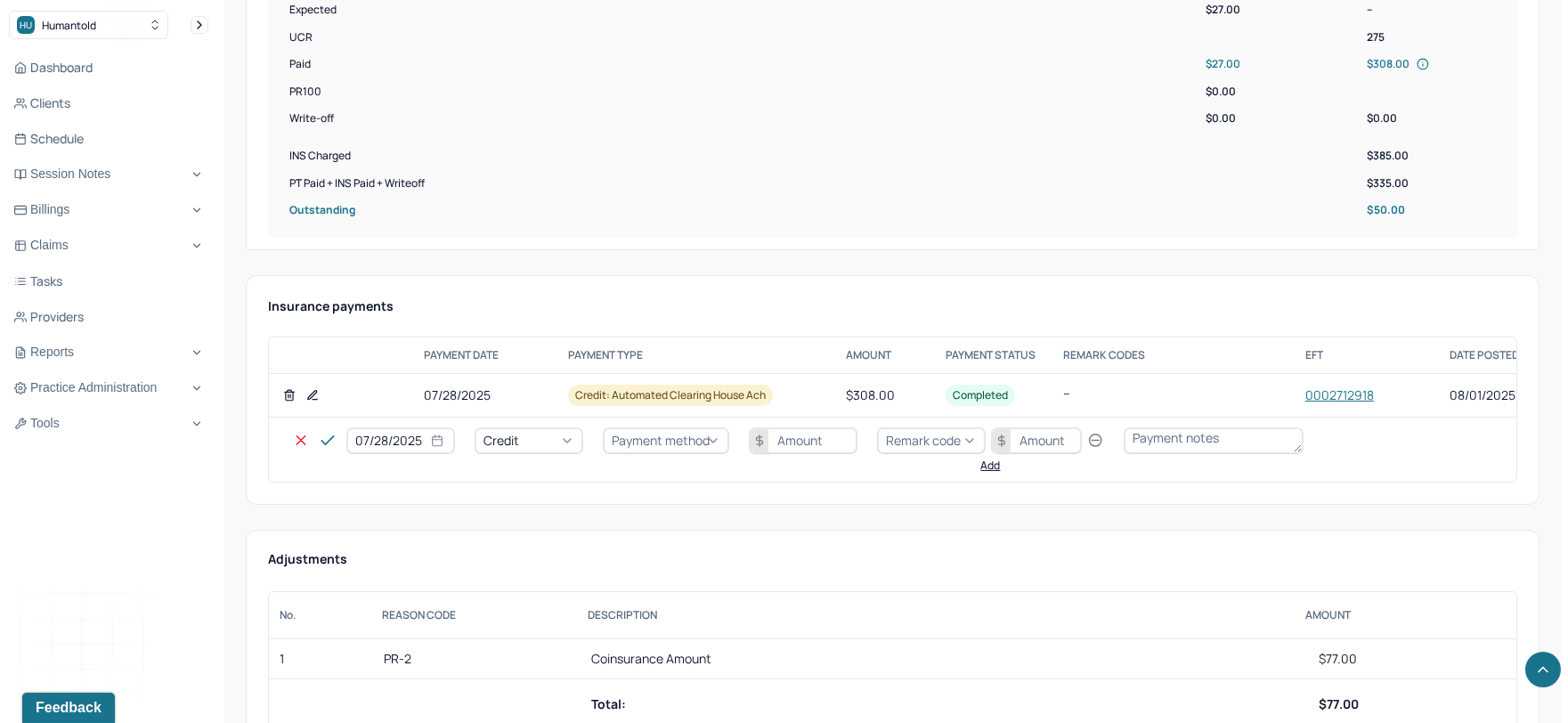 click on "Credit" at bounding box center [529, 441] 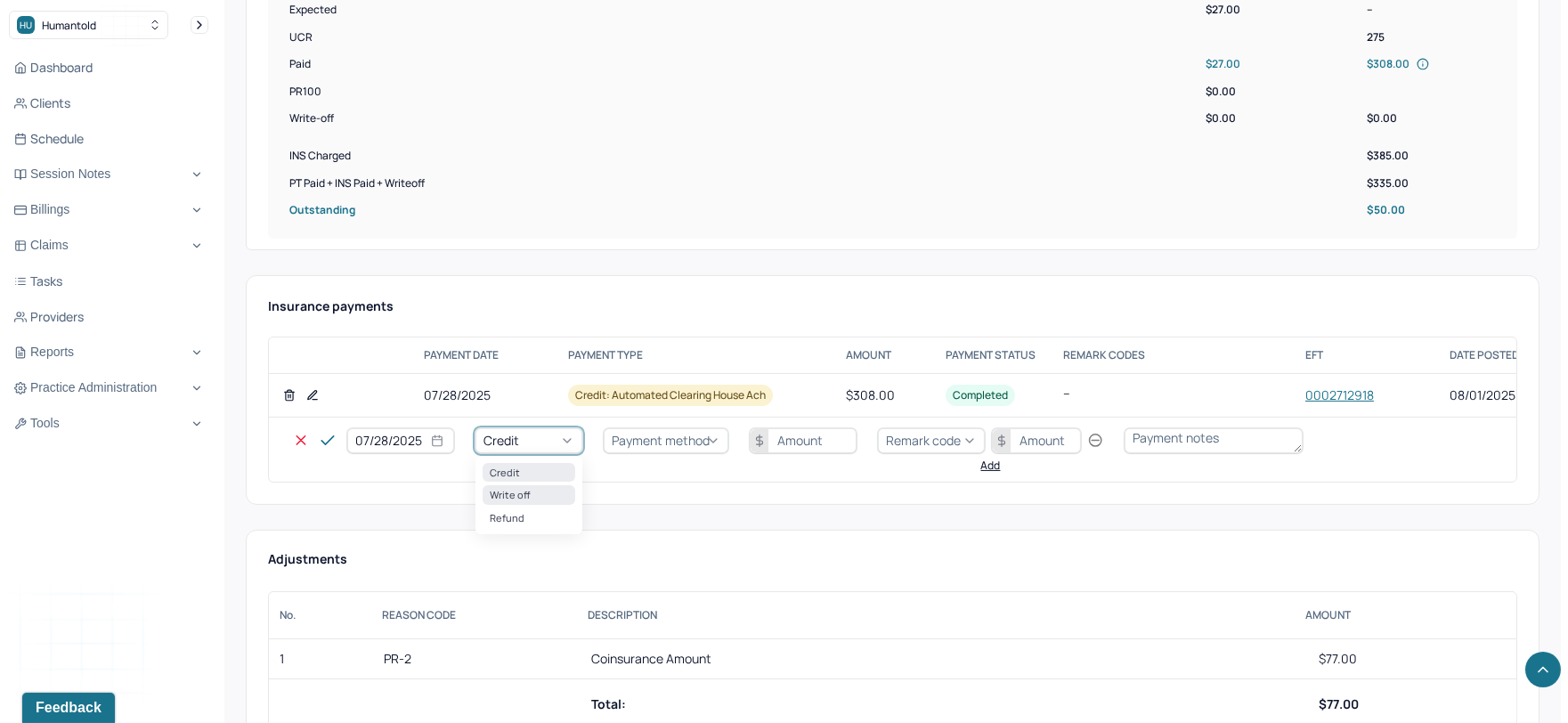 click on "Write off" at bounding box center [529, 494] 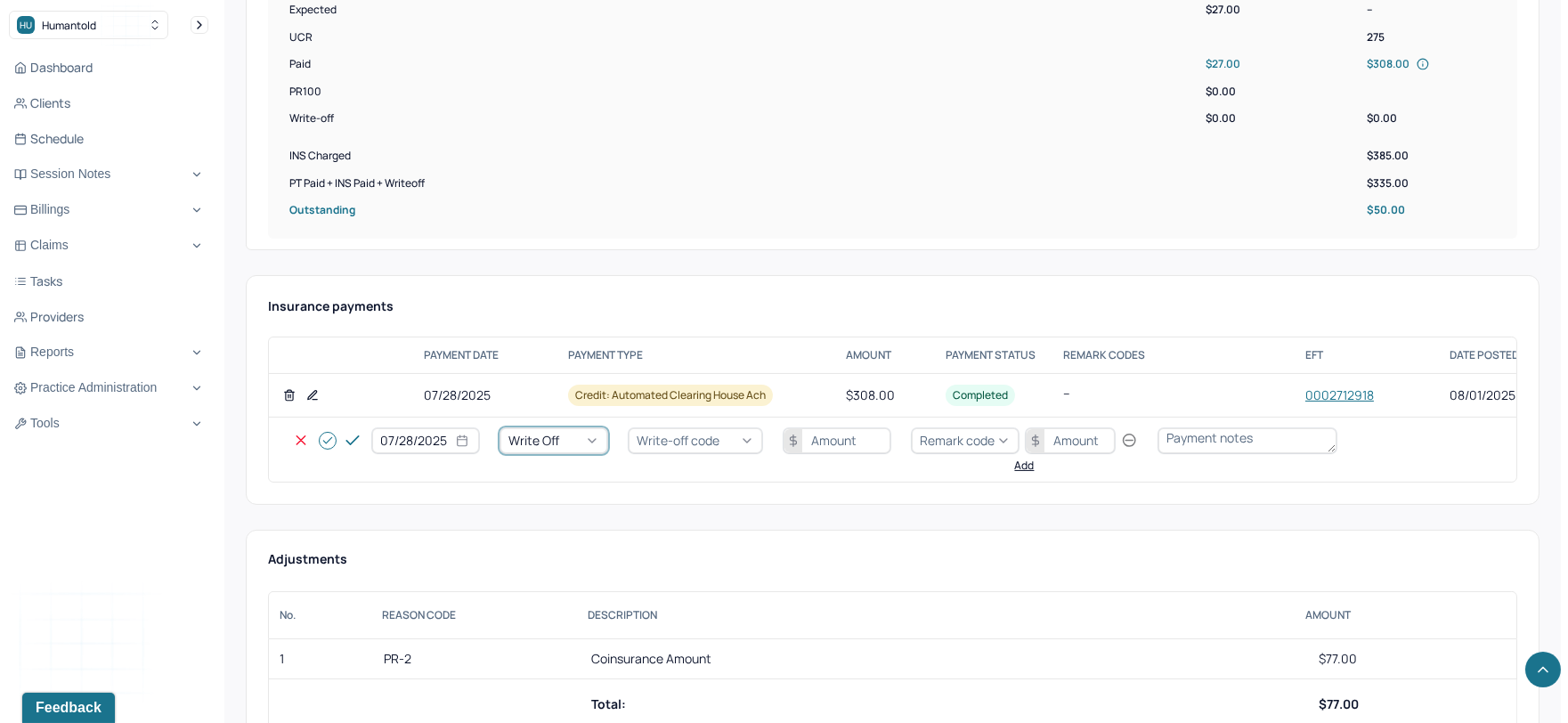 click on "Write-off code" at bounding box center [695, 441] 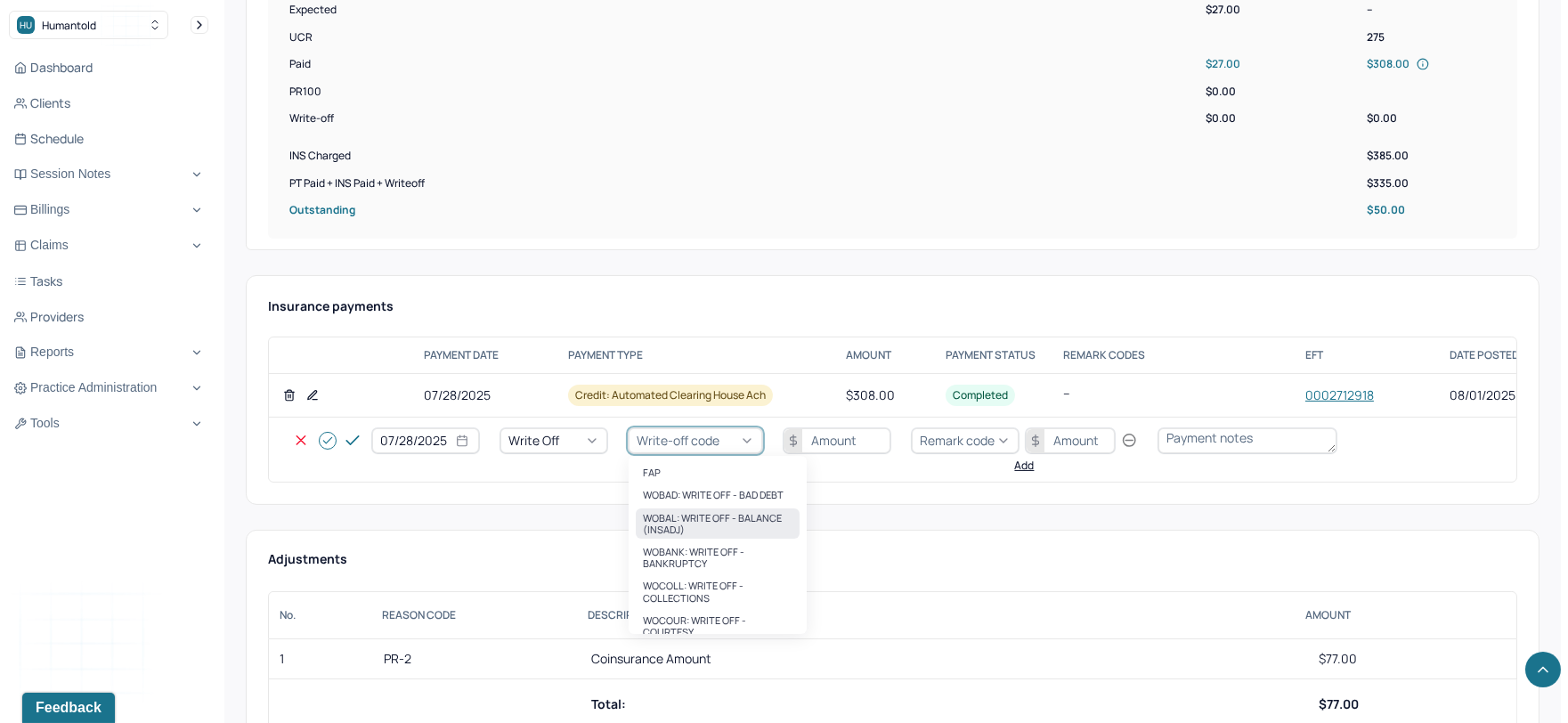 click on "WOBAL: WRITE OFF - BALANCE (INSADJ)" at bounding box center [718, 524] 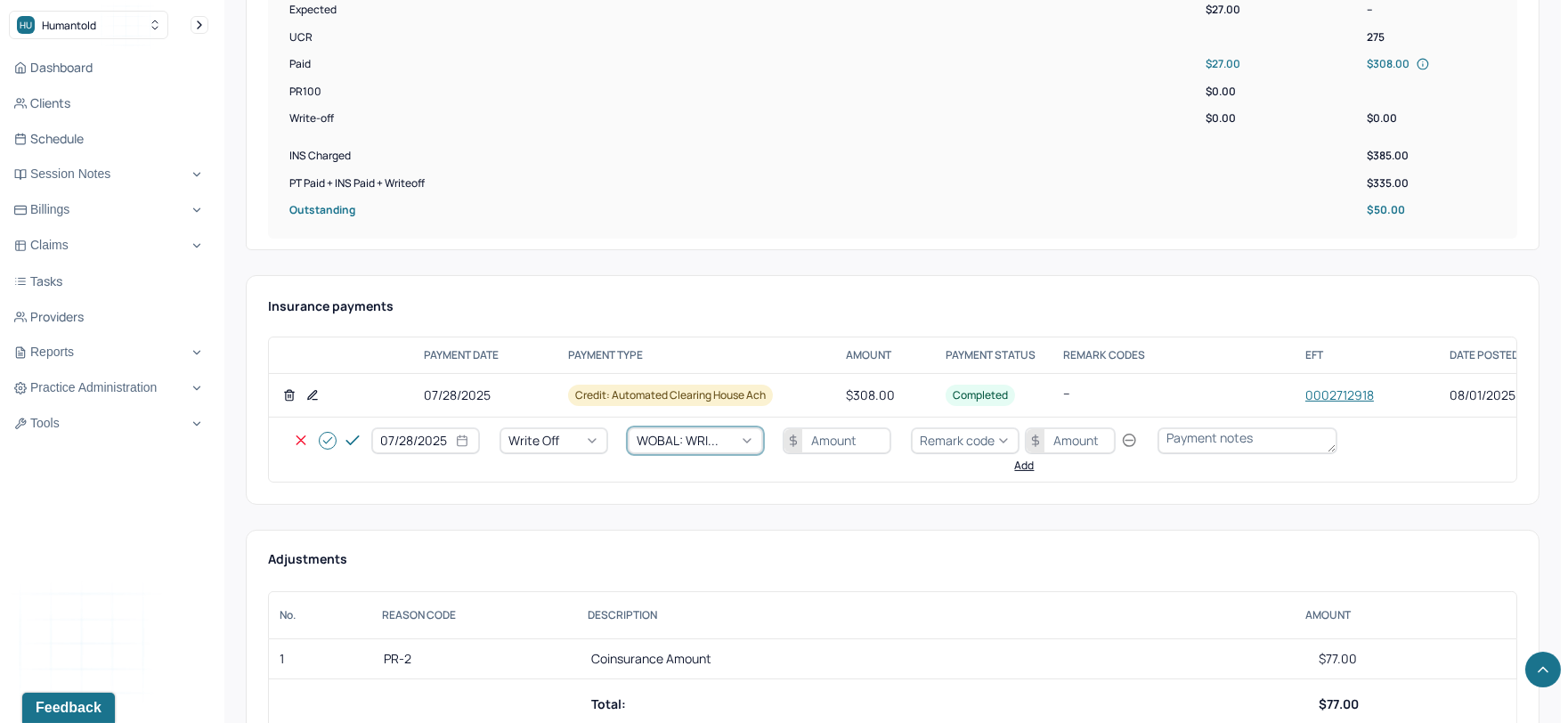 click at bounding box center [837, 441] 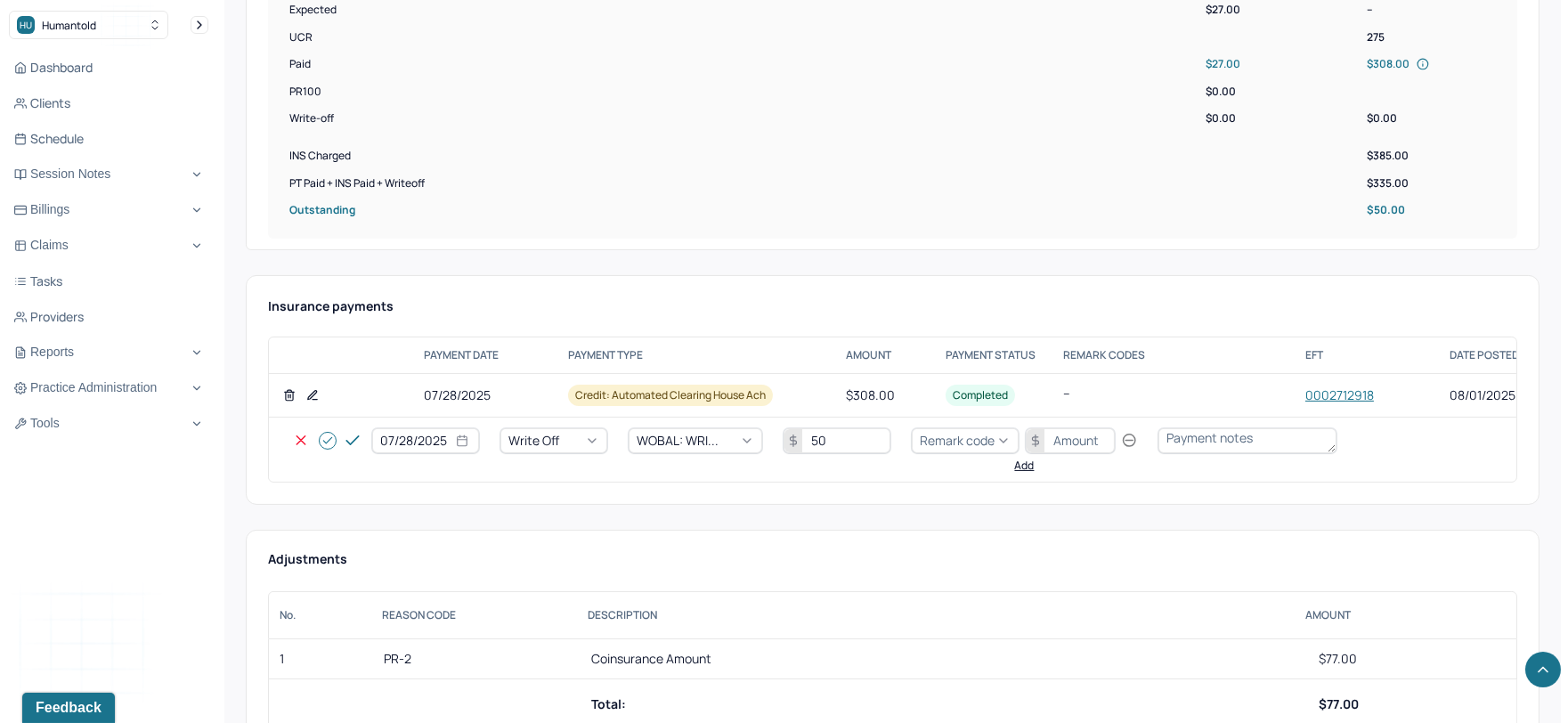 type on "50" 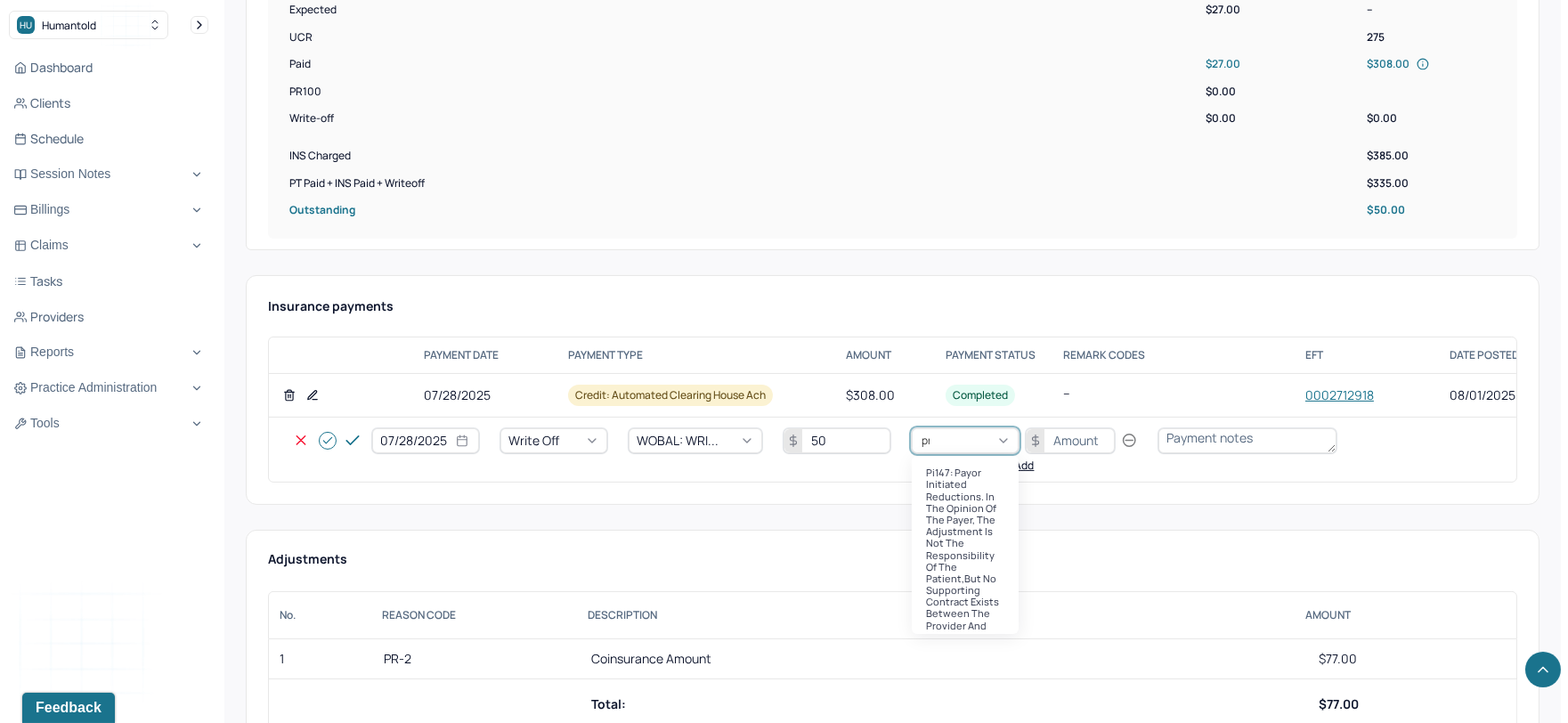 type on "pr2" 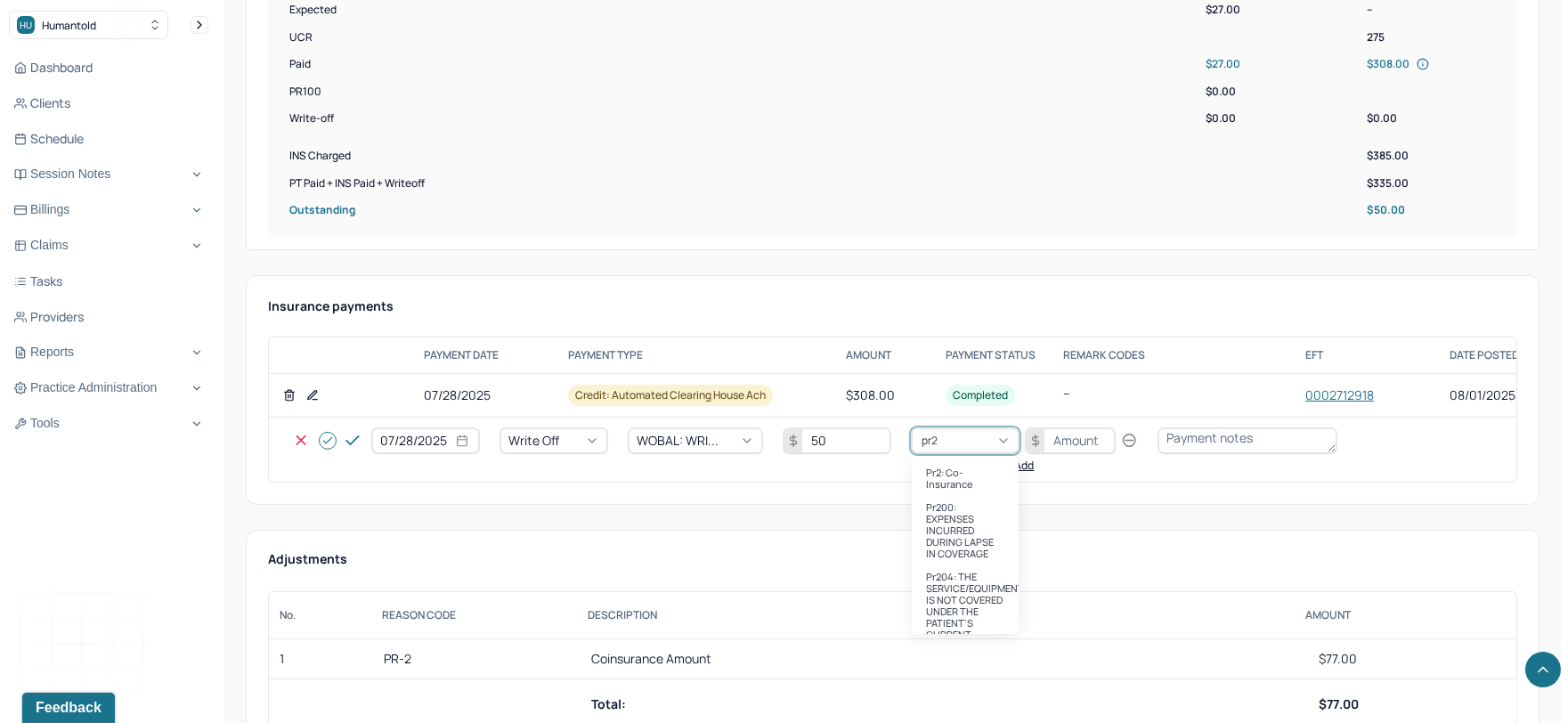 type 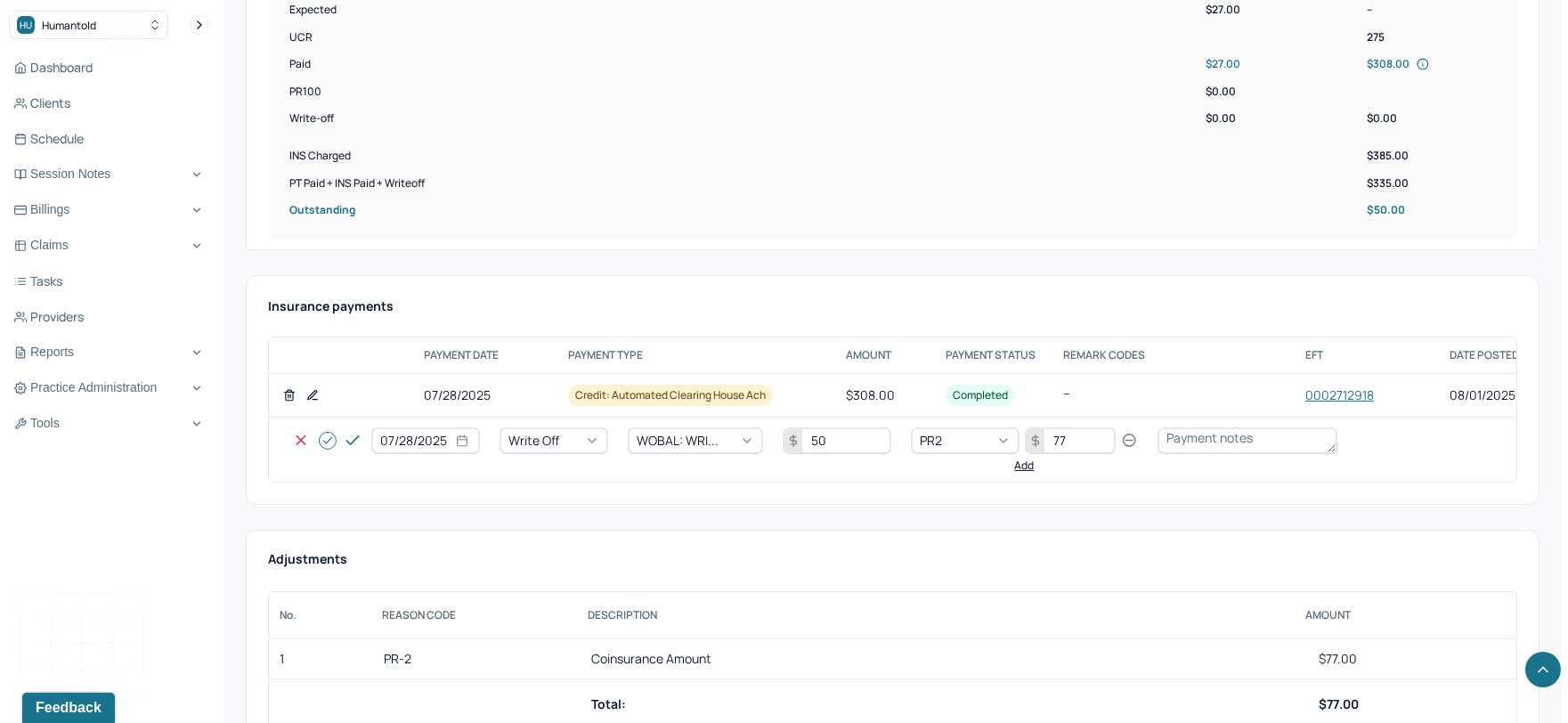 type on "77" 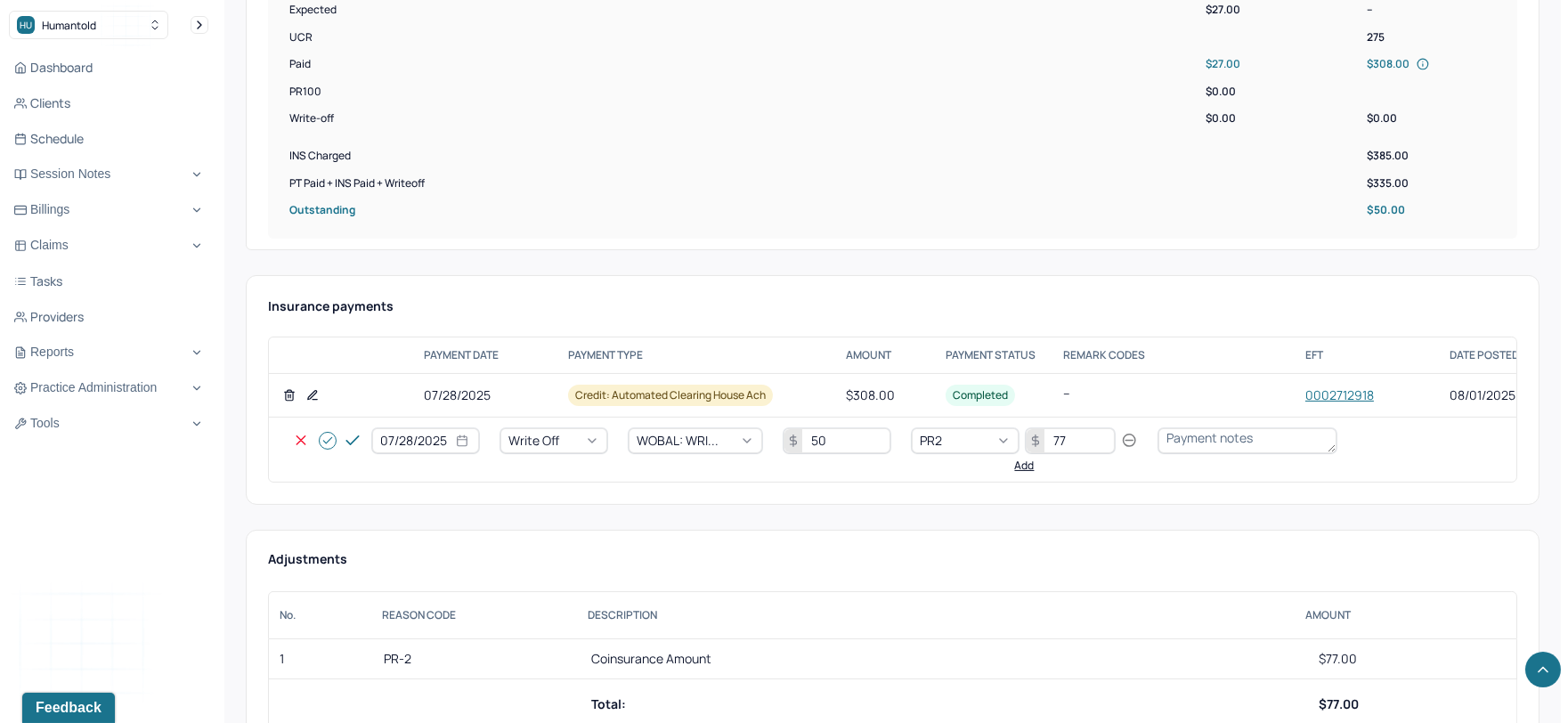 type 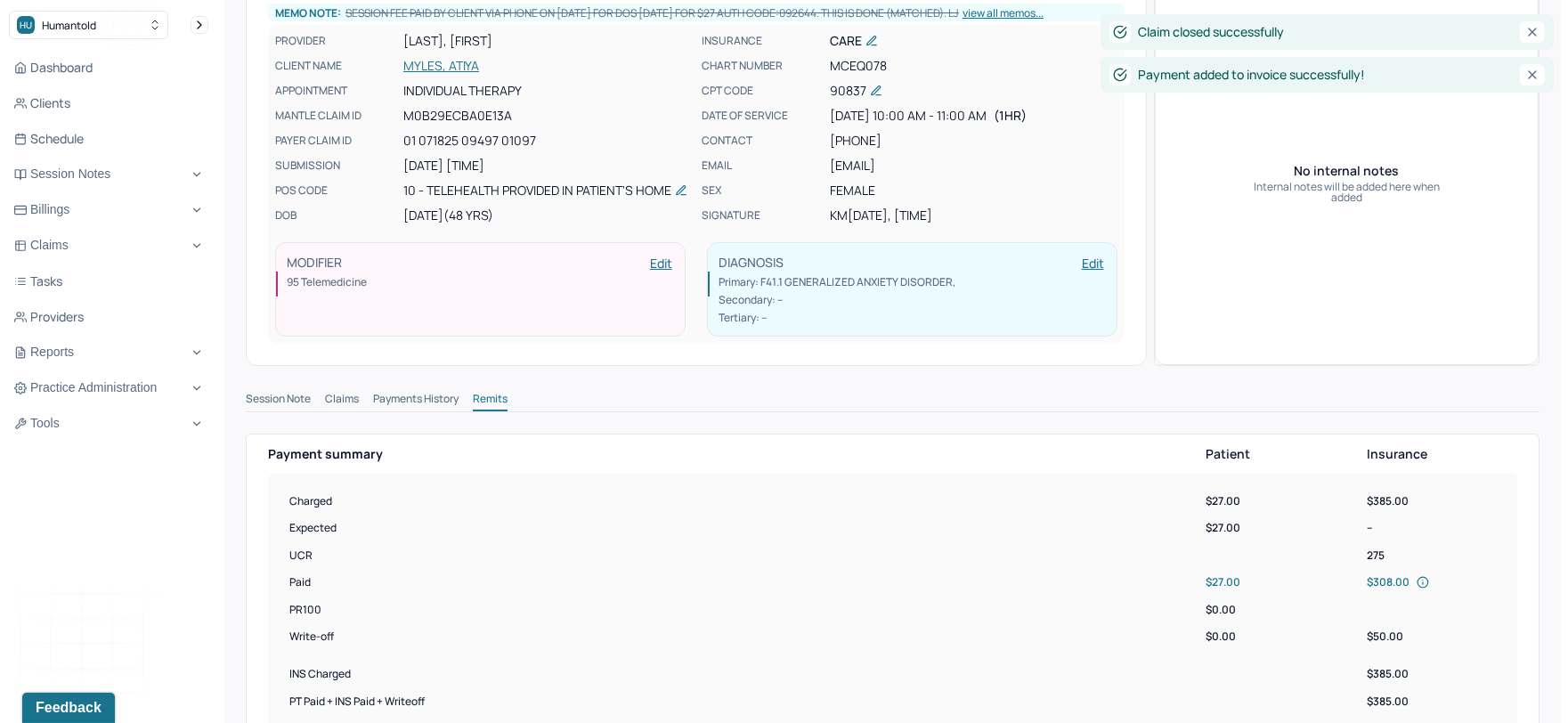 scroll, scrollTop: 0, scrollLeft: 0, axis: both 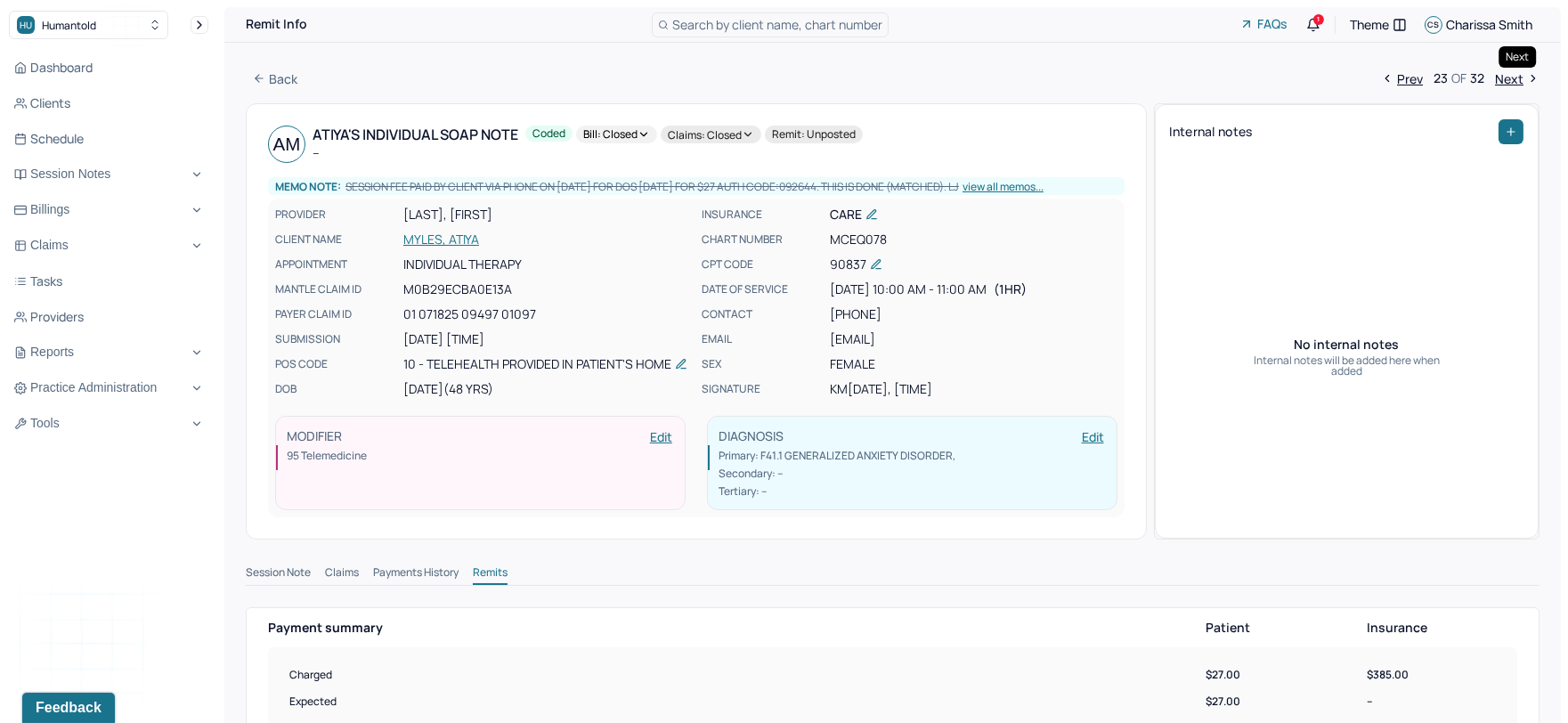 click on "Next" at bounding box center [1517, 78] 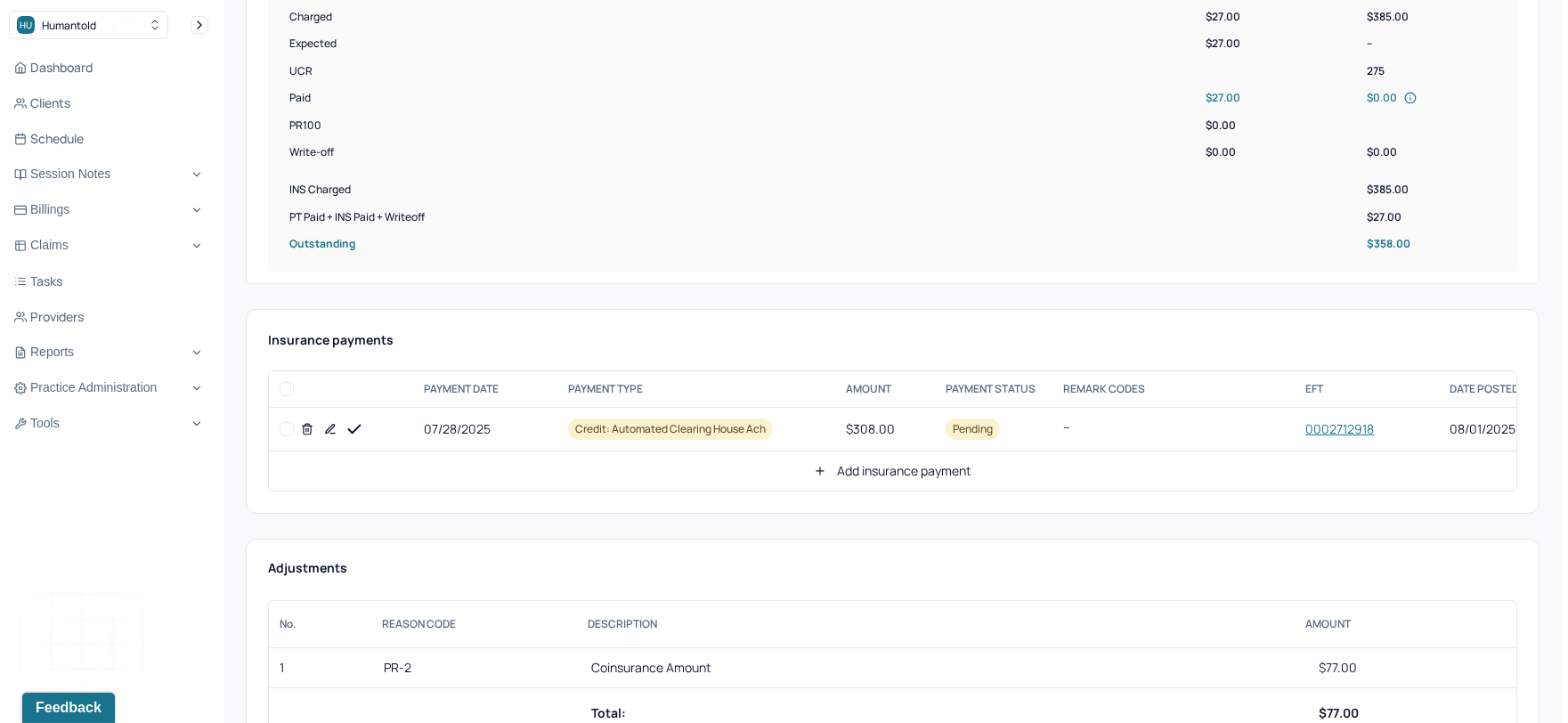 scroll, scrollTop: 692, scrollLeft: 0, axis: vertical 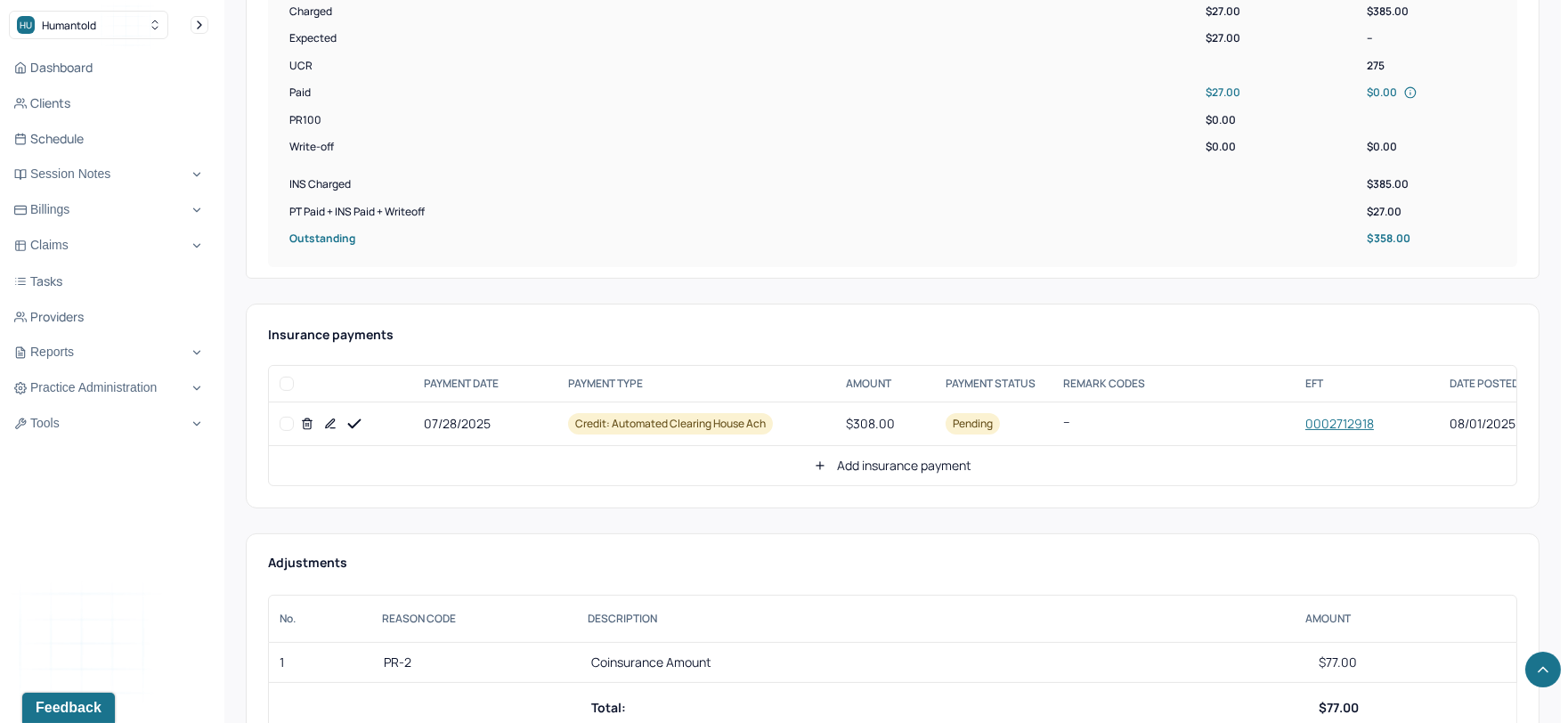 click 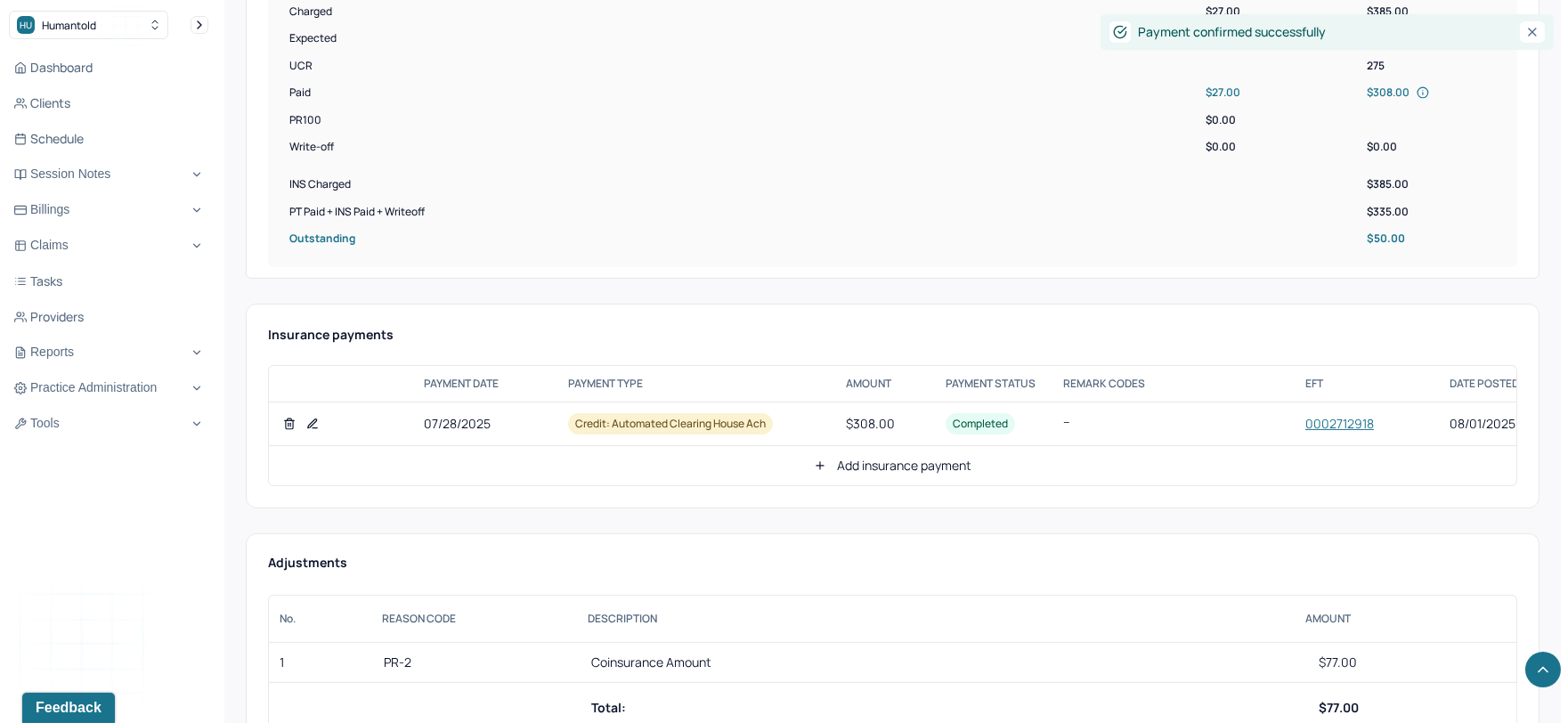 click 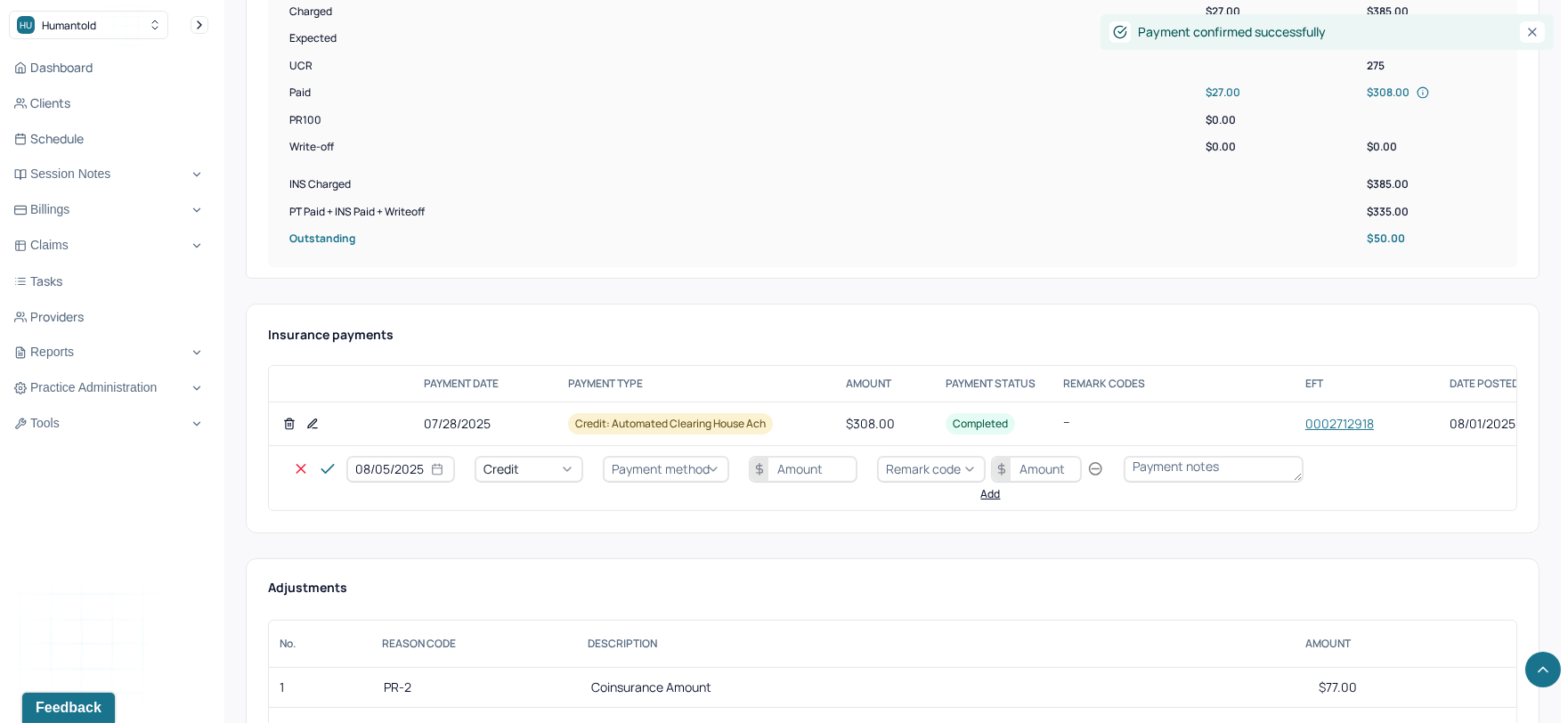 click on "08/05/2025" at bounding box center [401, 469] 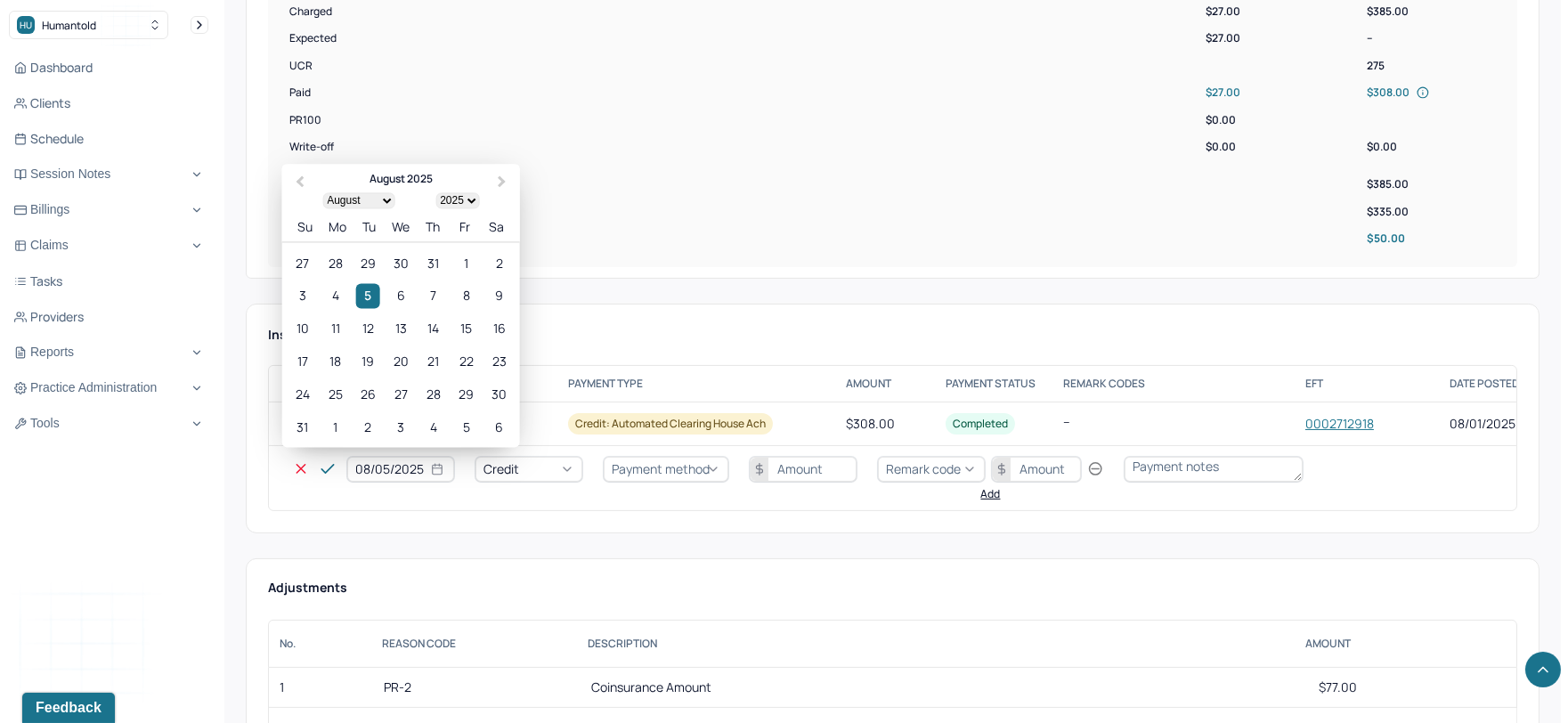 drag, startPoint x: 331, startPoint y: 262, endPoint x: 341, endPoint y: 268, distance: 11.661904 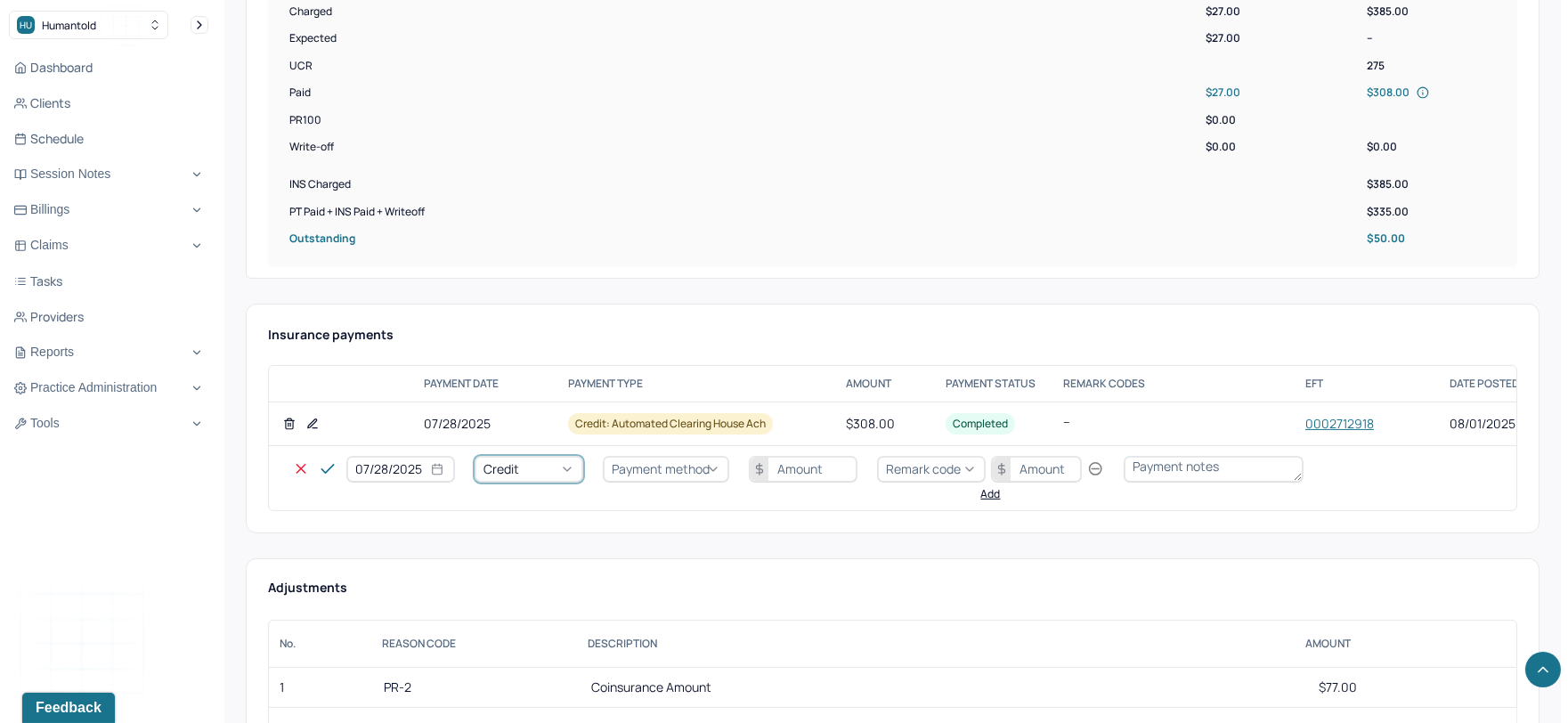 click on "Credit" at bounding box center (529, 469) 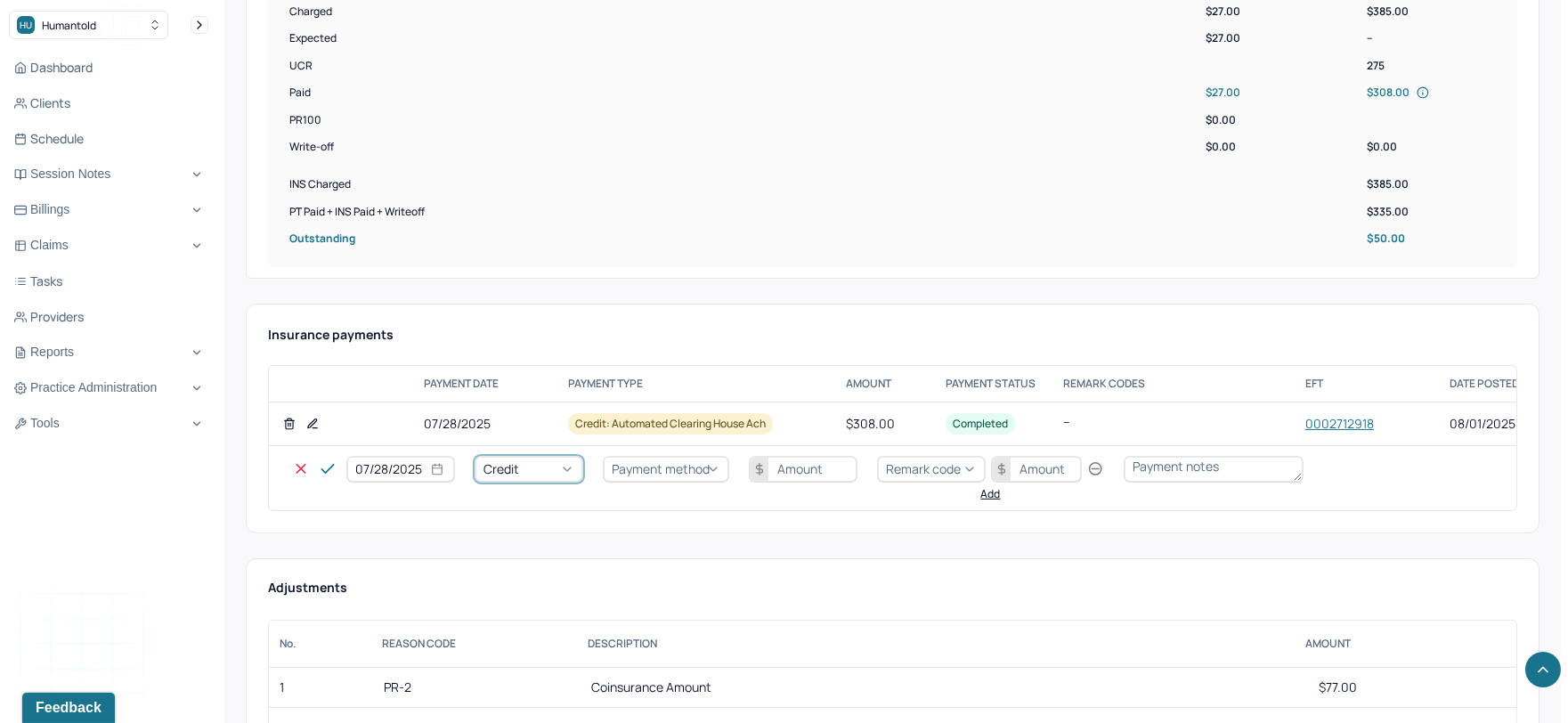 click on "Write off" at bounding box center [53, 73] 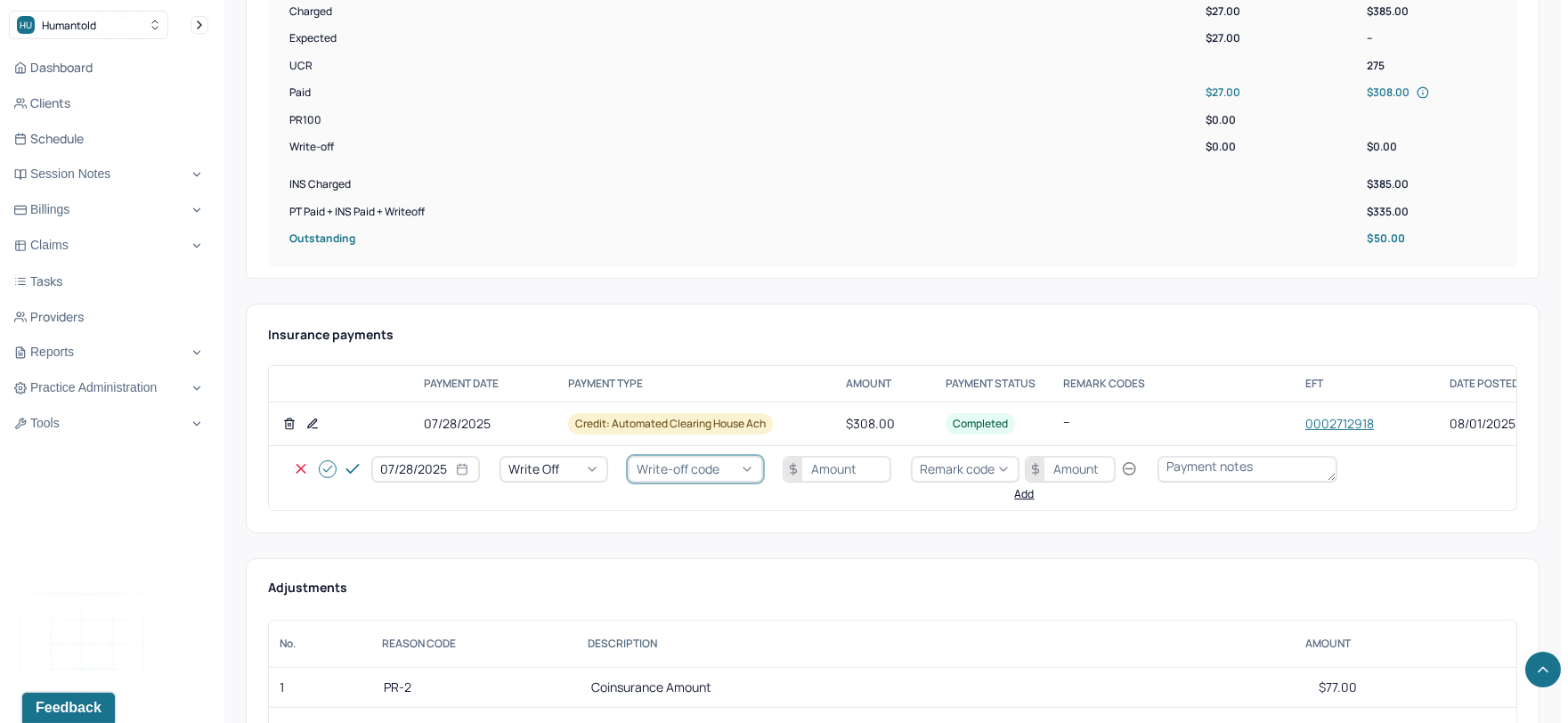 click on "Write-off code" at bounding box center (678, 468) 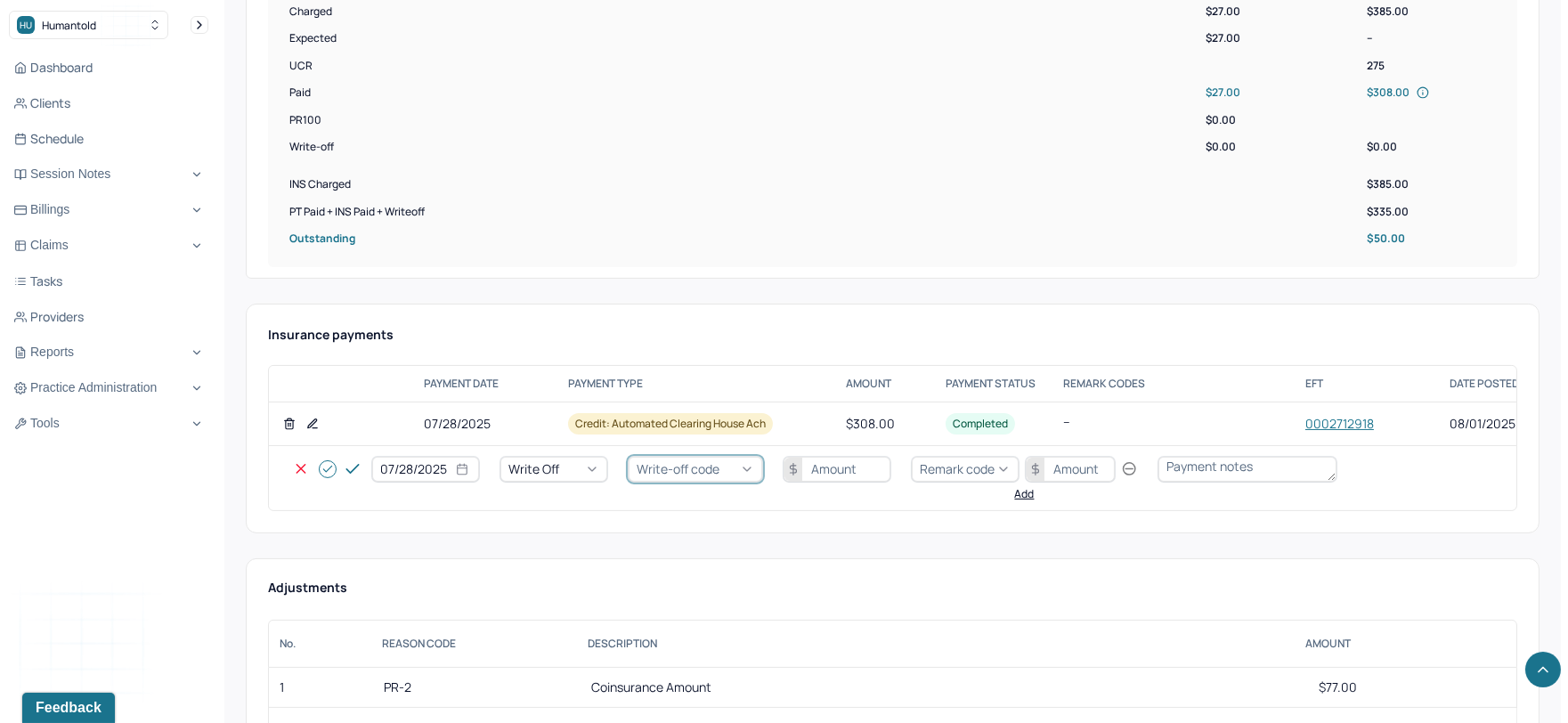 click on "WOBAL: WRITE OFF - BALANCE (INSADJ)" at bounding box center [89, 102] 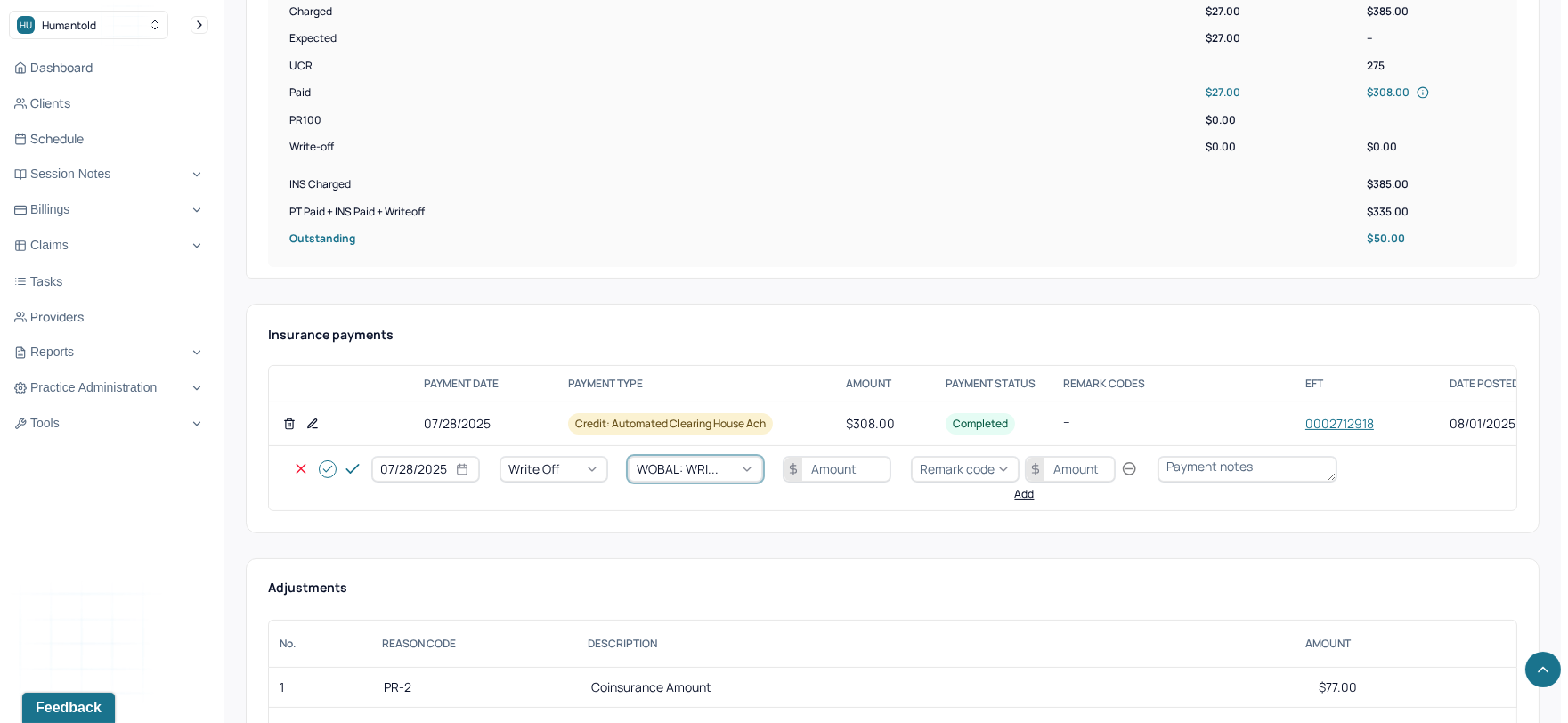 click at bounding box center [837, 469] 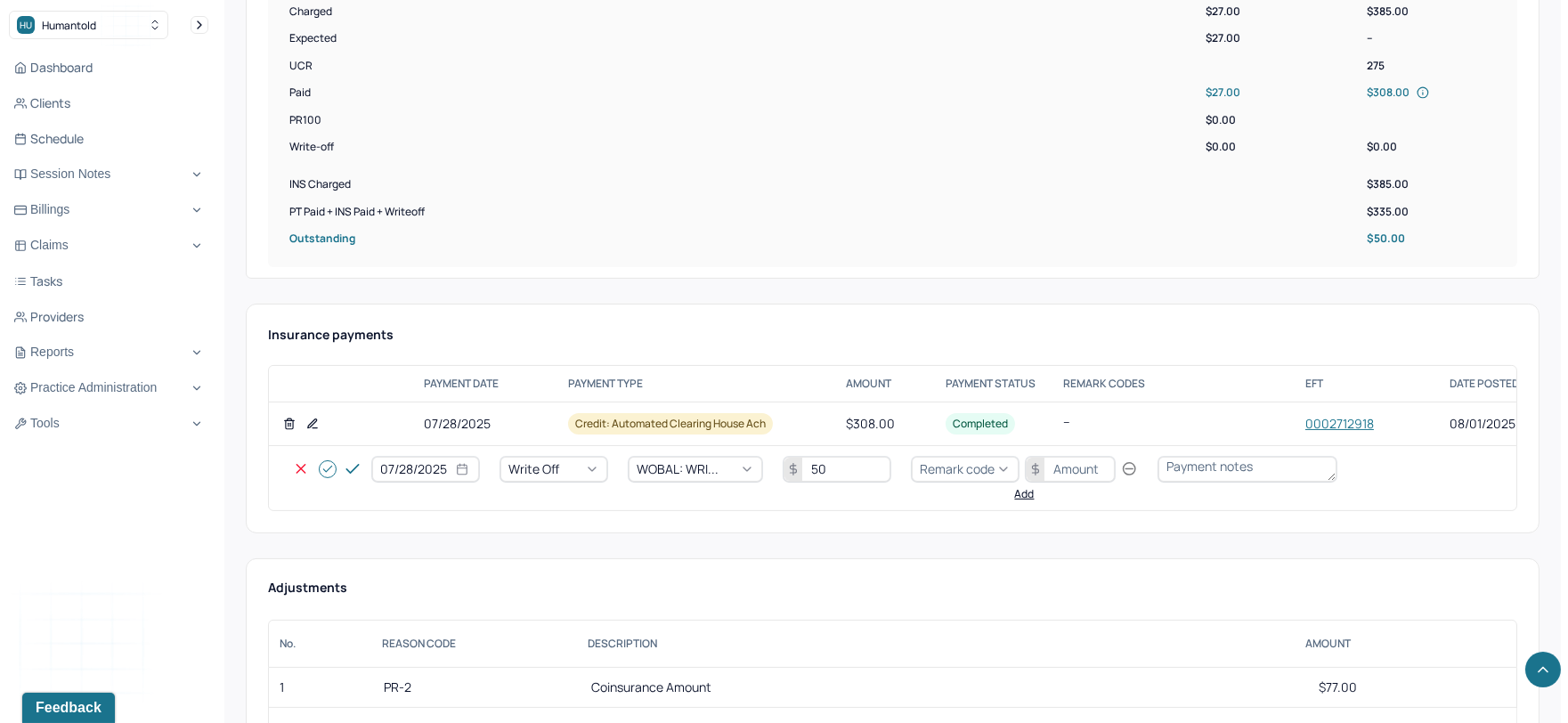 type on "50" 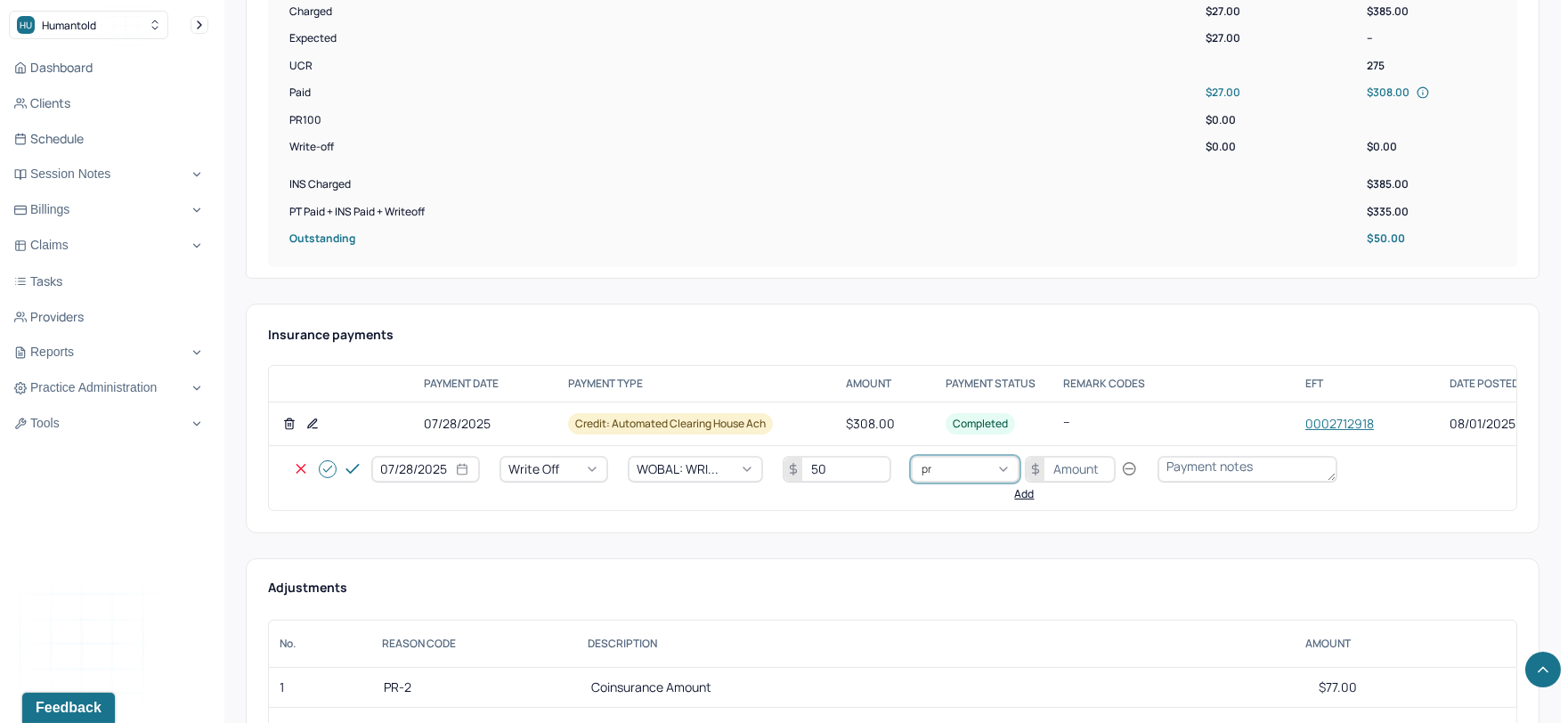 type on "pr2" 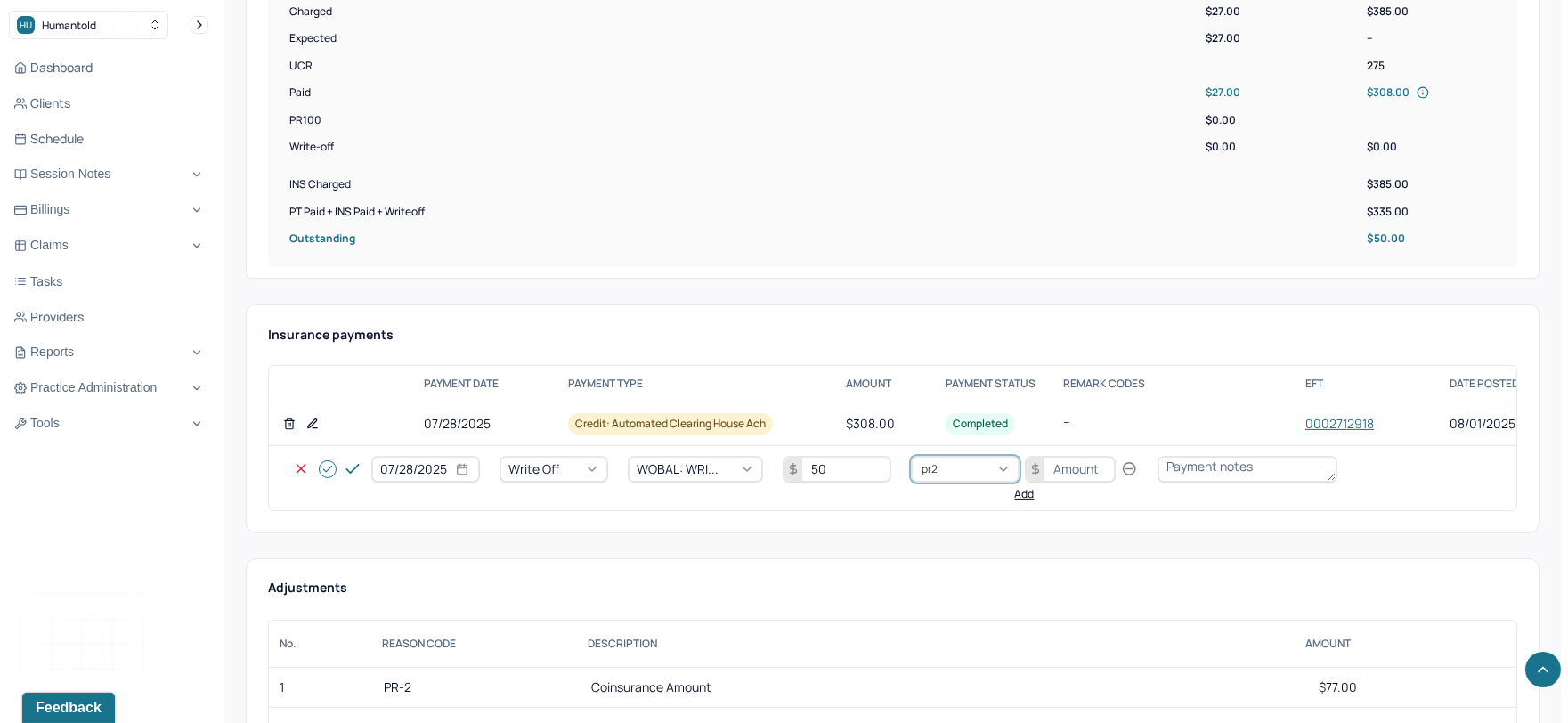 type 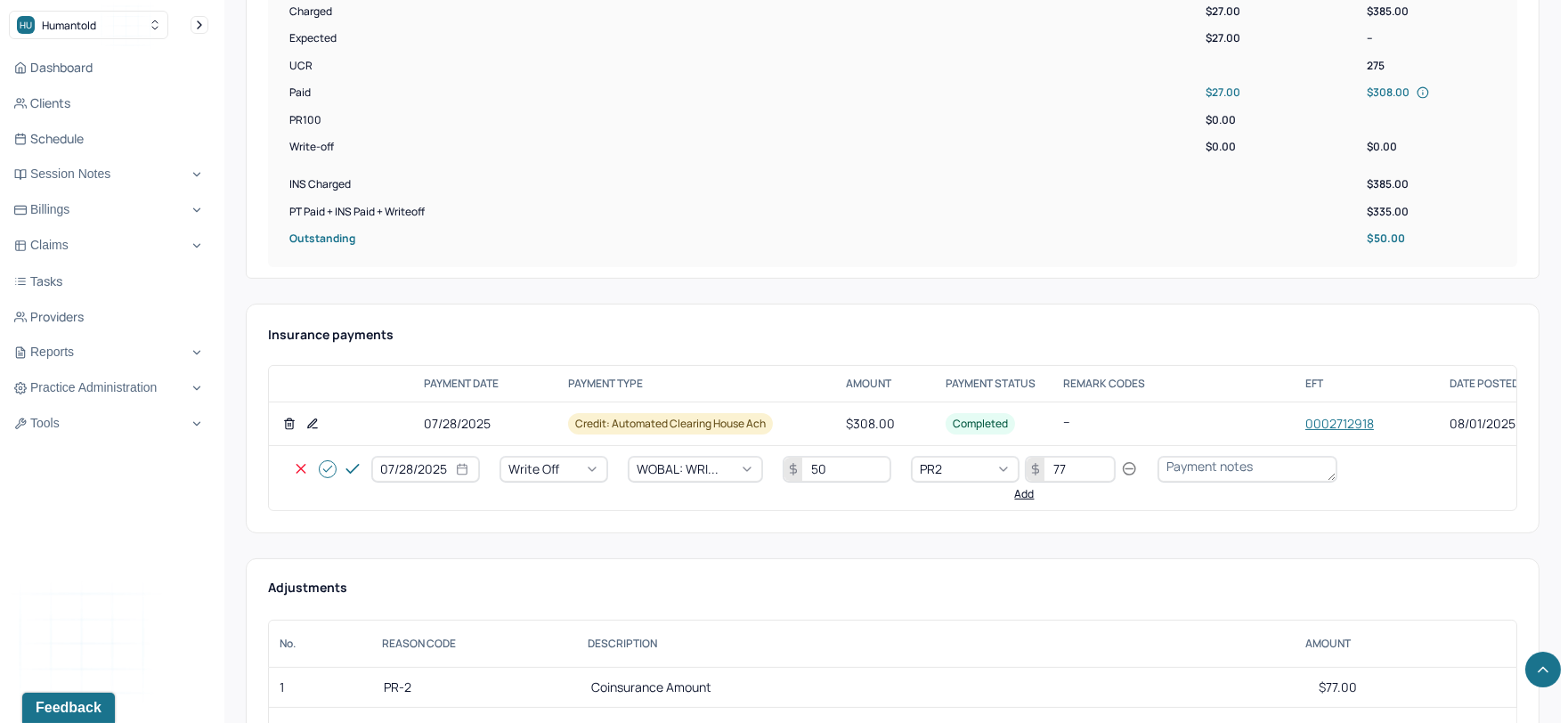 type on "77" 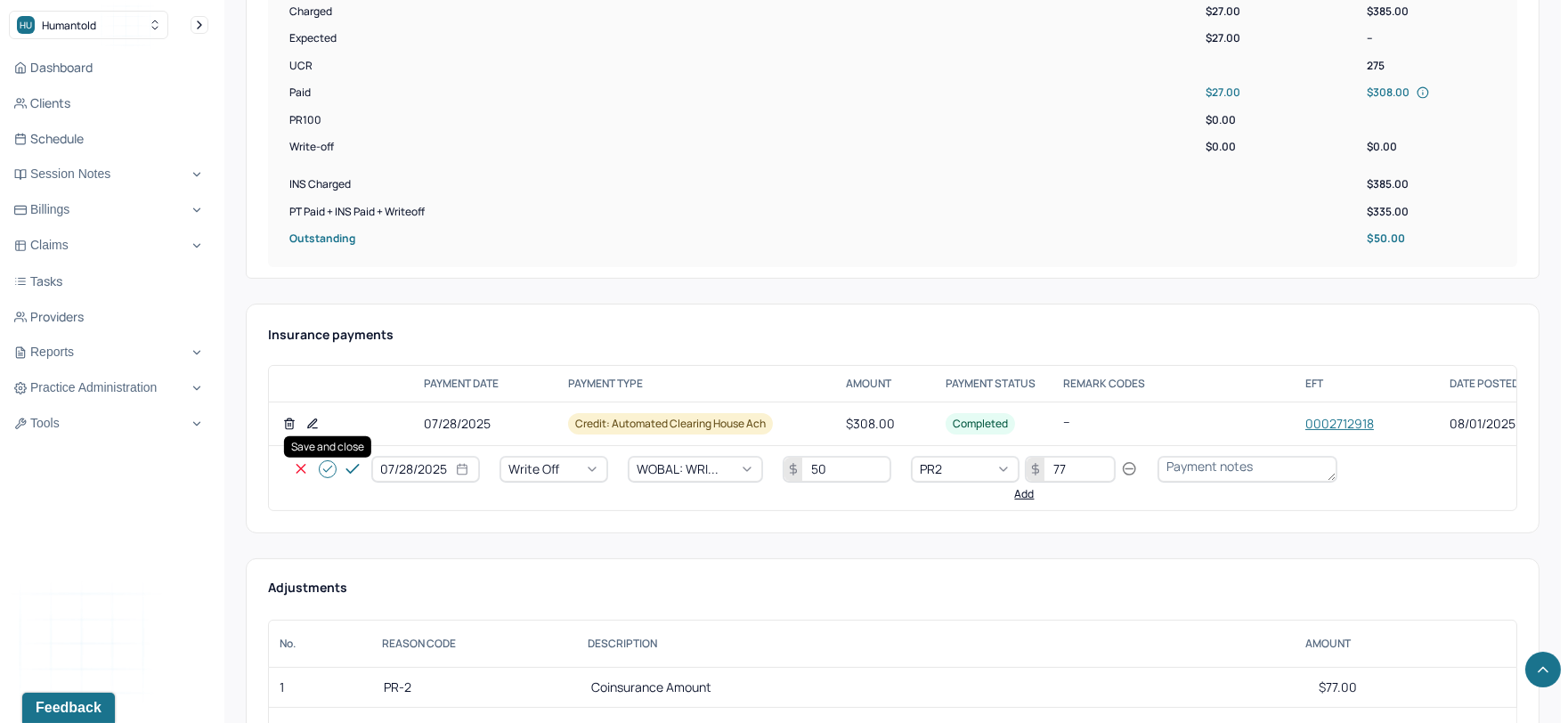 click 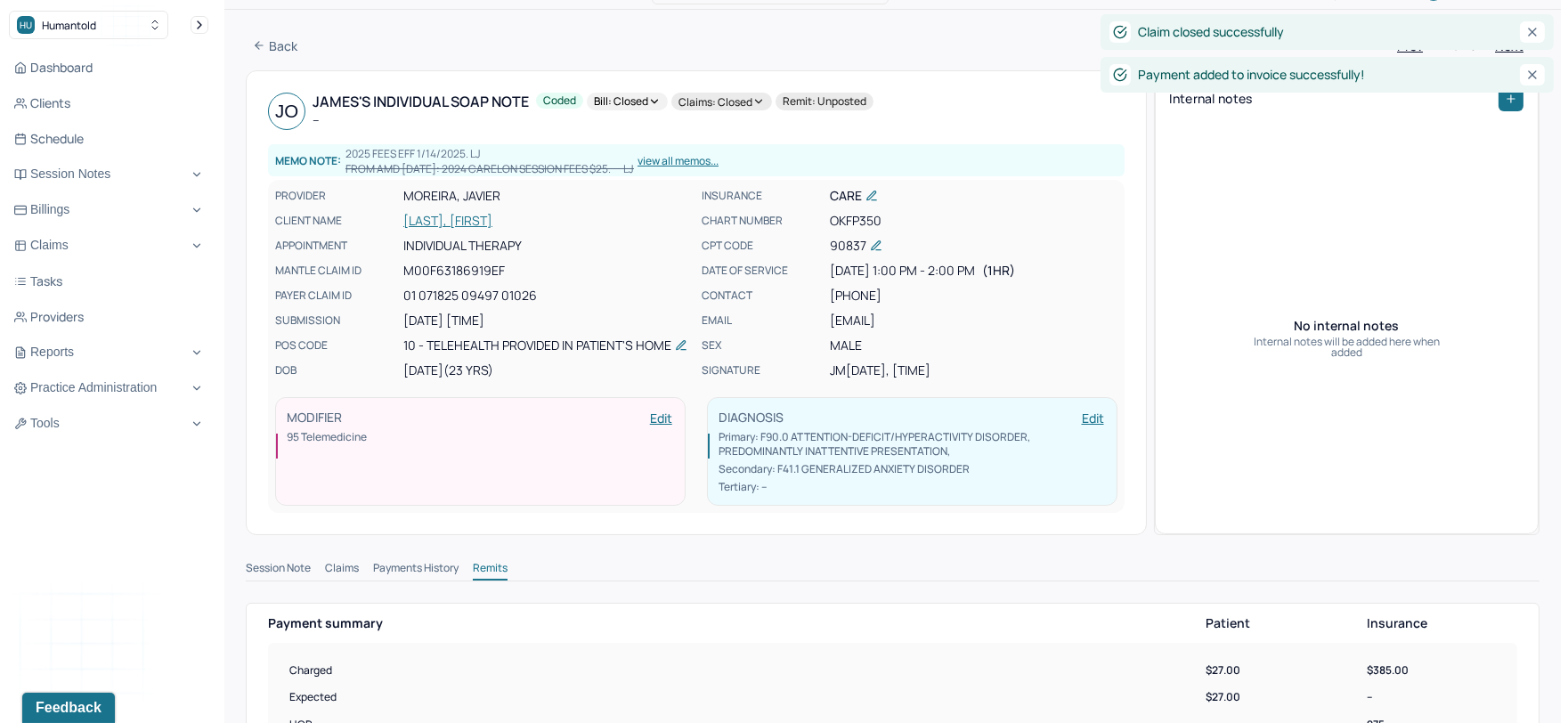 scroll, scrollTop: 0, scrollLeft: 0, axis: both 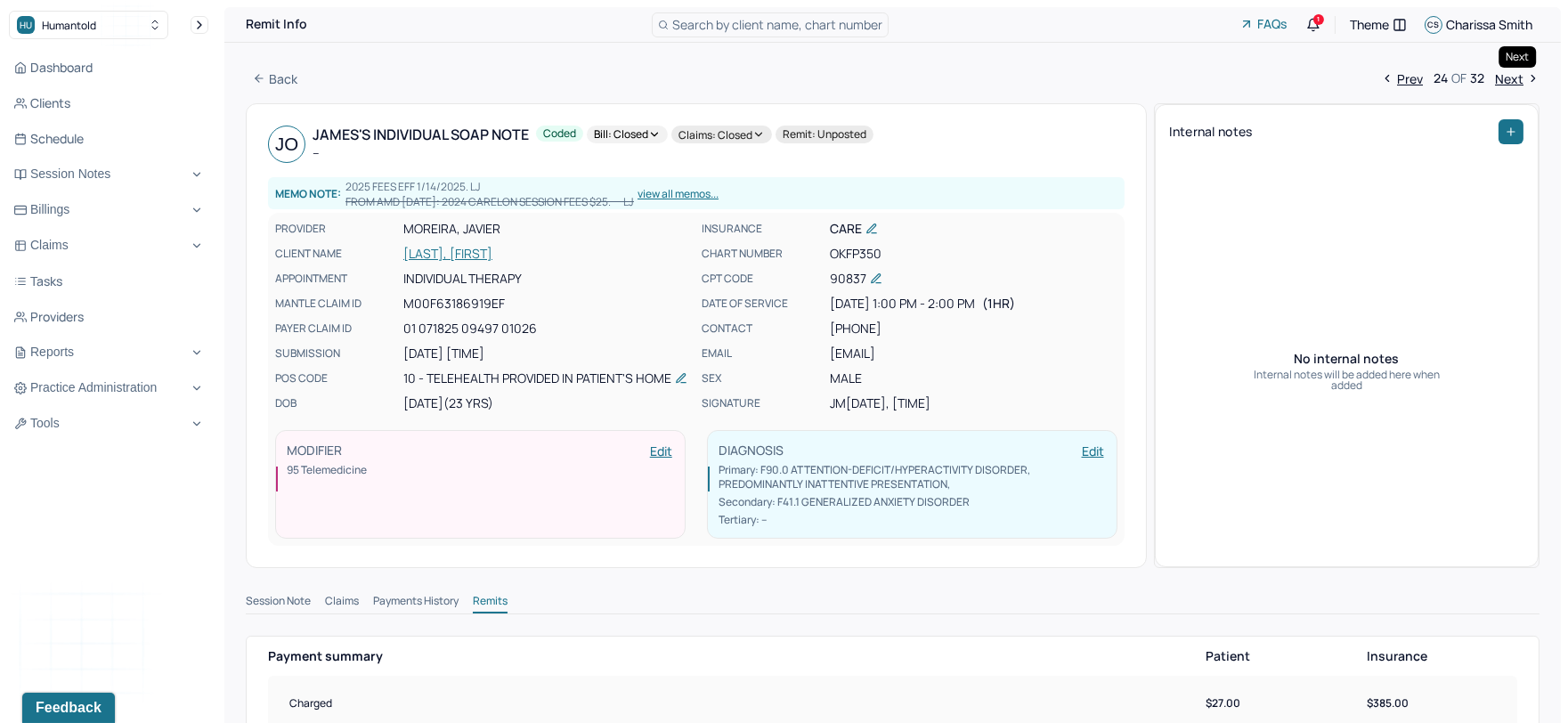 click on "Next" at bounding box center [1517, 78] 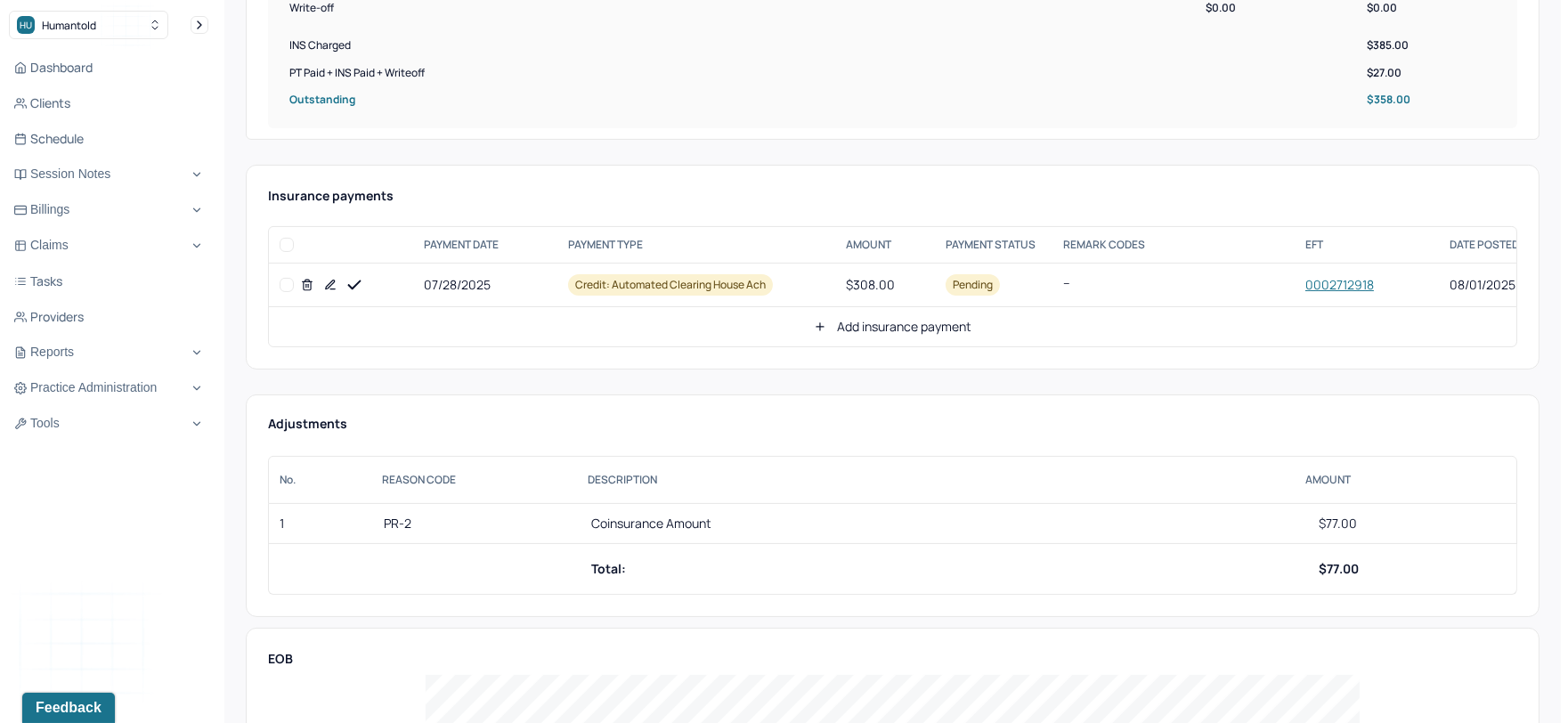 scroll, scrollTop: 791, scrollLeft: 0, axis: vertical 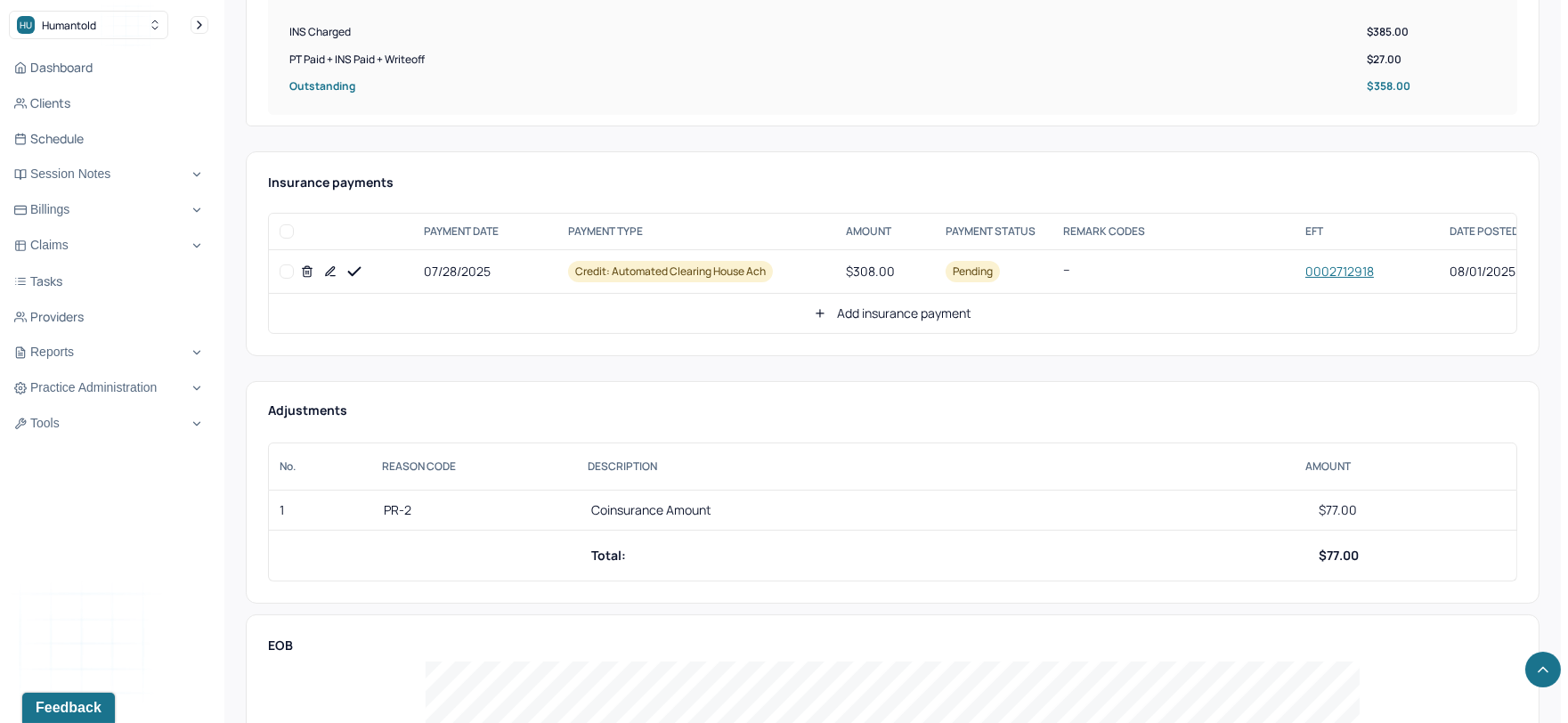 click 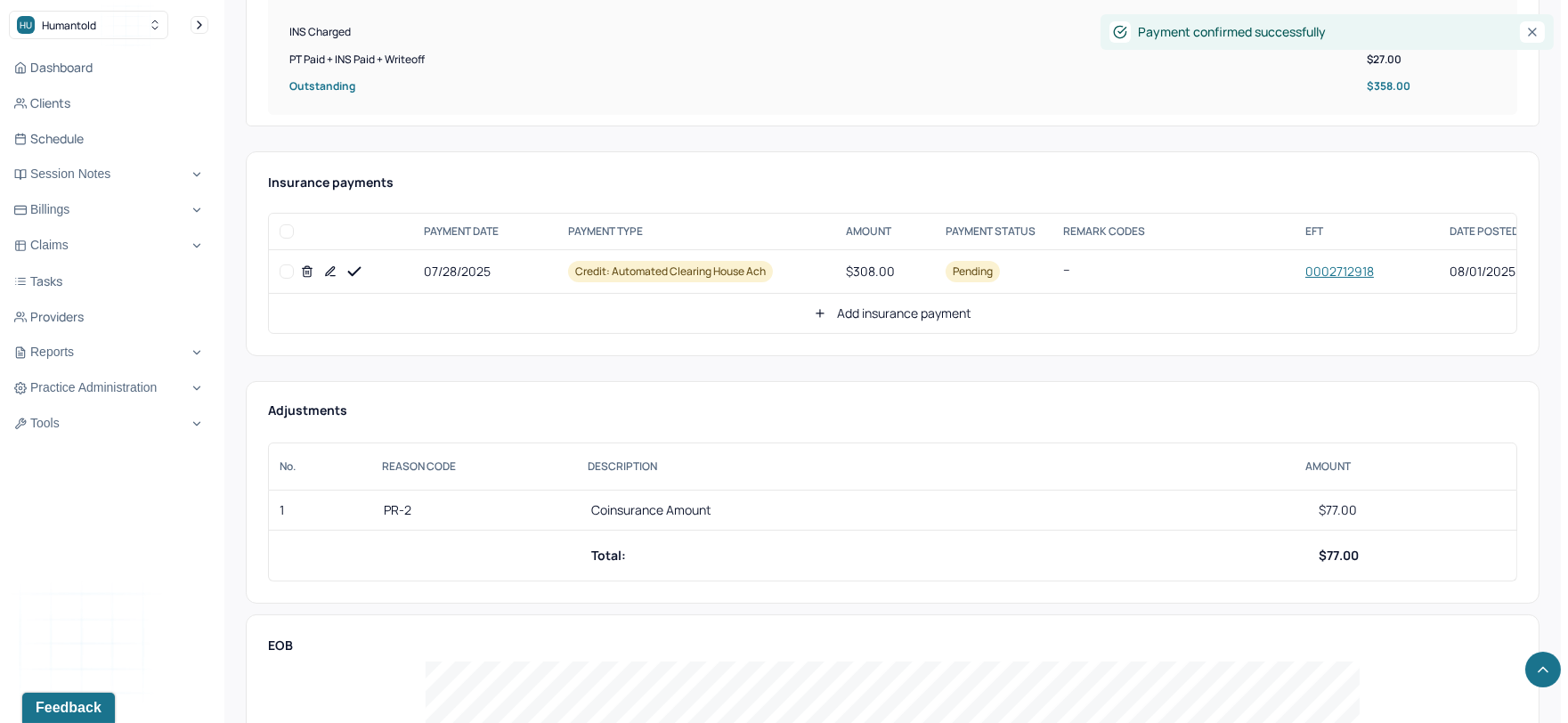 click 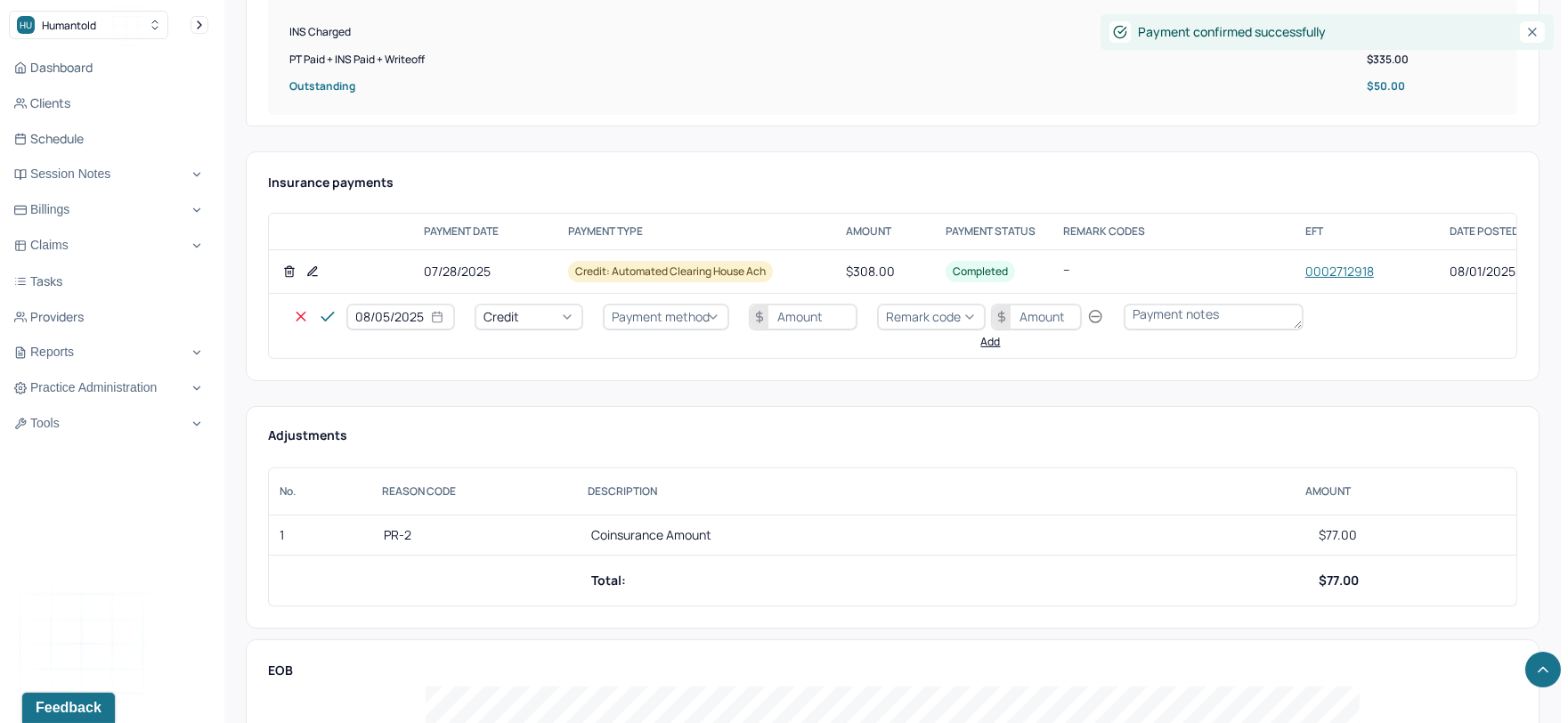 select on "7" 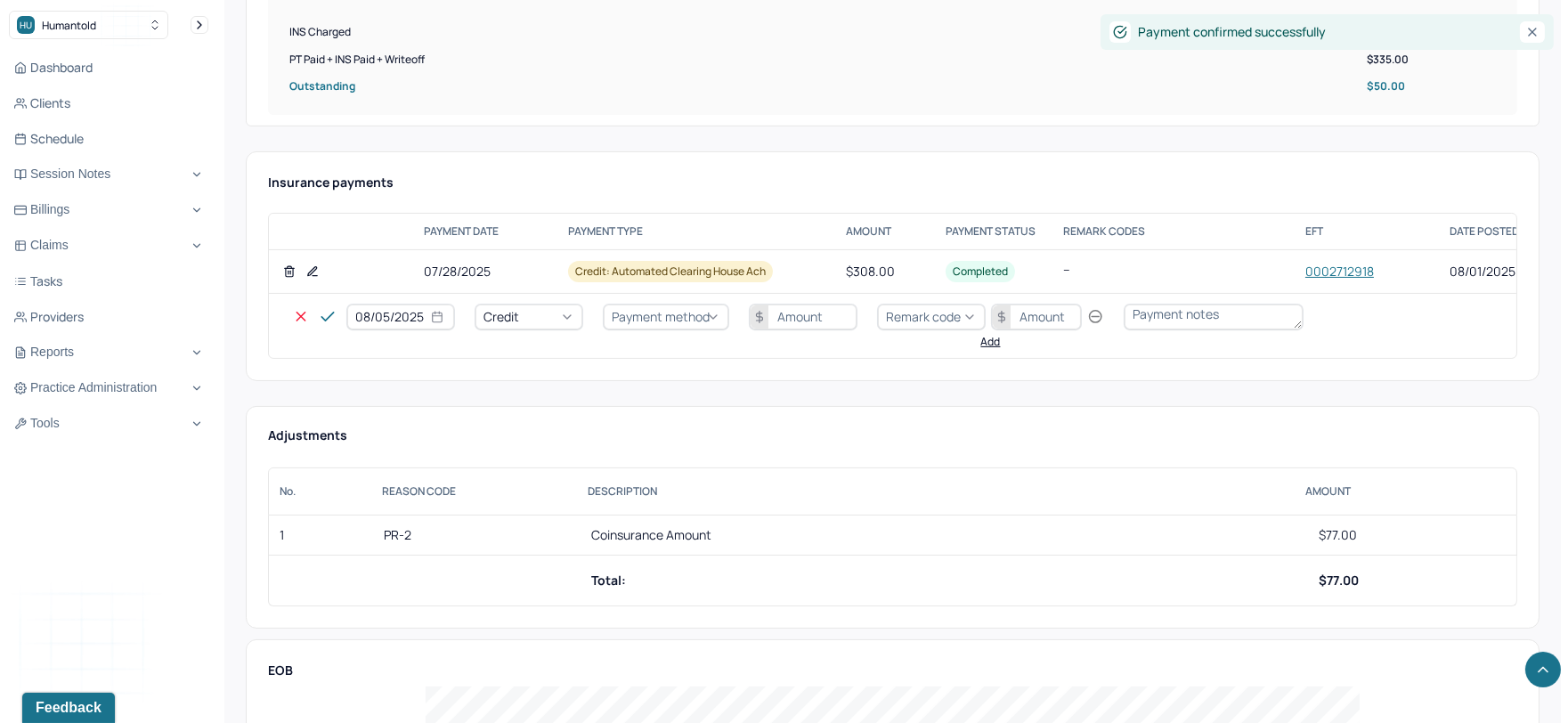 select on "2025" 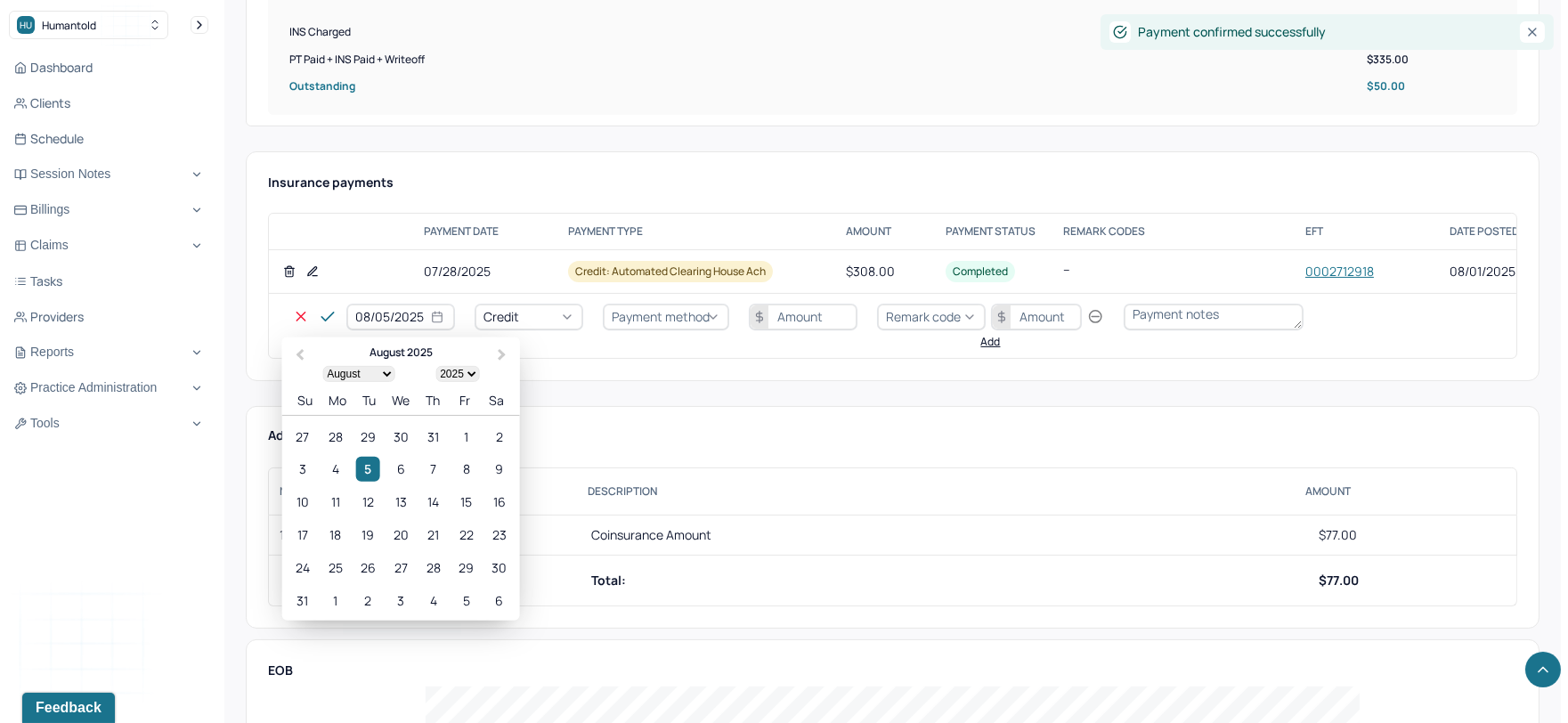click on "08/05/2025" at bounding box center (401, 317) 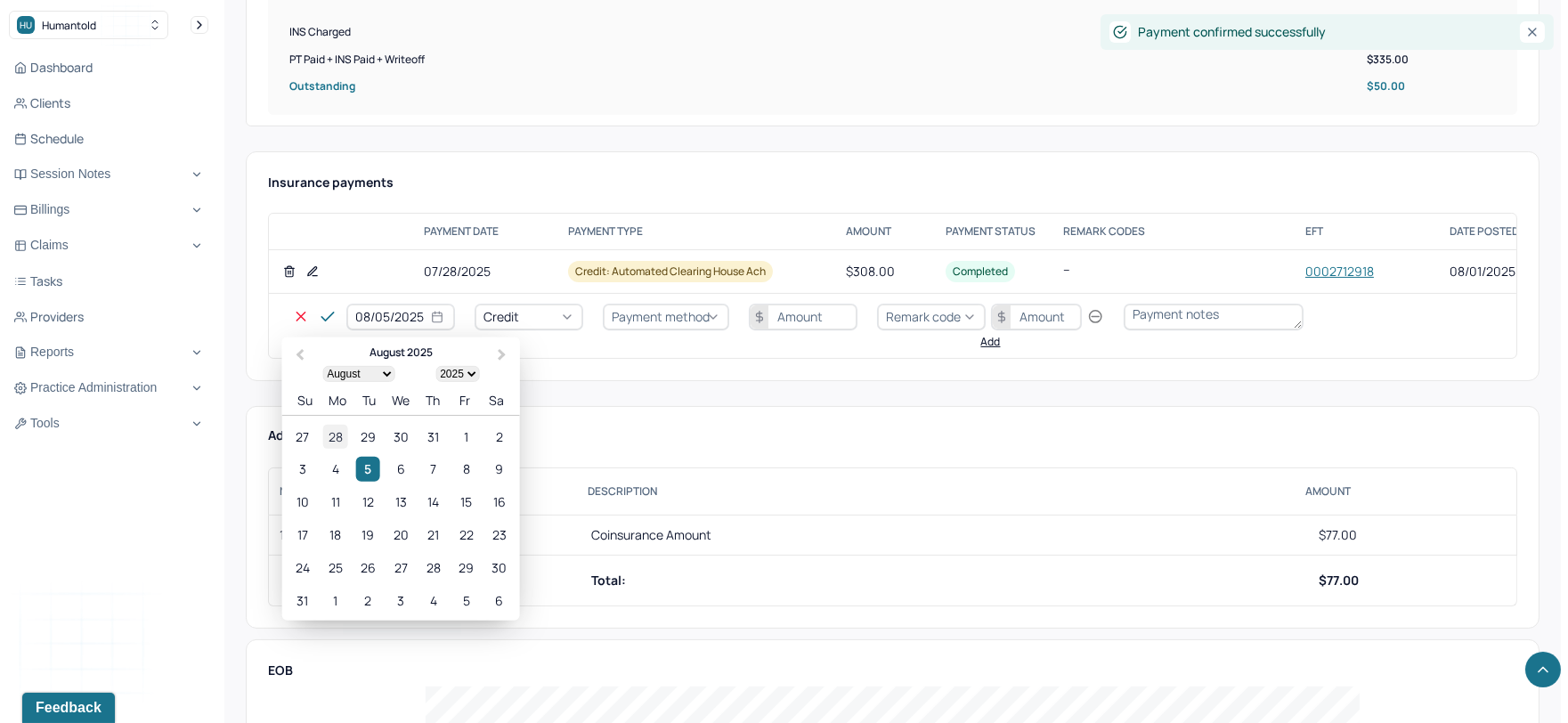 click on "28" at bounding box center [335, 436] 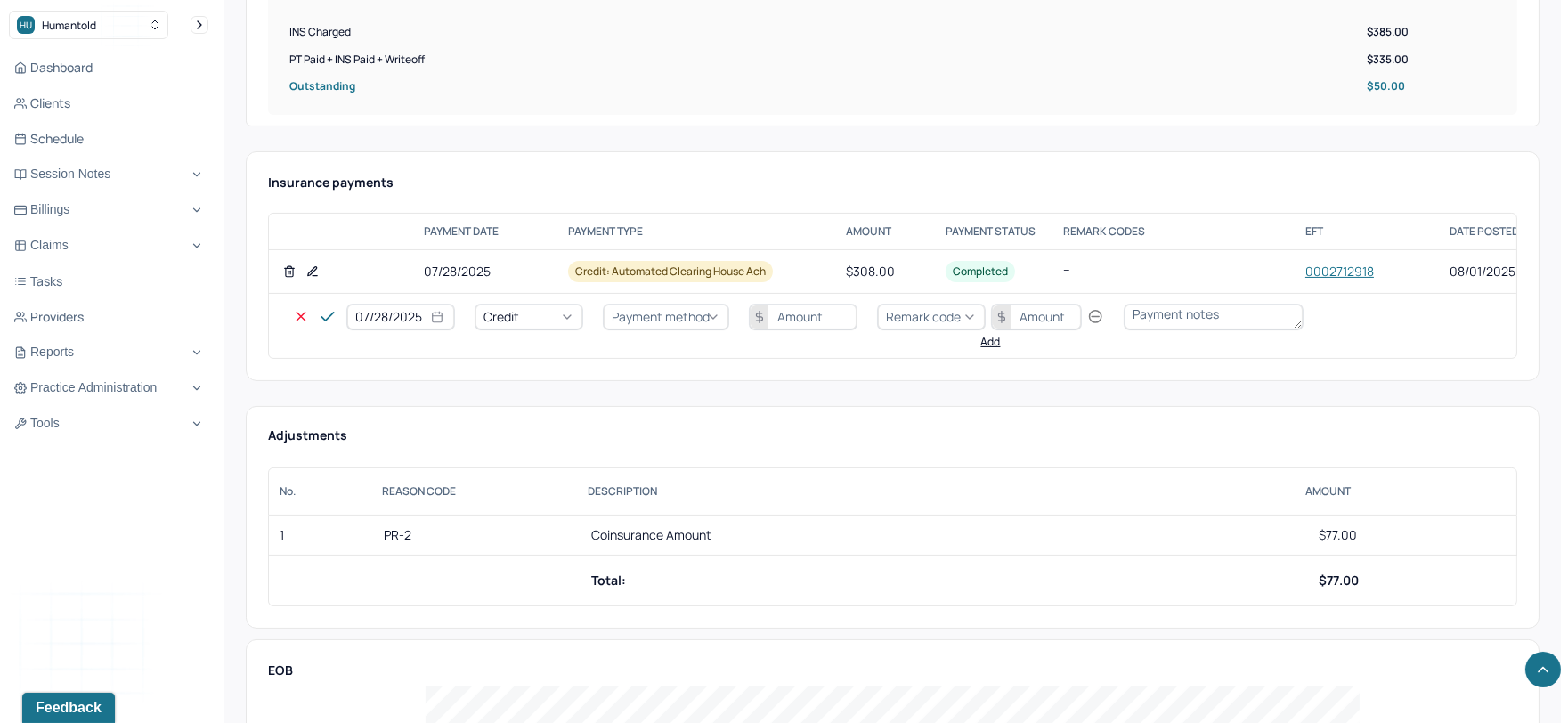 click on "Credit" at bounding box center [529, 317] 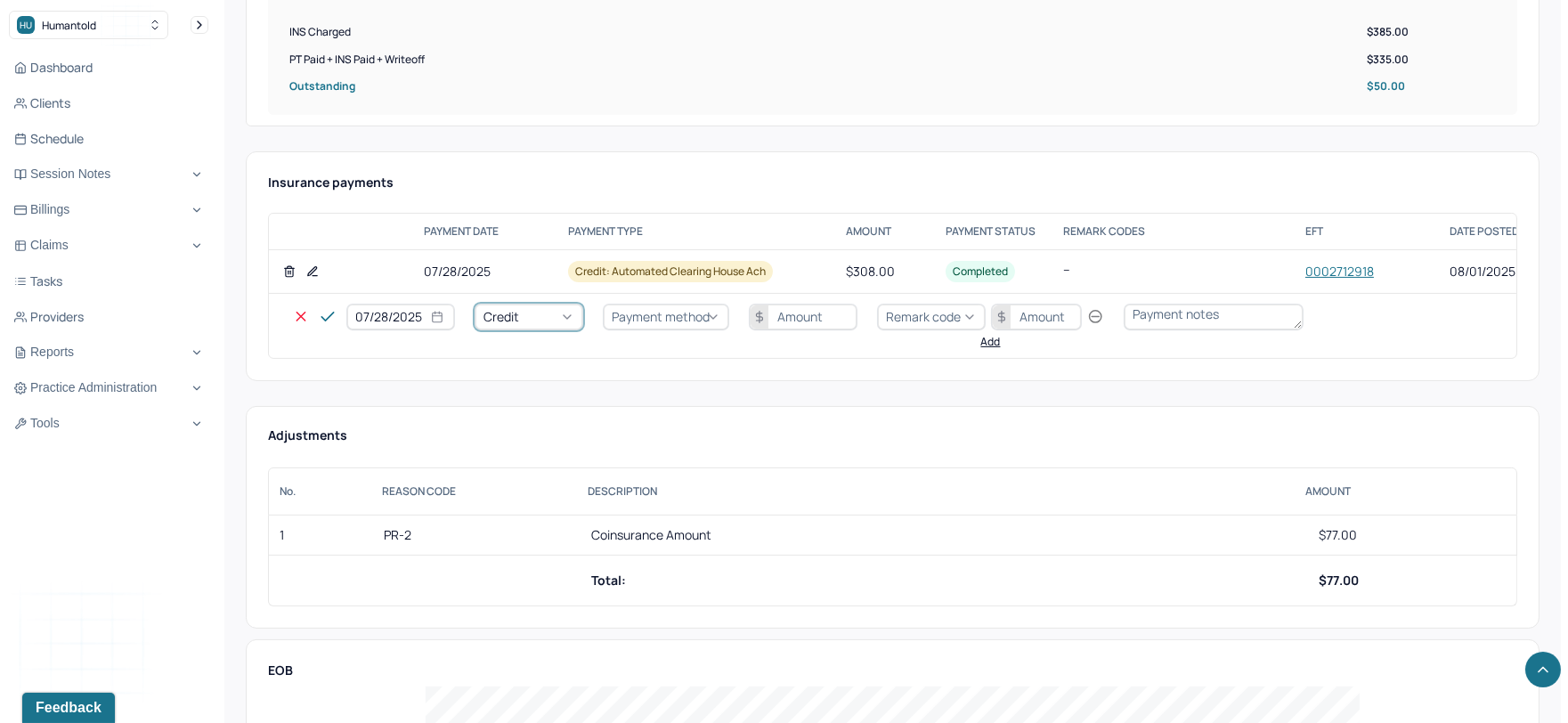 click on "Write off" at bounding box center (53, -26) 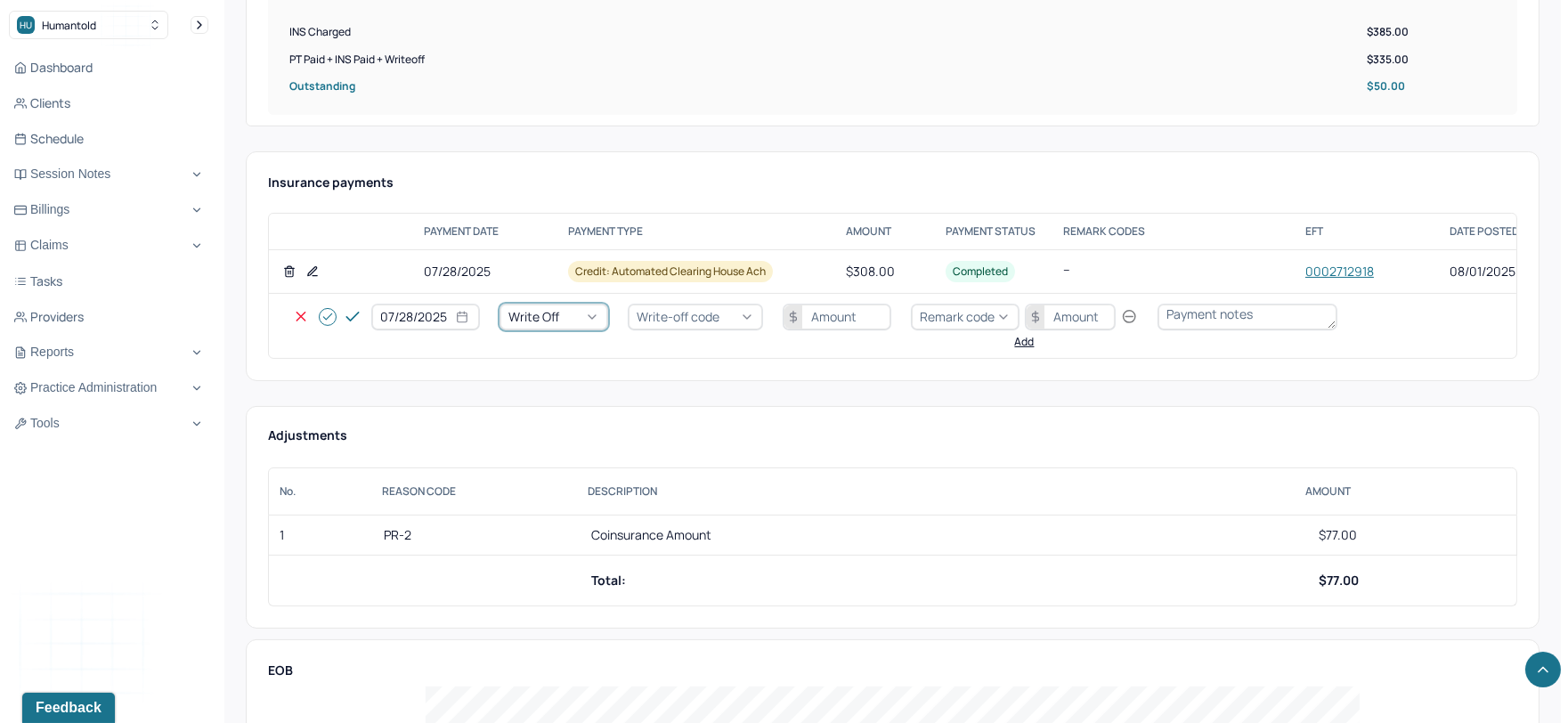 click on "Write-off code" at bounding box center [678, 316] 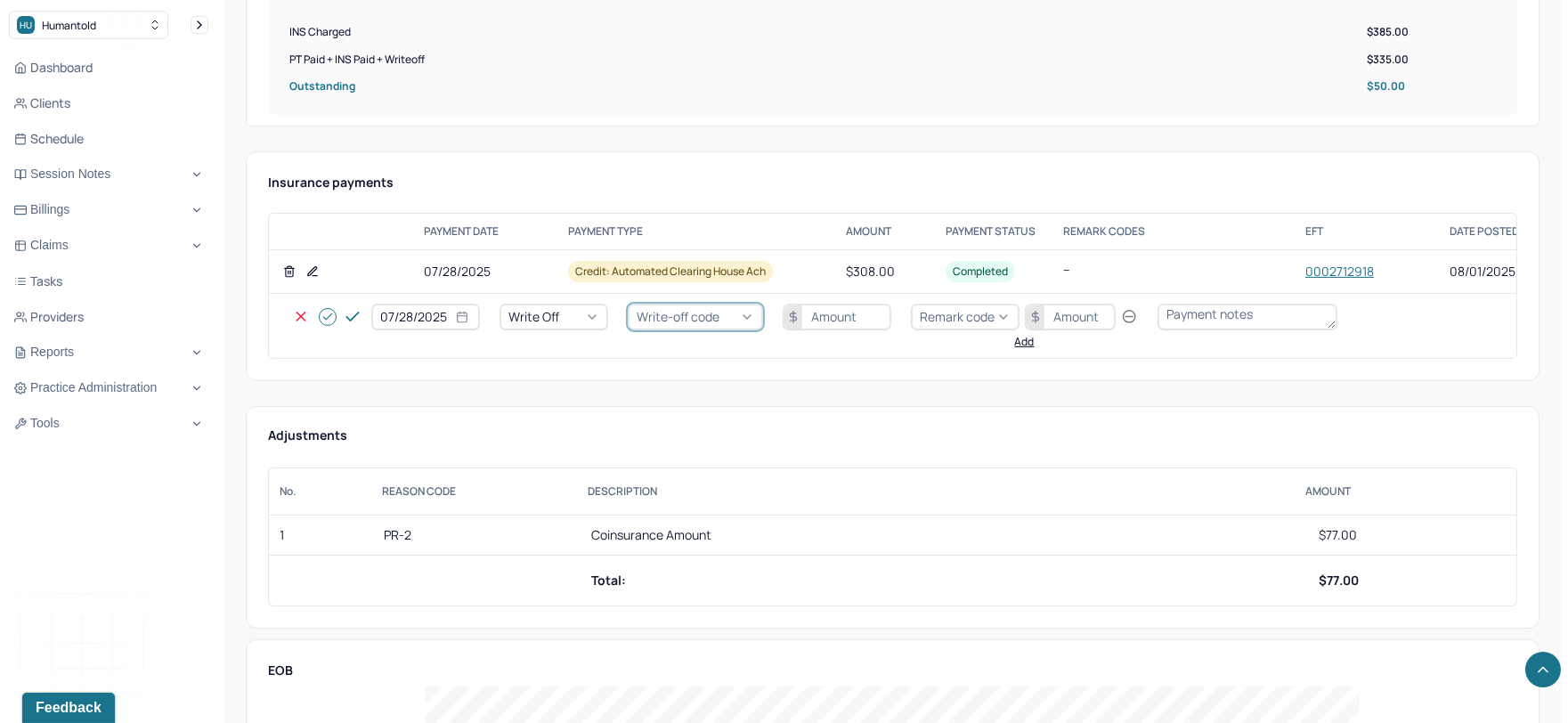 click on "WOBAL: WRITE OFF - BALANCE (INSADJ)" at bounding box center (89, 3) 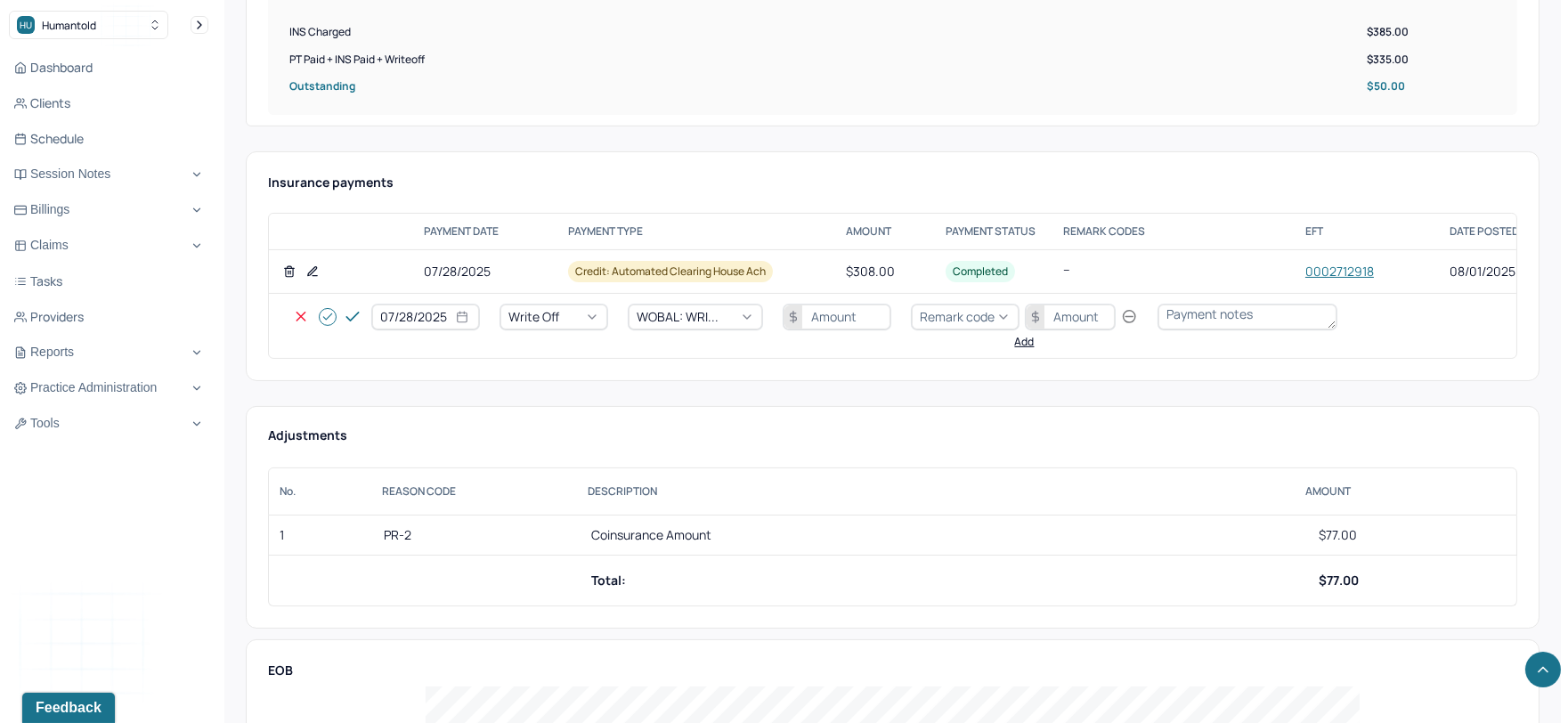 click at bounding box center (837, 317) 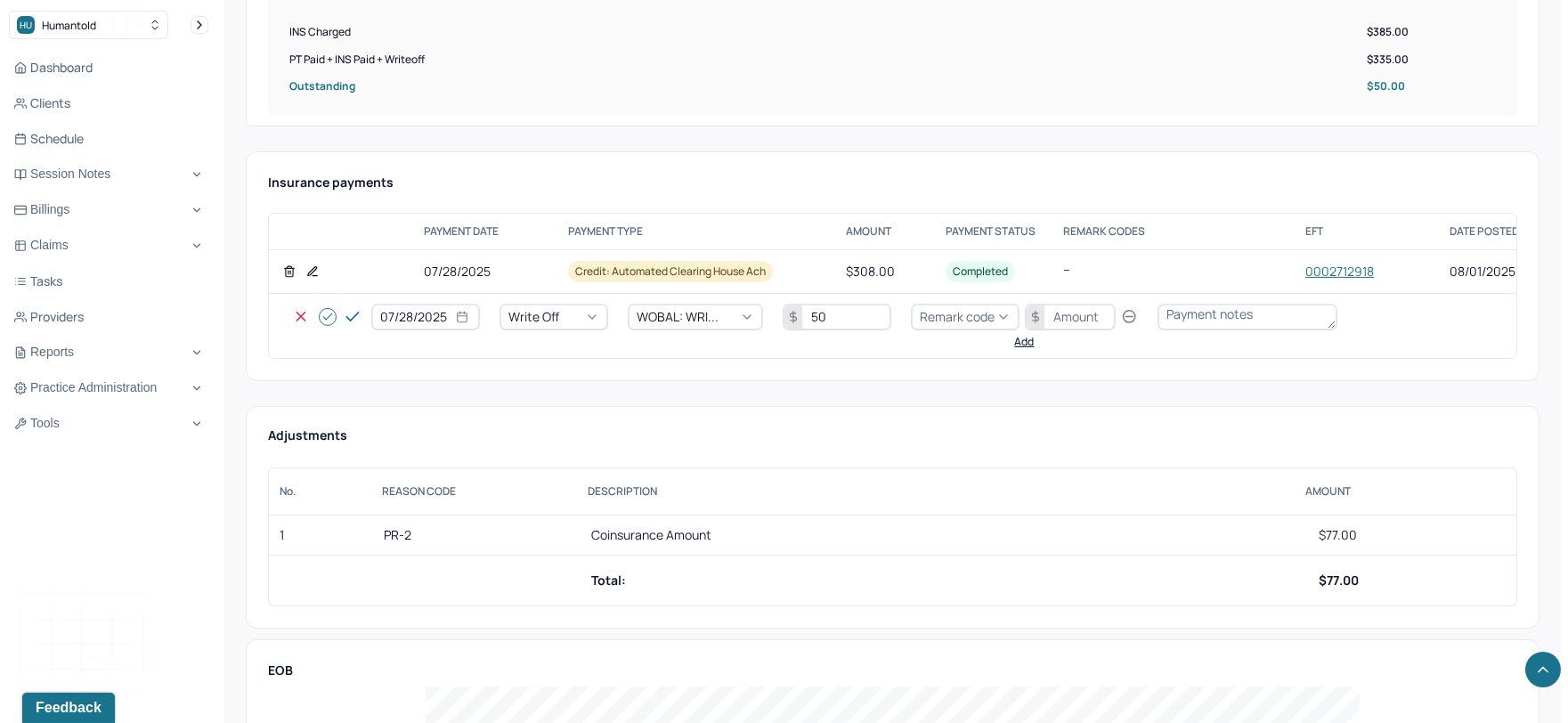 type on "50" 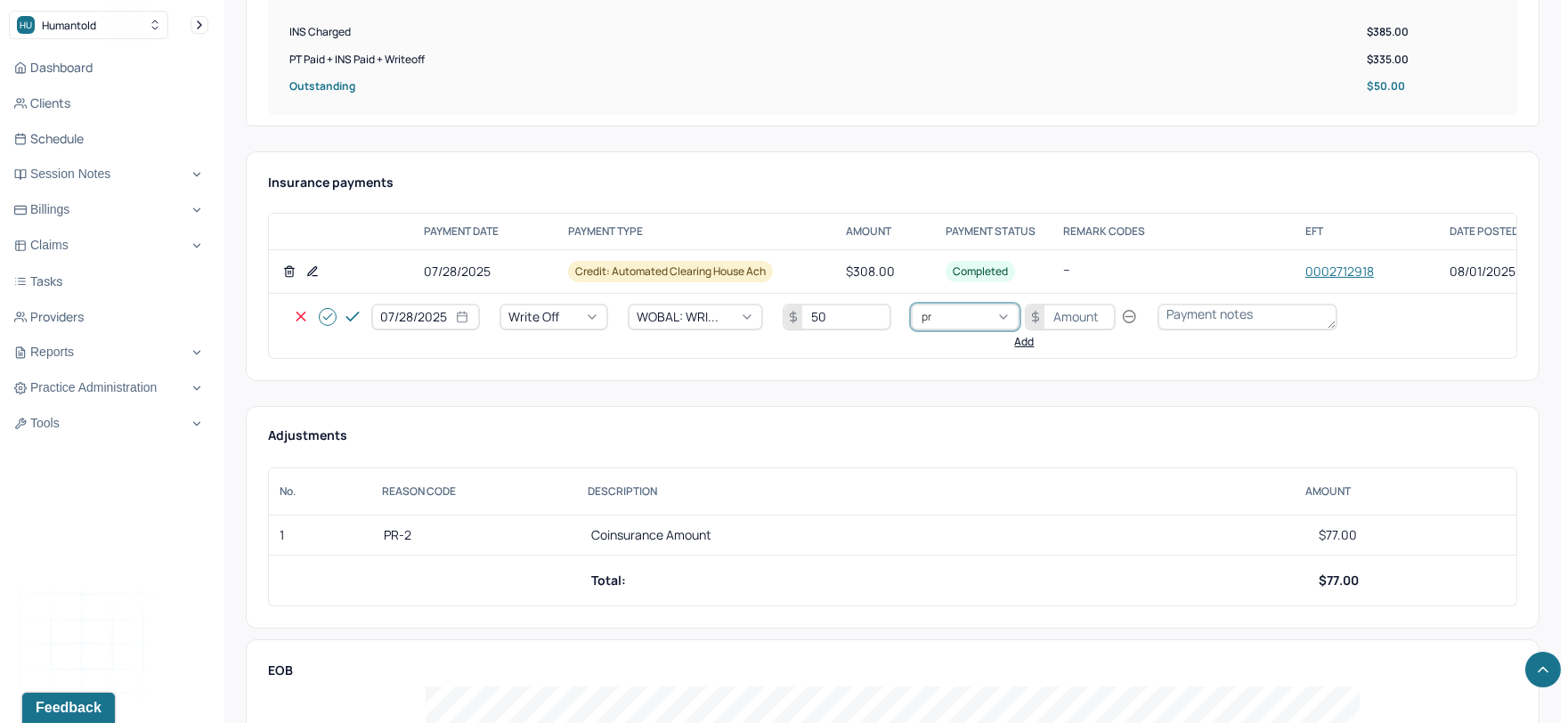 type on "pr2" 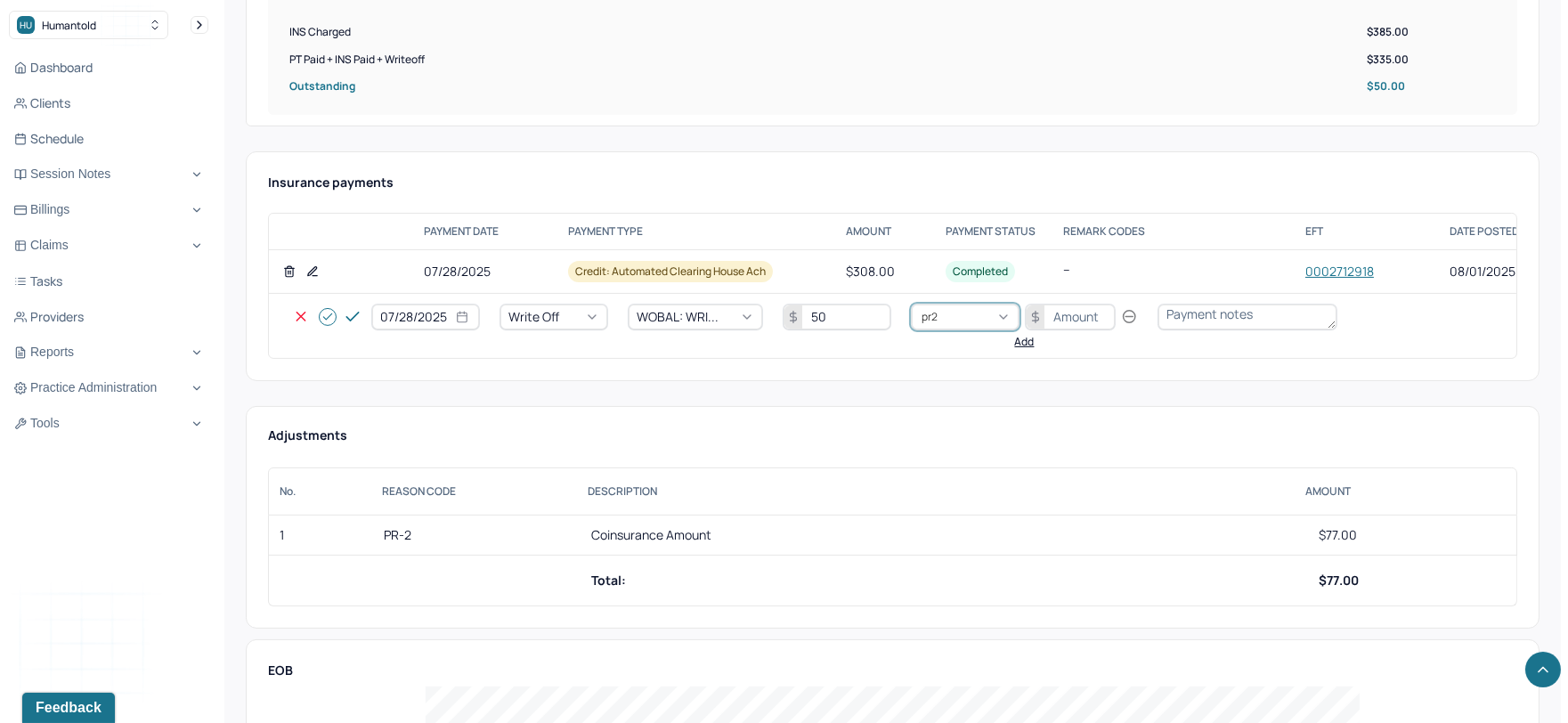 type 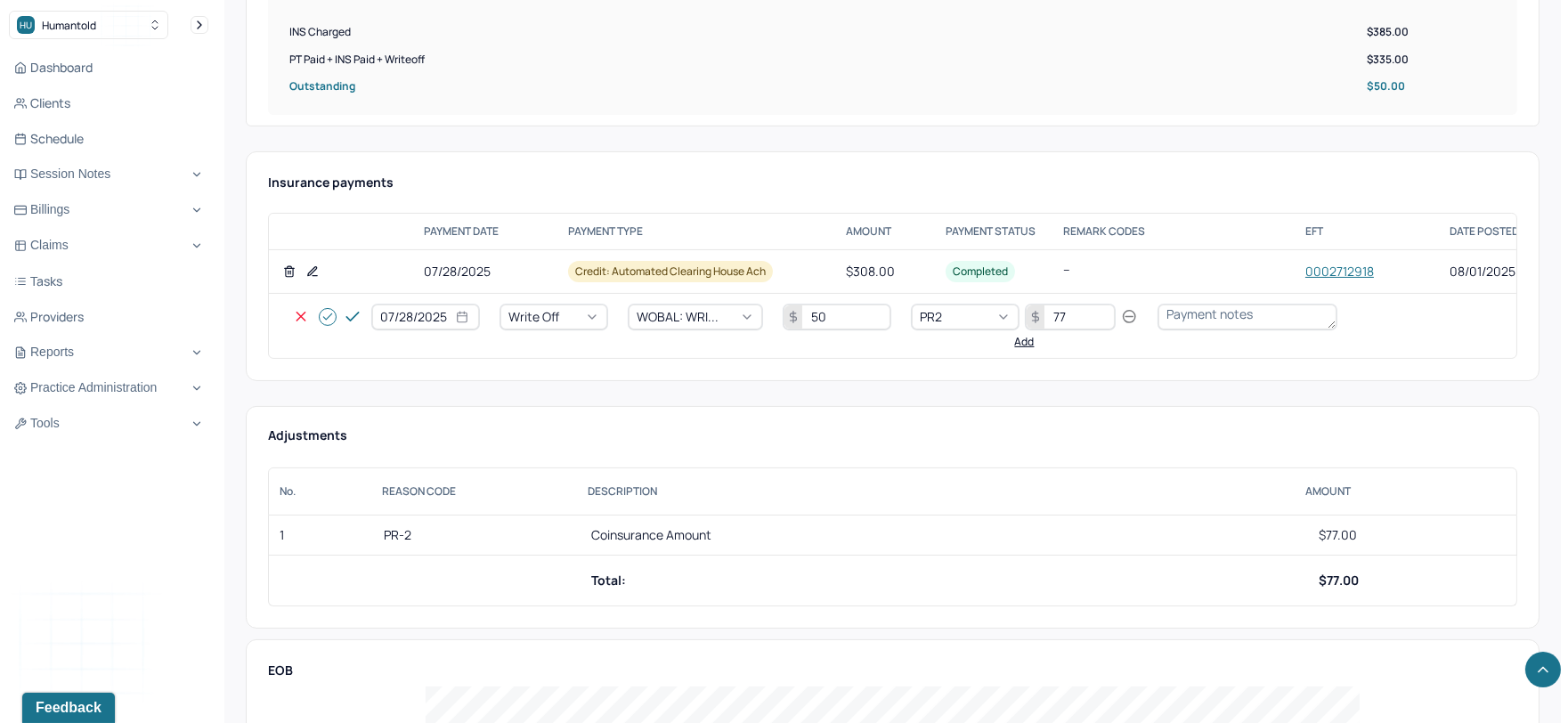 type on "77" 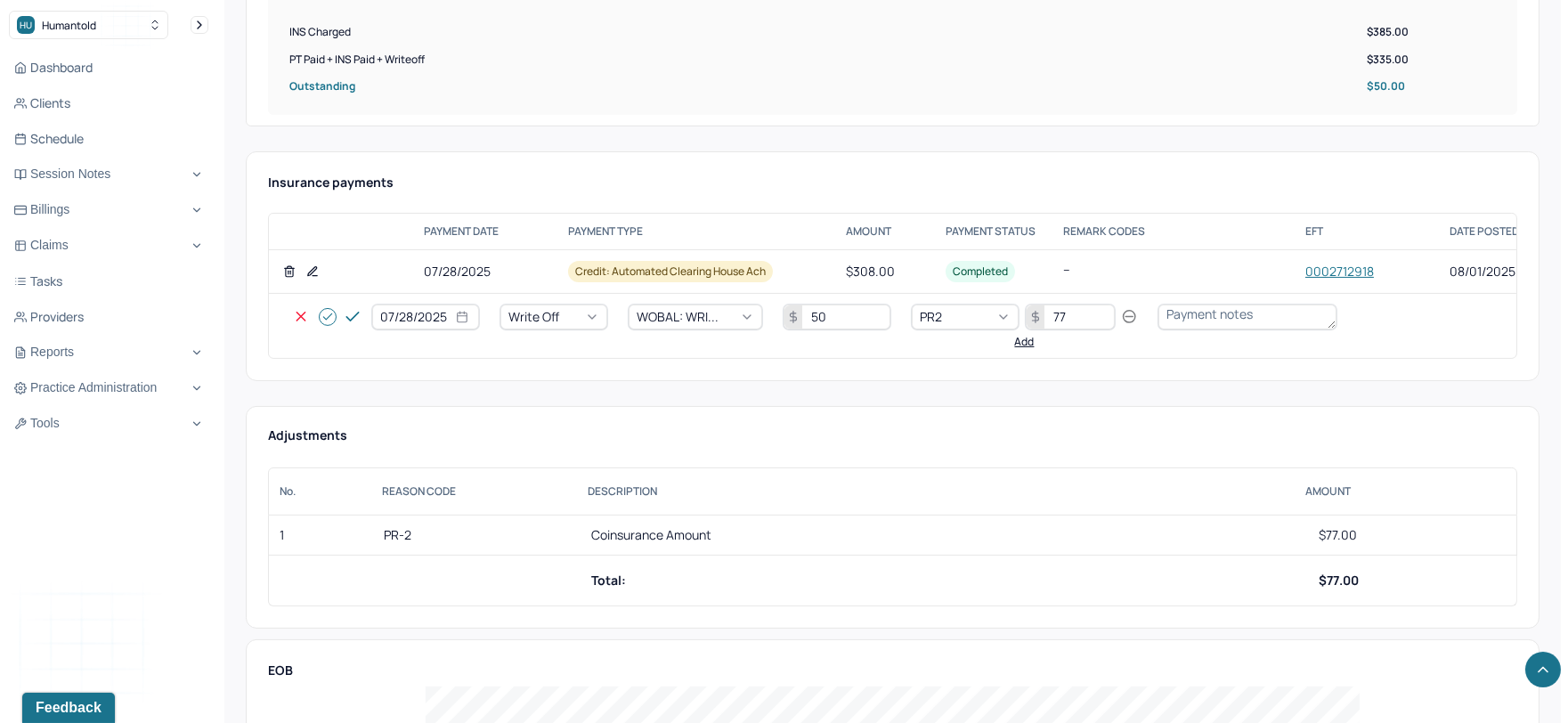 type 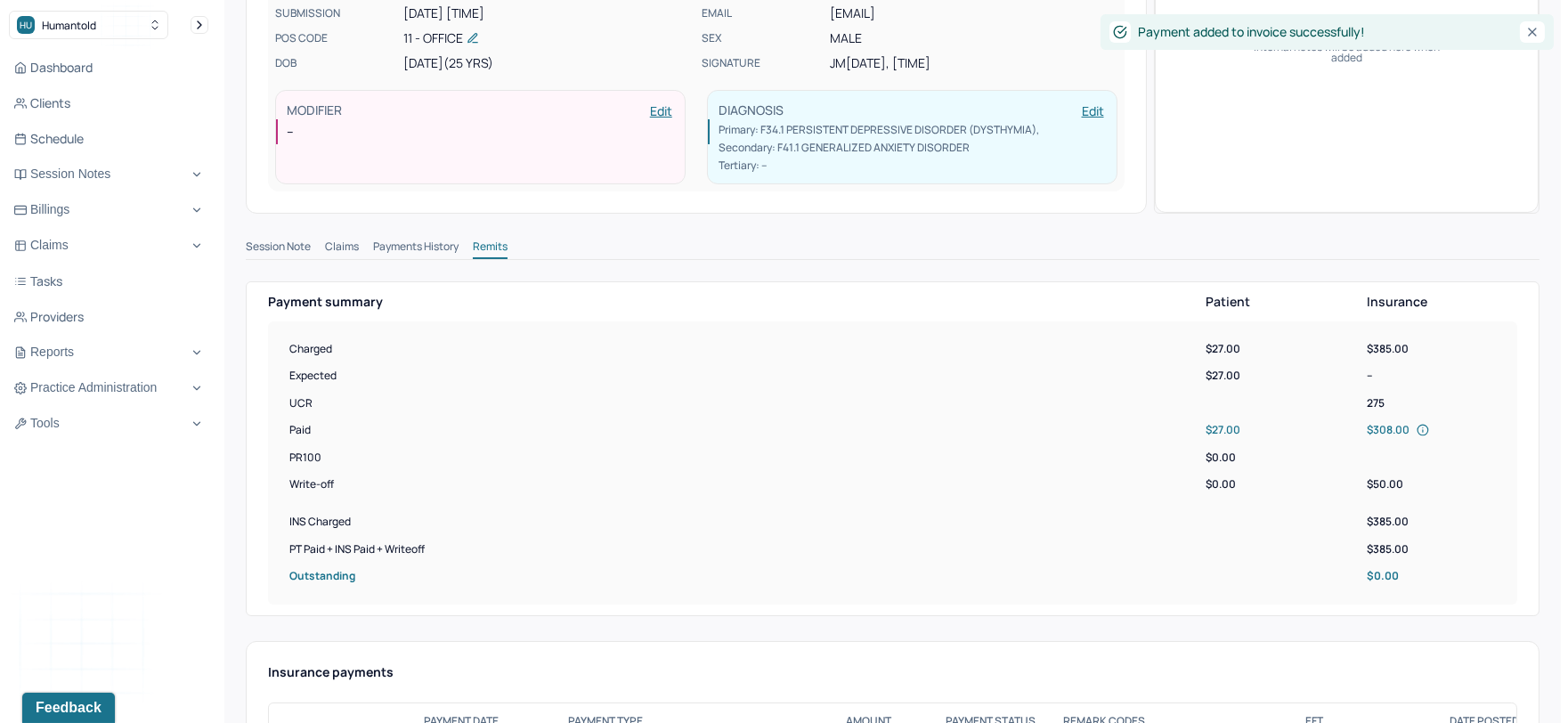 scroll, scrollTop: 0, scrollLeft: 0, axis: both 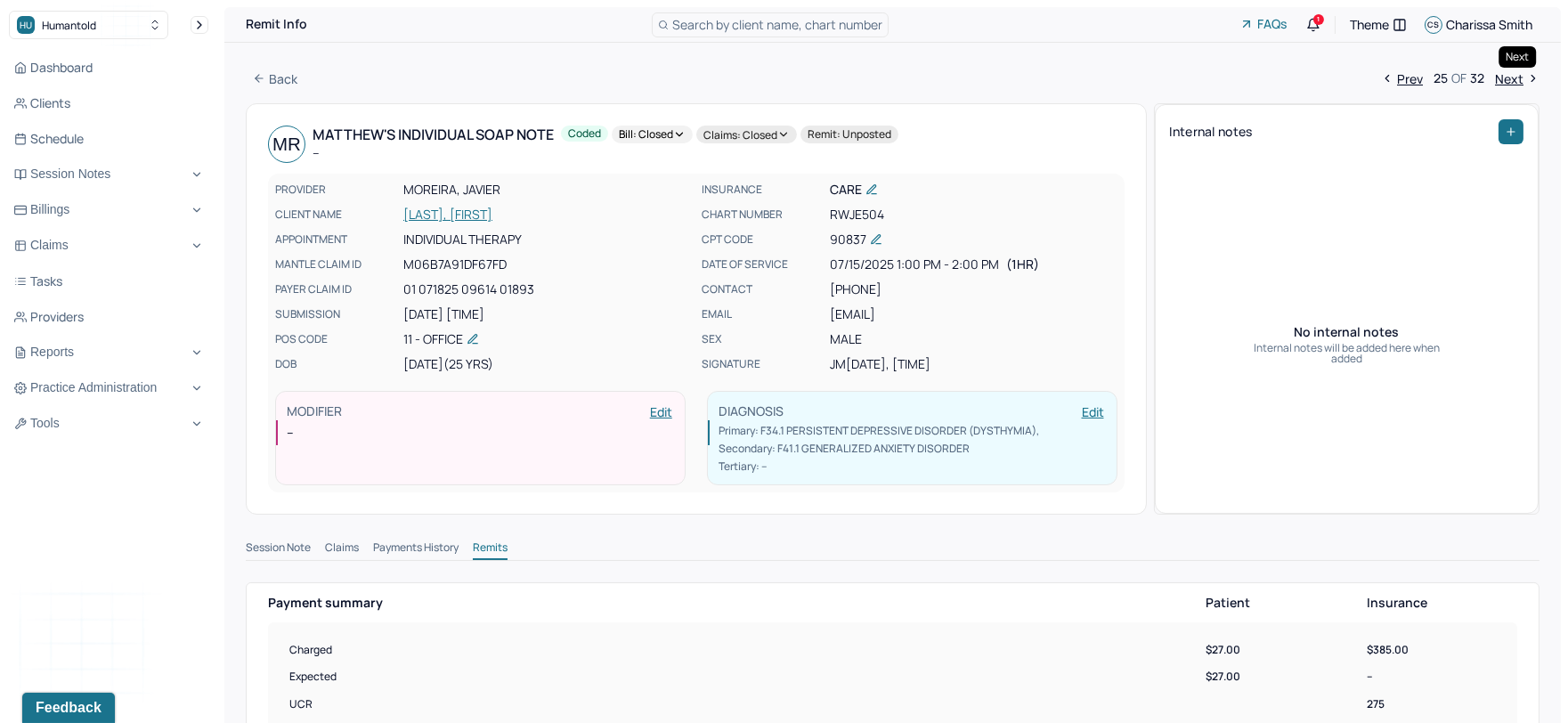 click on "Next" at bounding box center (1517, 78) 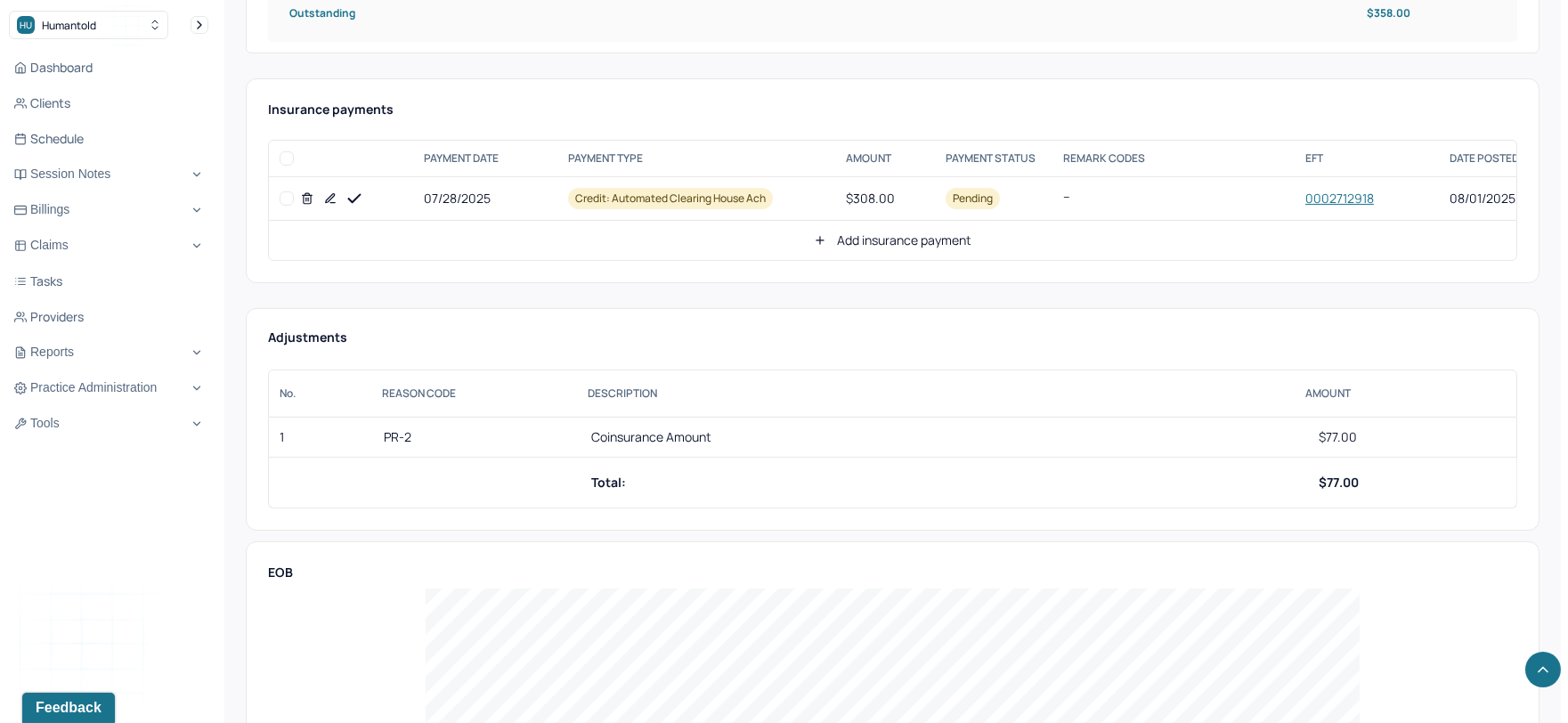 scroll, scrollTop: 890, scrollLeft: 0, axis: vertical 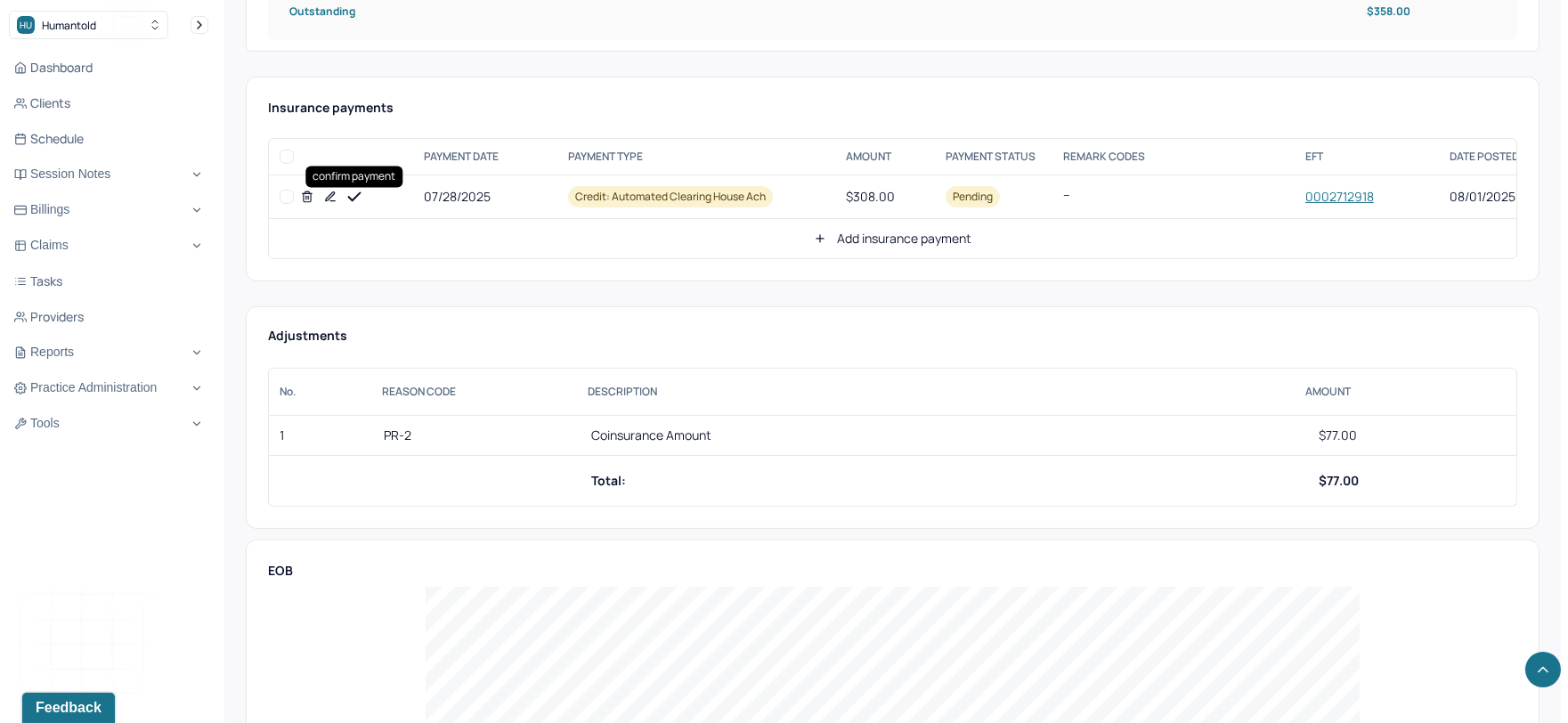 click 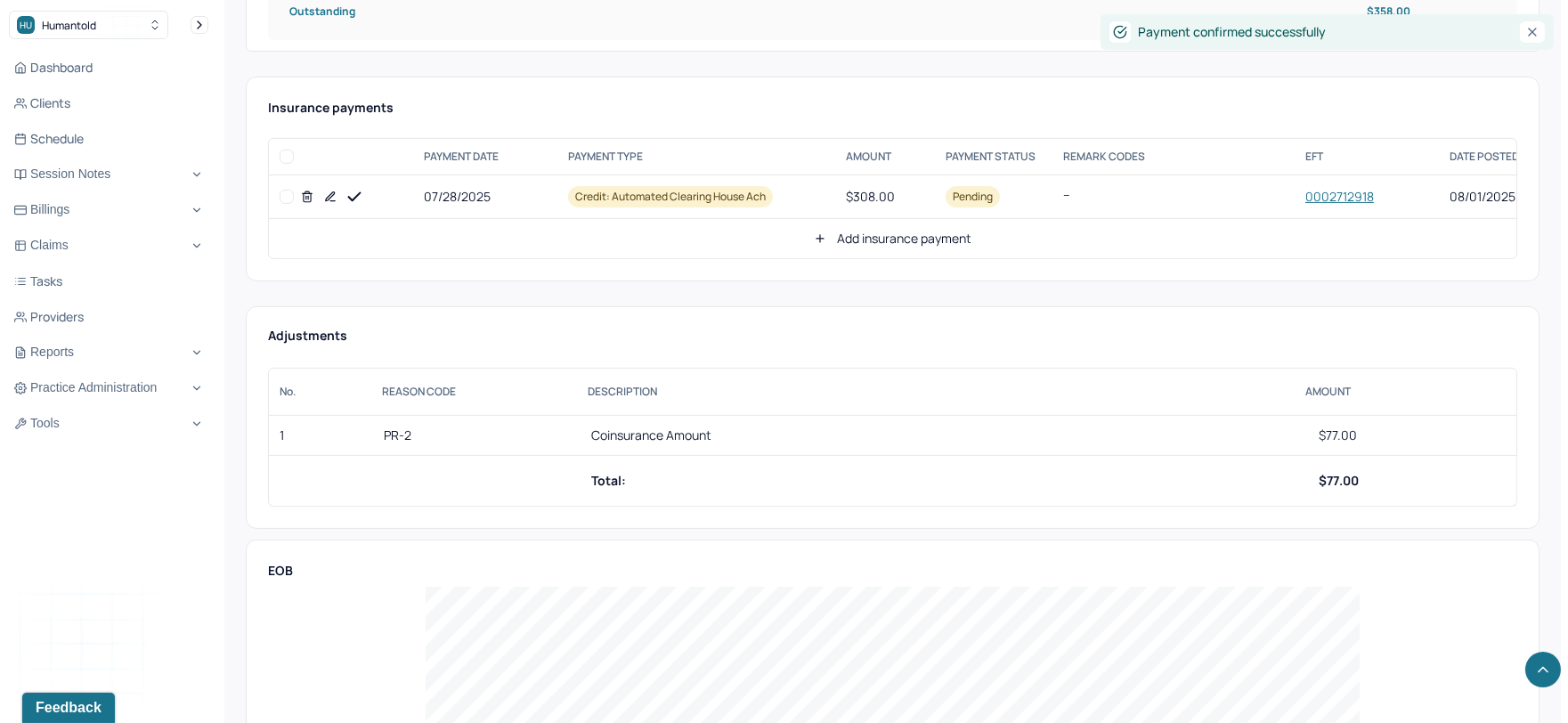 click 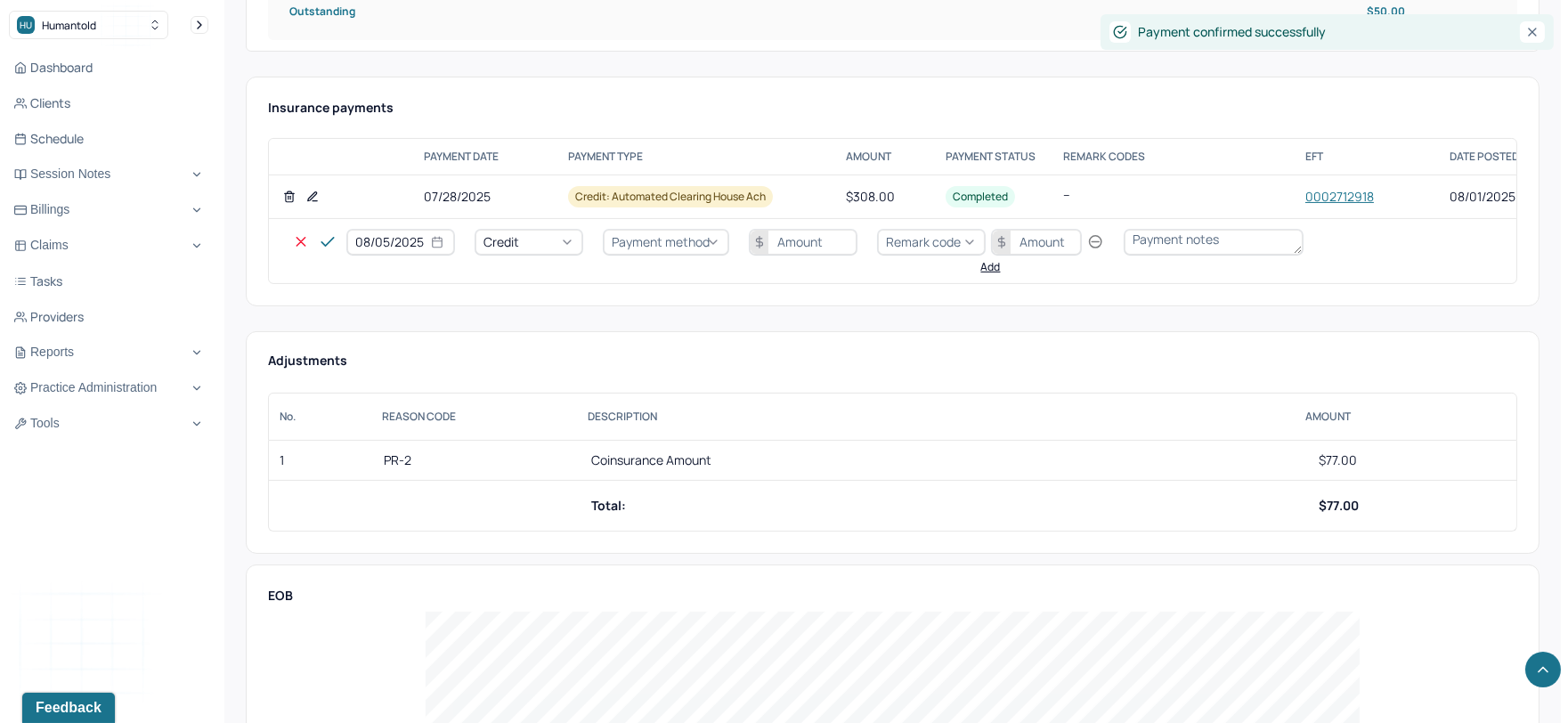 click on "08/05/2025" at bounding box center (401, 242) 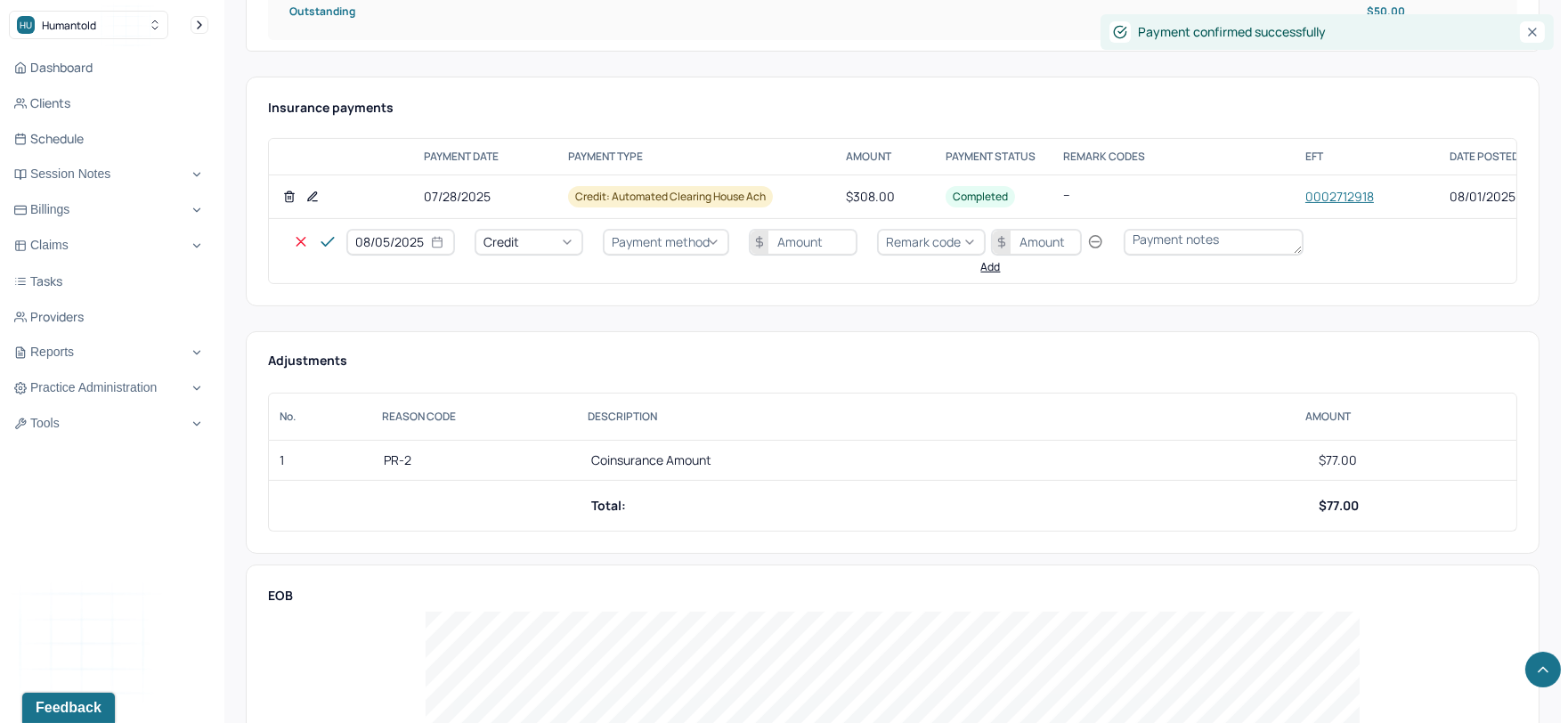 select on "7" 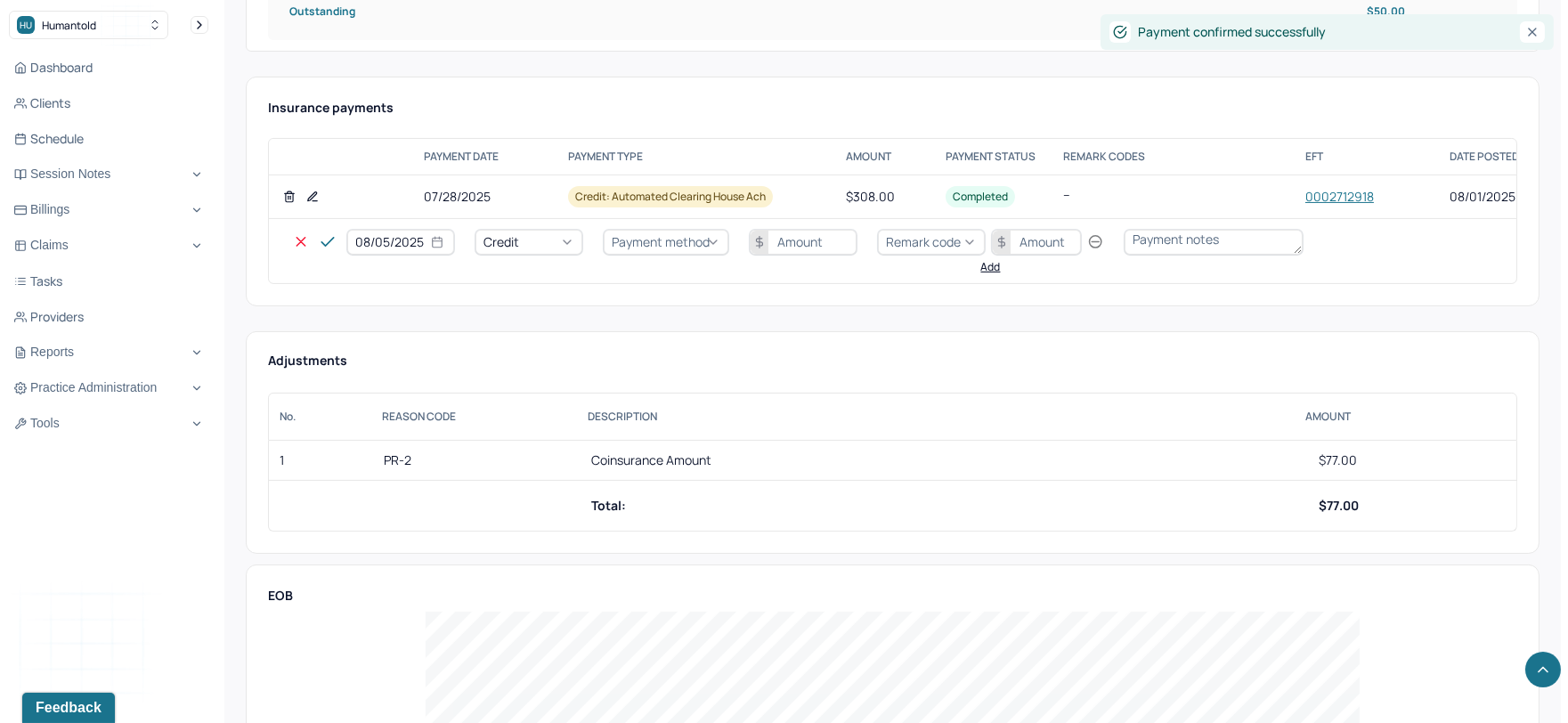 select on "2025" 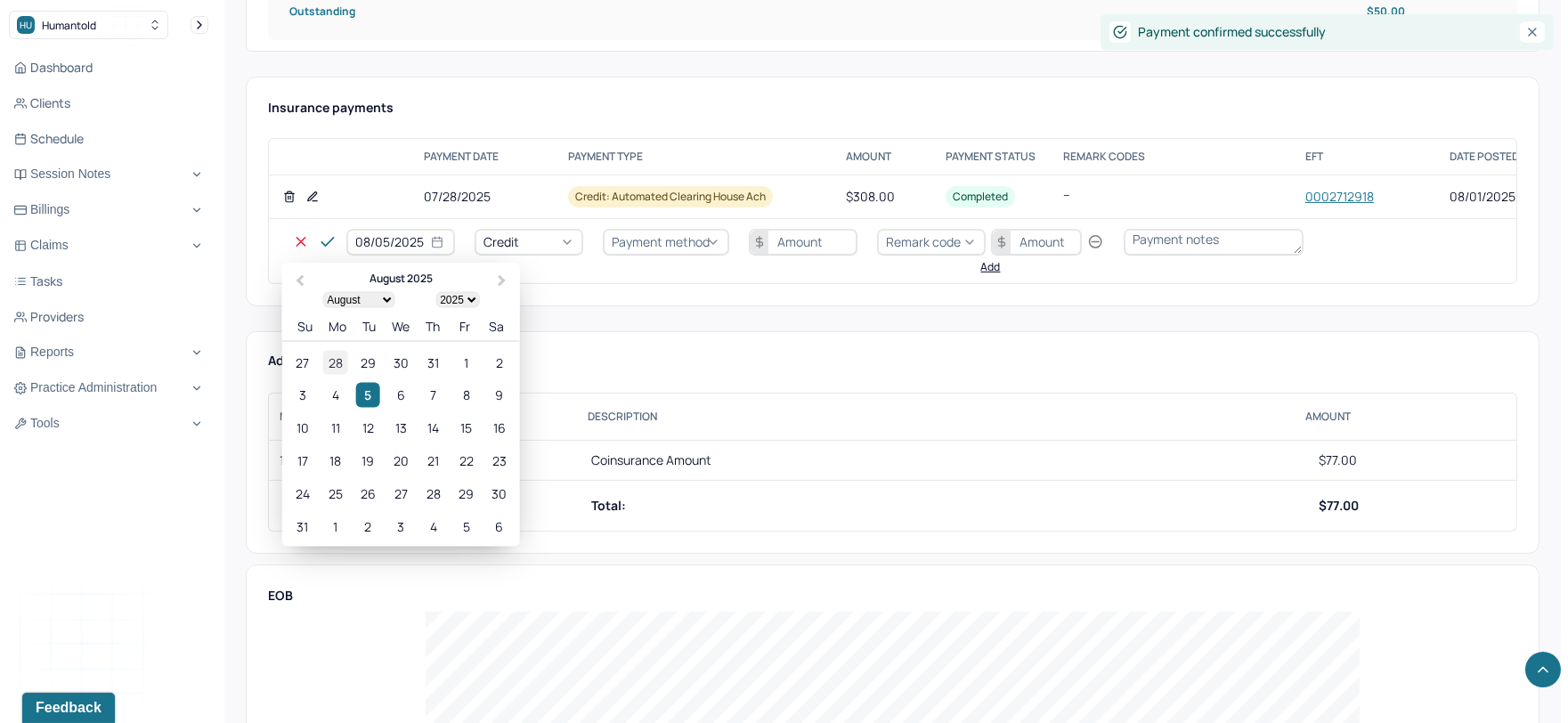 click on "28" at bounding box center (335, 362) 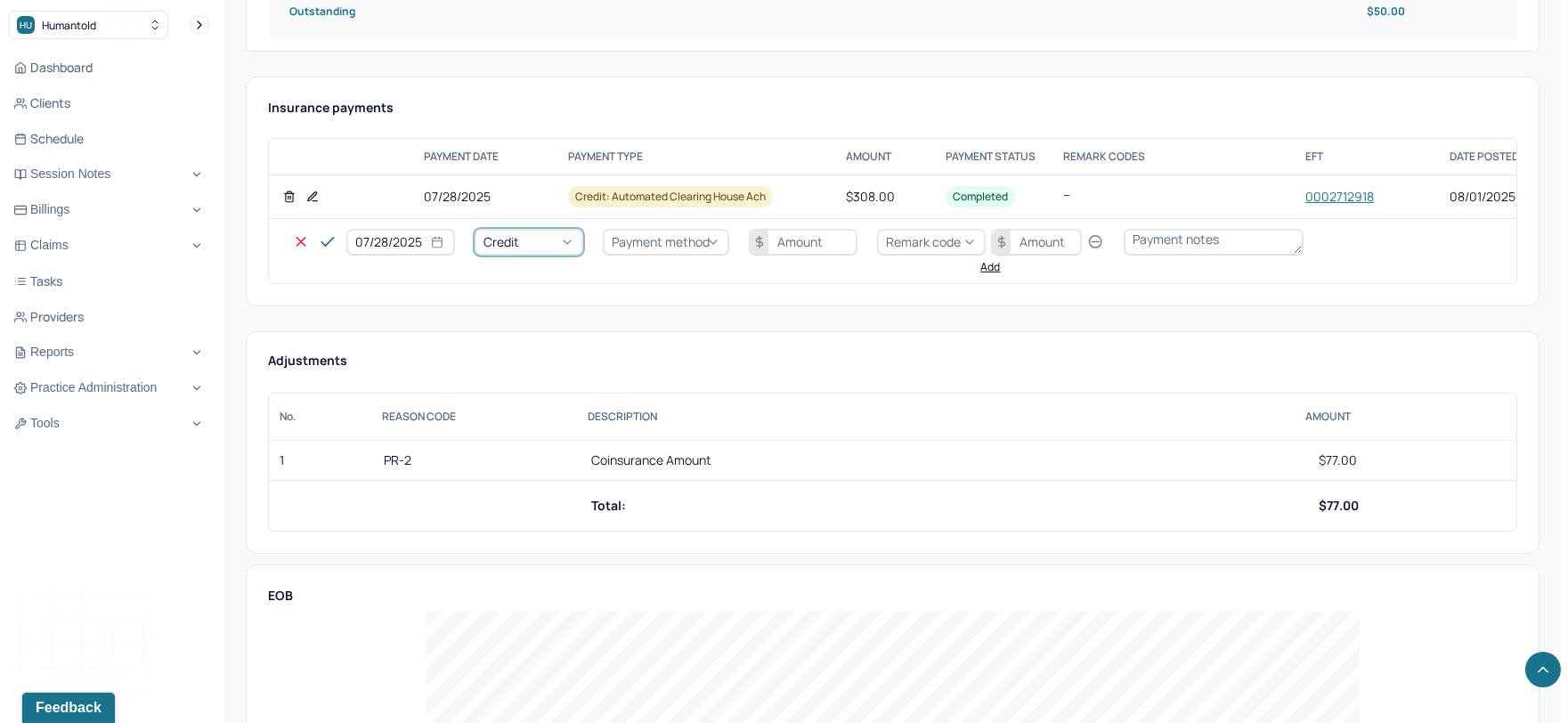 click on "Credit" at bounding box center [501, 241] 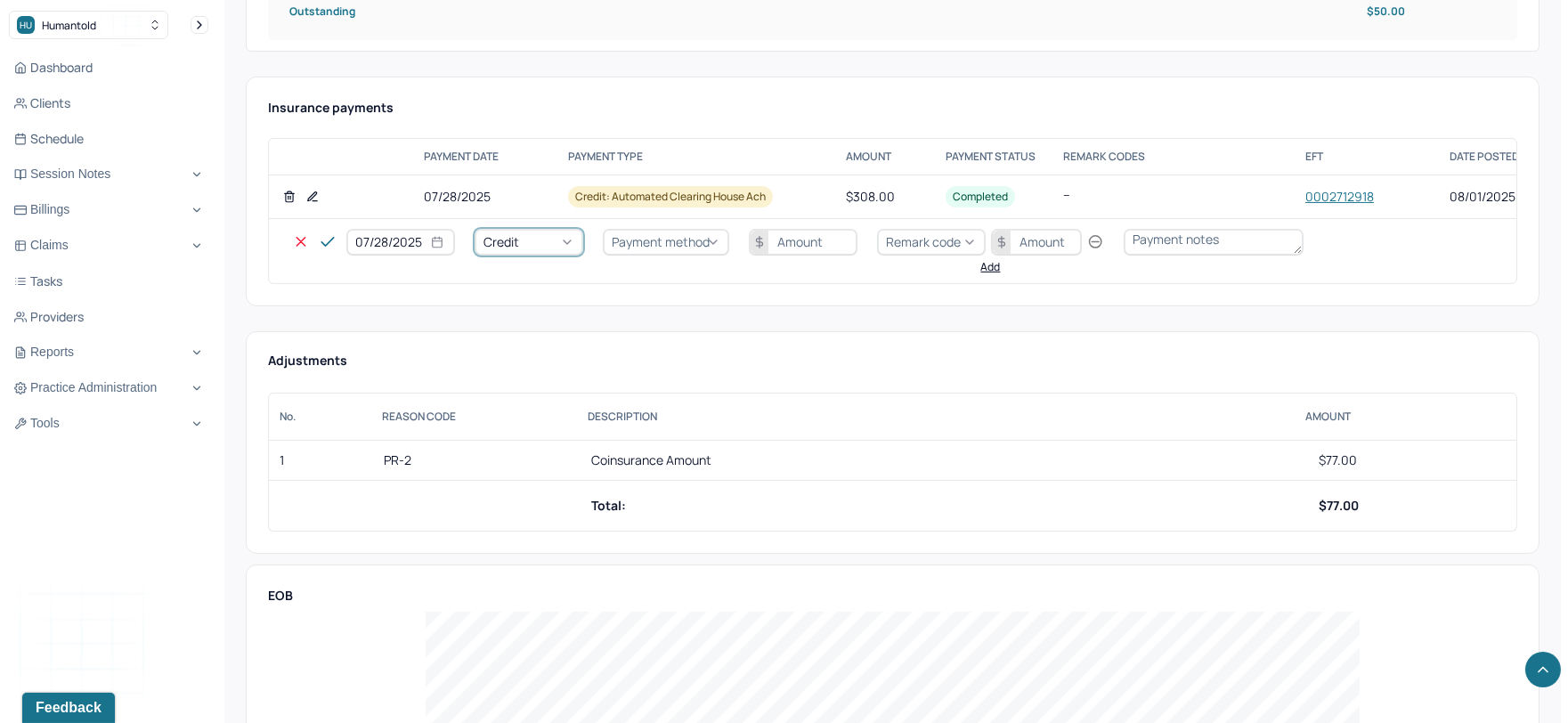 click on "Write off" at bounding box center [53, -126] 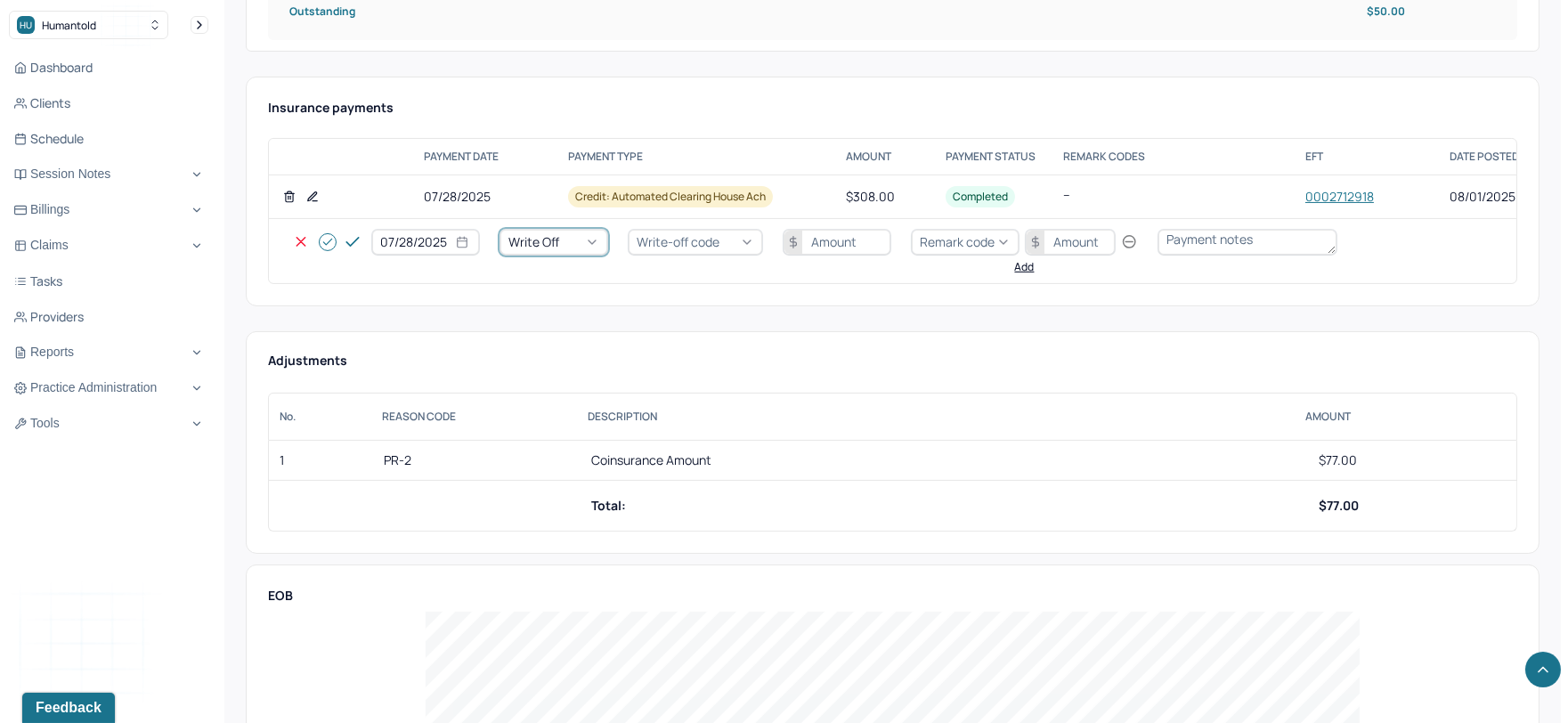click on "Write-off code" at bounding box center [678, 241] 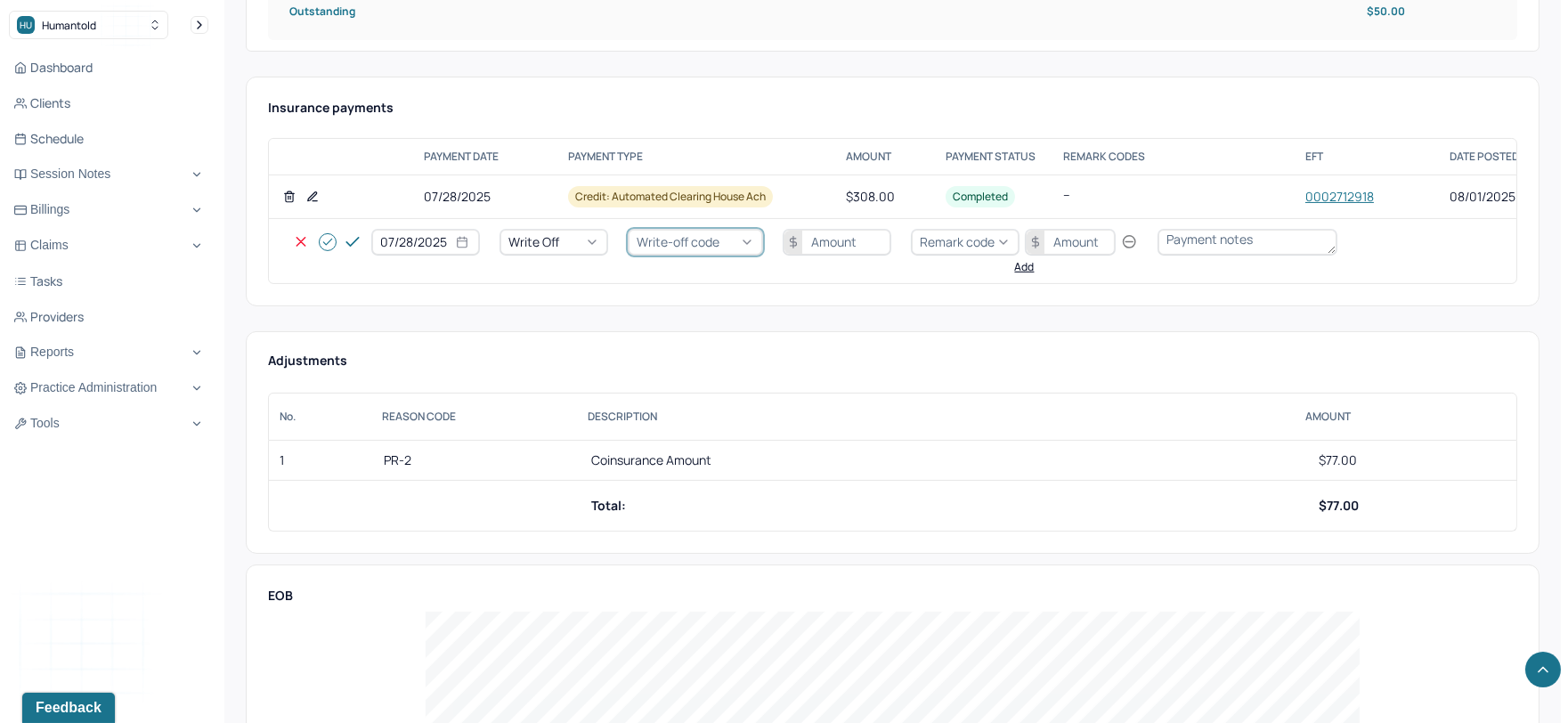 drag, startPoint x: 707, startPoint y: 336, endPoint x: 803, endPoint y: 273, distance: 114.826 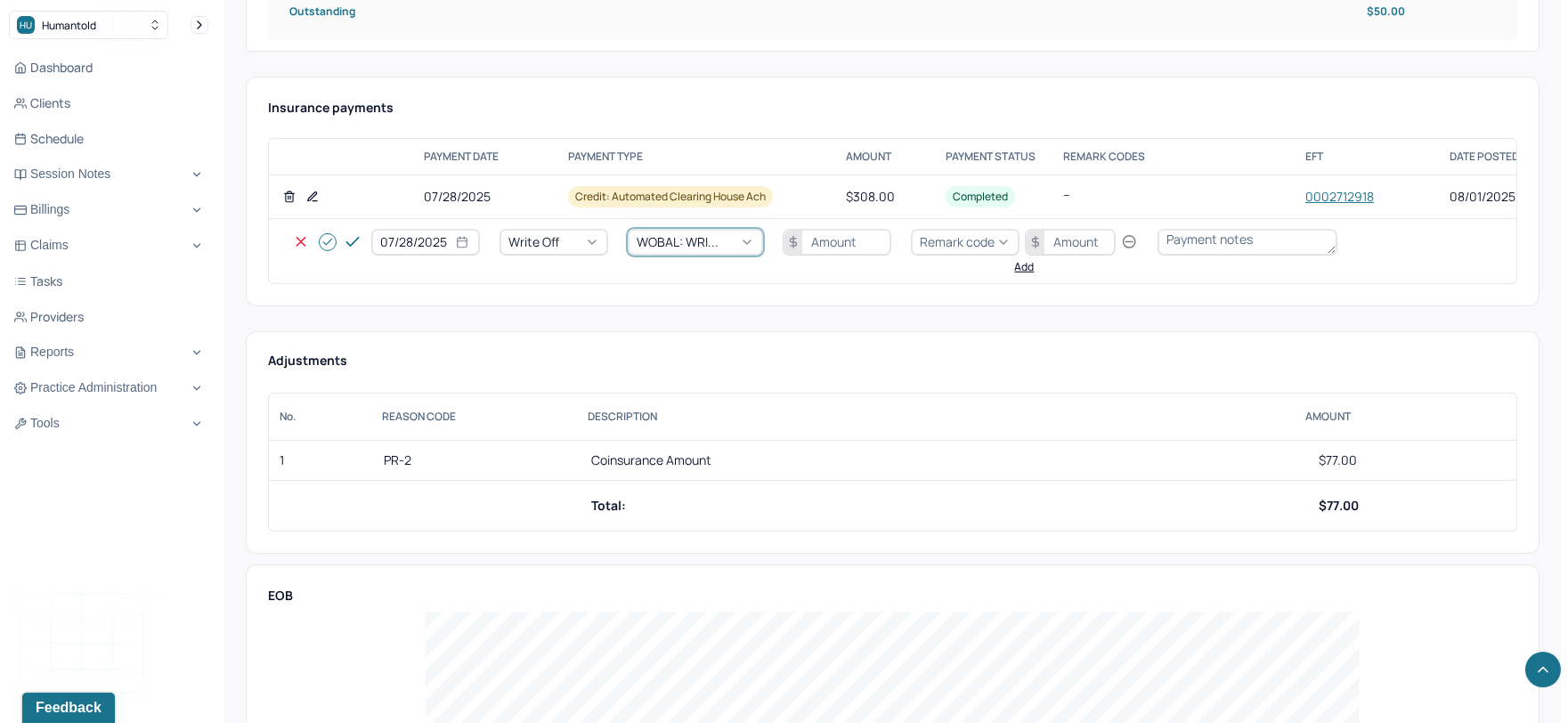 click at bounding box center [837, 242] 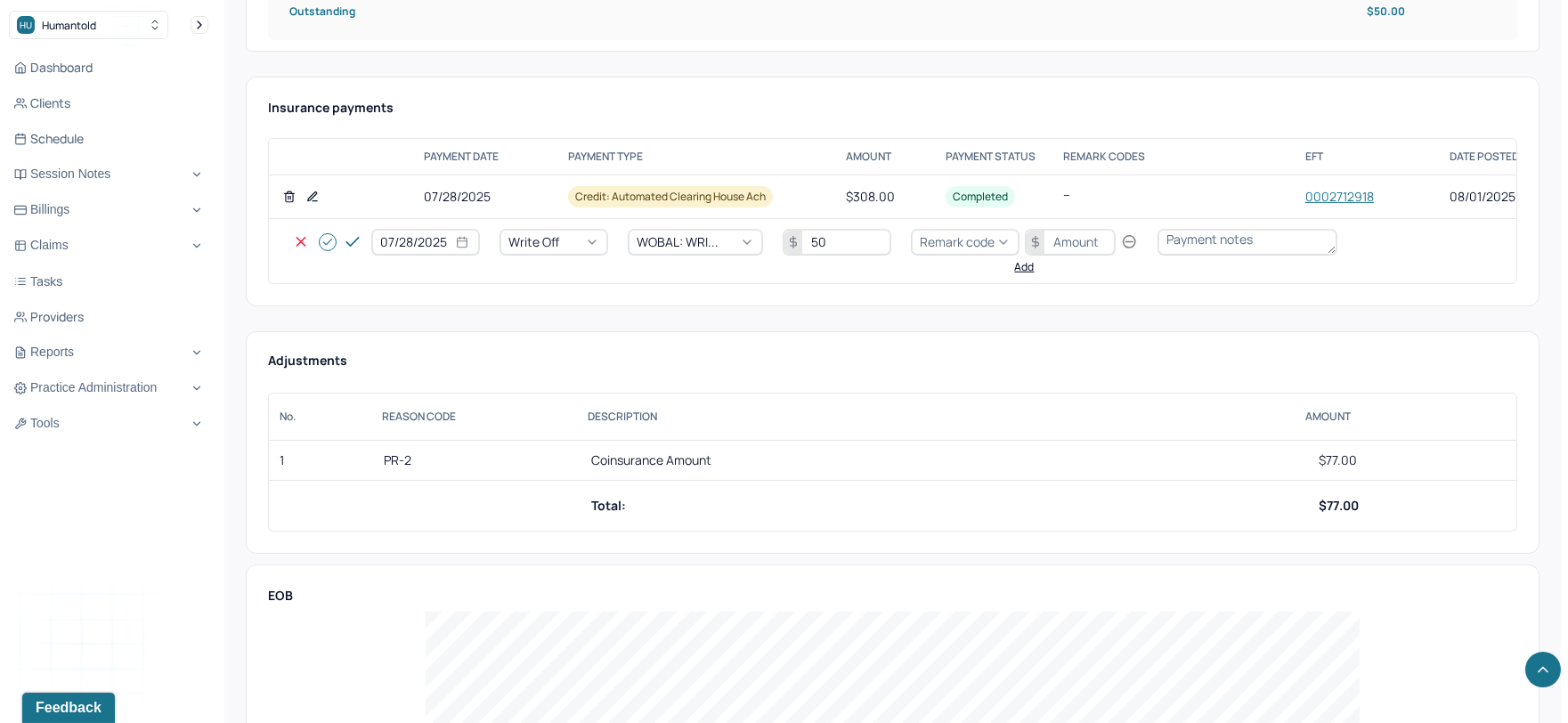 type on "50" 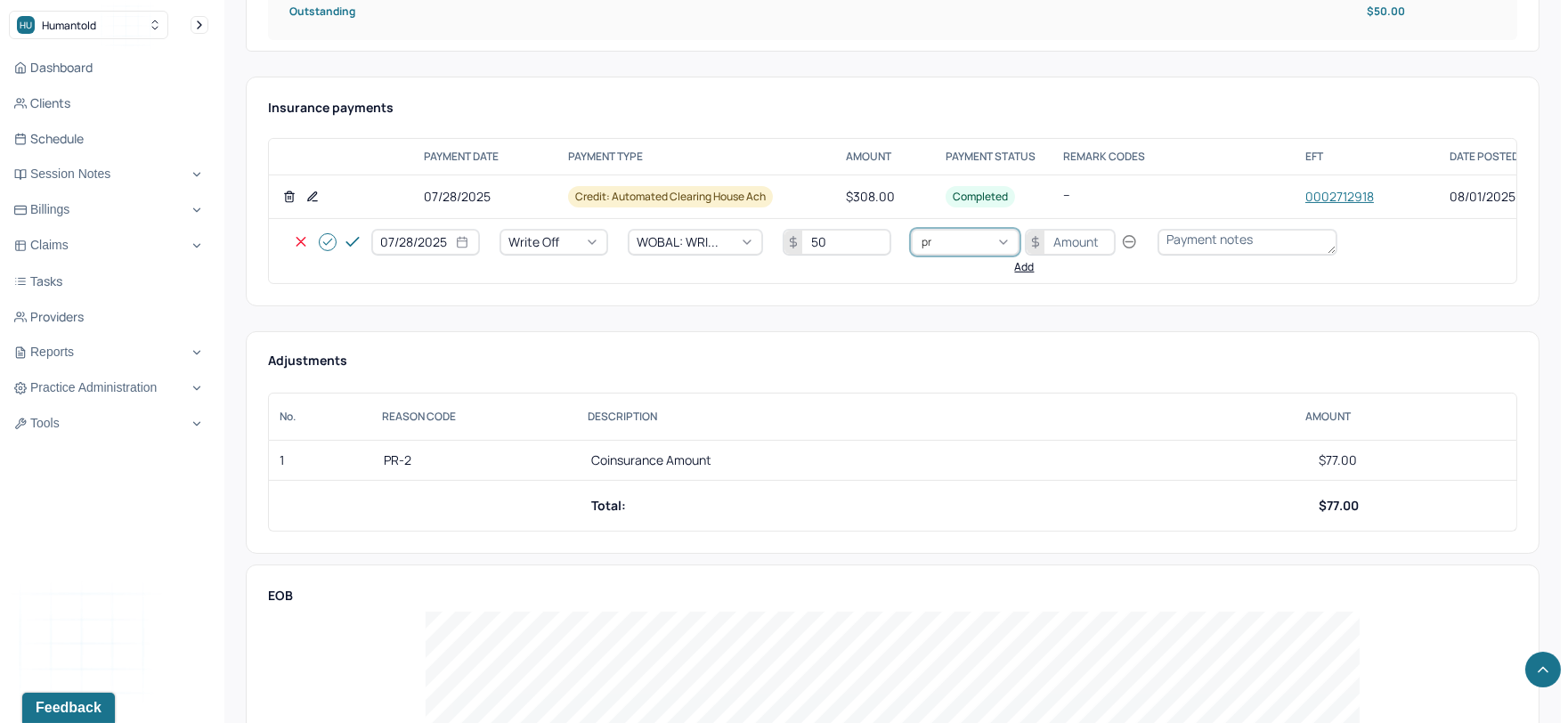 type on "pr2" 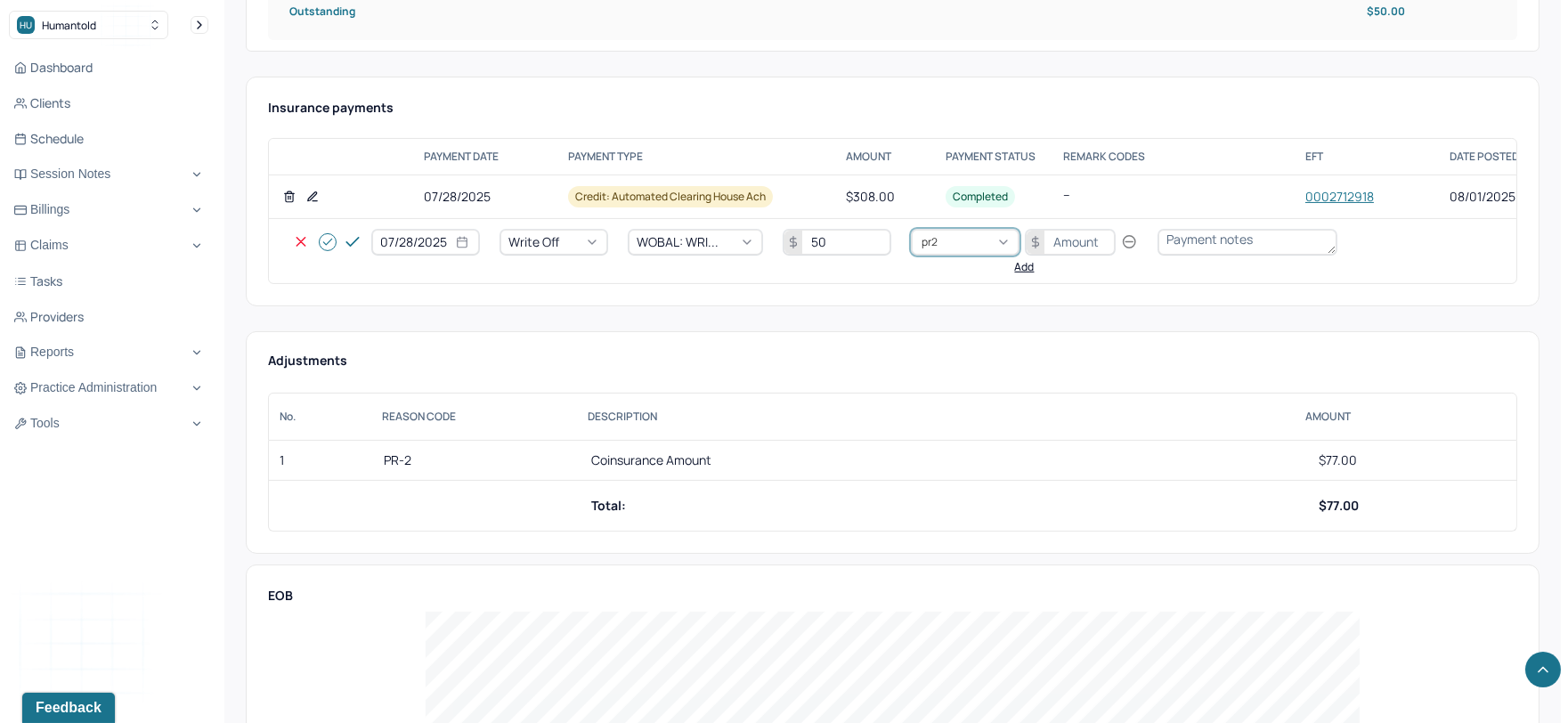 type 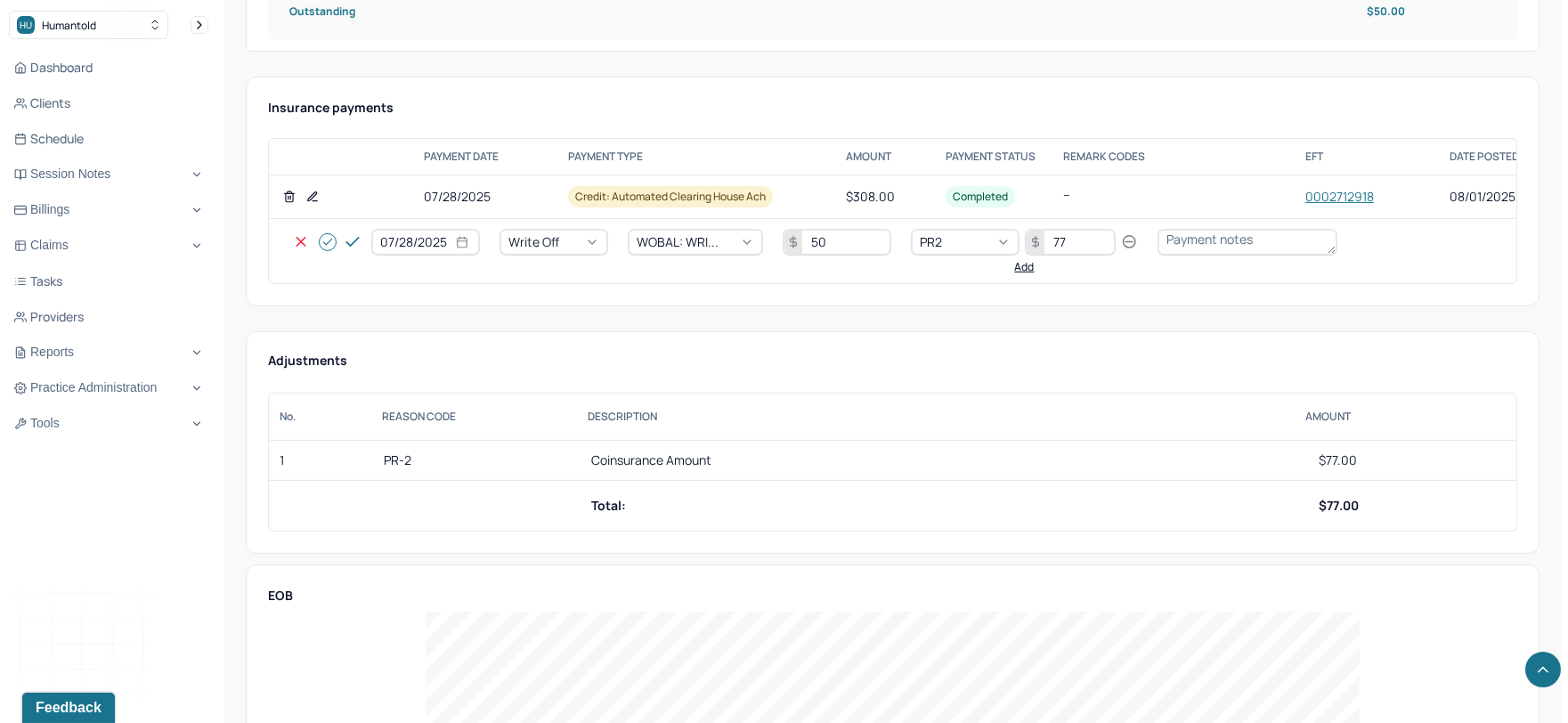 type on "77" 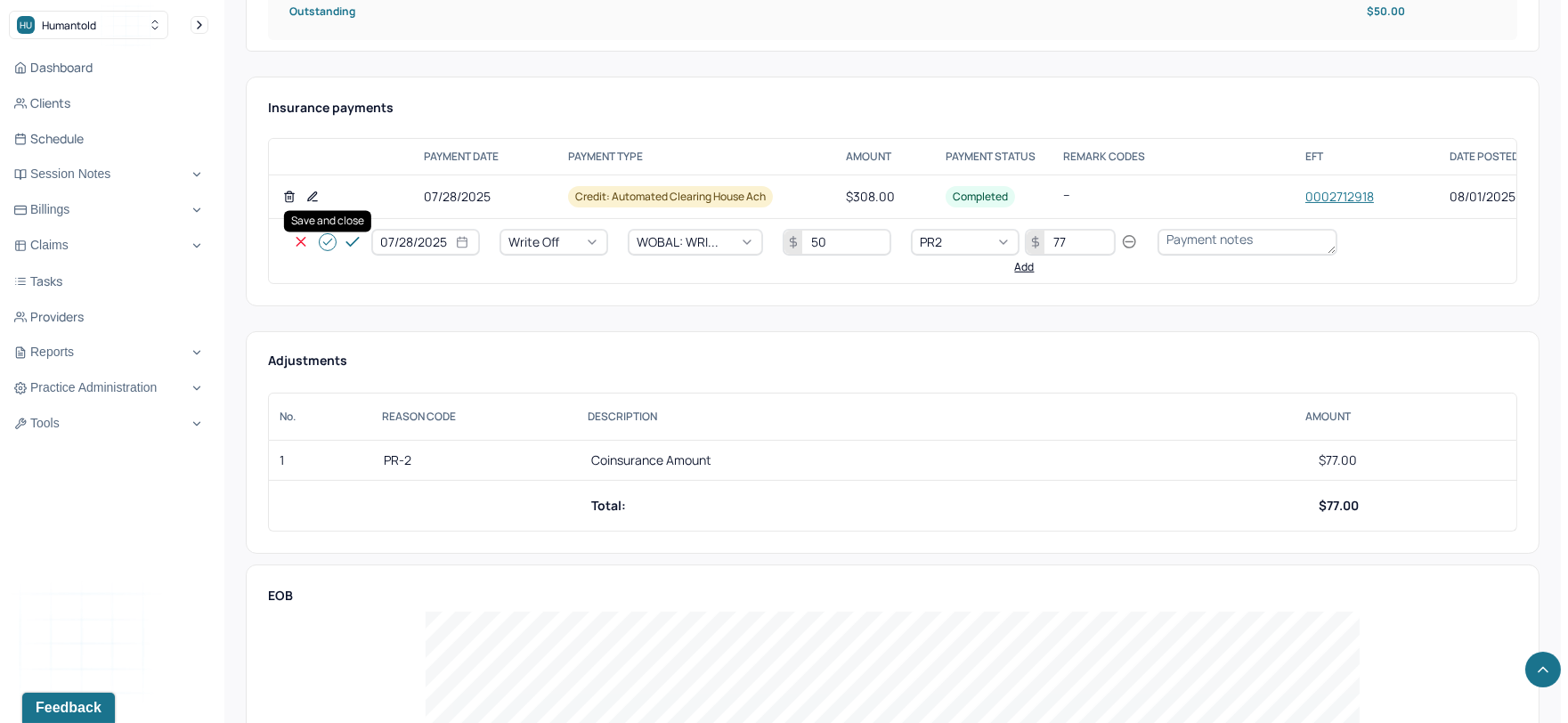 click 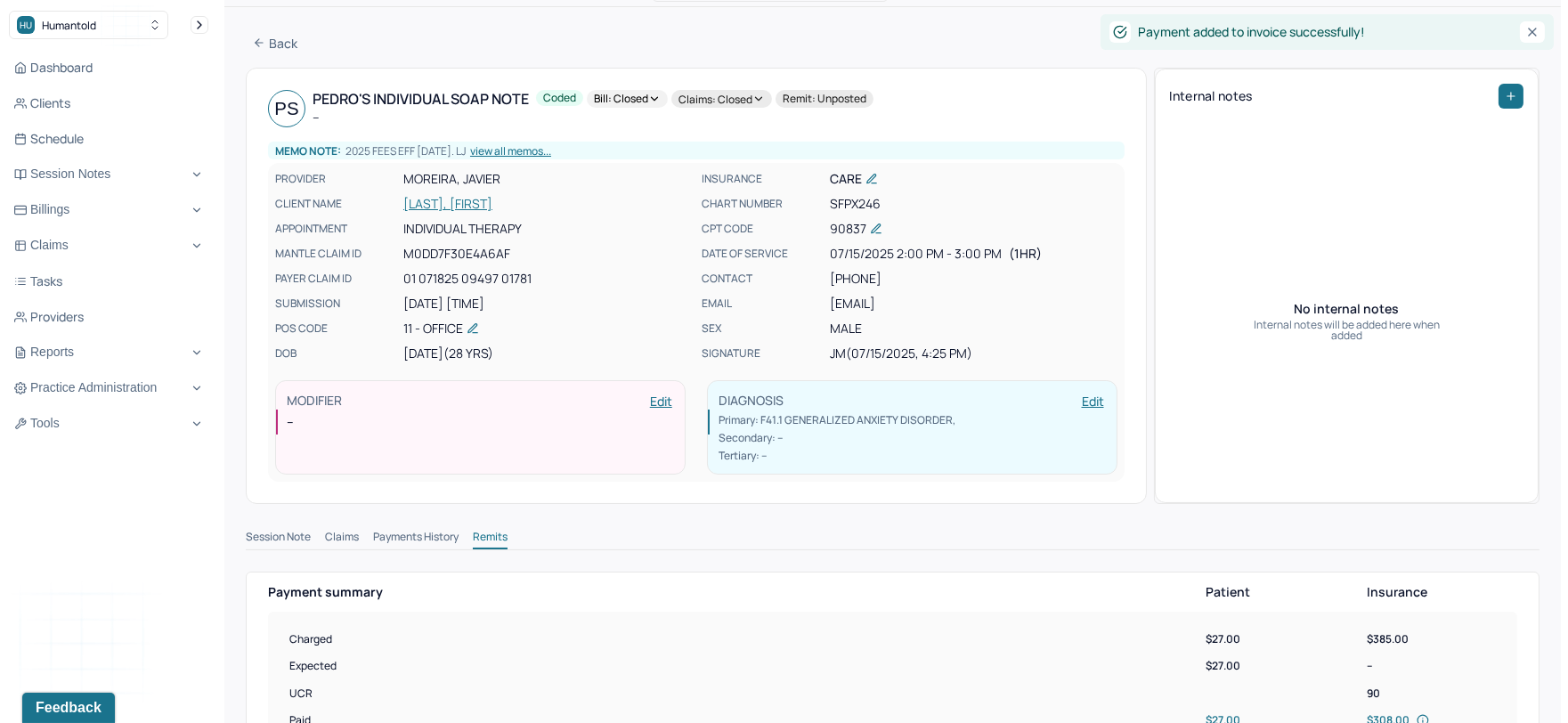 scroll, scrollTop: 0, scrollLeft: 0, axis: both 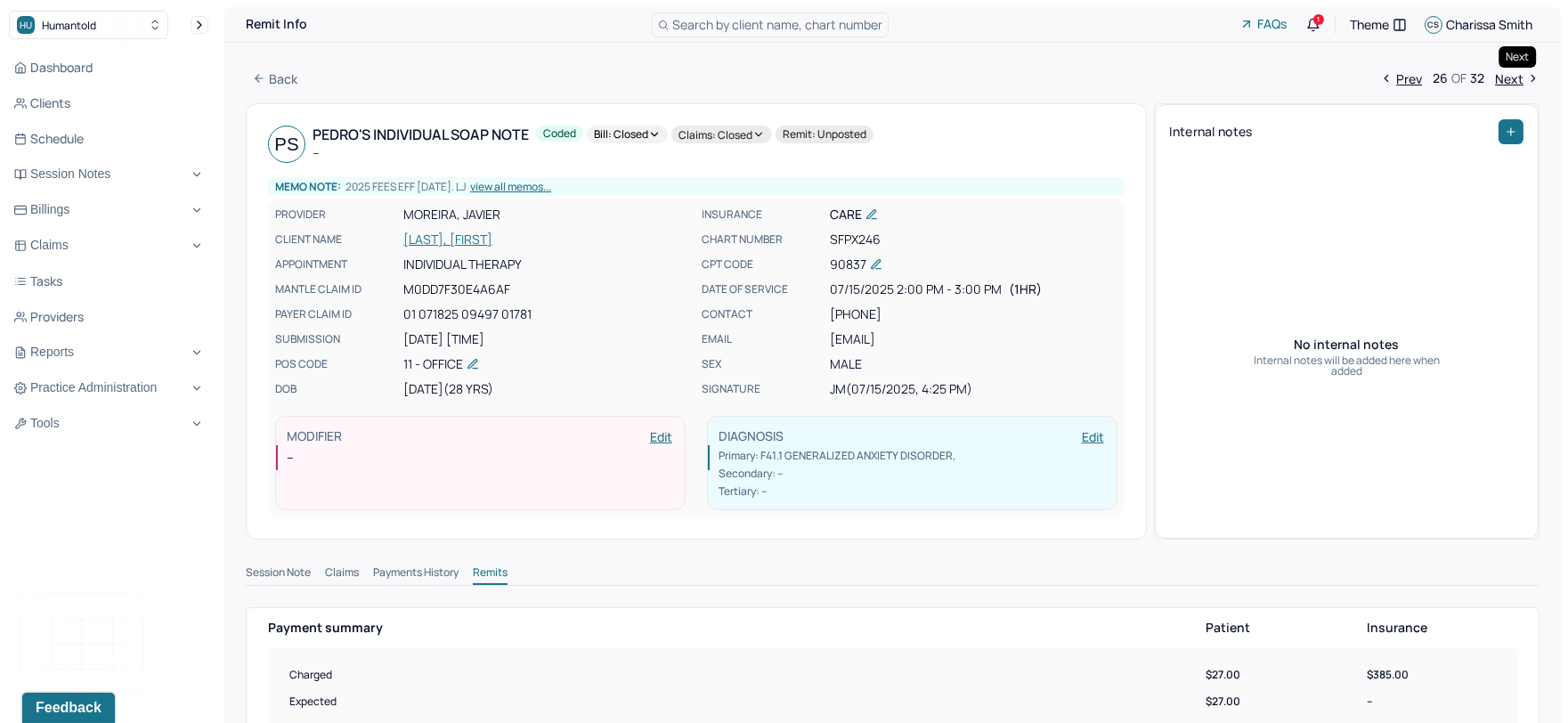 click on "Next" at bounding box center (1517, 78) 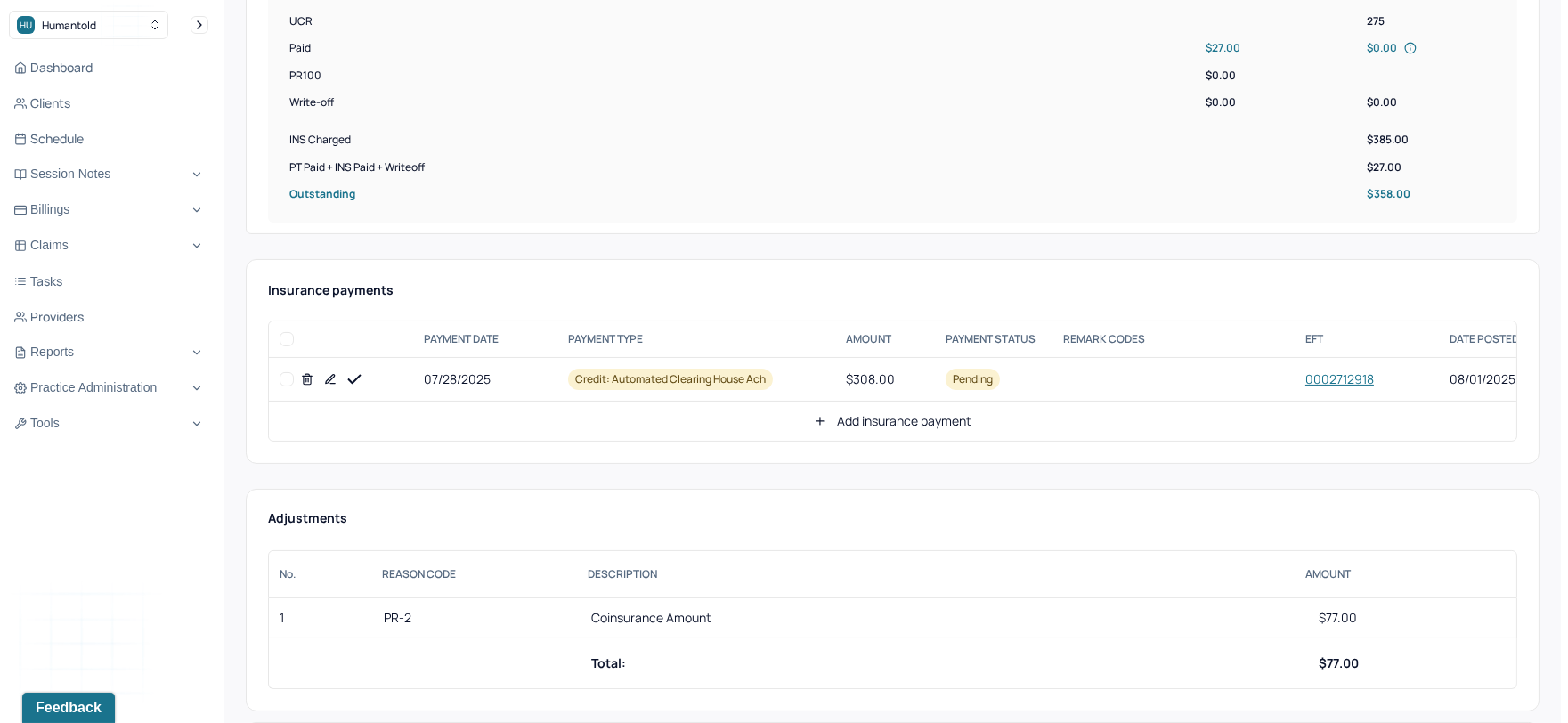 scroll, scrollTop: 692, scrollLeft: 0, axis: vertical 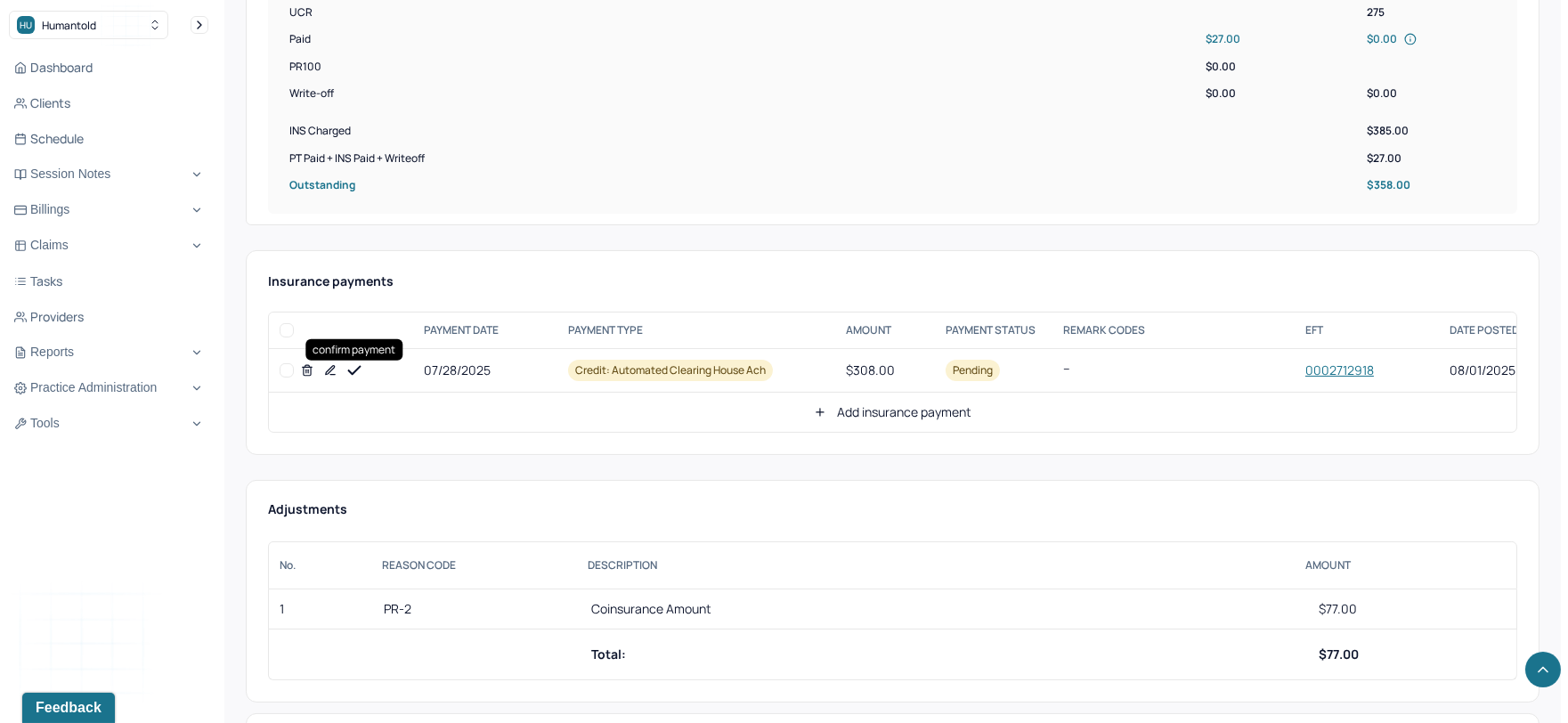 click 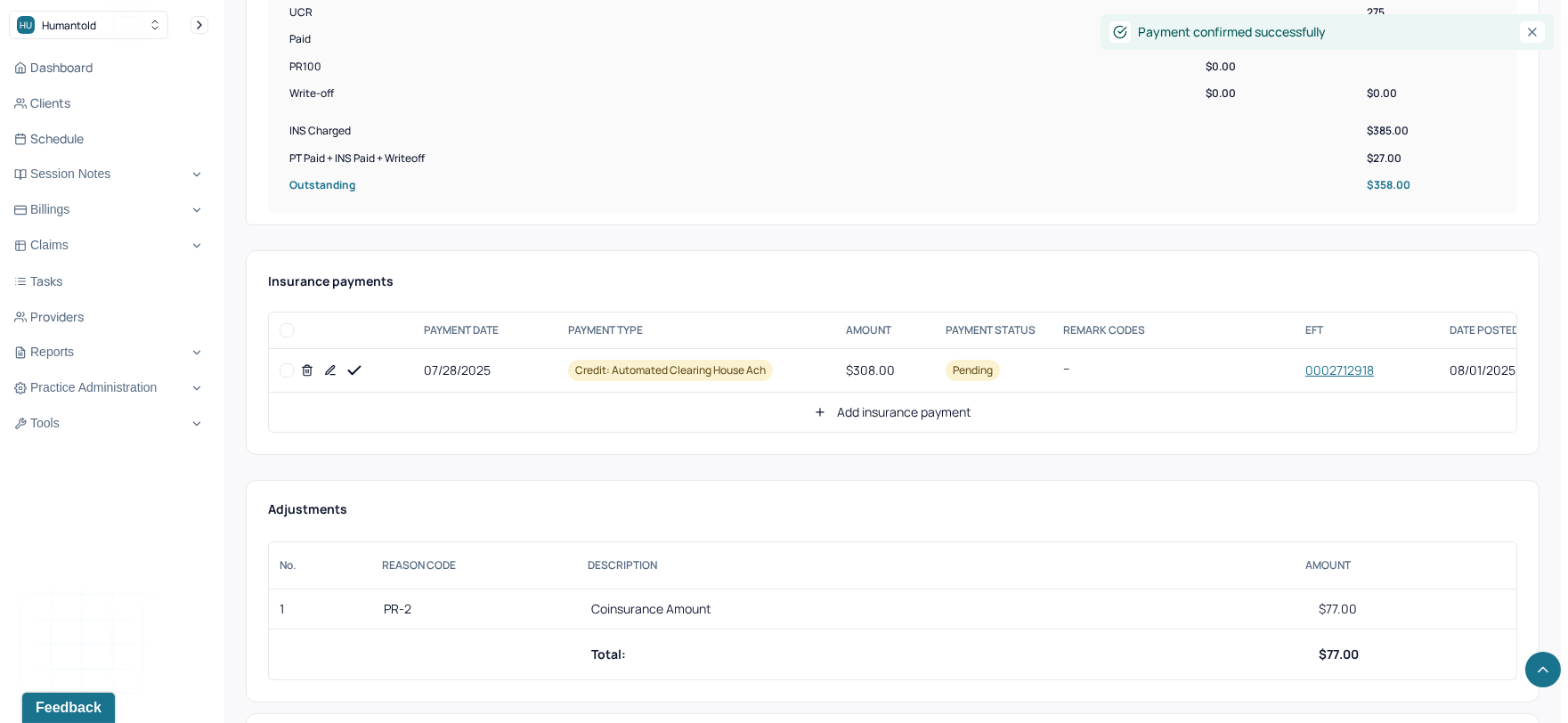 click 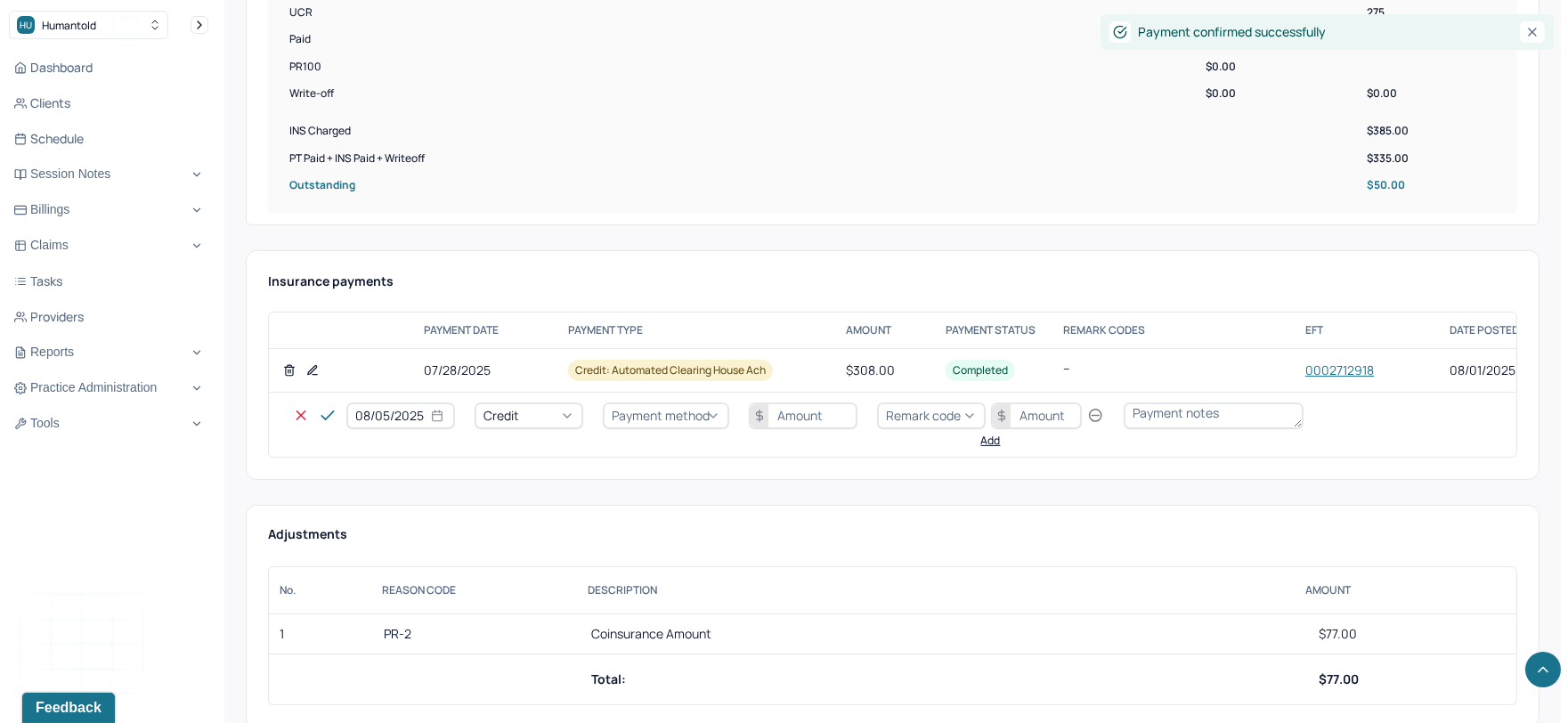select on "7" 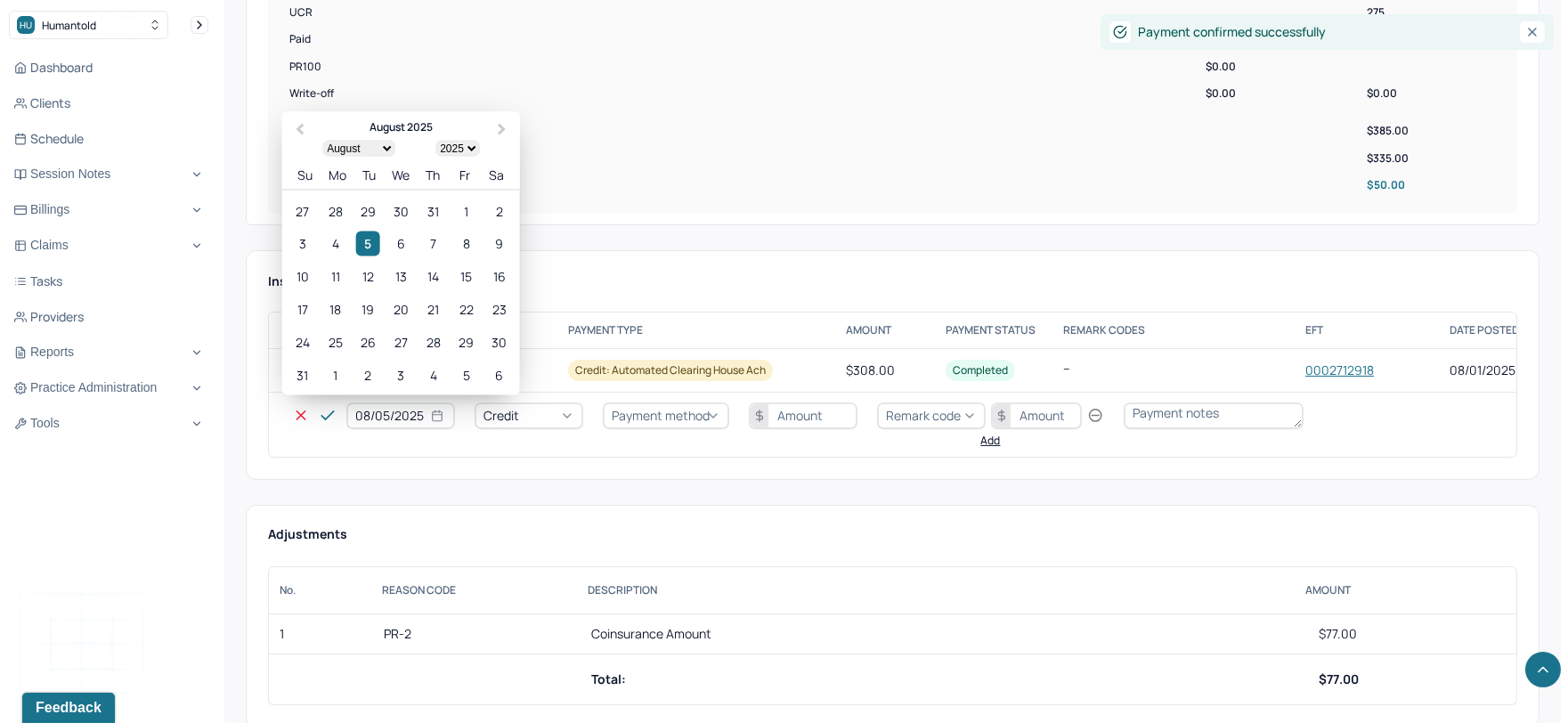 click on "08/05/2025" at bounding box center (401, 416) 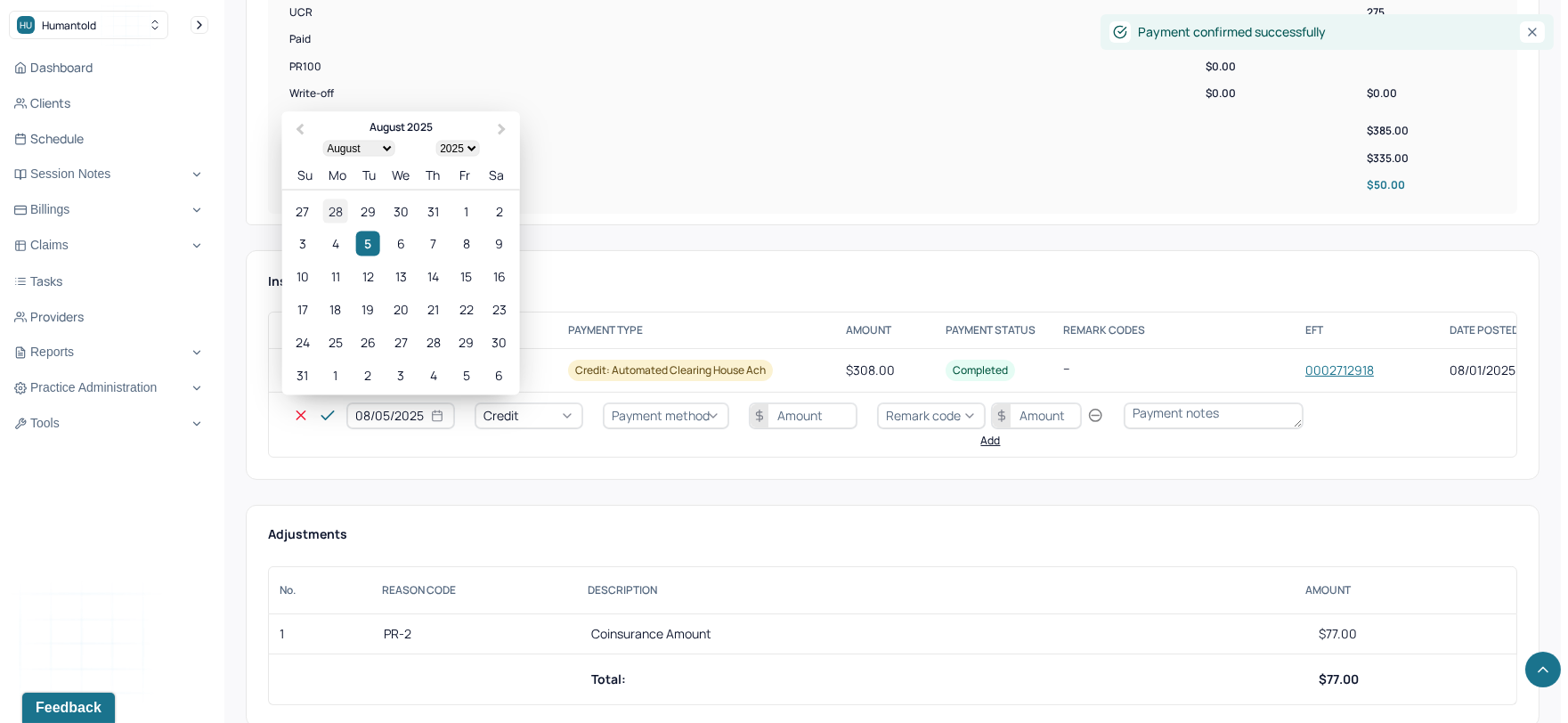 click on "28" at bounding box center (335, 210) 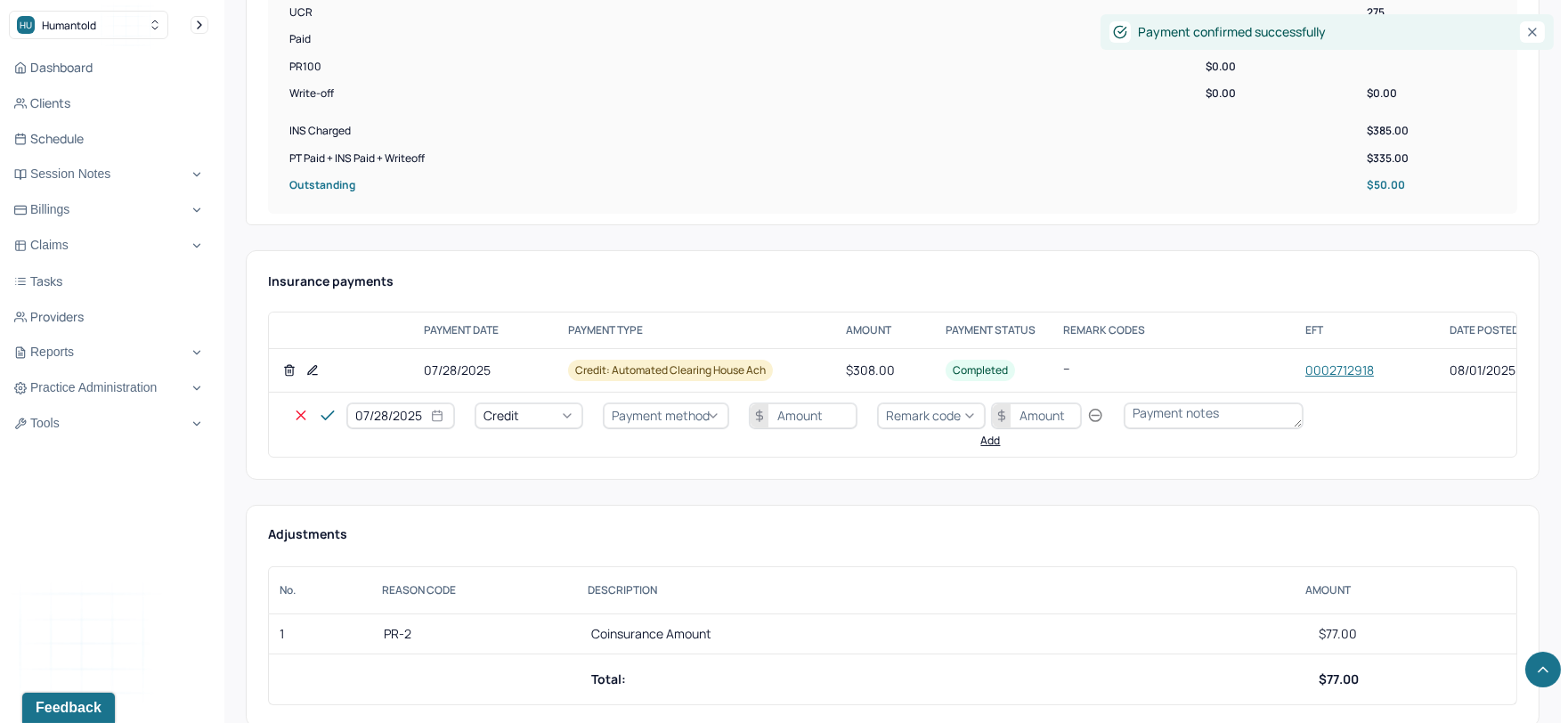 click on "Credit" at bounding box center [529, 416] 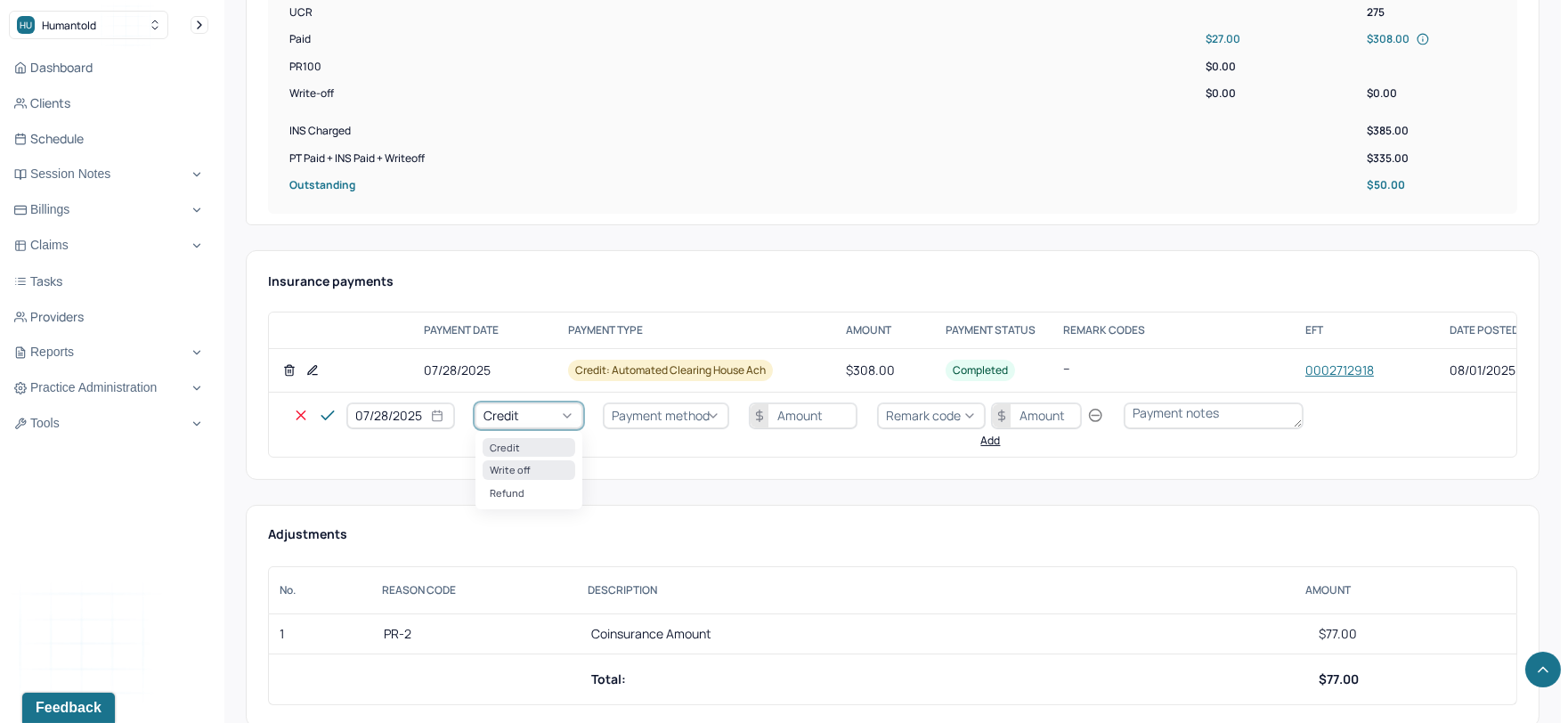 click on "Write off" at bounding box center [529, 469] 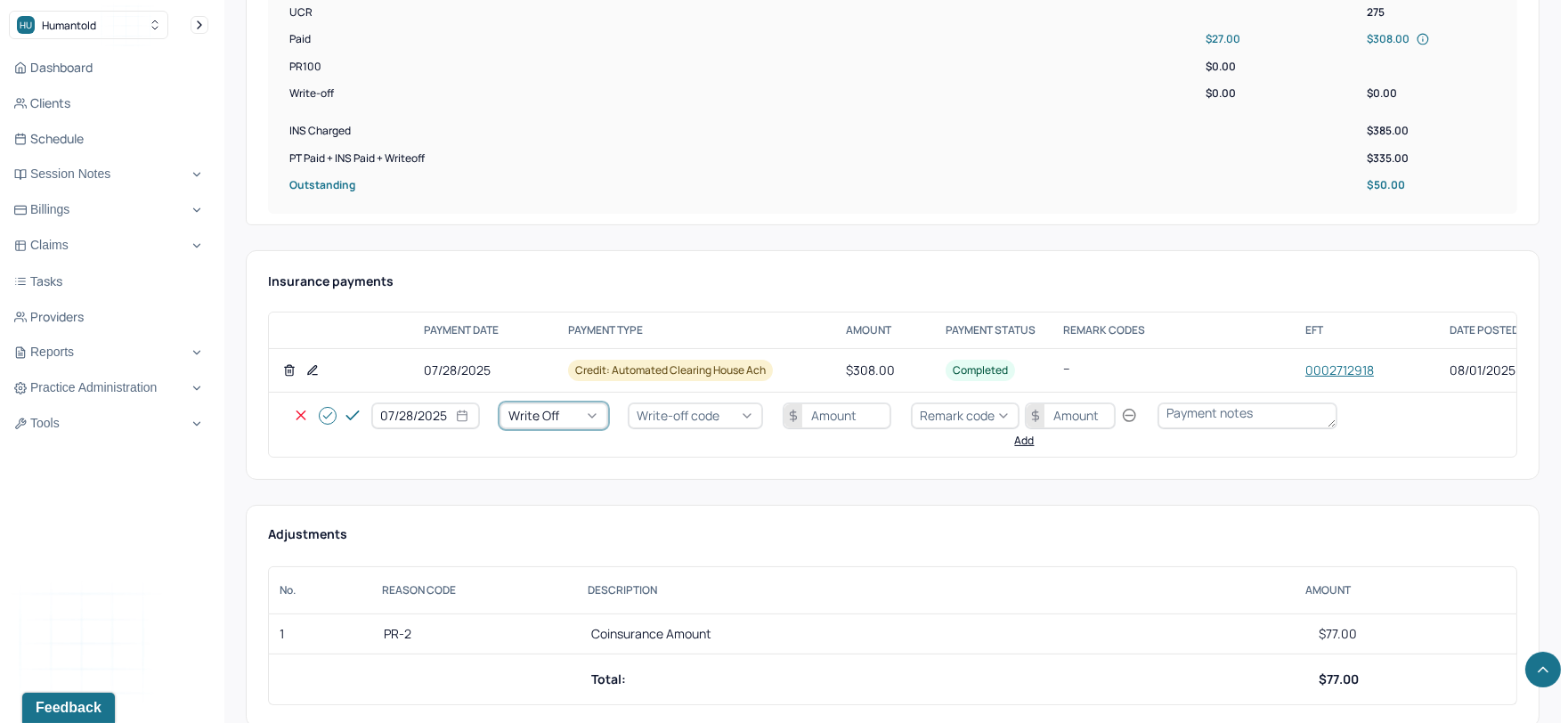 click on "Write-off code" at bounding box center [678, 415] 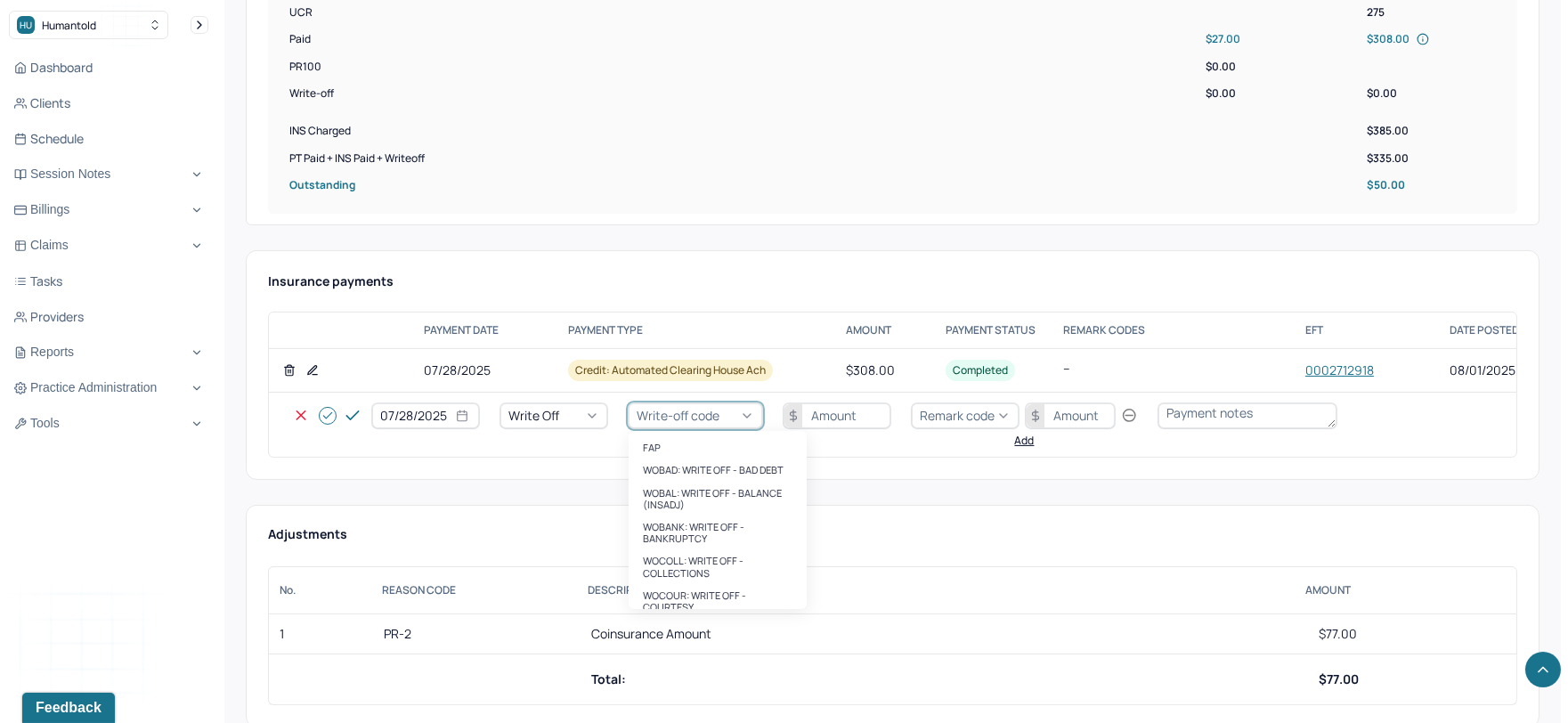 drag, startPoint x: 682, startPoint y: 510, endPoint x: 701, endPoint y: 500, distance: 21.470911 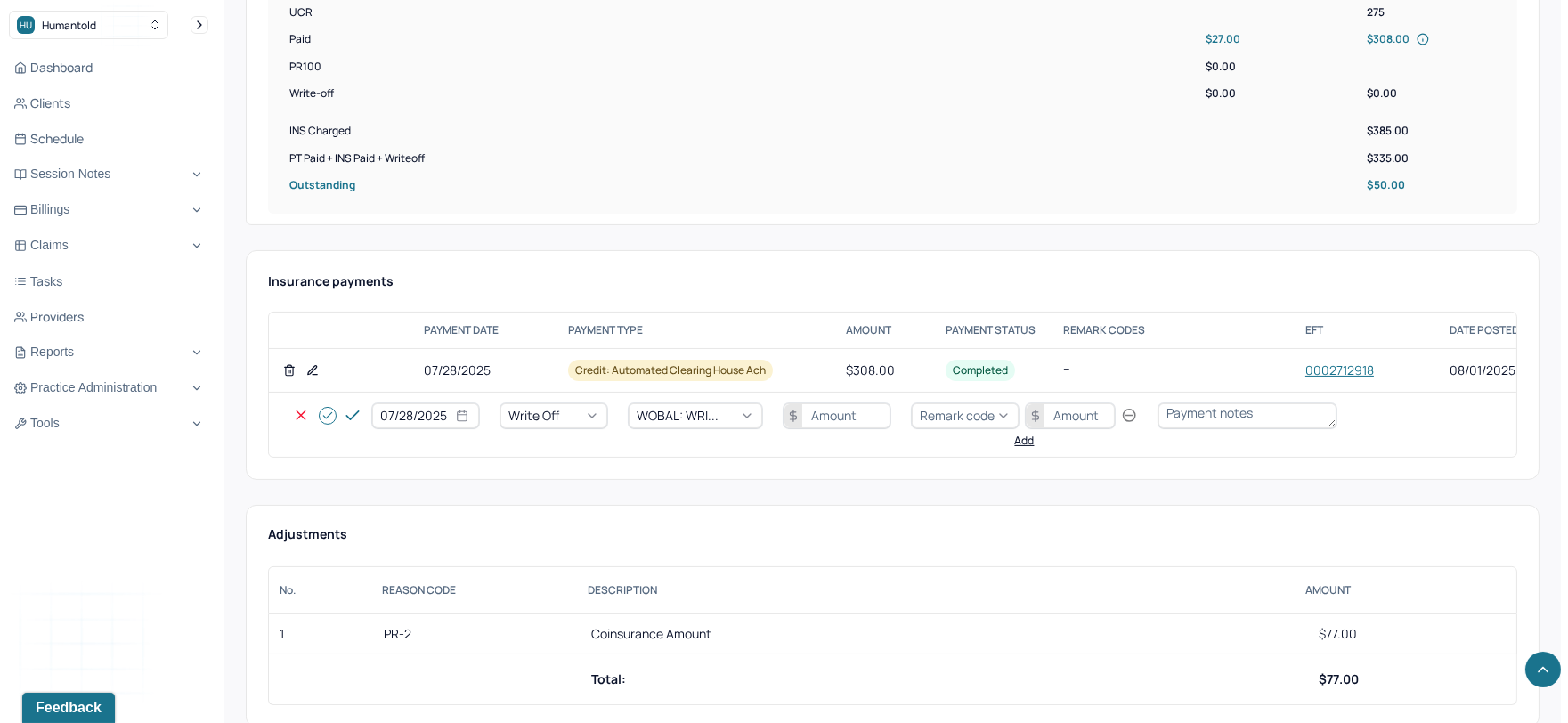 click at bounding box center (837, 416) 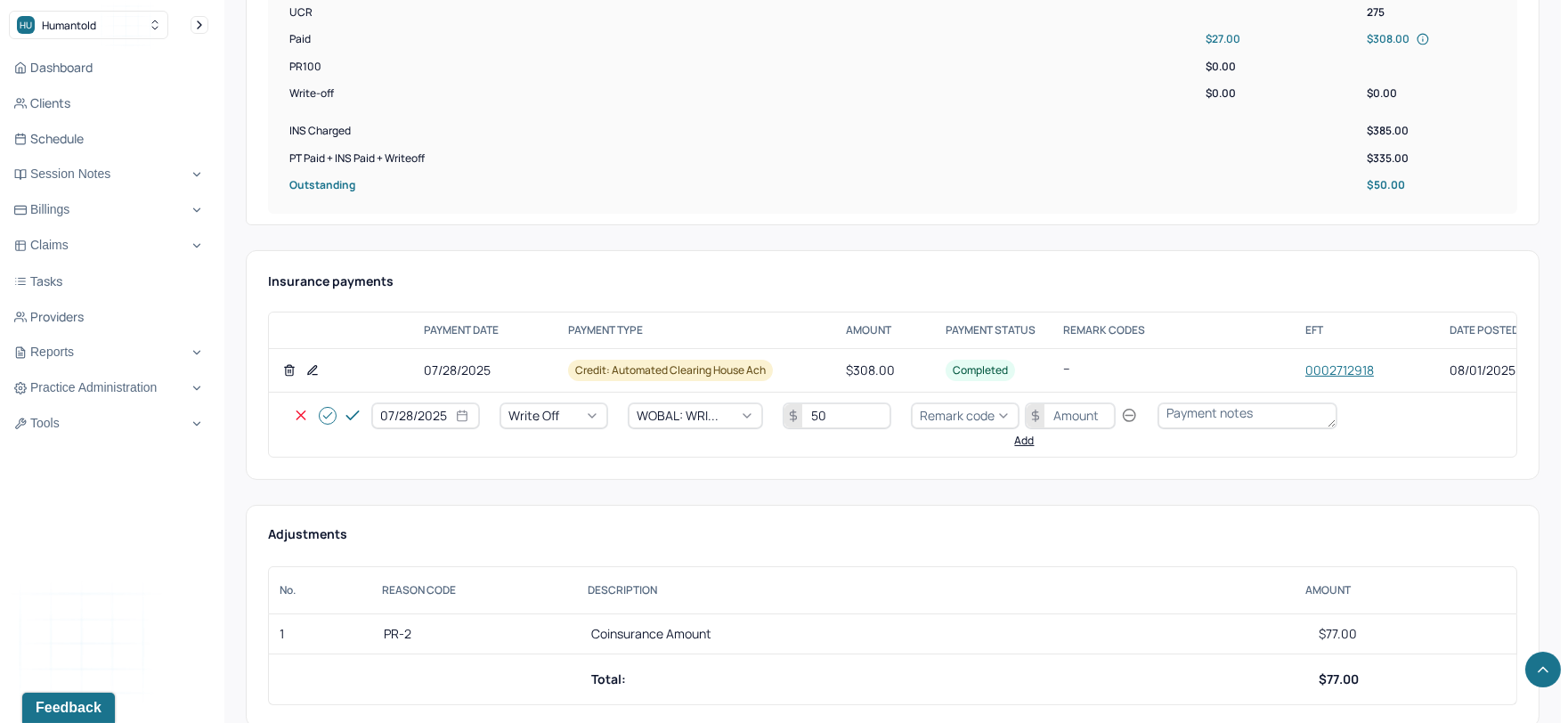 type on "50" 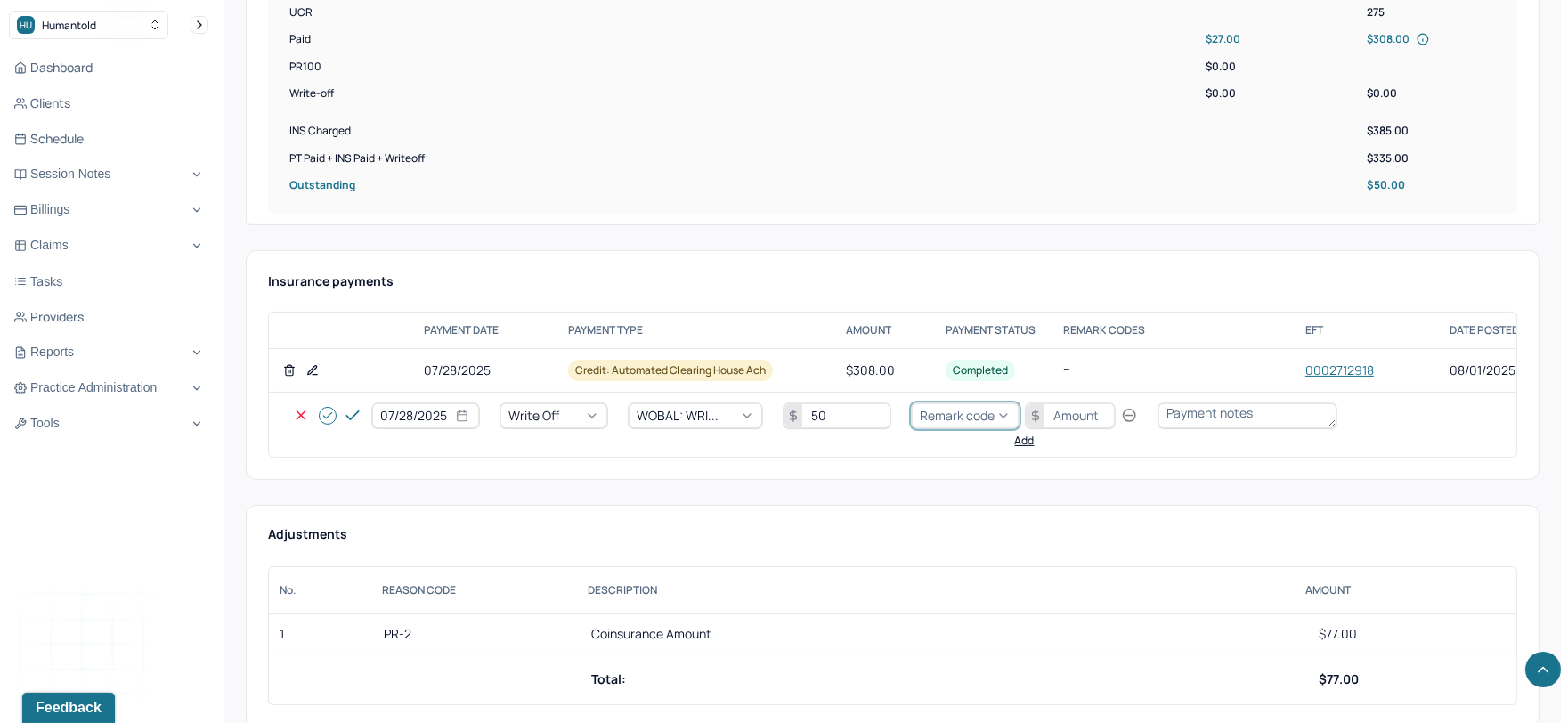type on "[" 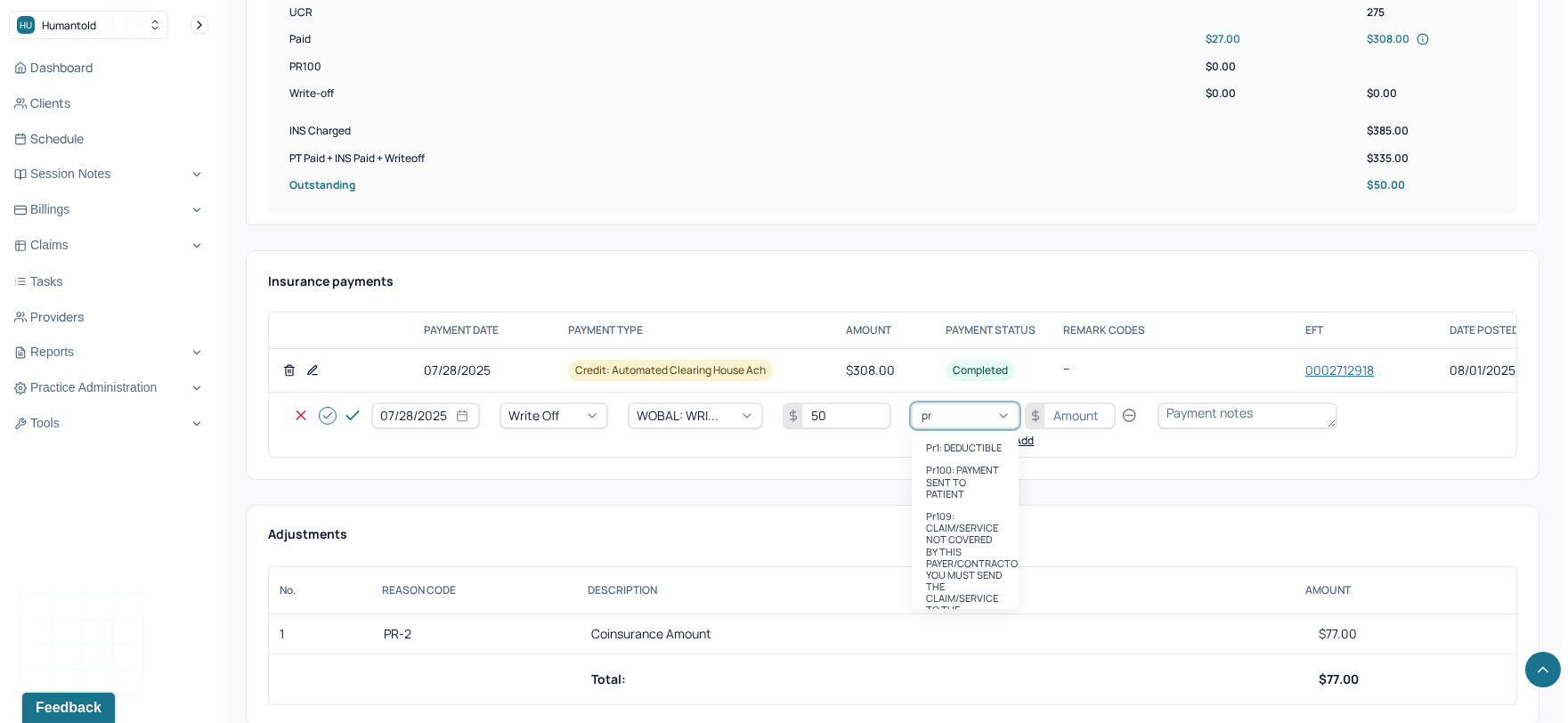 type on "pr2" 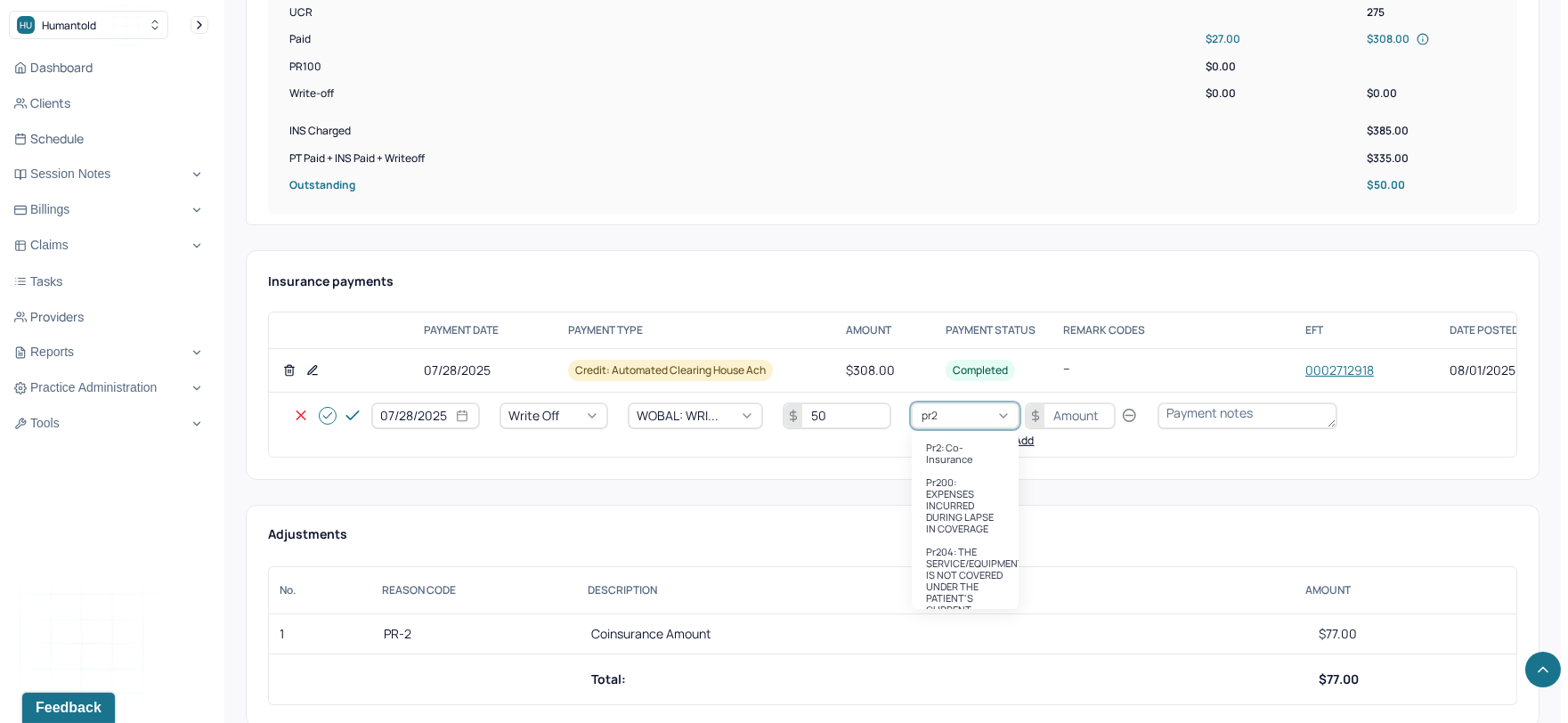 type 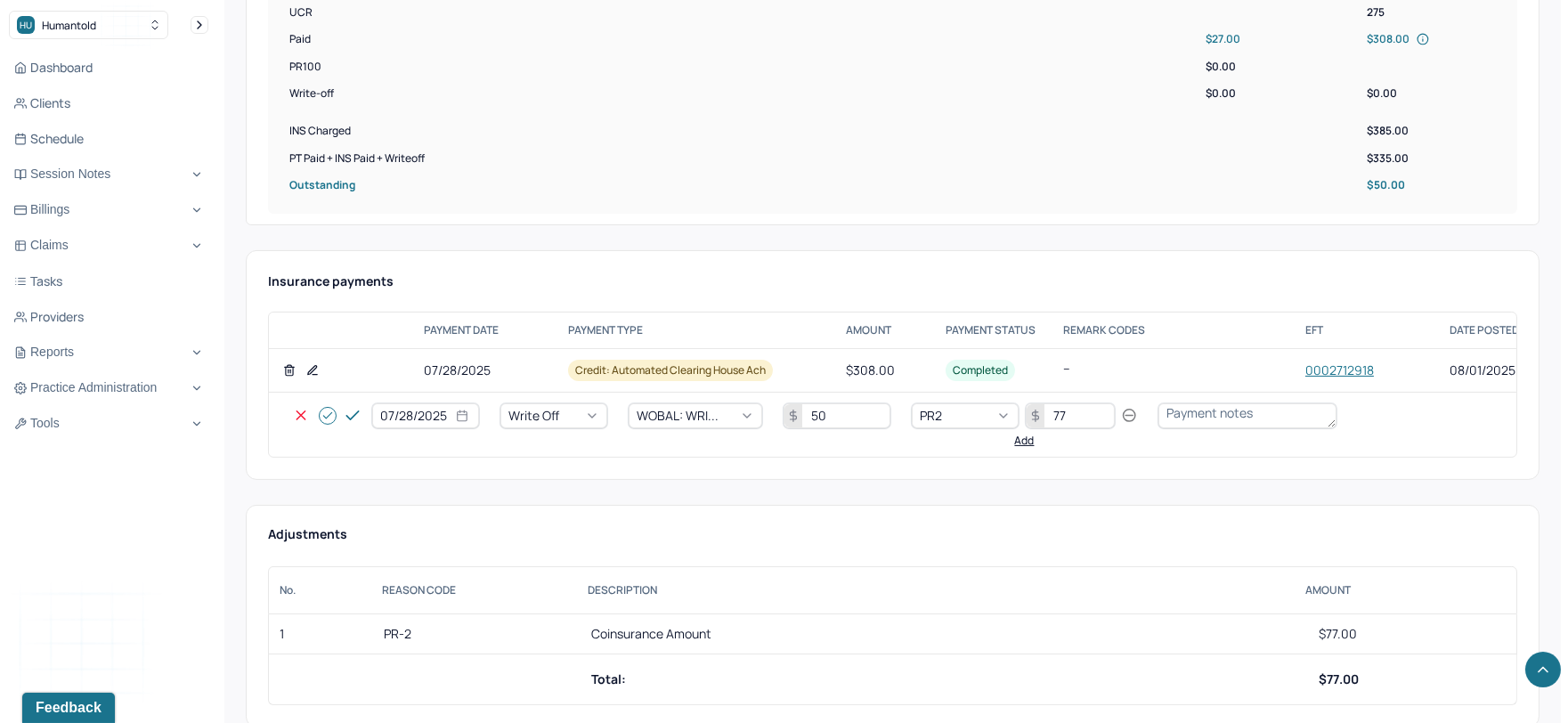 type on "77" 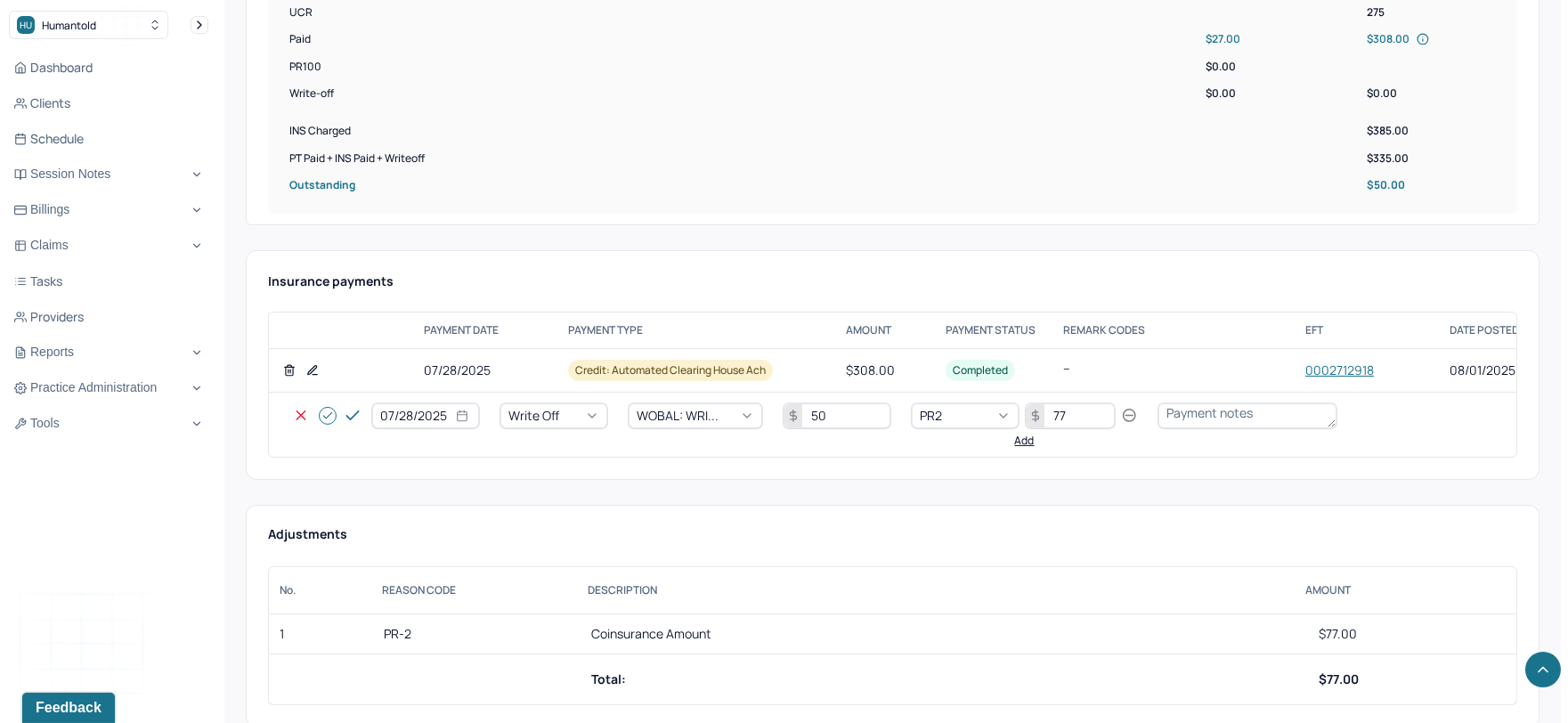 type 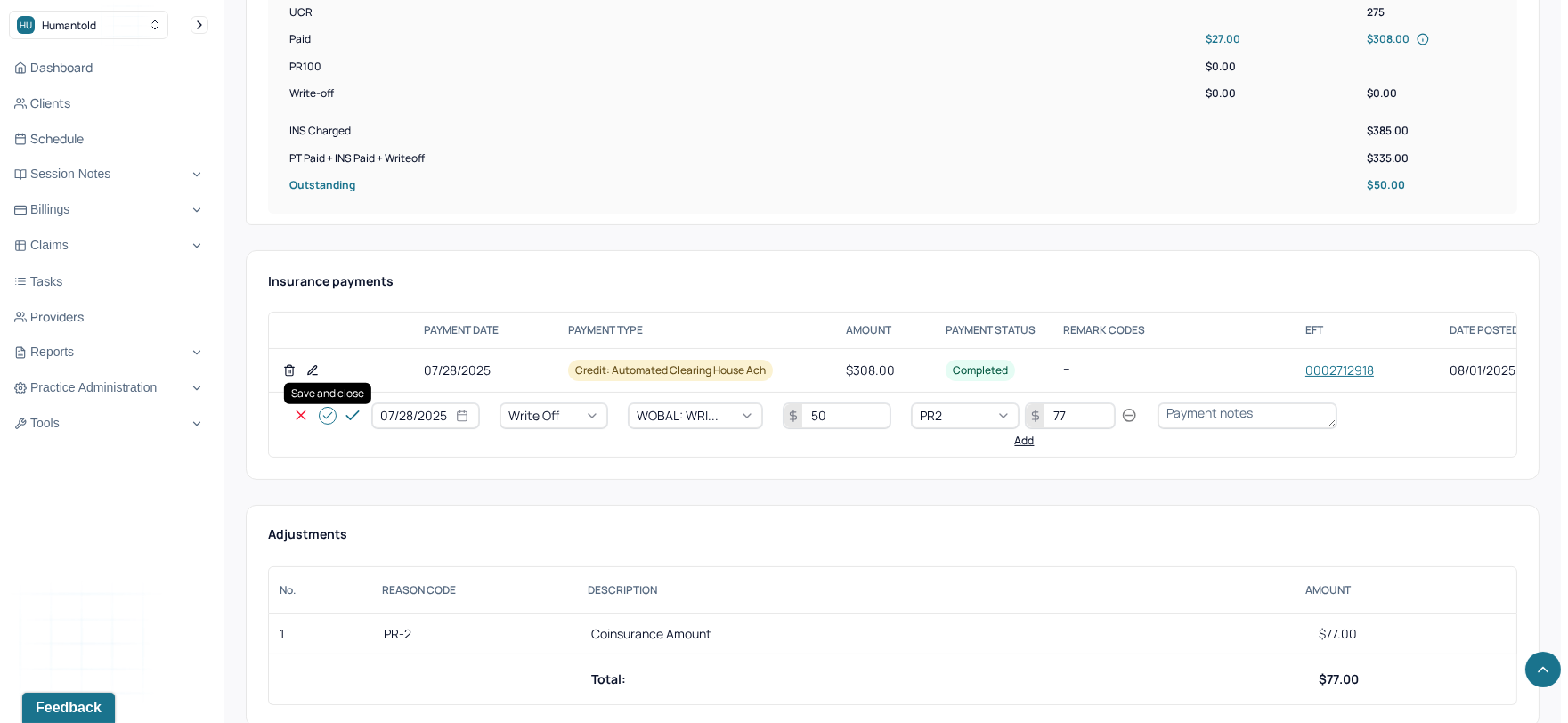 click 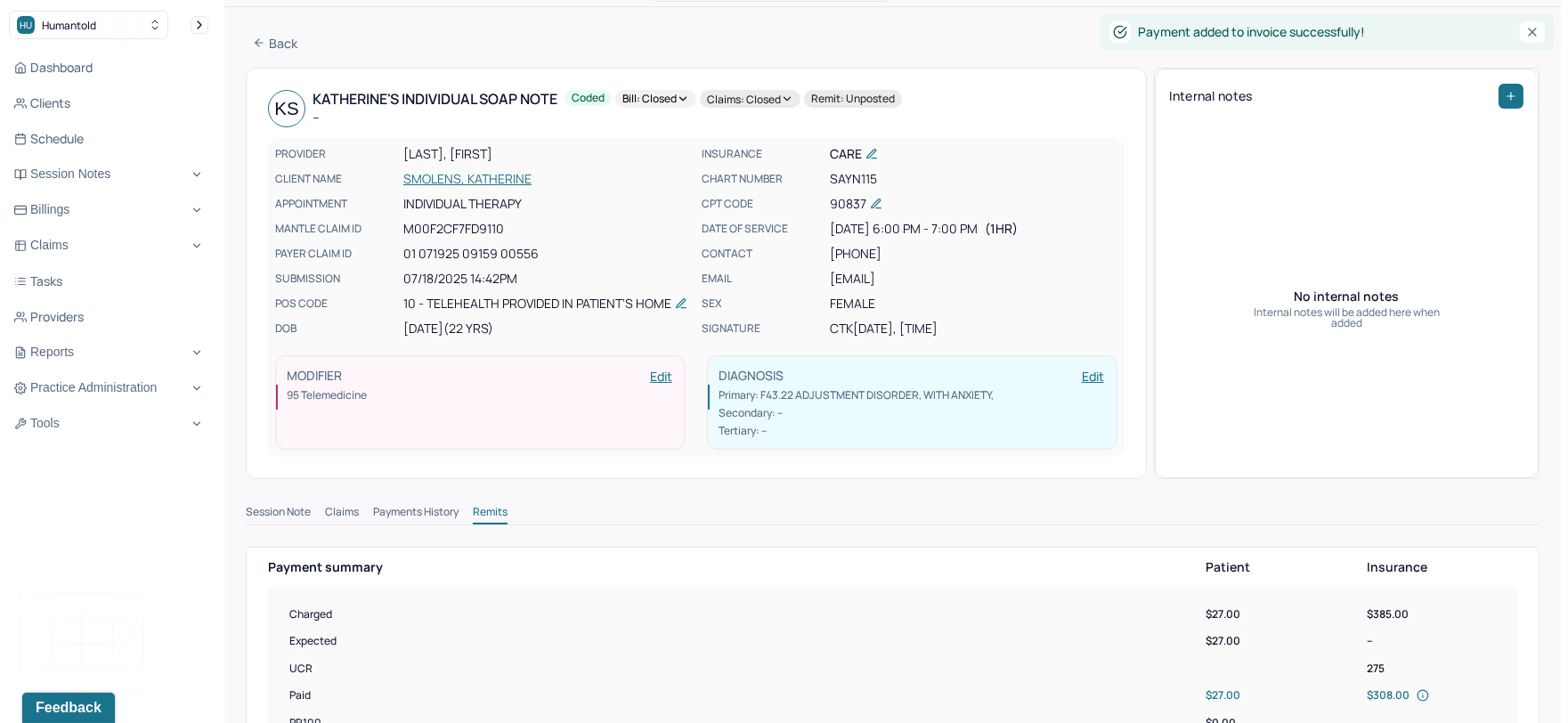 scroll, scrollTop: 0, scrollLeft: 0, axis: both 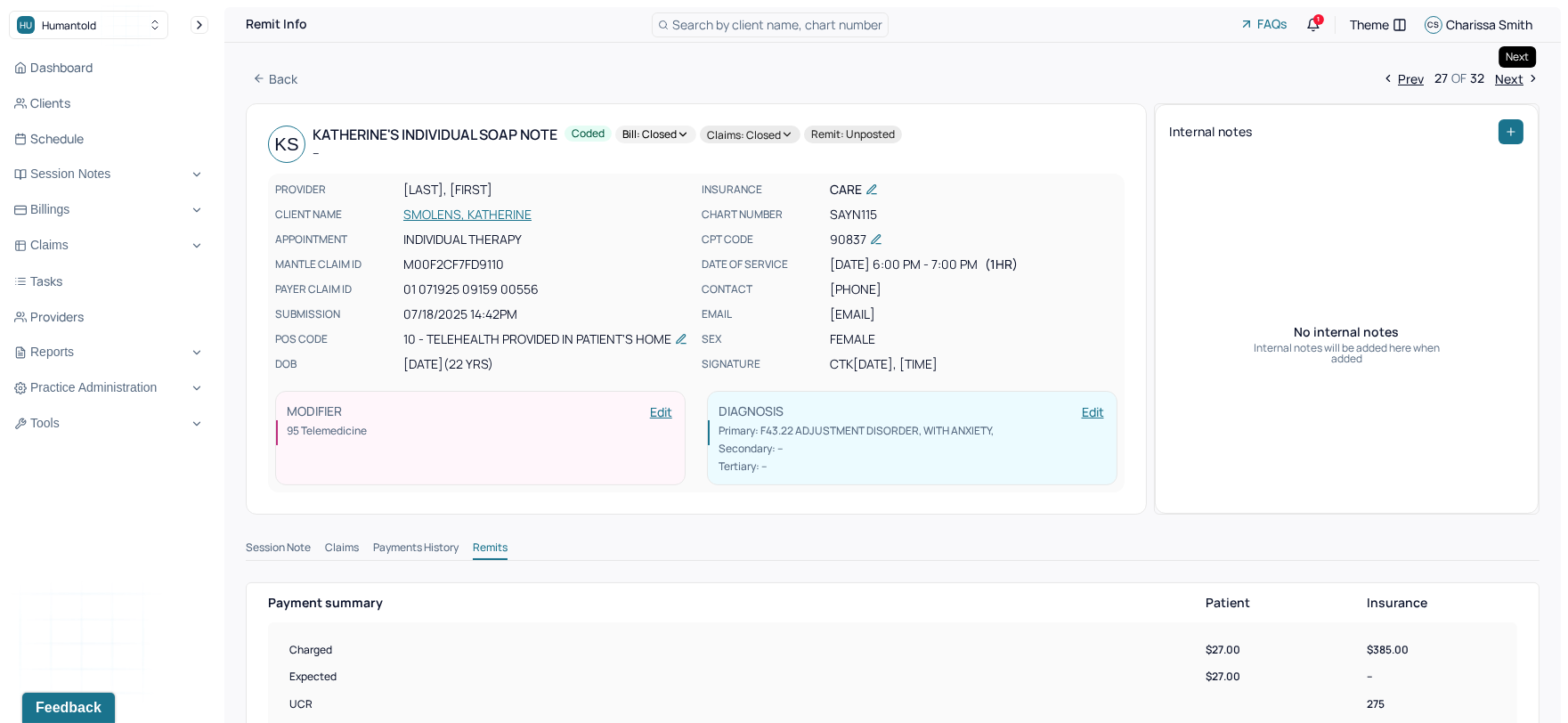 click on "Next" at bounding box center [1517, 78] 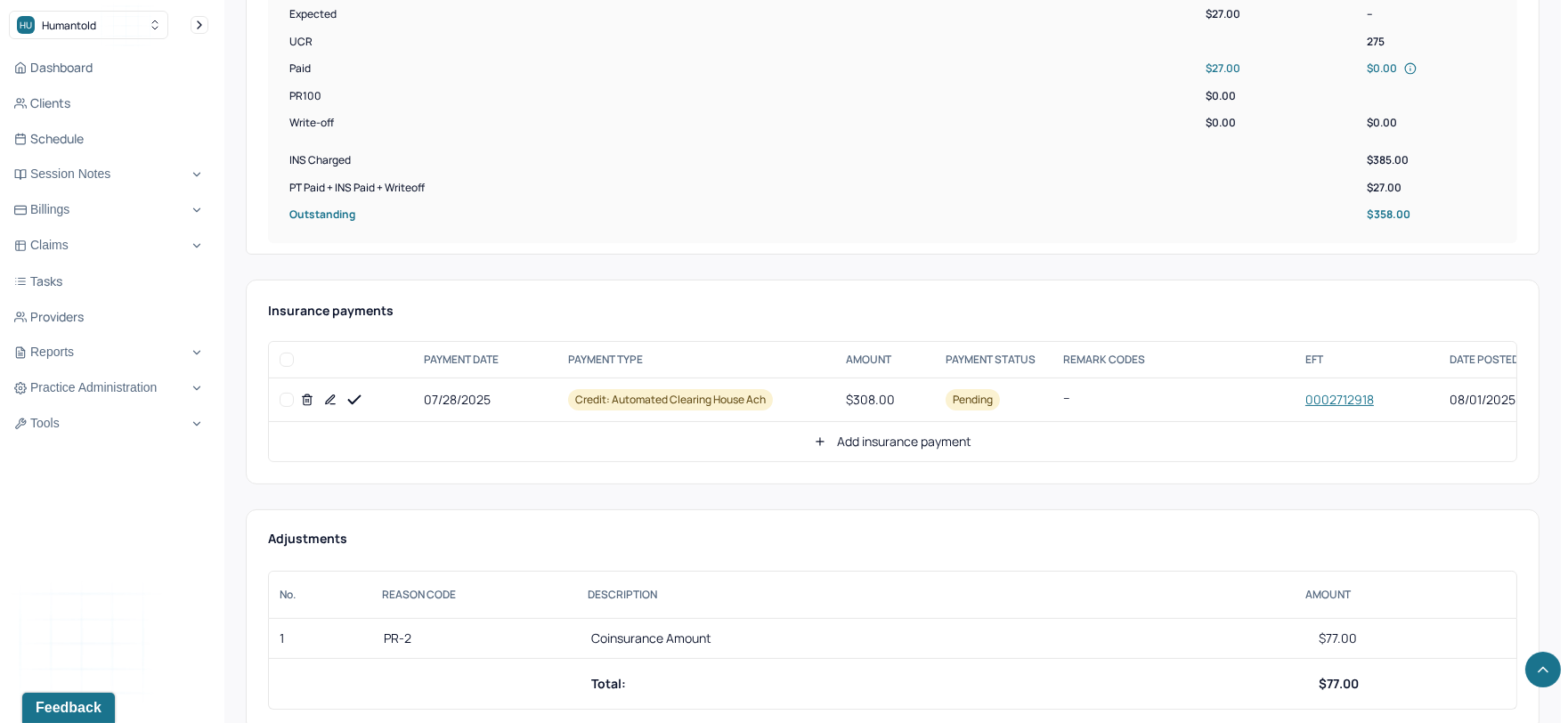scroll, scrollTop: 791, scrollLeft: 0, axis: vertical 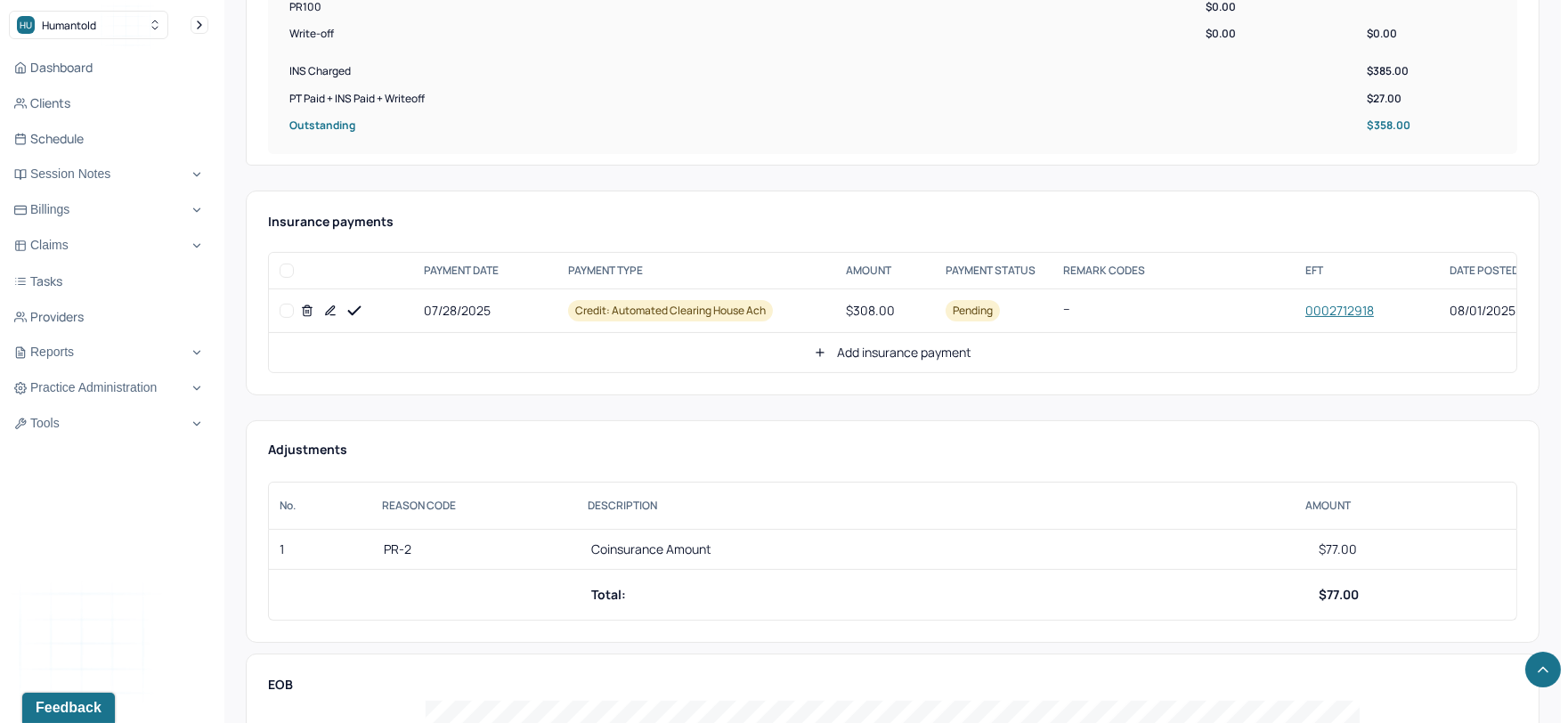 click 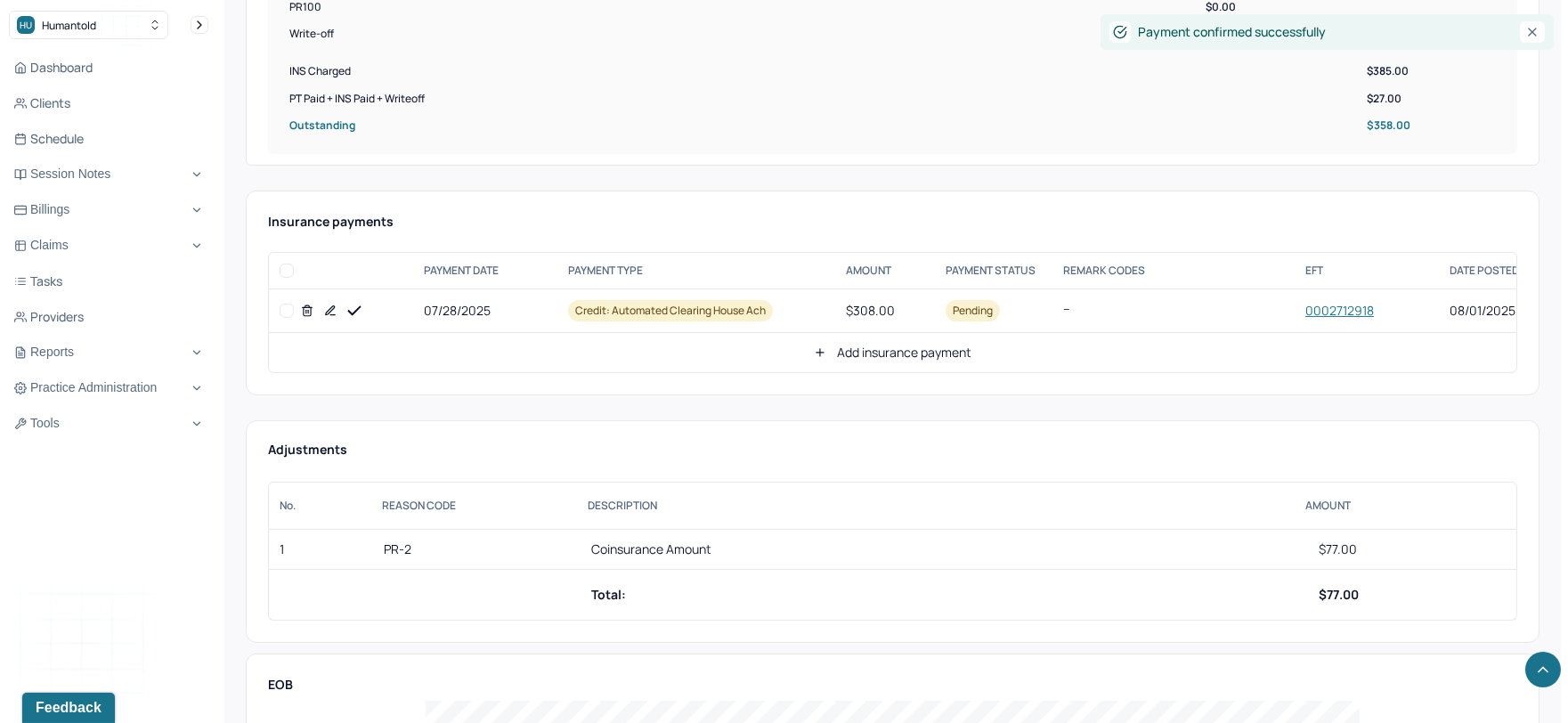 click 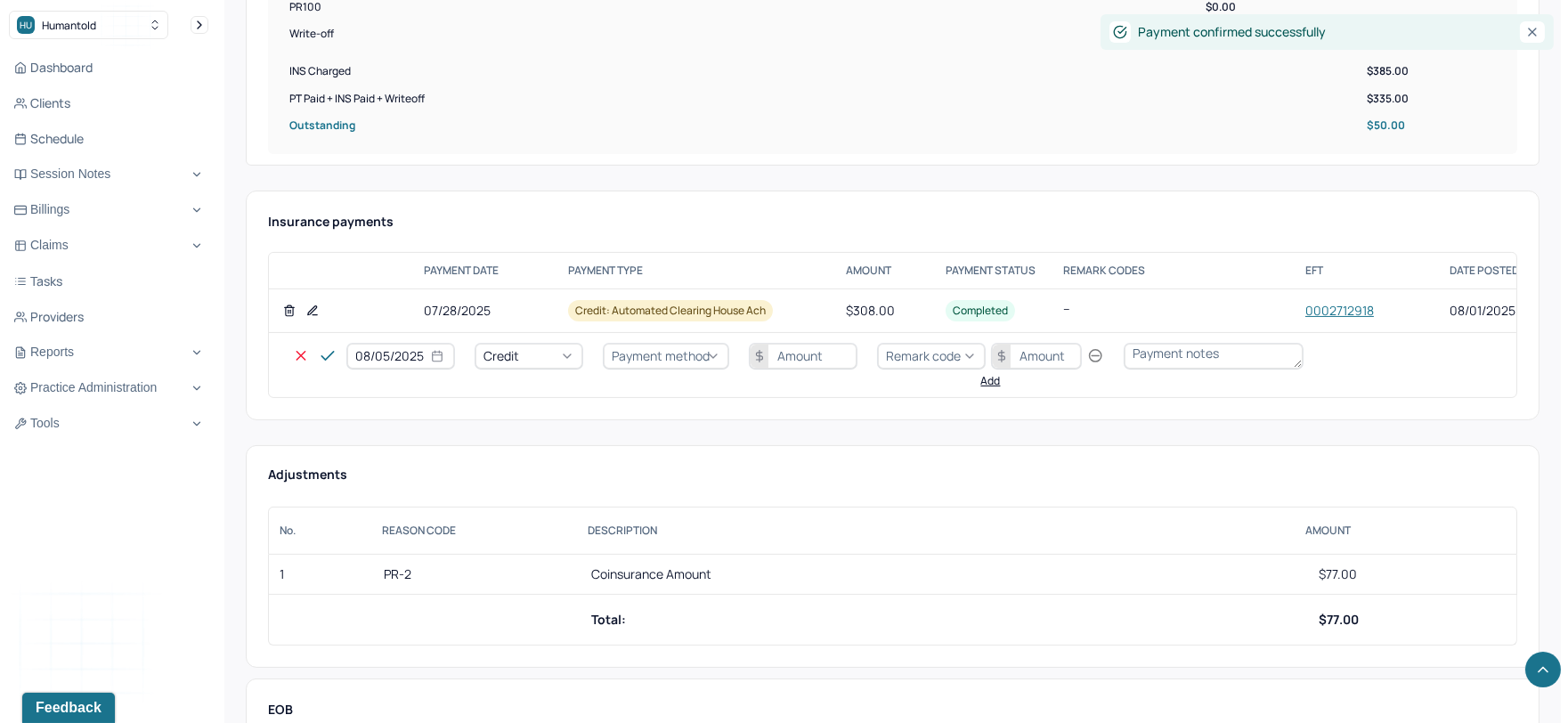 select on "7" 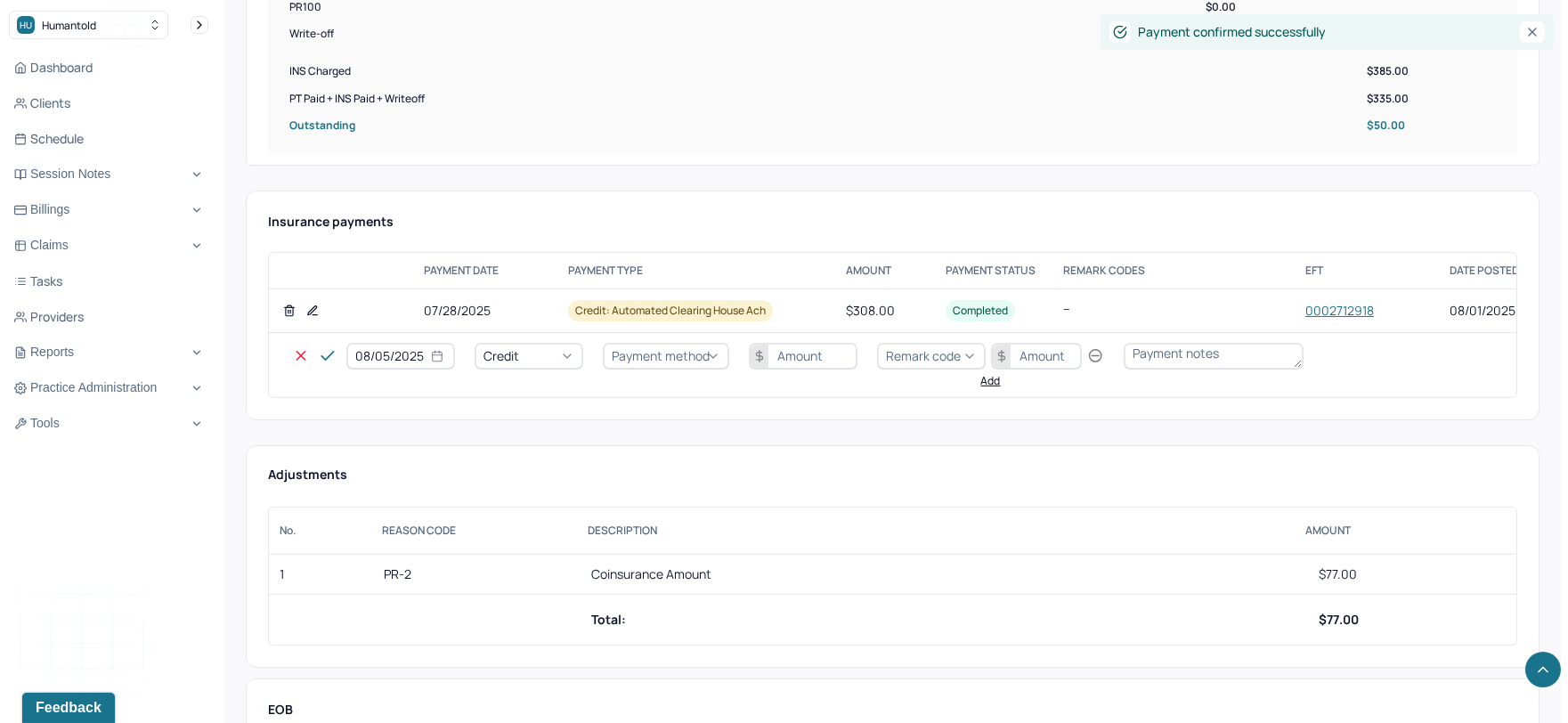 select on "2025" 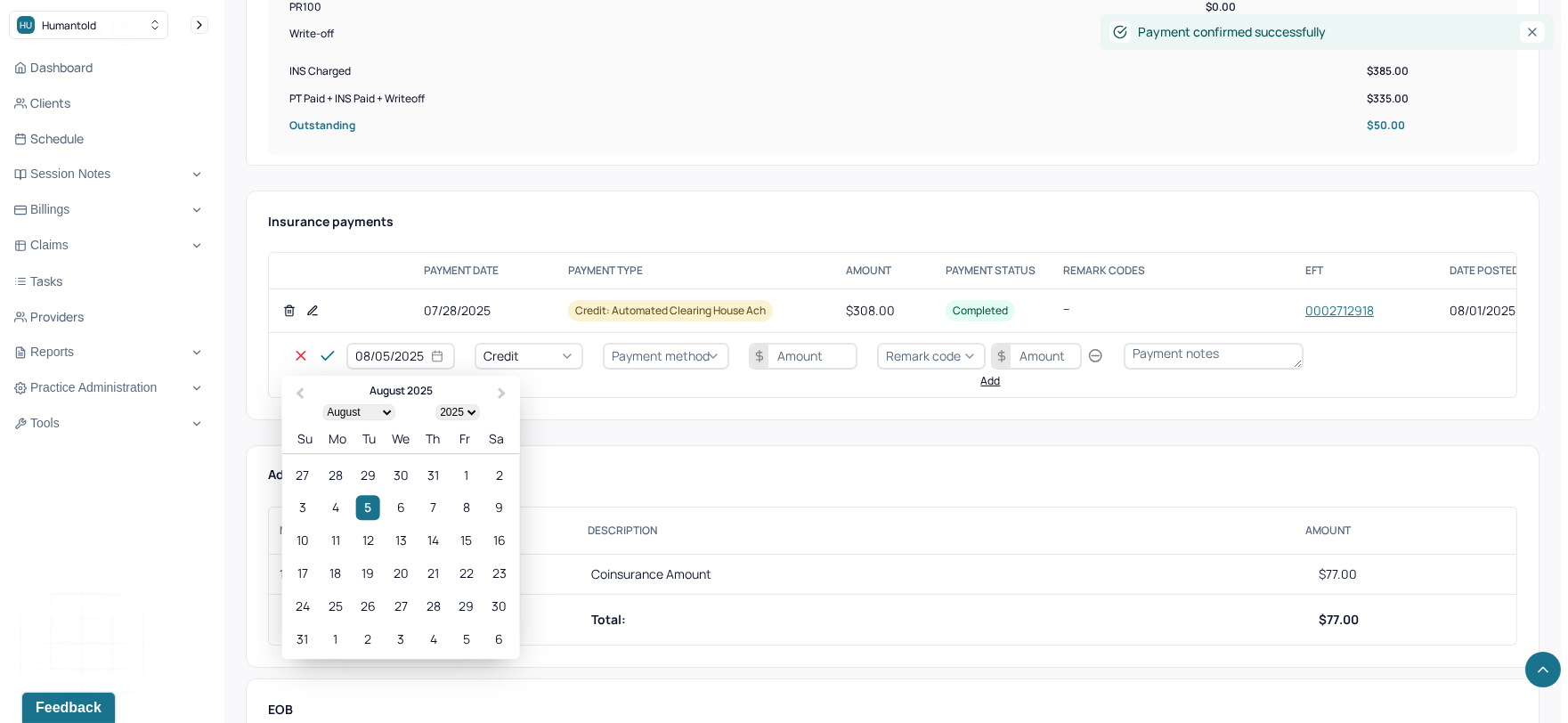 click on "08/05/2025" at bounding box center [401, 356] 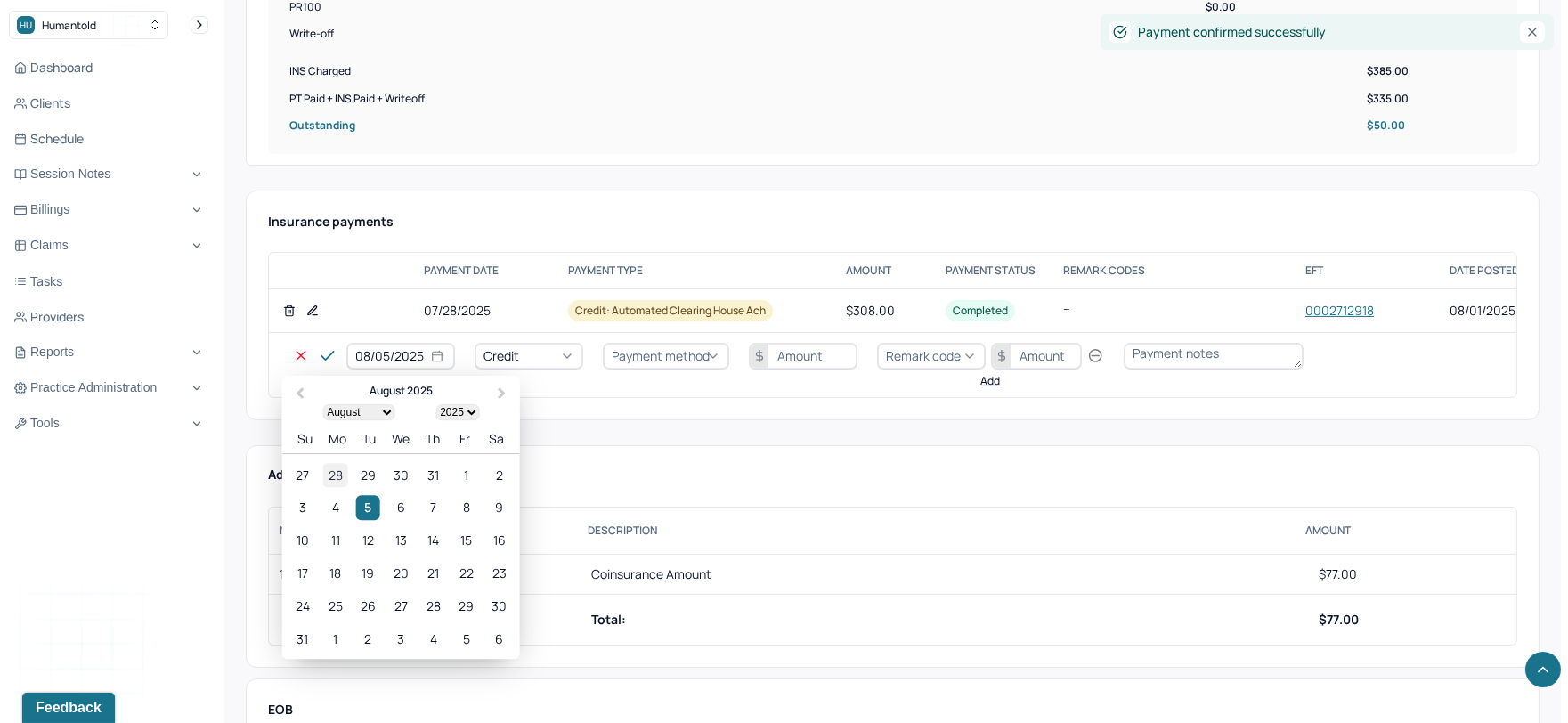 click on "28" at bounding box center (335, 475) 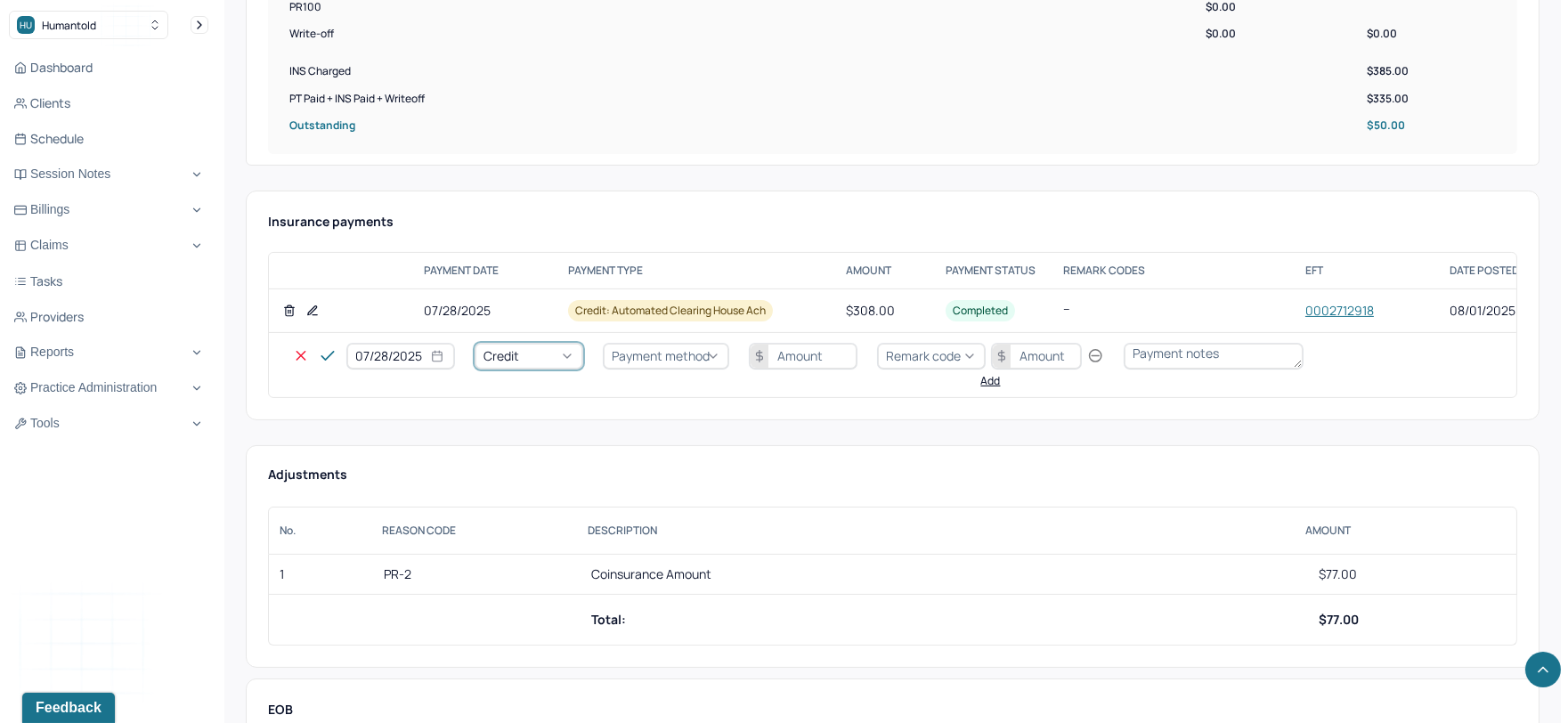drag, startPoint x: 504, startPoint y: 360, endPoint x: 505, endPoint y: 388, distance: 28.01785 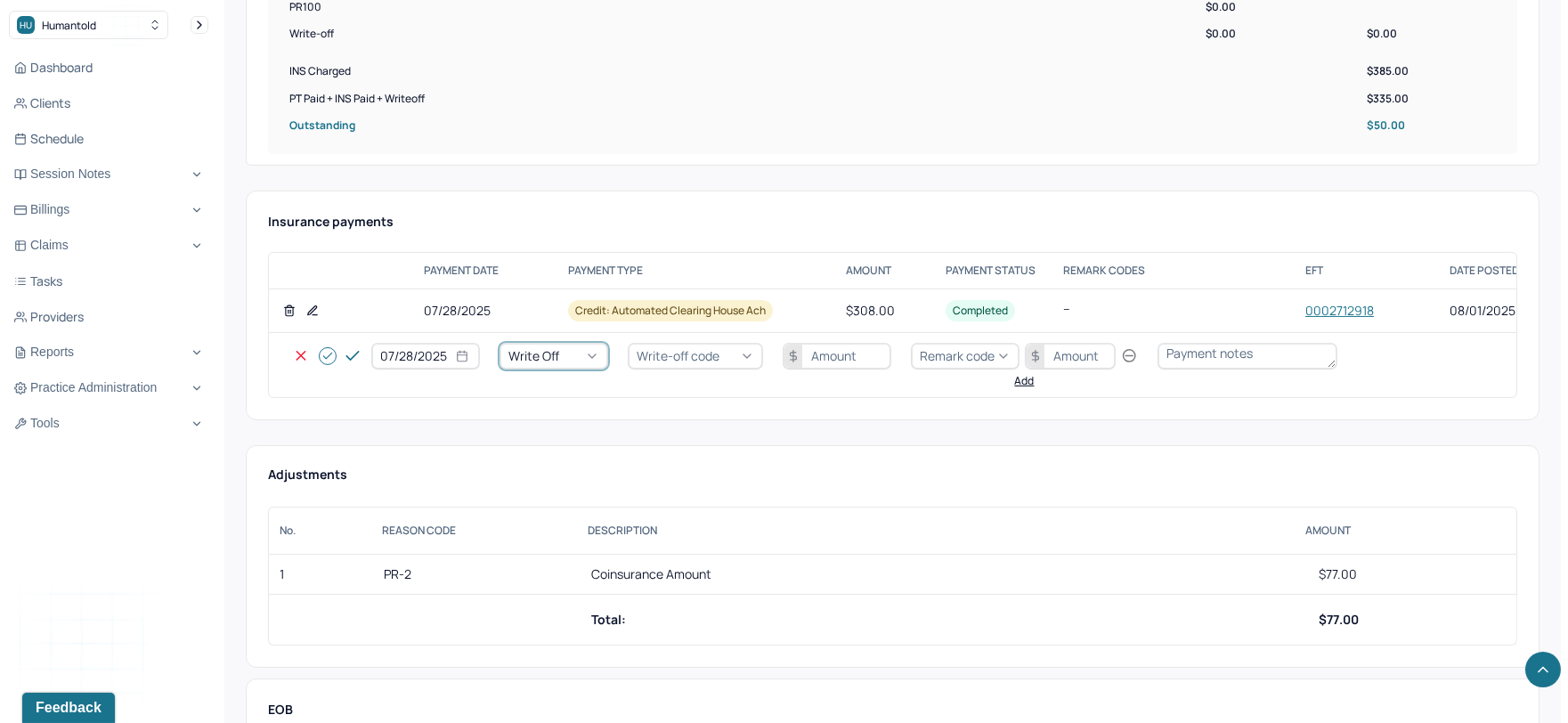 click on "Write-off code" at bounding box center (678, 355) 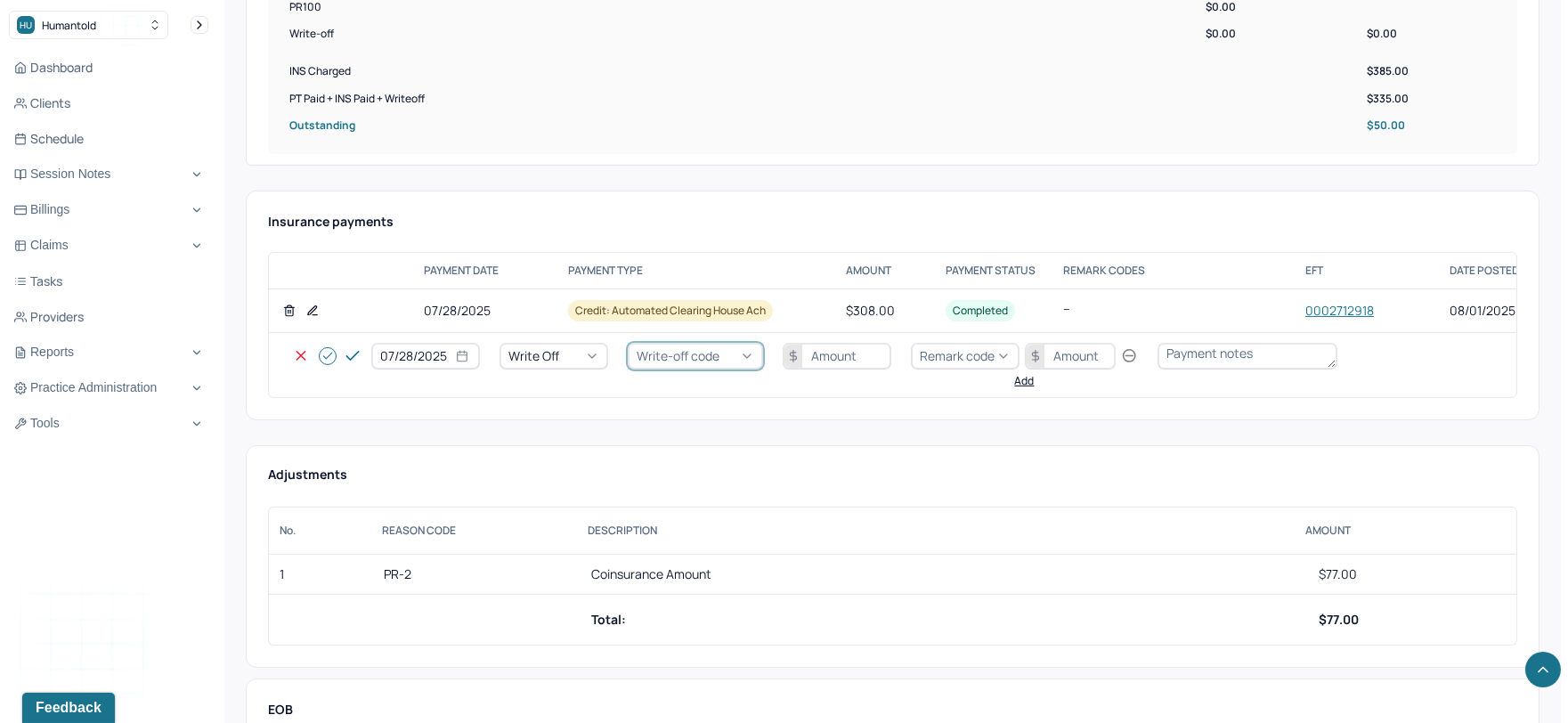 drag, startPoint x: 692, startPoint y: 443, endPoint x: 768, endPoint y: 392, distance: 91.52595 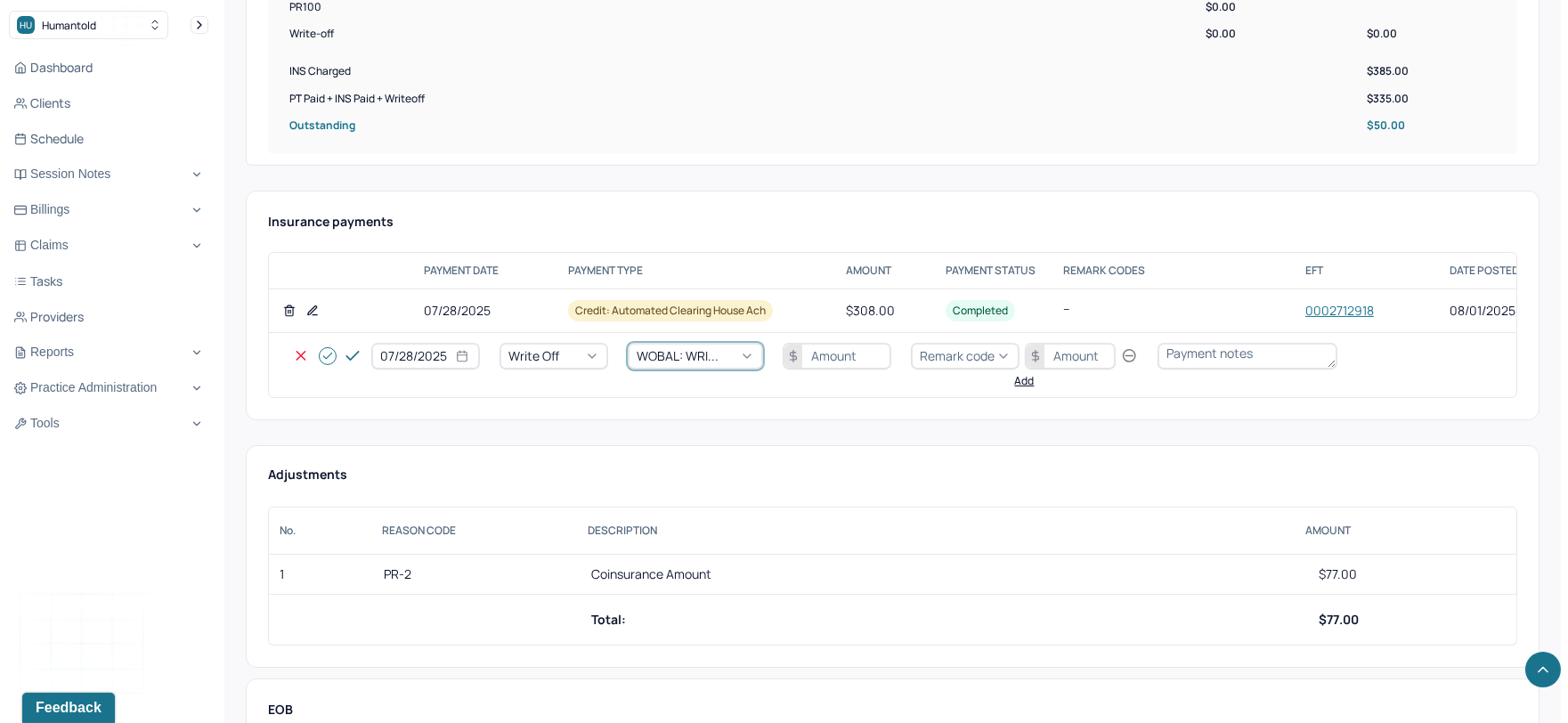 click at bounding box center (837, 356) 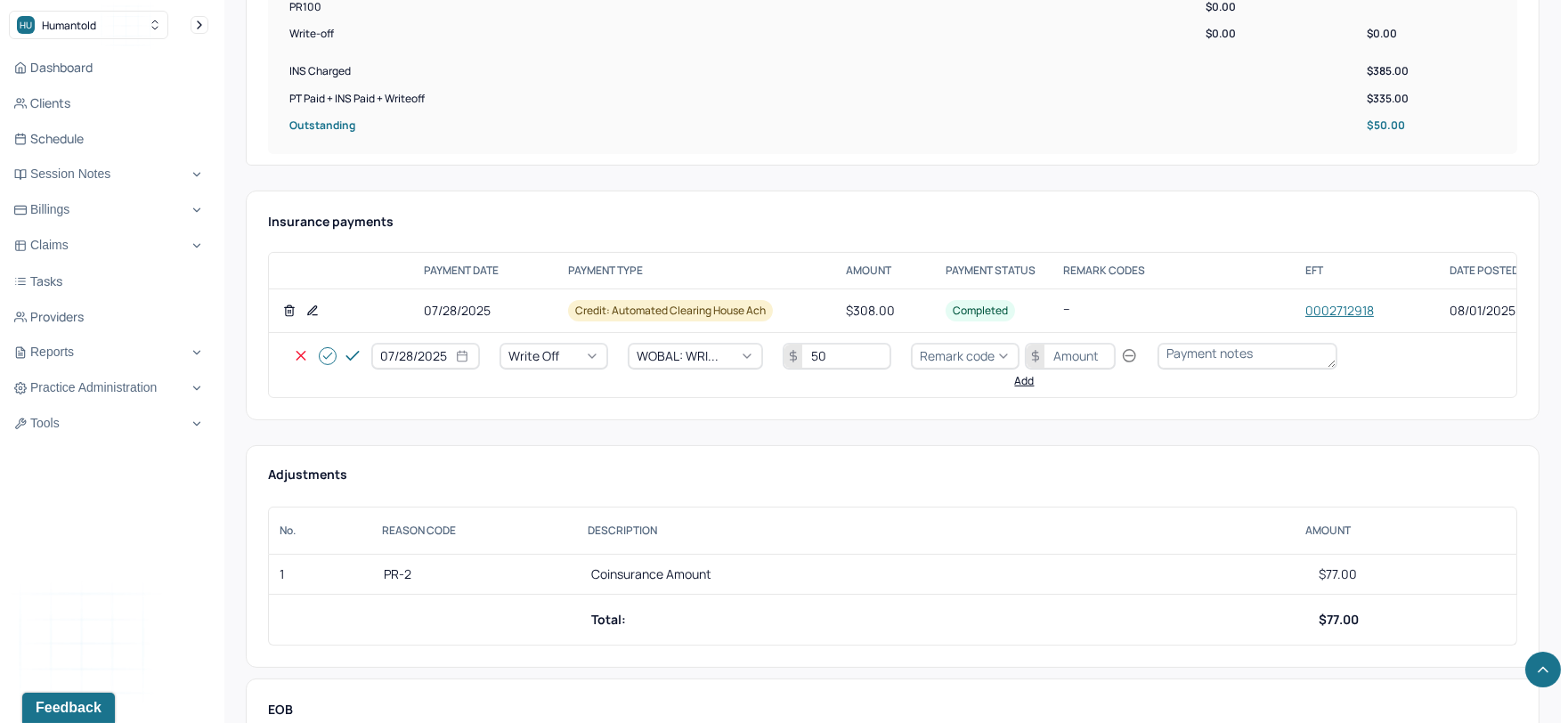 type on "50" 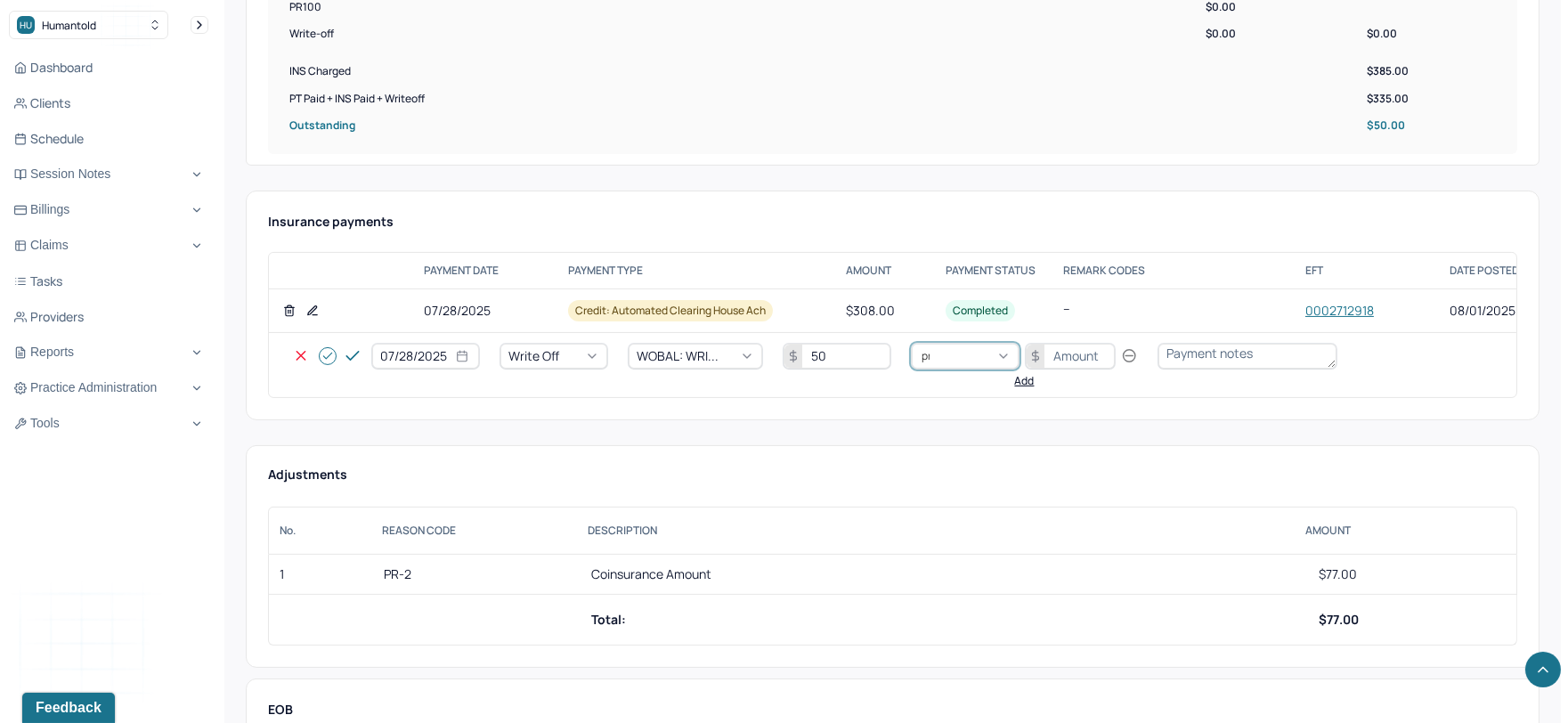 type on "pr2" 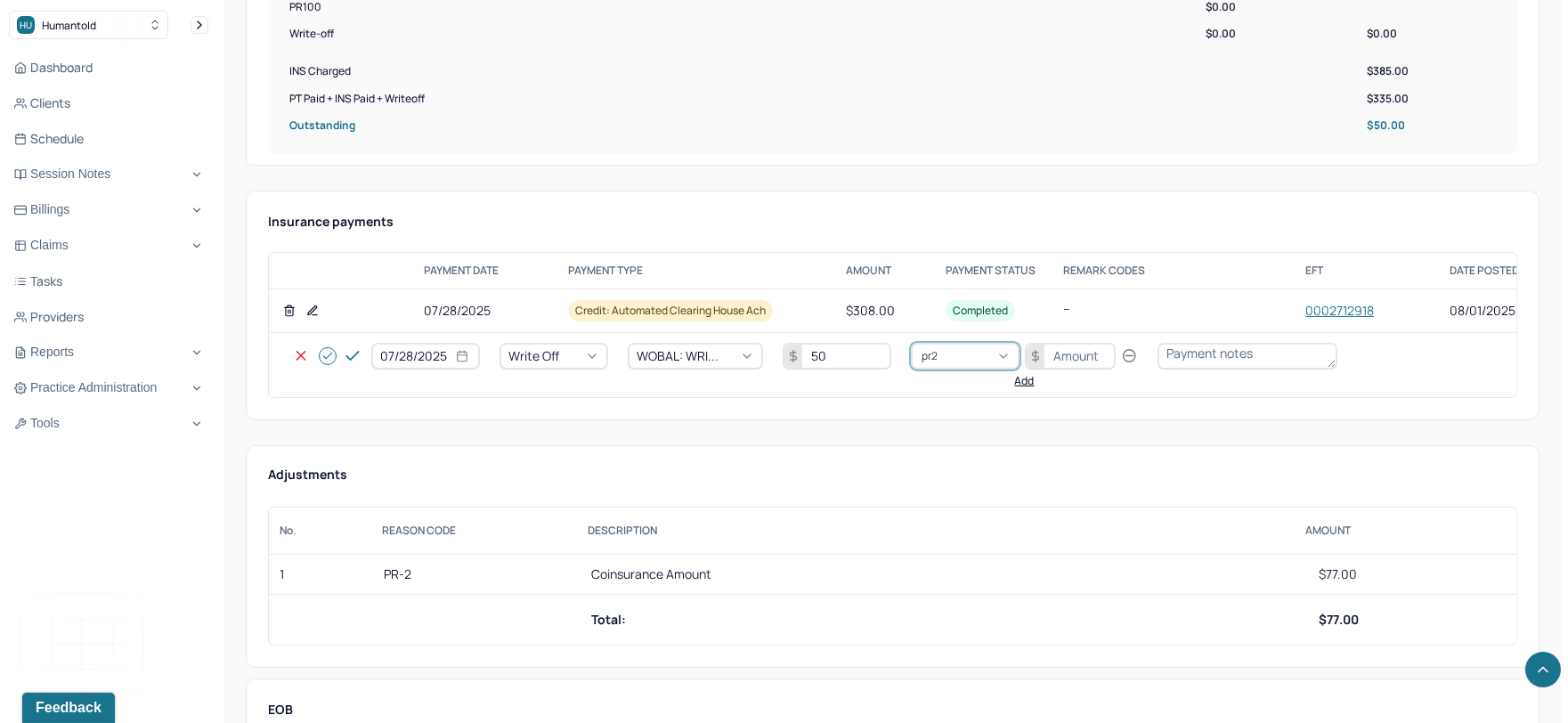 type 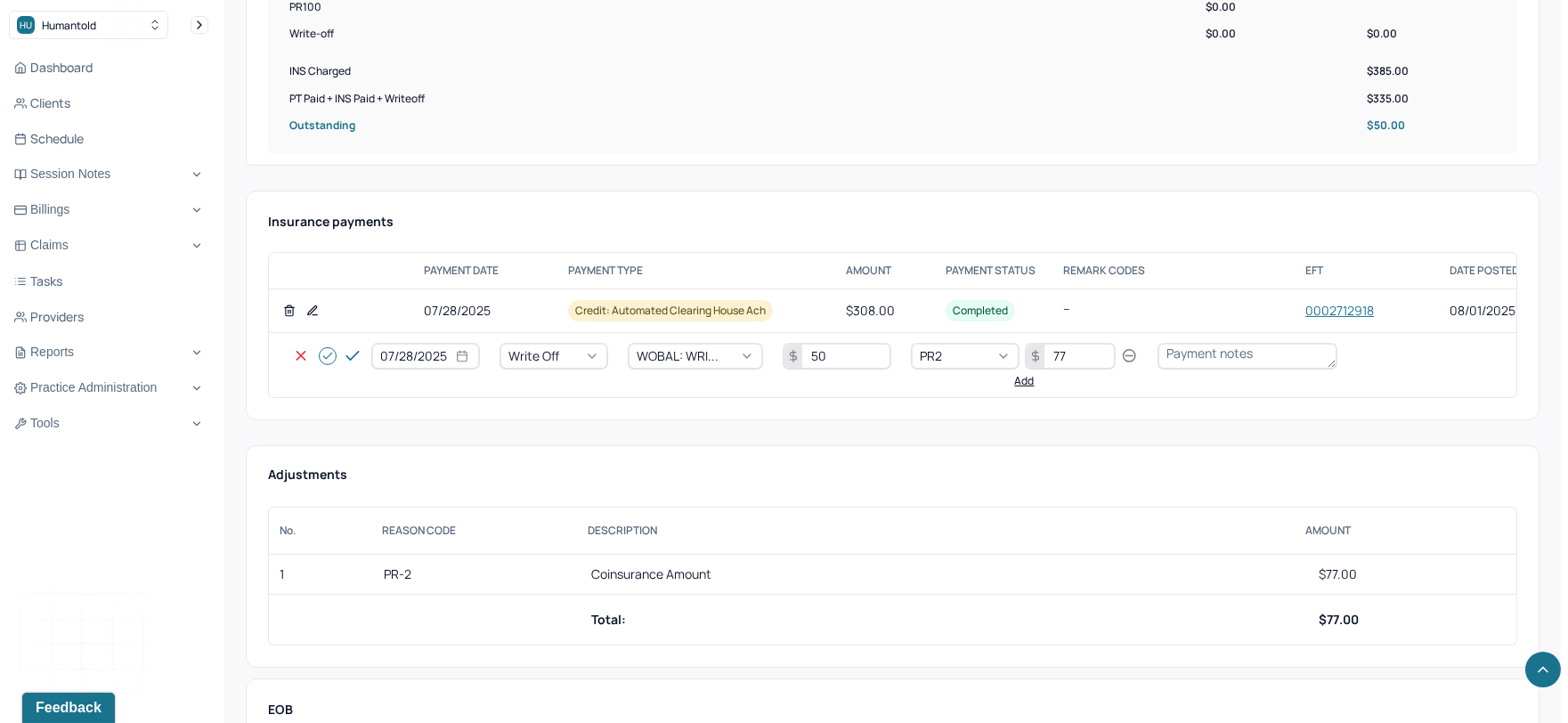 type on "77" 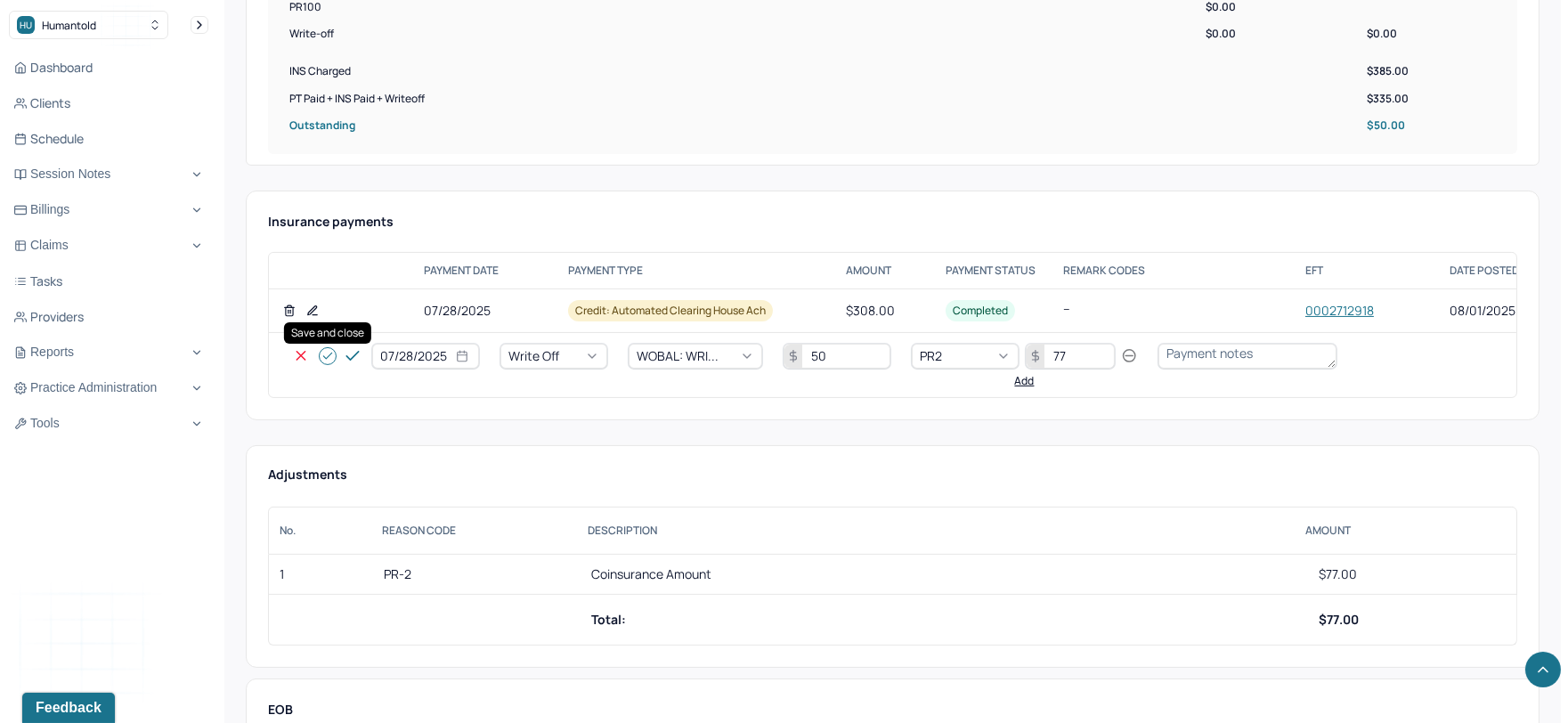click 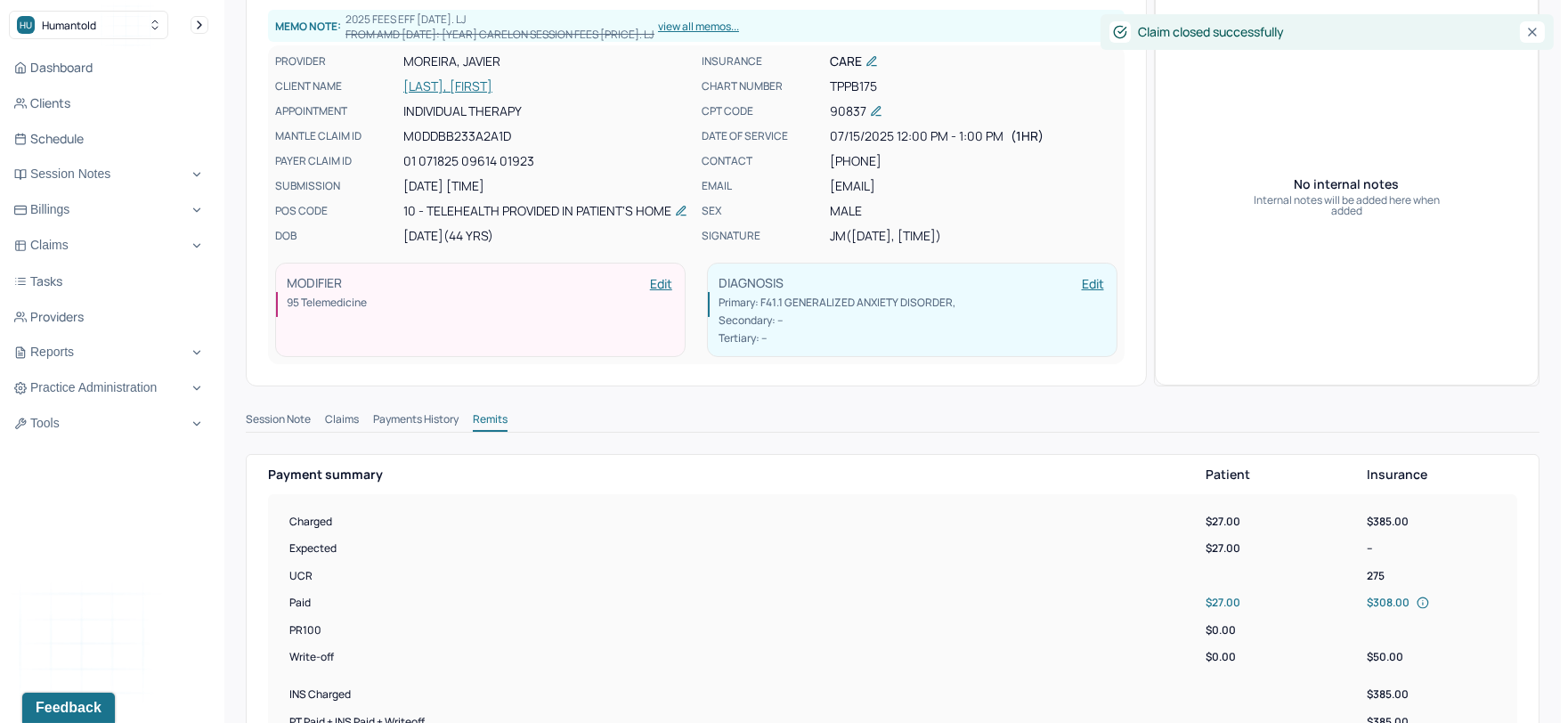 scroll, scrollTop: 0, scrollLeft: 0, axis: both 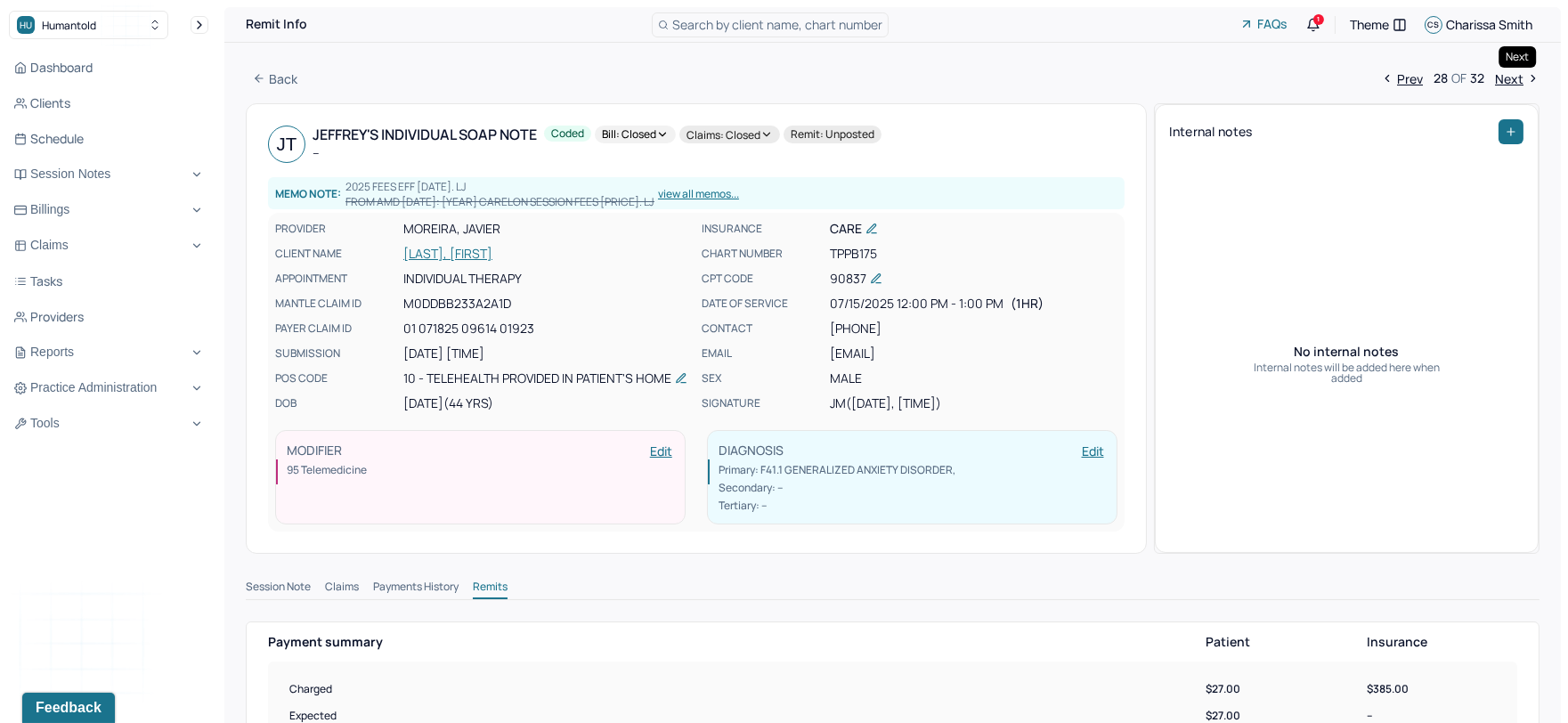 click on "Next" at bounding box center (1517, 78) 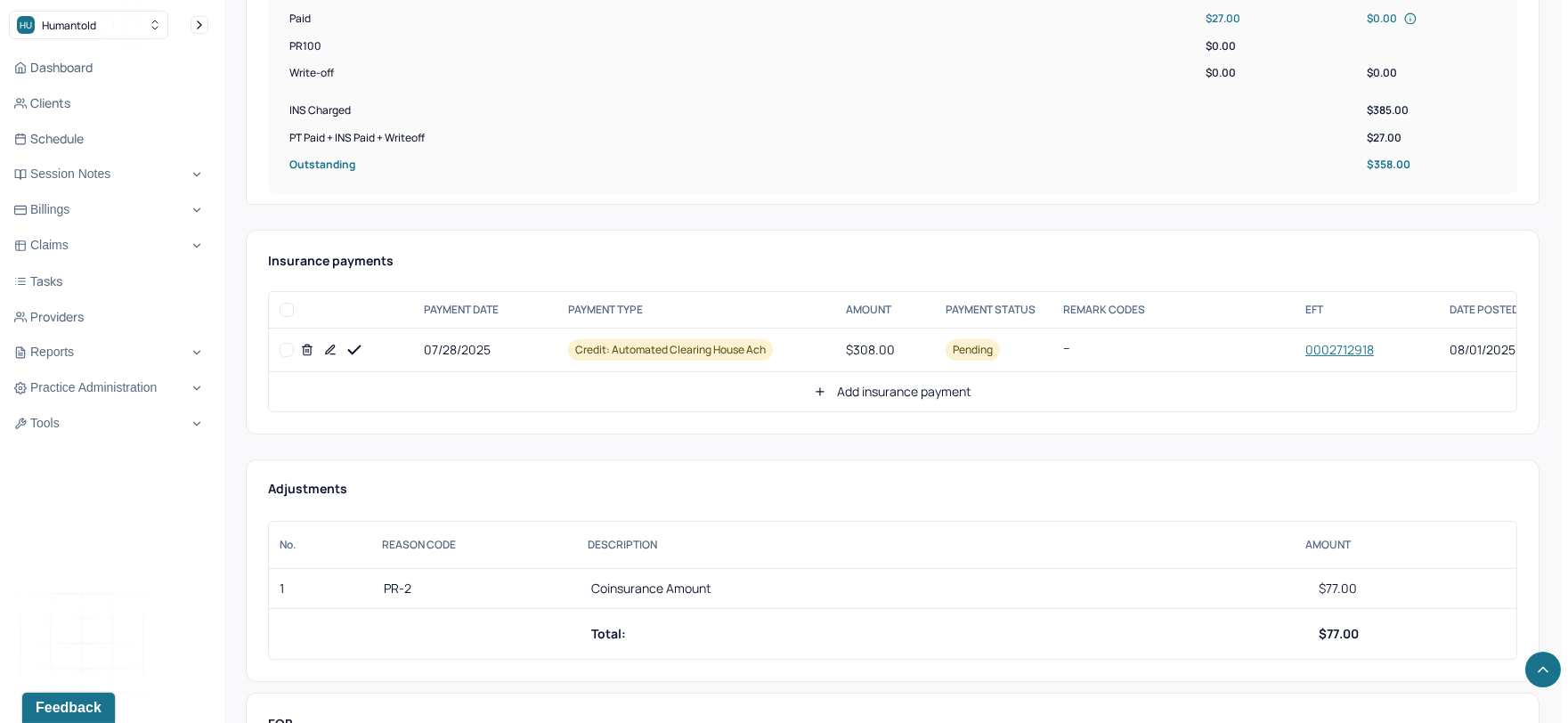 scroll, scrollTop: 890, scrollLeft: 0, axis: vertical 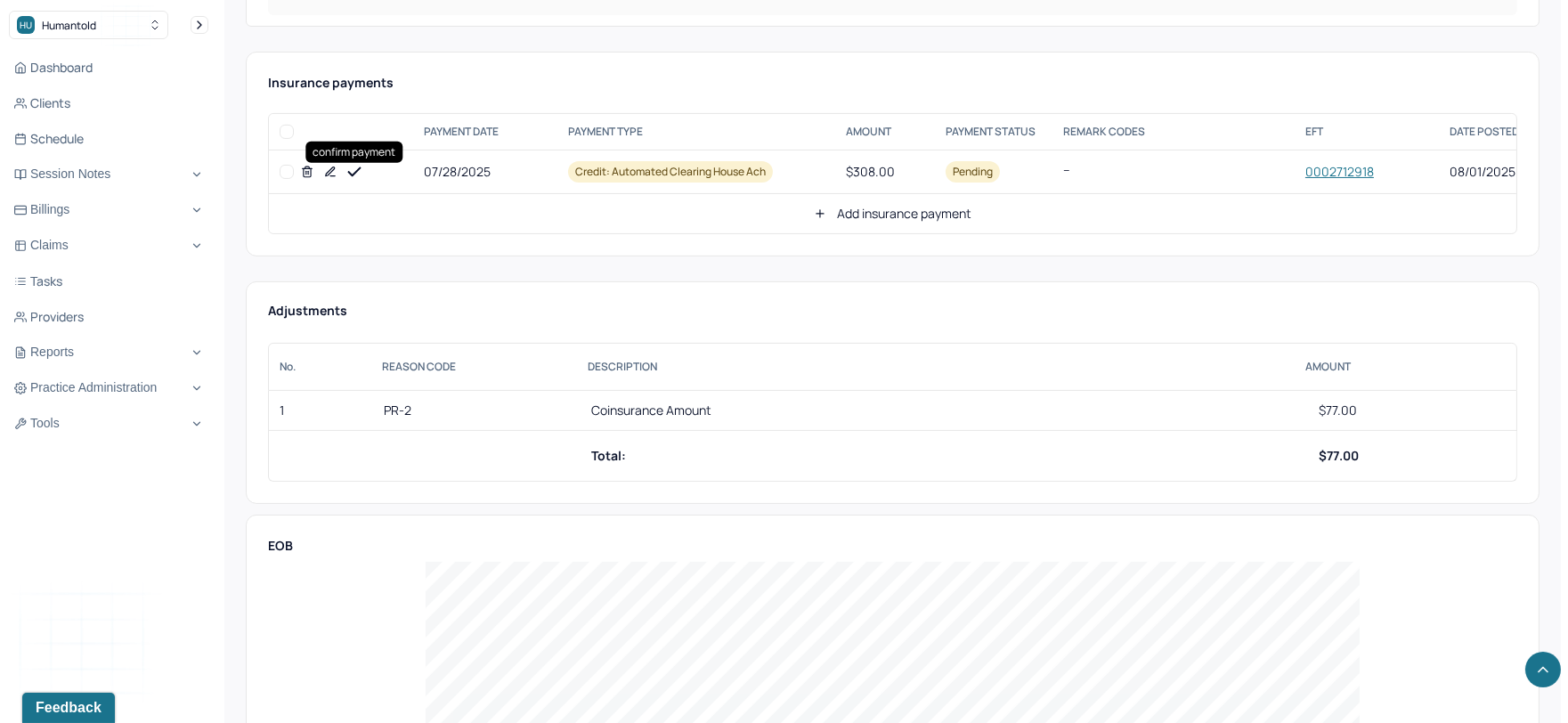 click 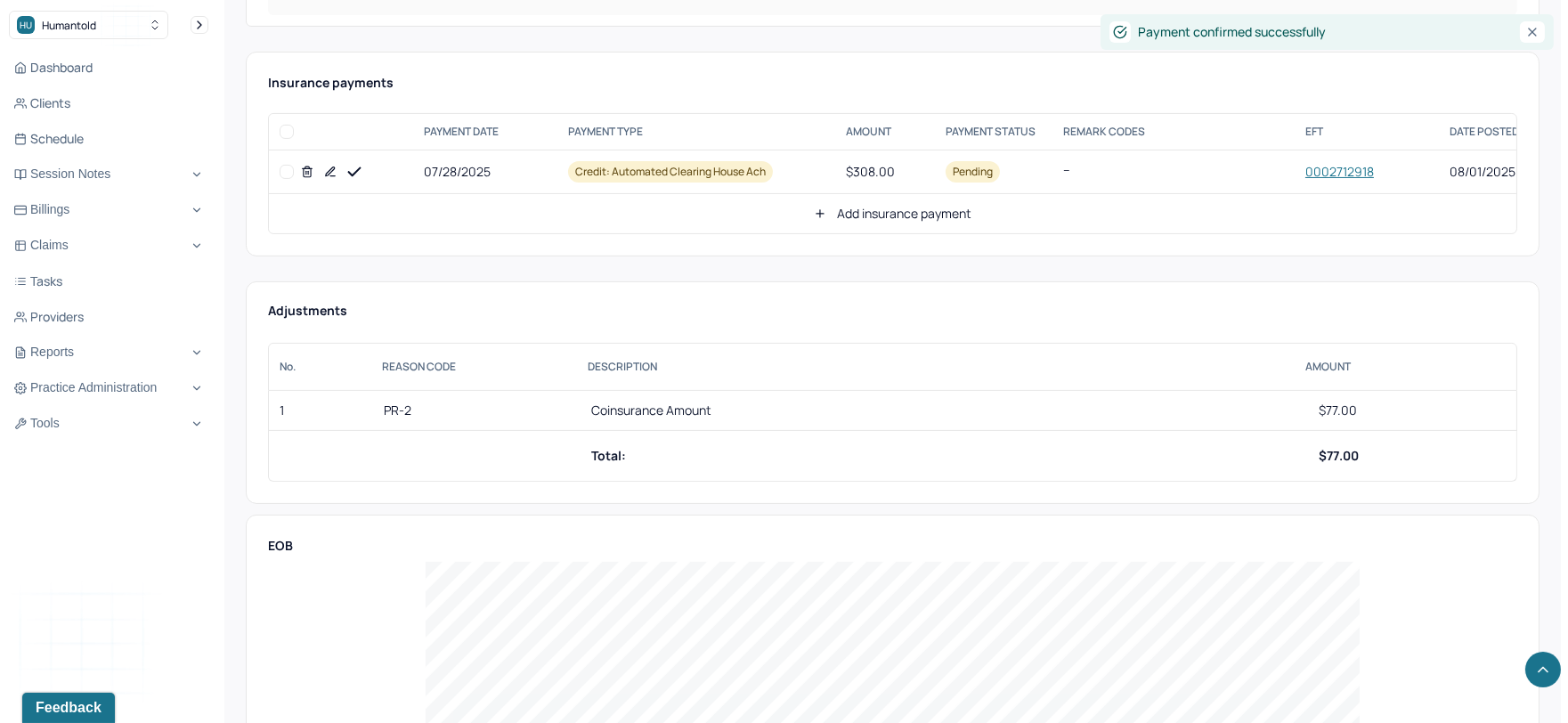 click 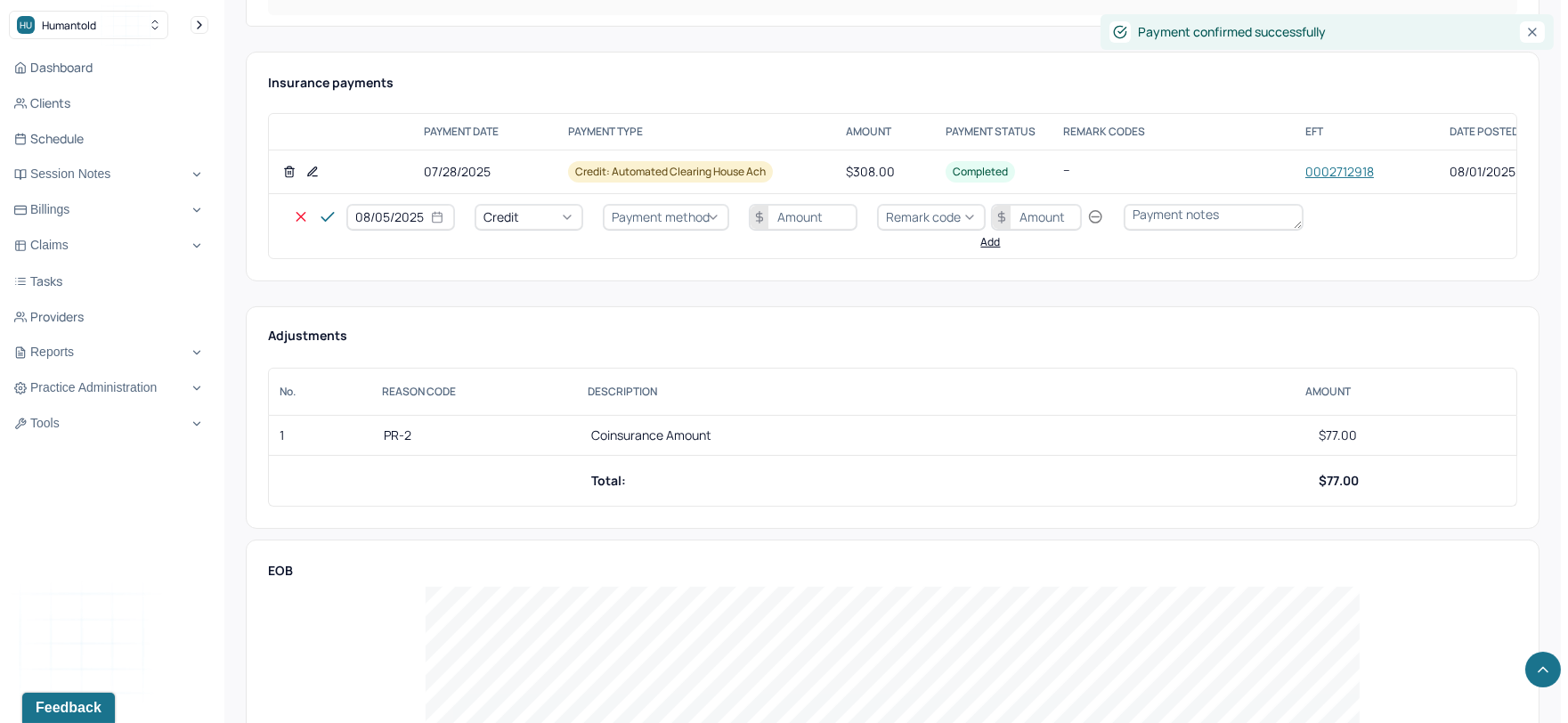 select on "7" 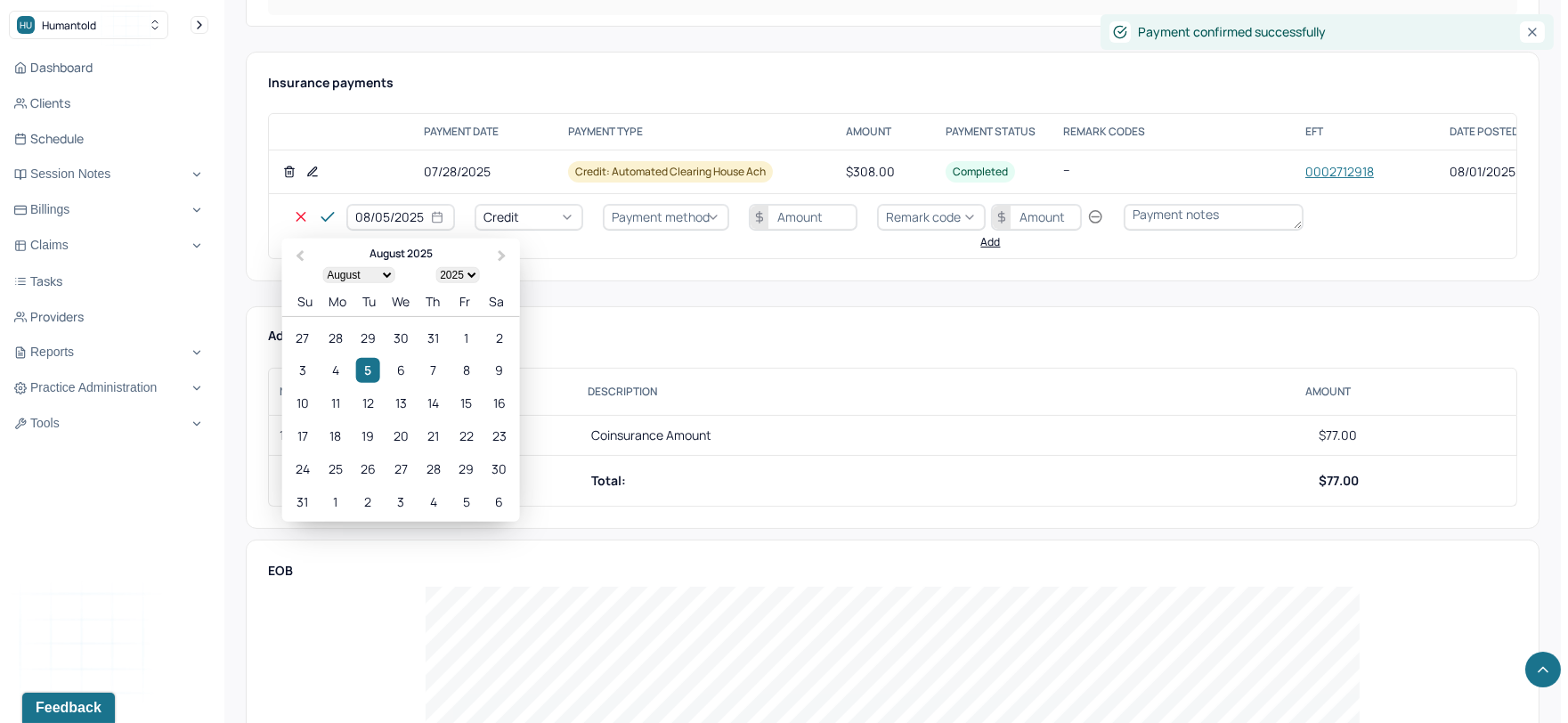 click on "08/05/2025" at bounding box center [401, 217] 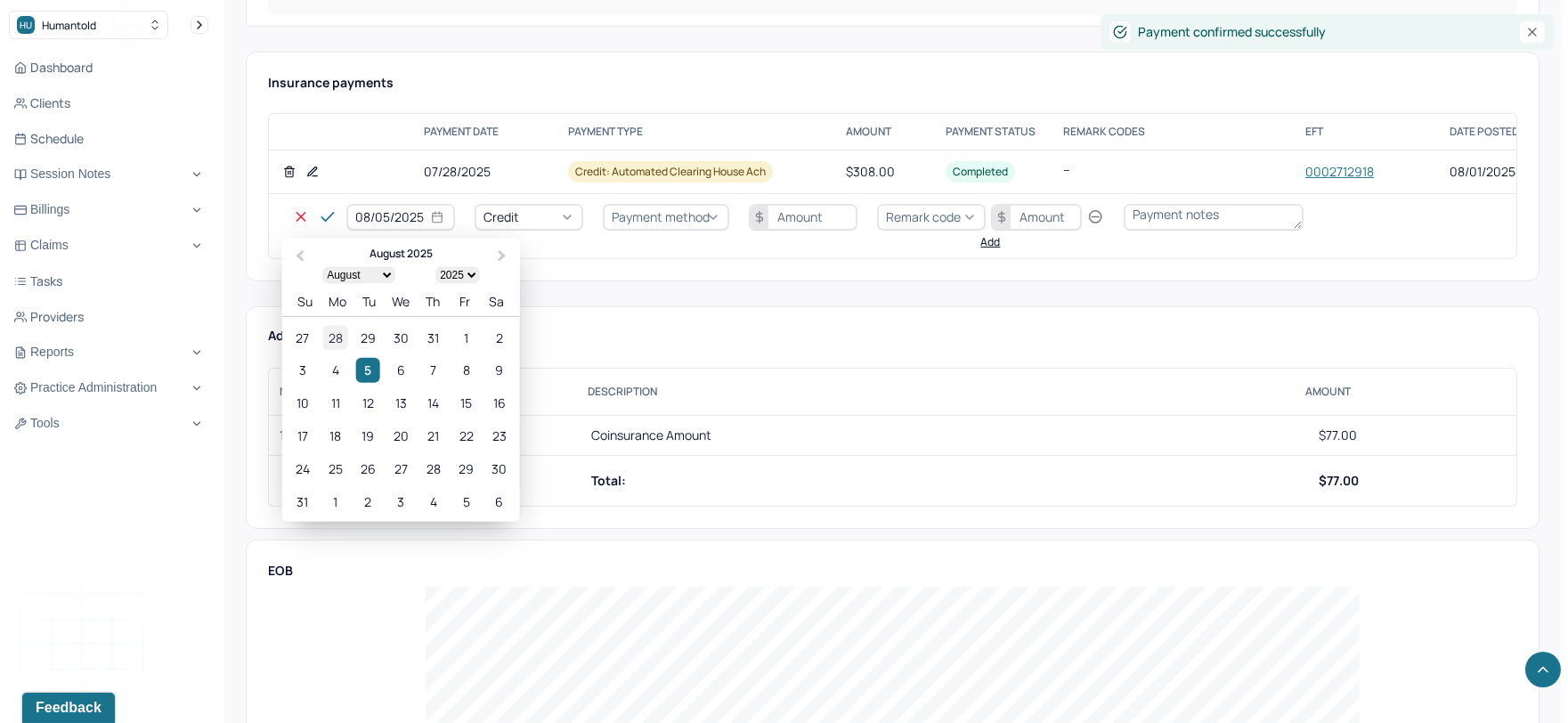 click on "28" at bounding box center [335, 337] 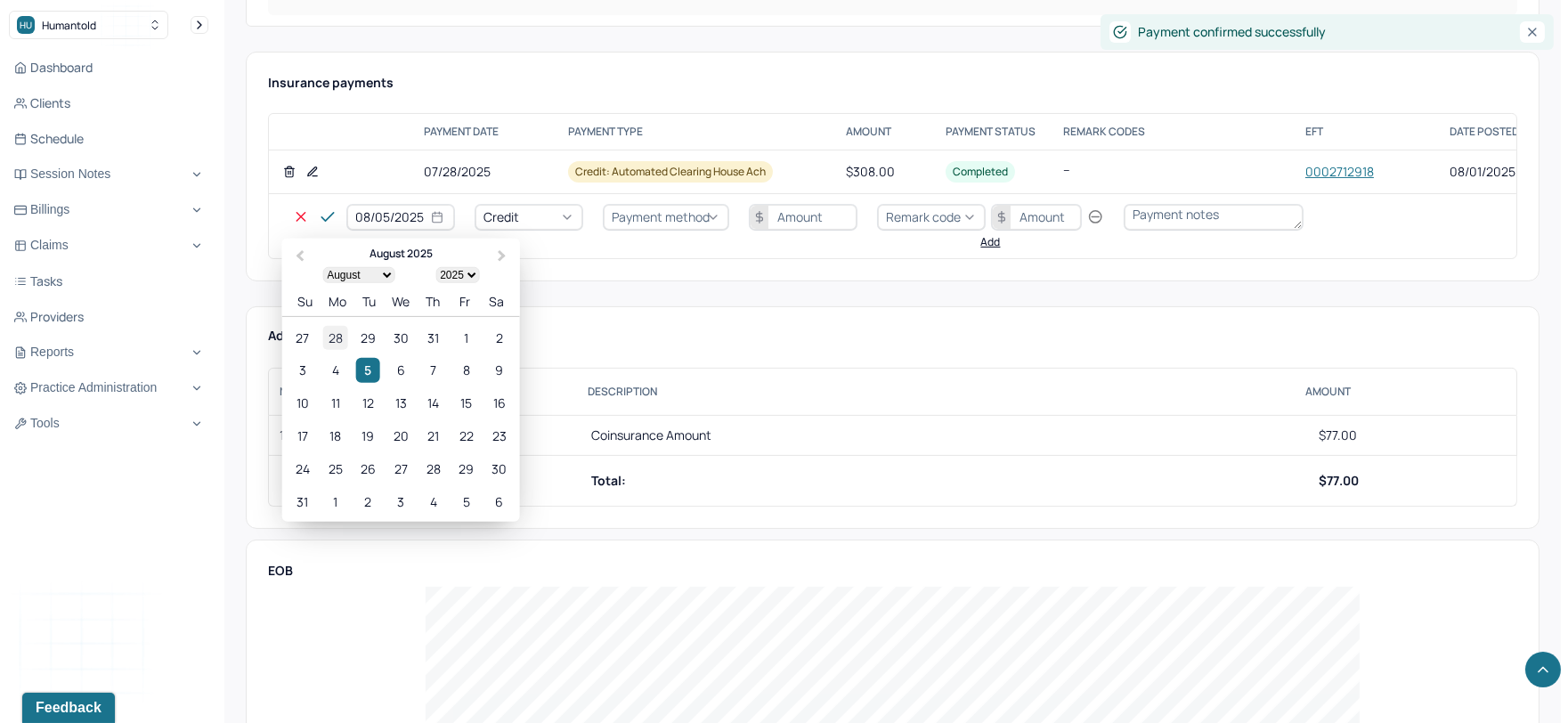 type on "07/28/2025" 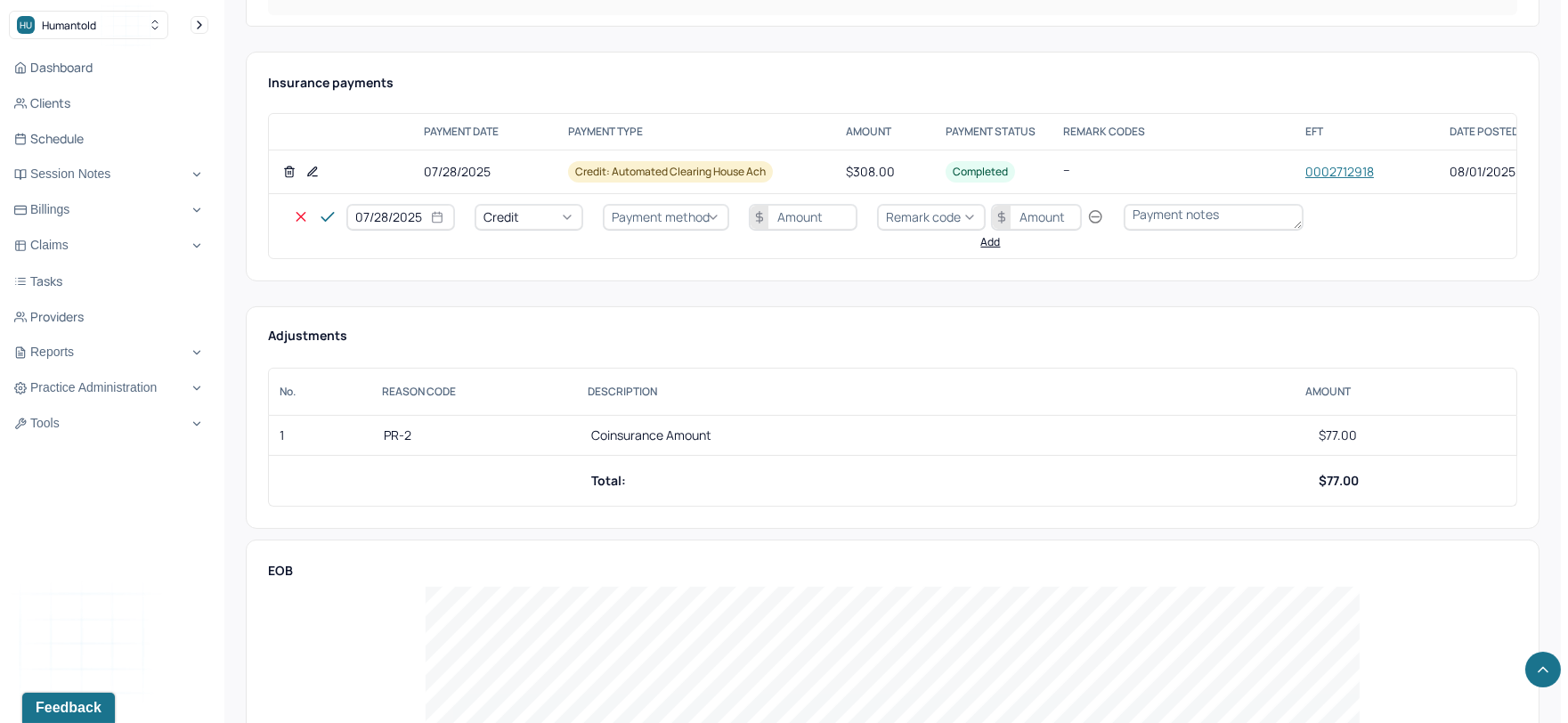 click on "Credit" at bounding box center [501, 216] 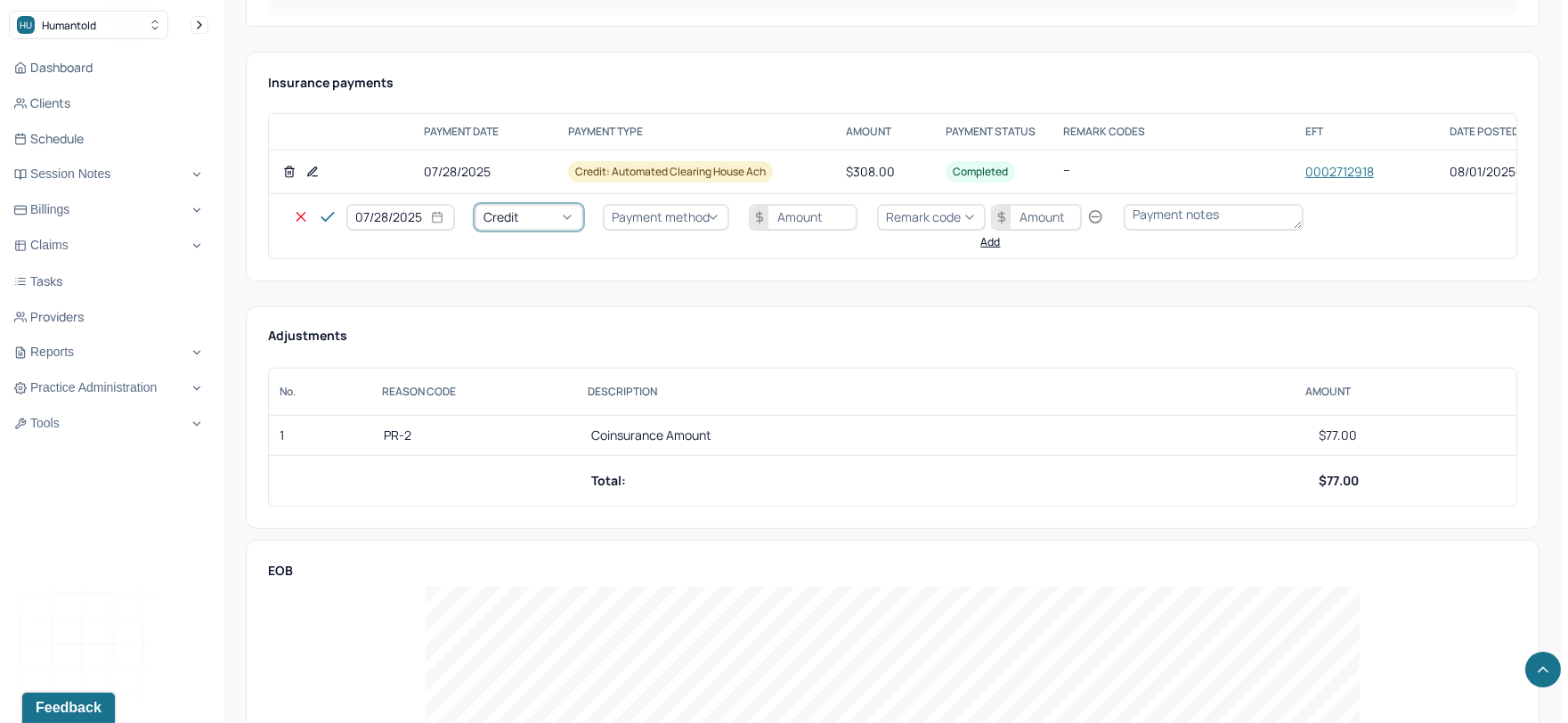 click on "Write off" at bounding box center (53, -126) 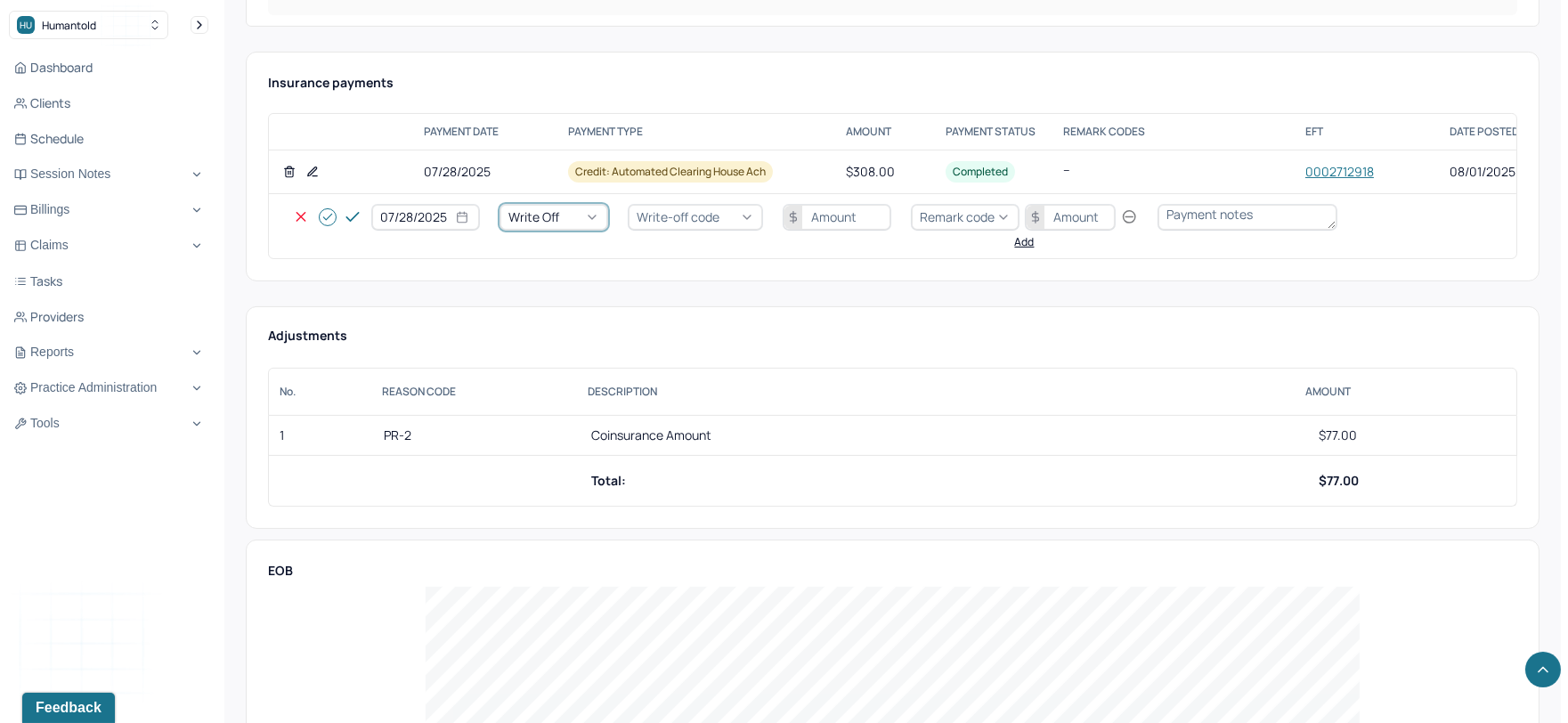 click on "Write-off code" at bounding box center [678, 216] 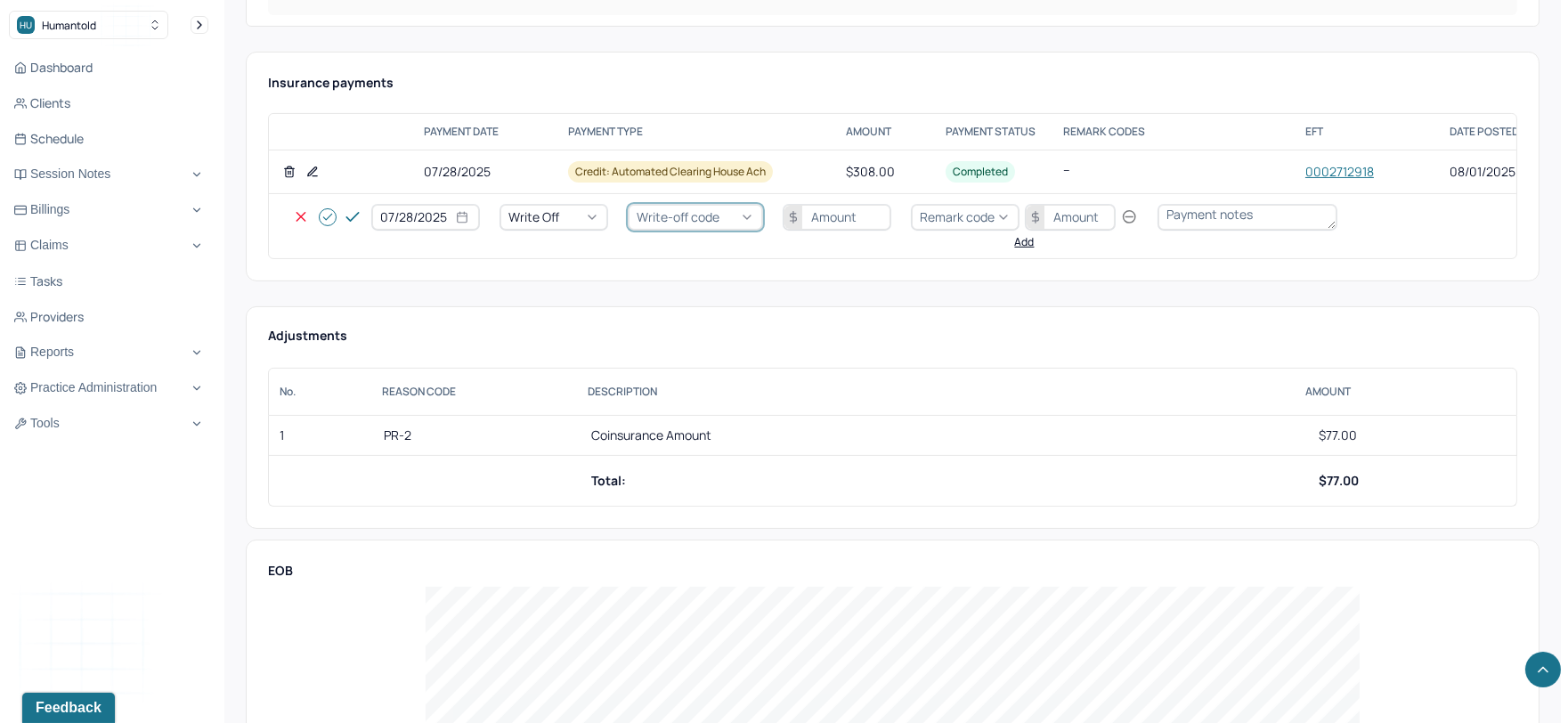 click on "WOBAL: WRITE OFF - BALANCE (INSADJ)" at bounding box center [89, -97] 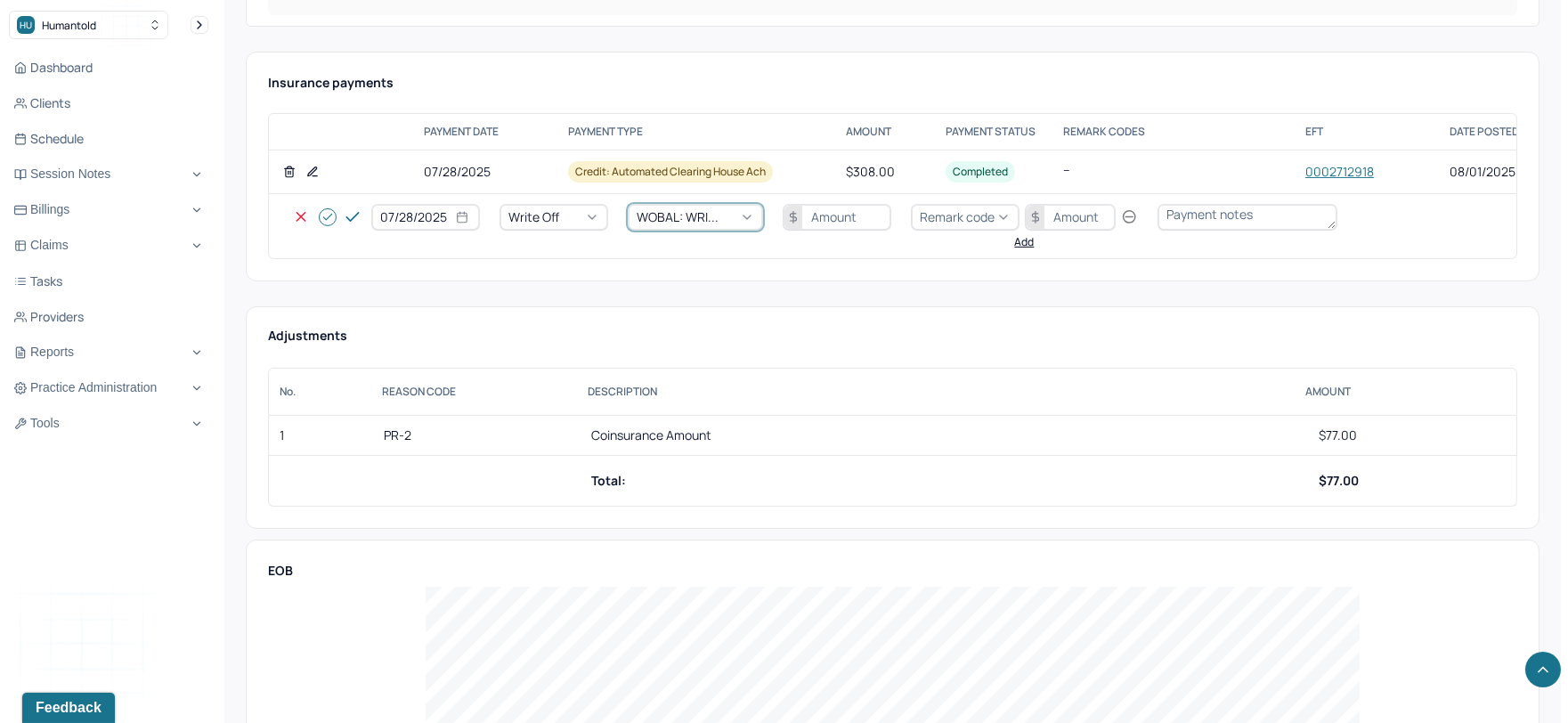 click at bounding box center [837, 217] 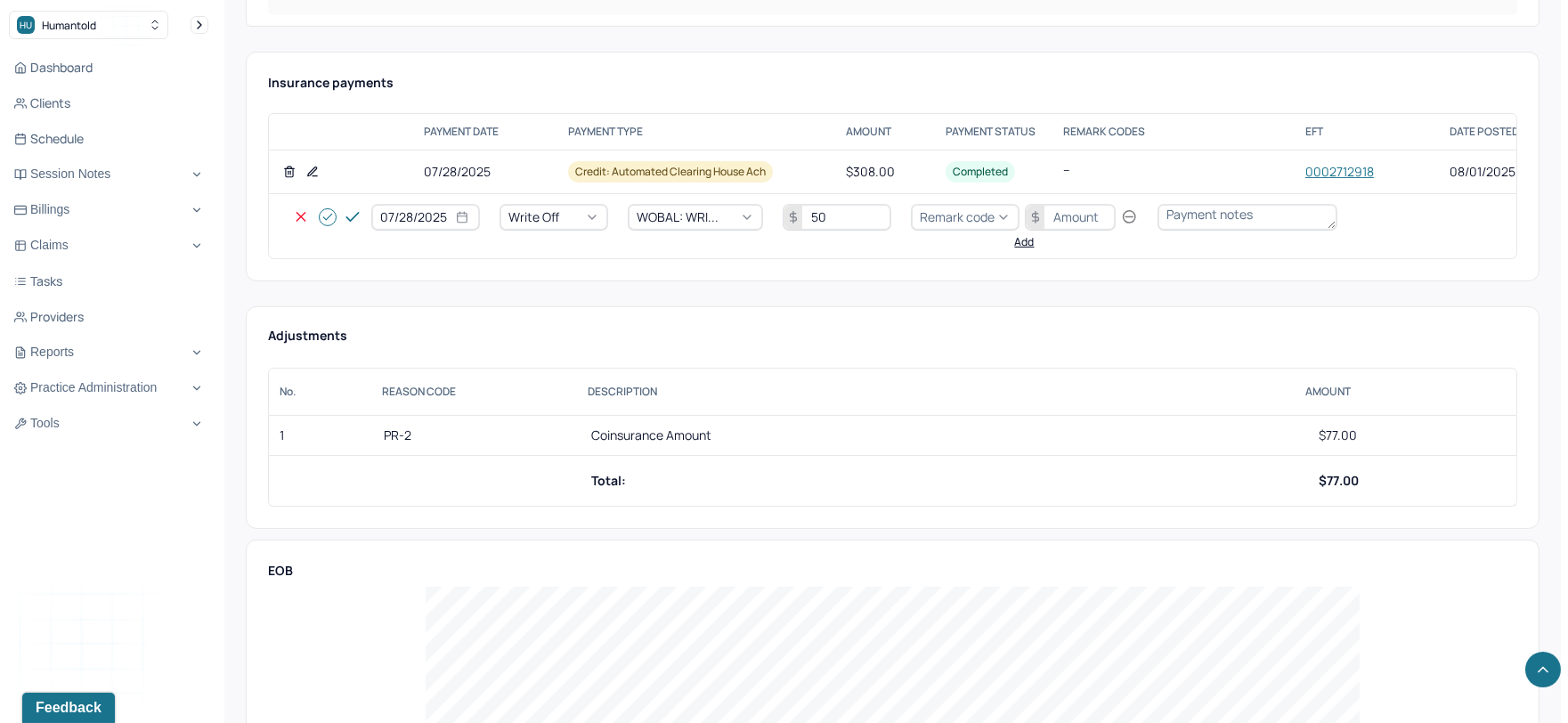 type on "50" 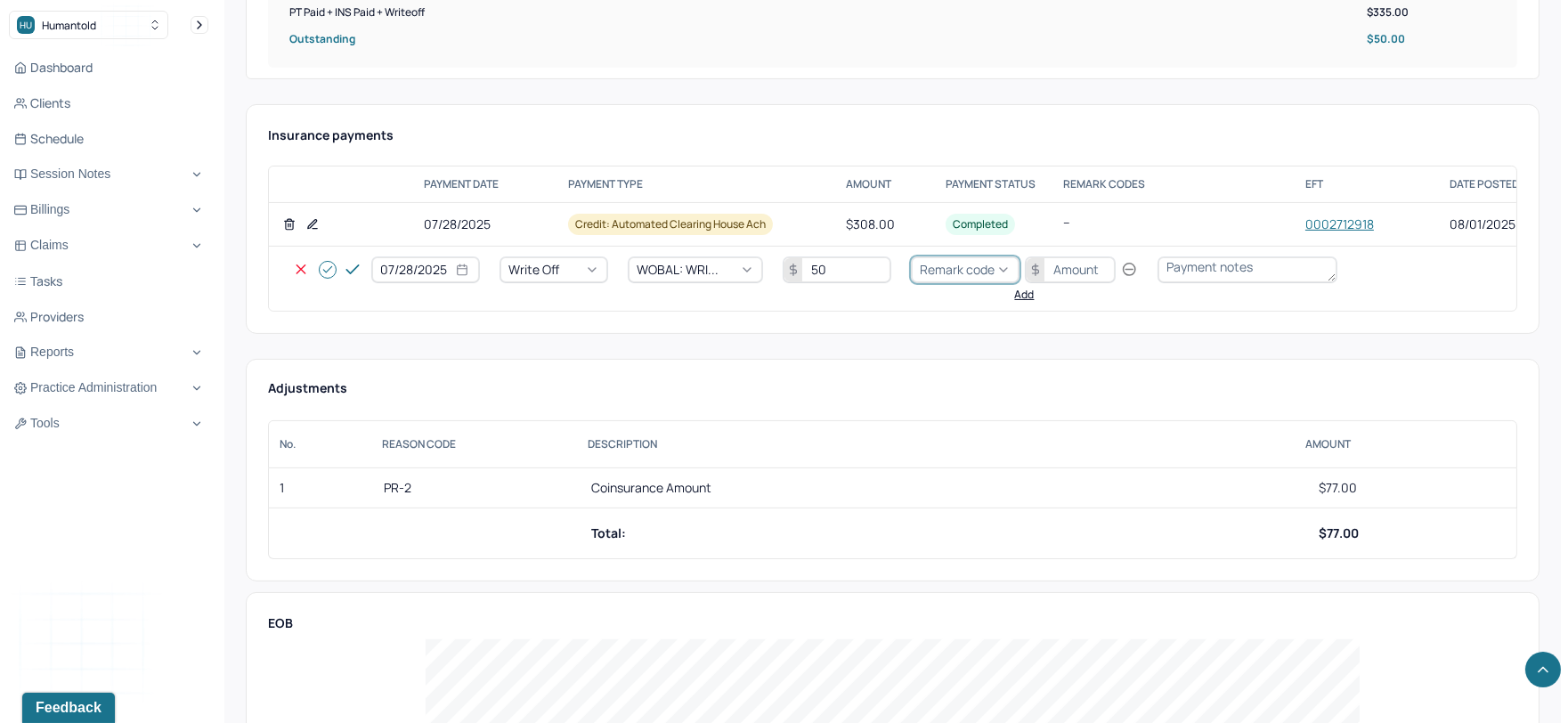 scroll, scrollTop: 791, scrollLeft: 0, axis: vertical 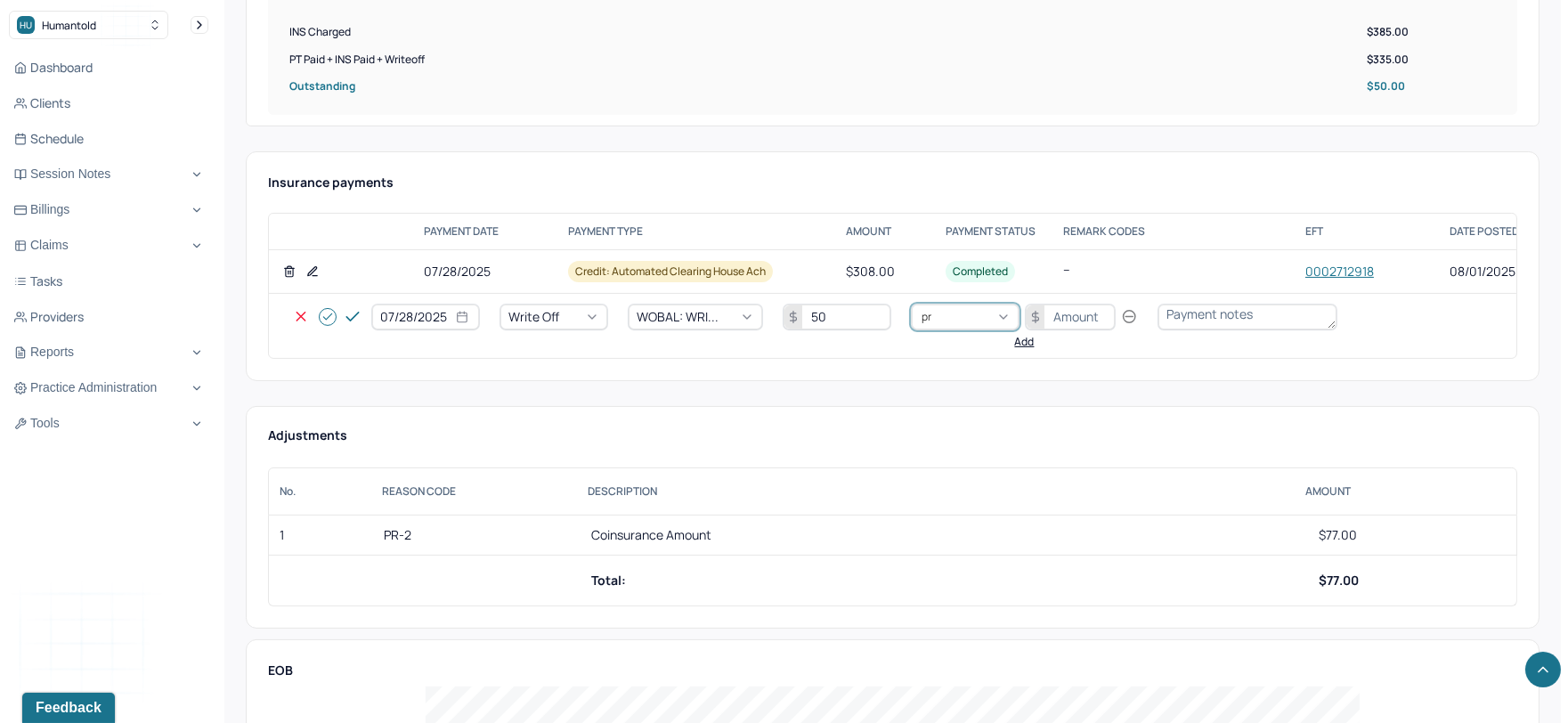 type on "pr2" 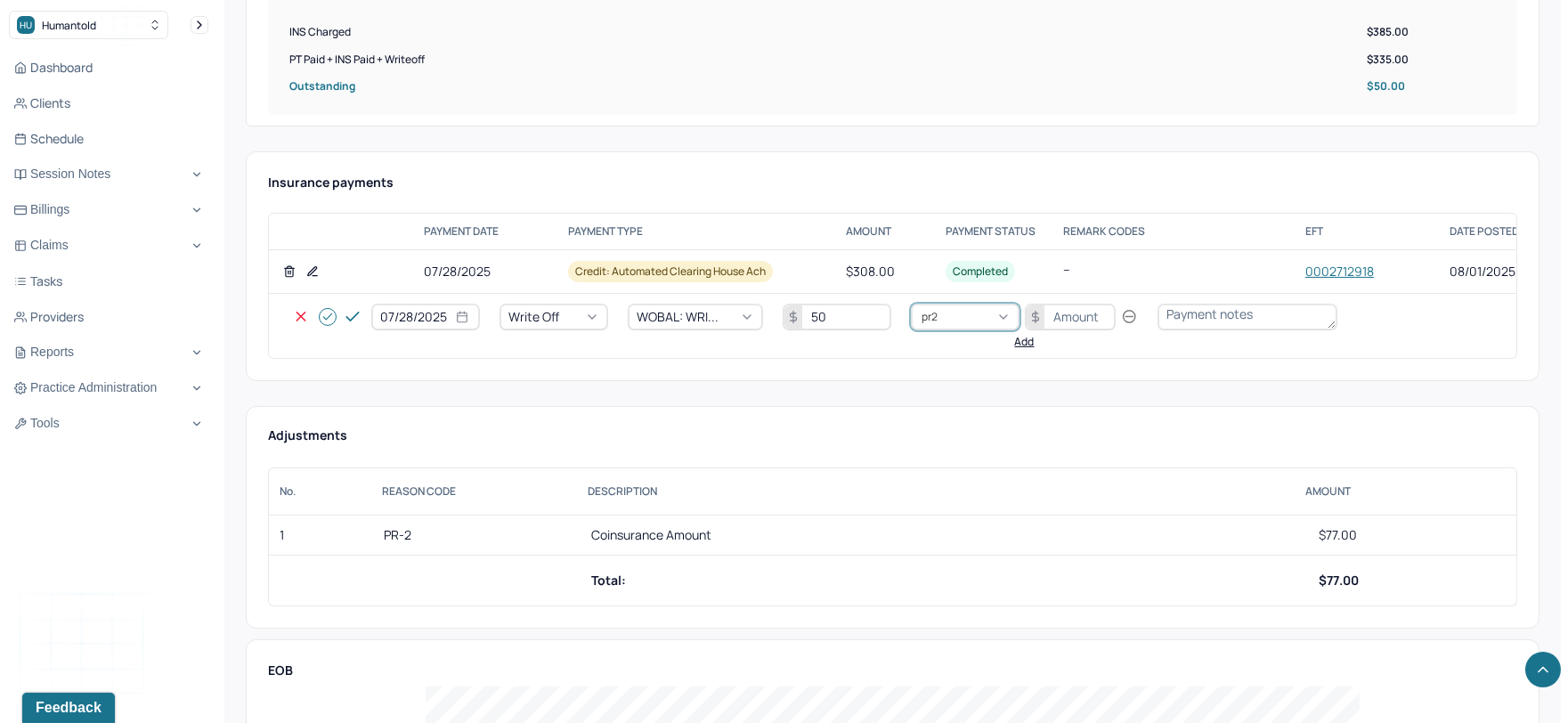 type 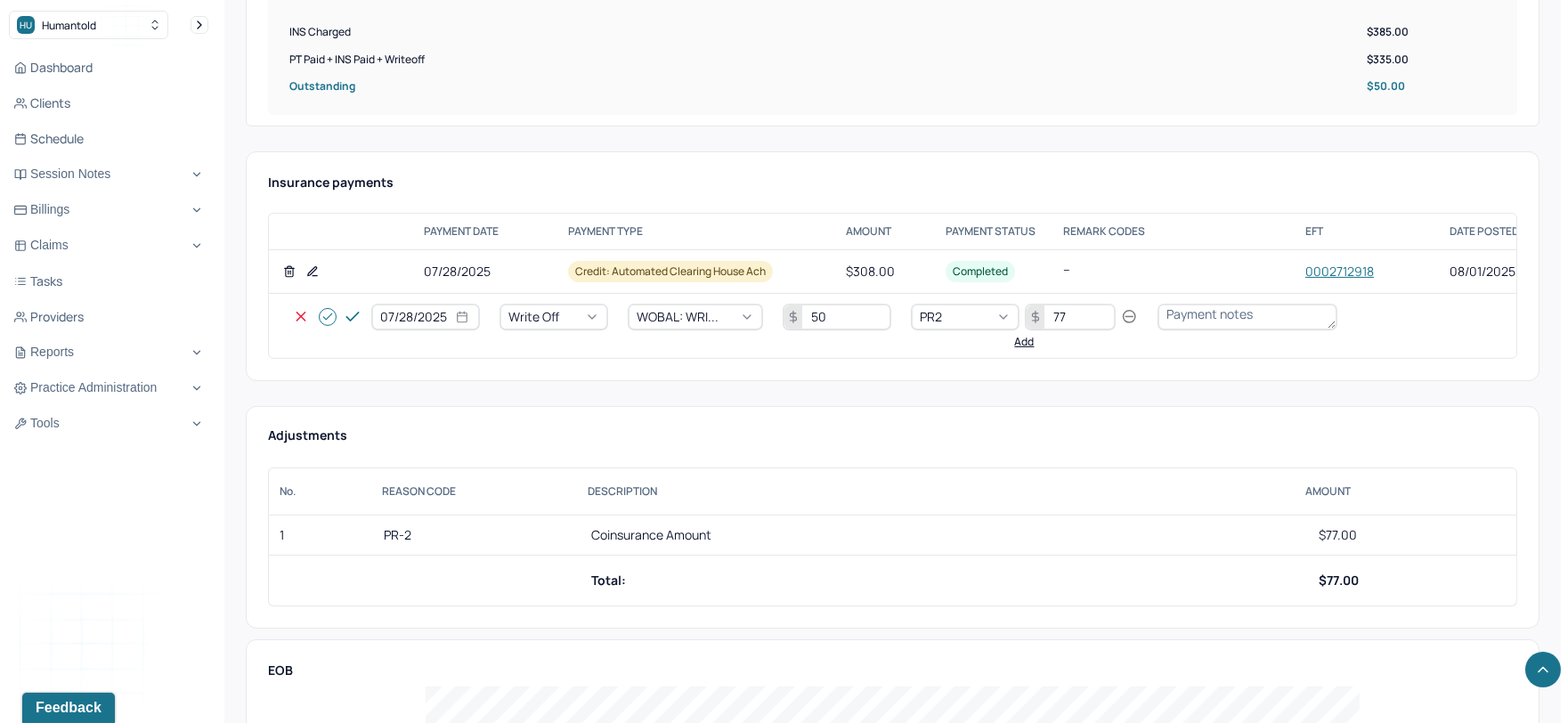 type on "77" 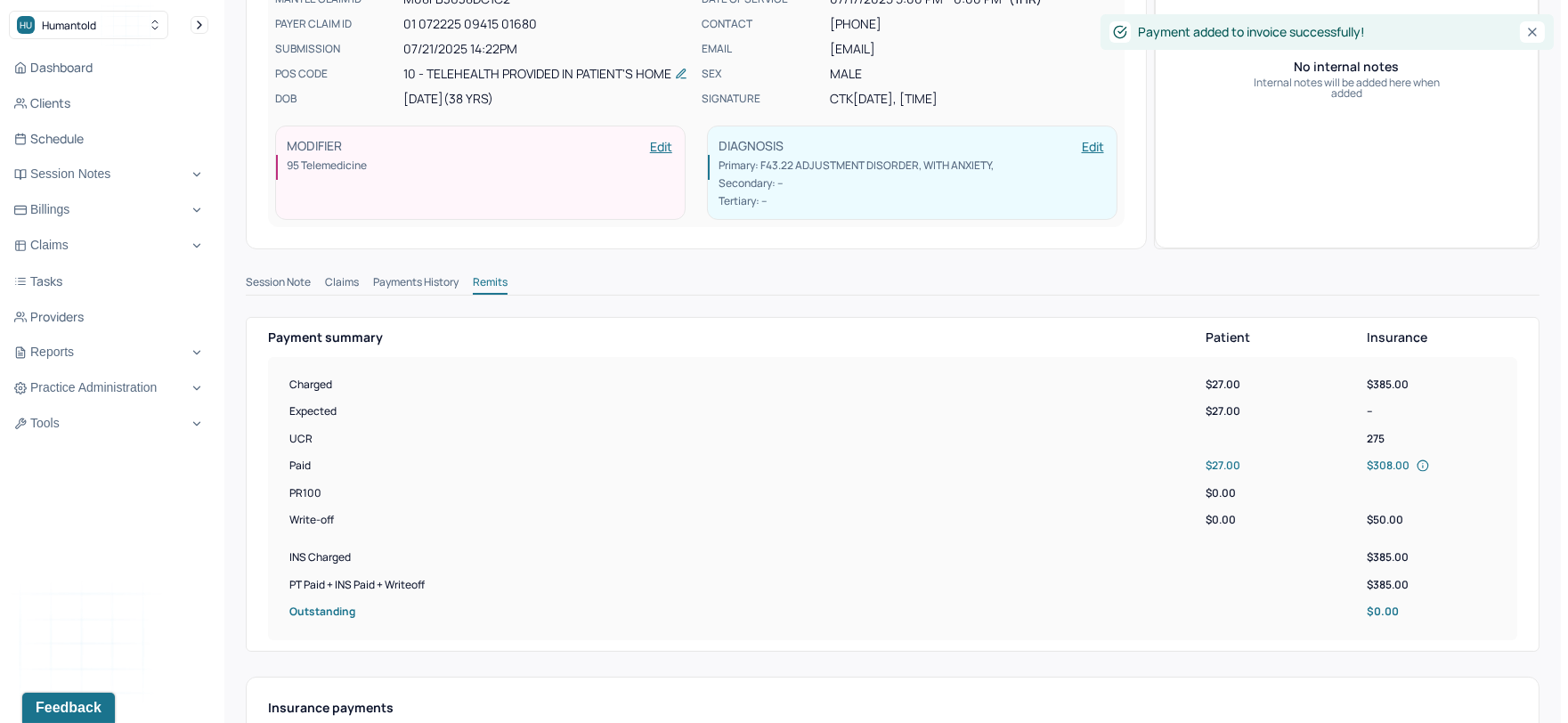 scroll, scrollTop: 0, scrollLeft: 0, axis: both 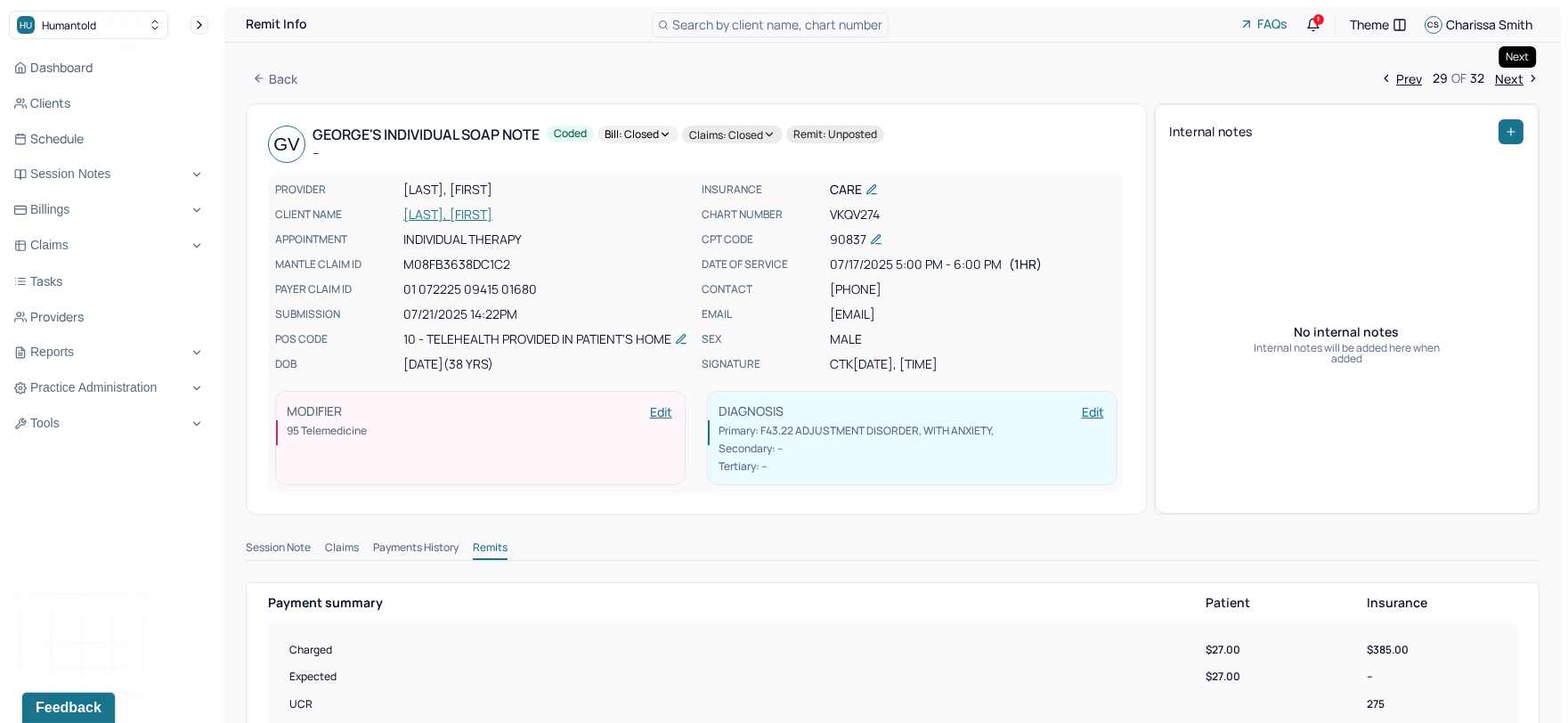 click on "Next" at bounding box center (1517, 78) 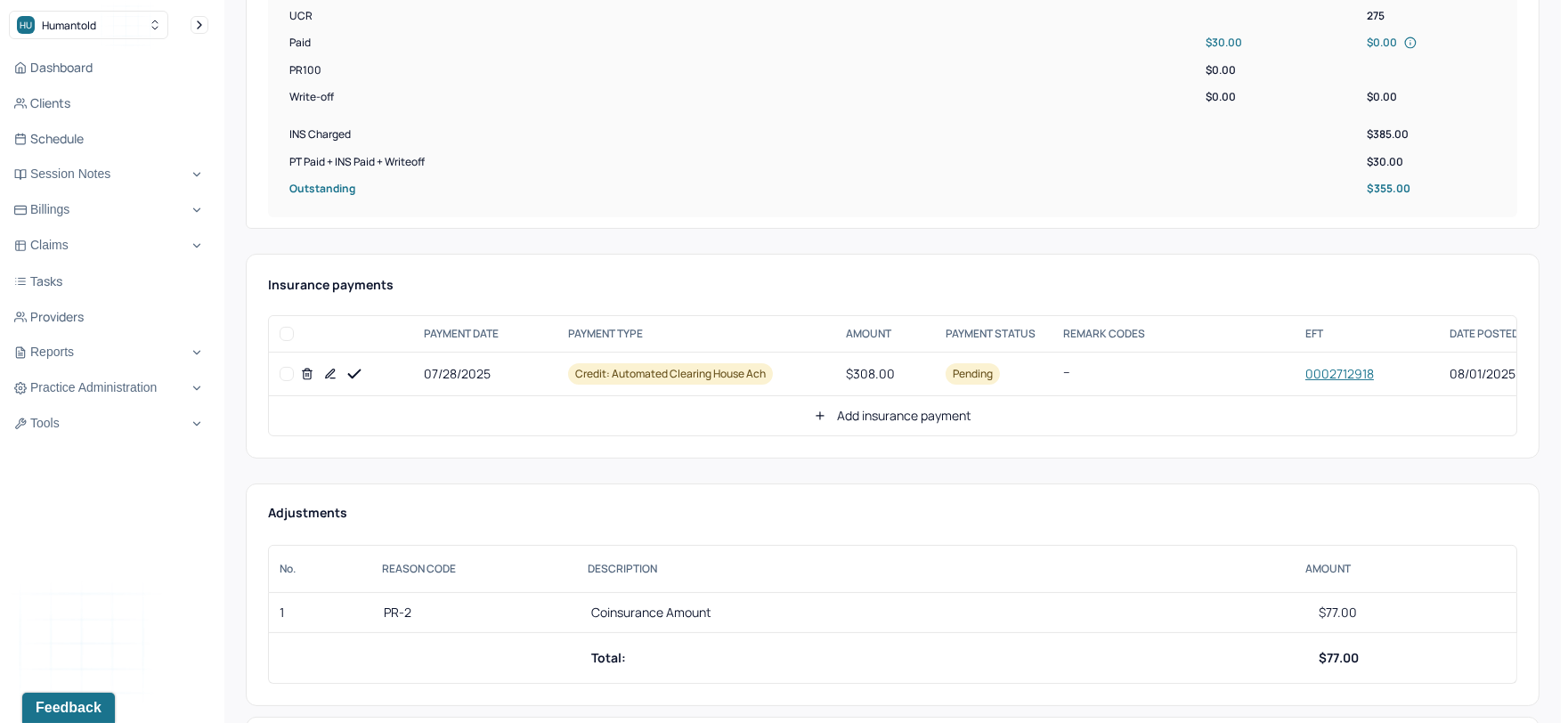 scroll, scrollTop: 791, scrollLeft: 0, axis: vertical 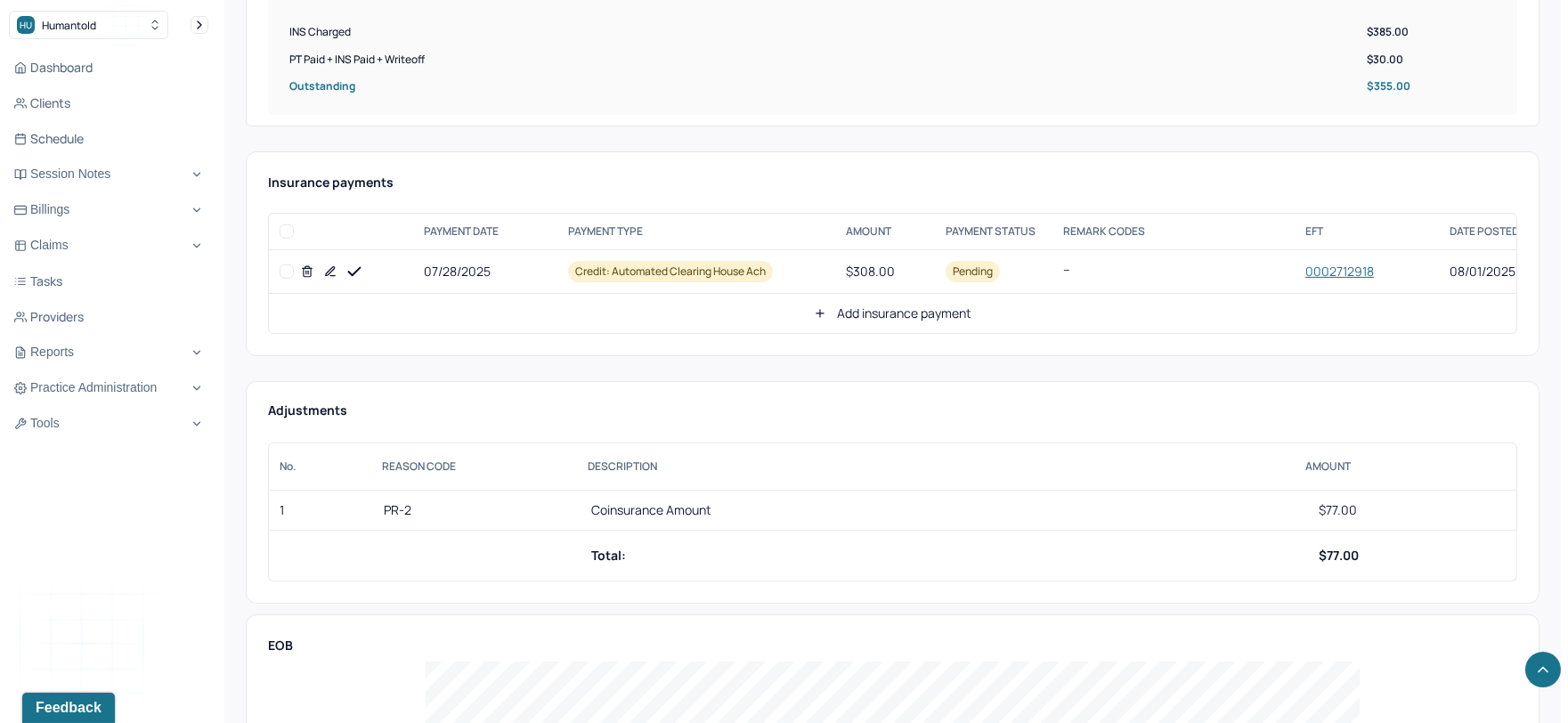 click 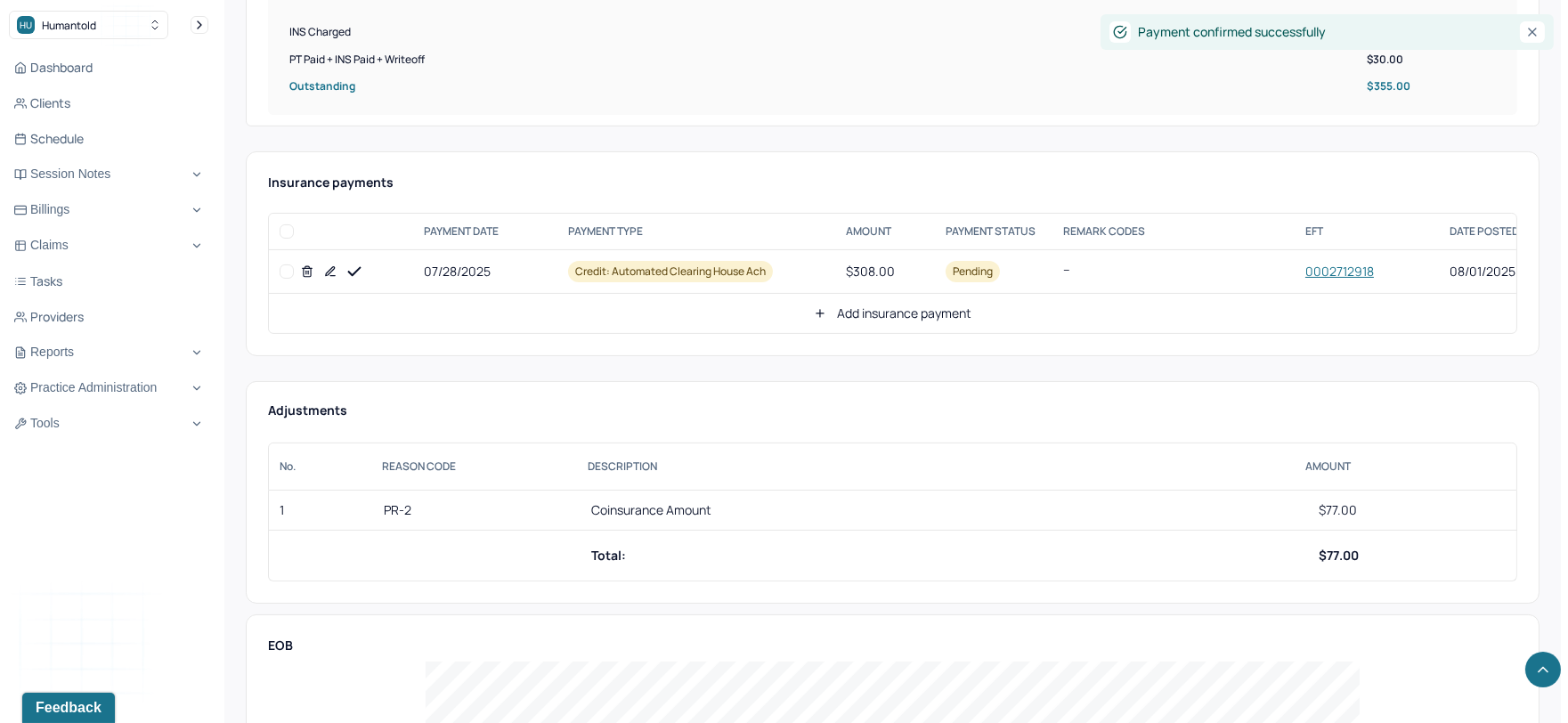 click 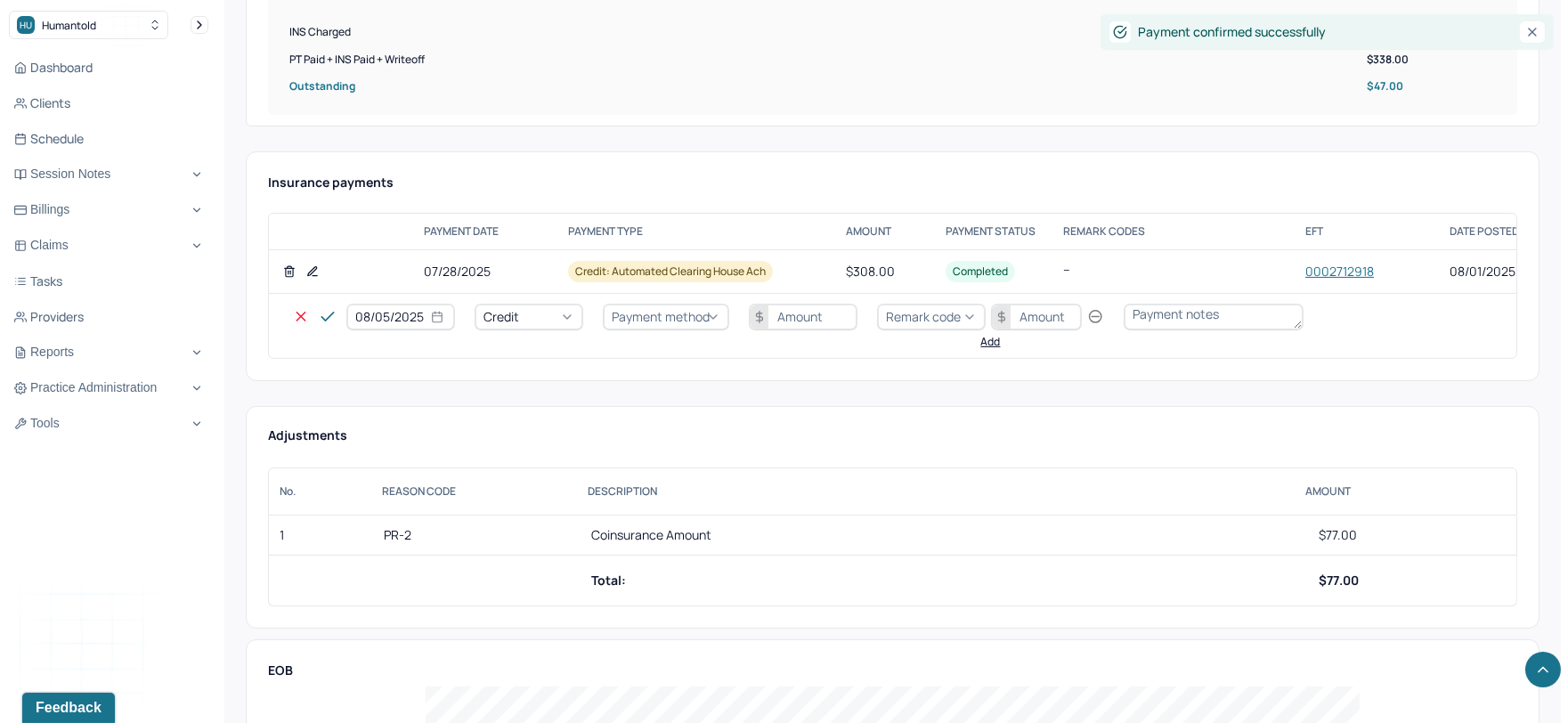 click on "08/05/2025" at bounding box center [401, 317] 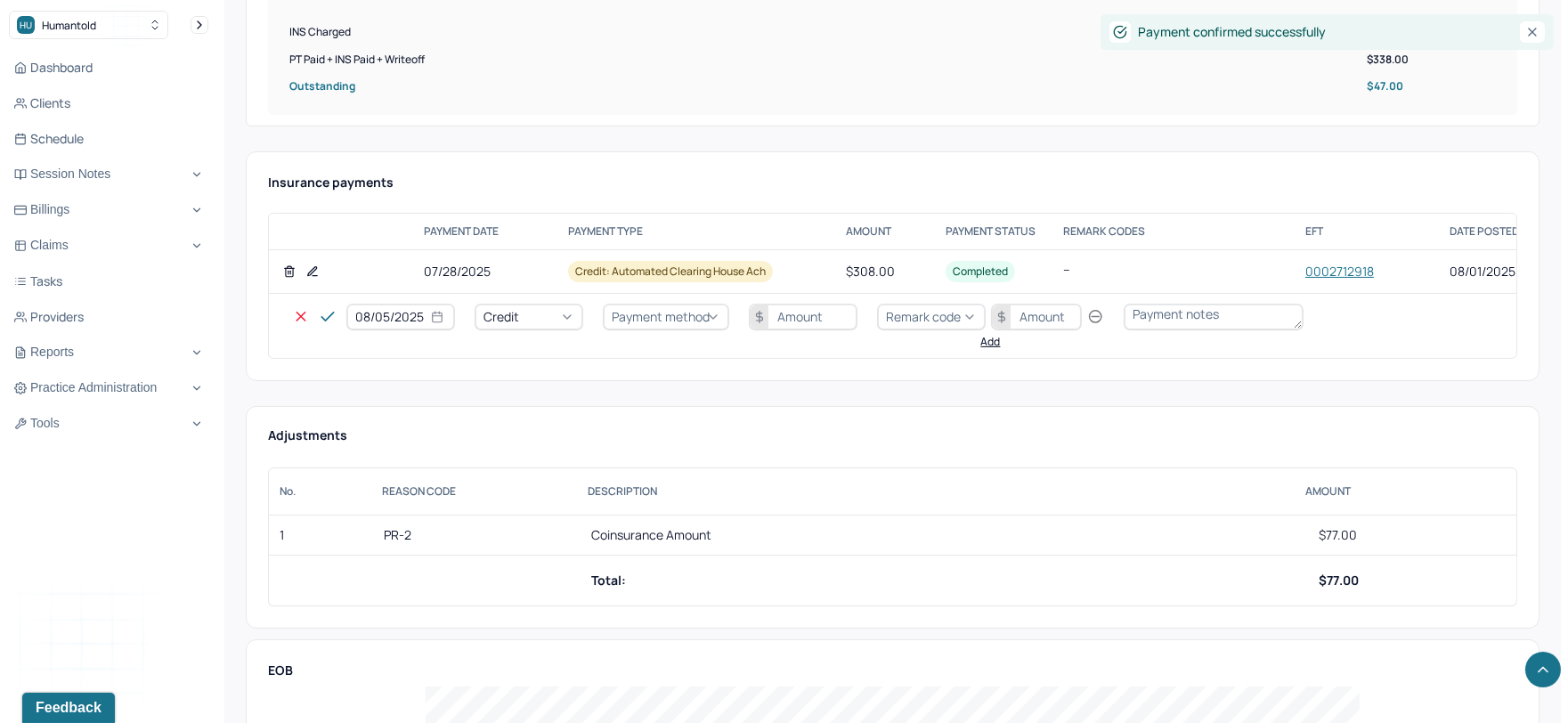 select on "7" 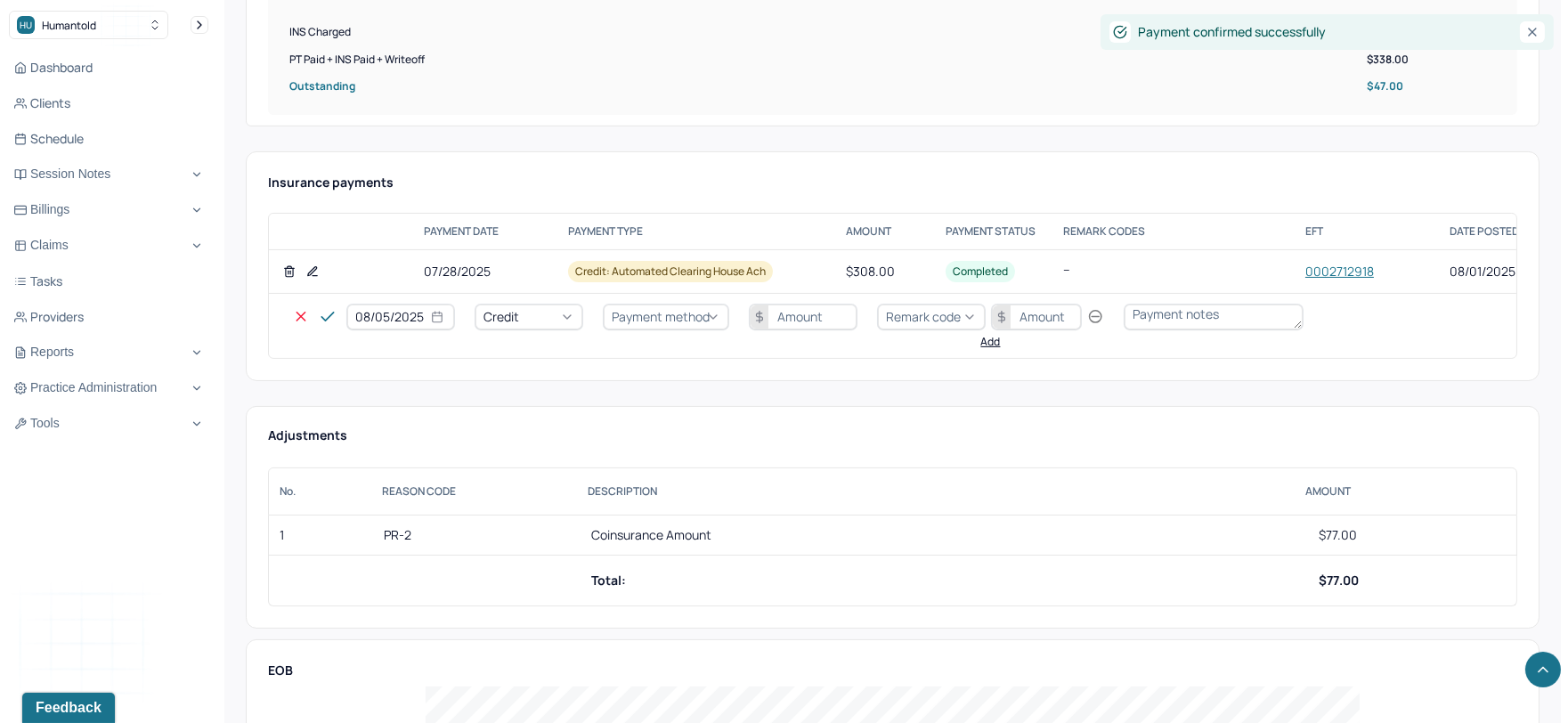 select on "2025" 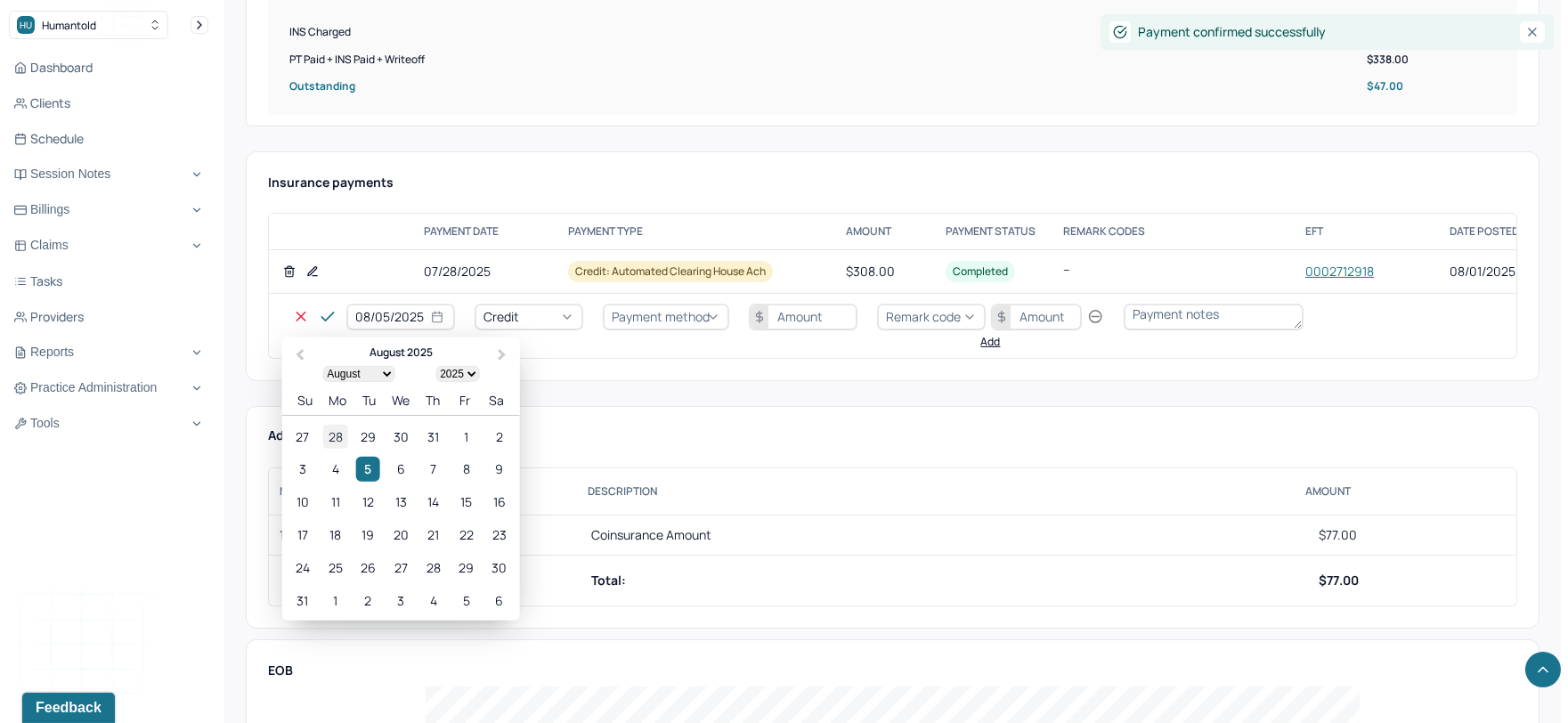click on "28" at bounding box center (335, 436) 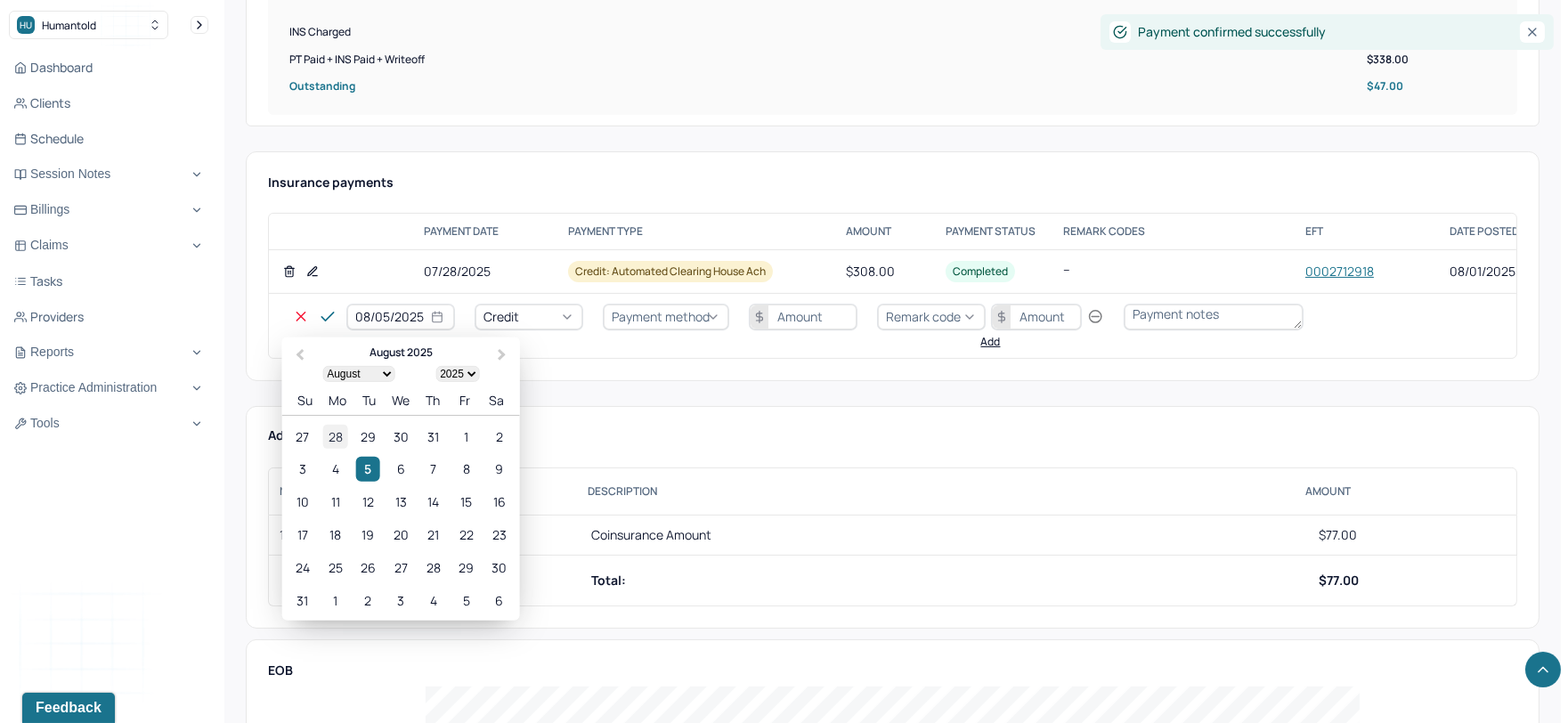 type on "07/28/2025" 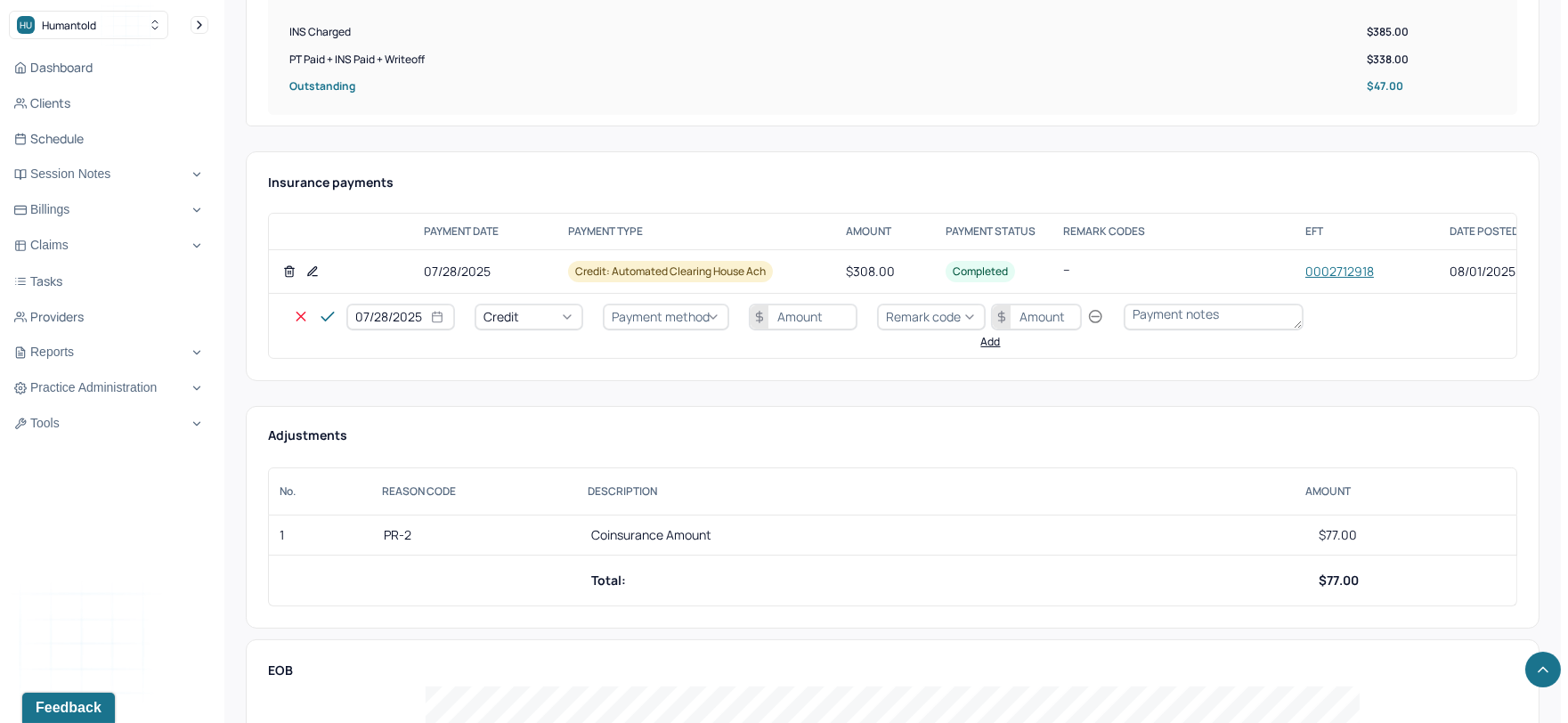 click on "Credit" at bounding box center [501, 316] 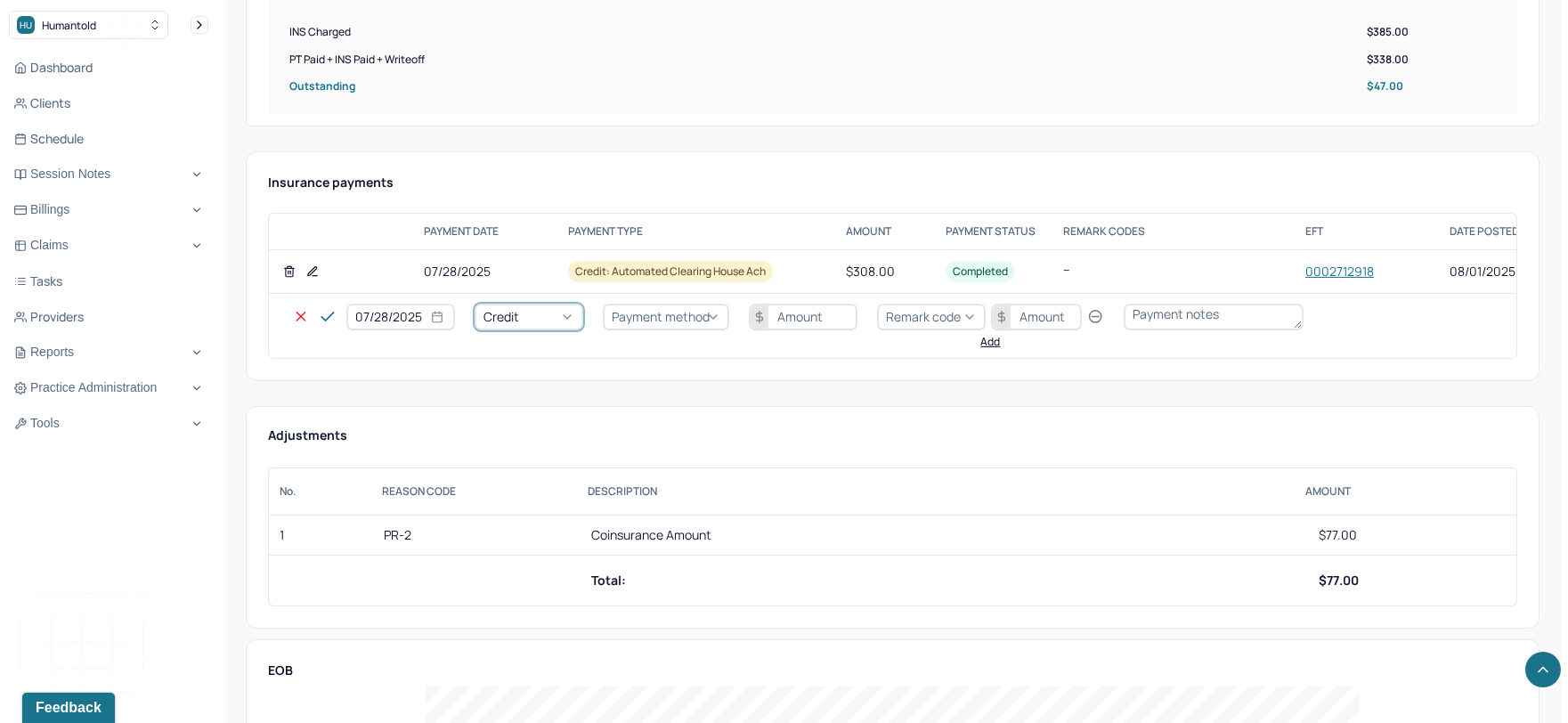 drag, startPoint x: 508, startPoint y: 374, endPoint x: 565, endPoint y: 359, distance: 58.94065 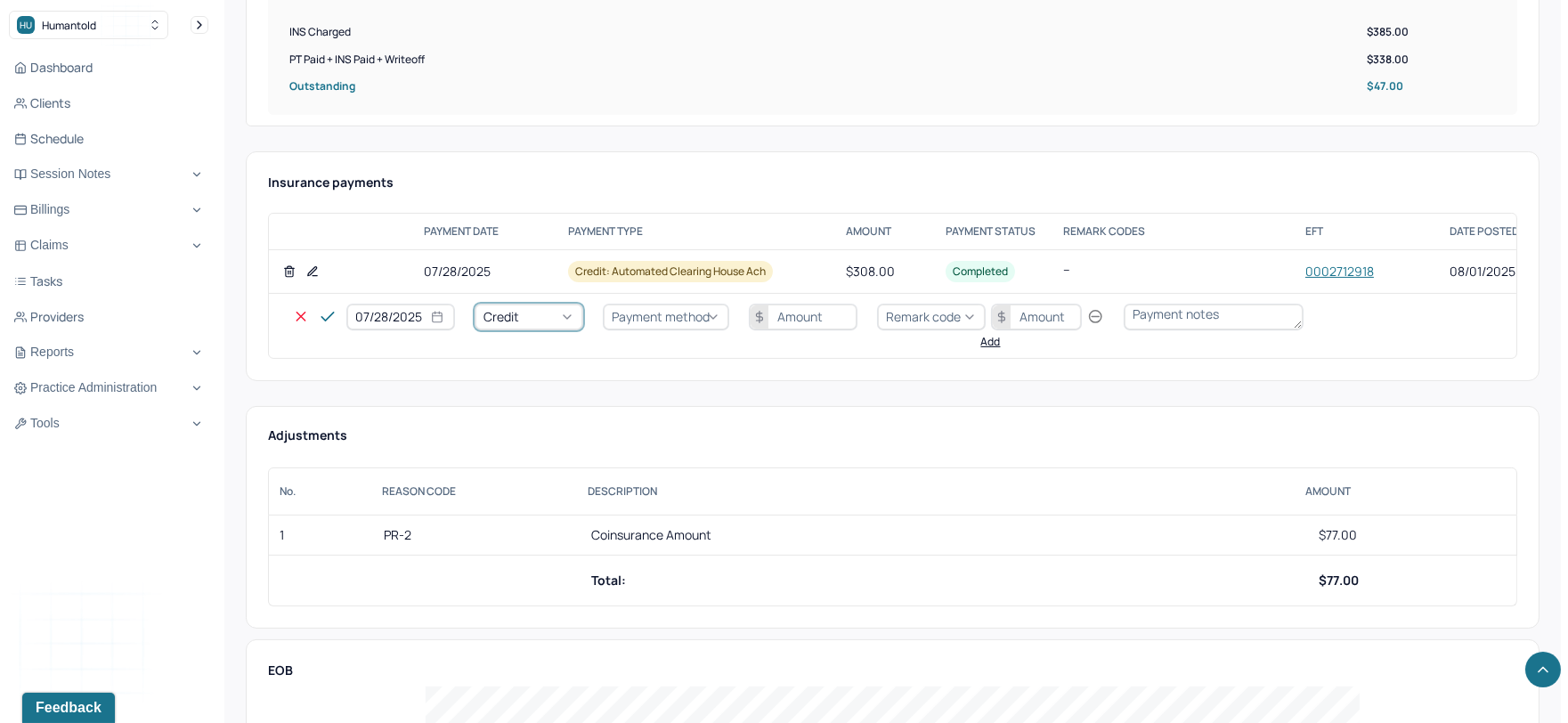 click on "Write off" at bounding box center (53, -26) 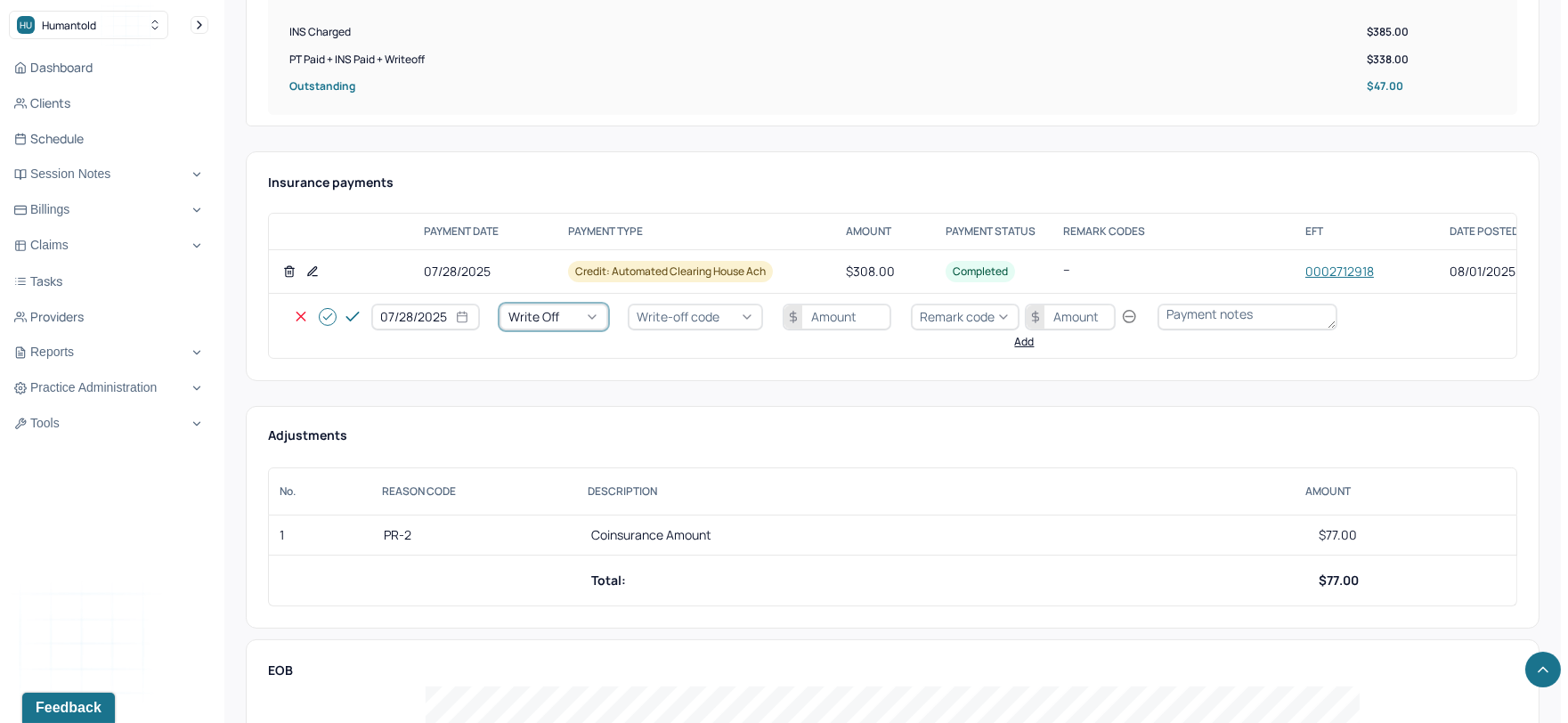 click on "Write-off code" at bounding box center [678, 316] 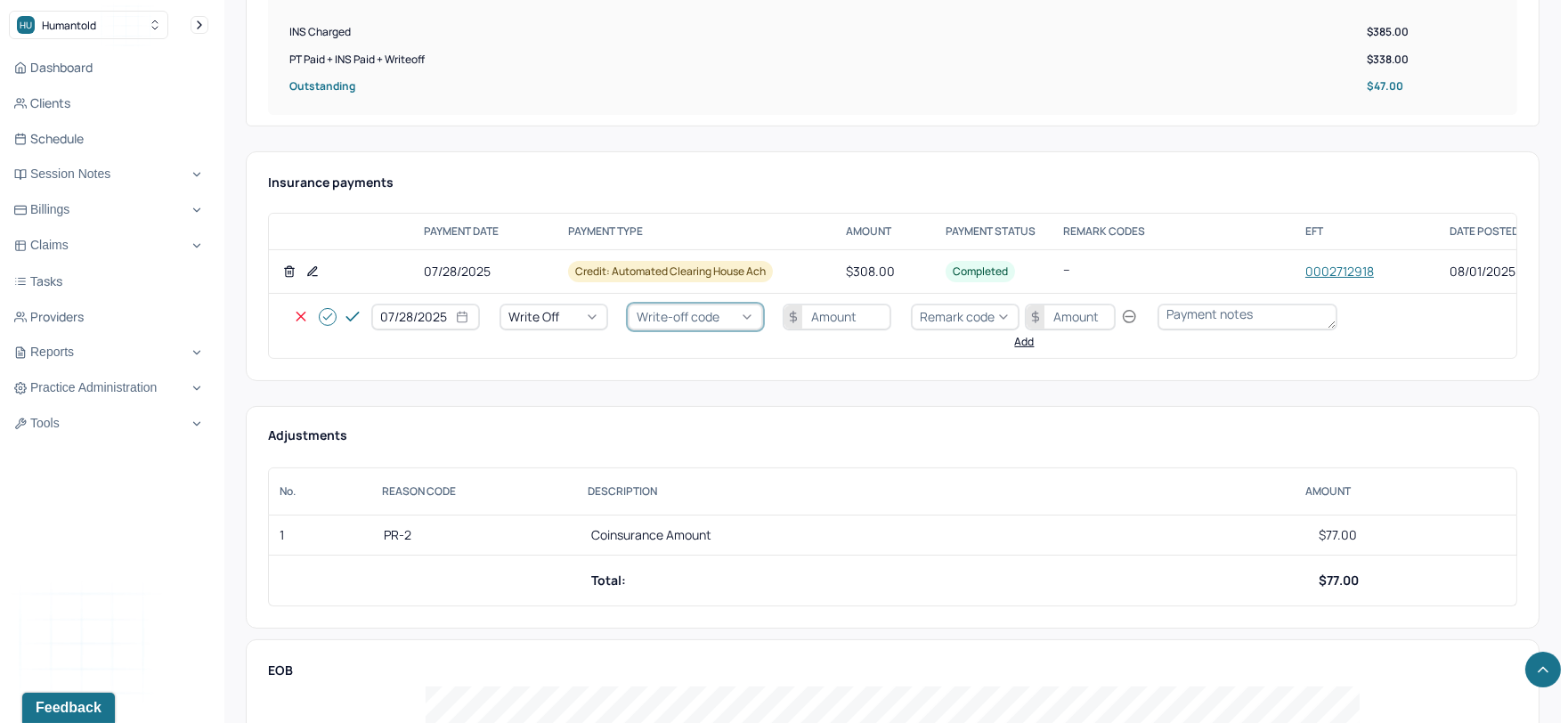click on "WOBAL: WRITE OFF - BALANCE (INSADJ)" at bounding box center (89, 3) 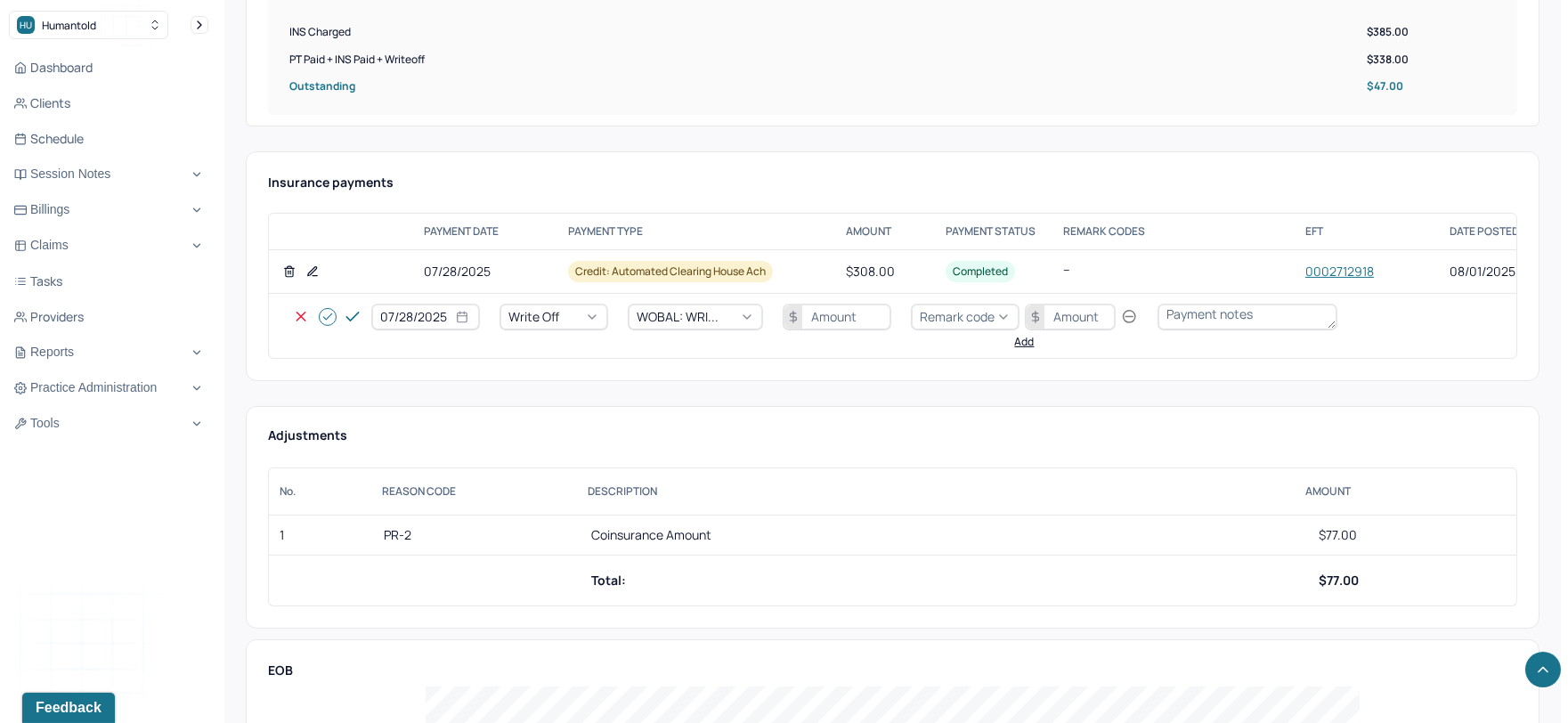 click at bounding box center [837, 317] 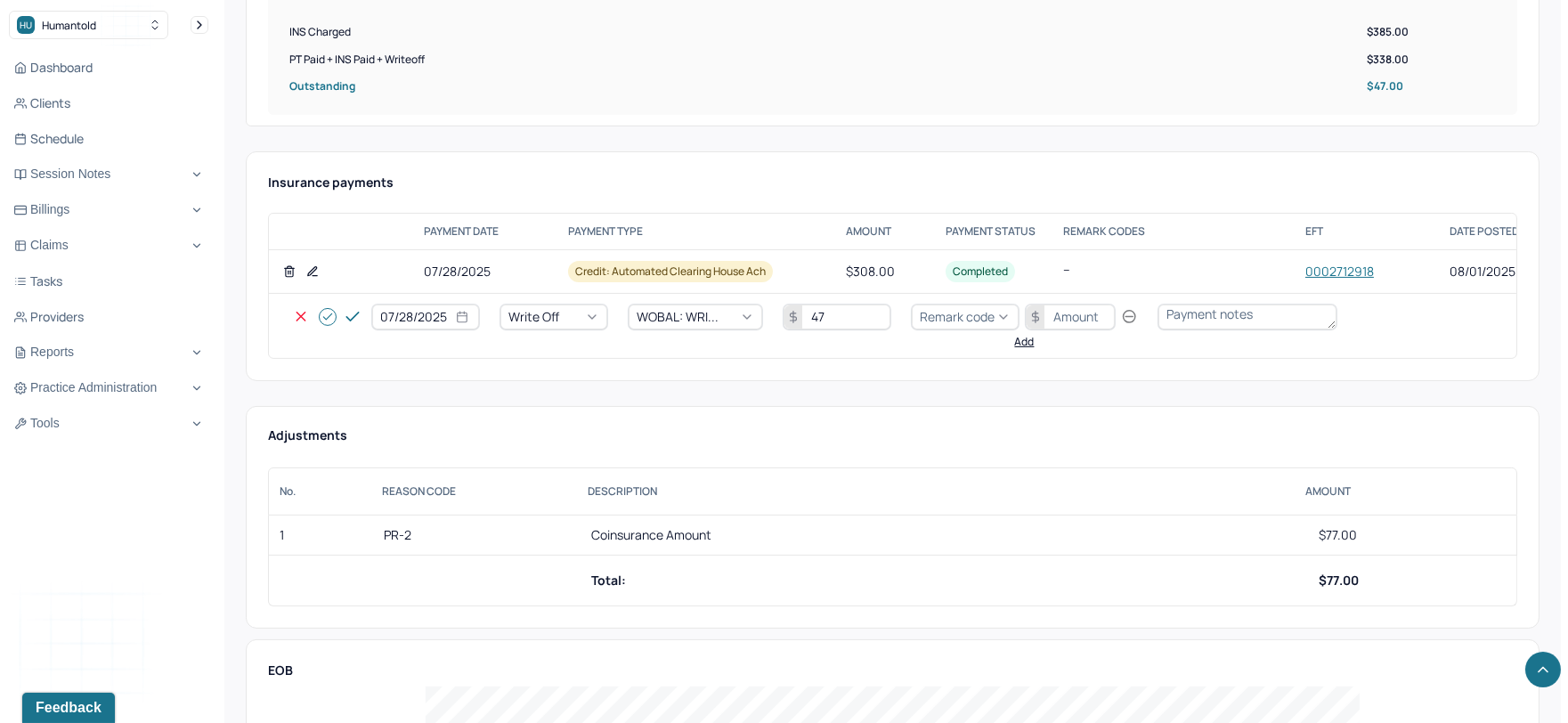type on "47" 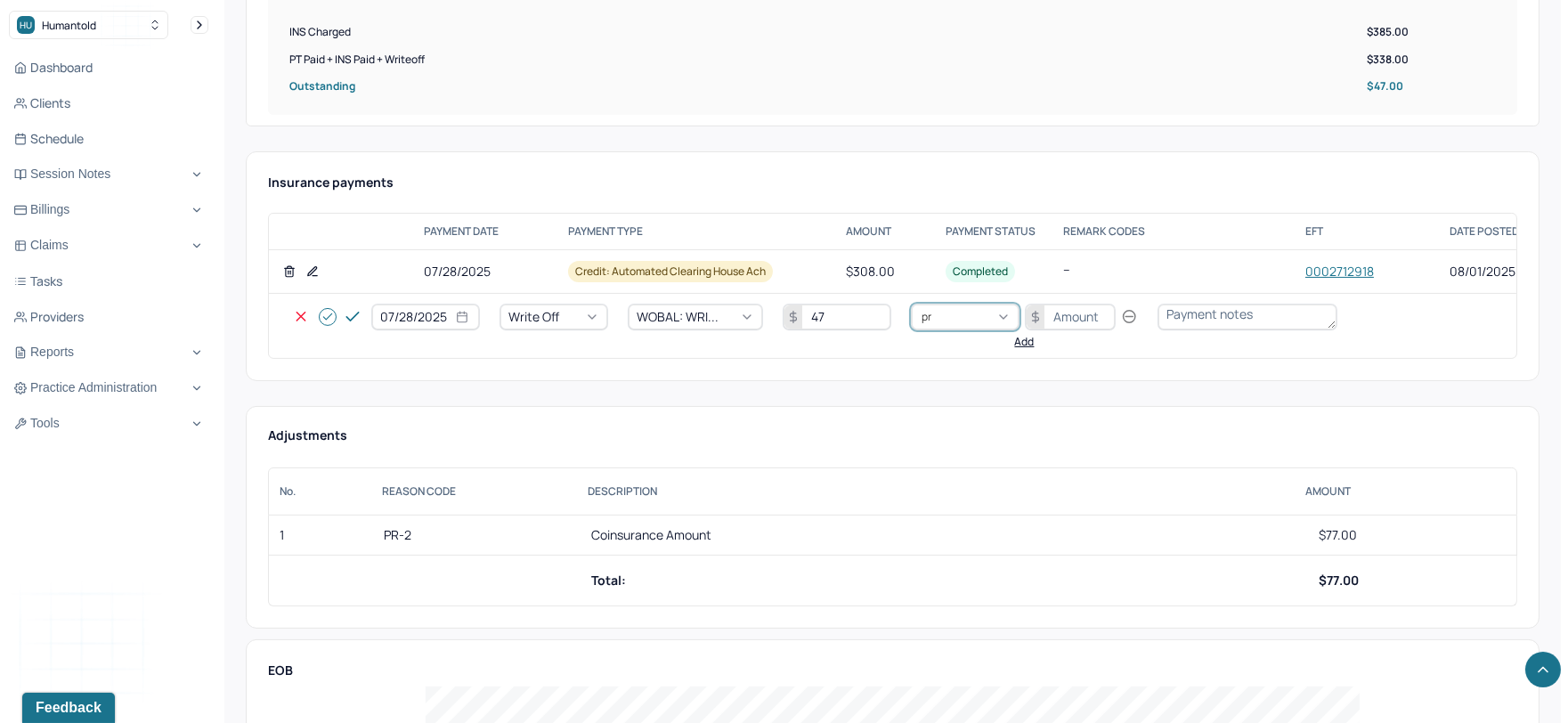 type on "pr2" 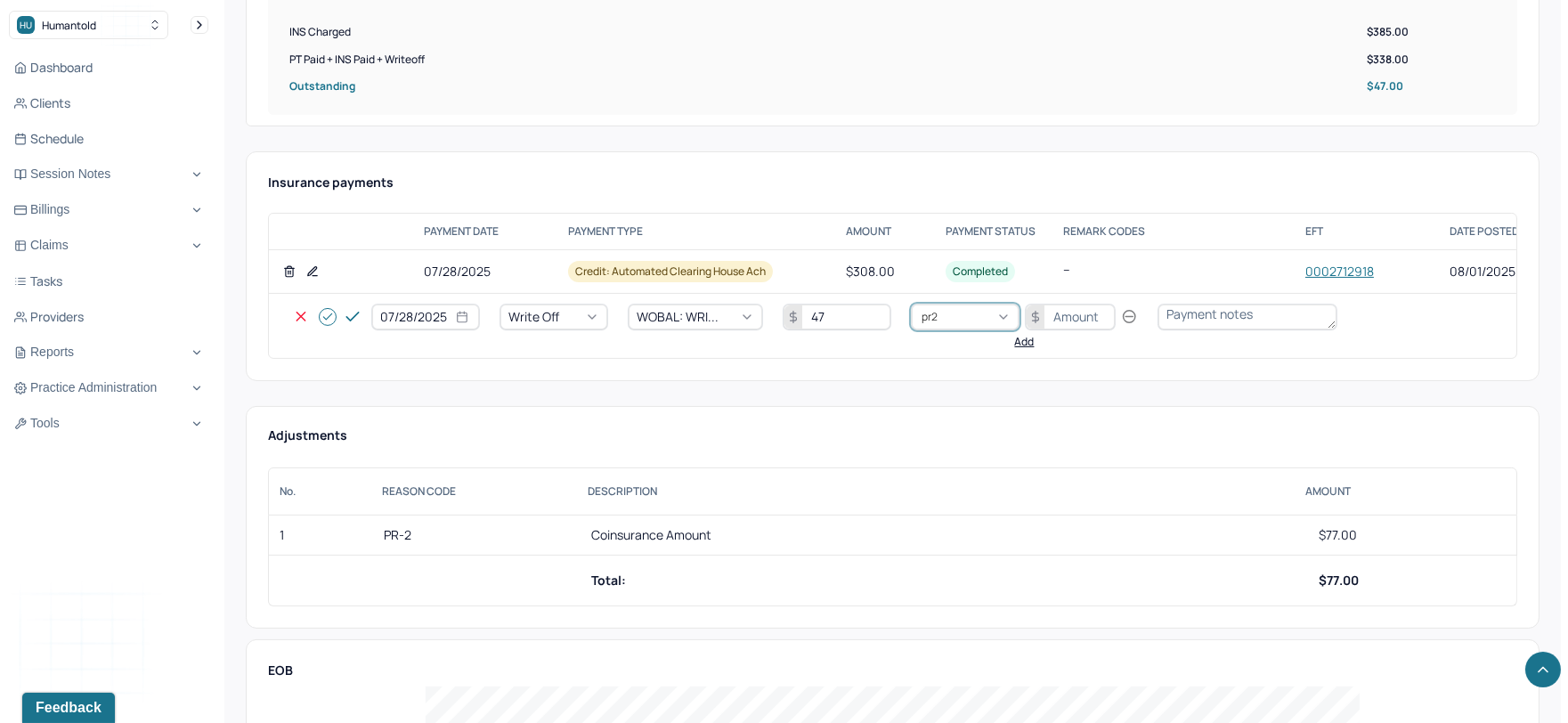 type 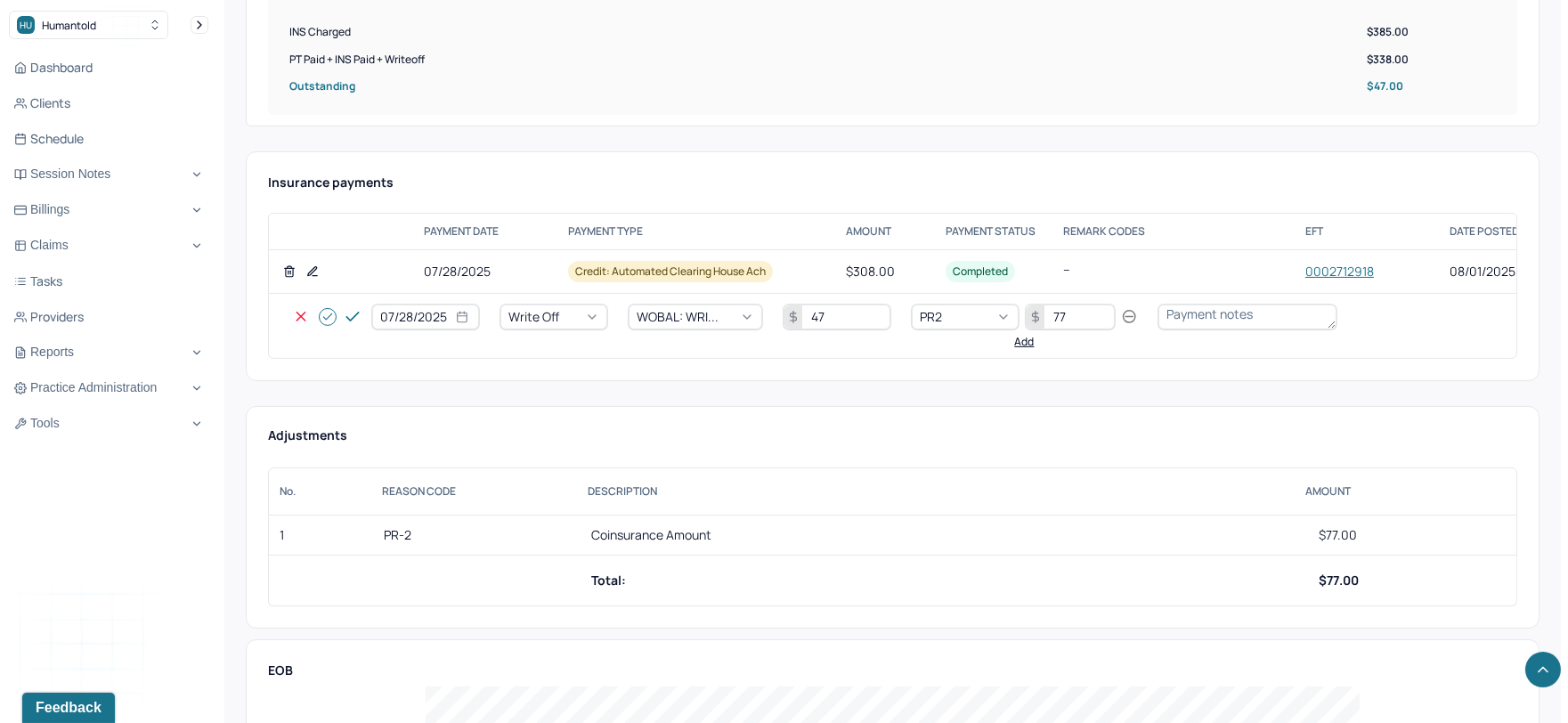 type on "77" 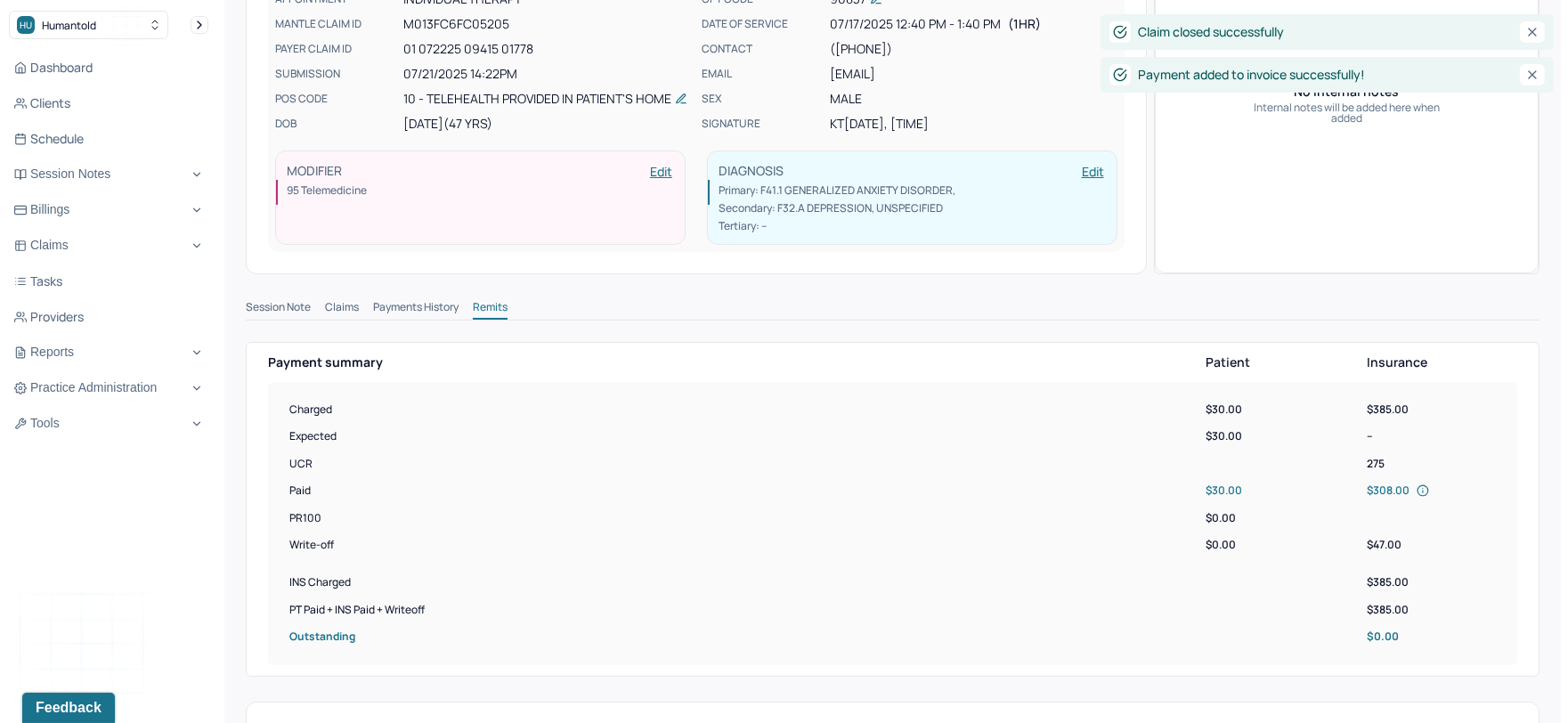 scroll, scrollTop: 0, scrollLeft: 0, axis: both 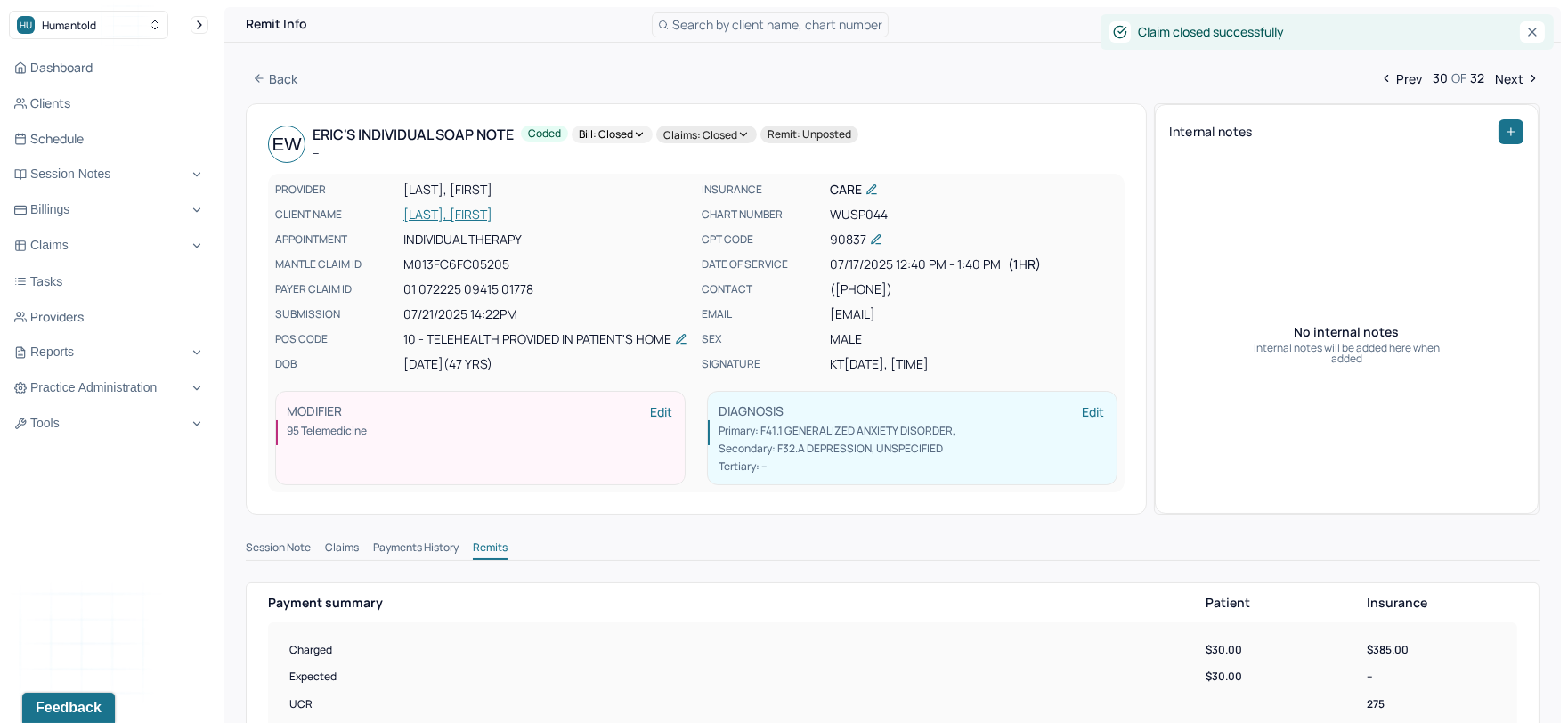 click on "Next" at bounding box center [1517, 78] 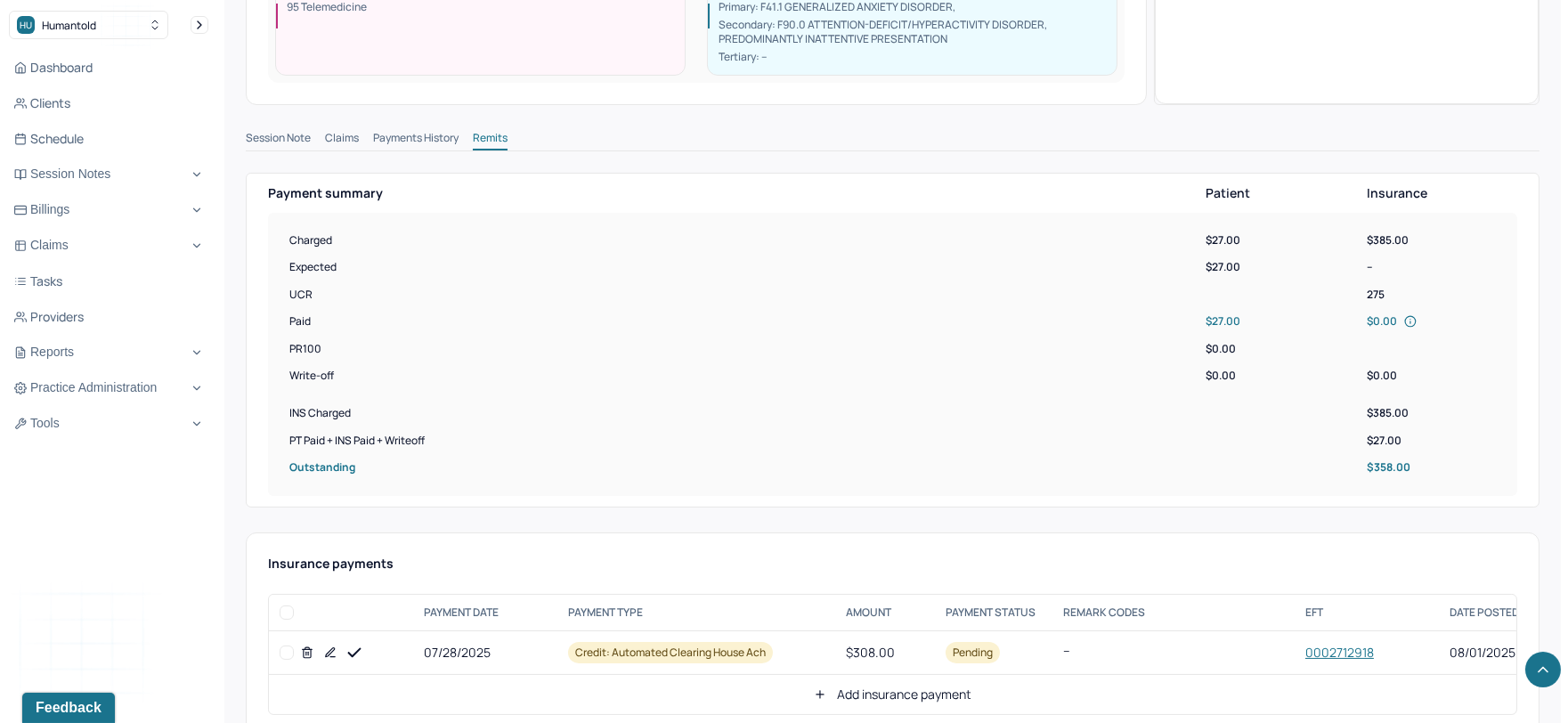 scroll, scrollTop: 692, scrollLeft: 0, axis: vertical 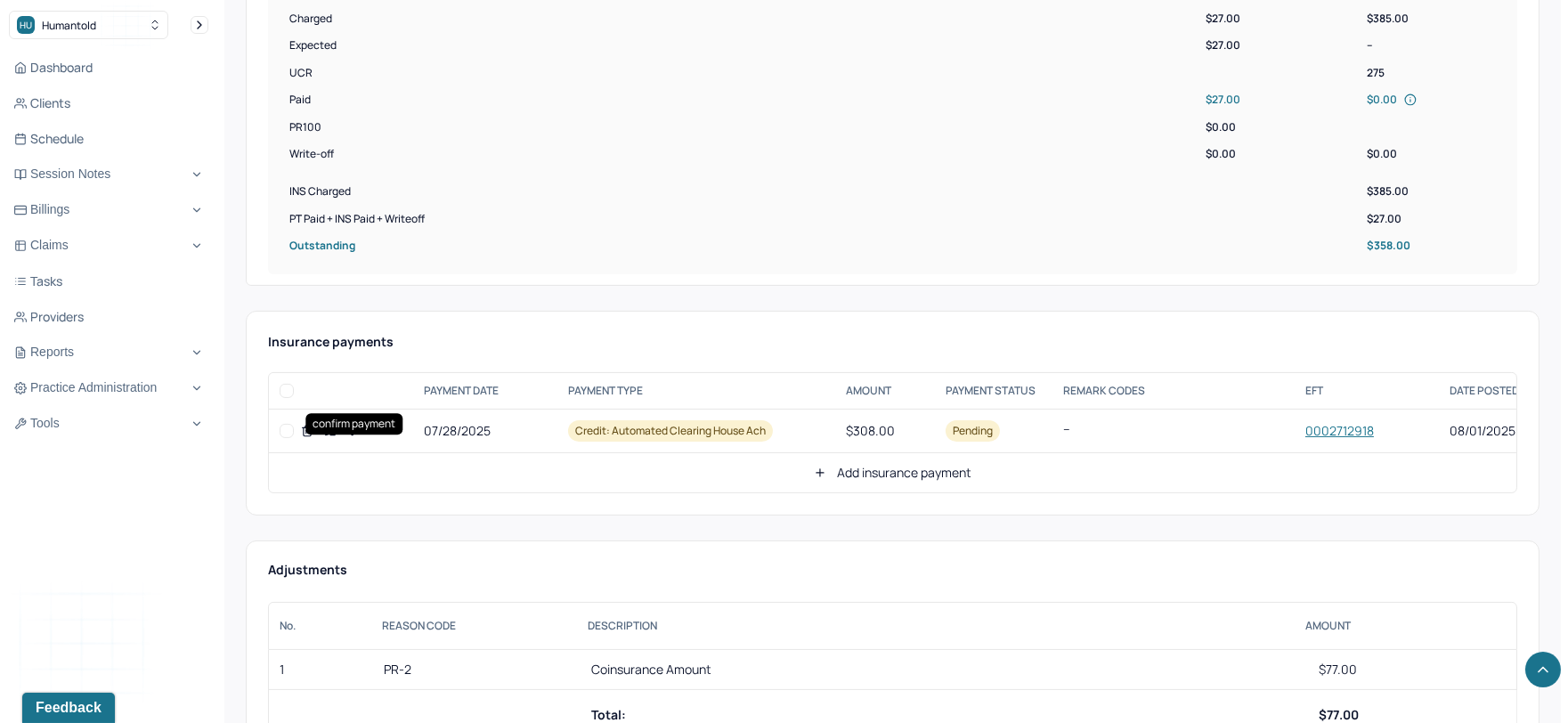 click 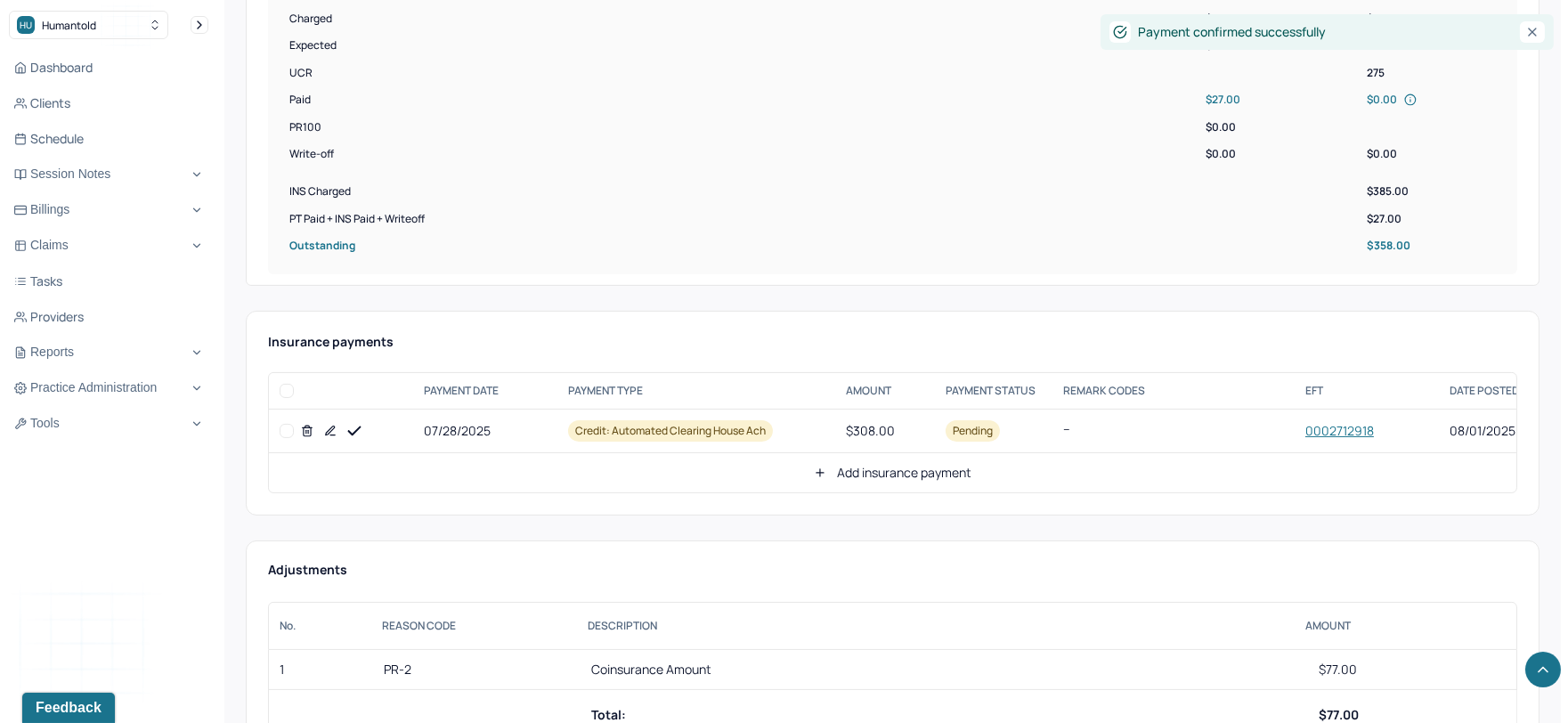 click 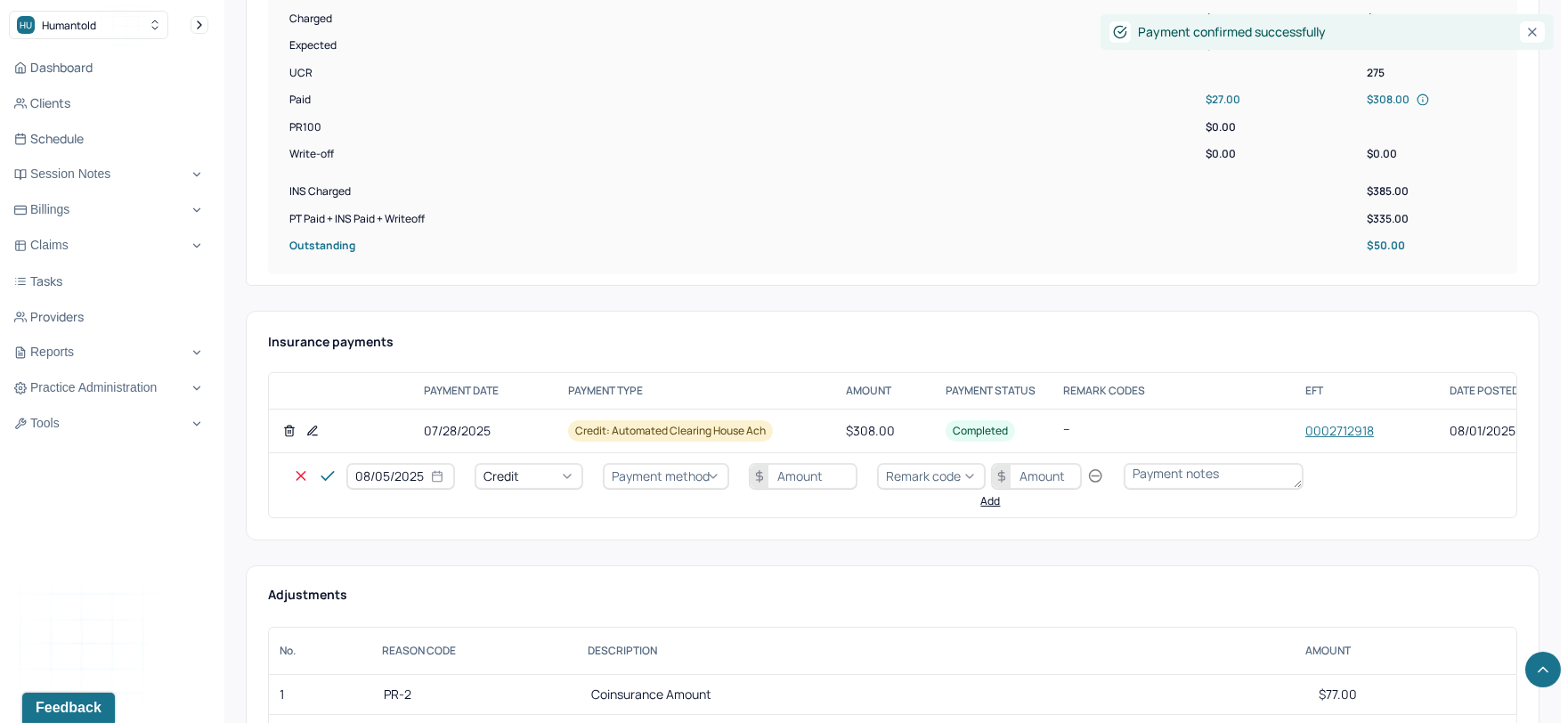 select on "7" 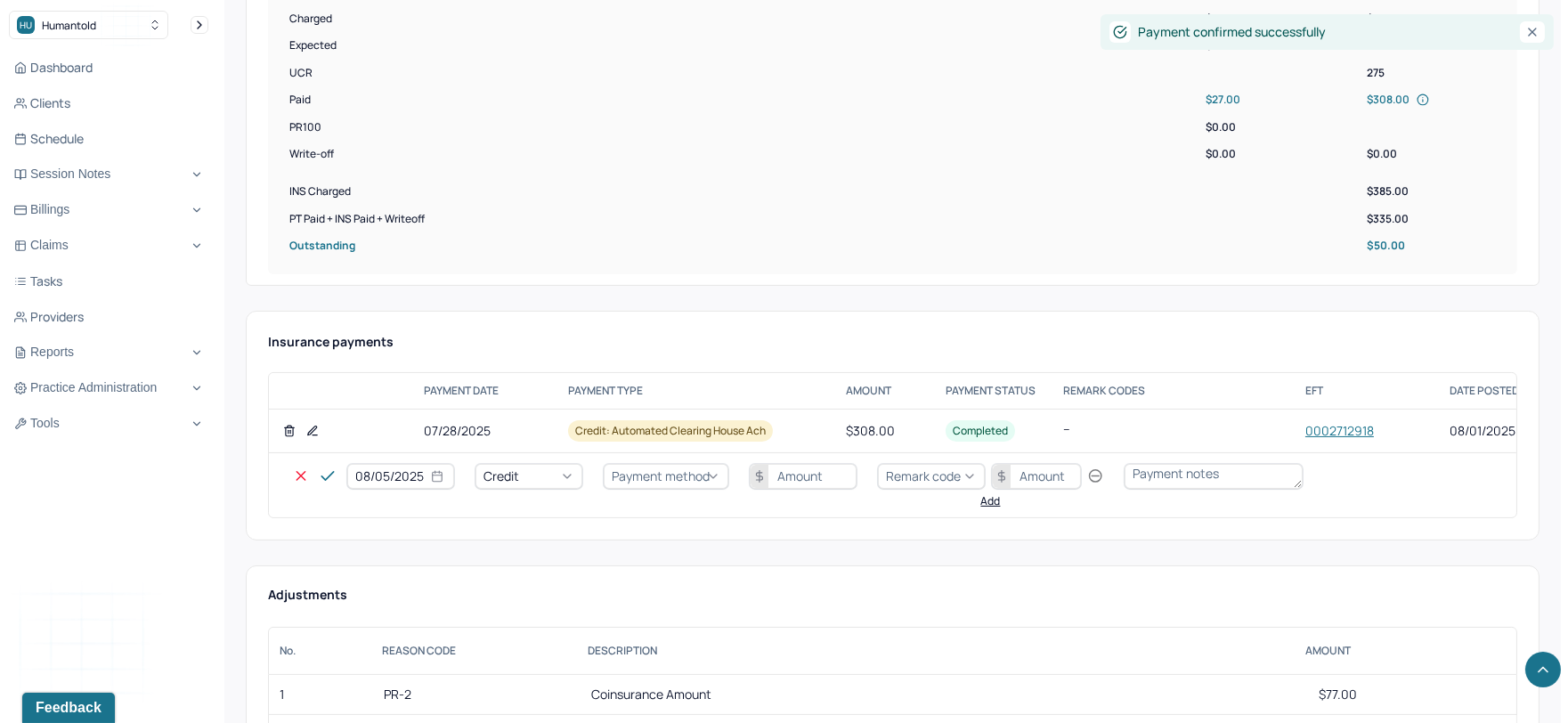 select on "2025" 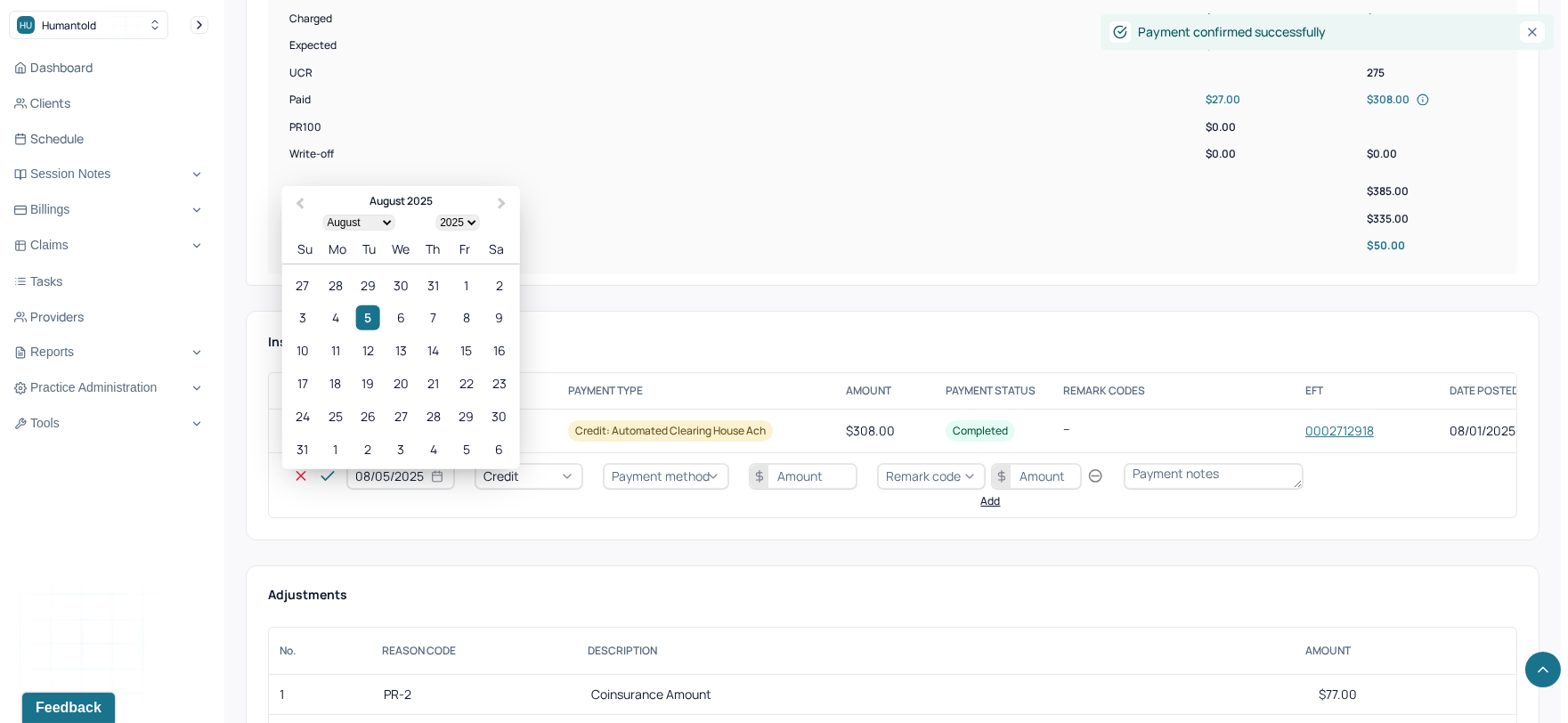click on "08/05/2025" at bounding box center [401, 476] 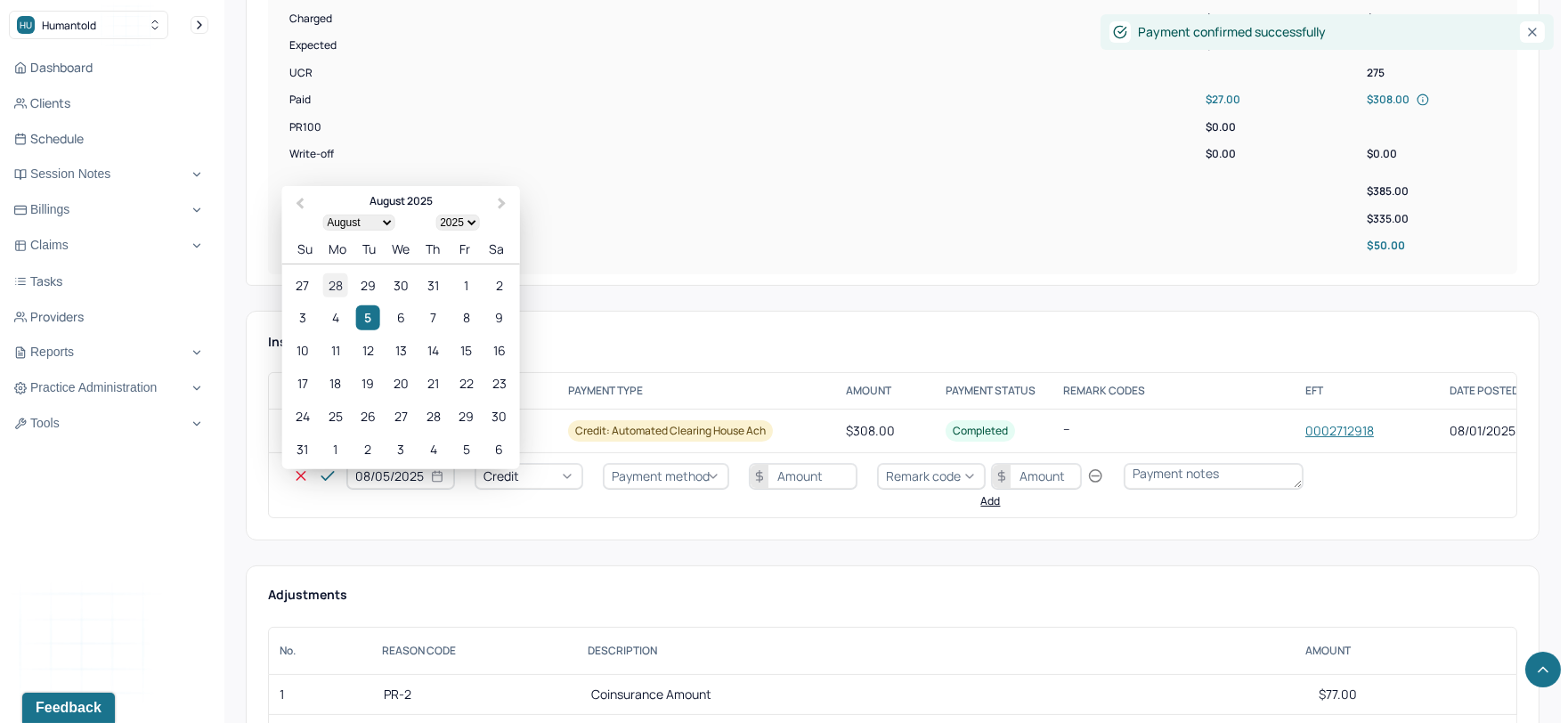 click on "28" at bounding box center [335, 285] 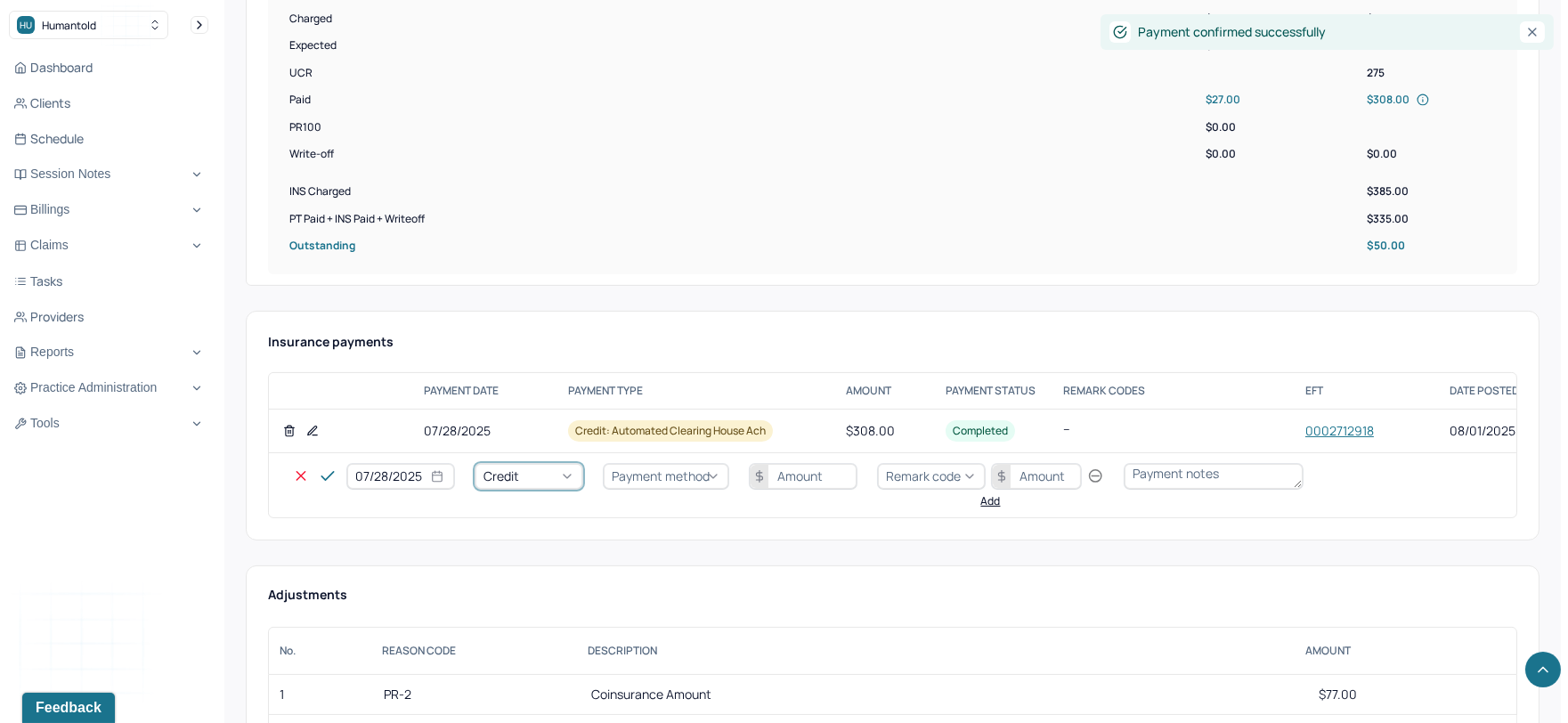 click on "Credit" at bounding box center [501, 475] 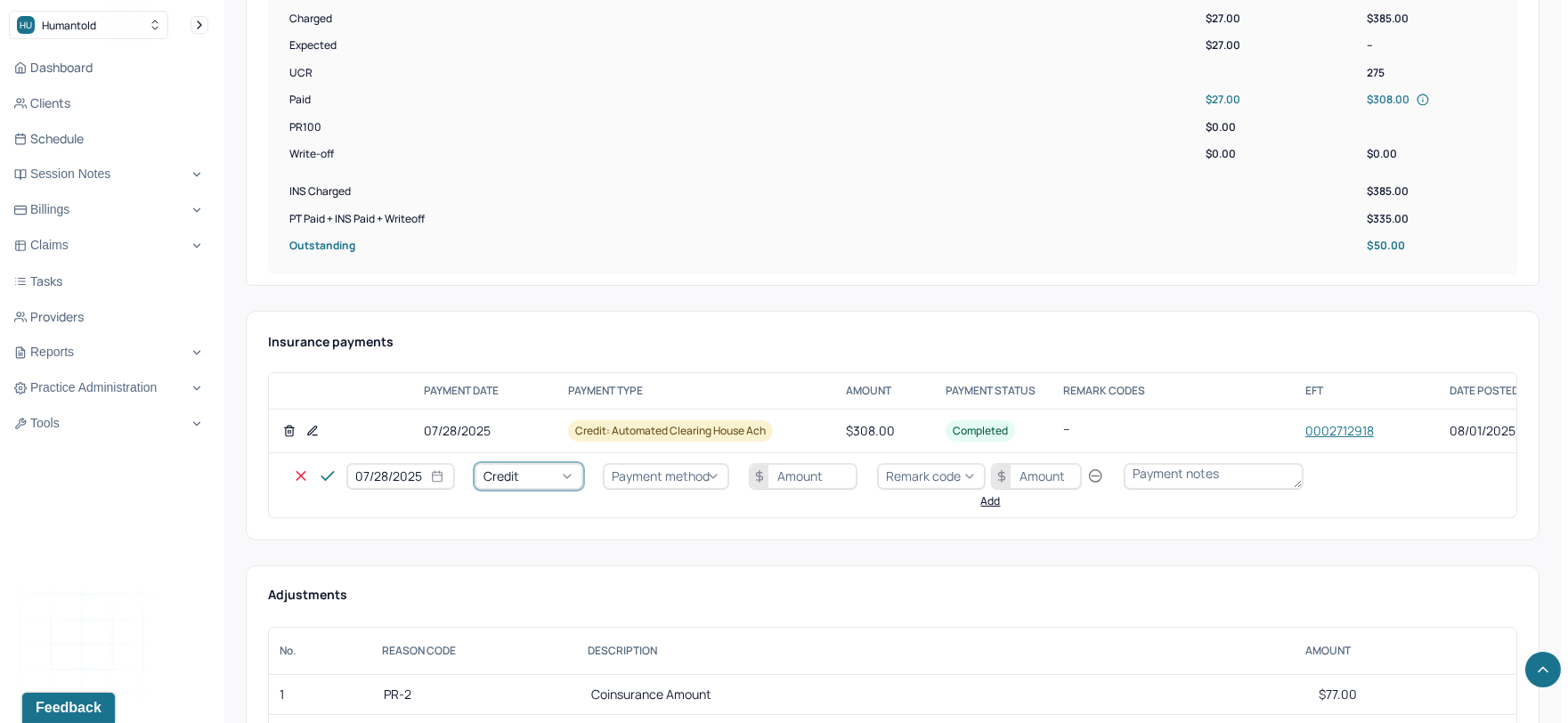 drag, startPoint x: 527, startPoint y: 544, endPoint x: 553, endPoint y: 539, distance: 26.476405 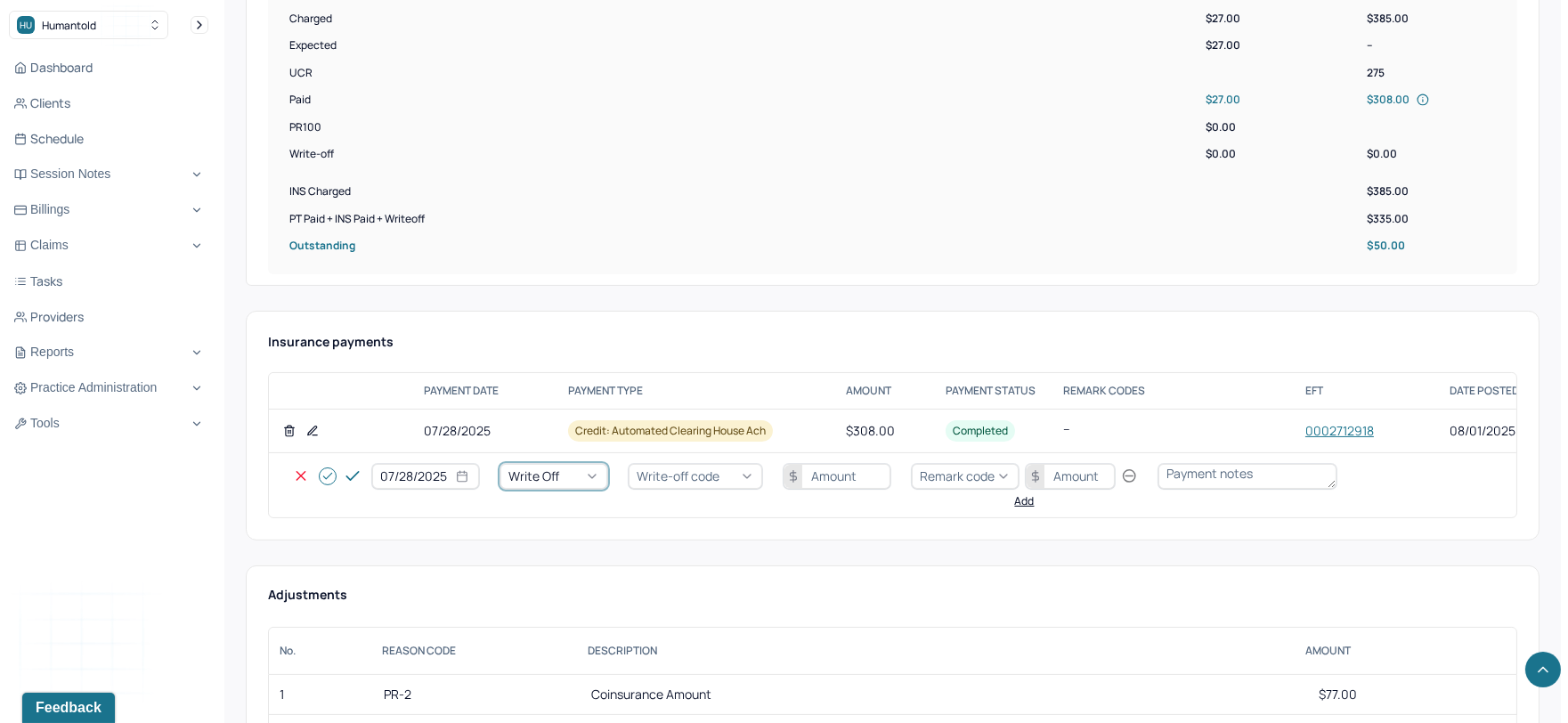 click on "Write-off code" at bounding box center (678, 475) 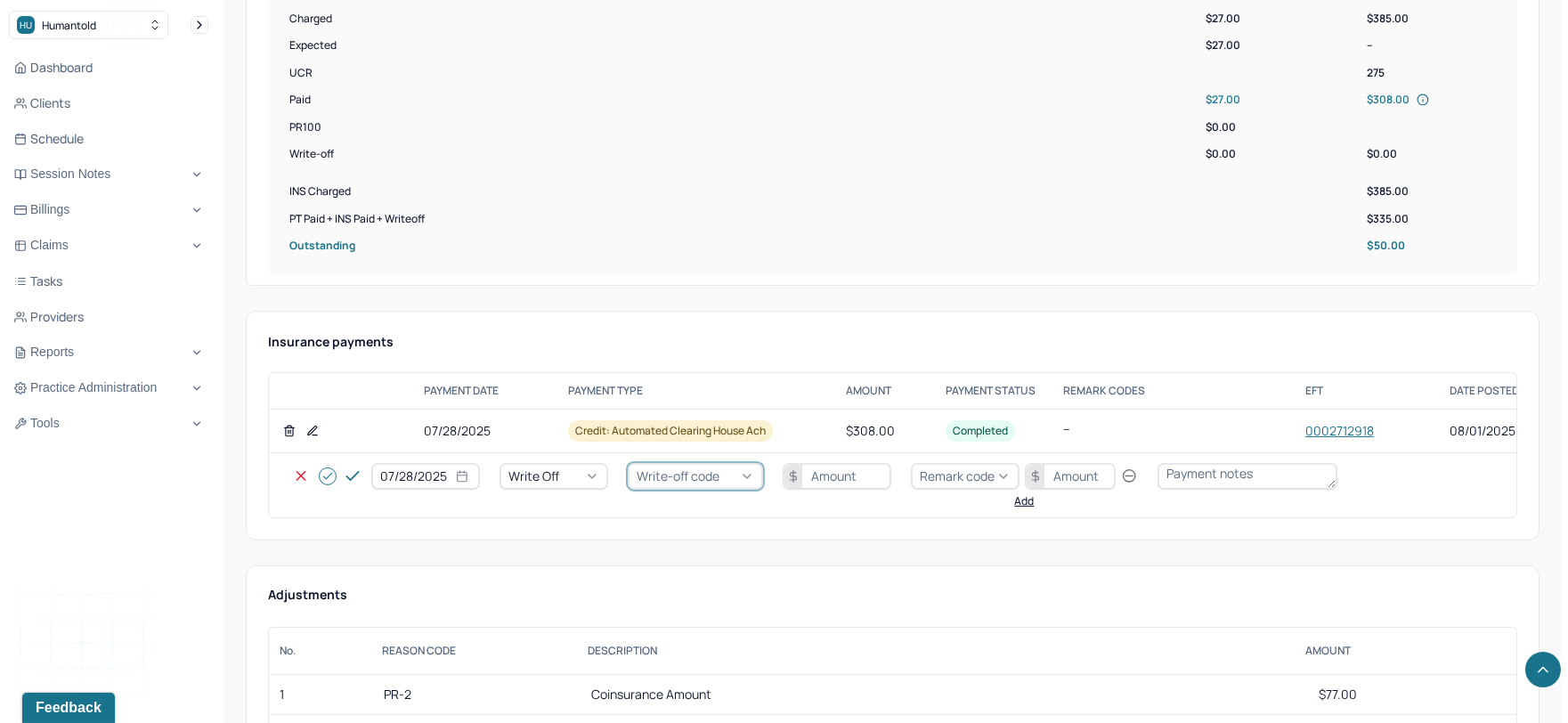 click on "WOBAL: WRITE OFF - BALANCE (INSADJ)" at bounding box center (89, 102) 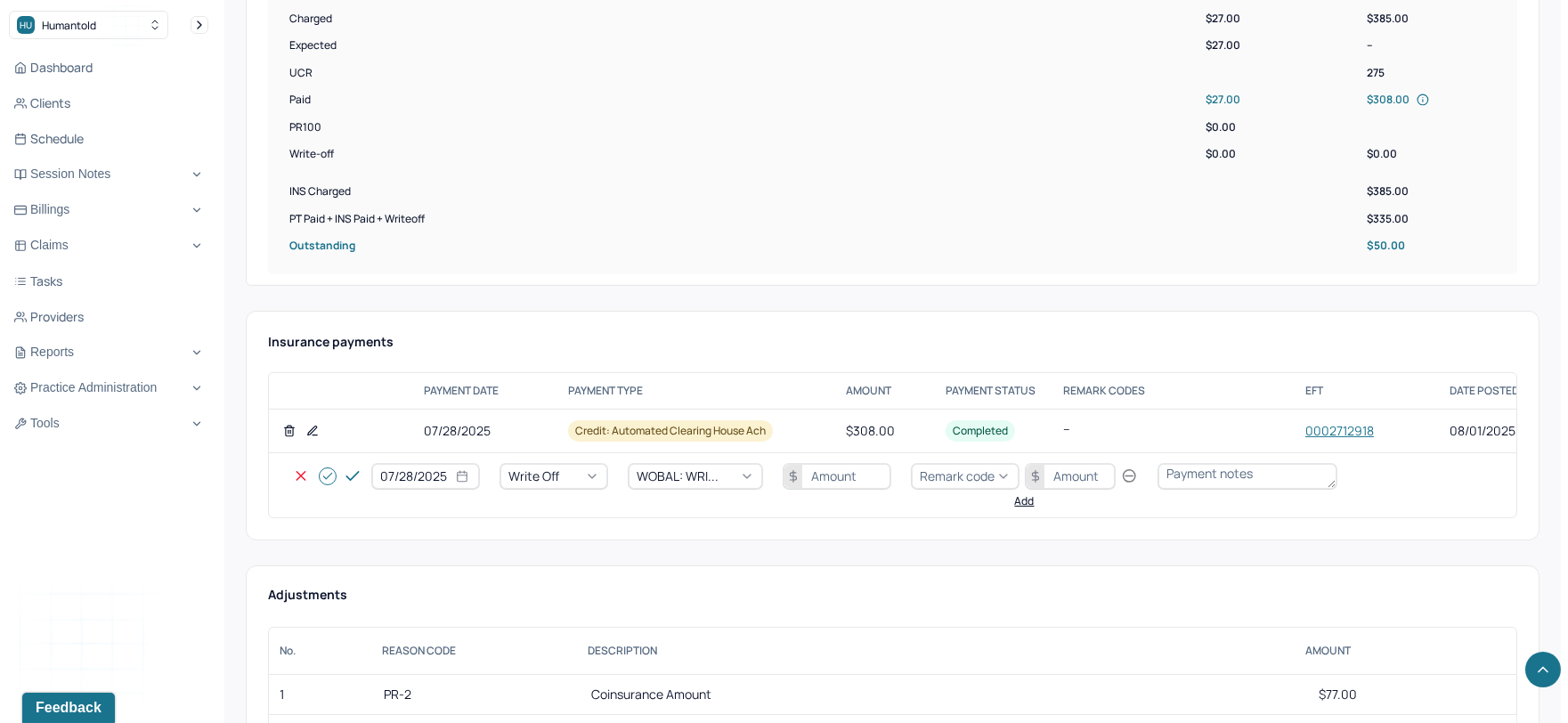 click at bounding box center [837, 476] 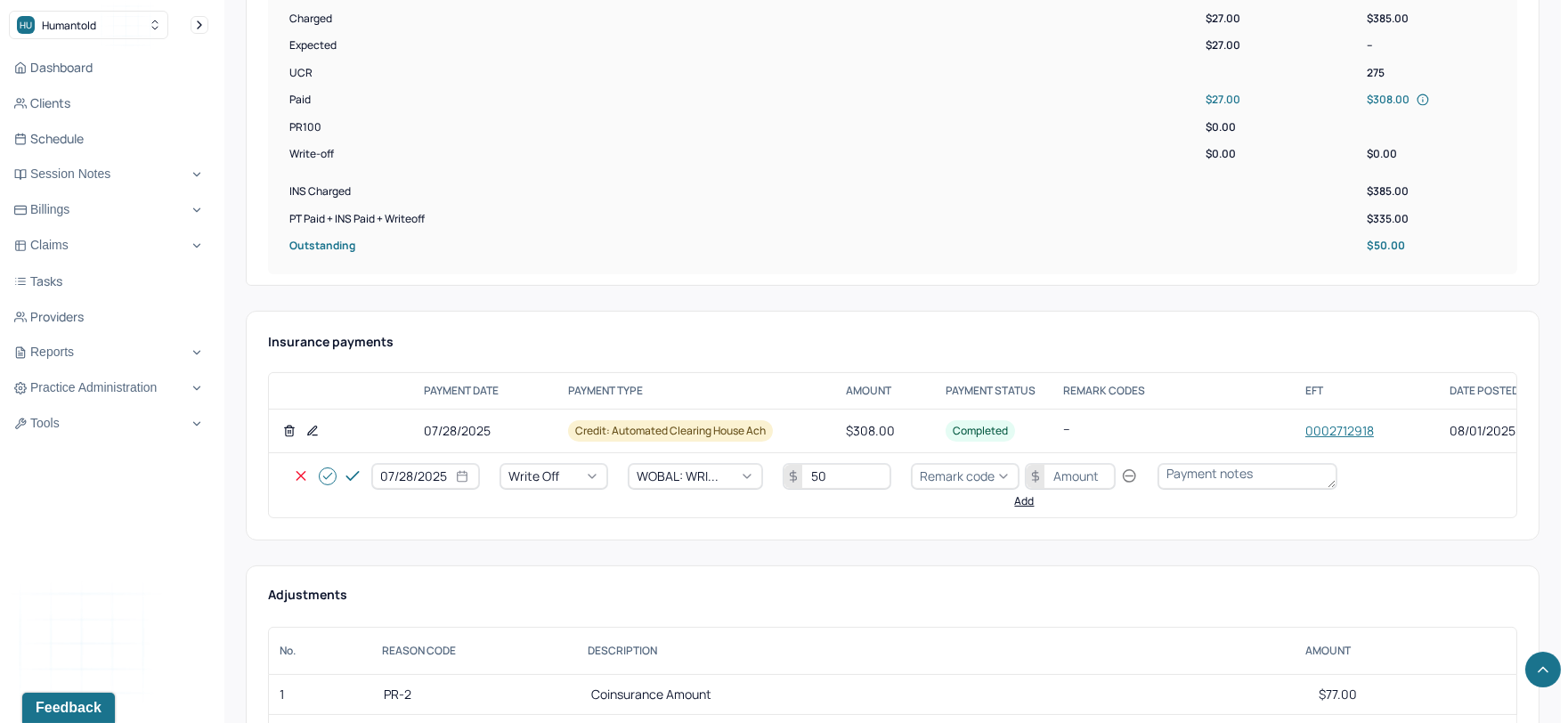 type on "50" 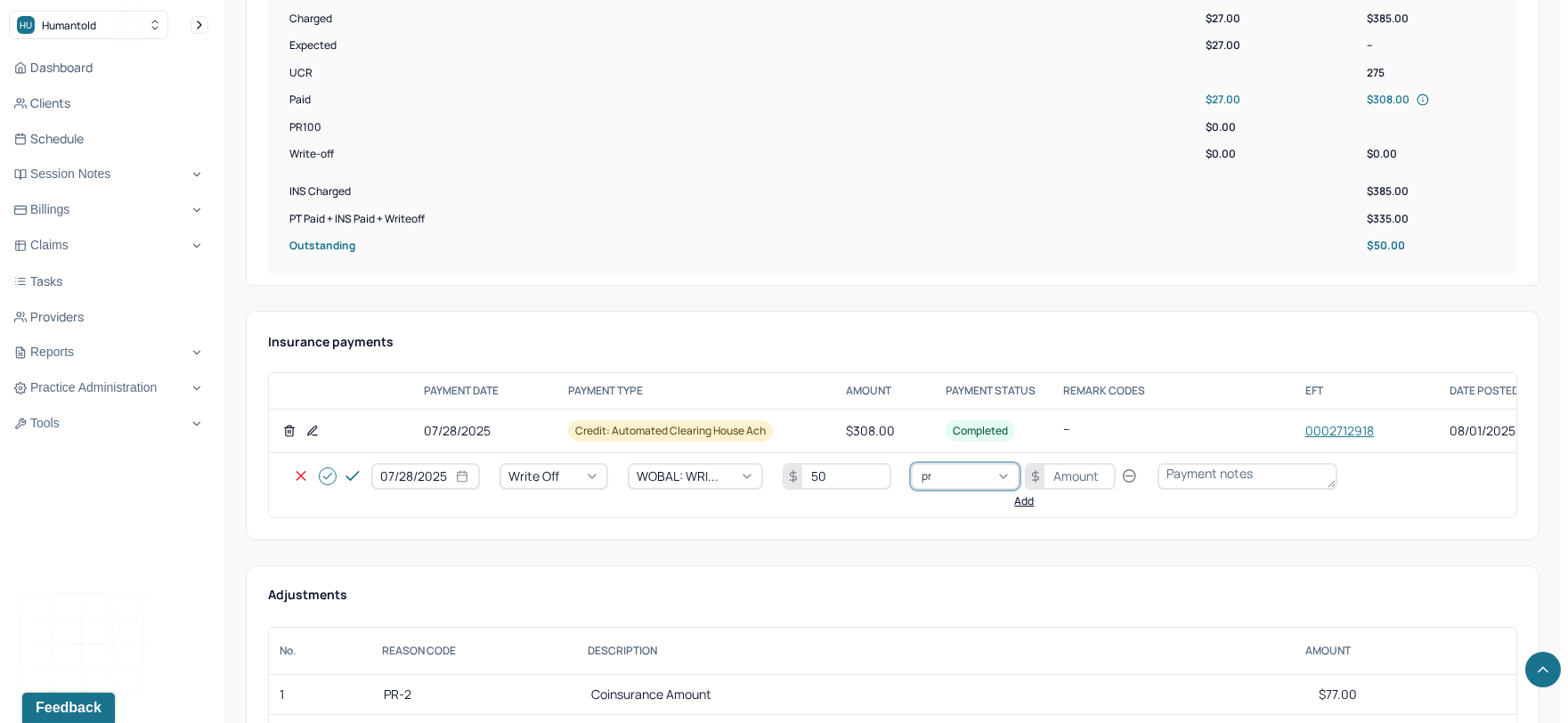 type on "pr2" 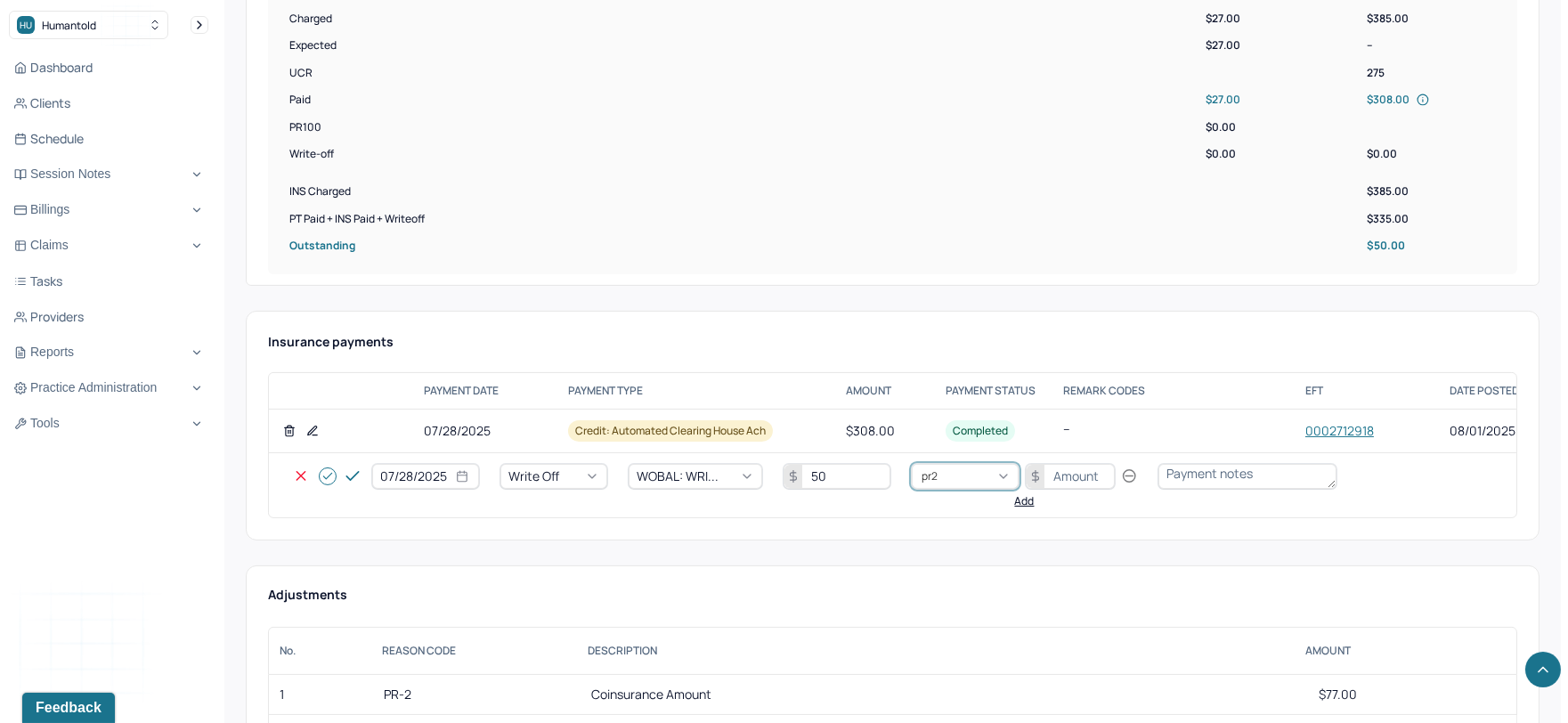 type 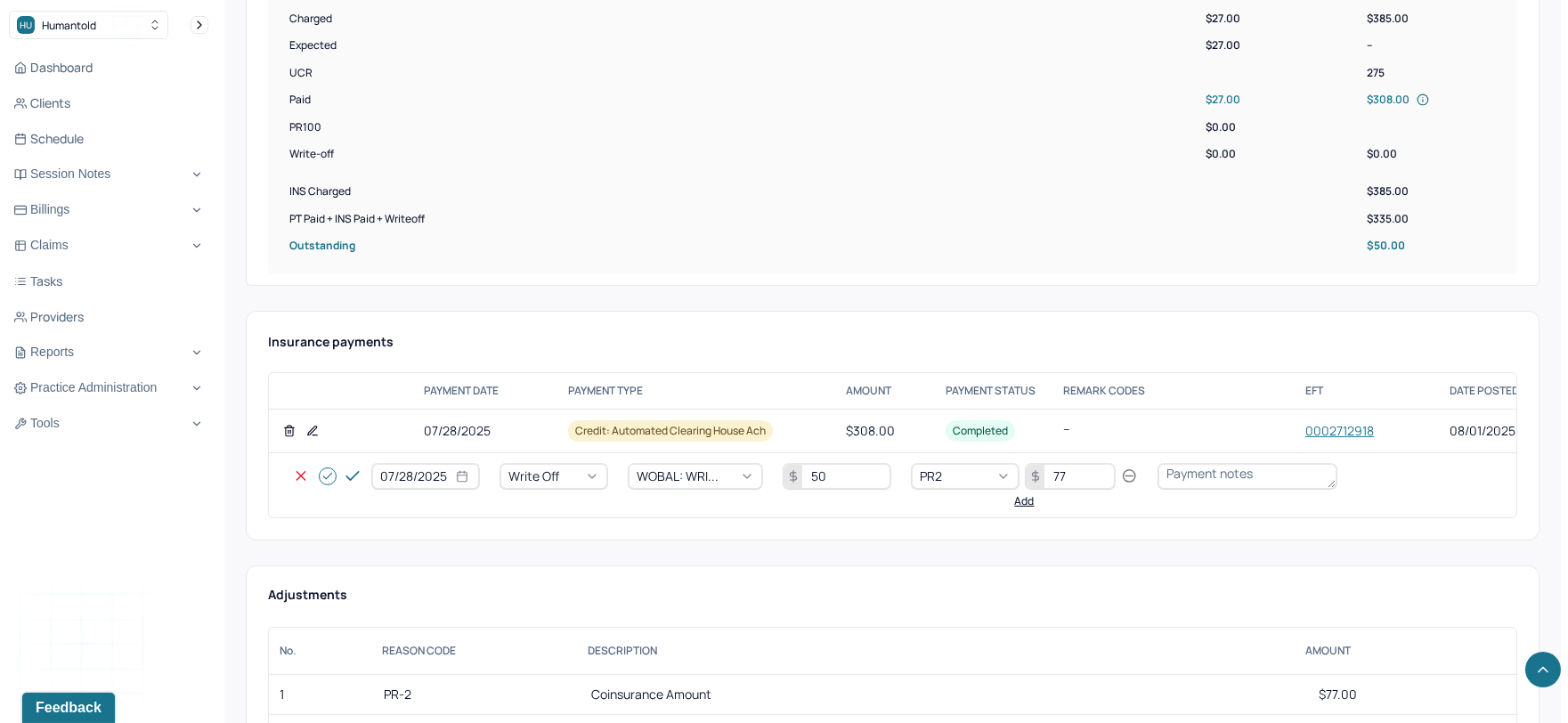 type on "77" 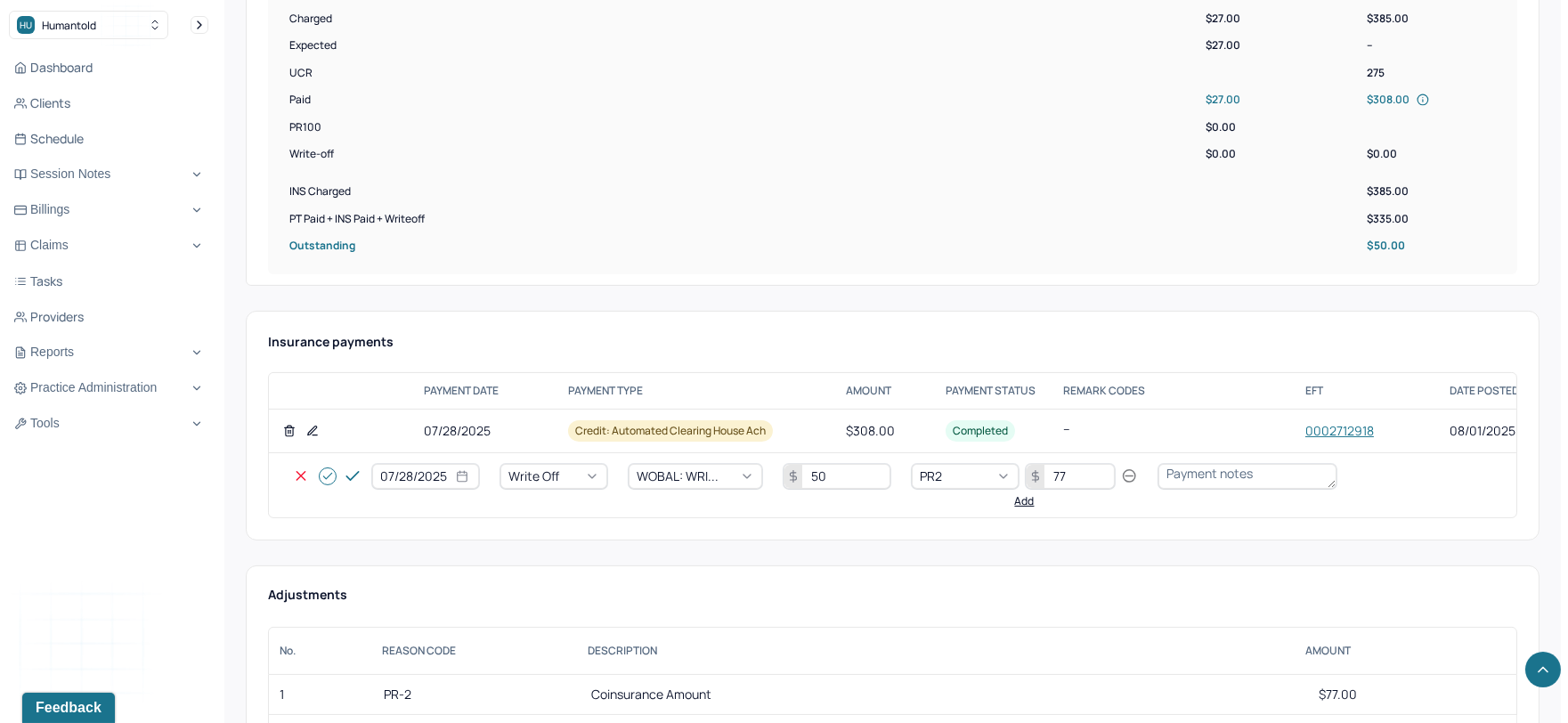 type 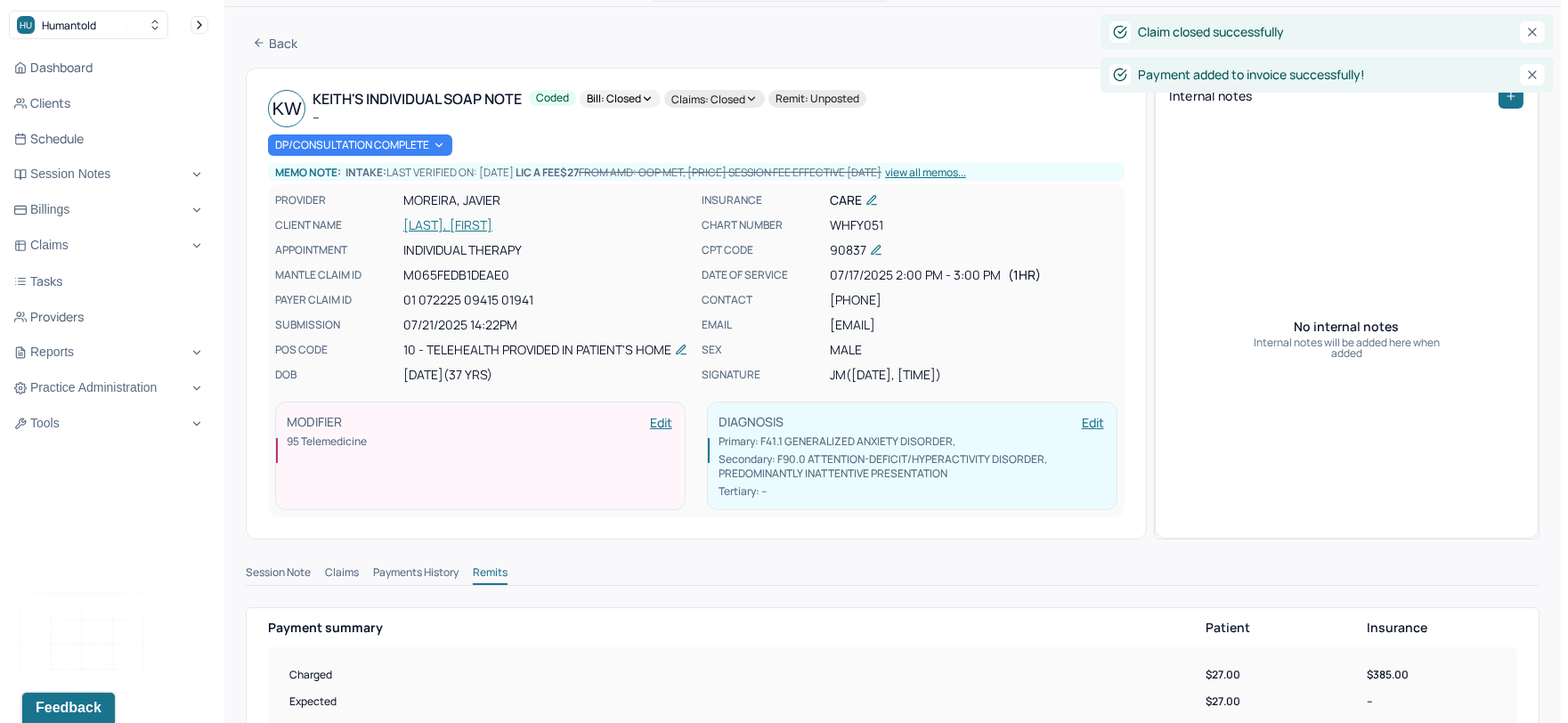 scroll, scrollTop: 0, scrollLeft: 0, axis: both 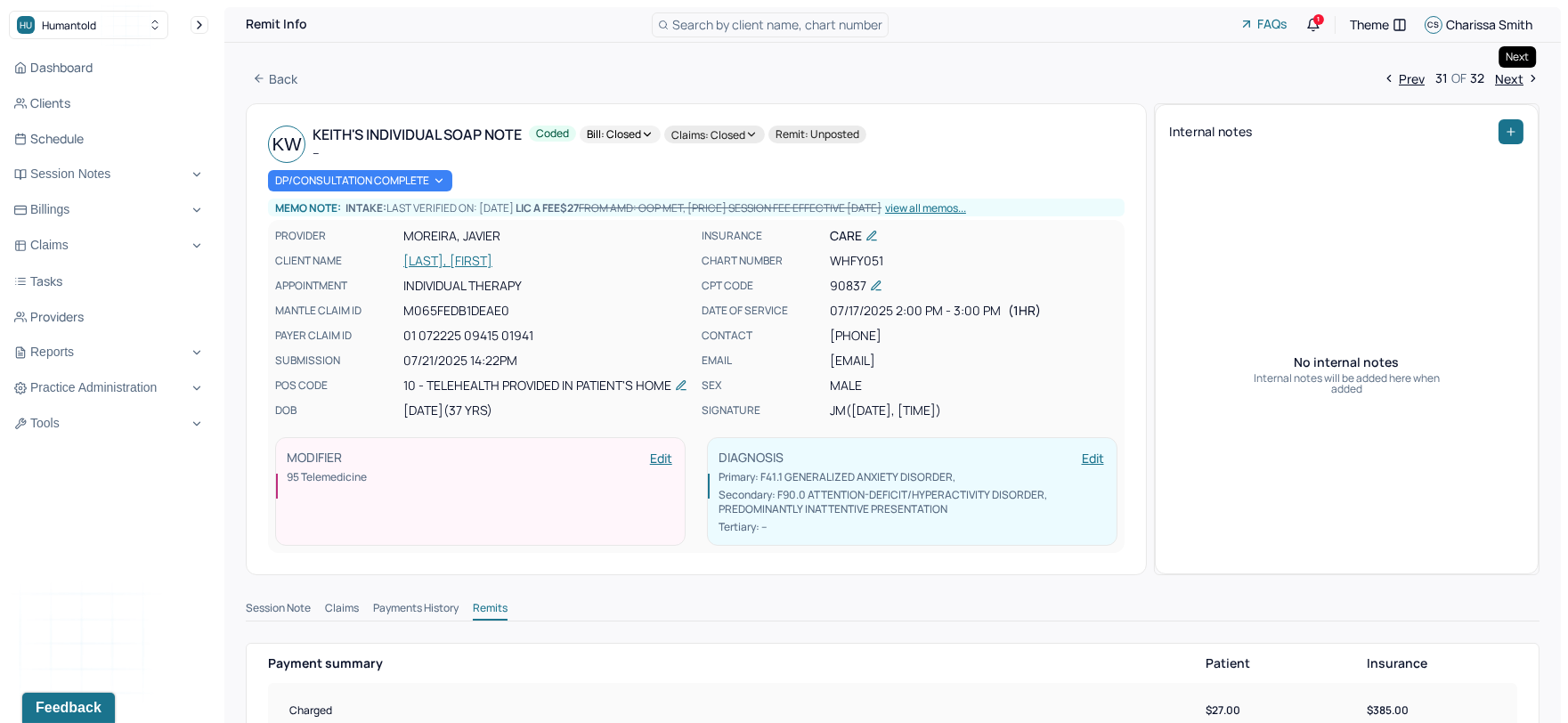 click on "Next" at bounding box center (1517, 78) 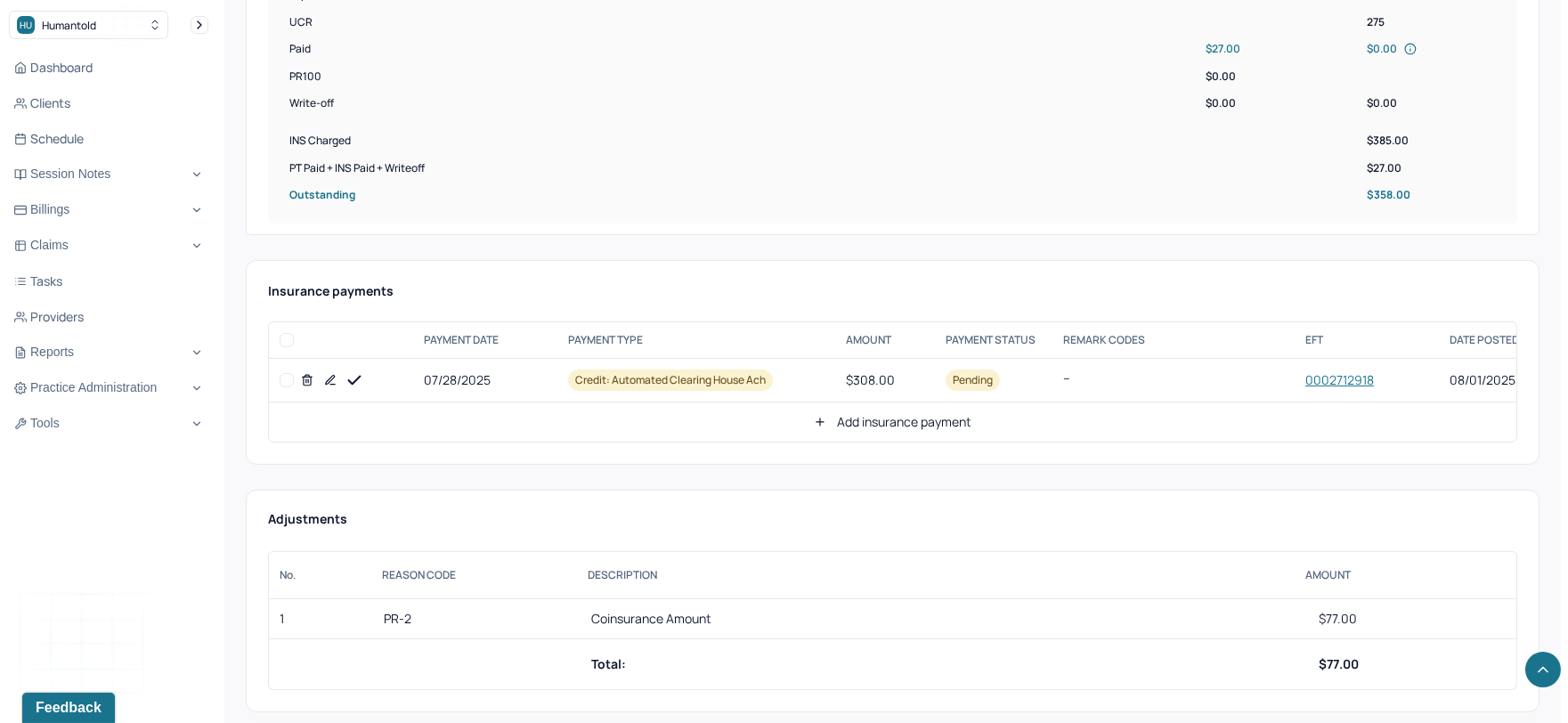 scroll, scrollTop: 791, scrollLeft: 0, axis: vertical 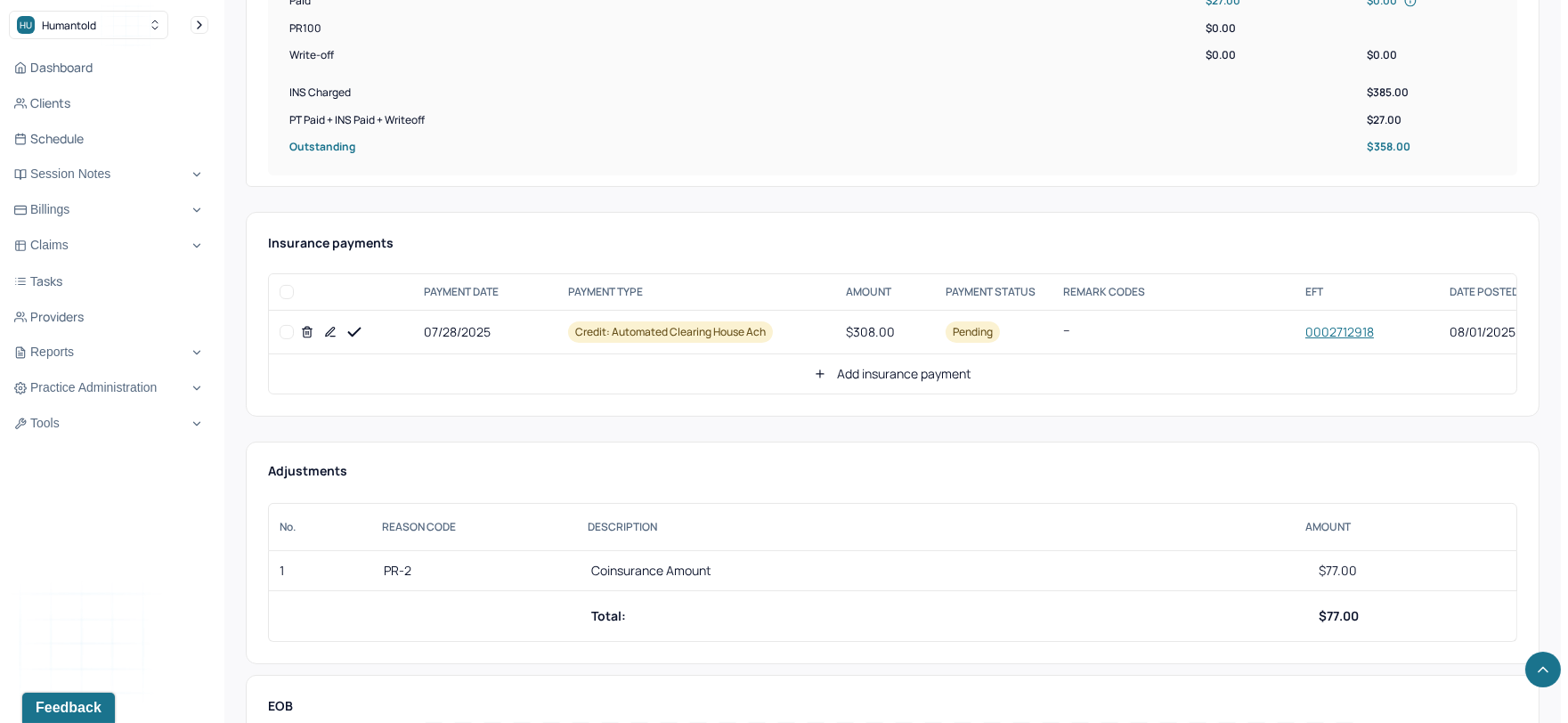 click 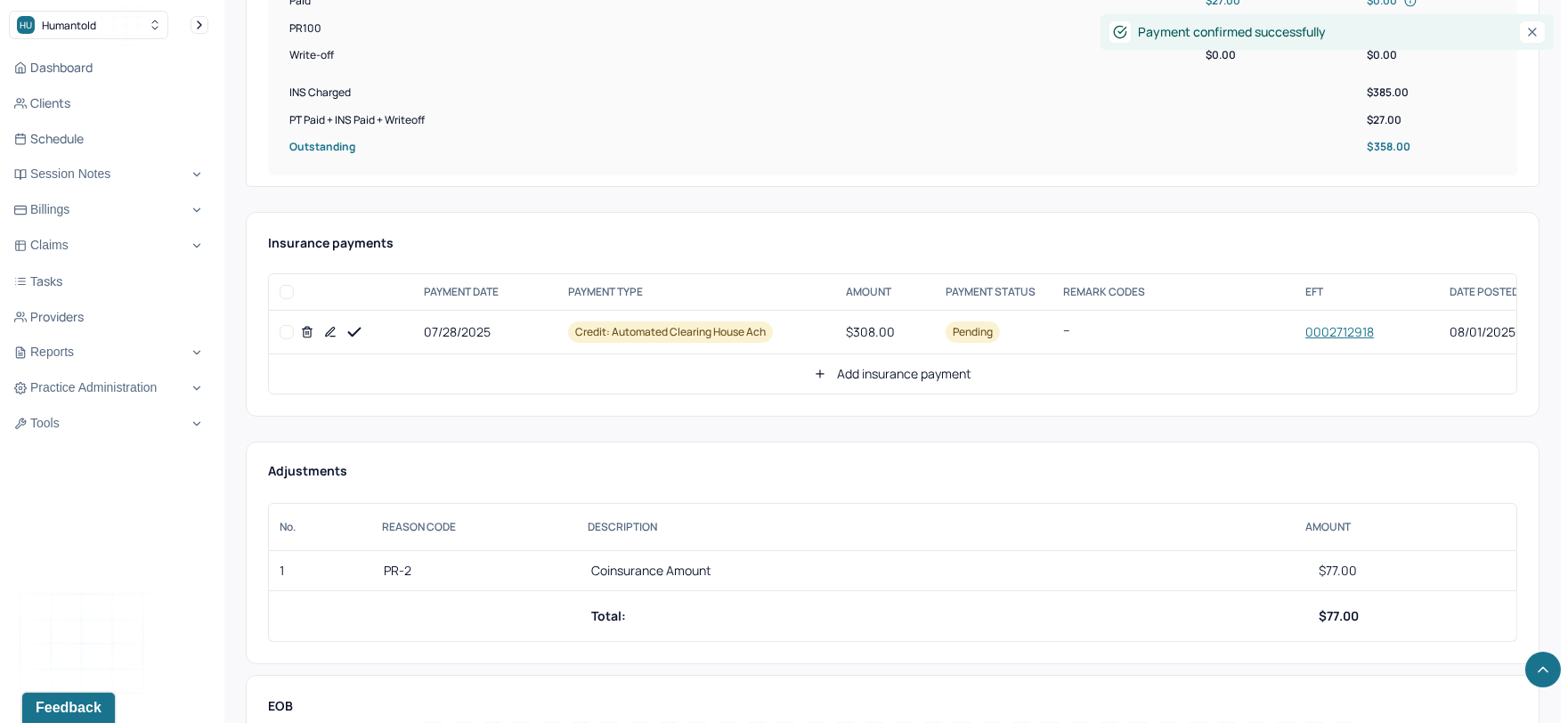 click 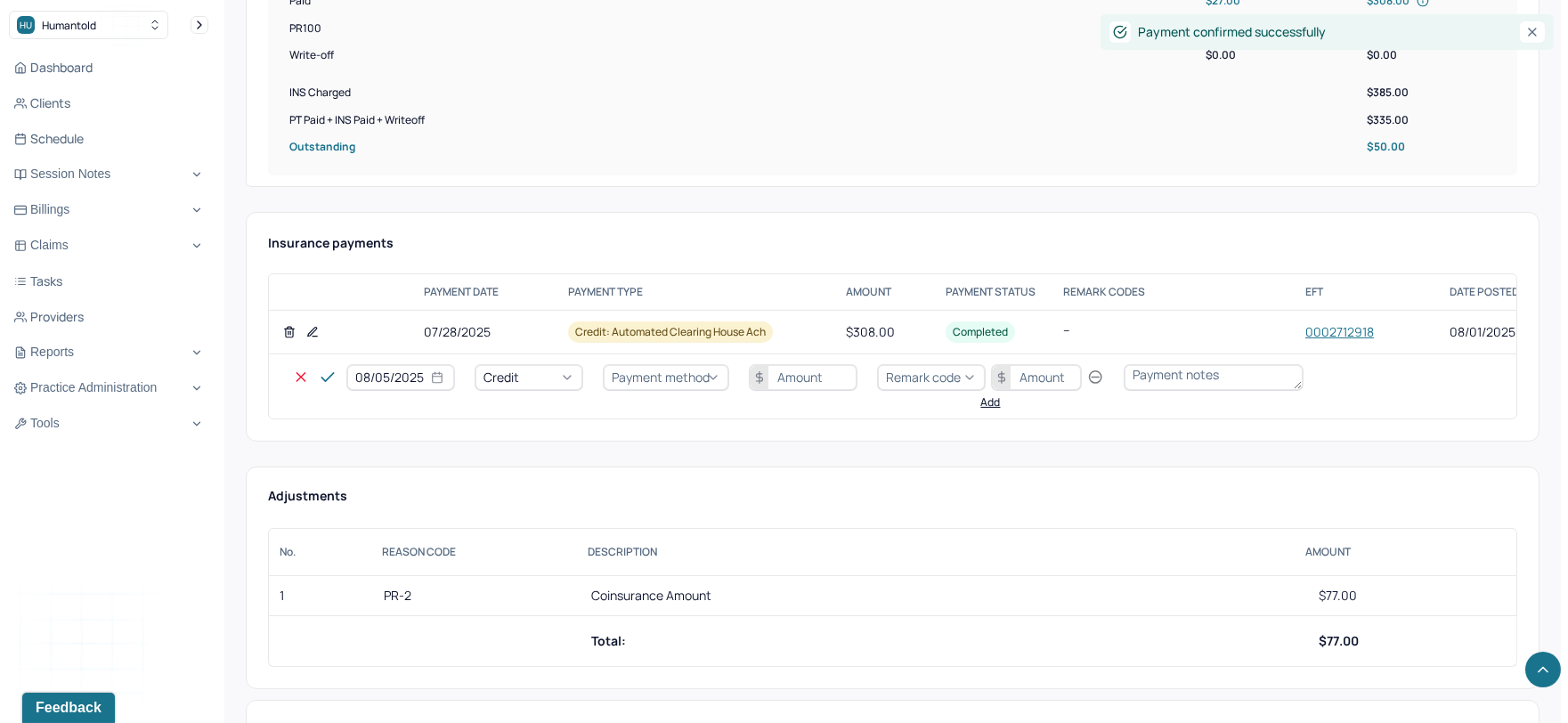 select on "7" 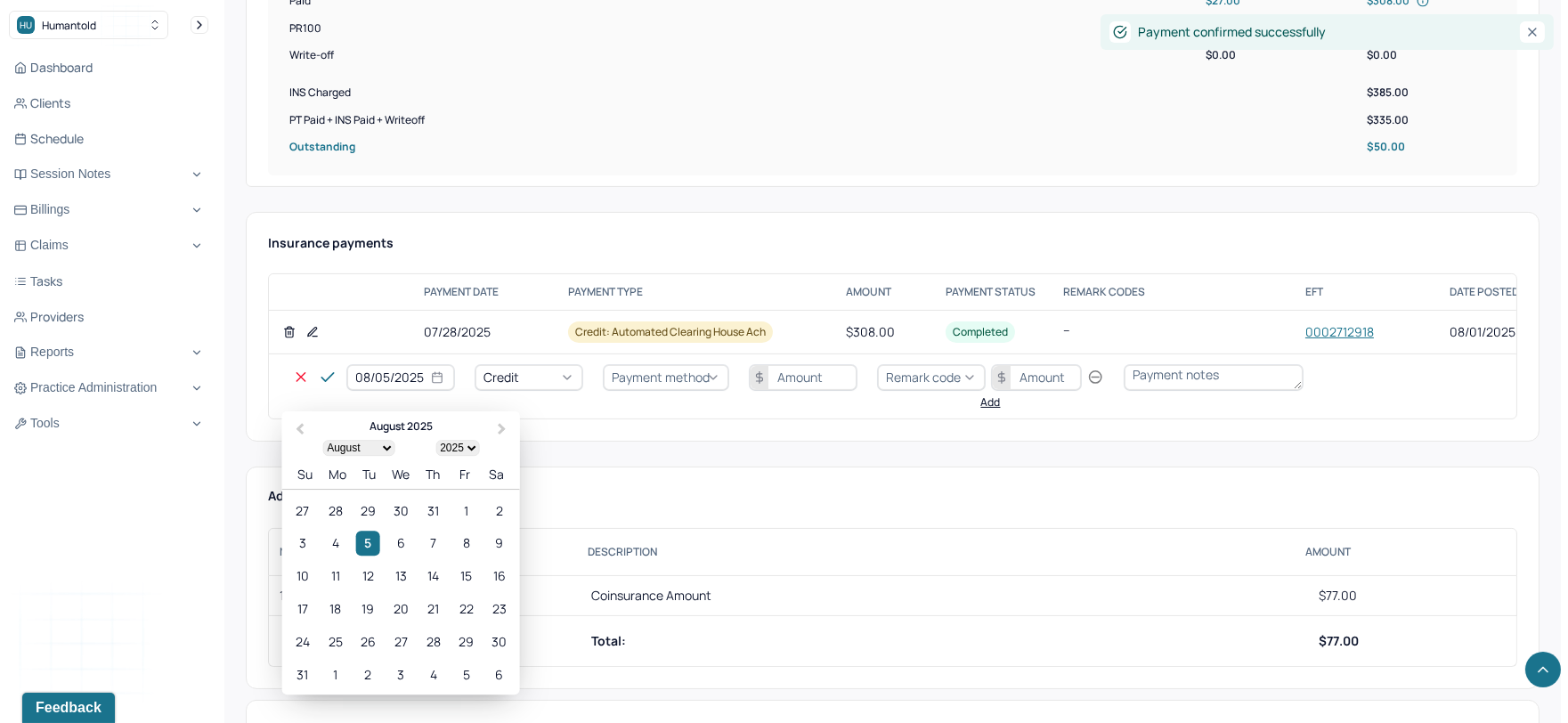 click on "08/05/2025" at bounding box center (401, 378) 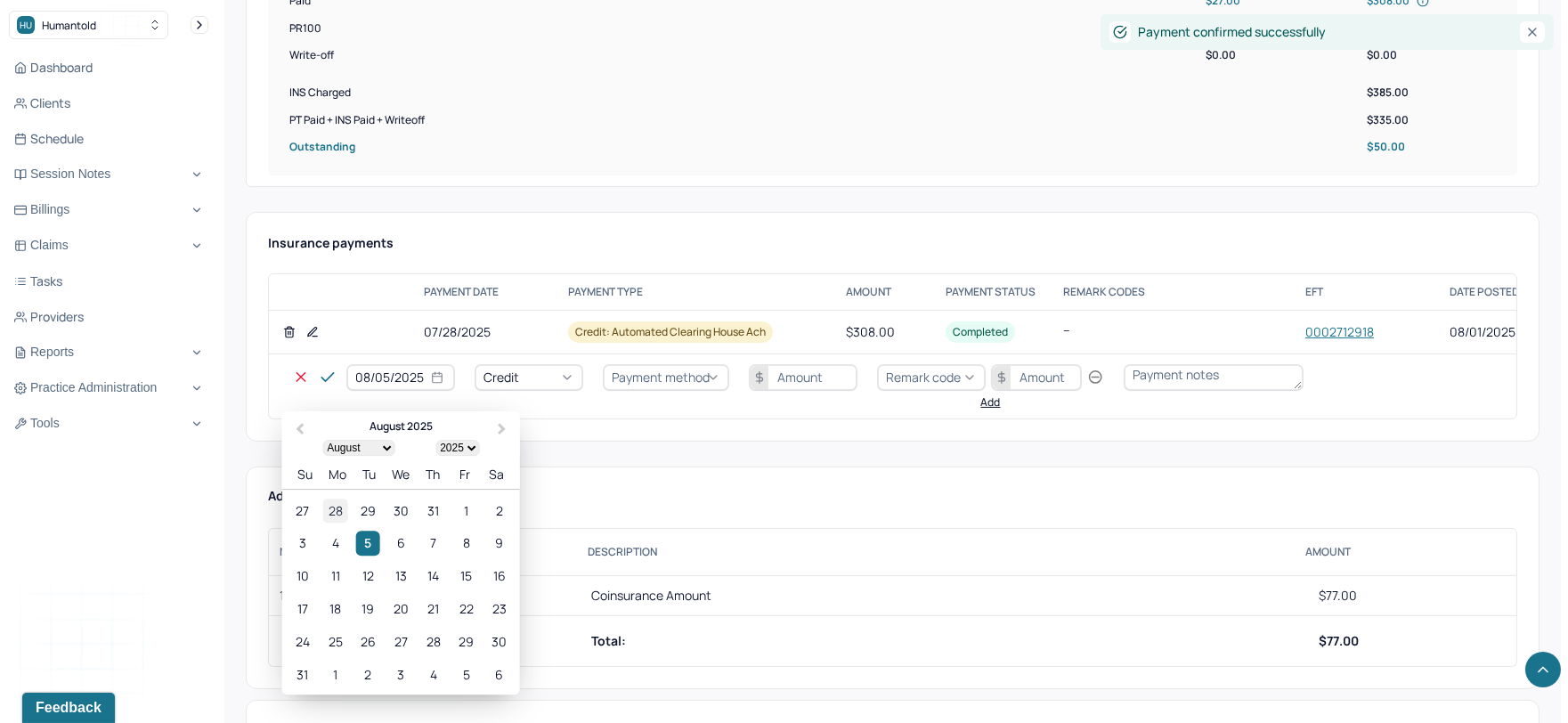 click on "28" at bounding box center [335, 510] 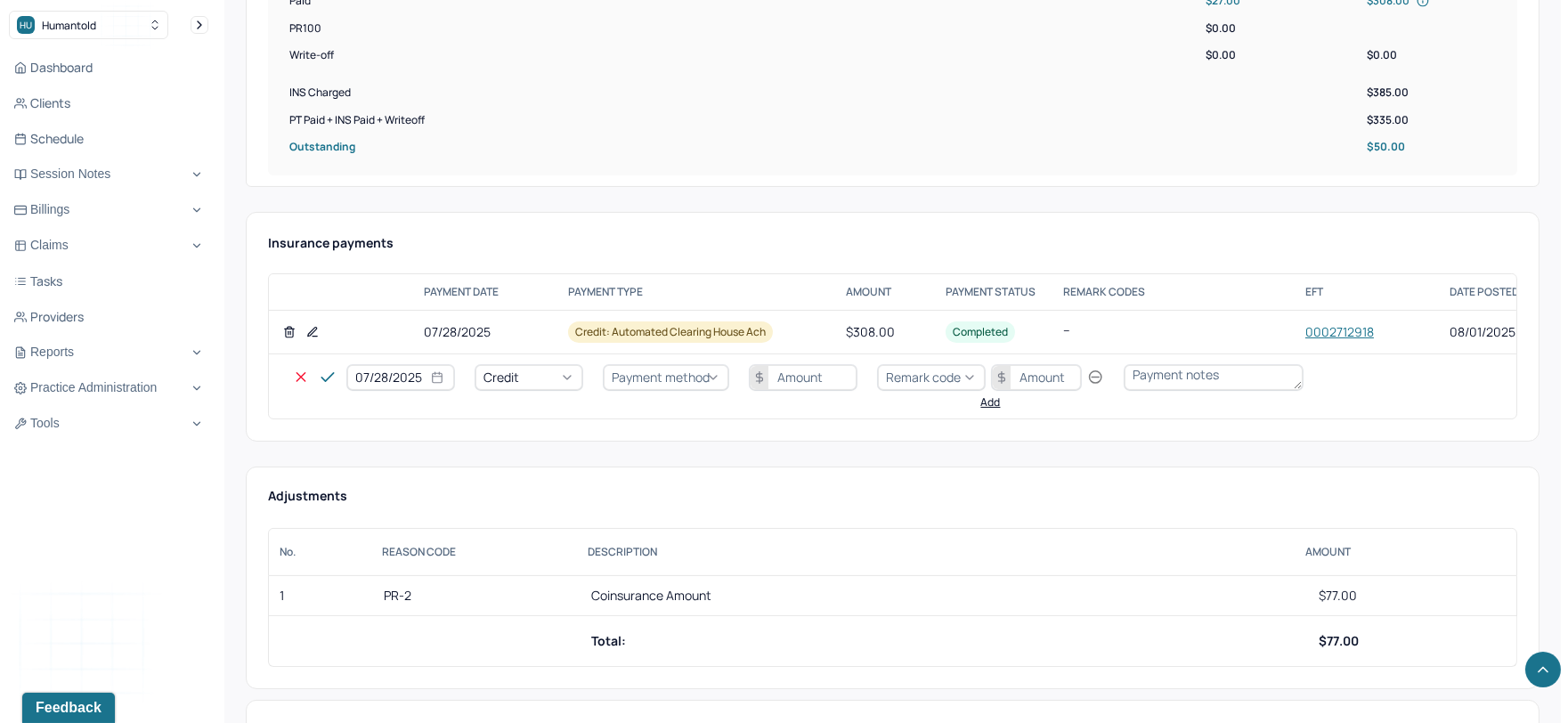 click on "Credit" at bounding box center (501, 377) 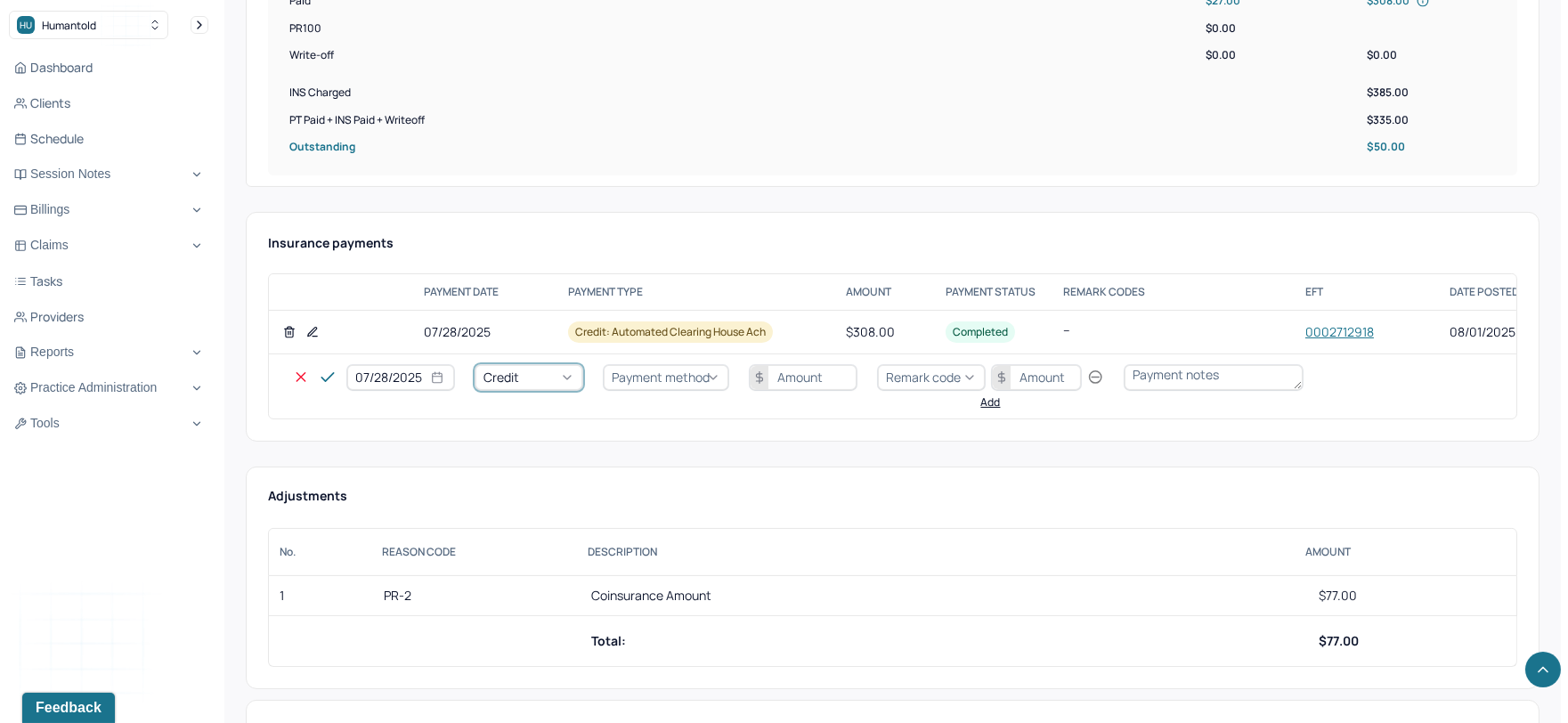 click on "Write off" at bounding box center [53, -26] 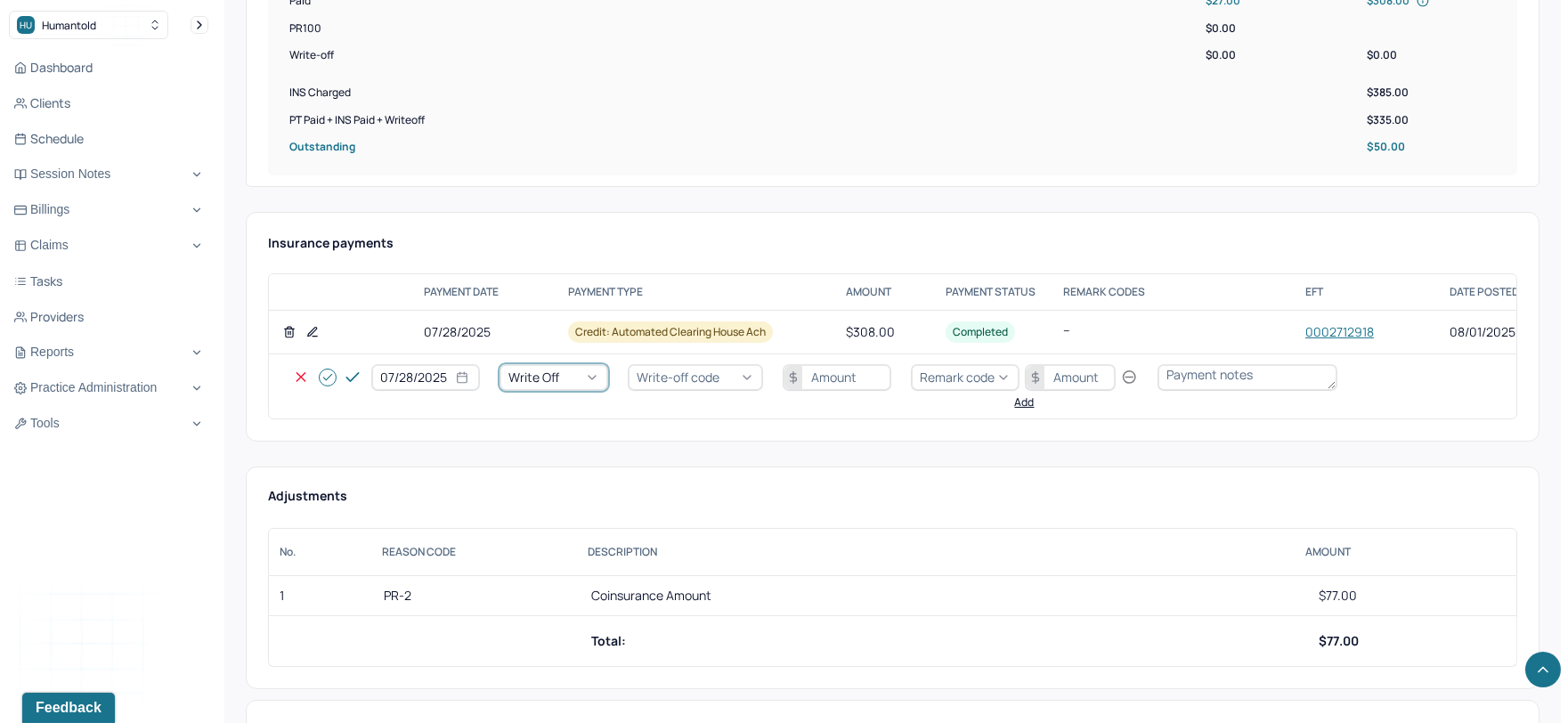 click on "Write-off code" at bounding box center (678, 377) 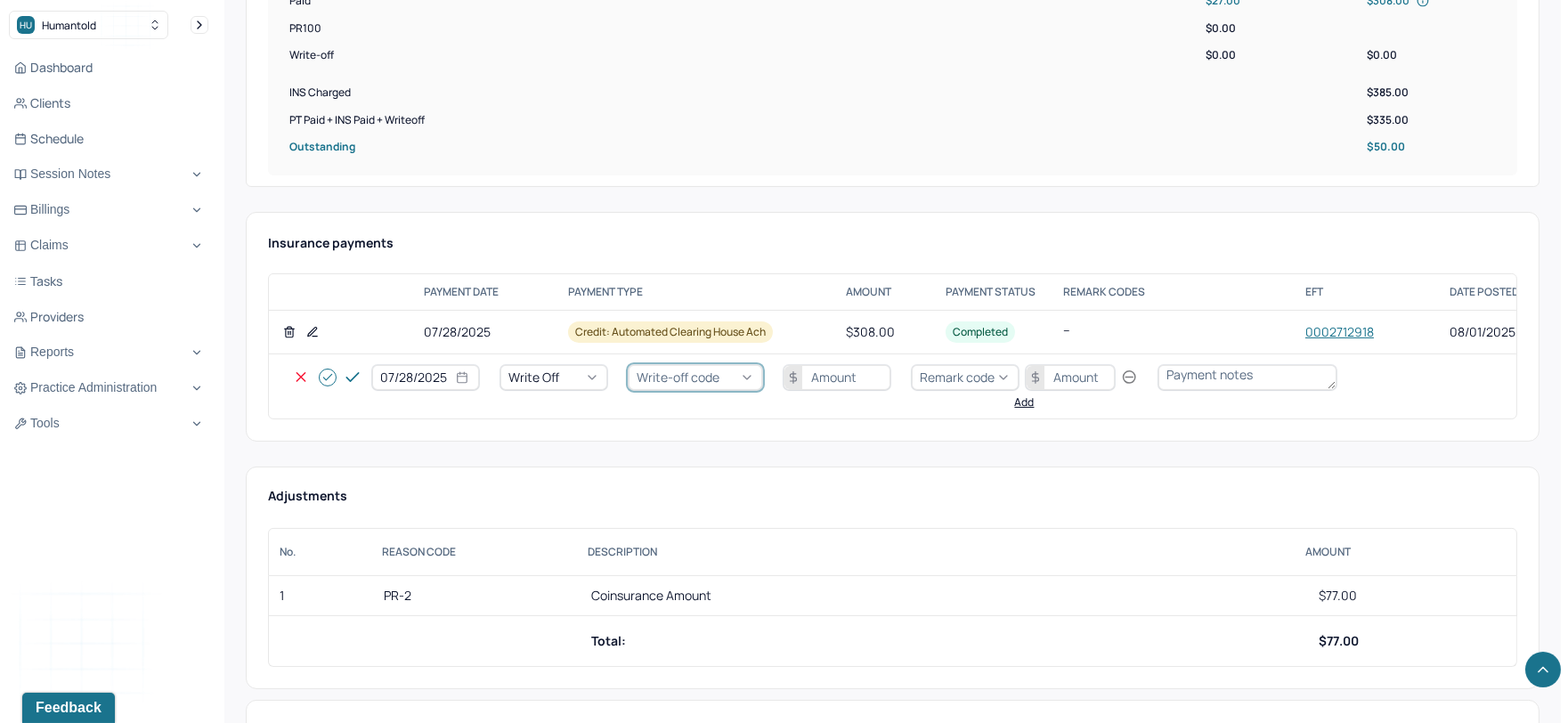 click on "WOBAL: WRITE OFF - BALANCE (INSADJ)" at bounding box center [89, 3] 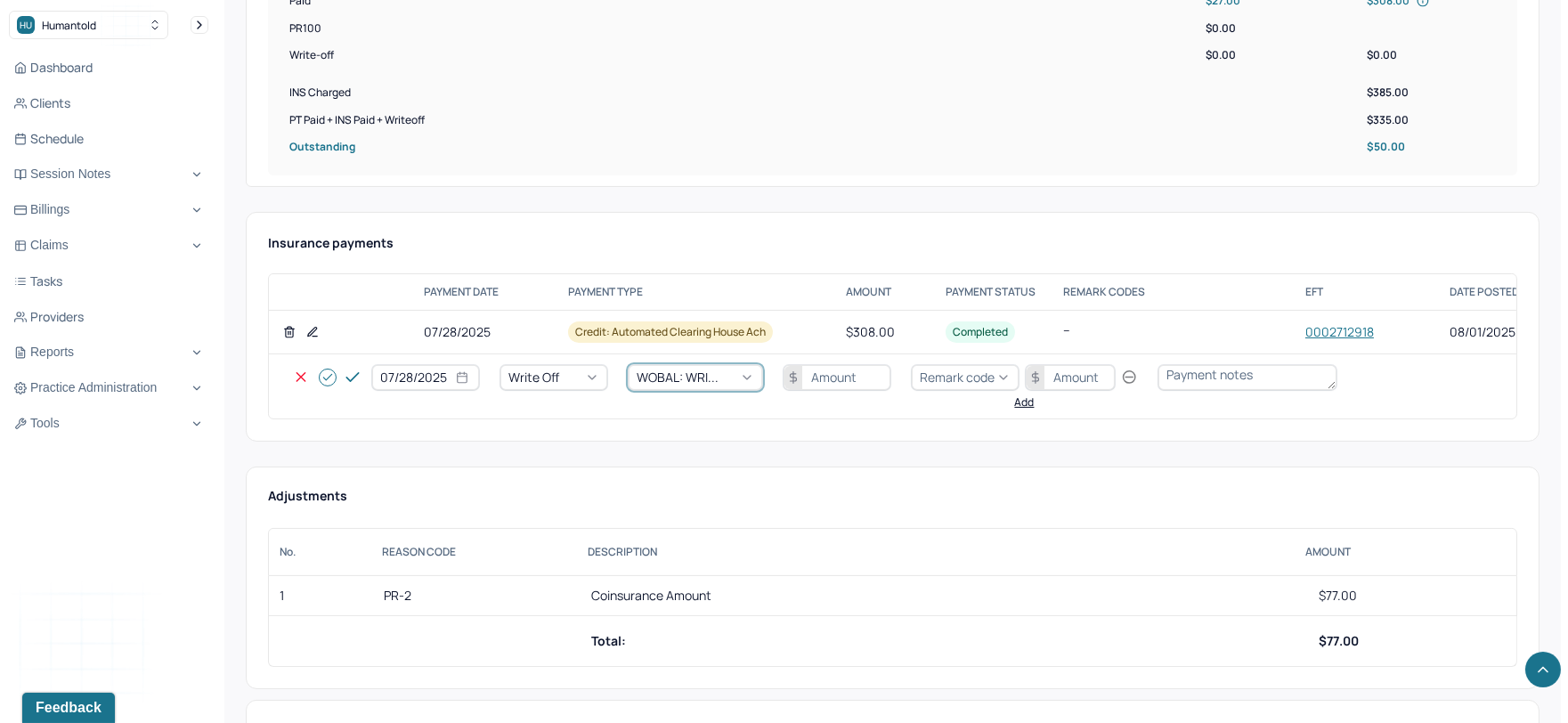 click at bounding box center [837, 378] 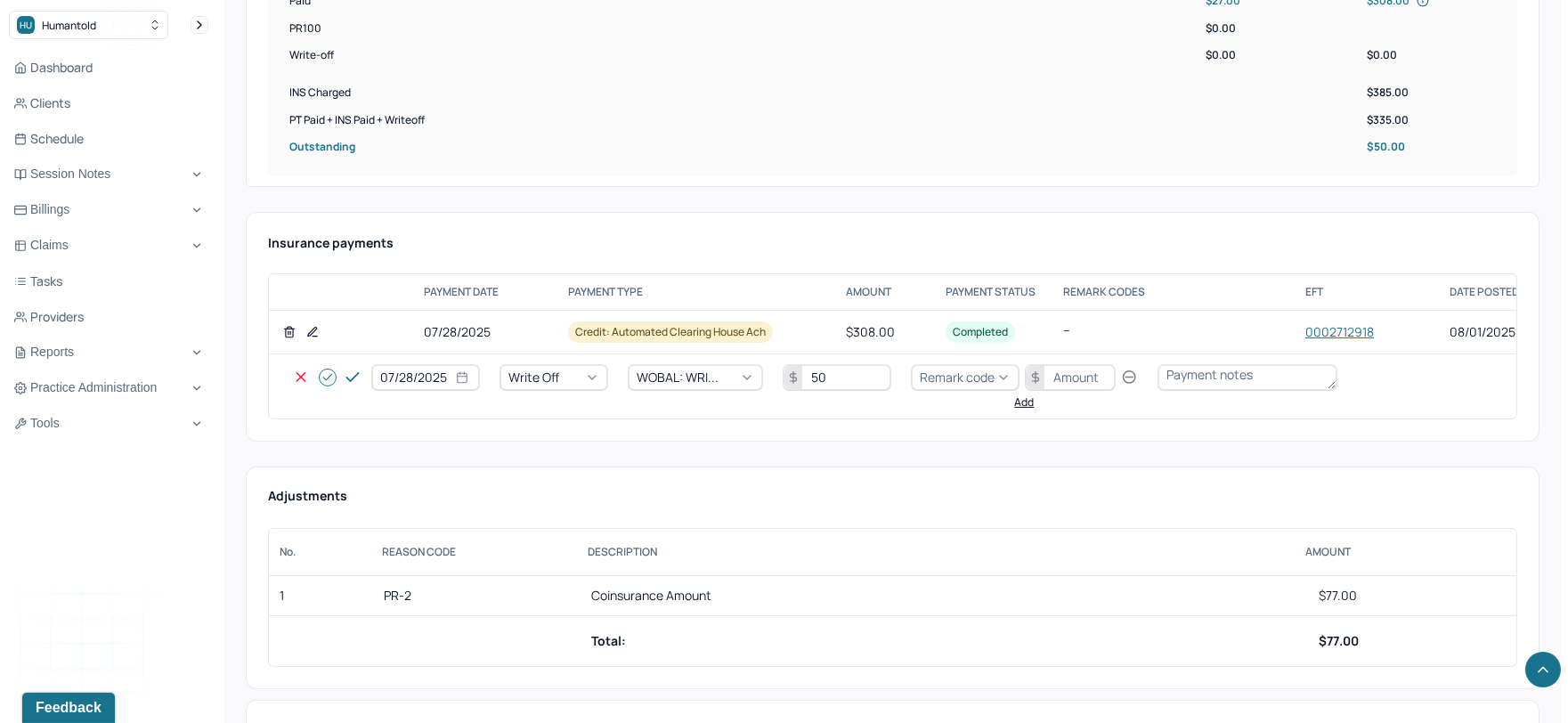 type on "50" 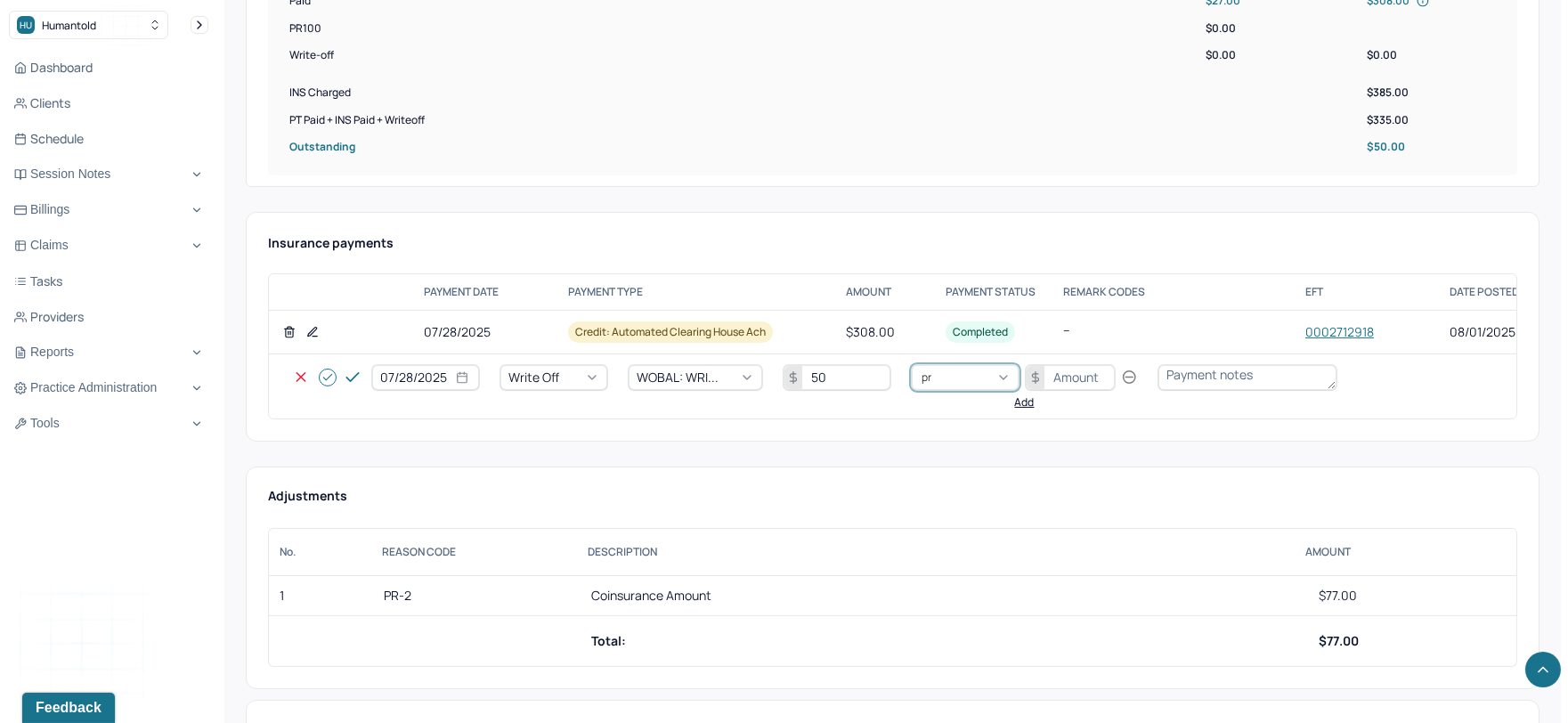 type on "pr2" 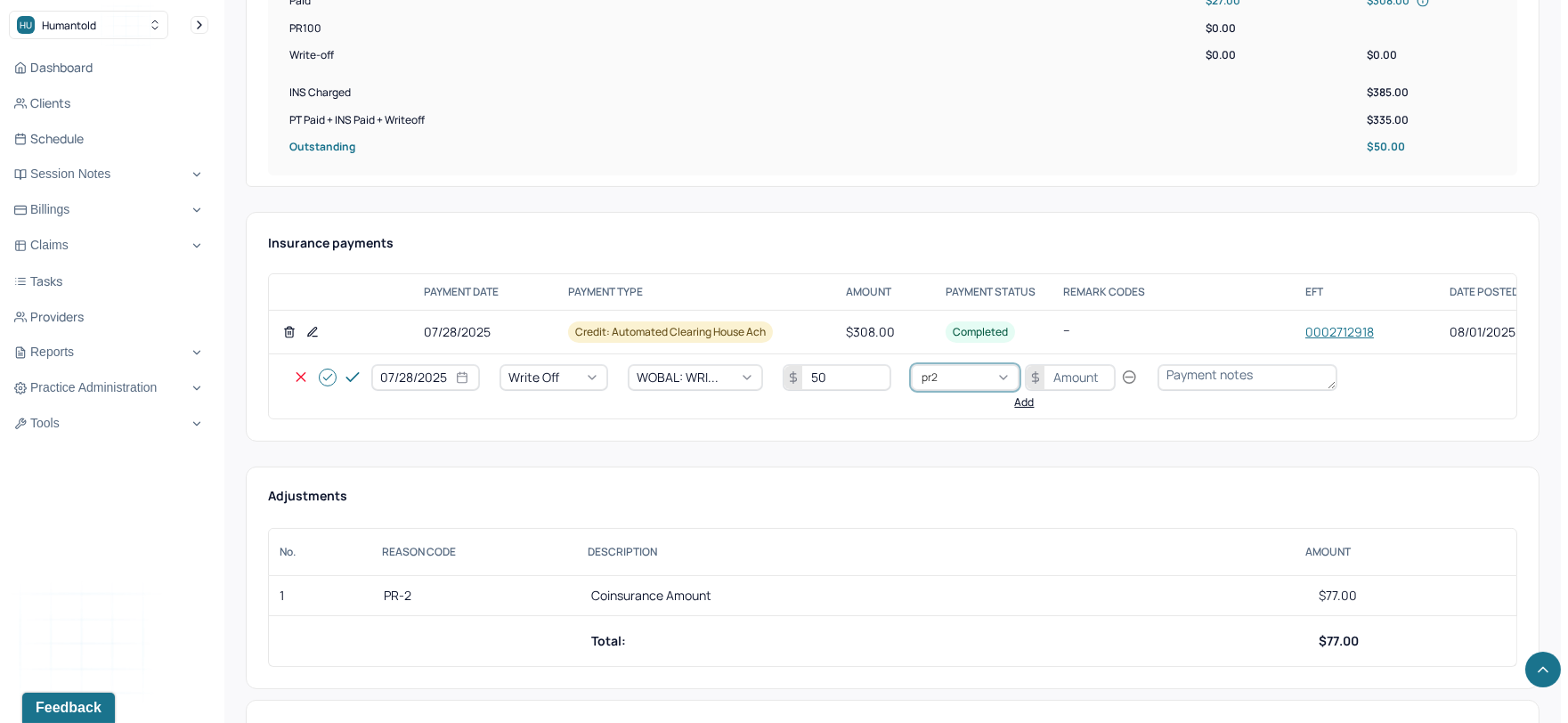 type 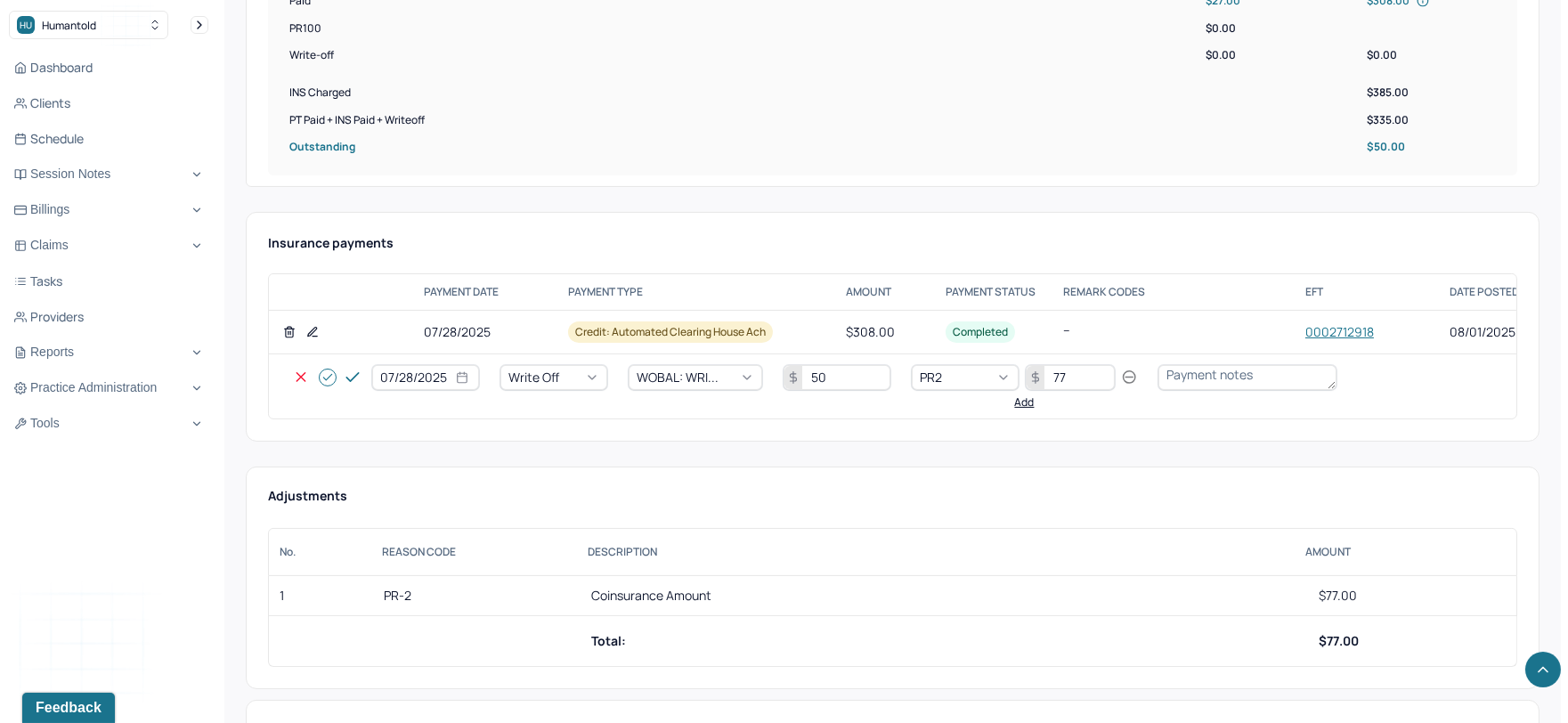 type on "77" 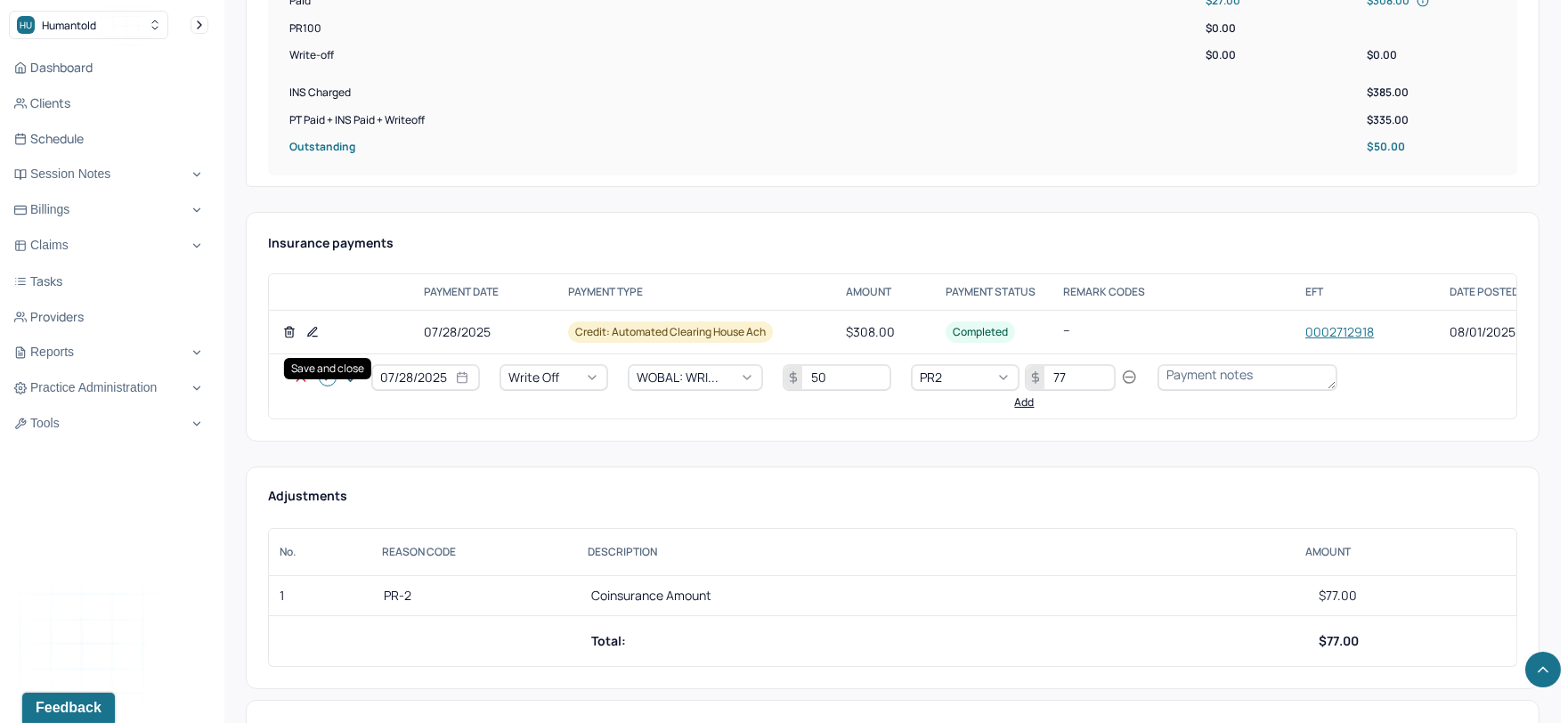 click 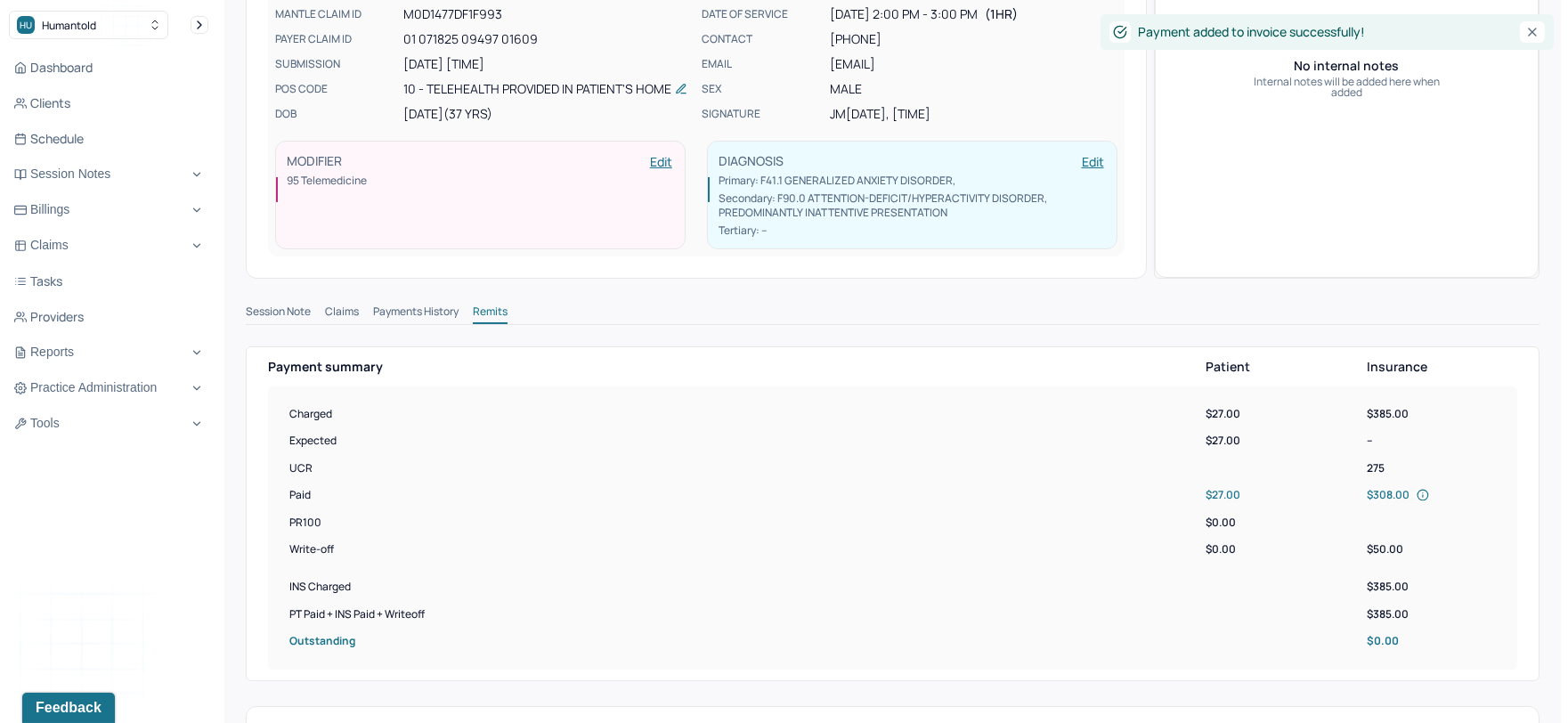 scroll, scrollTop: 0, scrollLeft: 0, axis: both 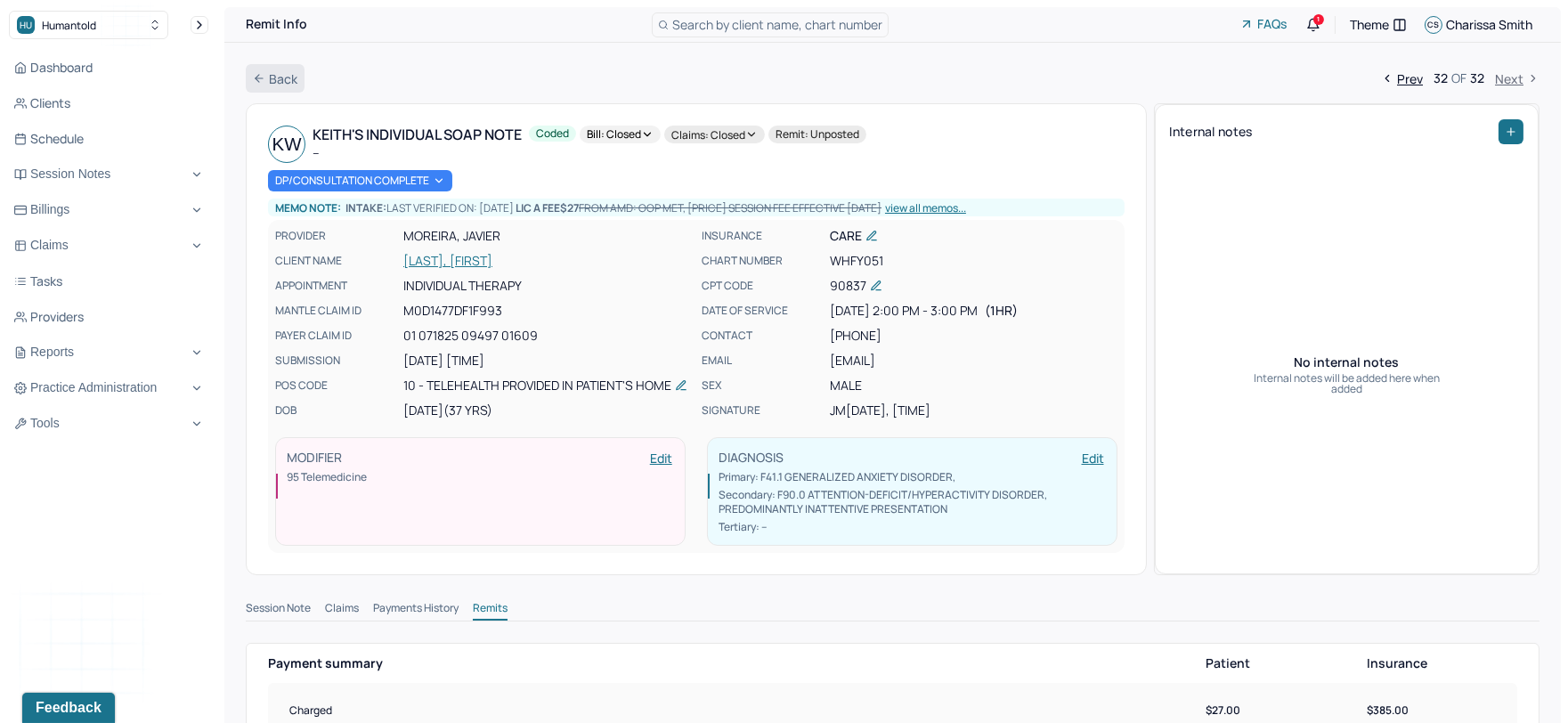 click on "Back" at bounding box center [275, 78] 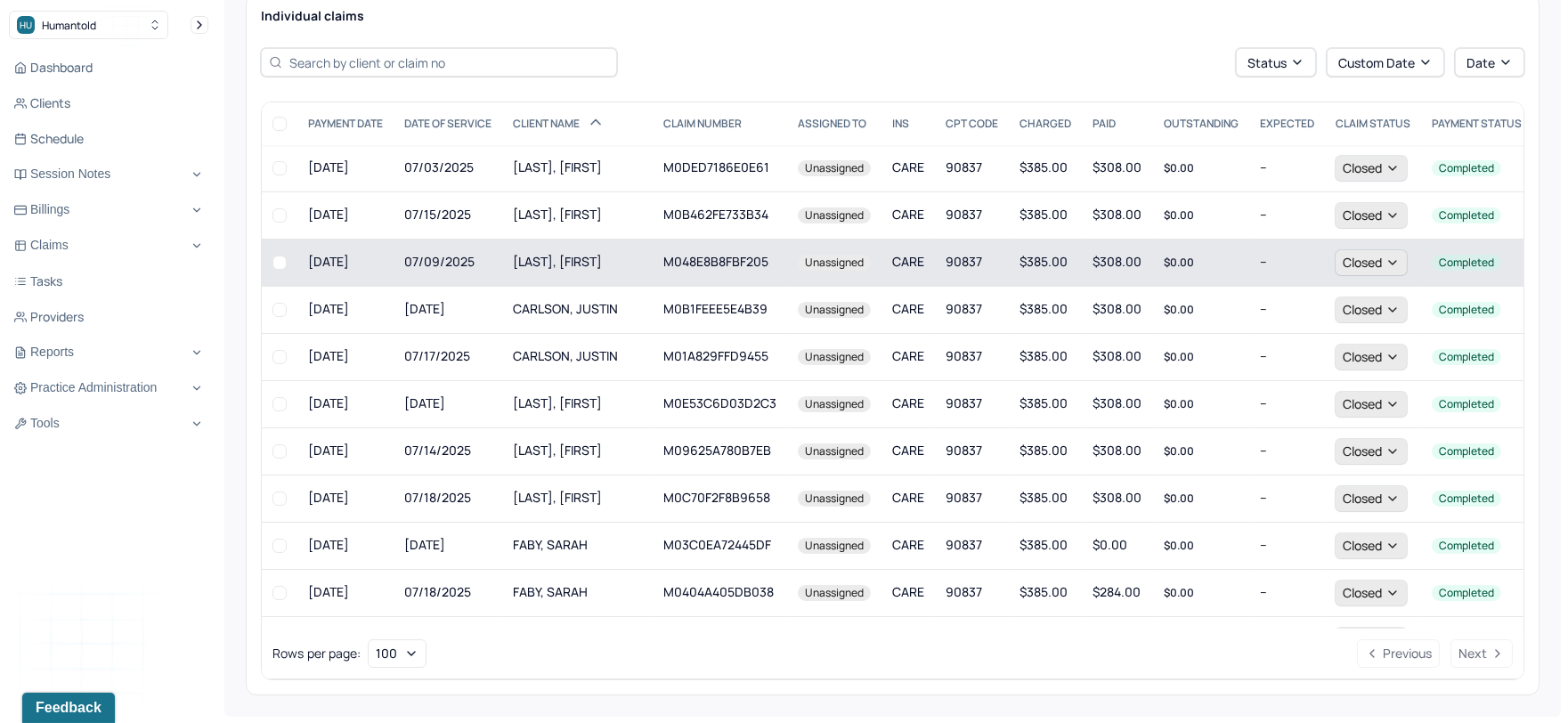 scroll, scrollTop: 301, scrollLeft: 0, axis: vertical 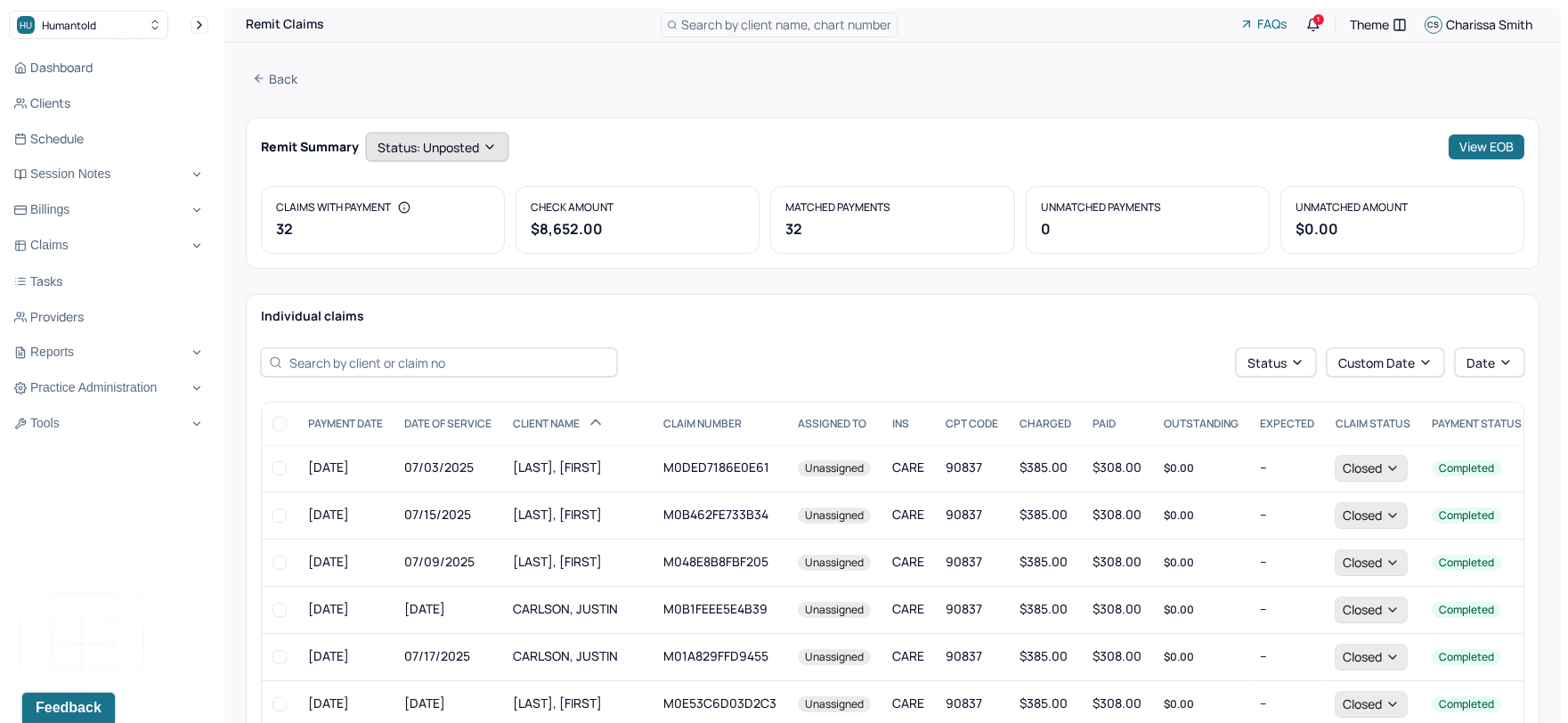 click on "Status: unposted" at bounding box center [437, 147] 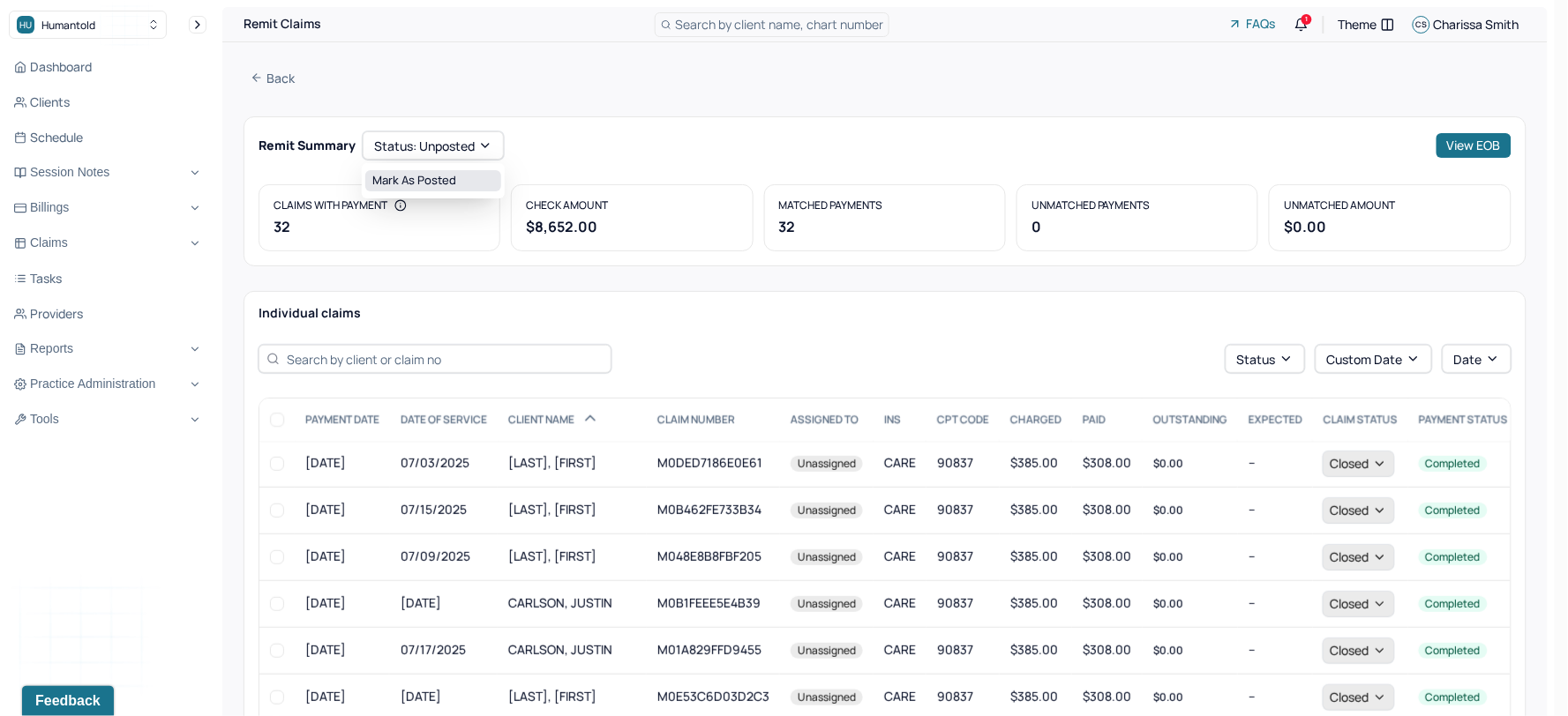 click on "Mark as Posted" at bounding box center [433, 181] 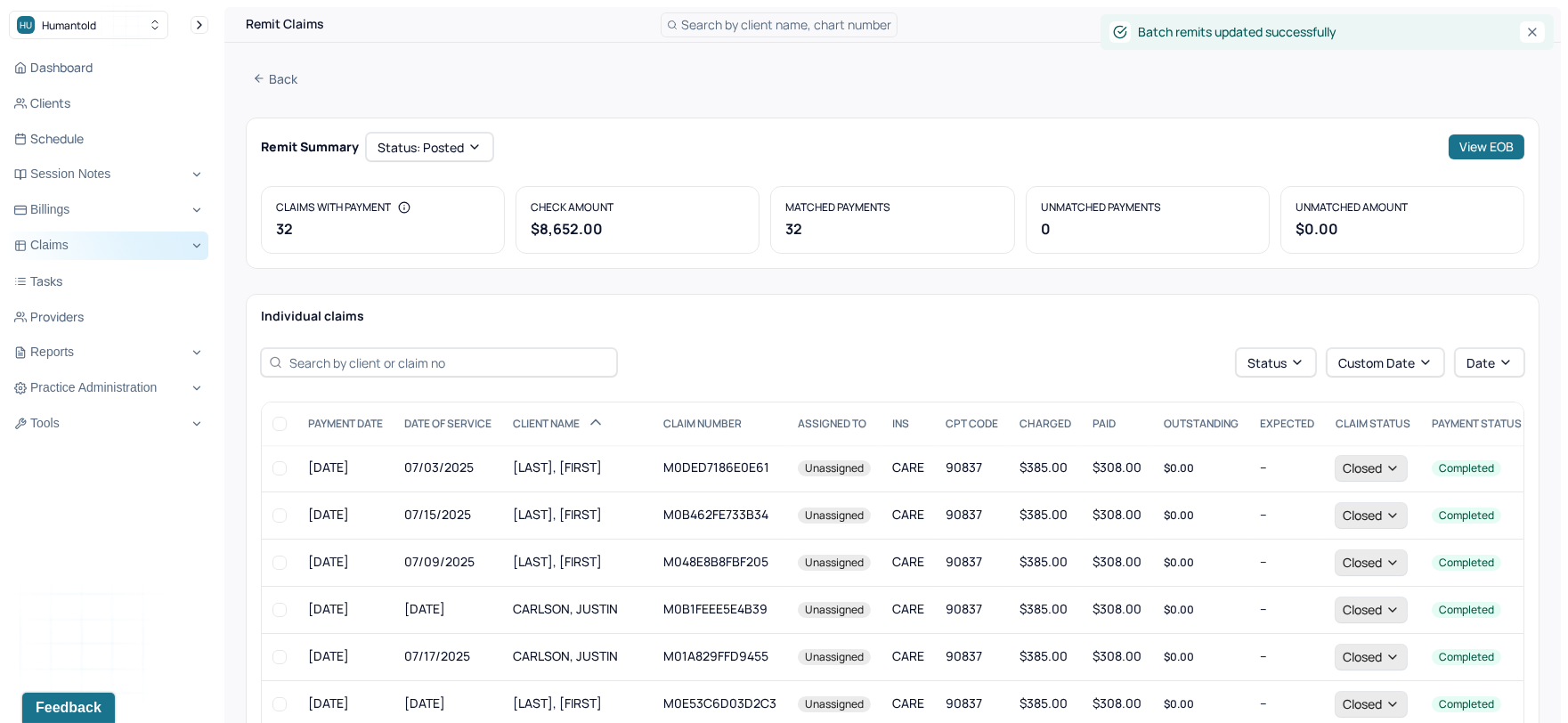 click on "Claims" at bounding box center (109, 246) 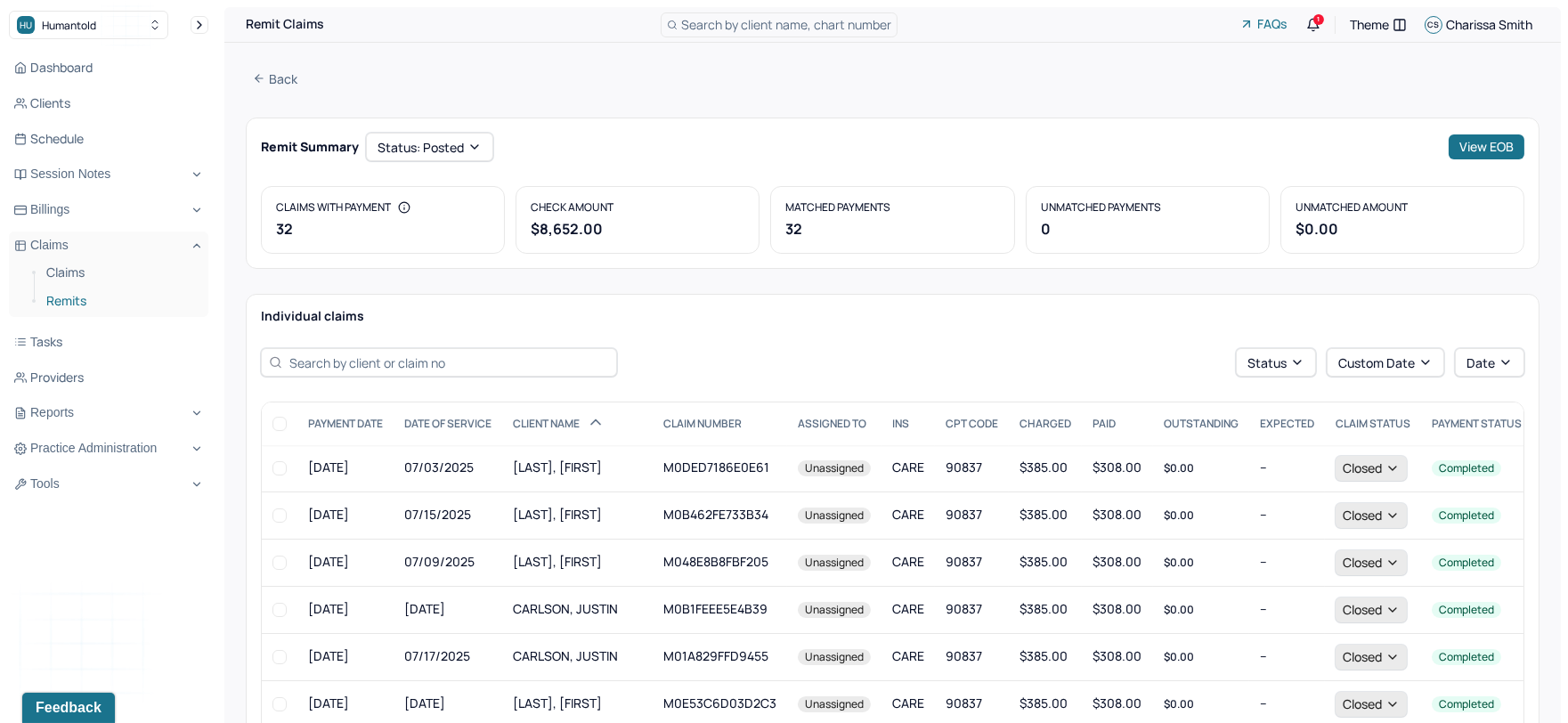 click on "Remits" at bounding box center [120, 301] 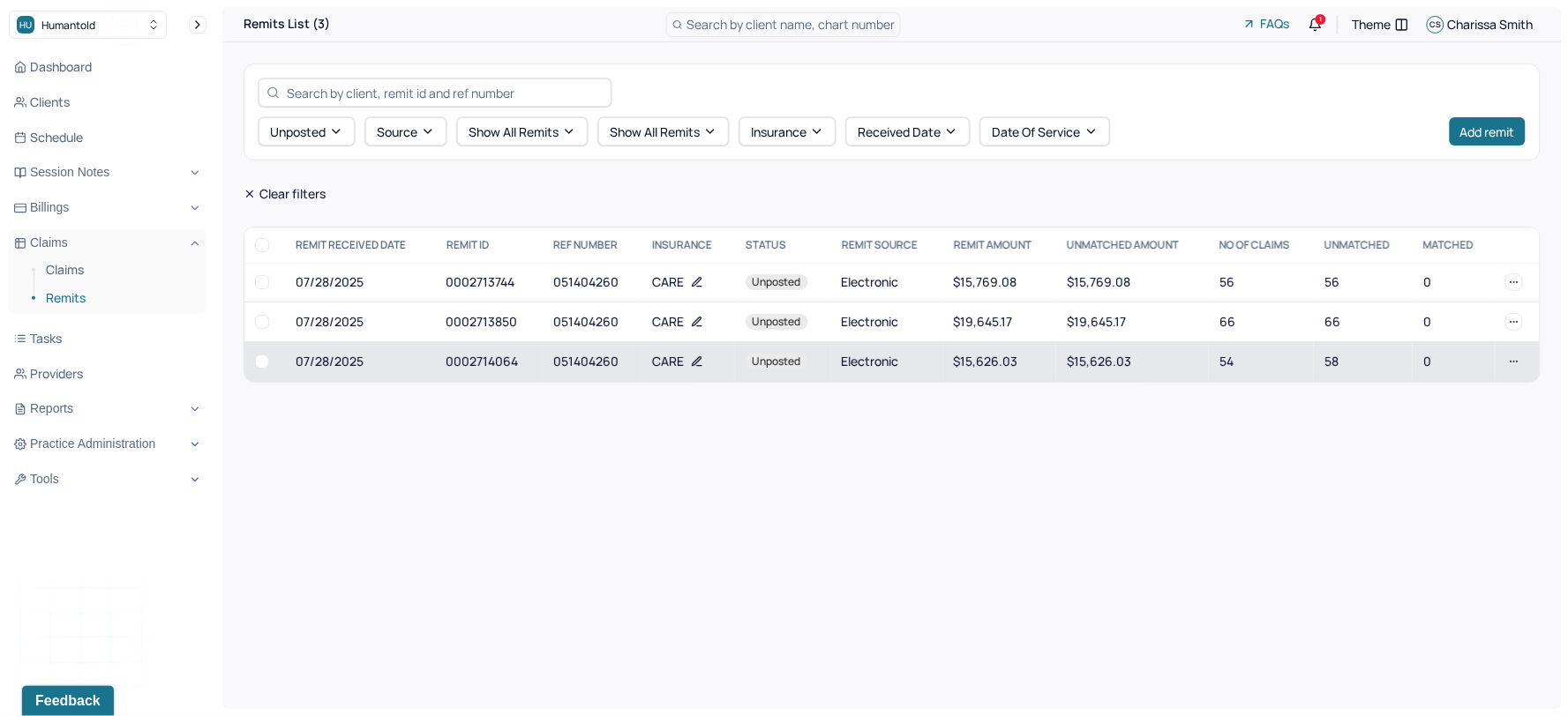 click on "unposted" at bounding box center [776, 362] 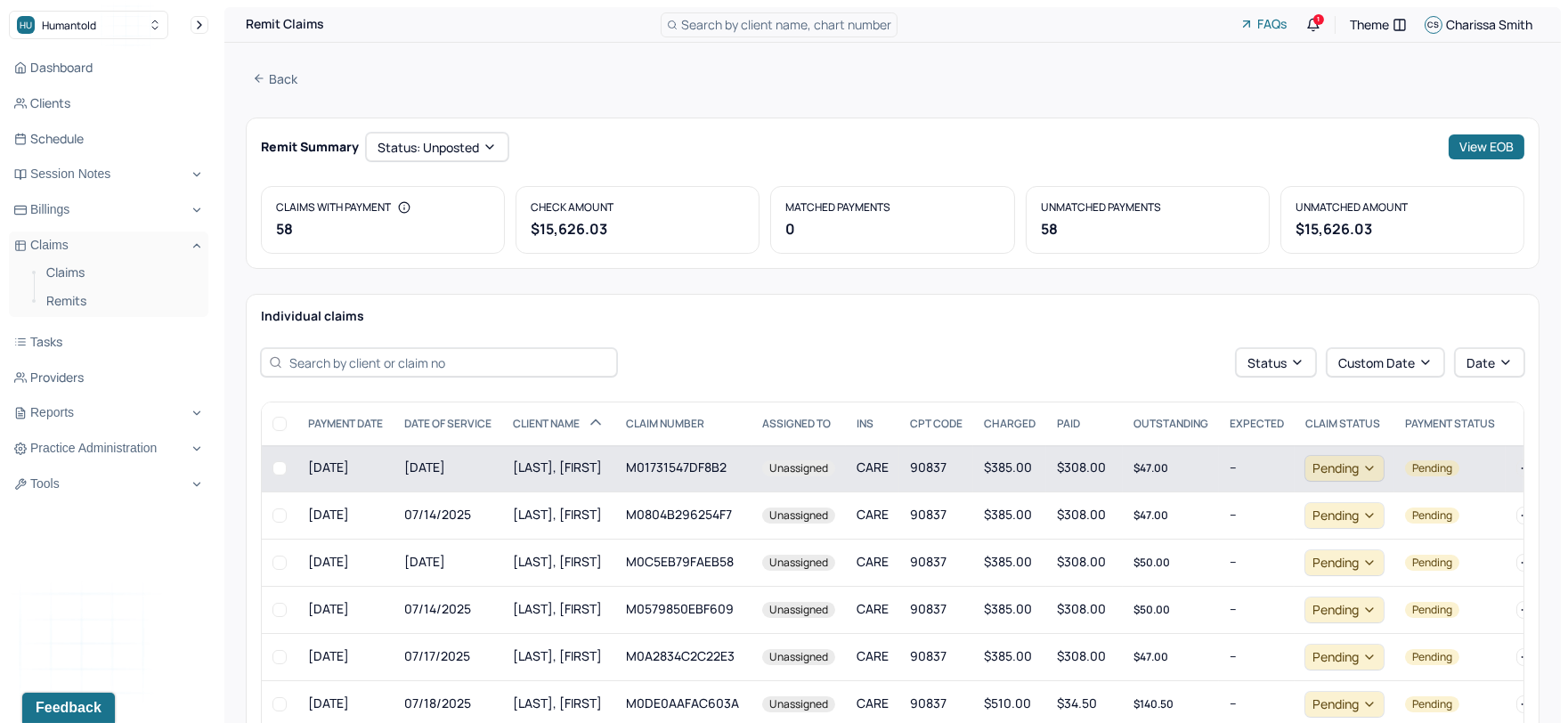 click on "[LAST], [FIRST]" at bounding box center [558, 468] 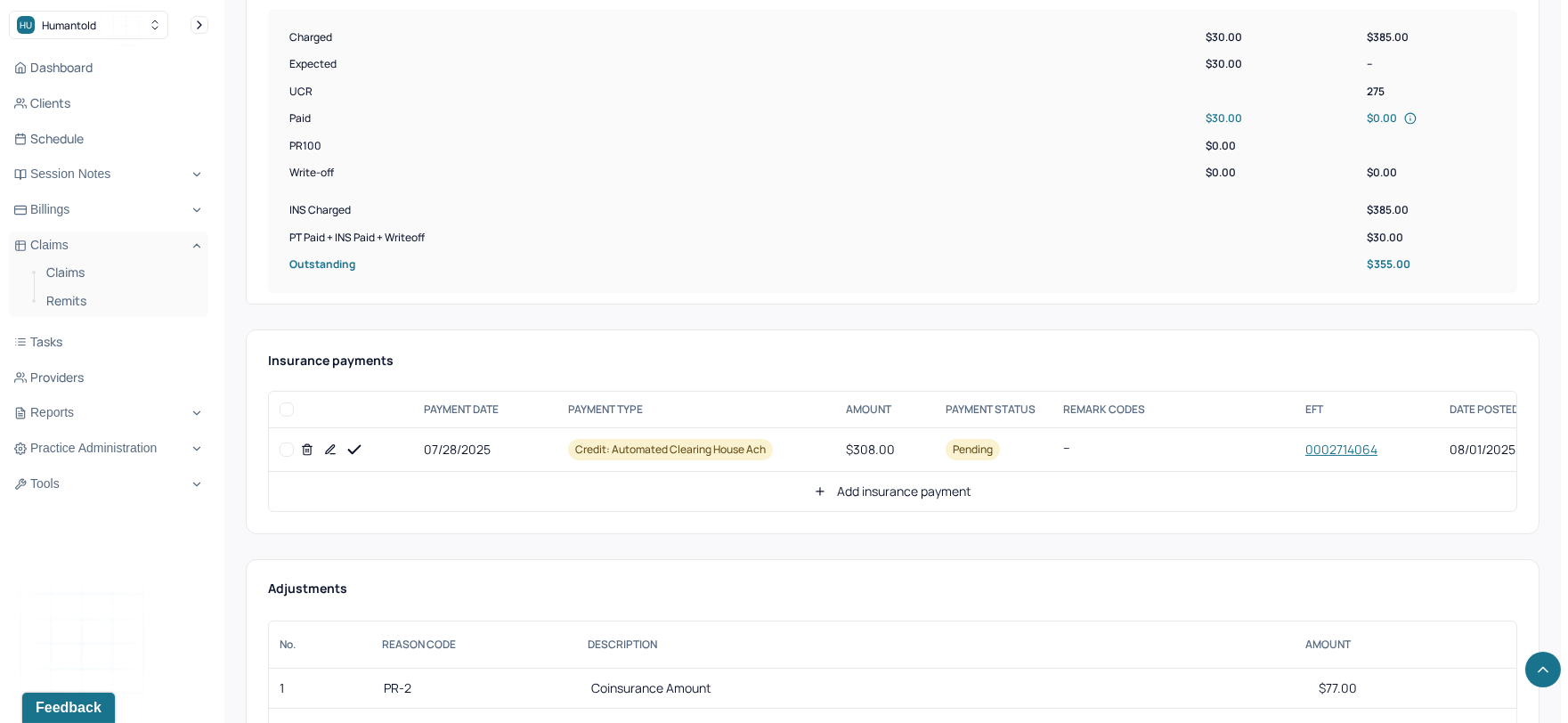 scroll, scrollTop: 692, scrollLeft: 0, axis: vertical 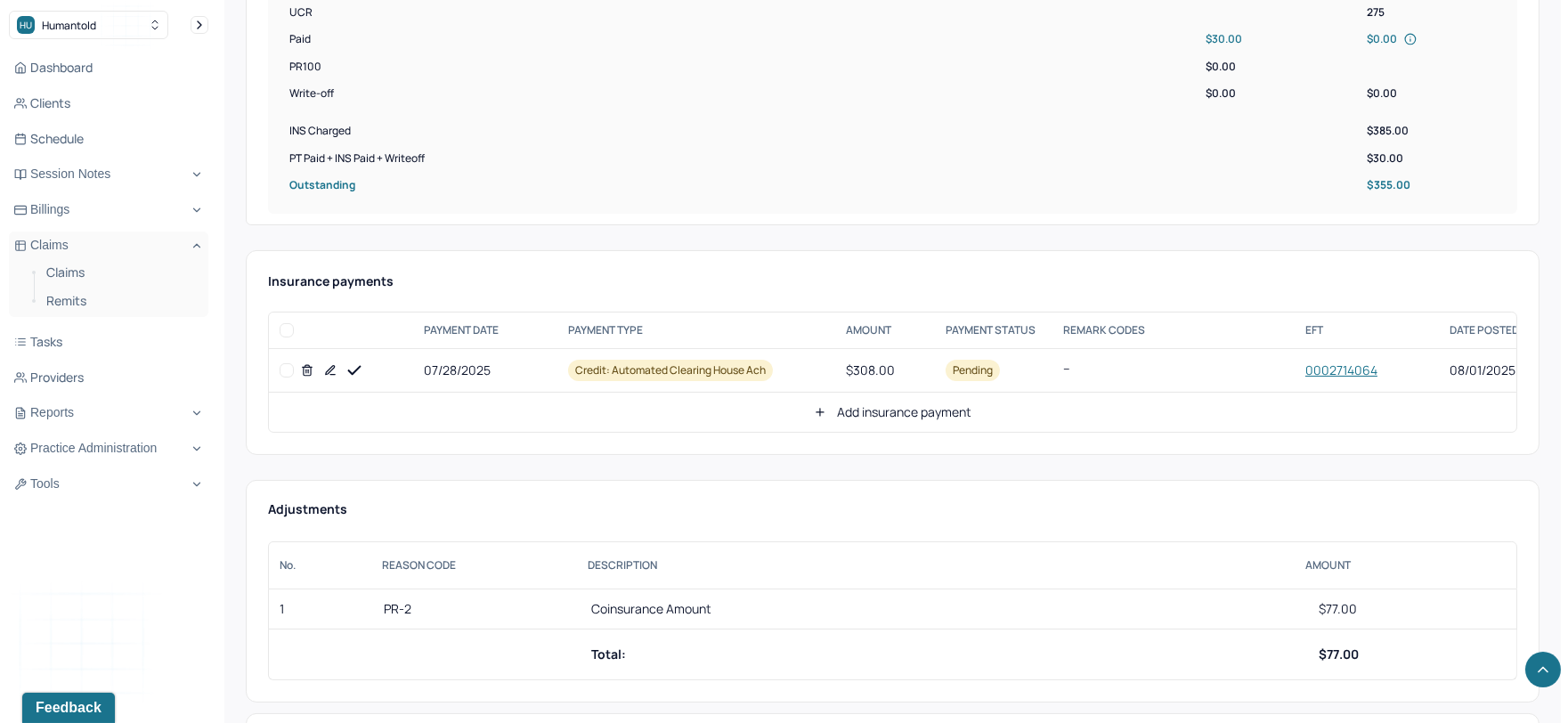 click 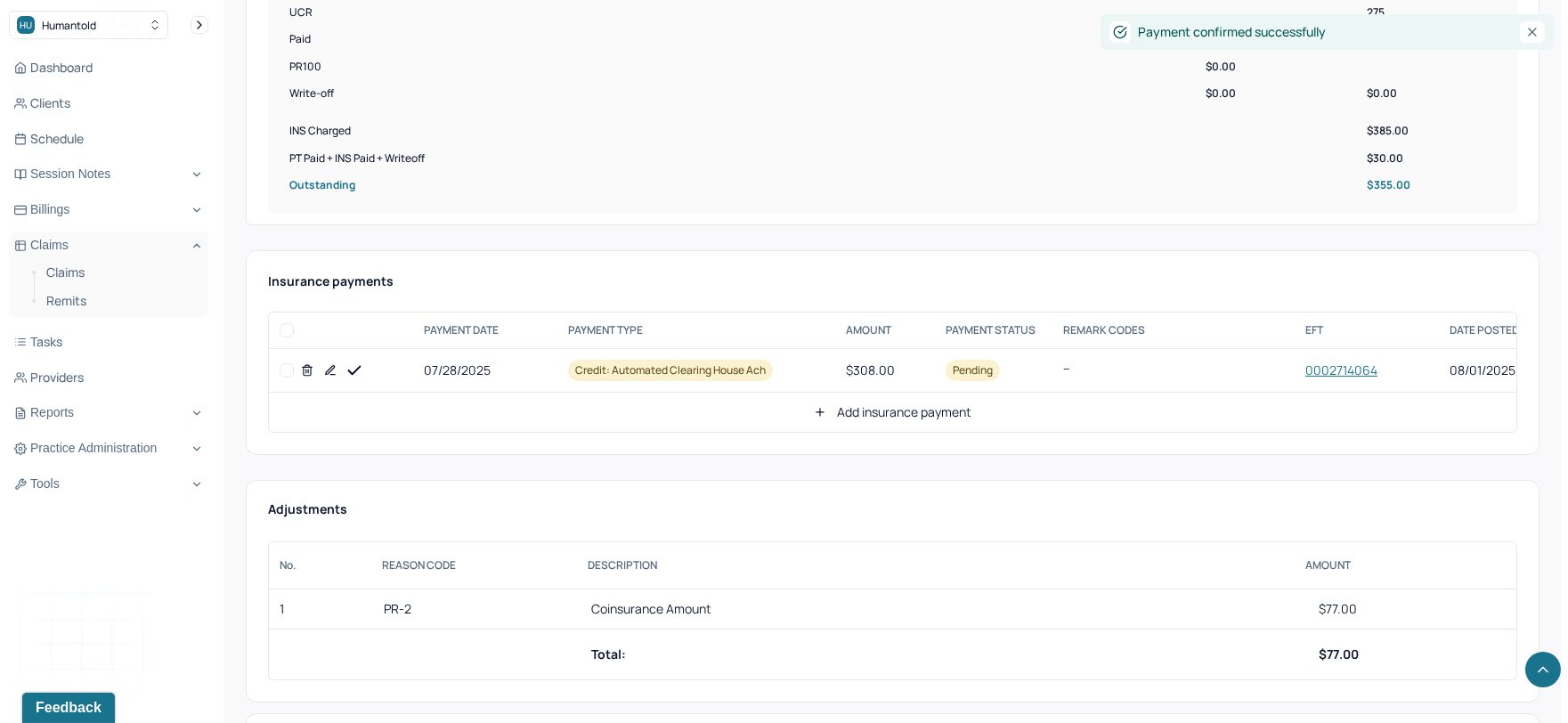 click 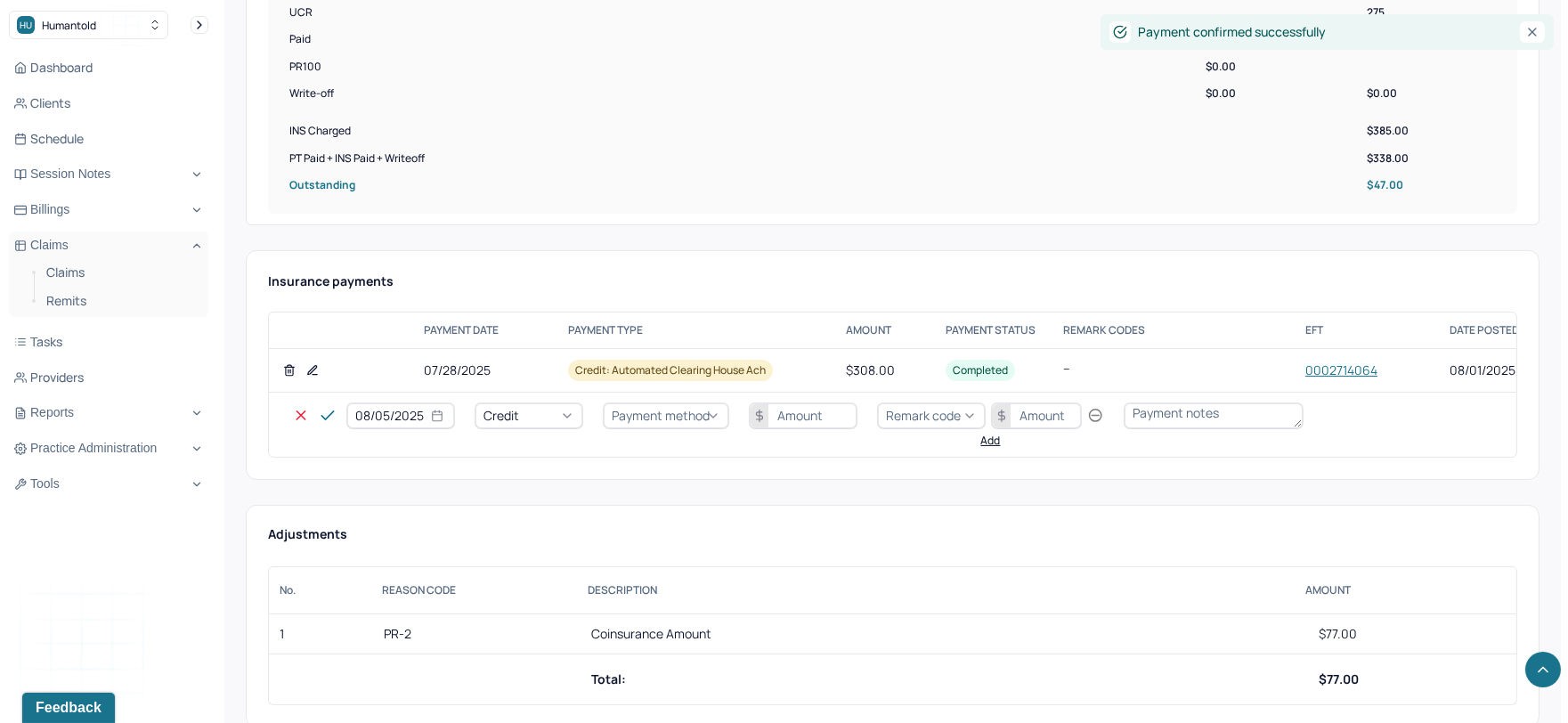 click on "08/05/2025" at bounding box center [401, 416] 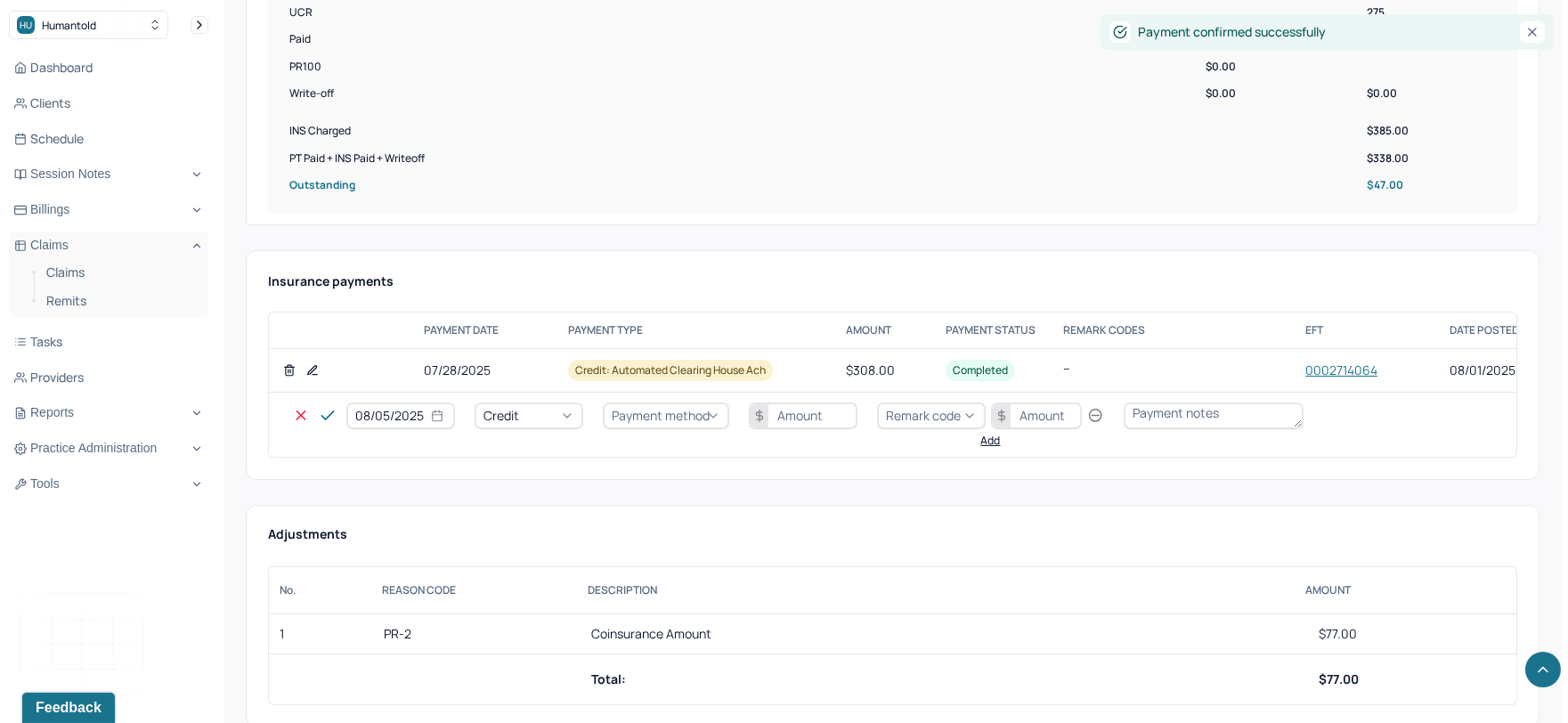 select on "7" 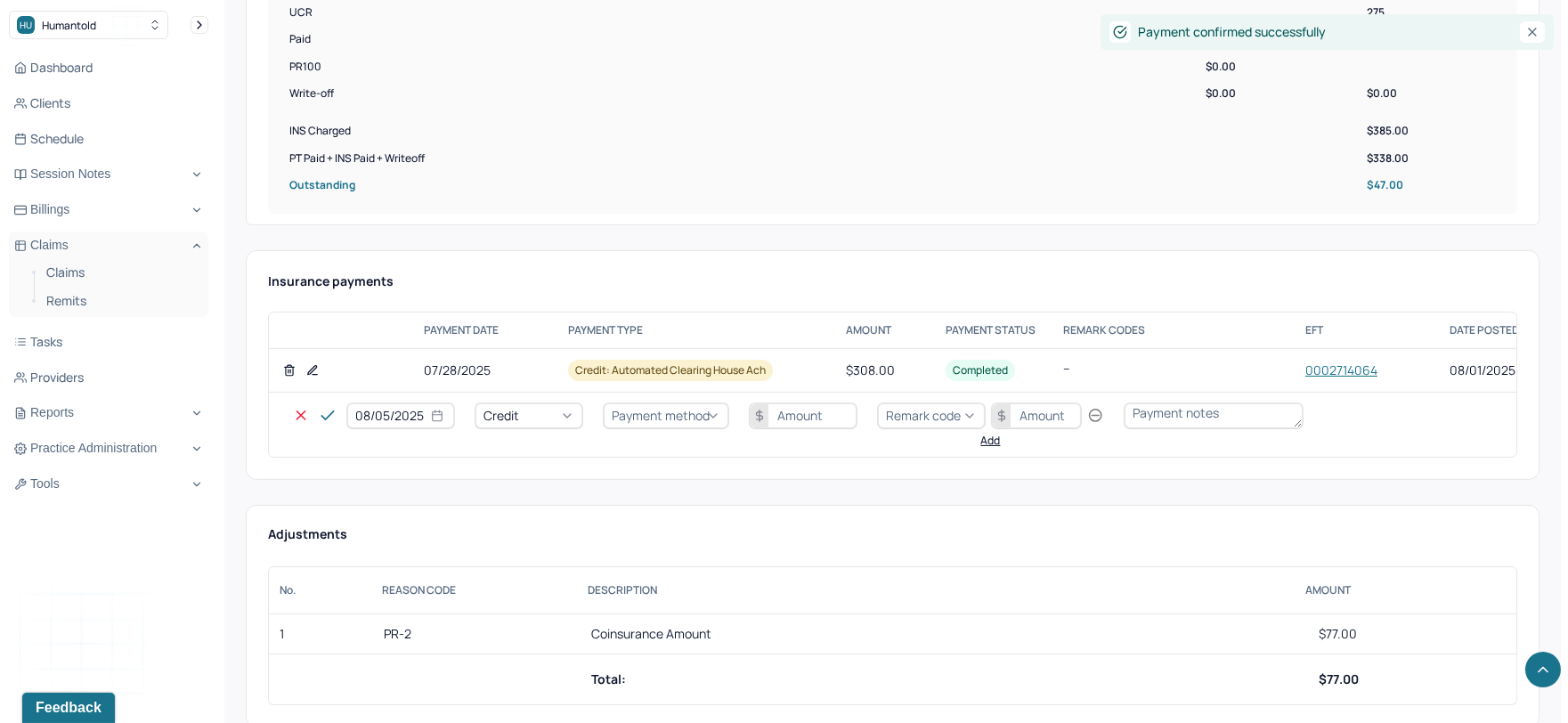 select on "2025" 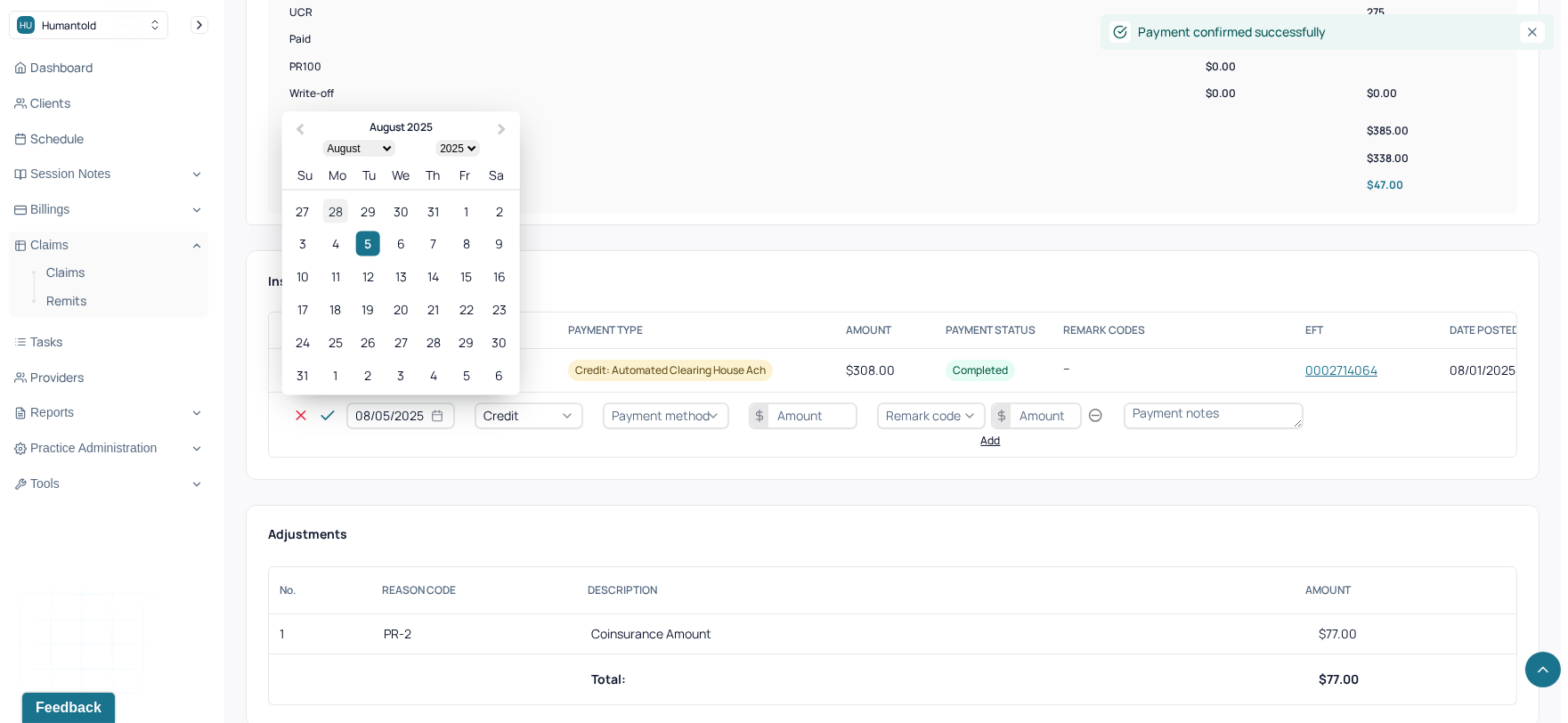 click on "28" at bounding box center [335, 210] 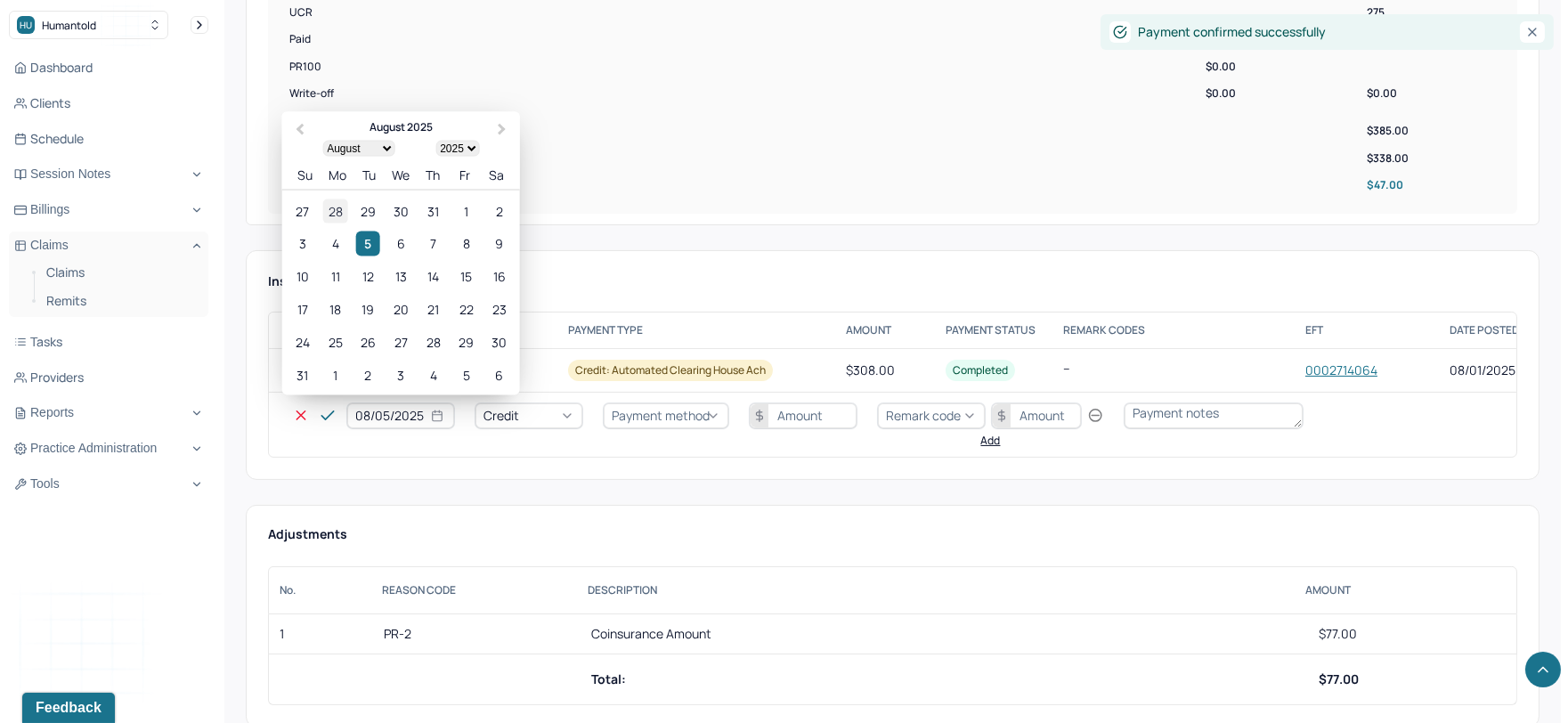 type on "07/28/2025" 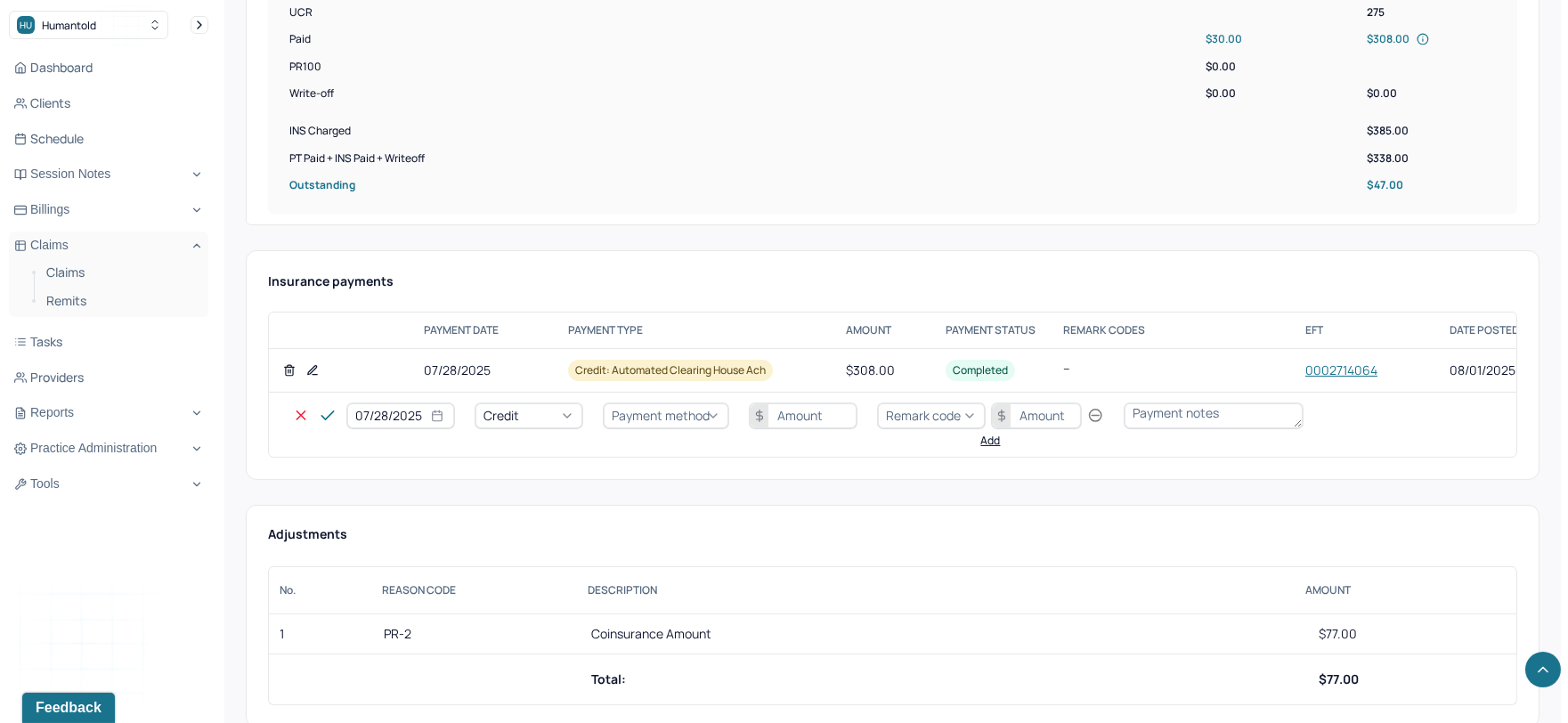 click on "Credit" at bounding box center (501, 415) 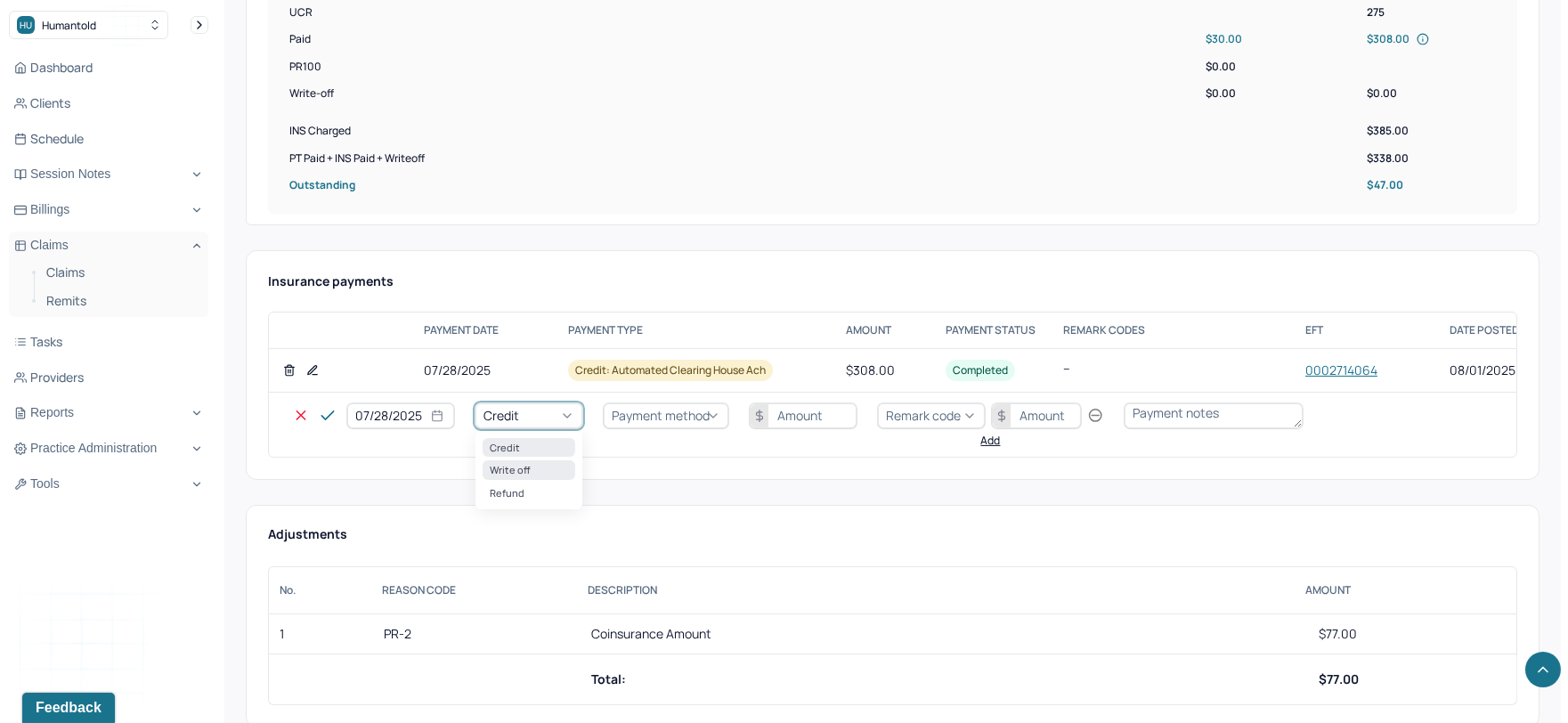 click on "Write off" at bounding box center [529, 469] 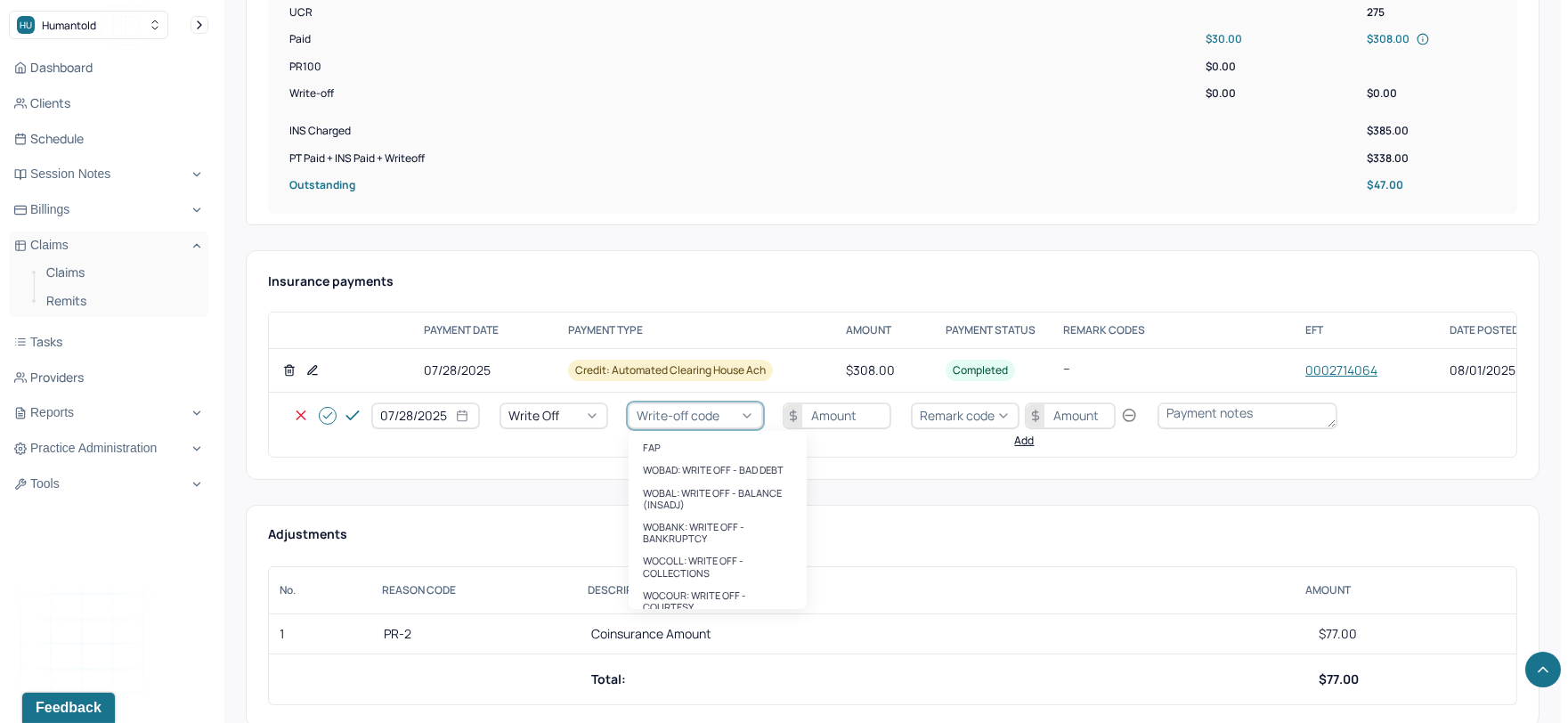 click on "Write-off code" at bounding box center (678, 415) 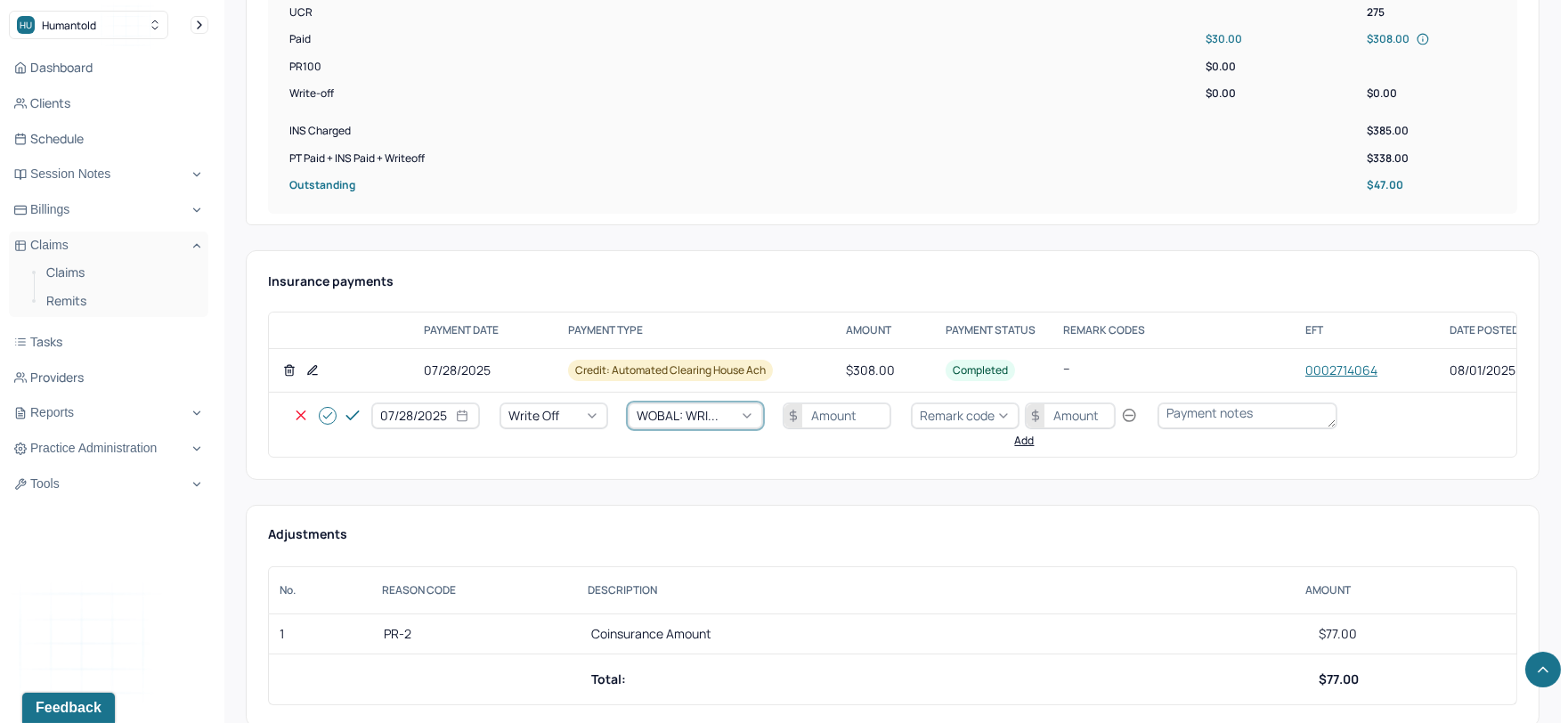 click at bounding box center [837, 416] 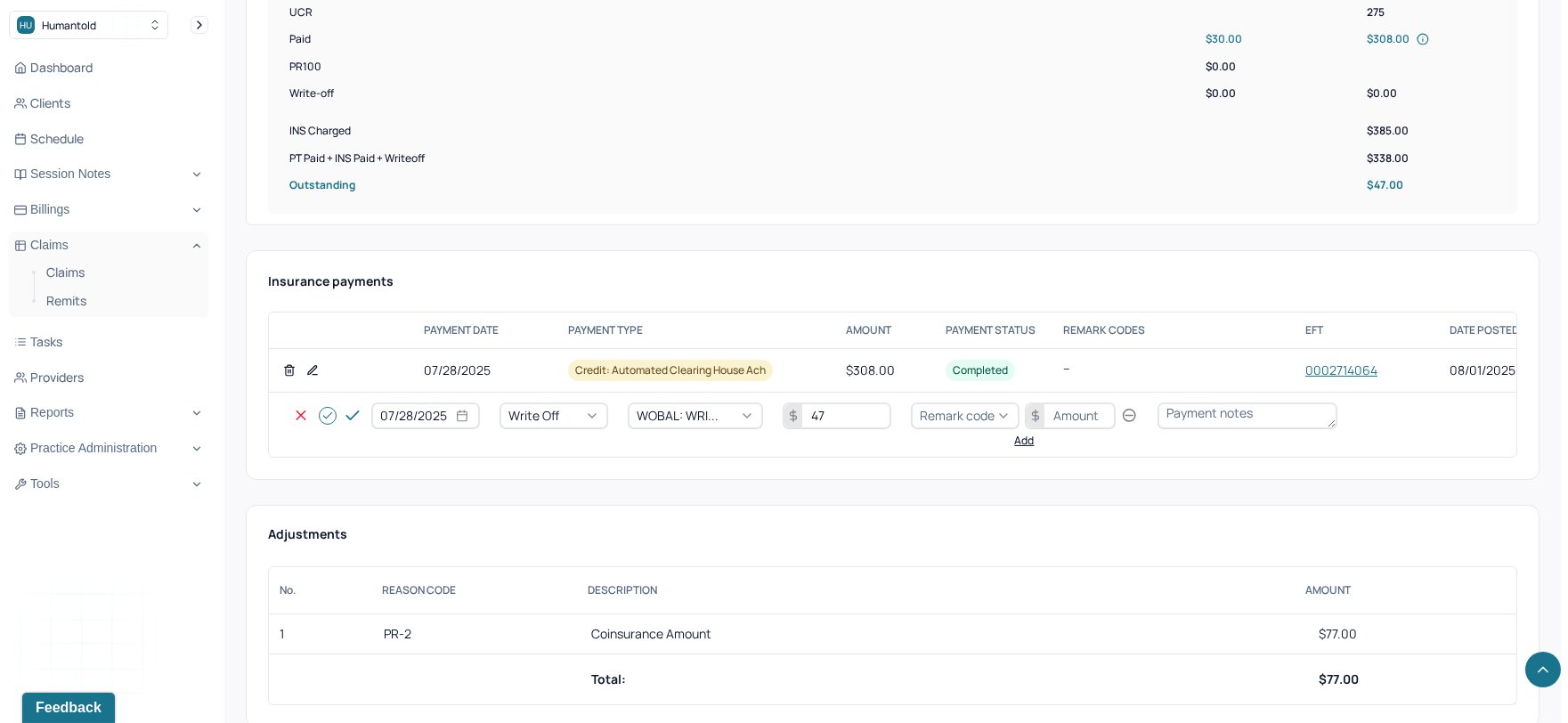 type on "47" 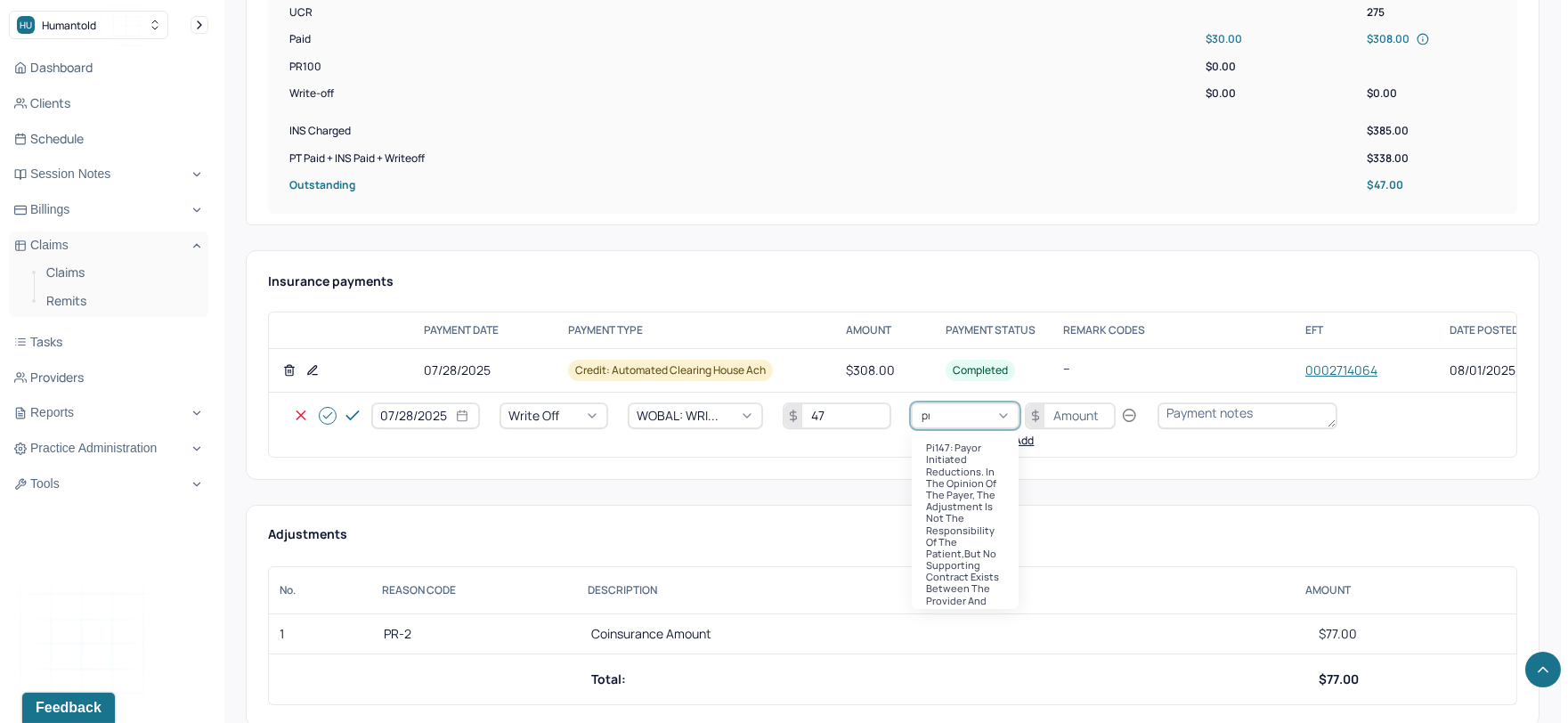 type on "pr2" 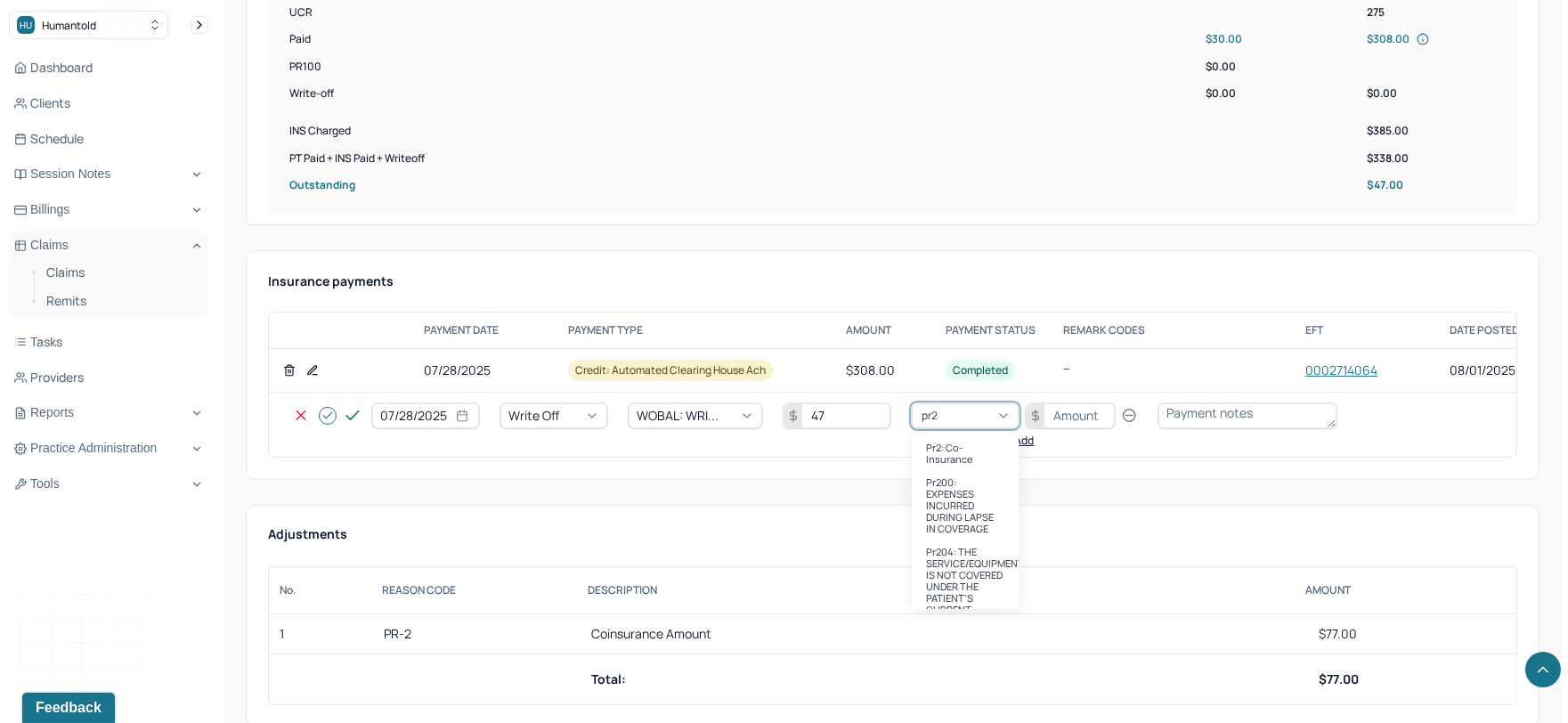 type 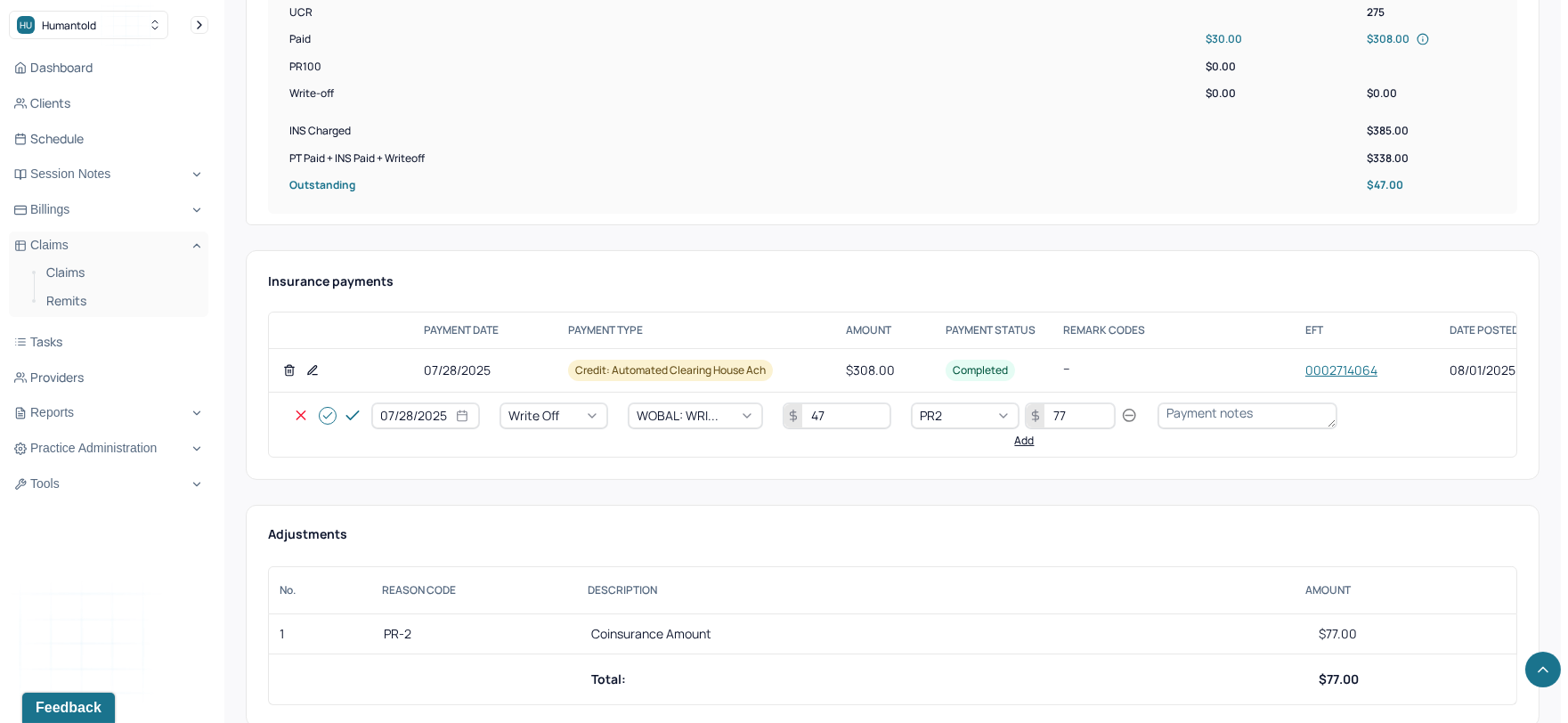 type on "77" 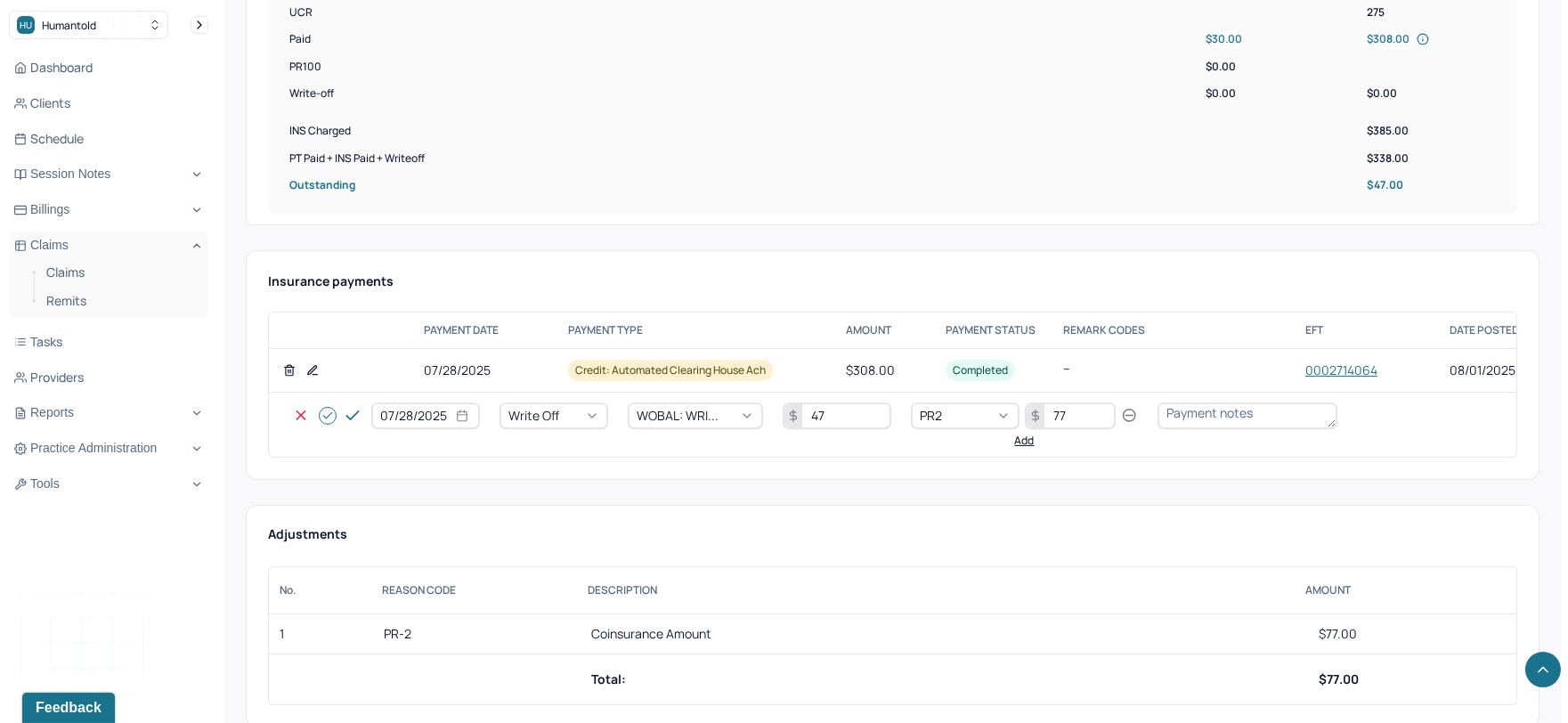 type 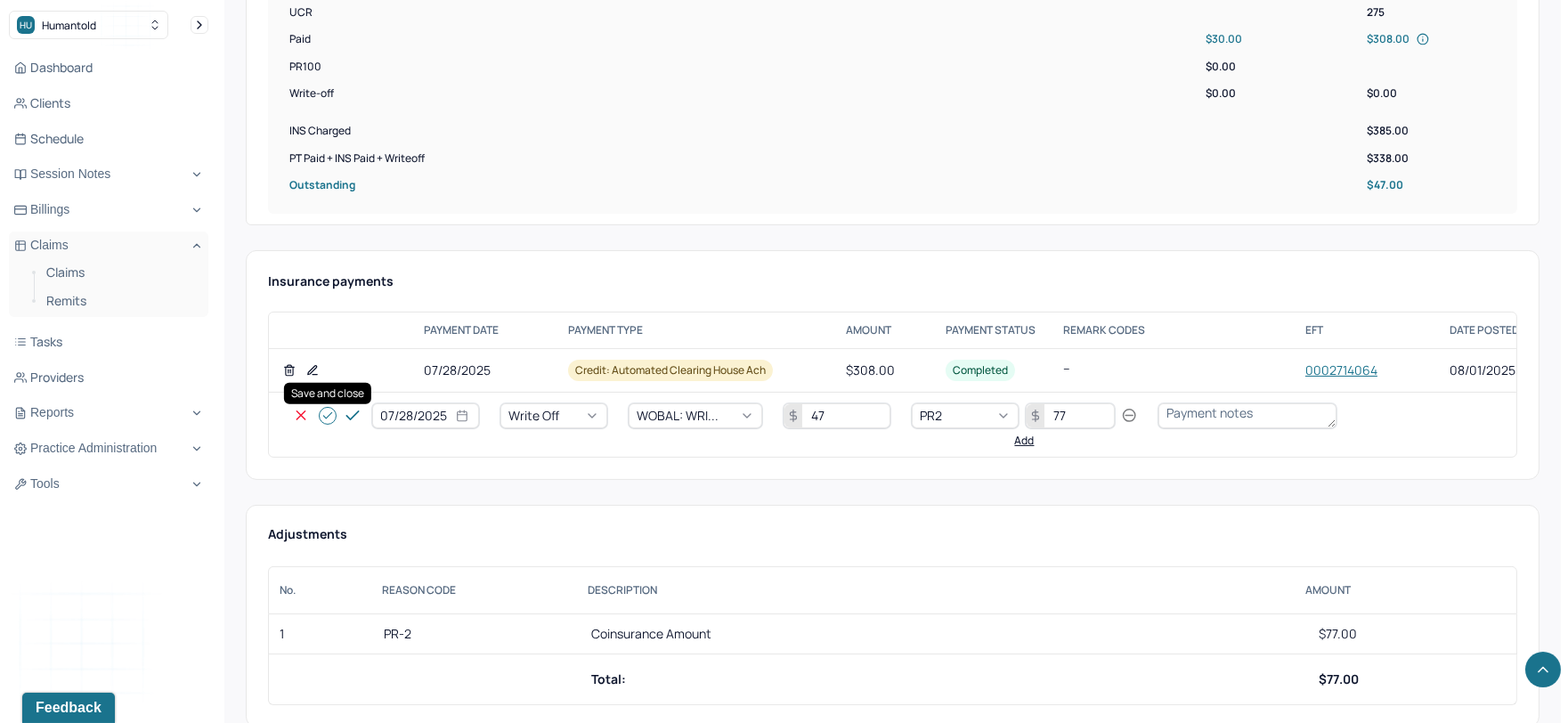 click 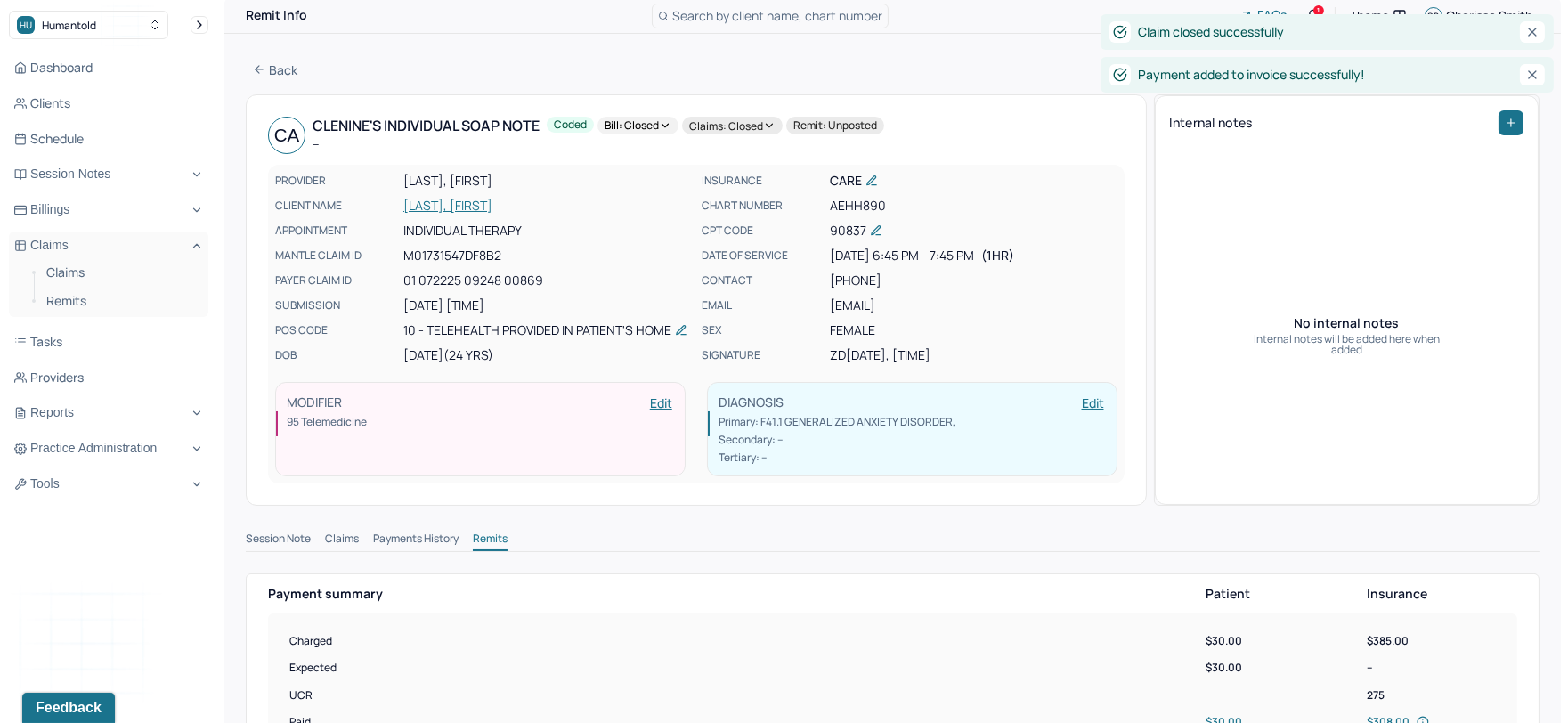scroll, scrollTop: 0, scrollLeft: 0, axis: both 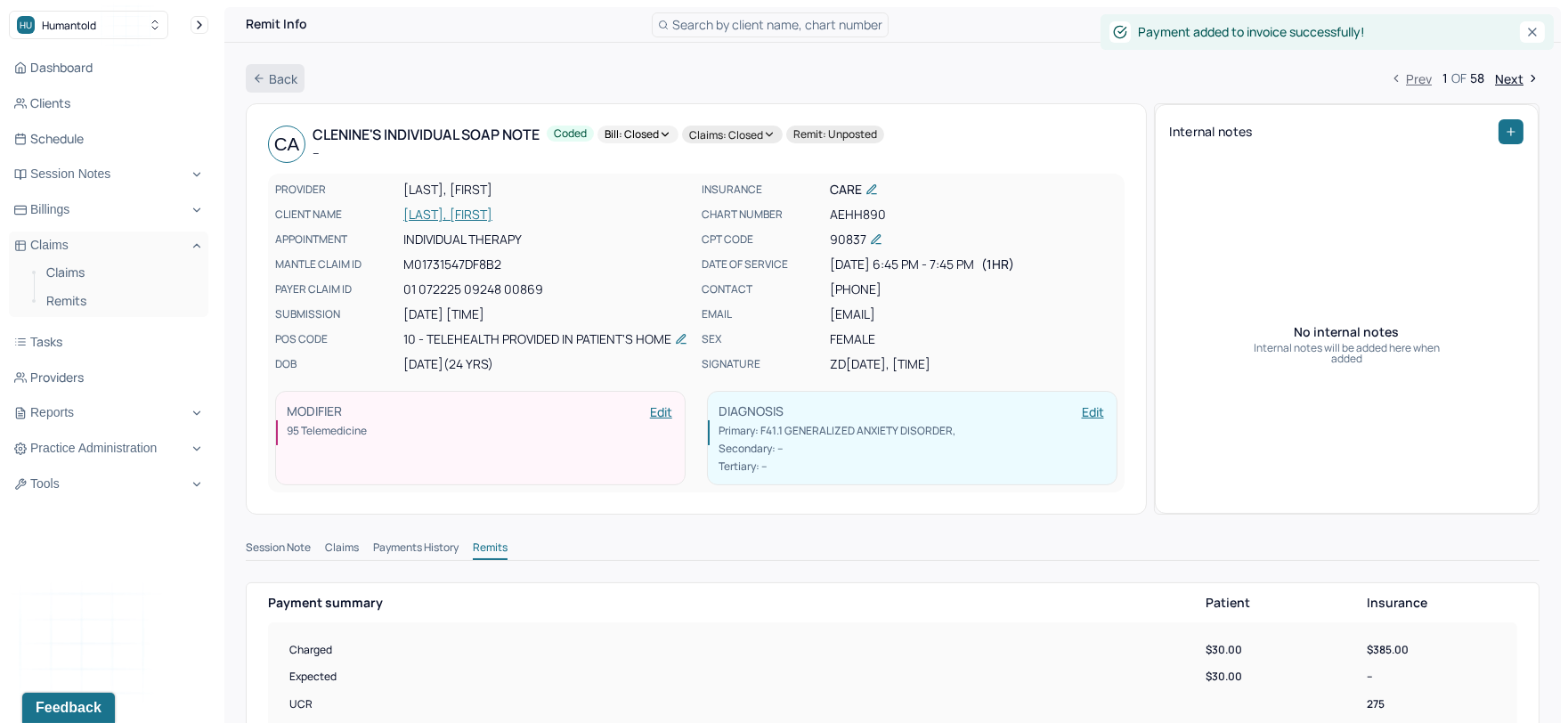 click 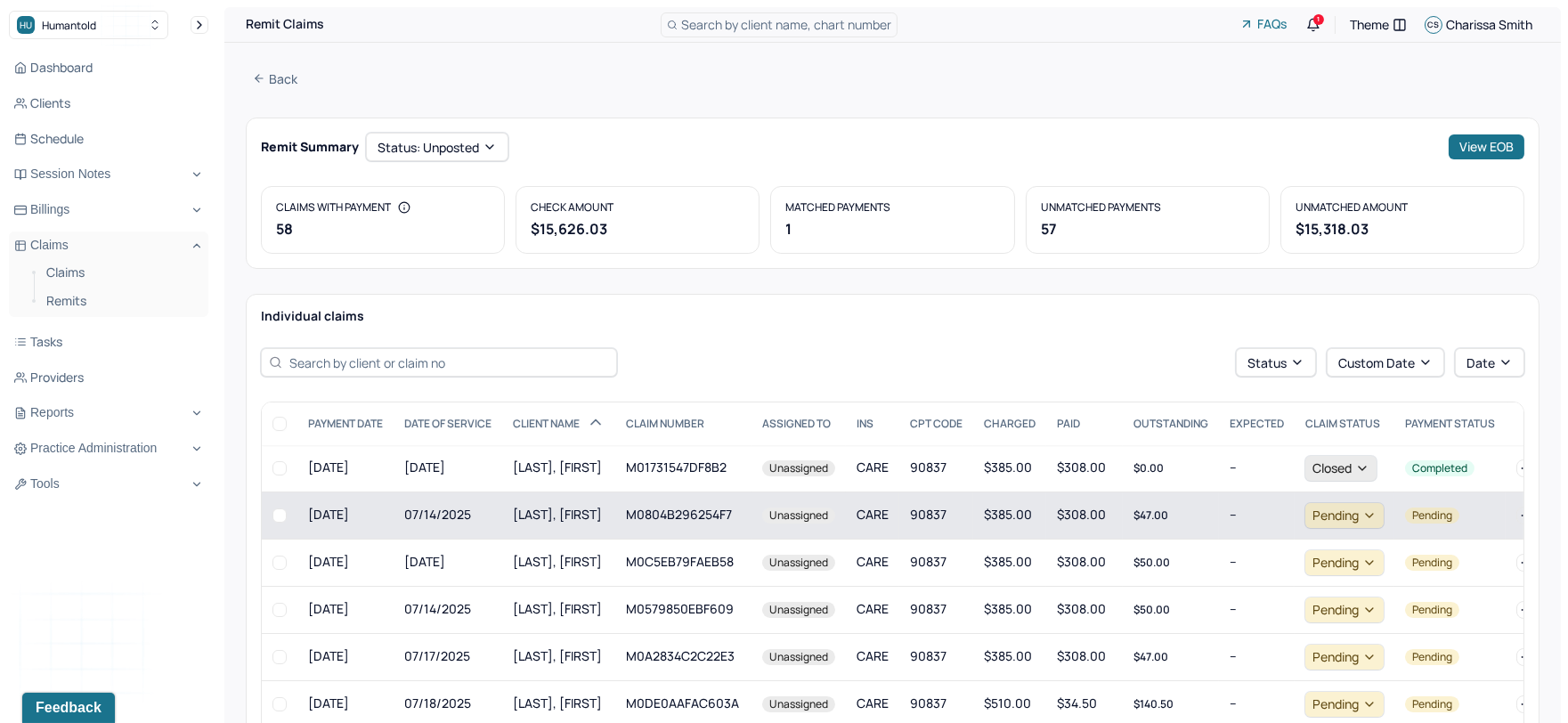 click on "M0804B296254F7" at bounding box center [683, 515] 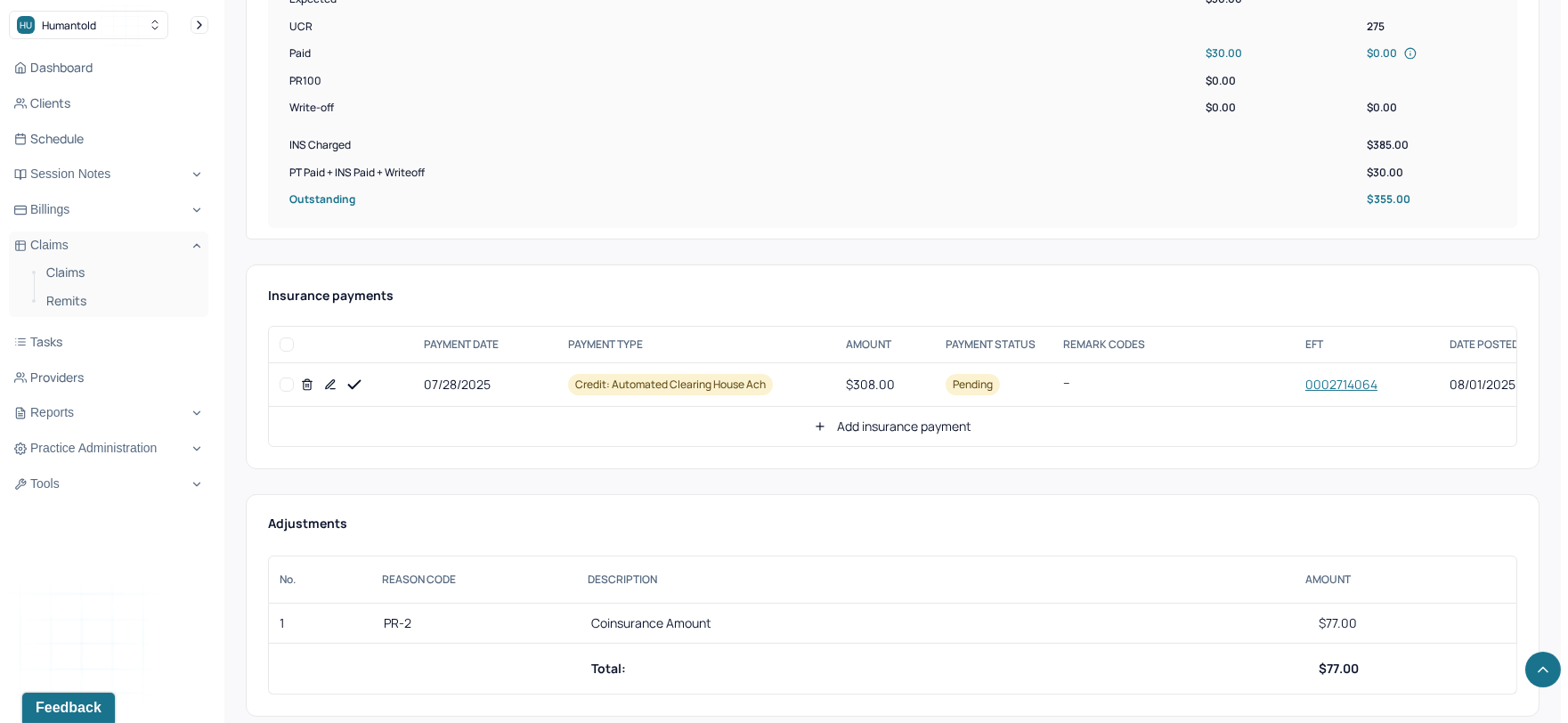 scroll, scrollTop: 791, scrollLeft: 0, axis: vertical 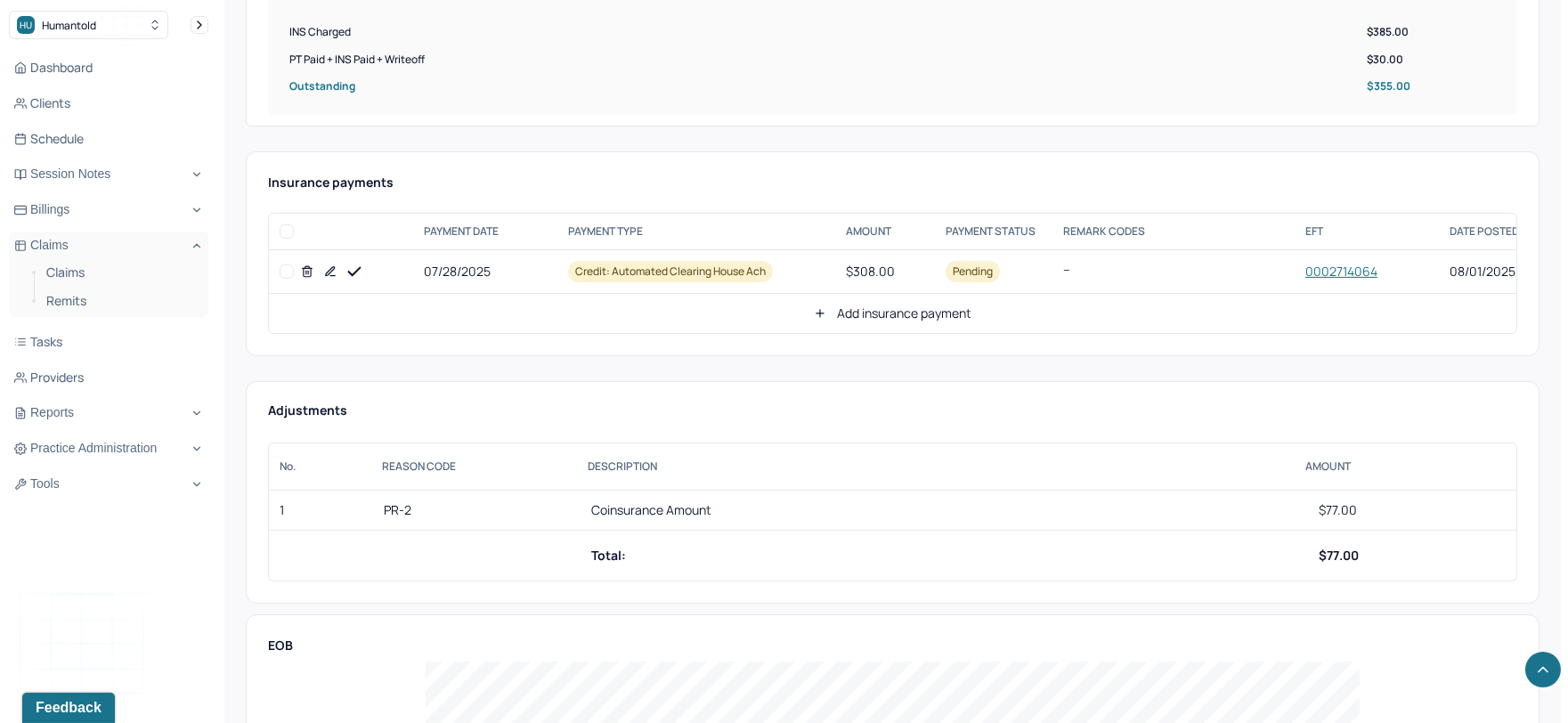click 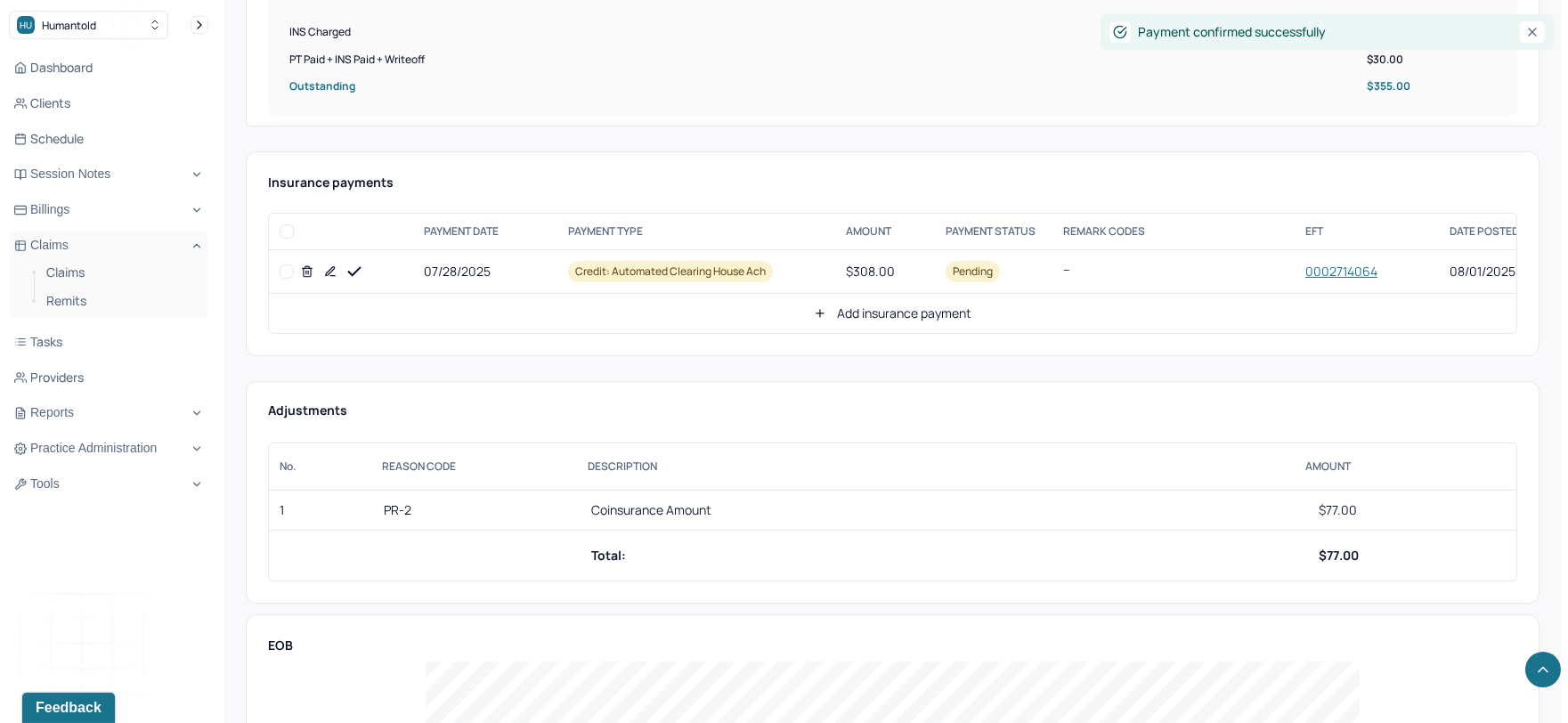 click 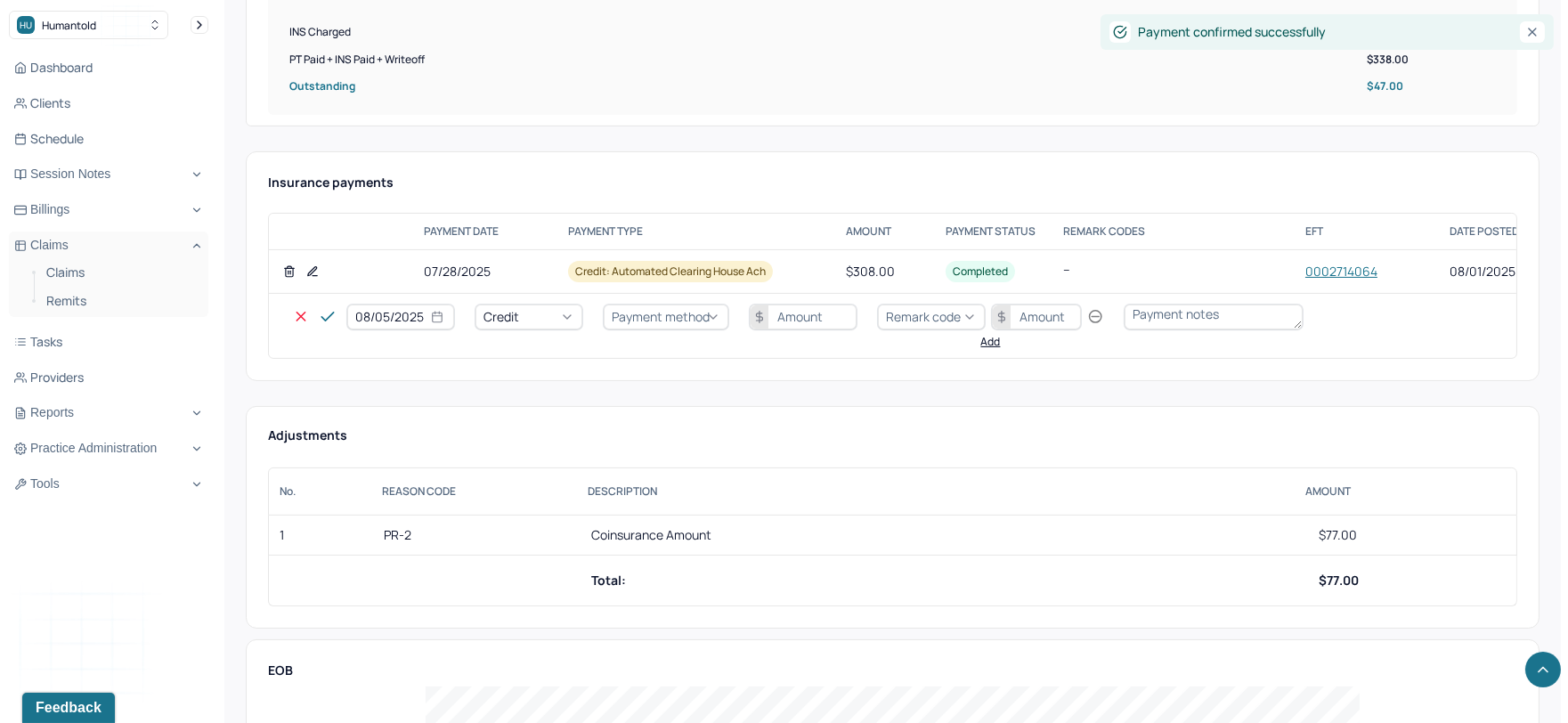 click on "08/05/2025" at bounding box center (401, 317) 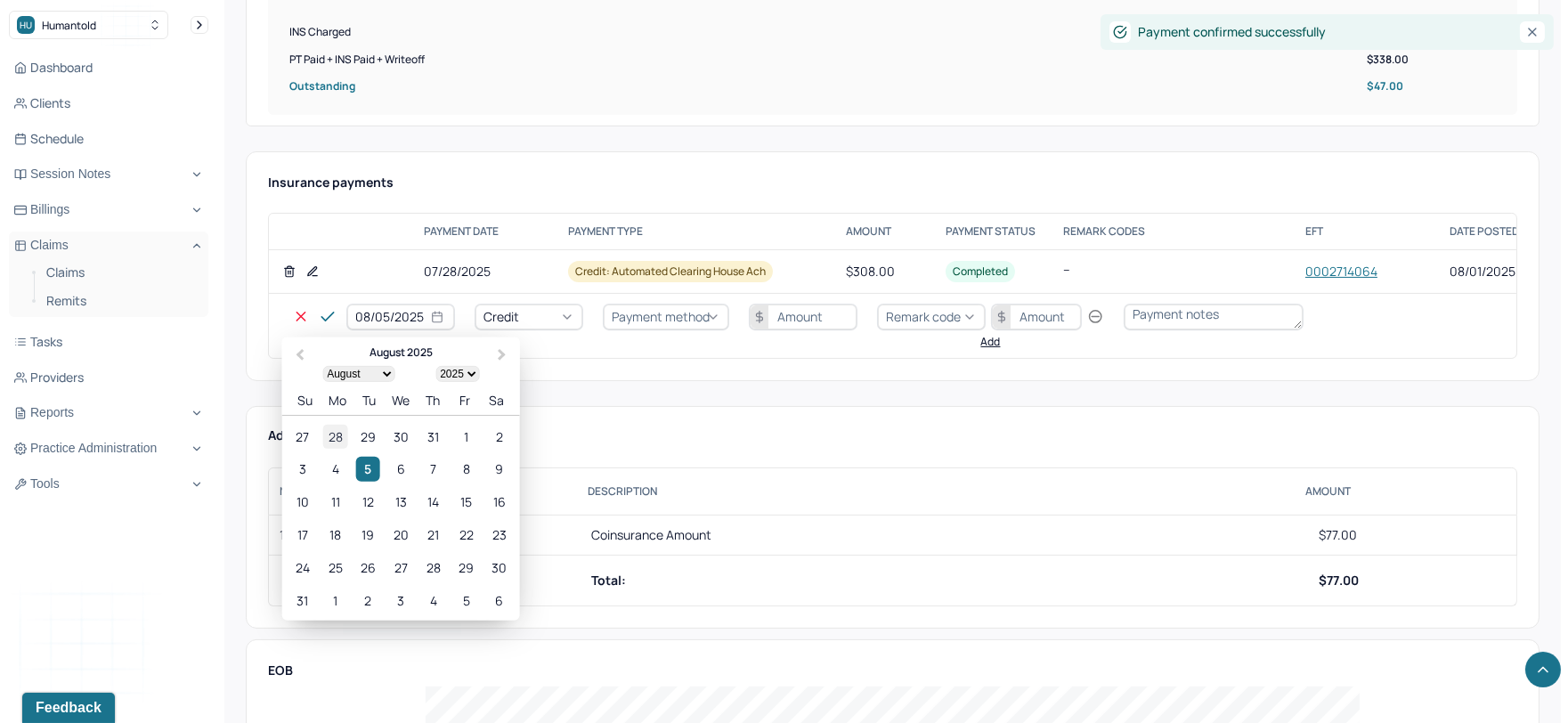 click on "28" at bounding box center (335, 436) 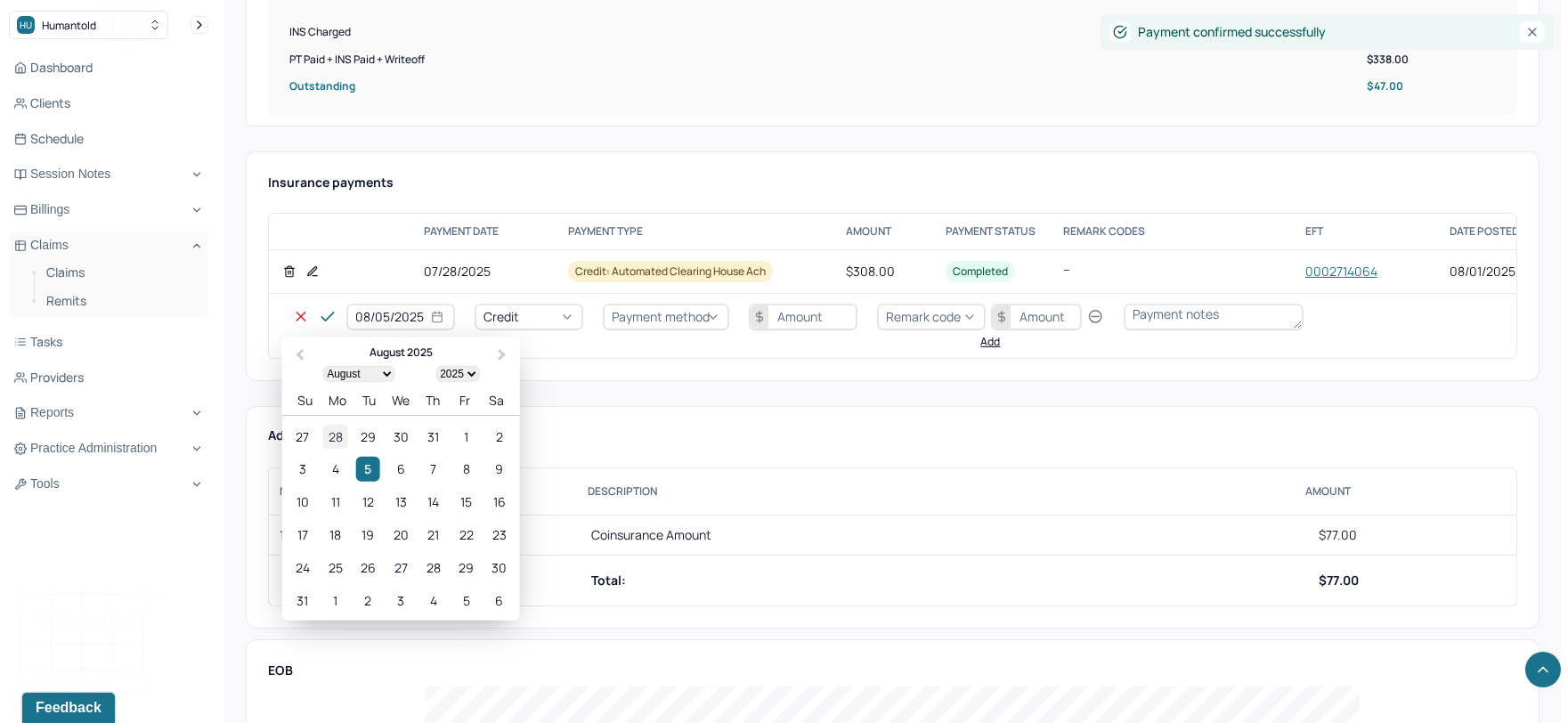 type on "07/28/2025" 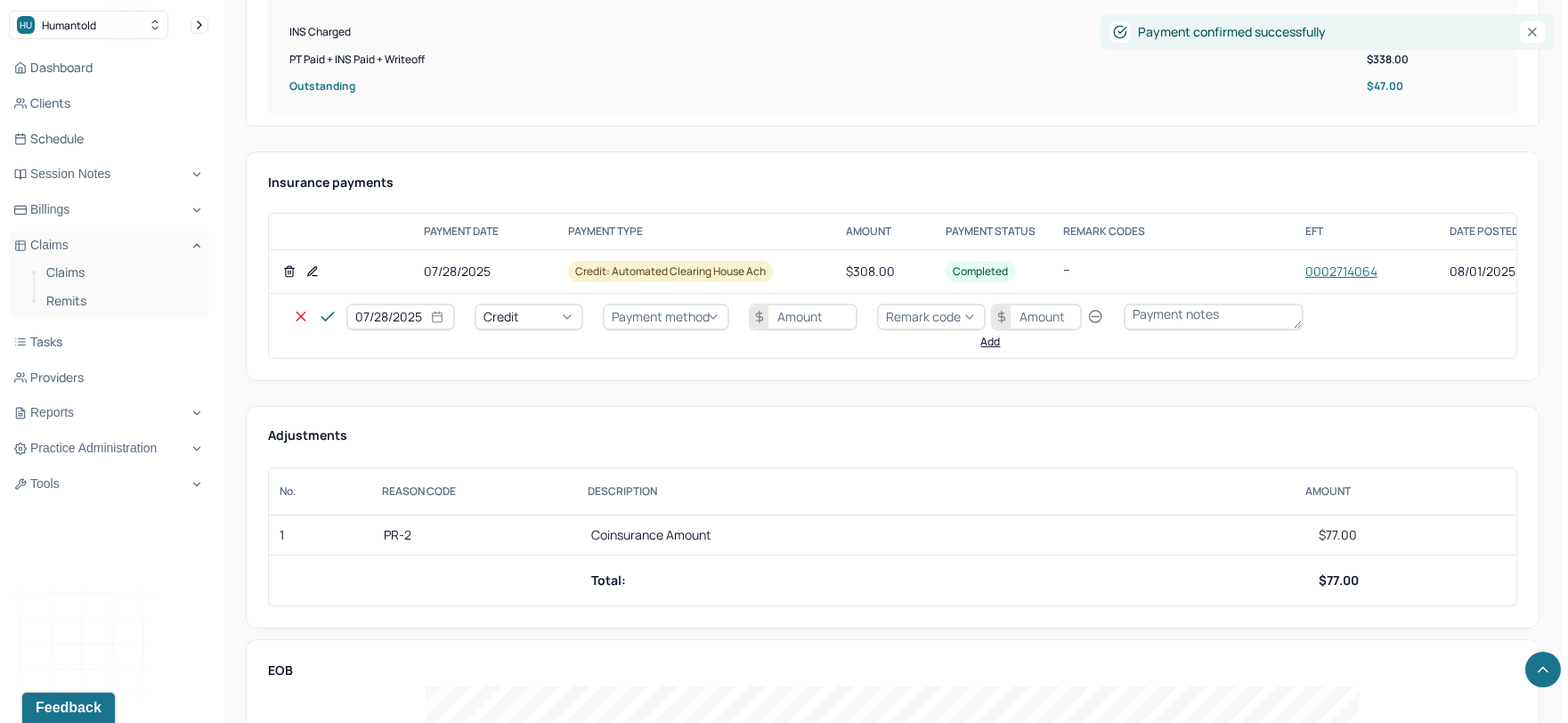 click on "Credit" at bounding box center [529, 317] 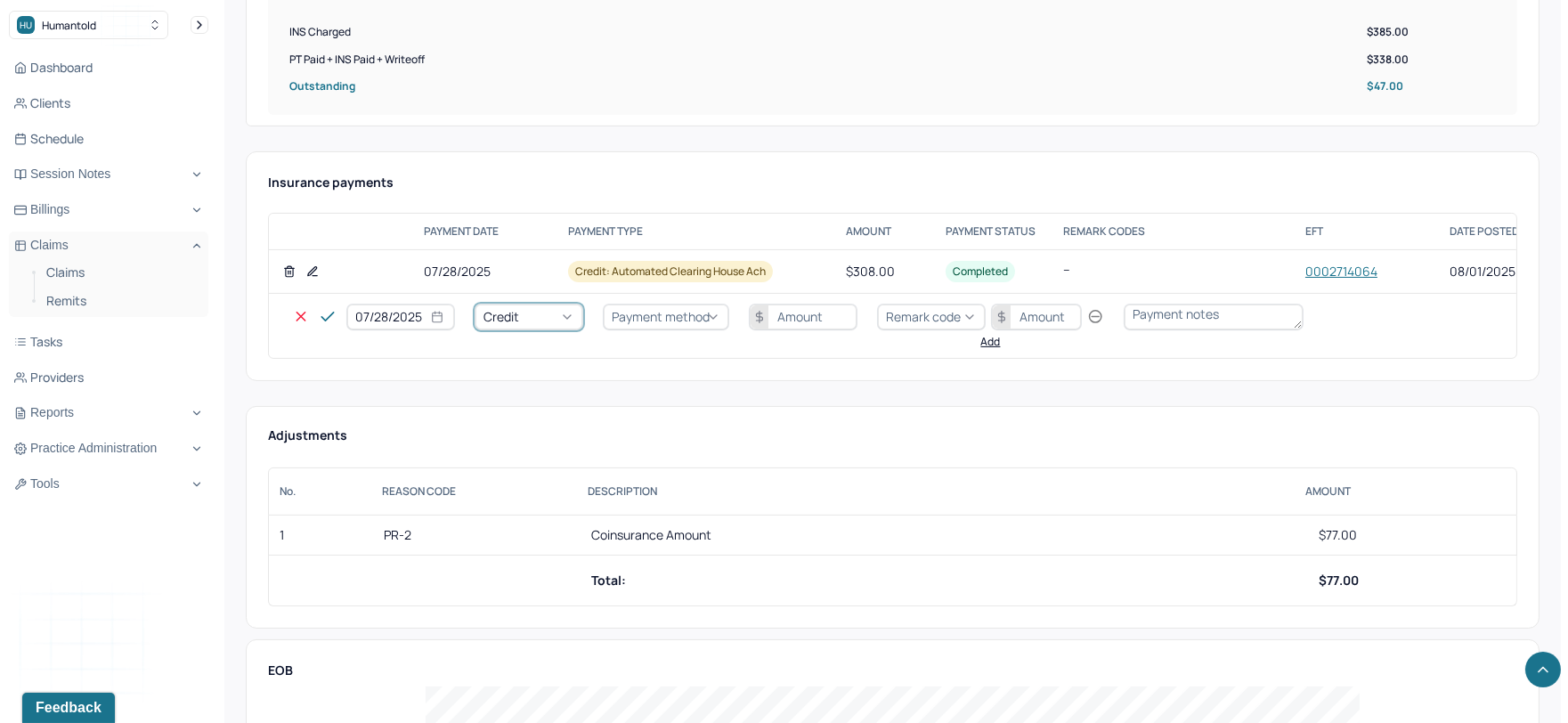 click on "Write off" at bounding box center [53, -26] 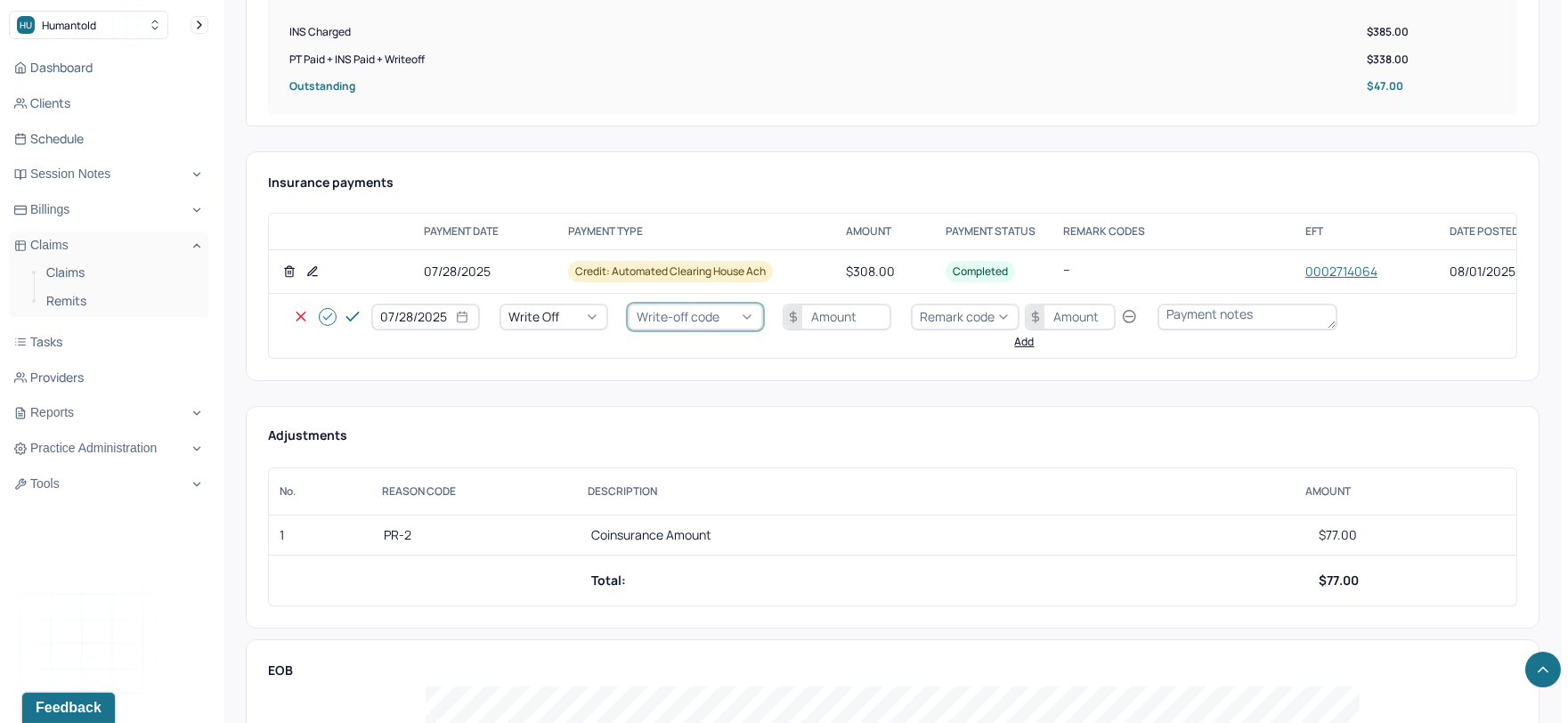 click on "Write-off code" at bounding box center [678, 316] 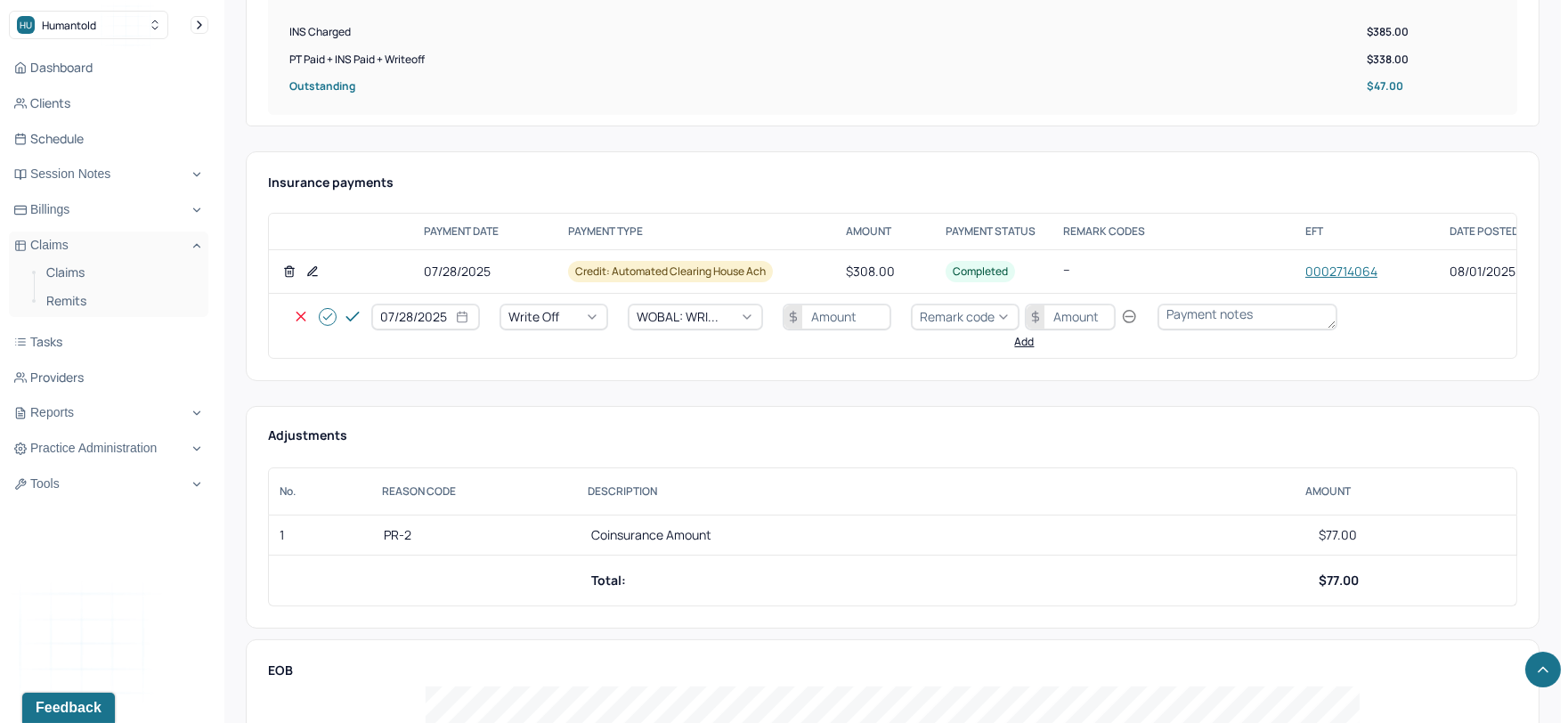 click at bounding box center [837, 317] 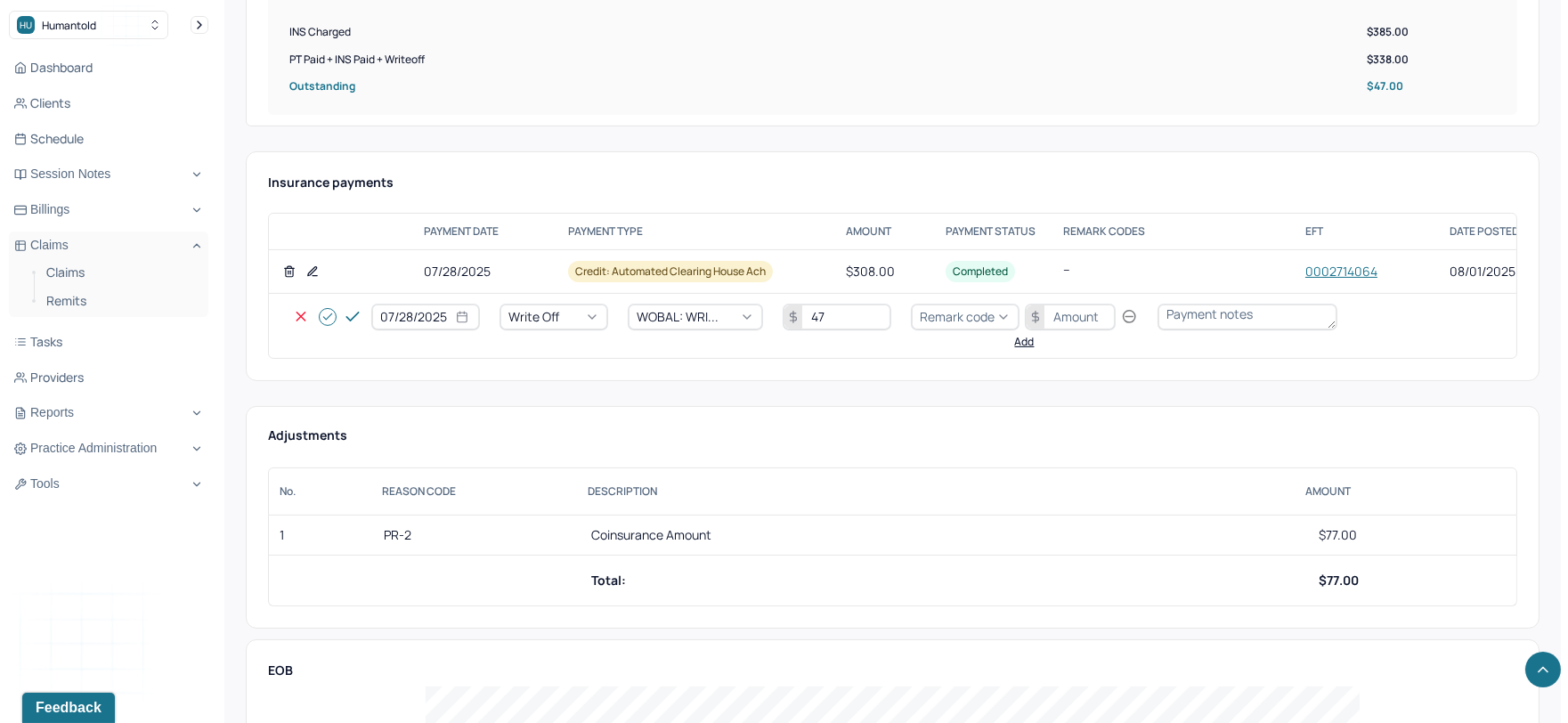 type on "47" 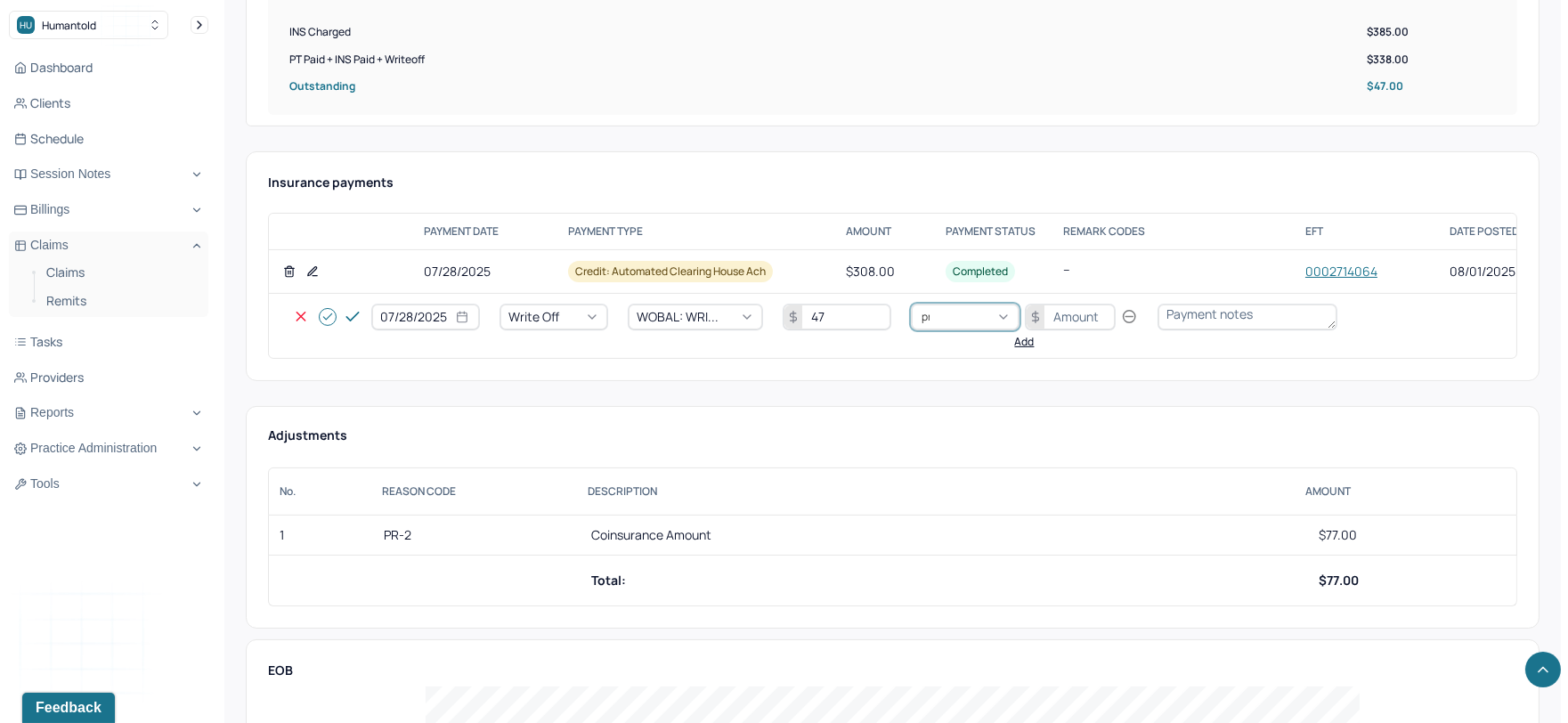 type on "pr2" 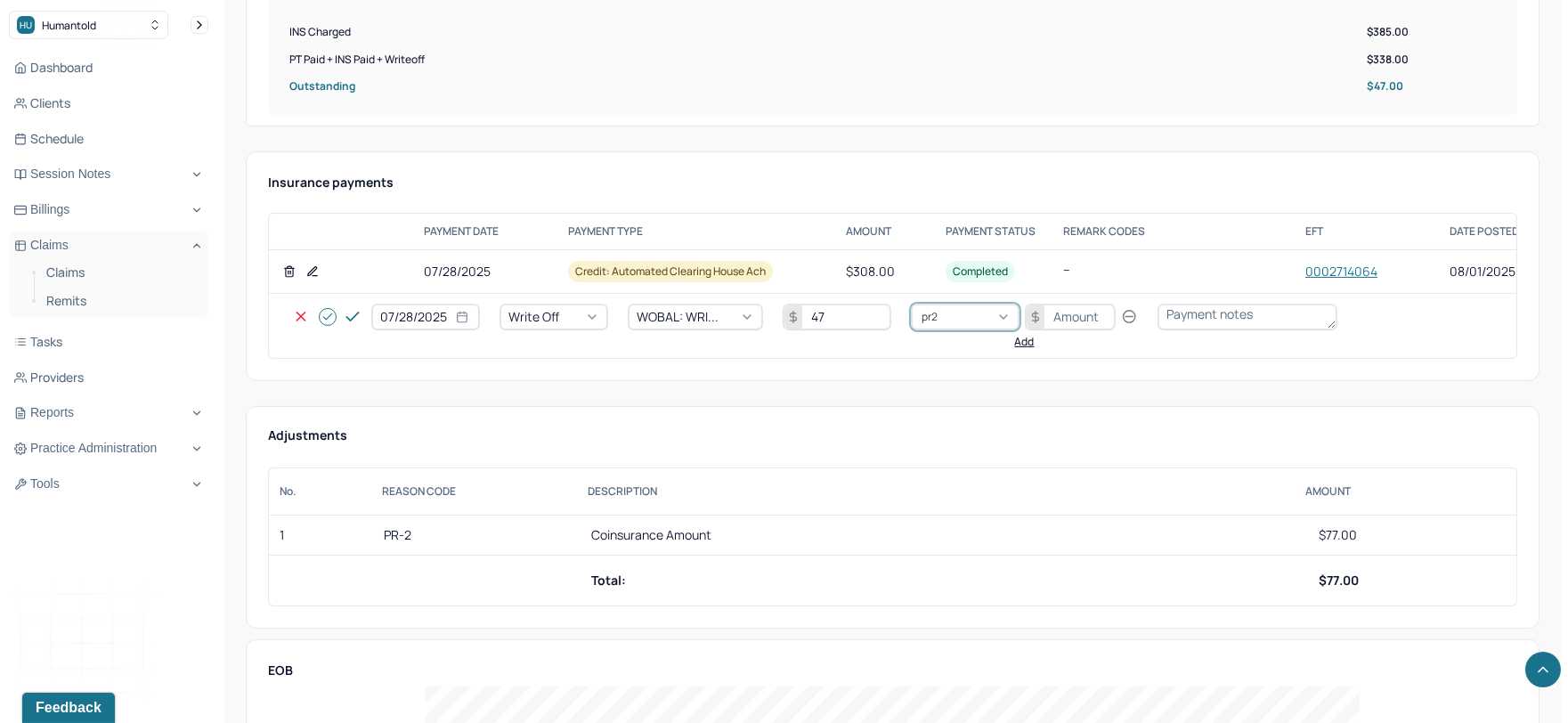 type 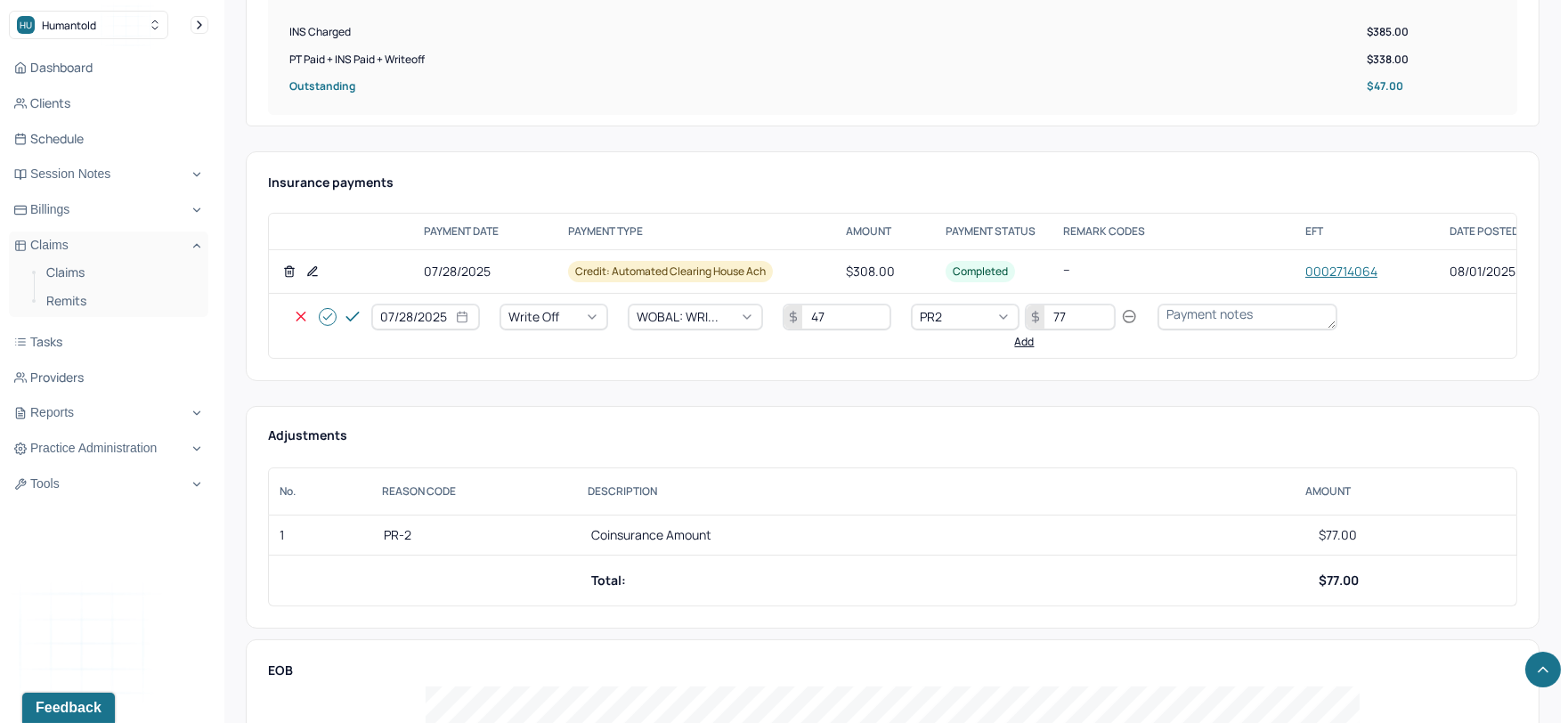 type on "77" 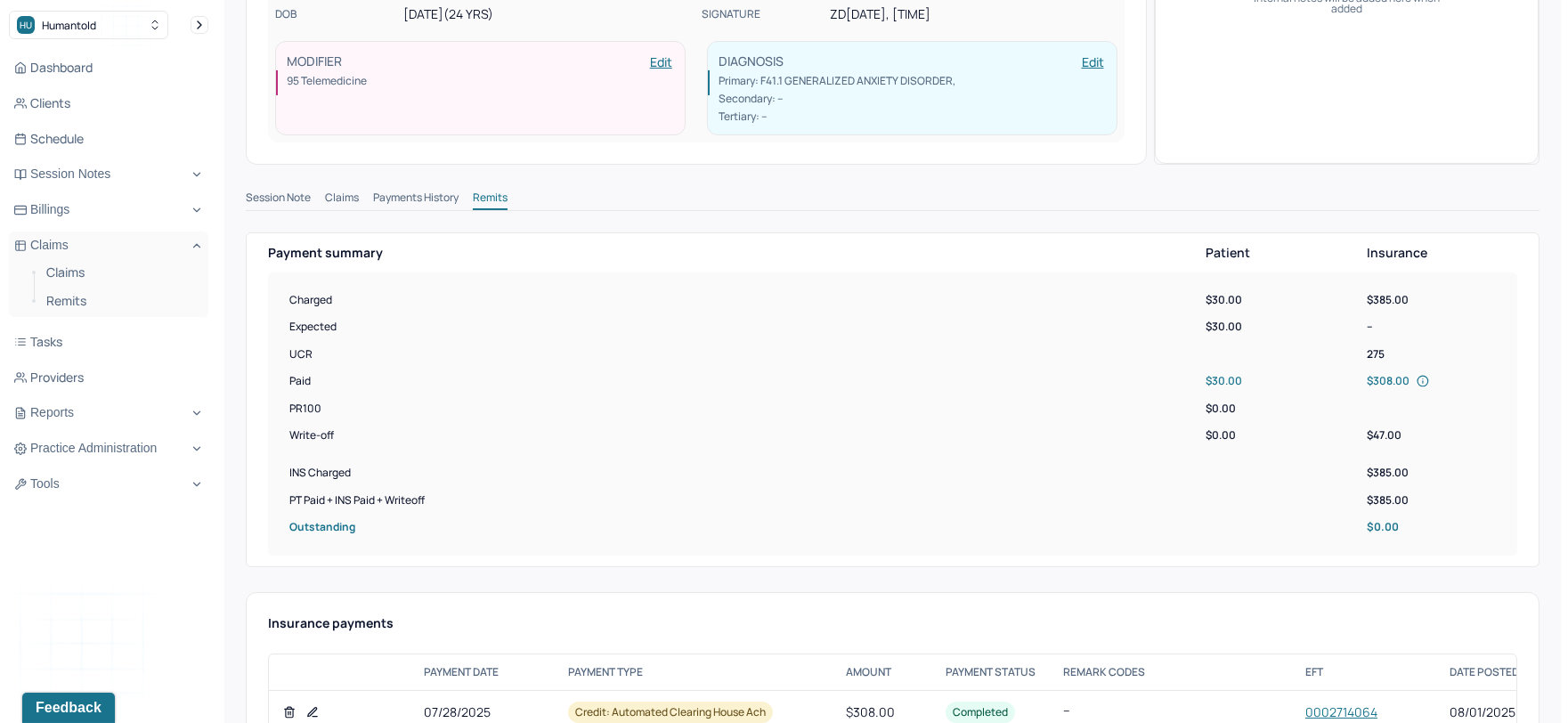 scroll, scrollTop: 0, scrollLeft: 0, axis: both 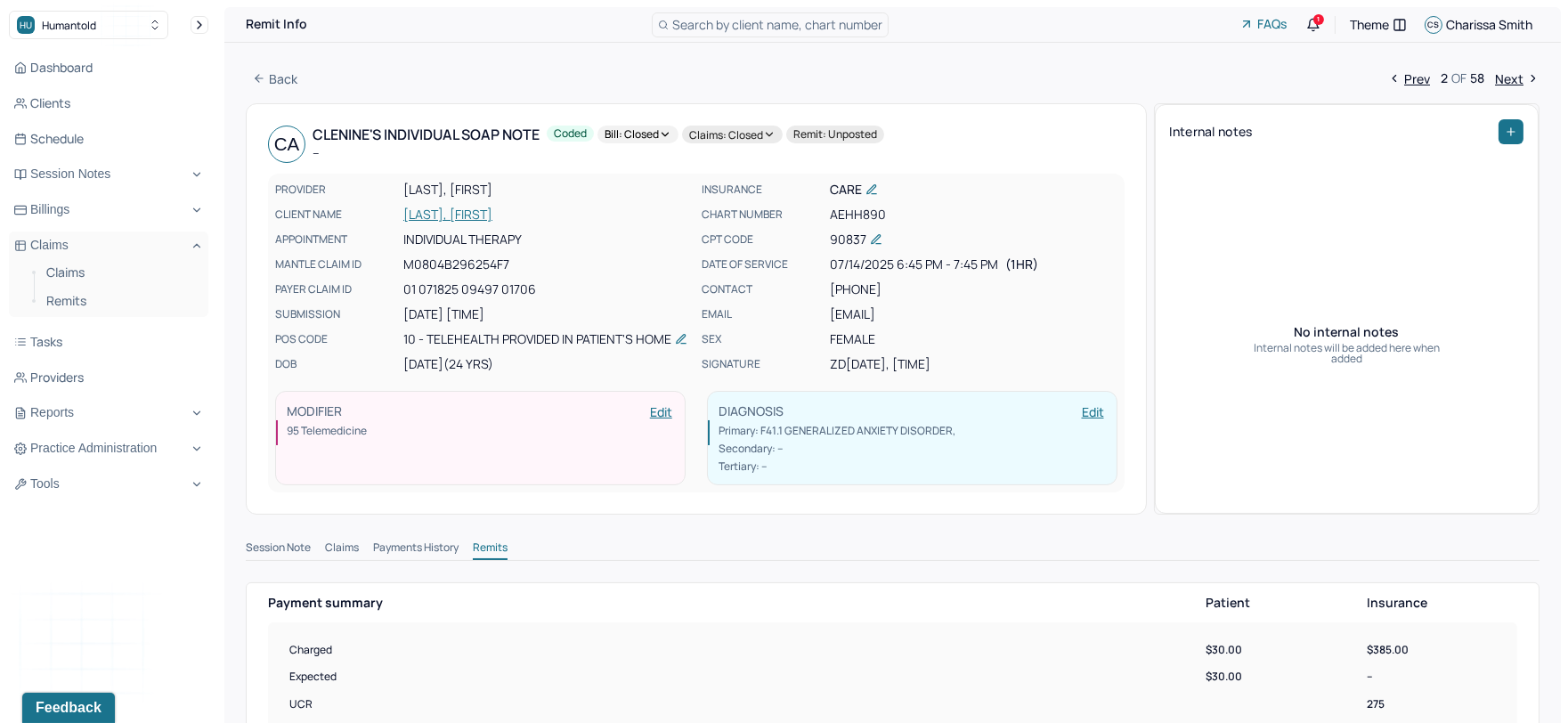 click on "Next" at bounding box center (1517, 78) 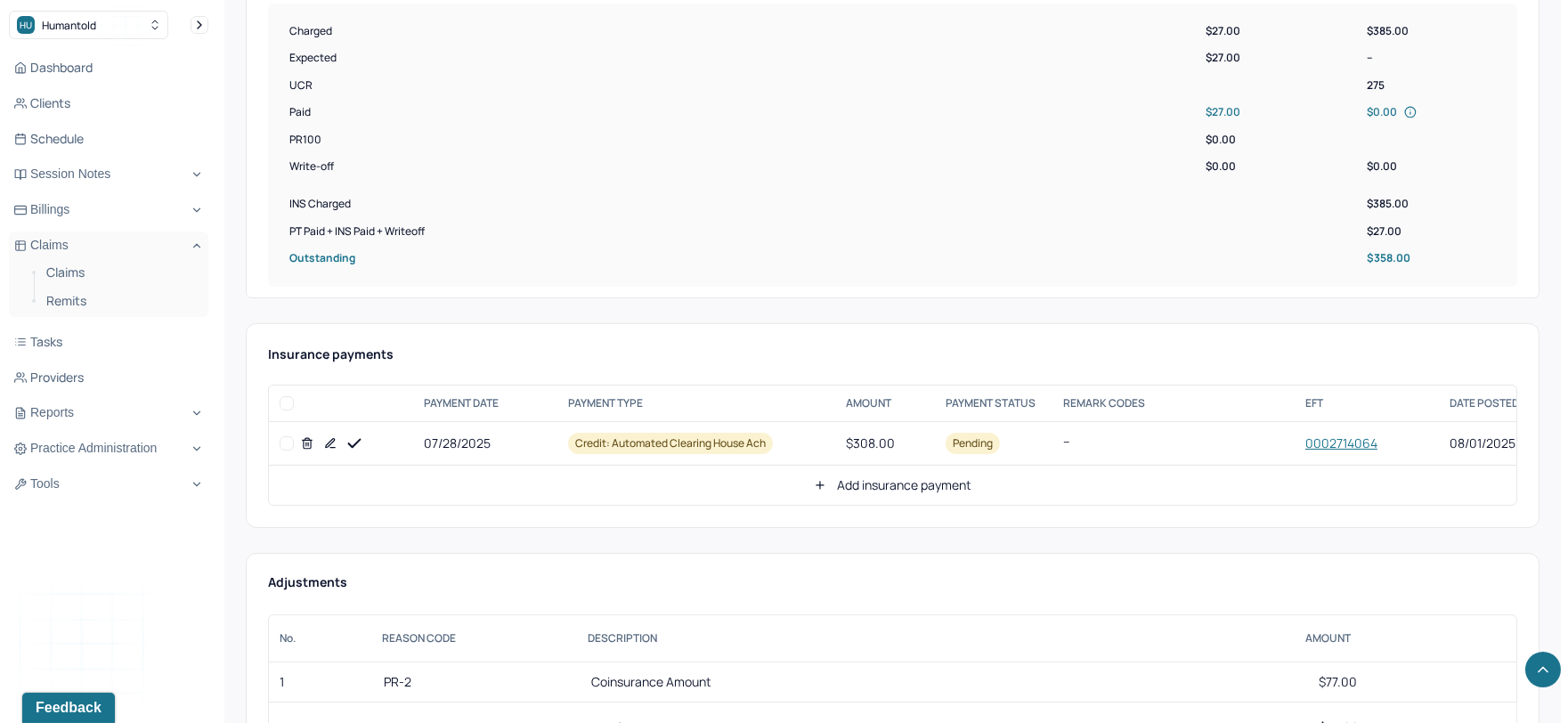 scroll, scrollTop: 791, scrollLeft: 0, axis: vertical 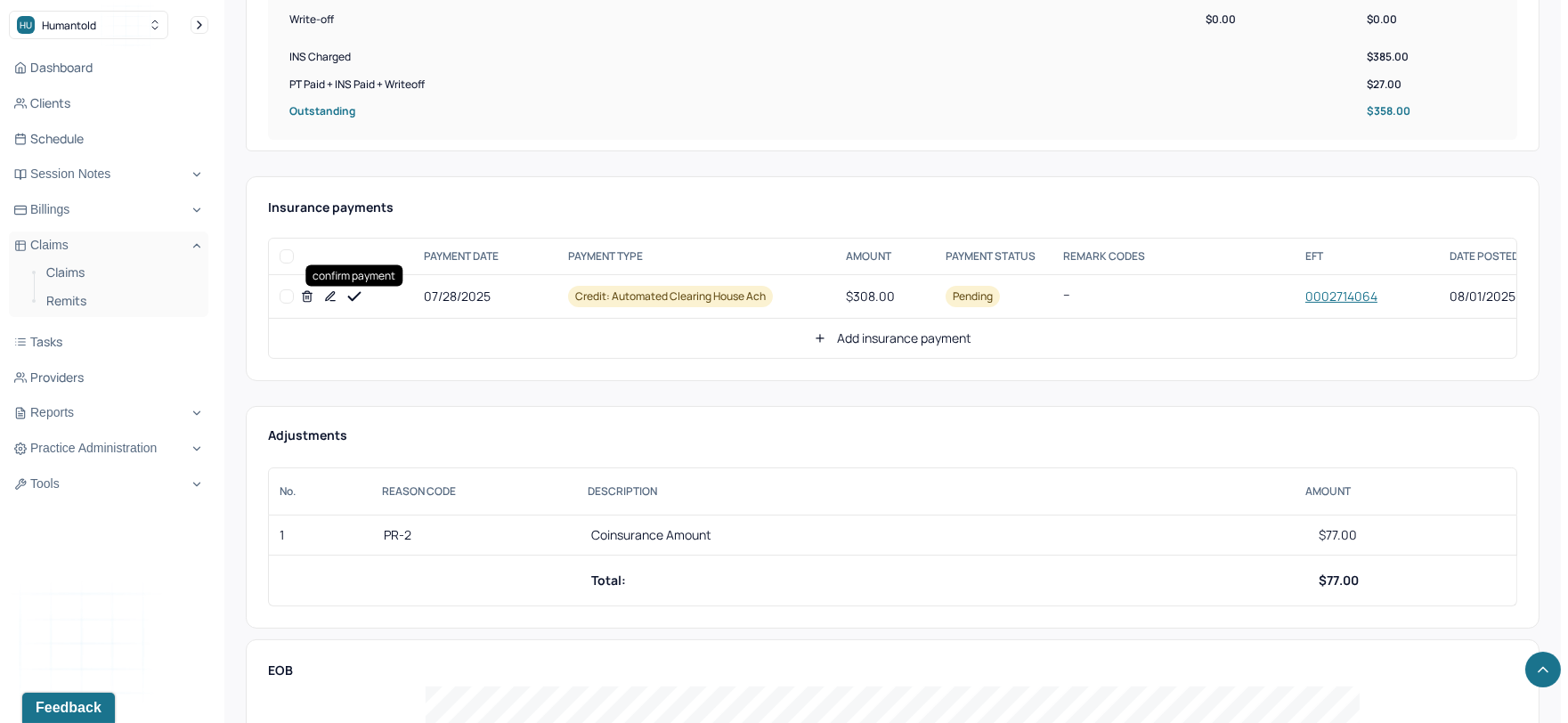 click 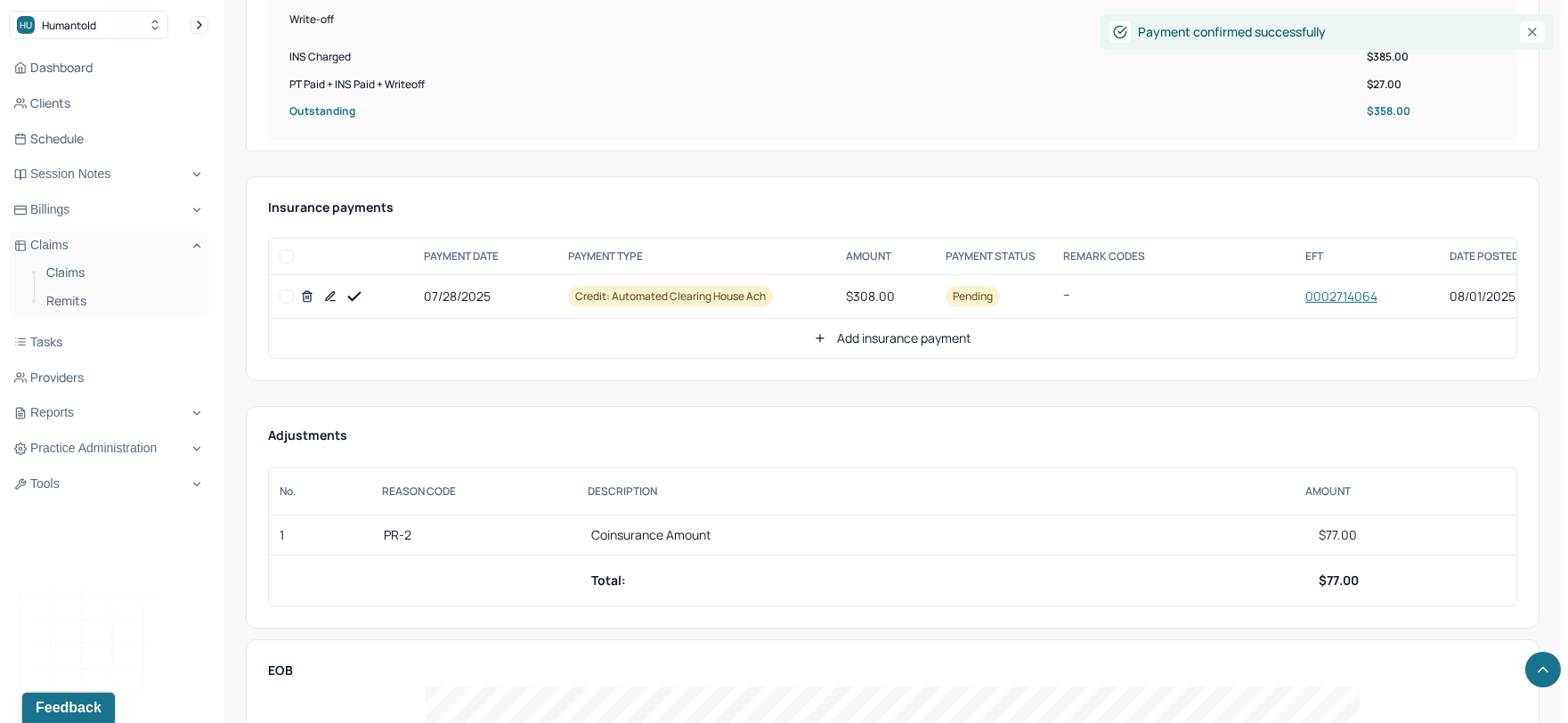 click 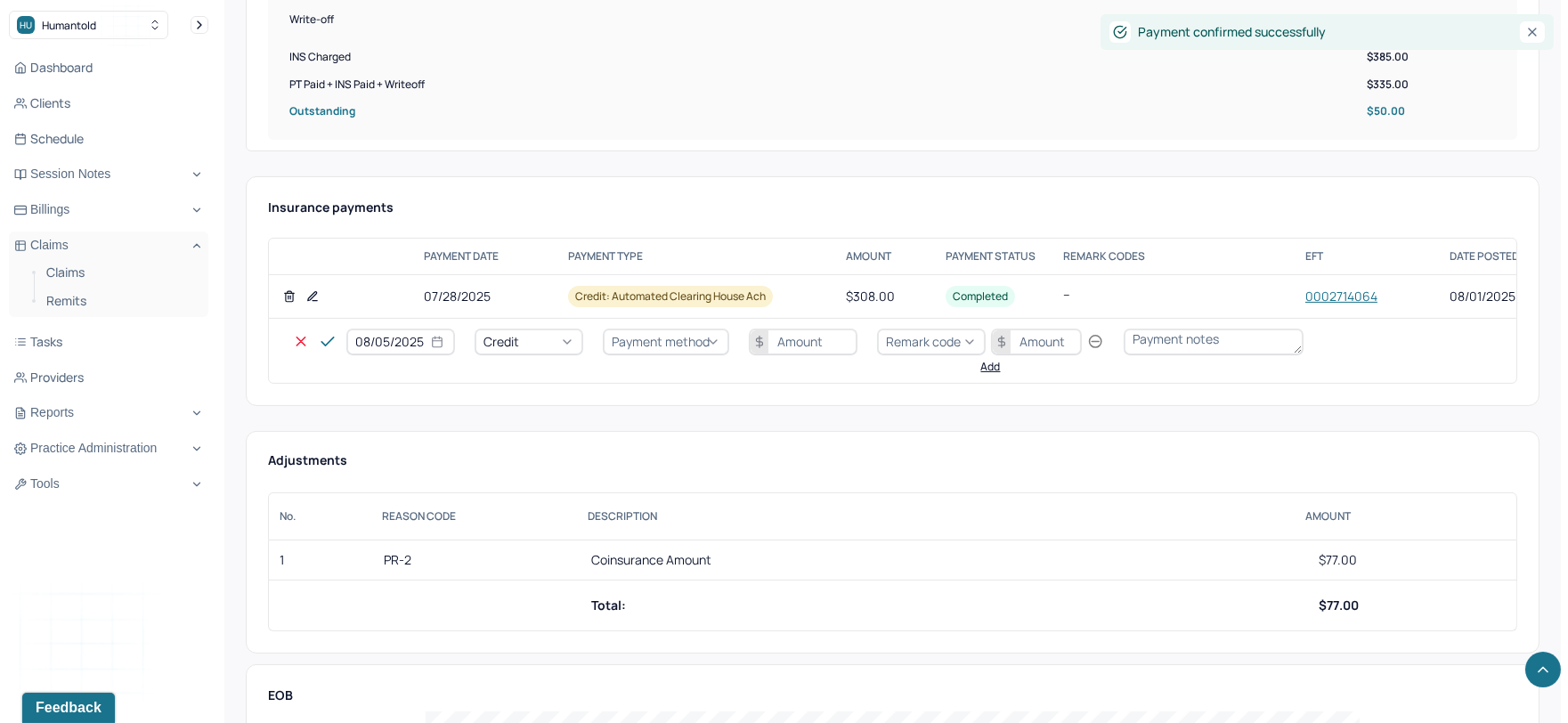 select on "7" 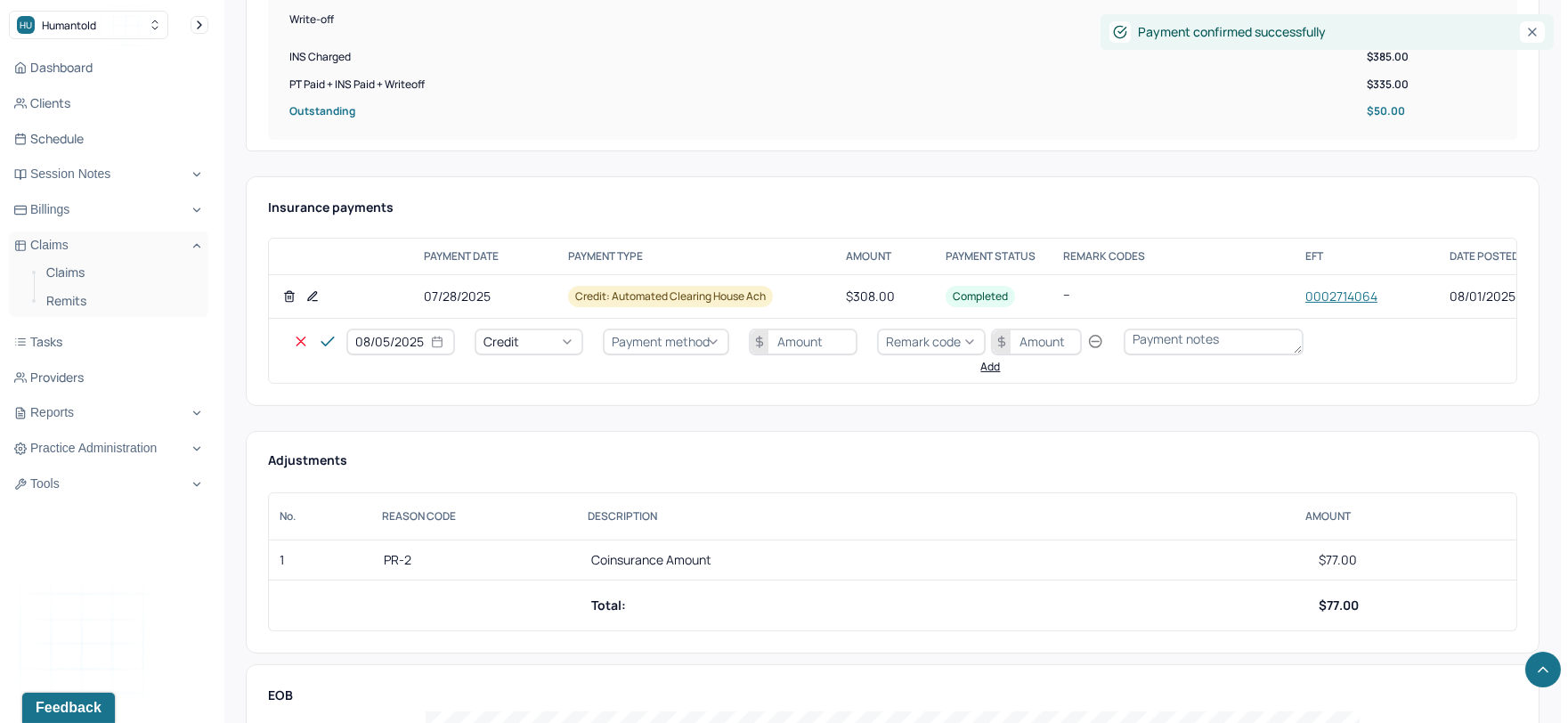 select on "2025" 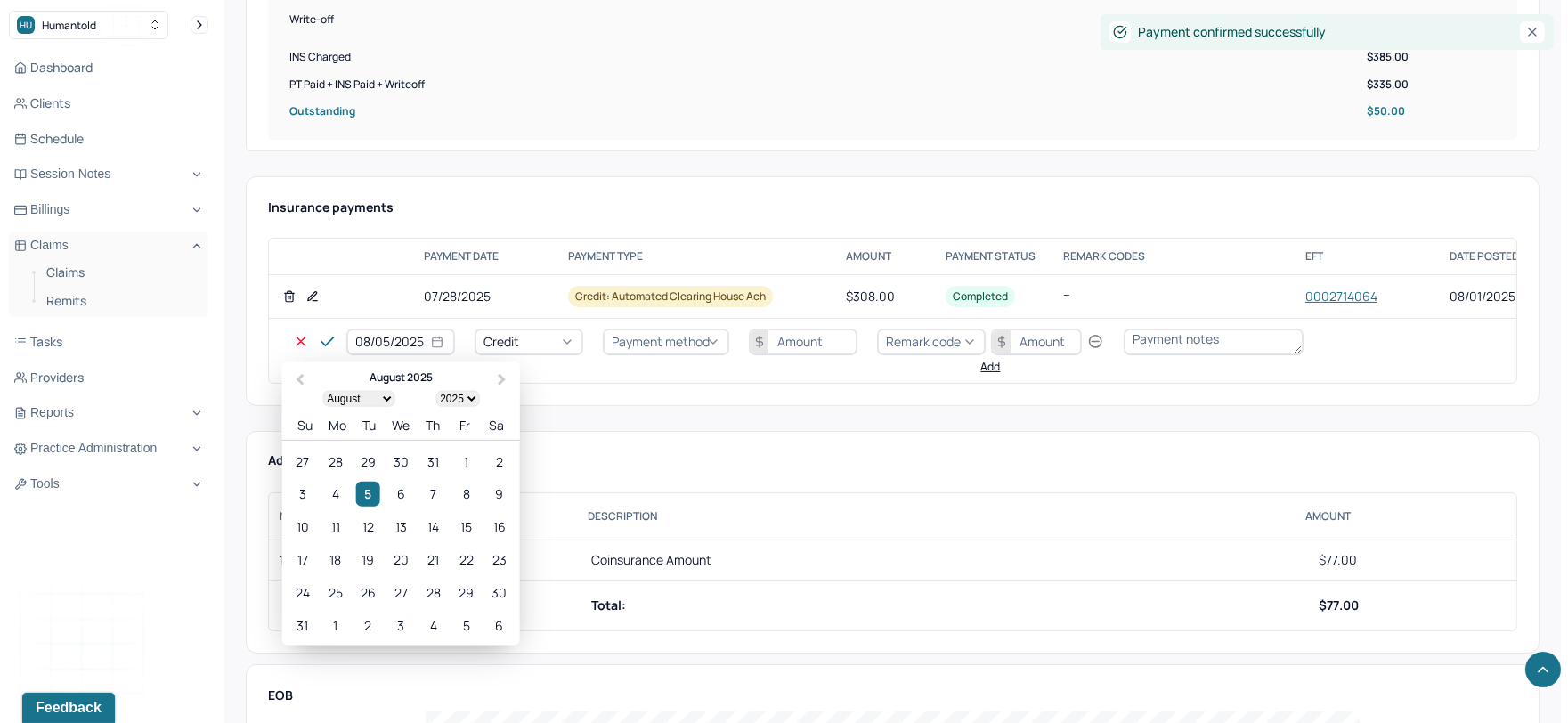 click on "08/05/2025" at bounding box center [401, 342] 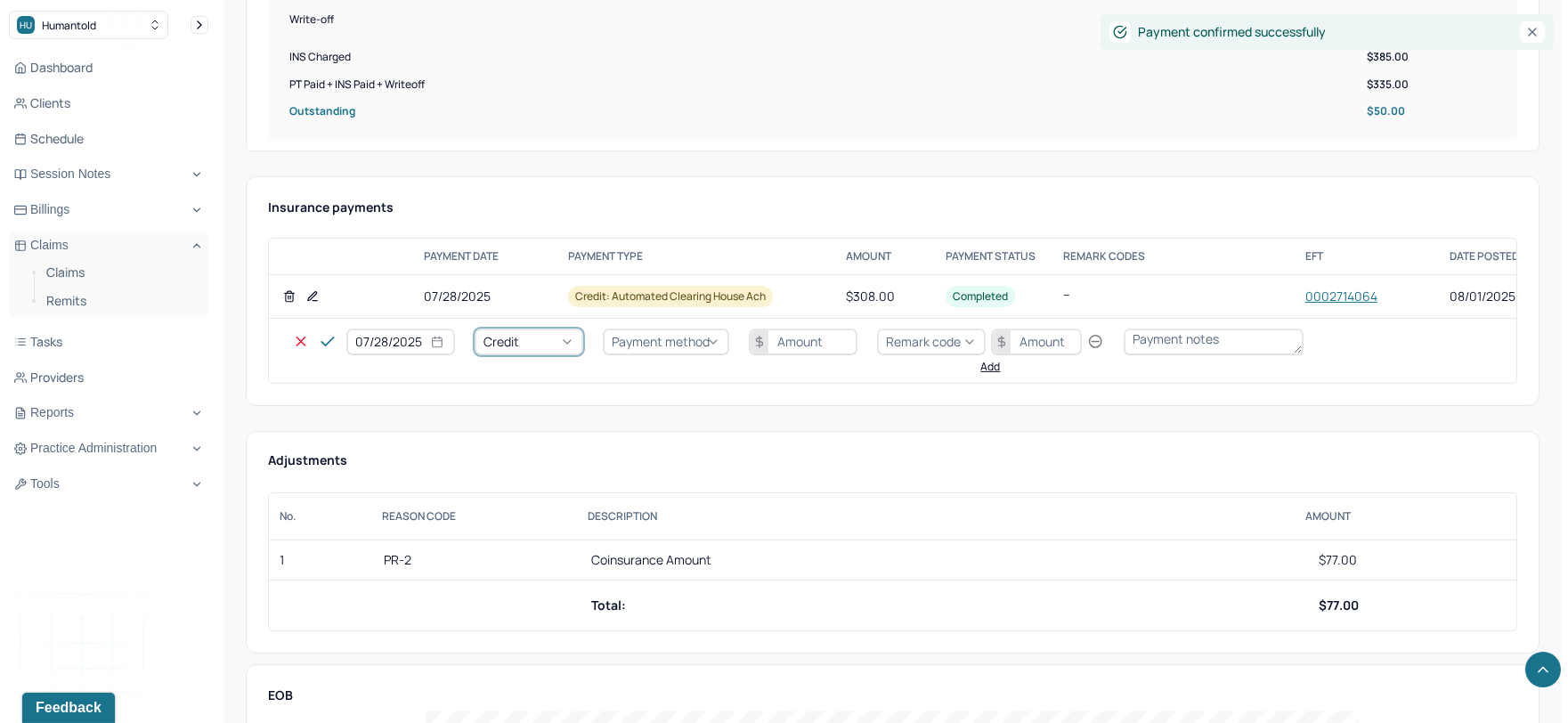 click on "Credit" at bounding box center (529, 342) 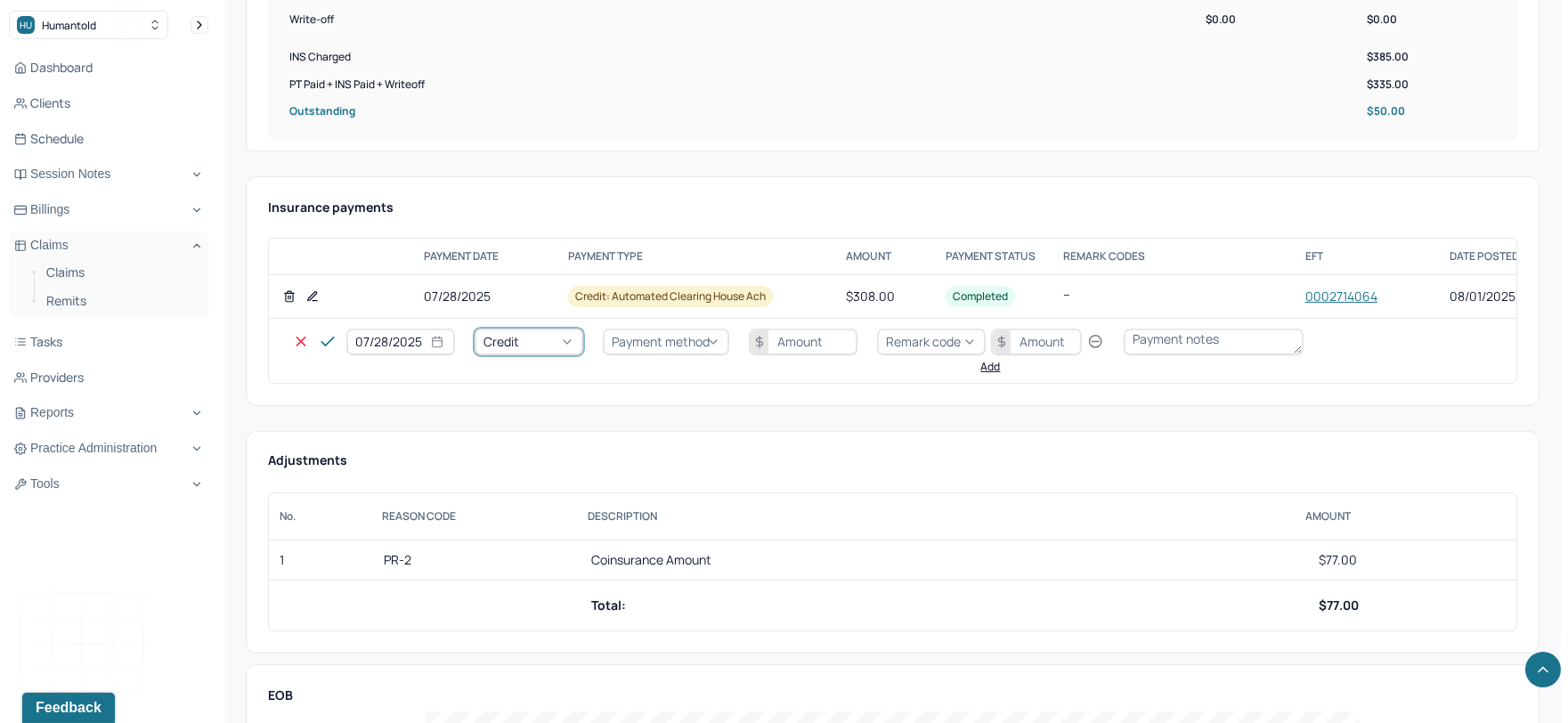 click on "Write off" at bounding box center (53, -26) 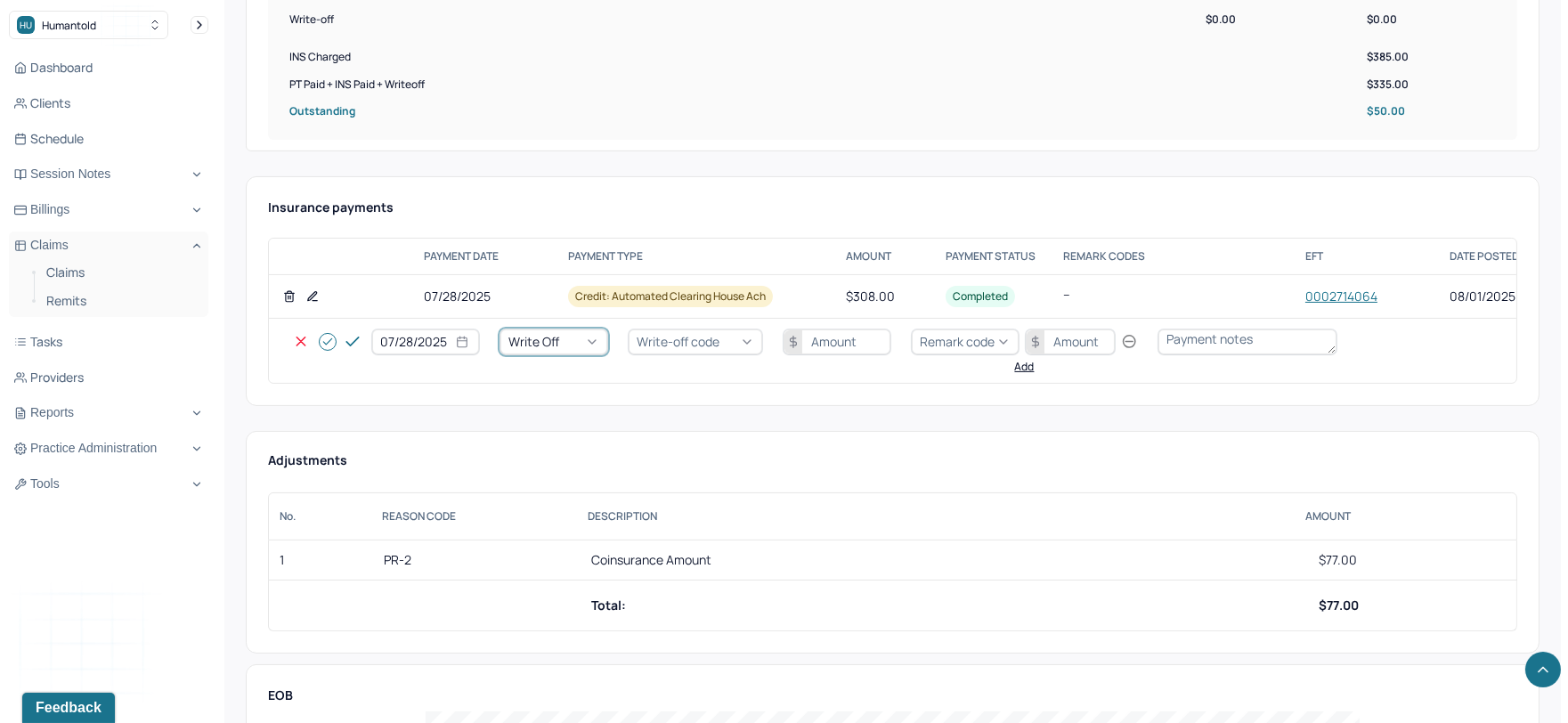 click on "Write-off code" at bounding box center [678, 341] 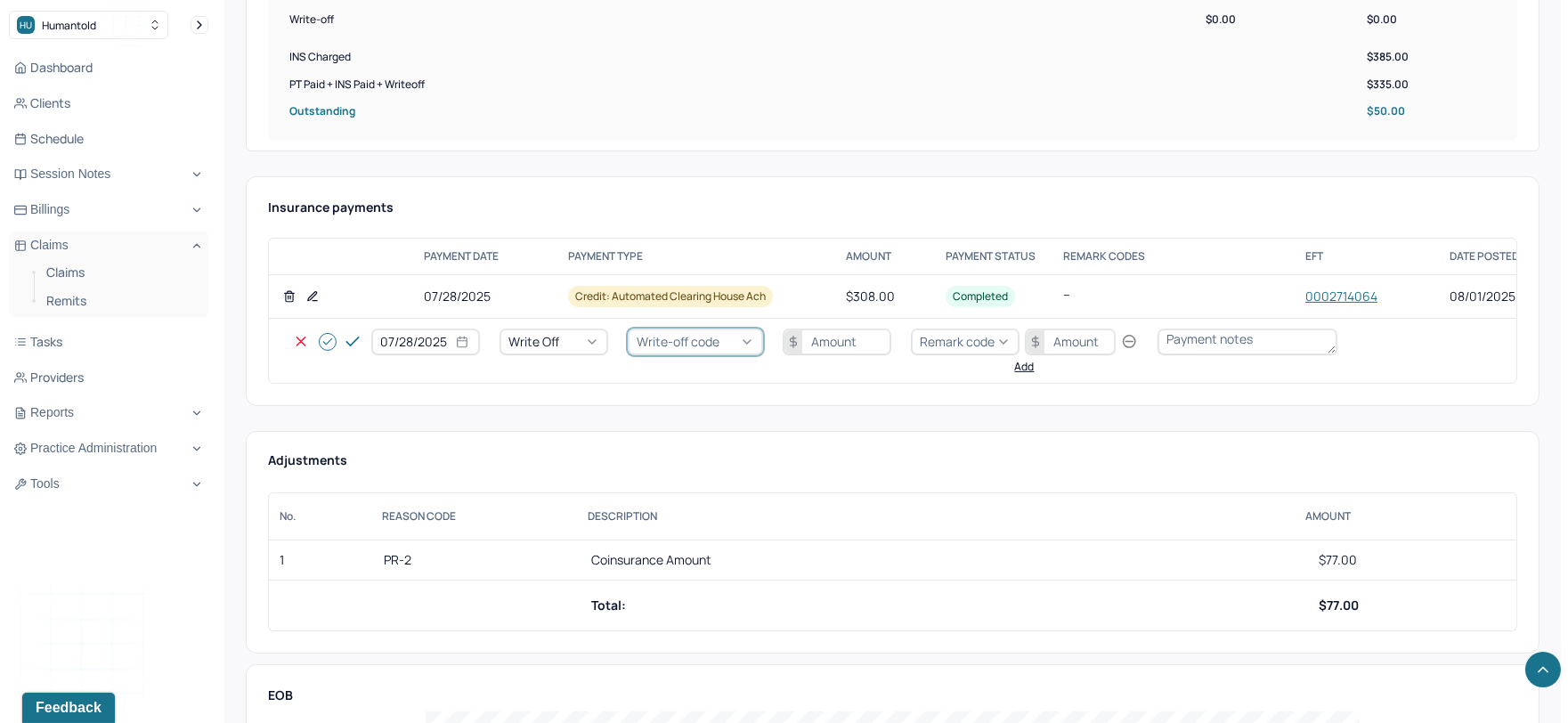 drag, startPoint x: 700, startPoint y: 430, endPoint x: 812, endPoint y: 357, distance: 133.68994 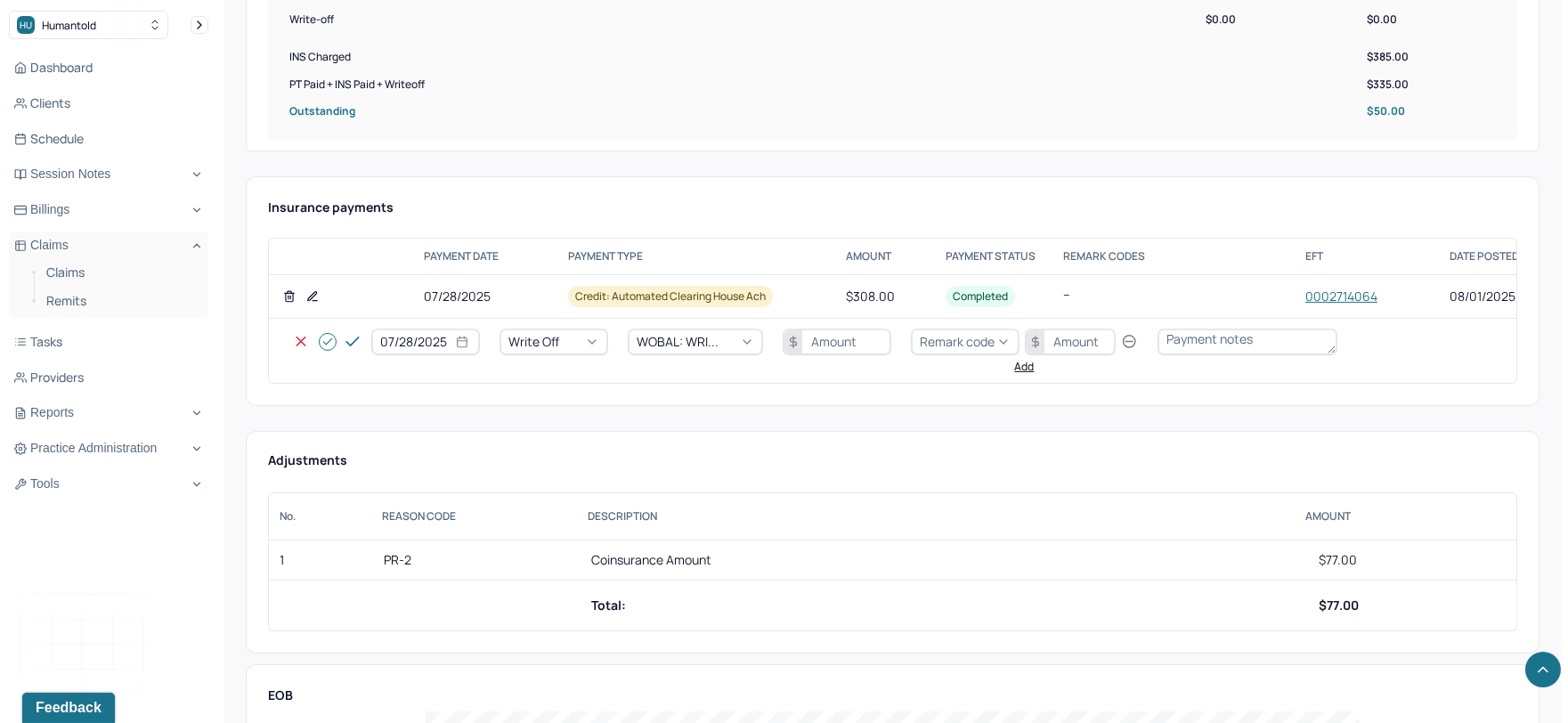 click at bounding box center [837, 342] 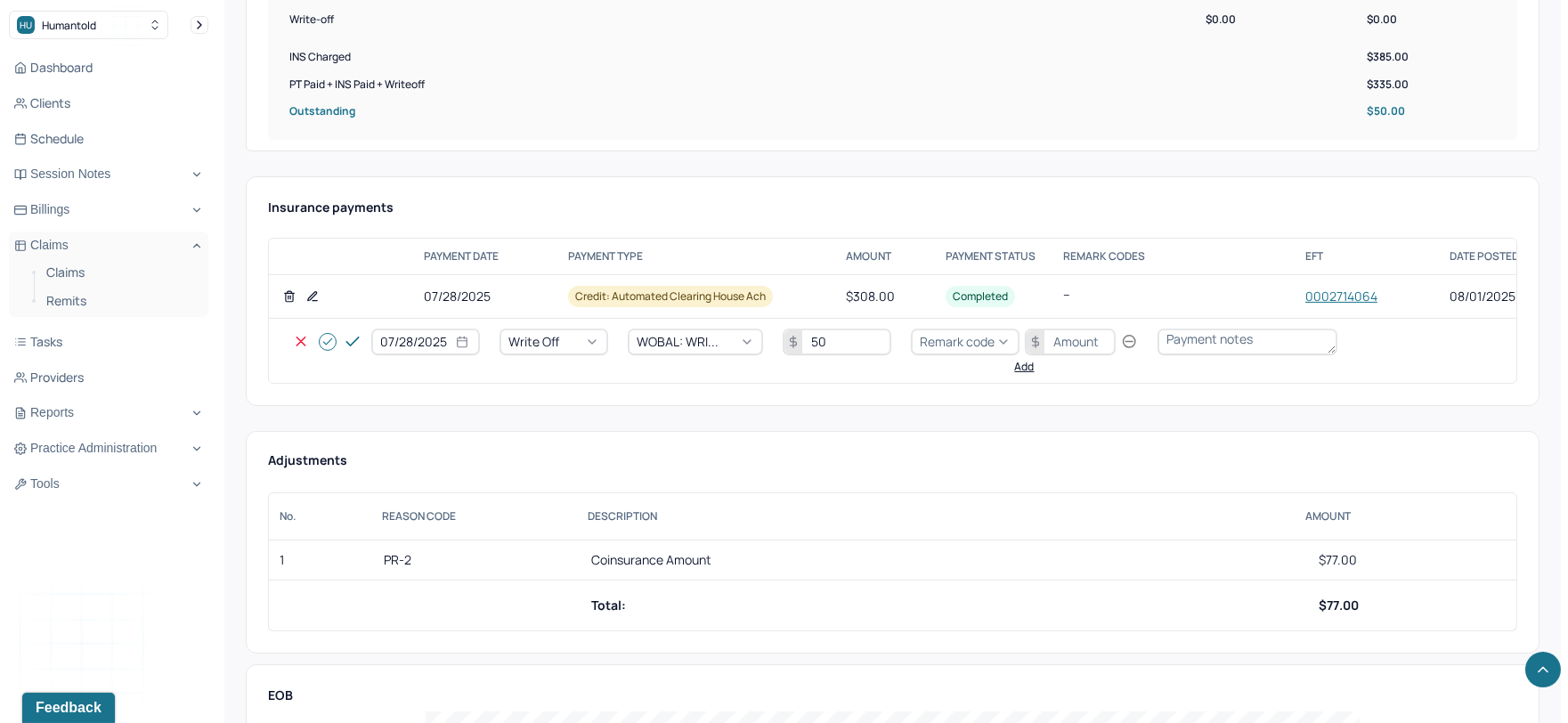 type on "50" 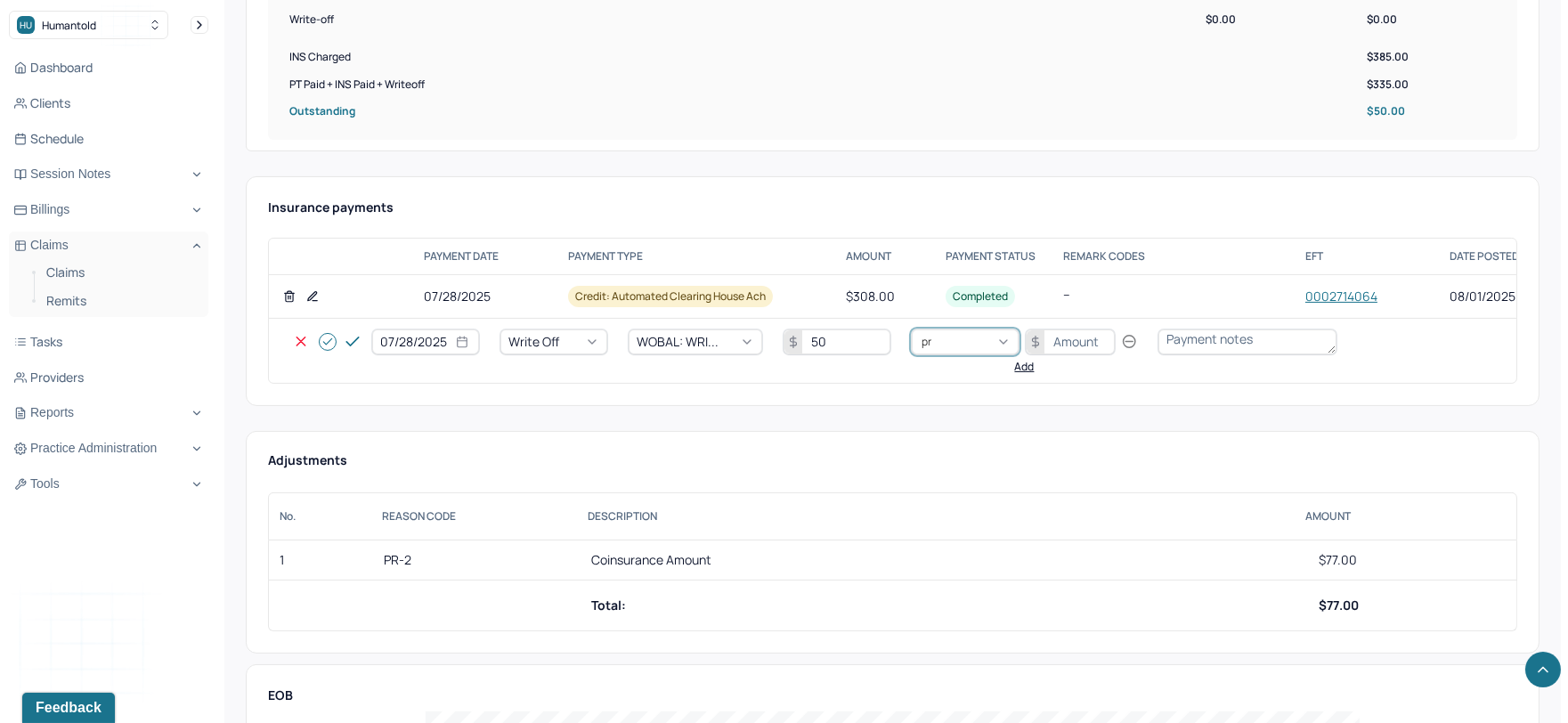 type on "pr2" 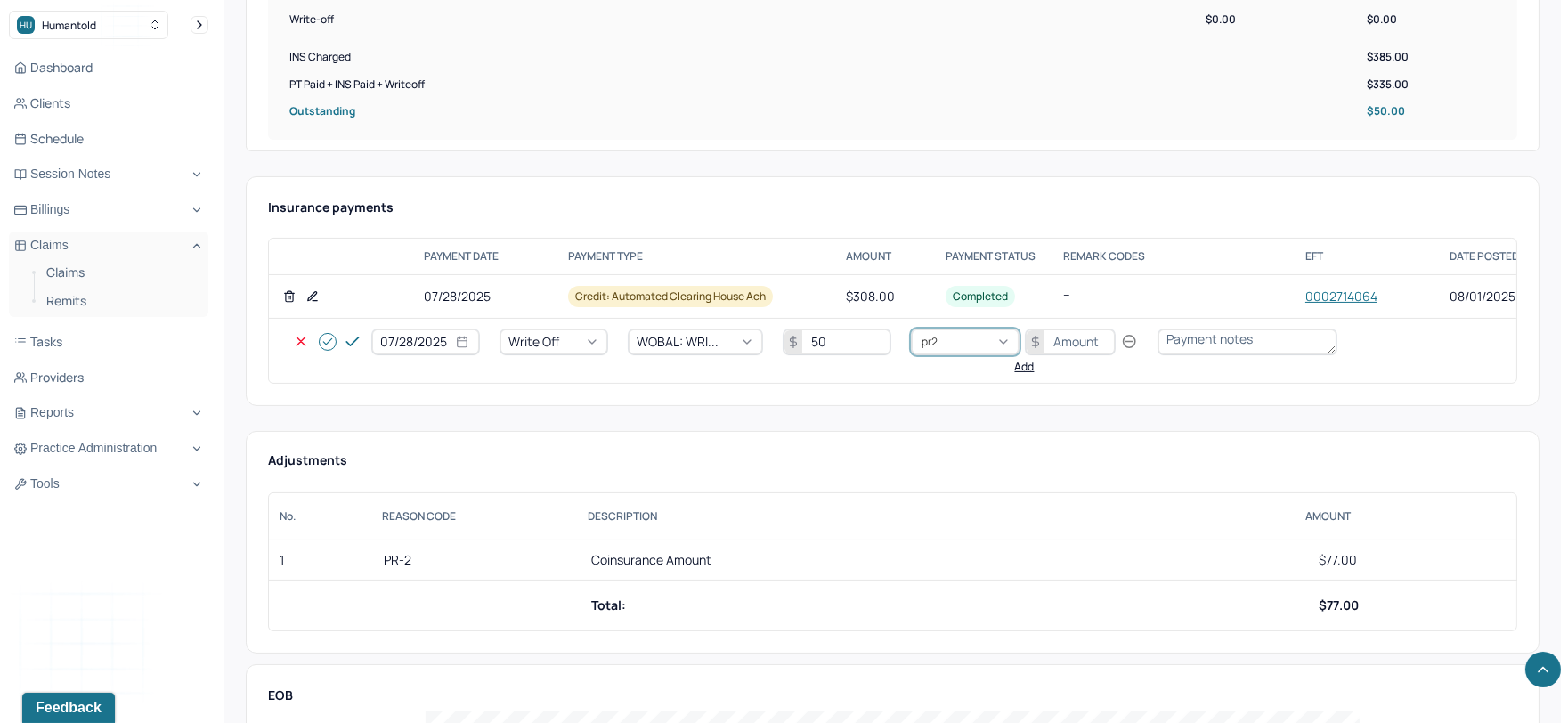 type 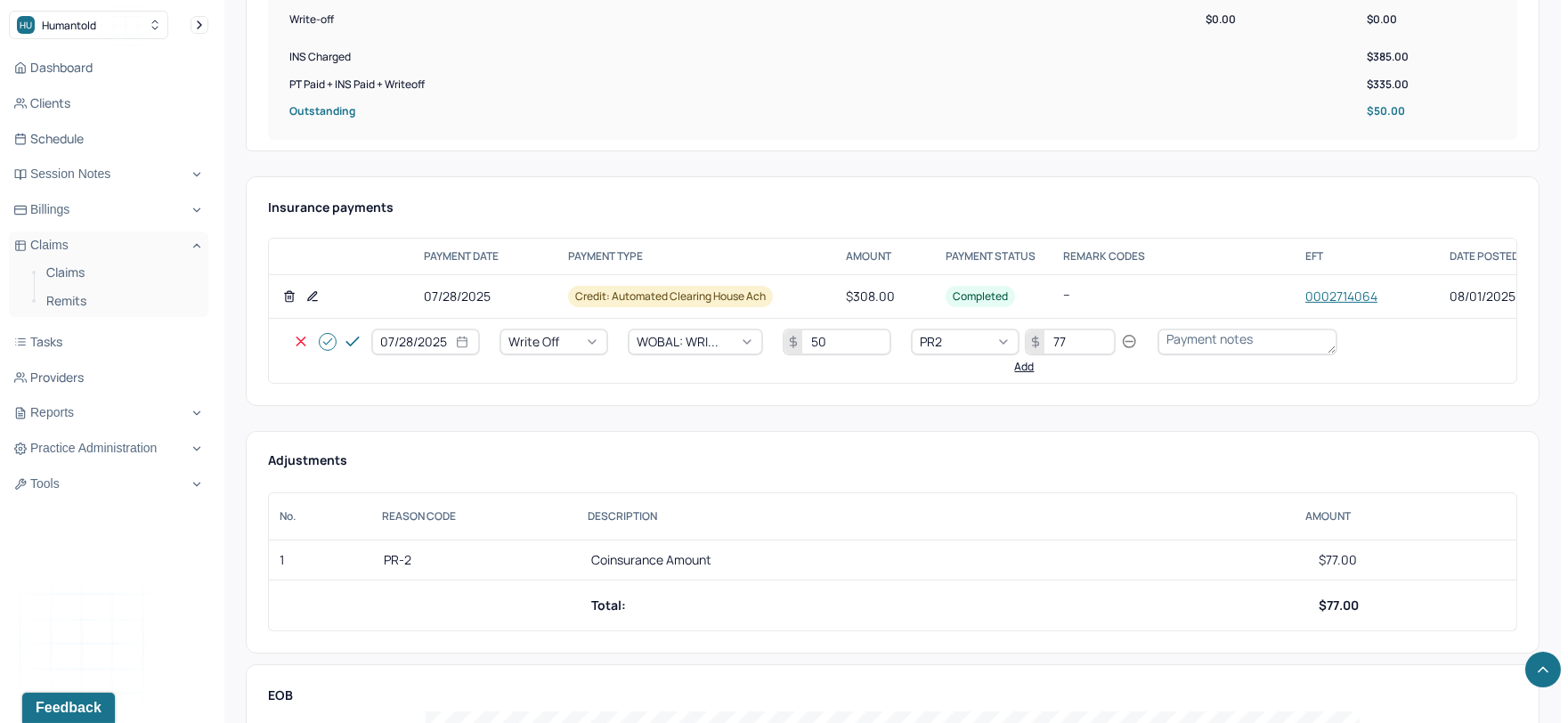 type on "77" 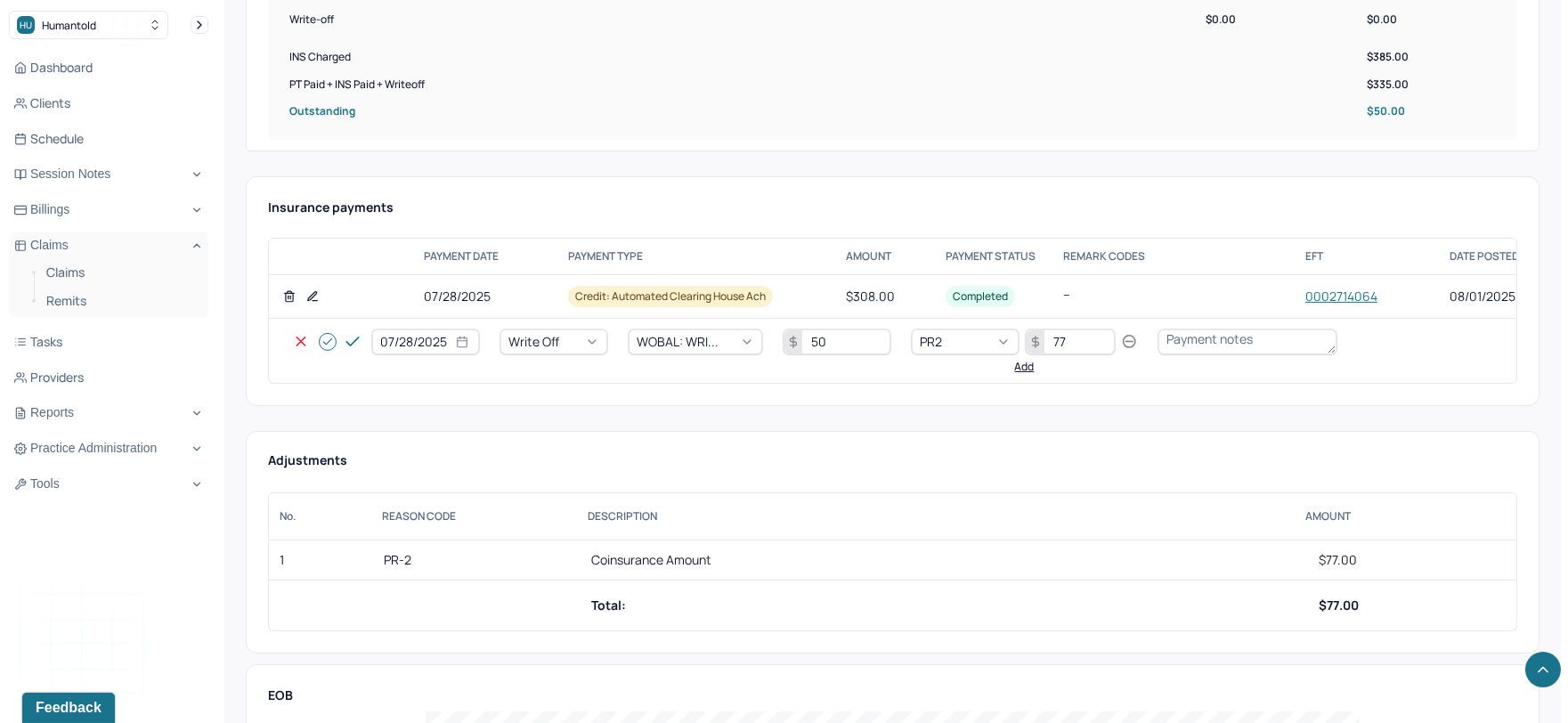 type 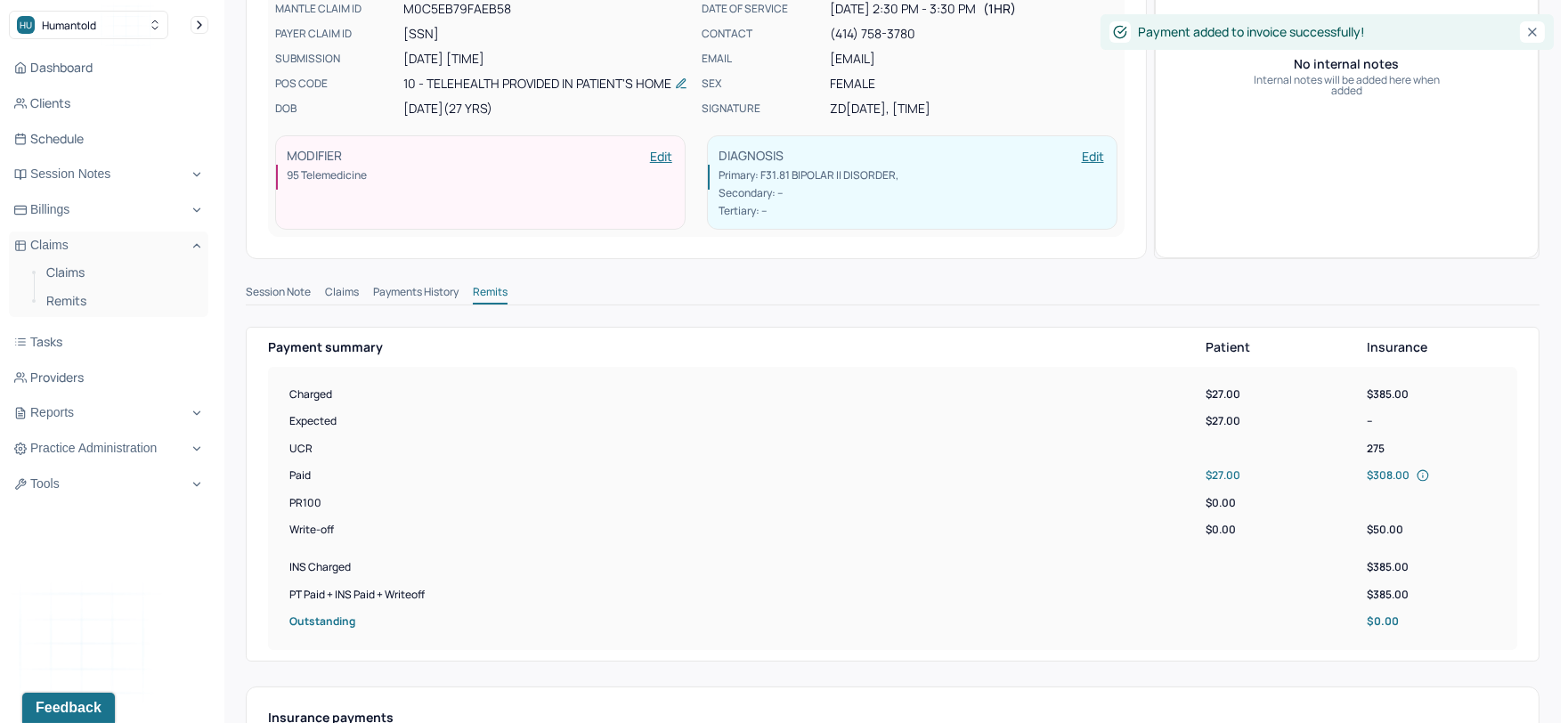 scroll, scrollTop: 0, scrollLeft: 0, axis: both 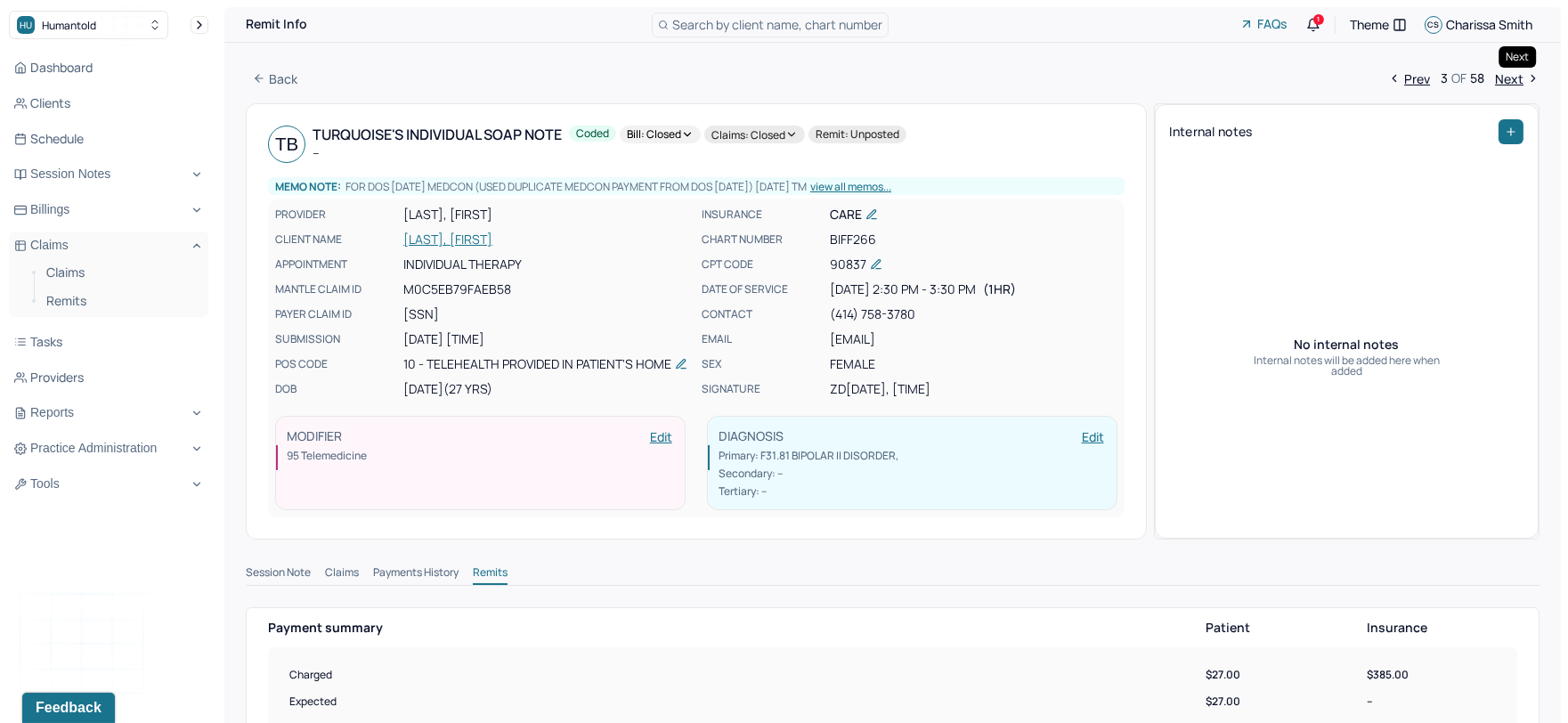 click on "Next" at bounding box center [1517, 78] 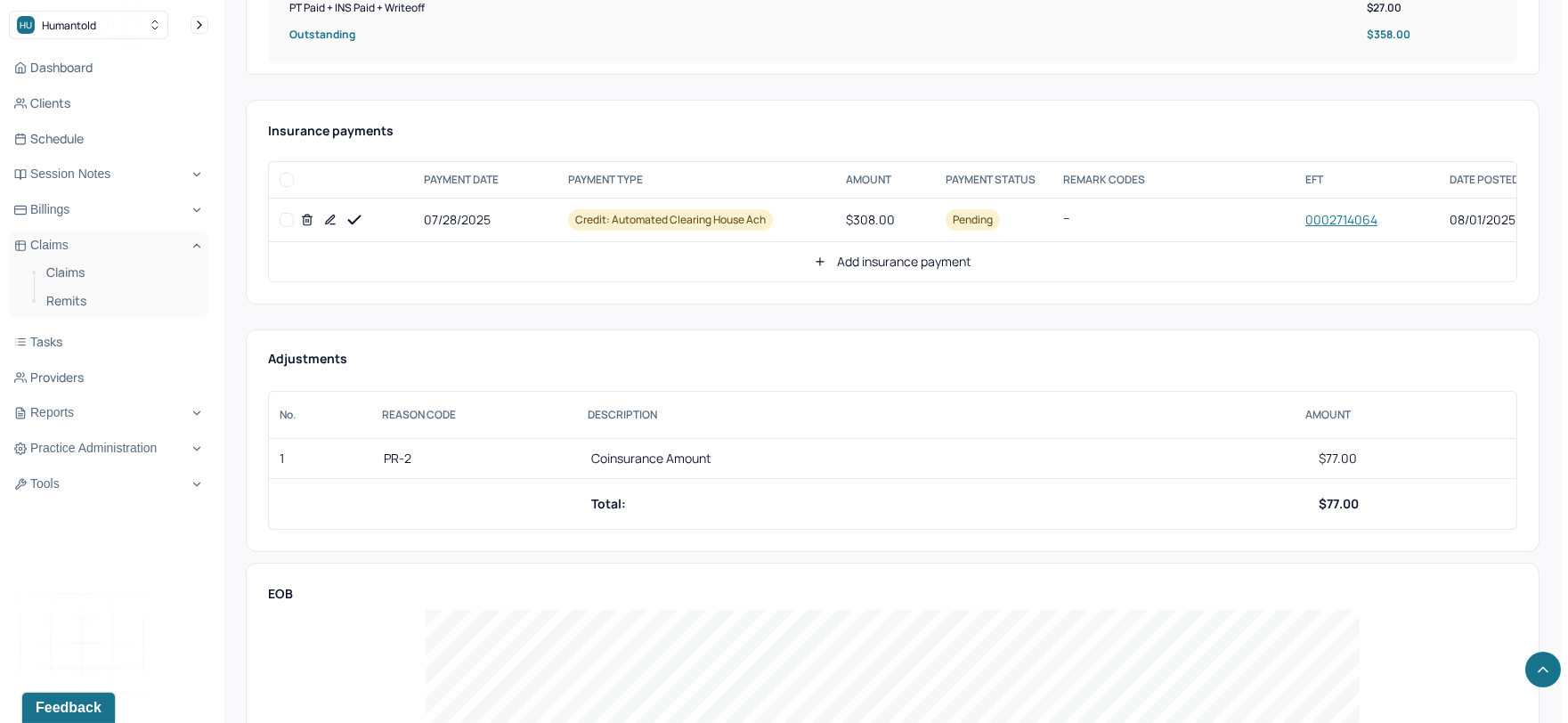 scroll, scrollTop: 890, scrollLeft: 0, axis: vertical 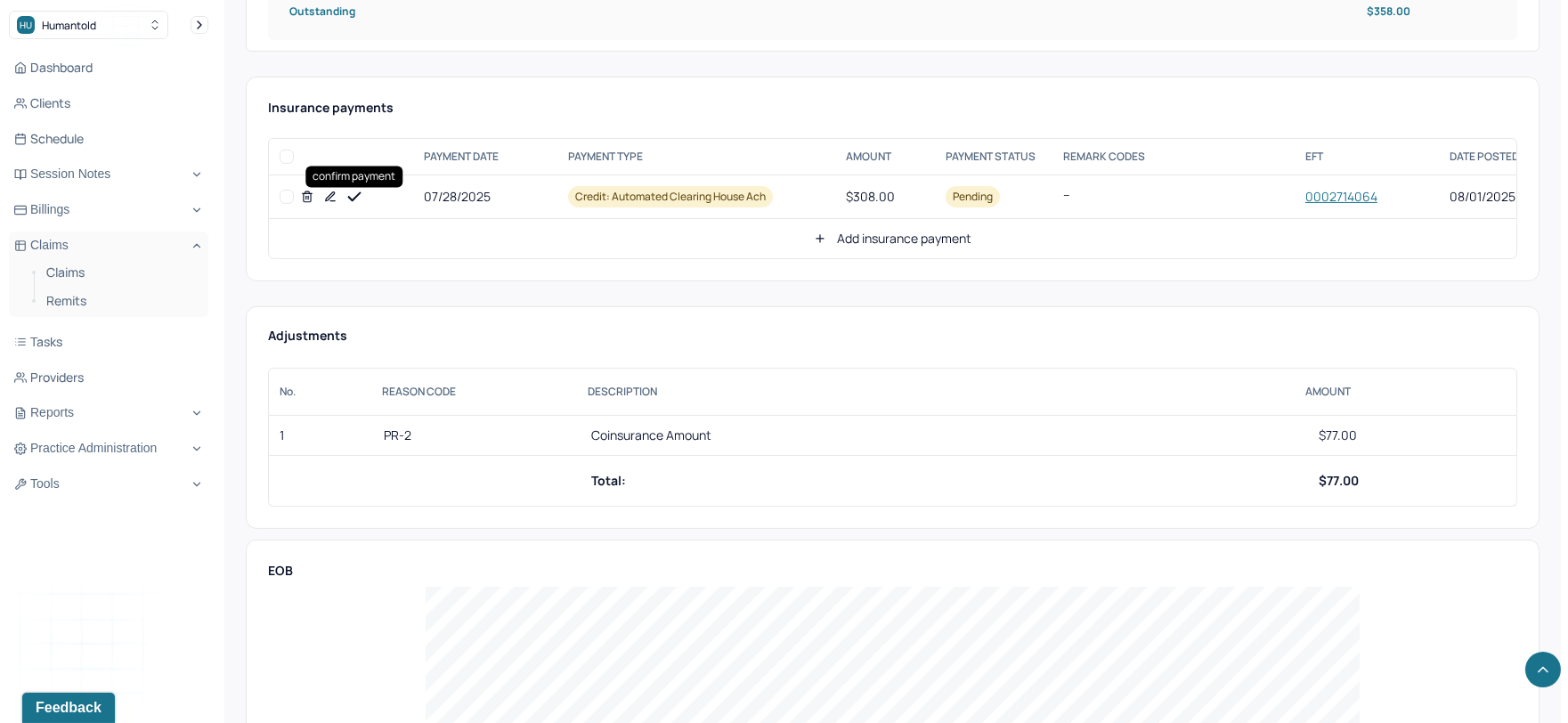 click 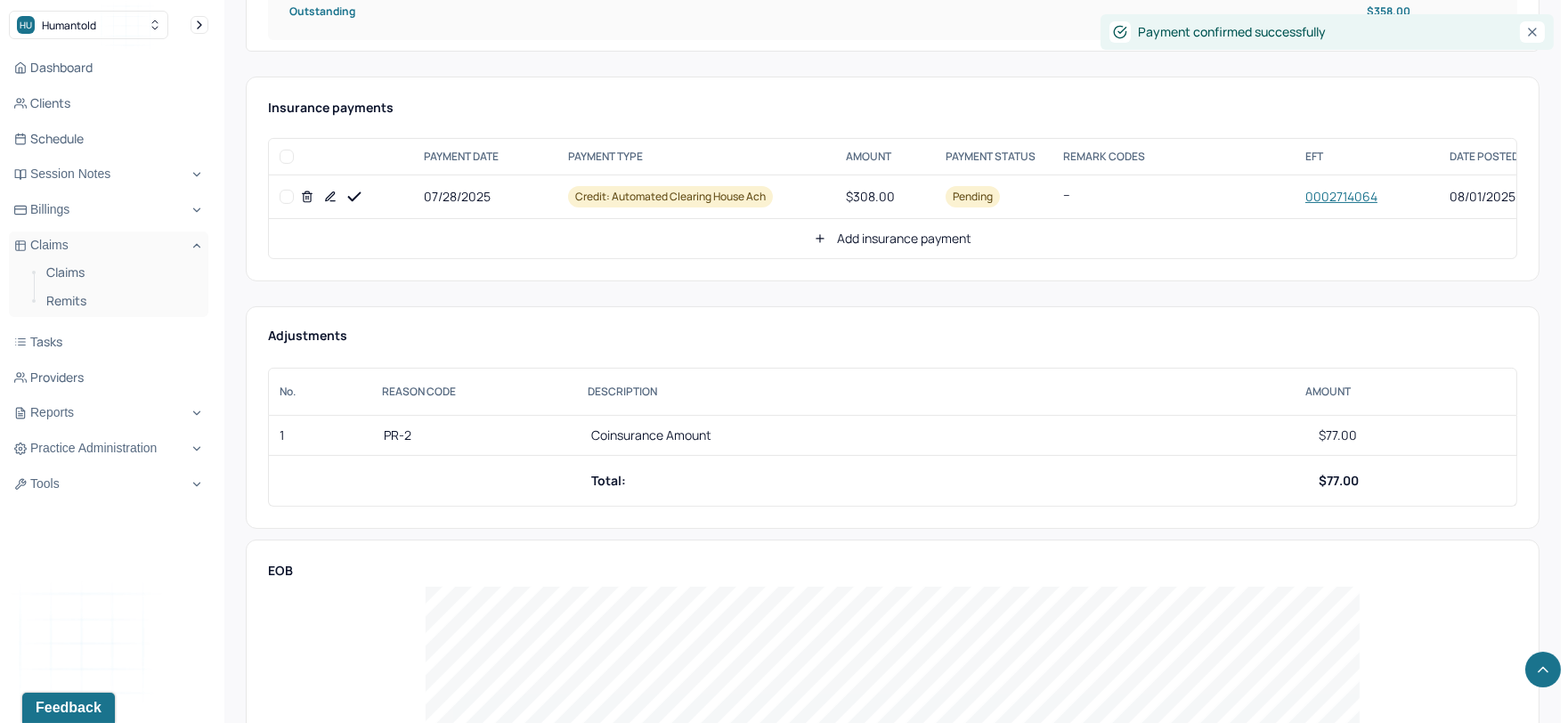 click 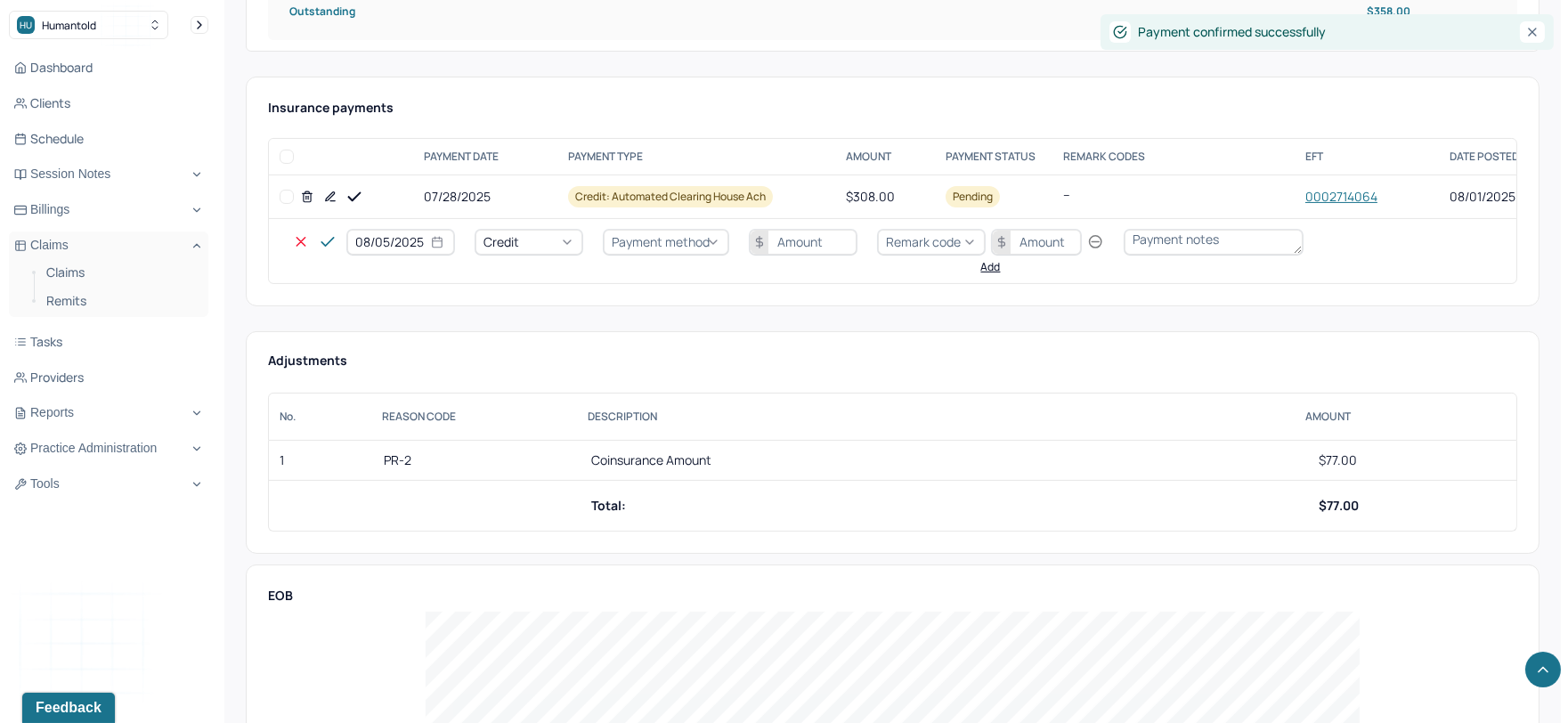 select on "7" 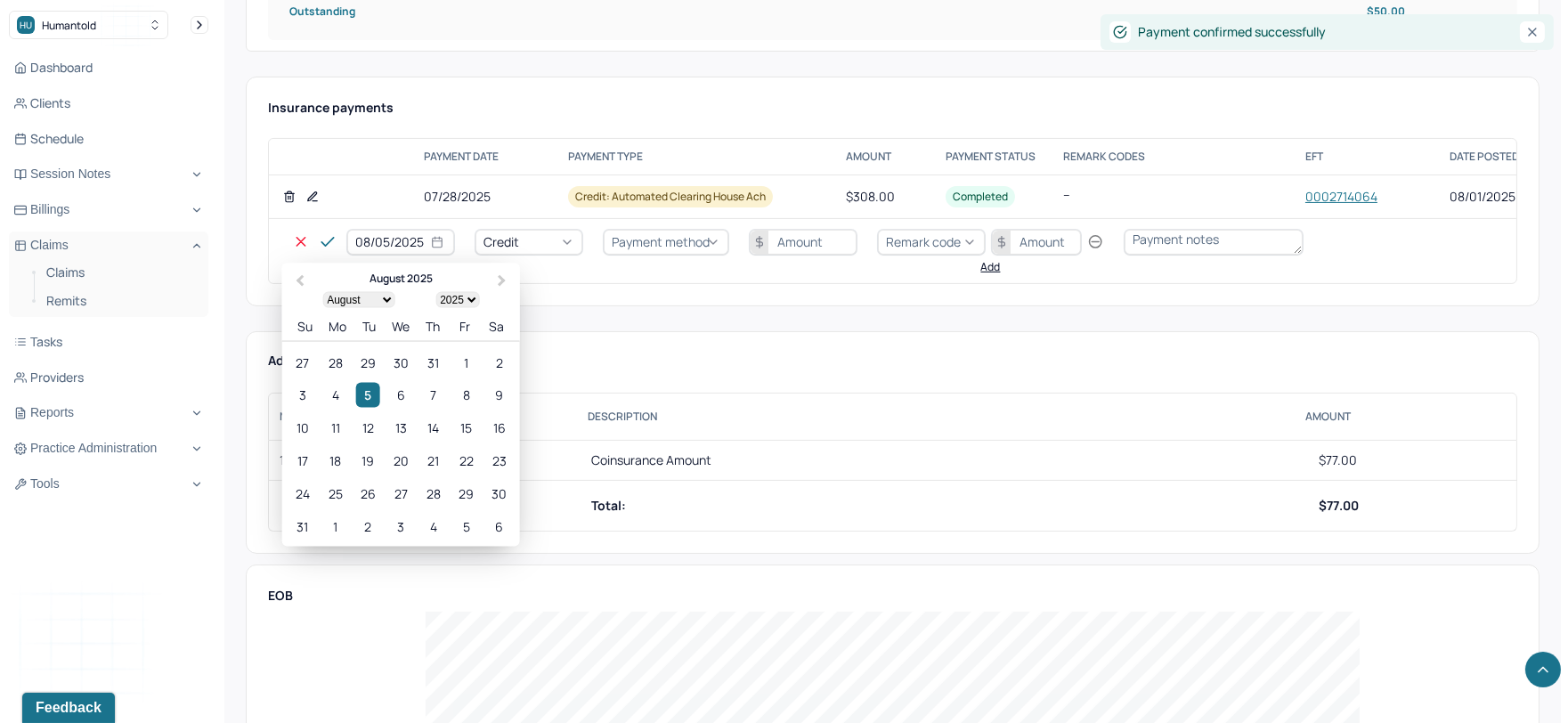 click on "08/05/2025" at bounding box center [401, 242] 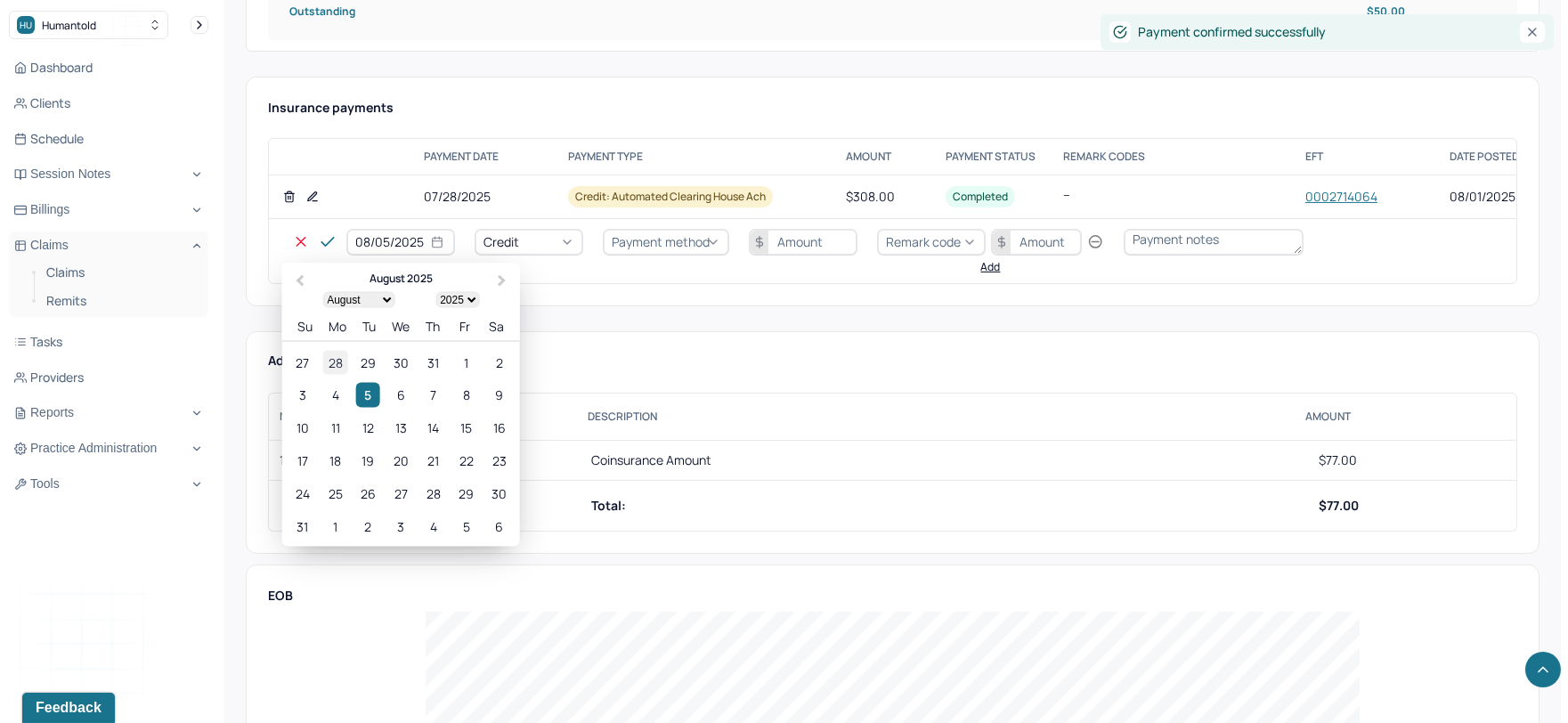click on "28" at bounding box center [335, 362] 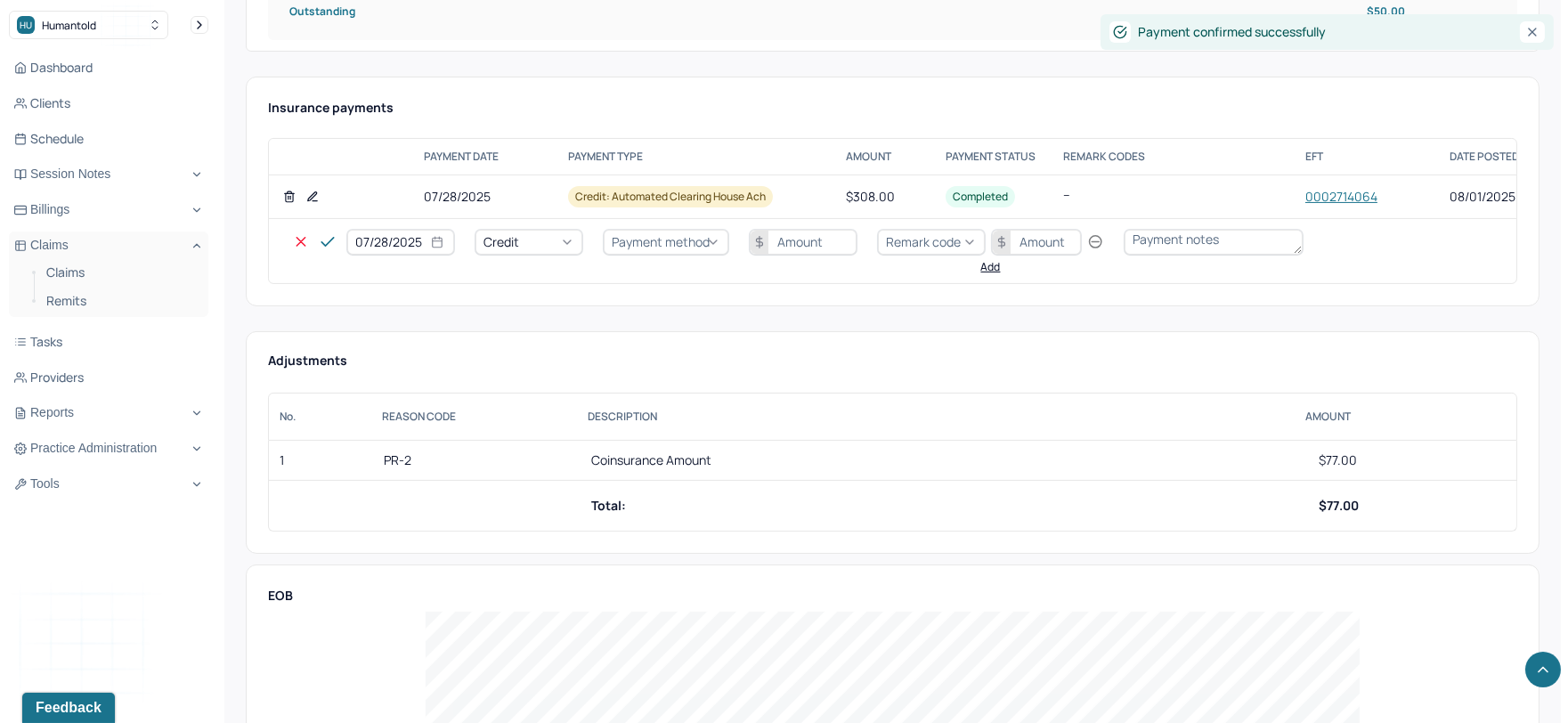 click on "Credit" at bounding box center (529, 242) 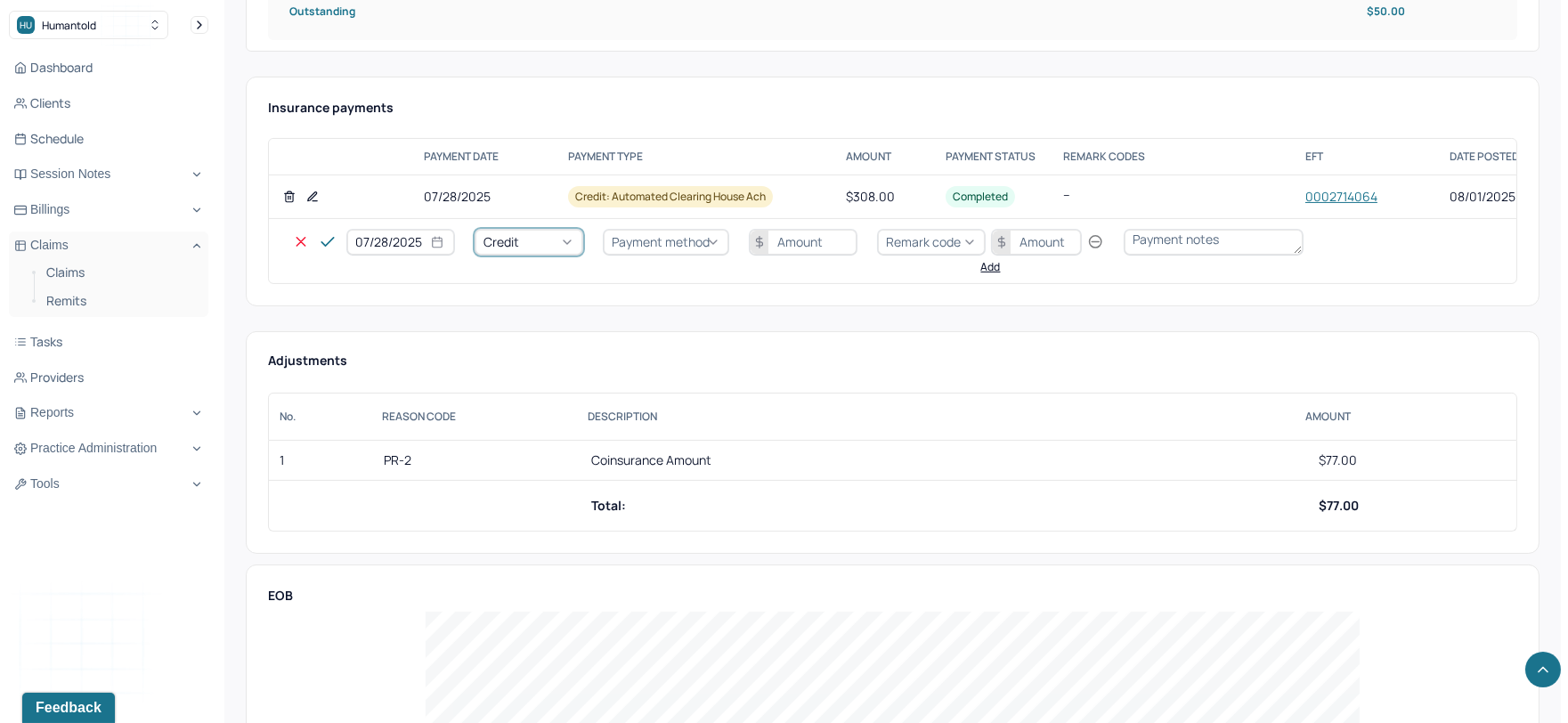 click on "Write off" at bounding box center (53, -126) 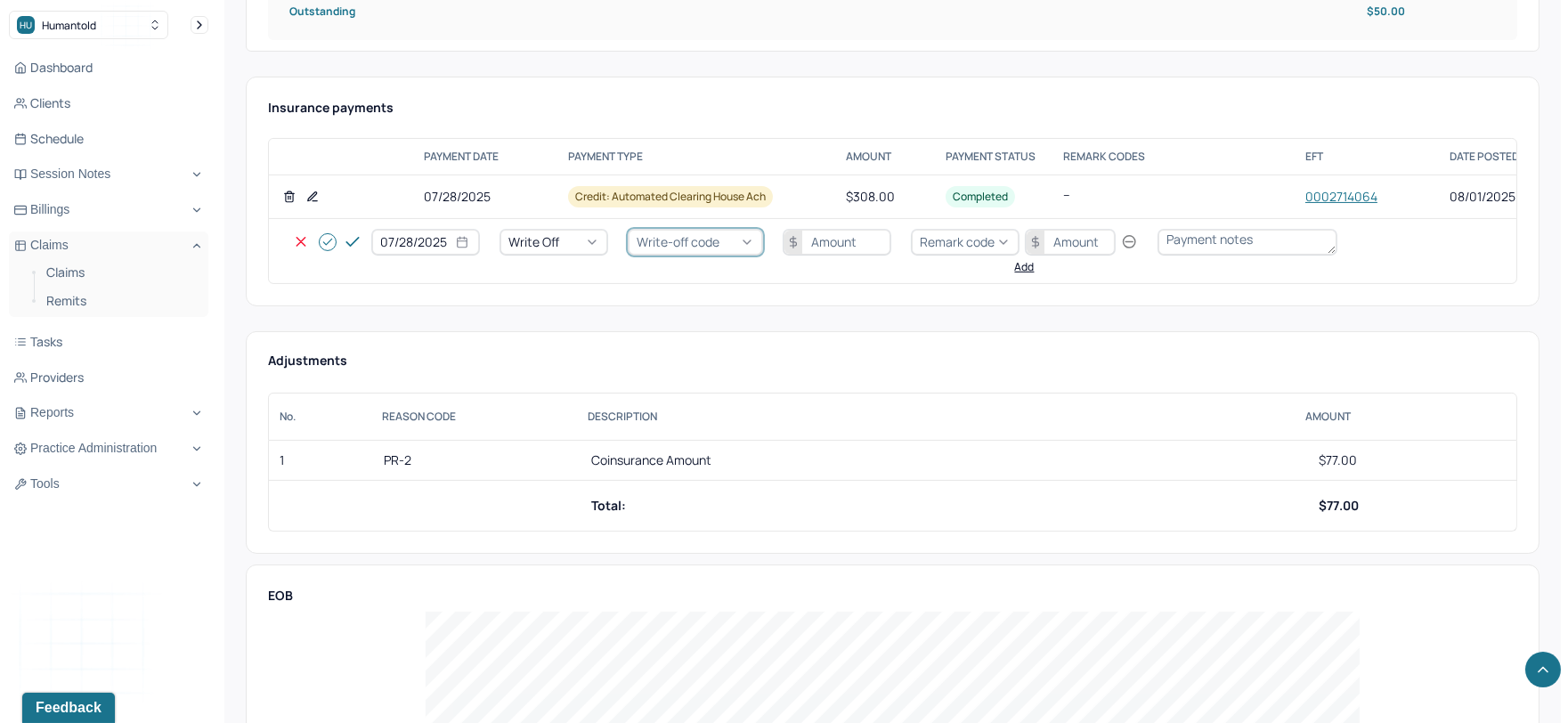 click on "Write-off code" at bounding box center [678, 241] 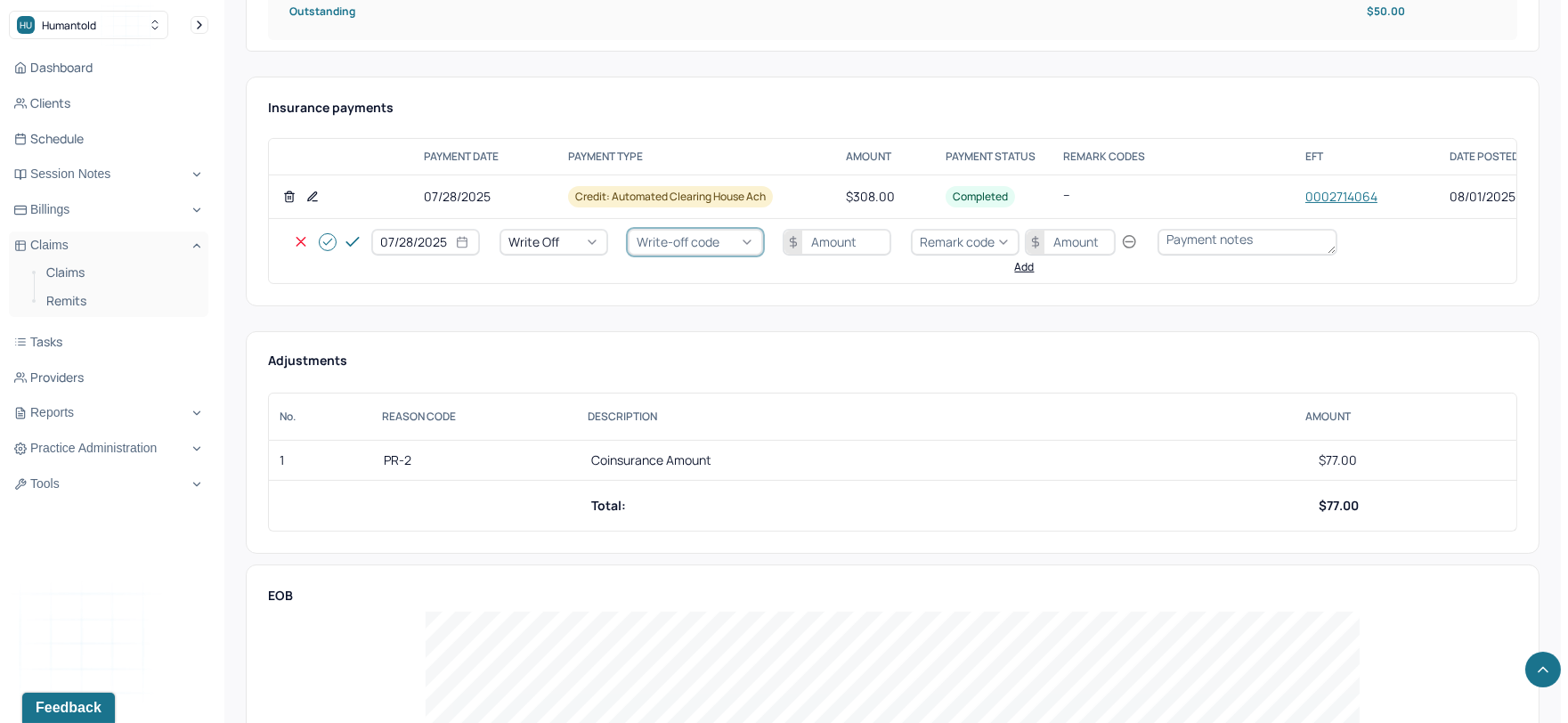 click on "WOBAL: WRITE OFF - BALANCE (INSADJ)" at bounding box center (89, -97) 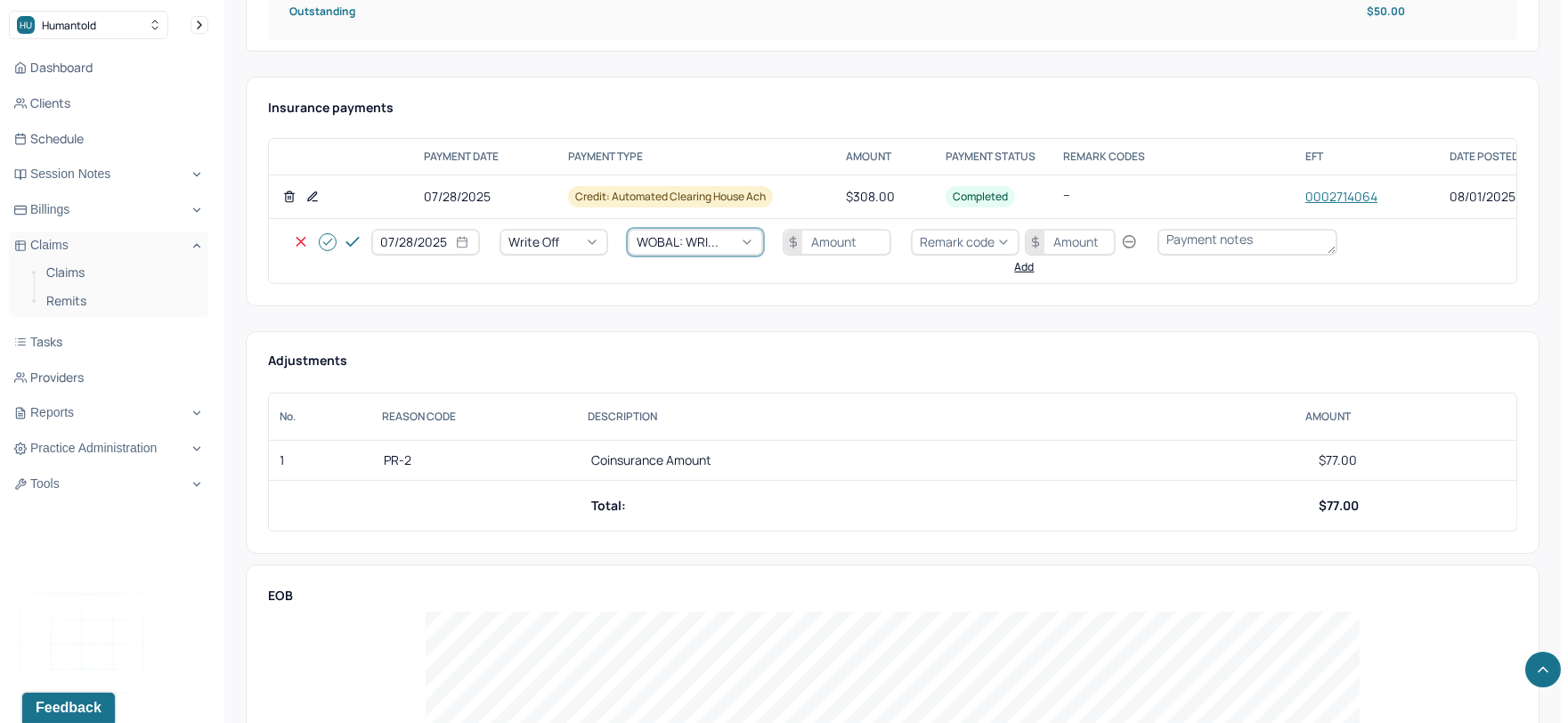 click at bounding box center (837, 242) 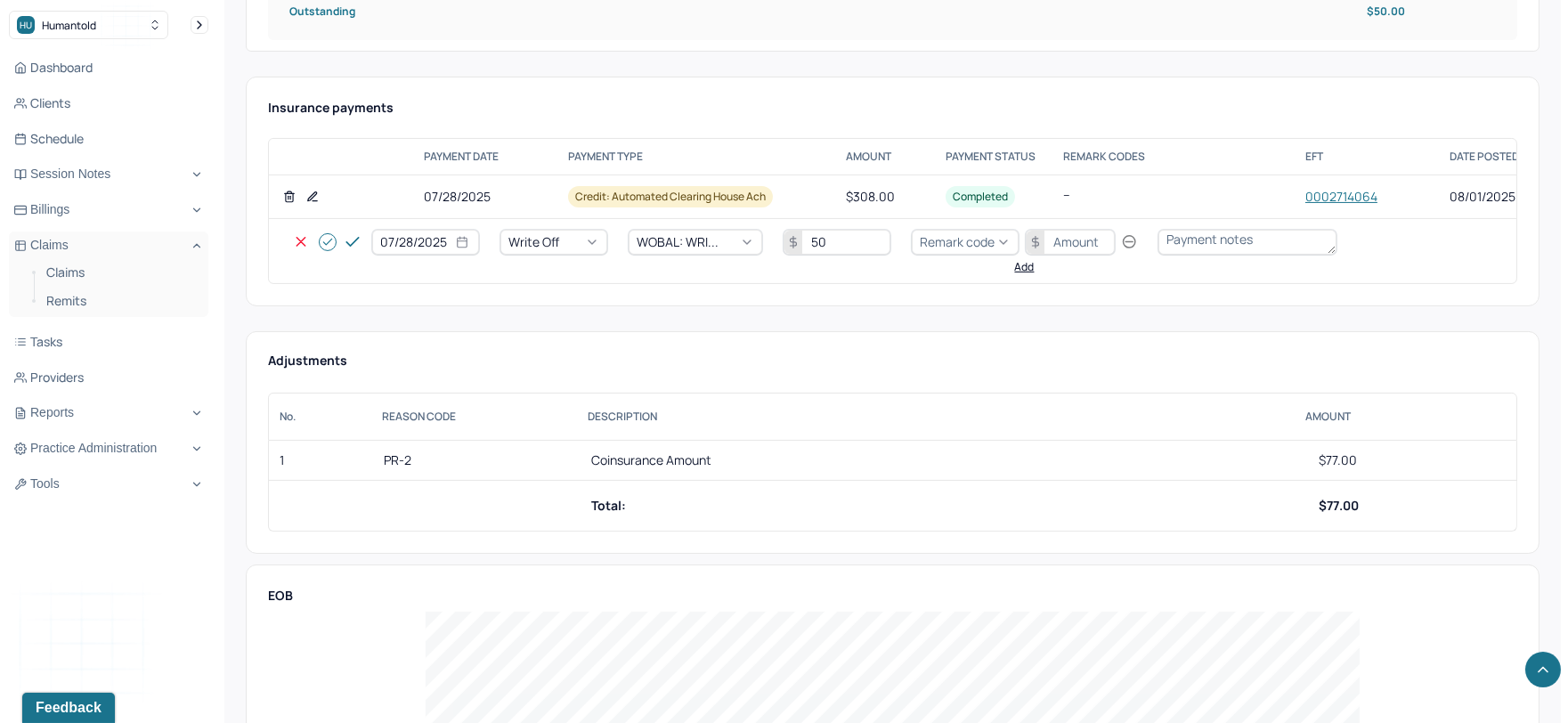 type on "50" 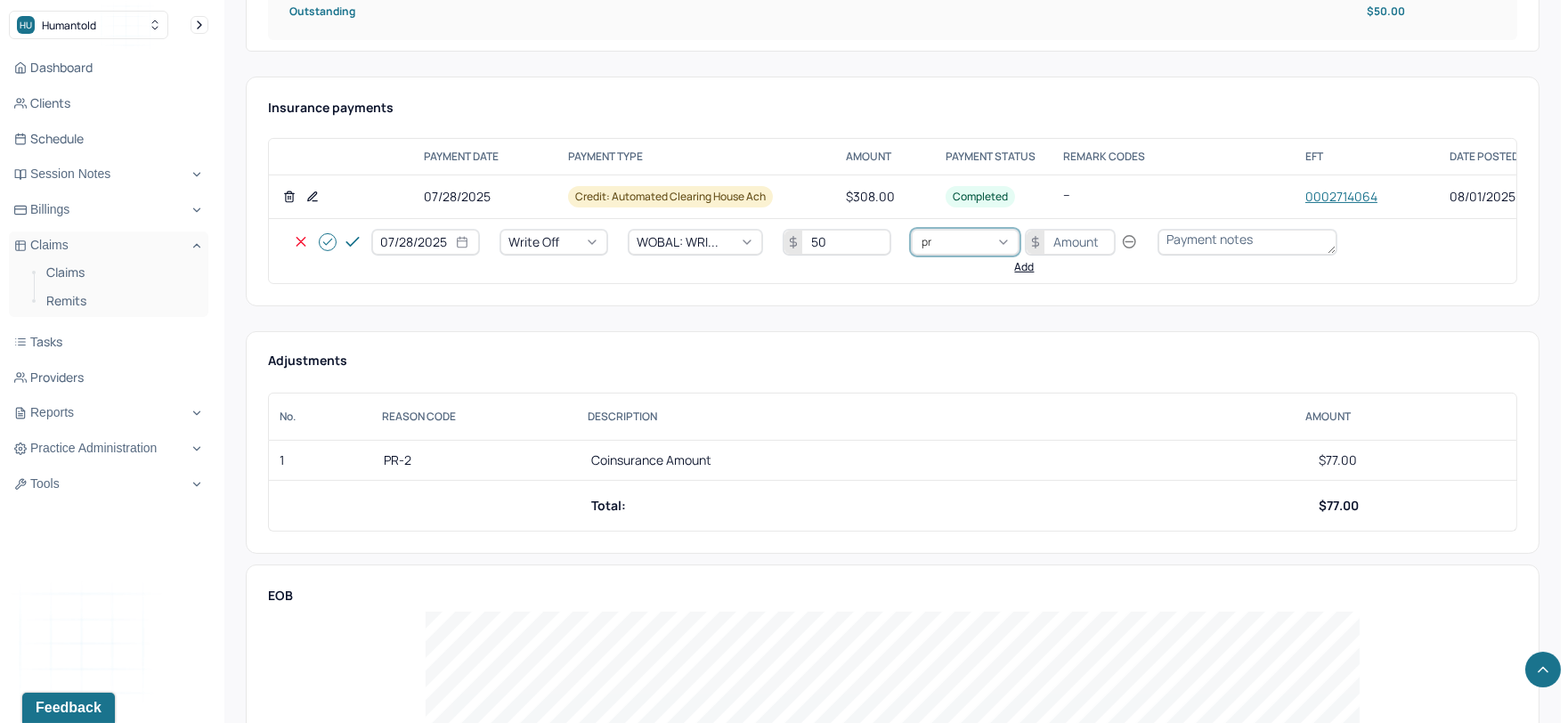 type on "pr2" 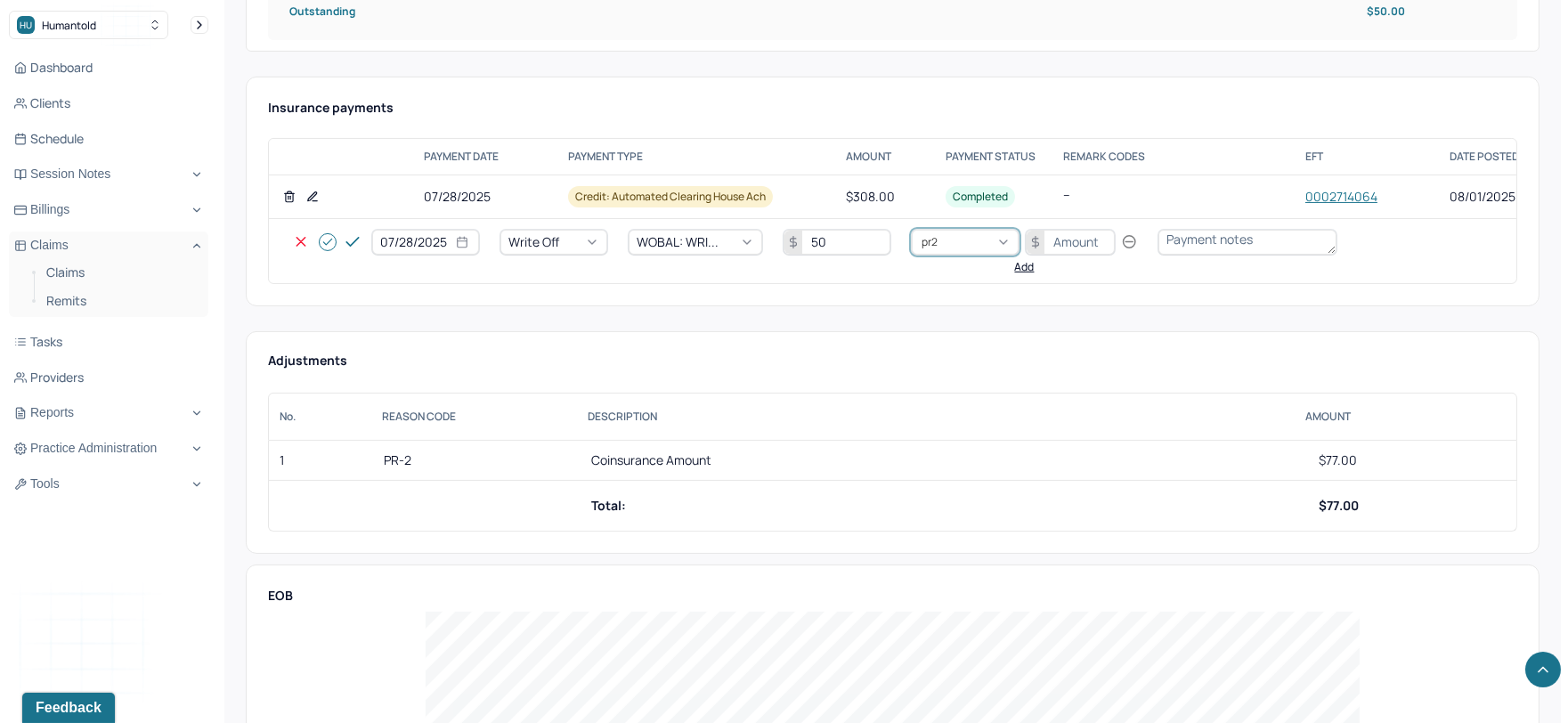 type 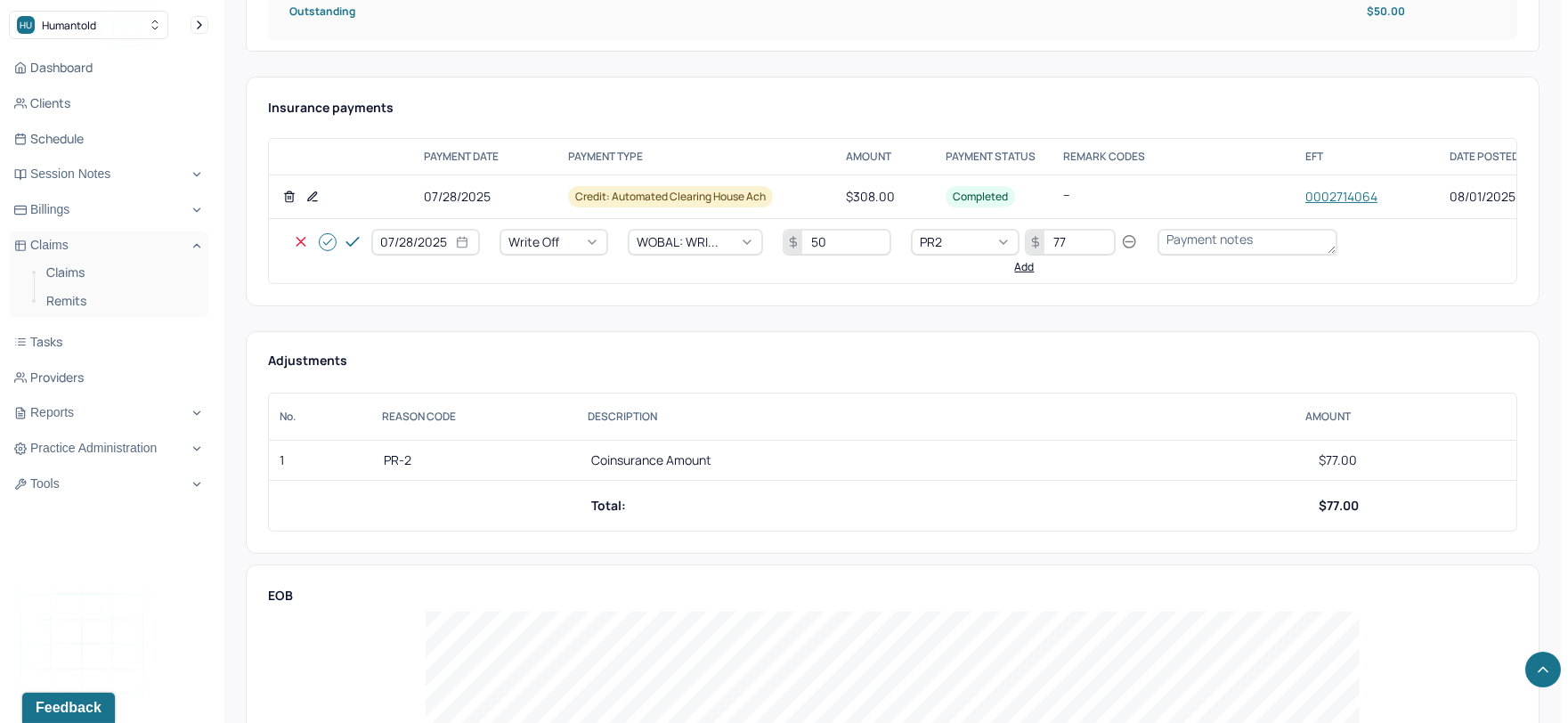 type on "77" 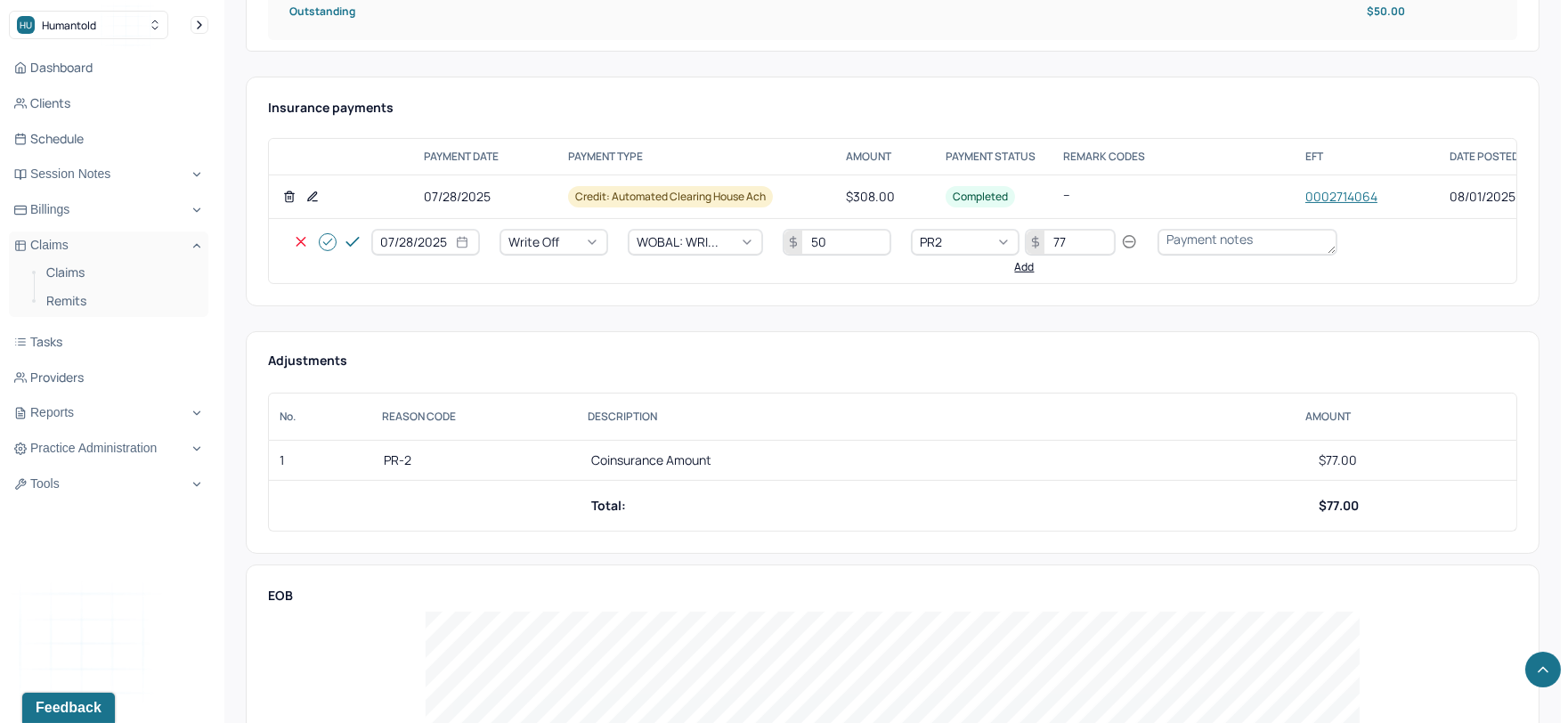 click 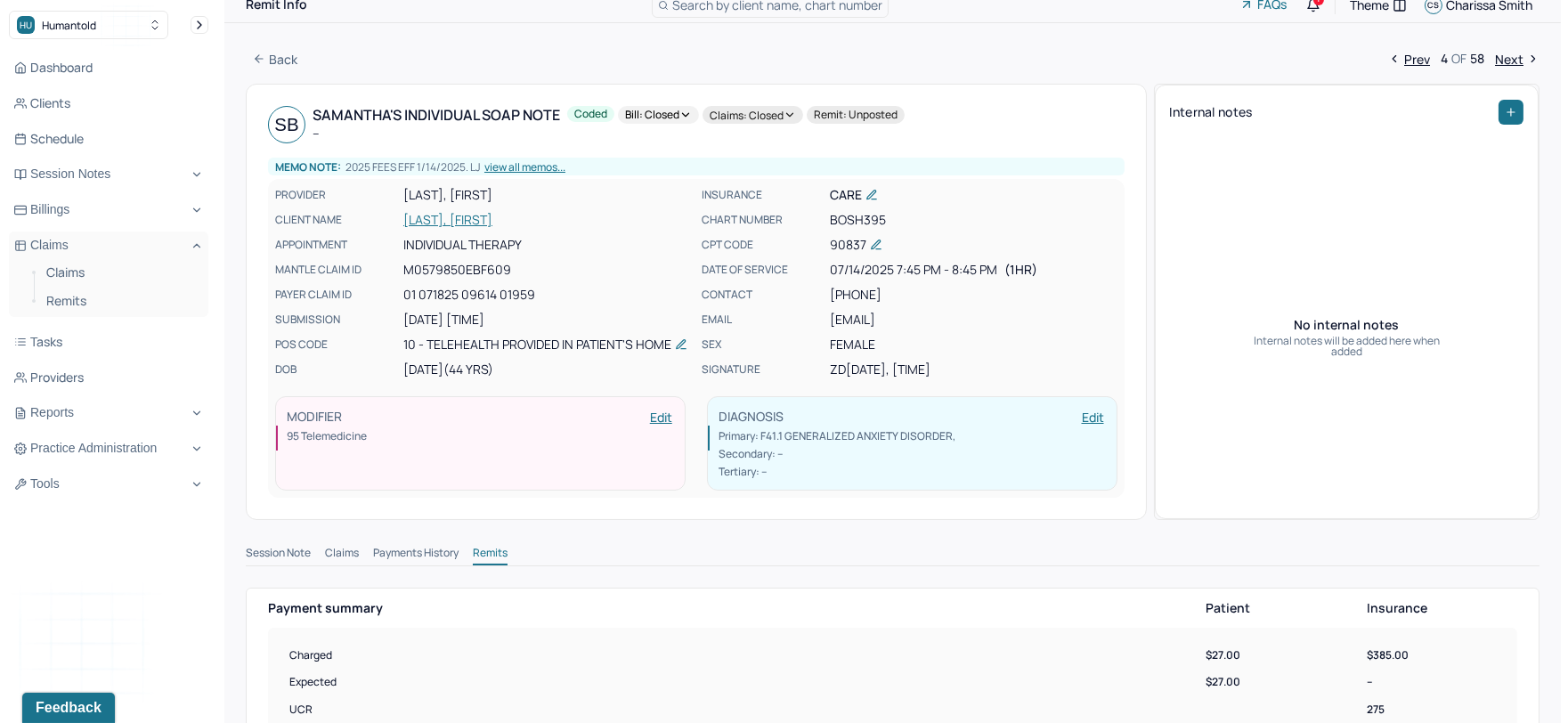 scroll, scrollTop: 0, scrollLeft: 0, axis: both 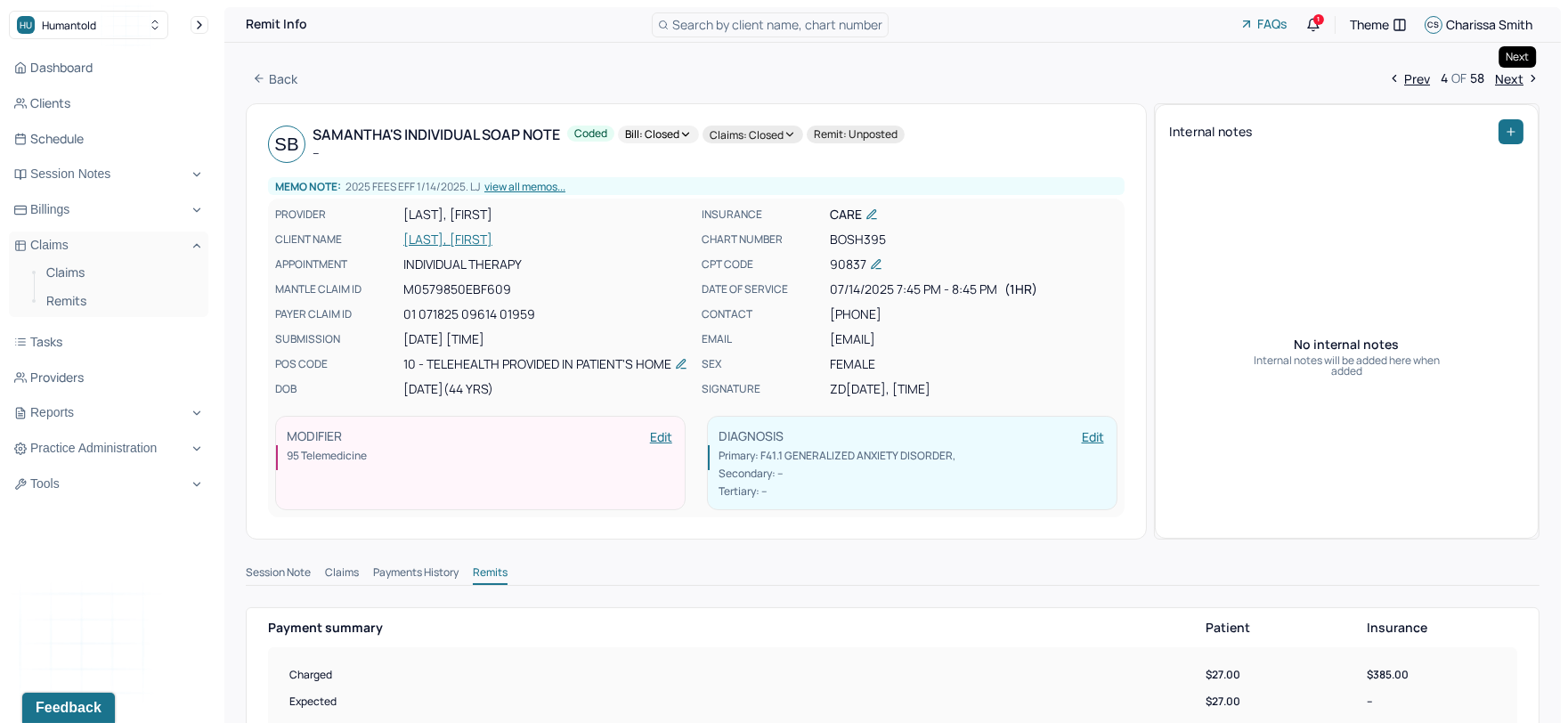 click on "Next" at bounding box center [1517, 78] 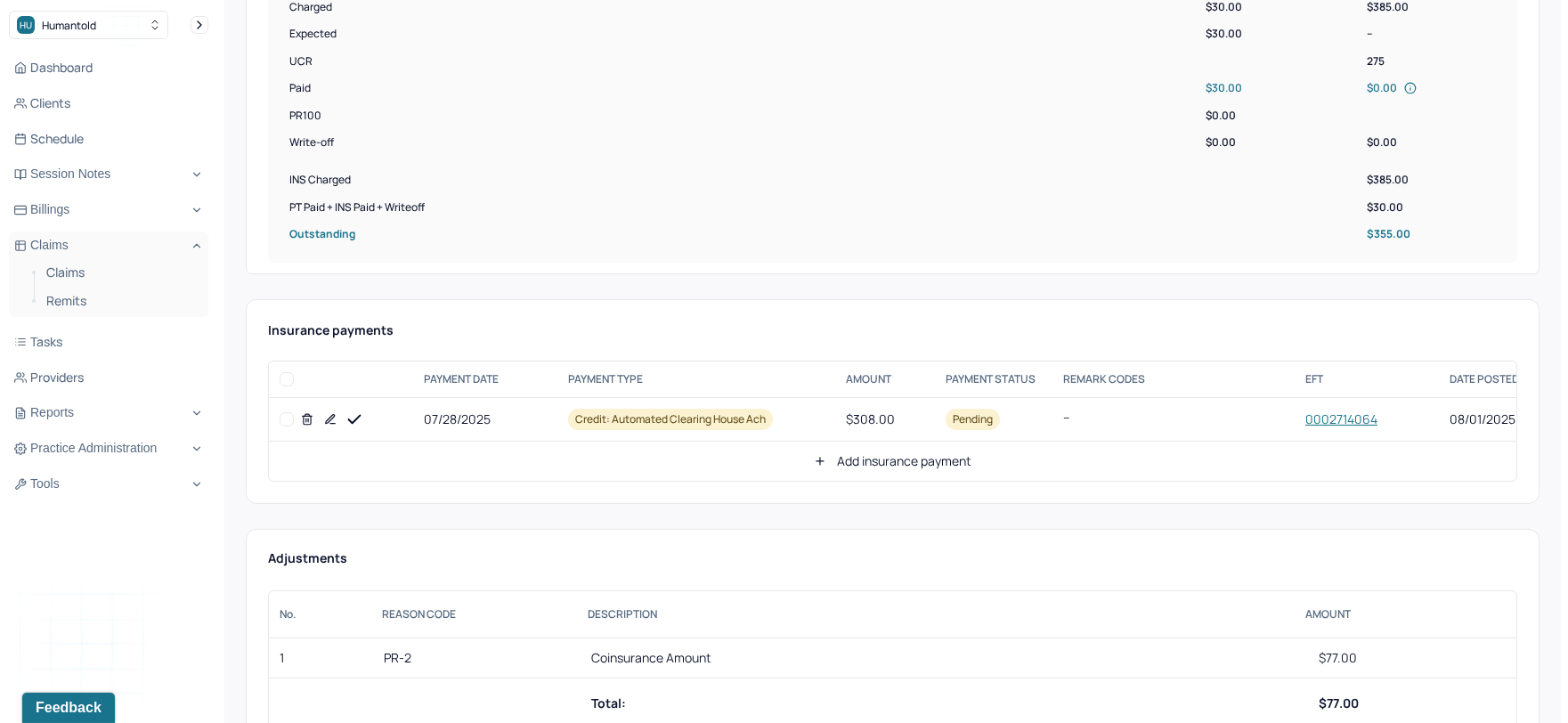 scroll, scrollTop: 692, scrollLeft: 0, axis: vertical 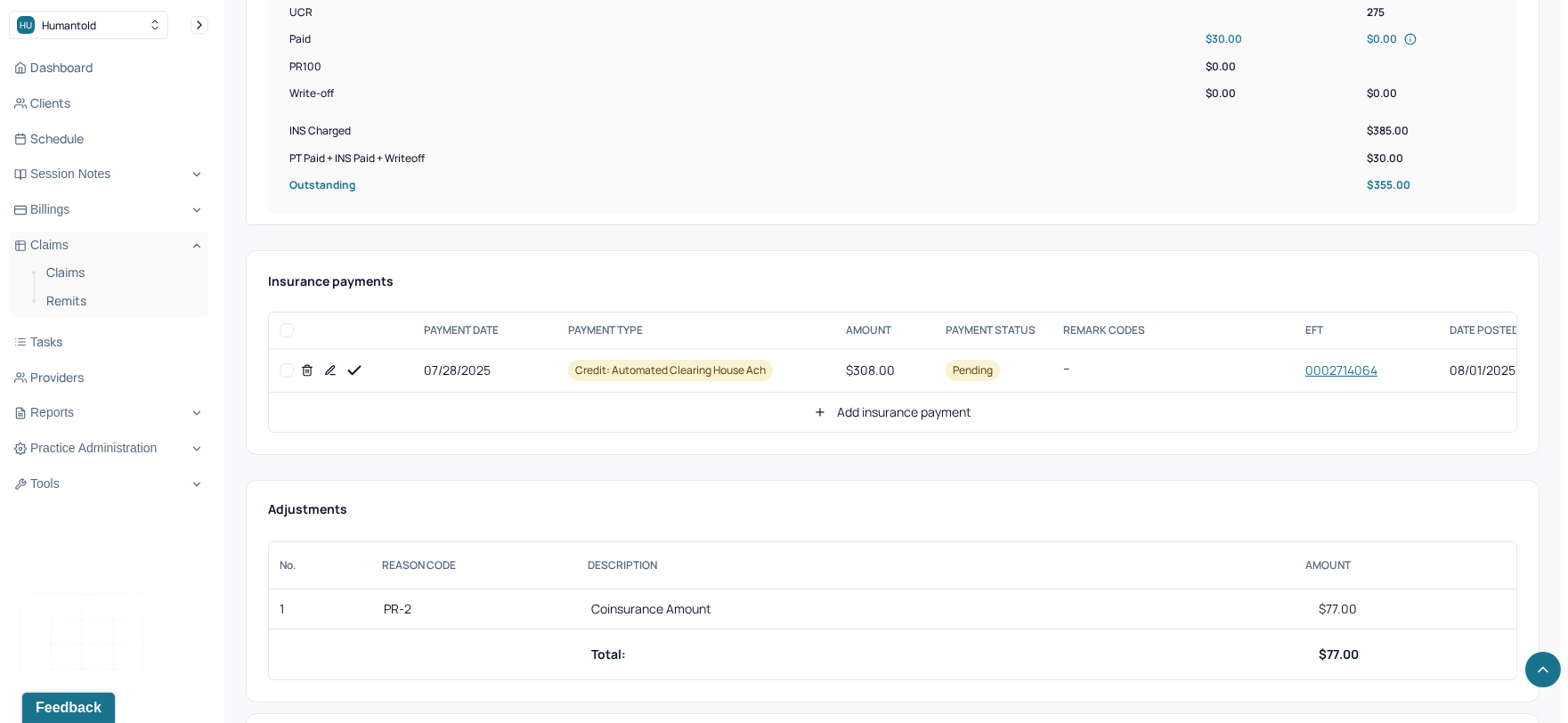 click 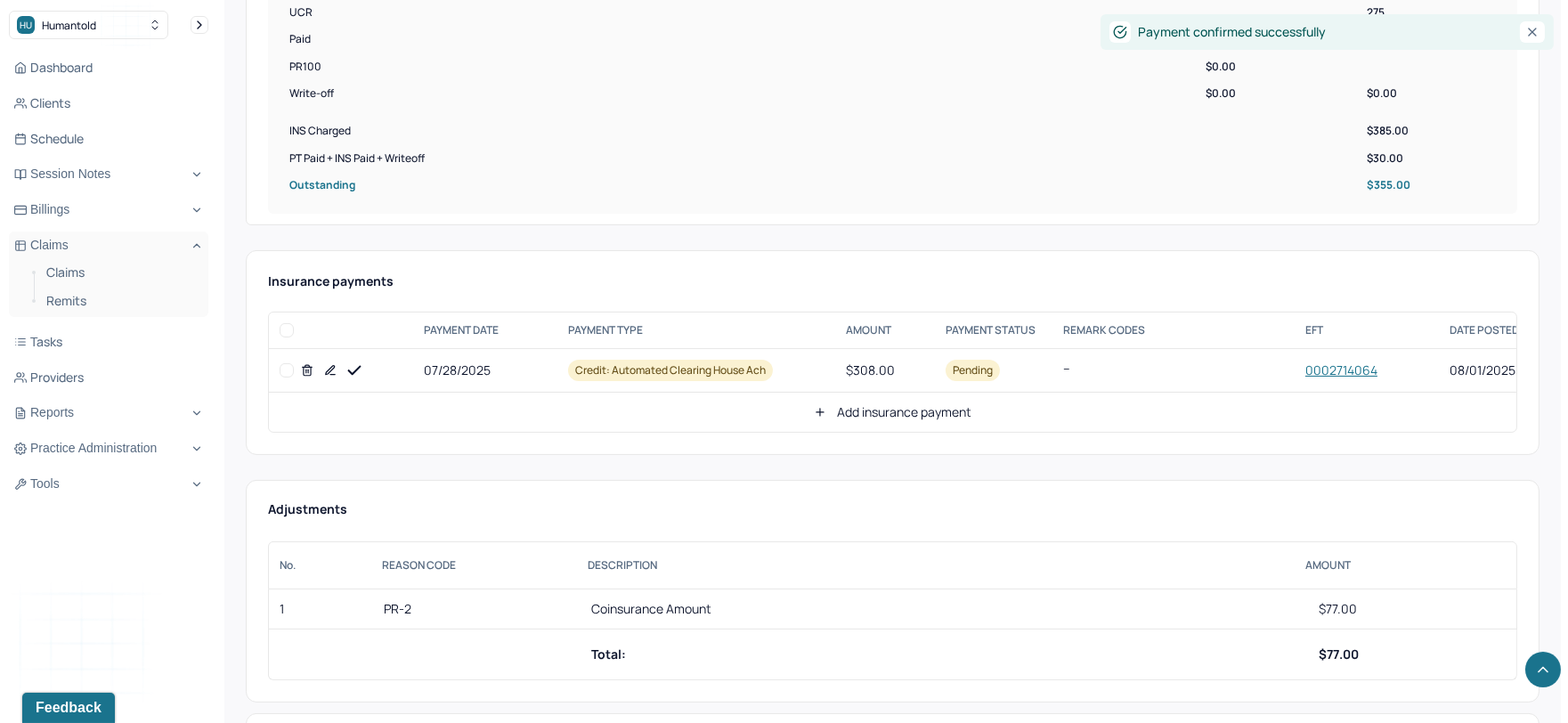 click 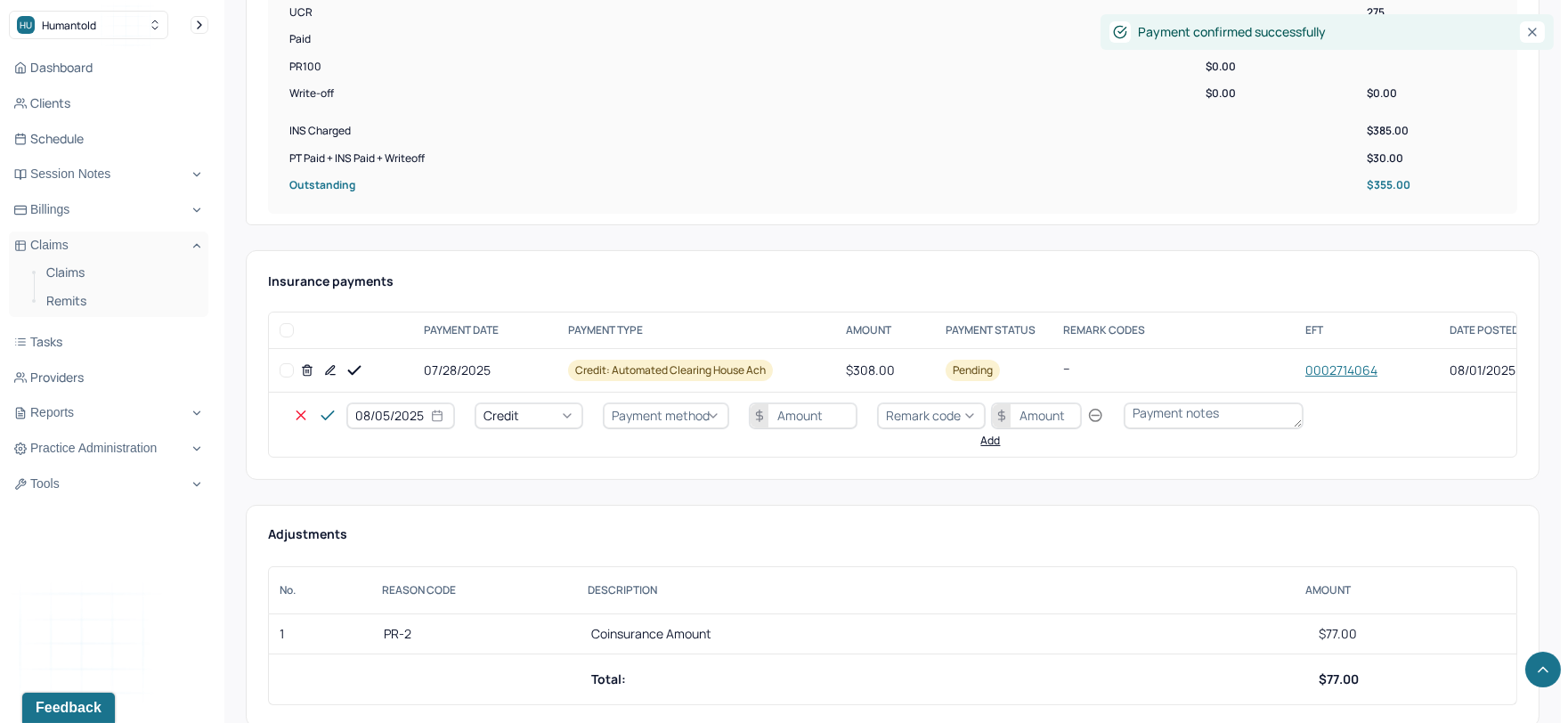 click on "08/05/2025" at bounding box center [401, 416] 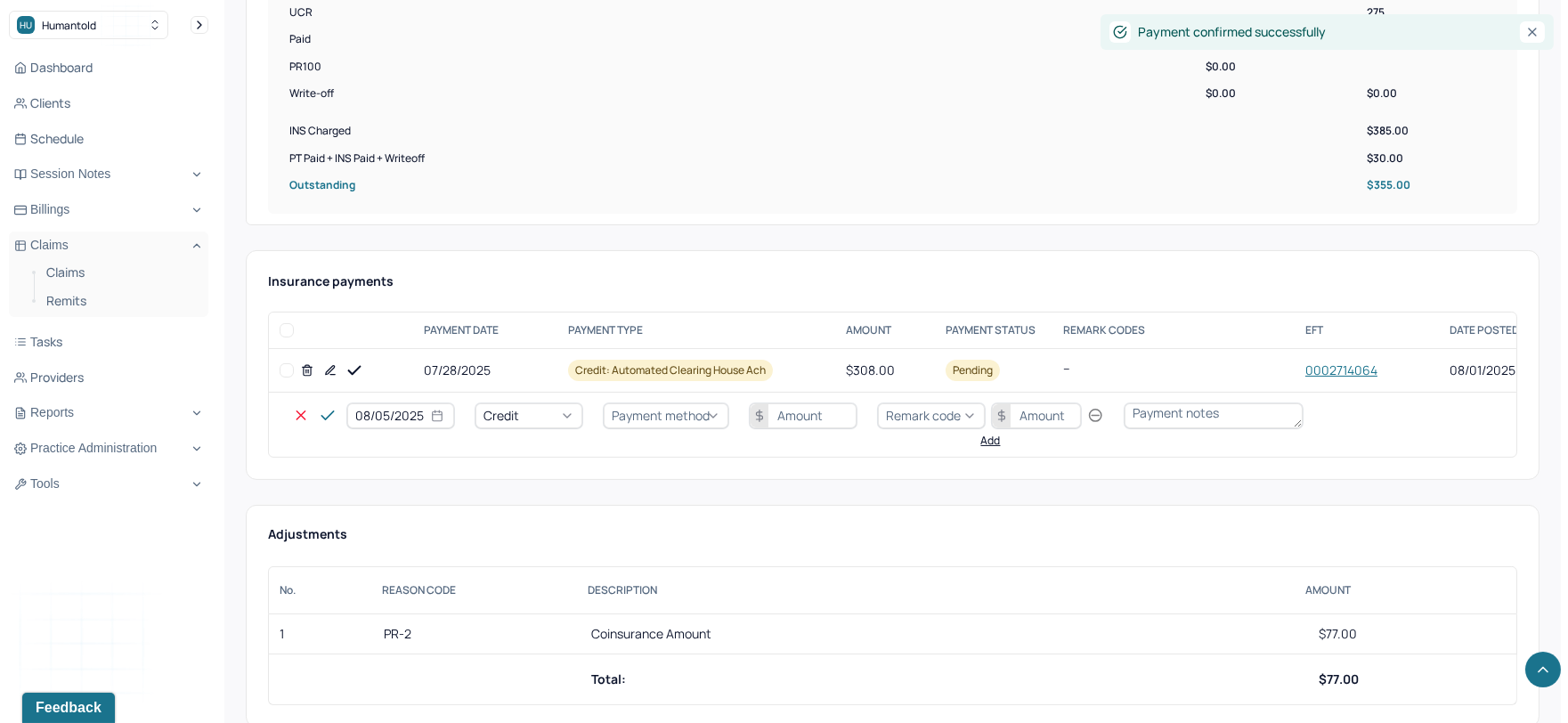 select on "2025" 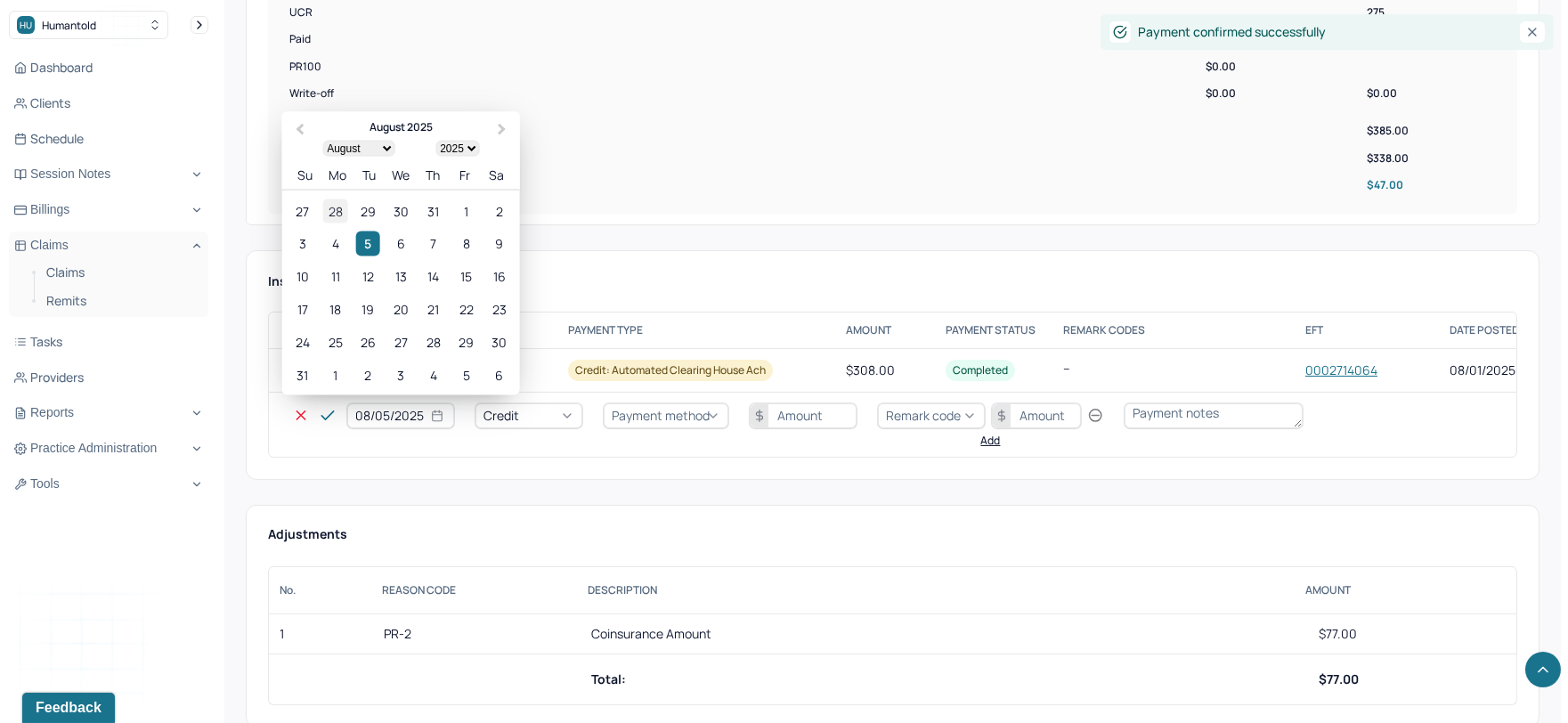 click on "28" at bounding box center [335, 210] 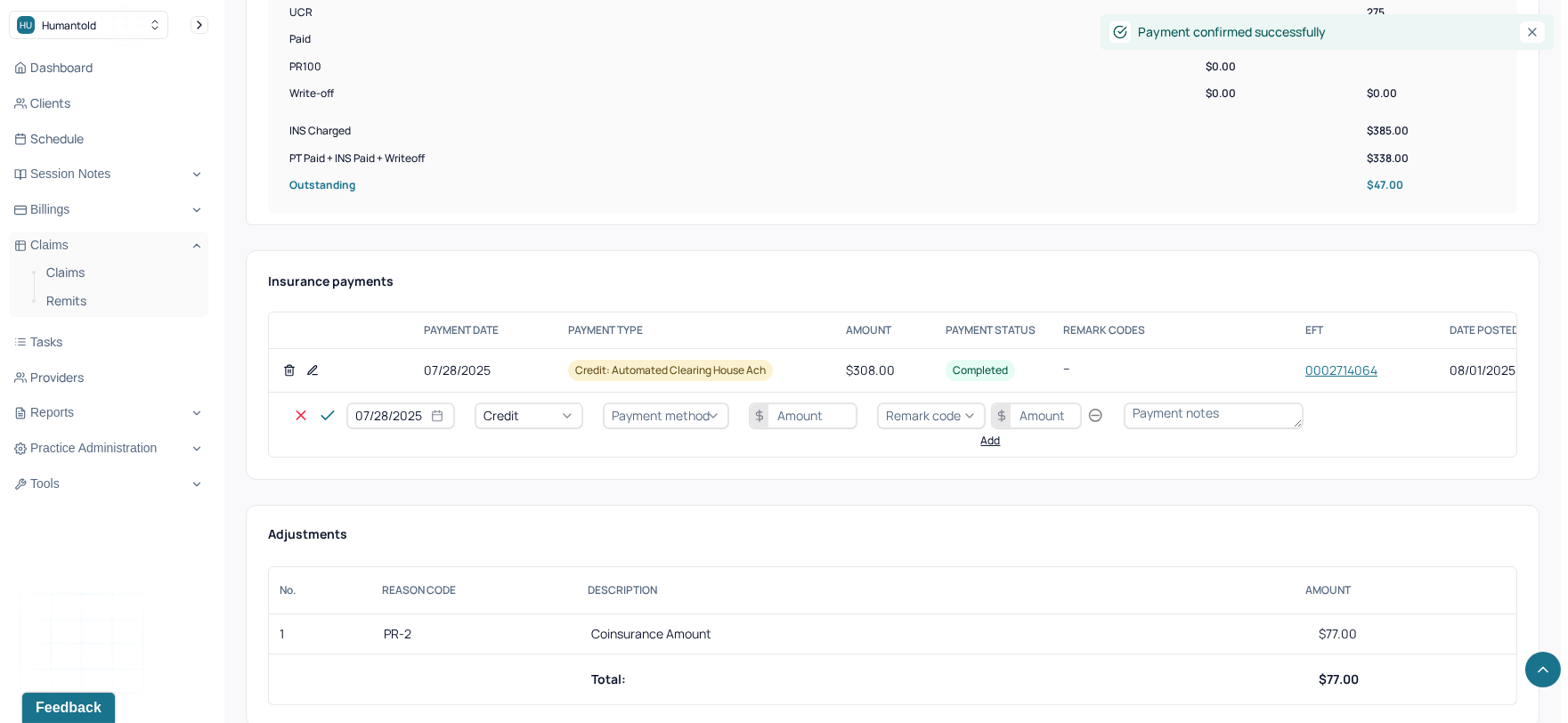 click on "Credit" at bounding box center (529, 416) 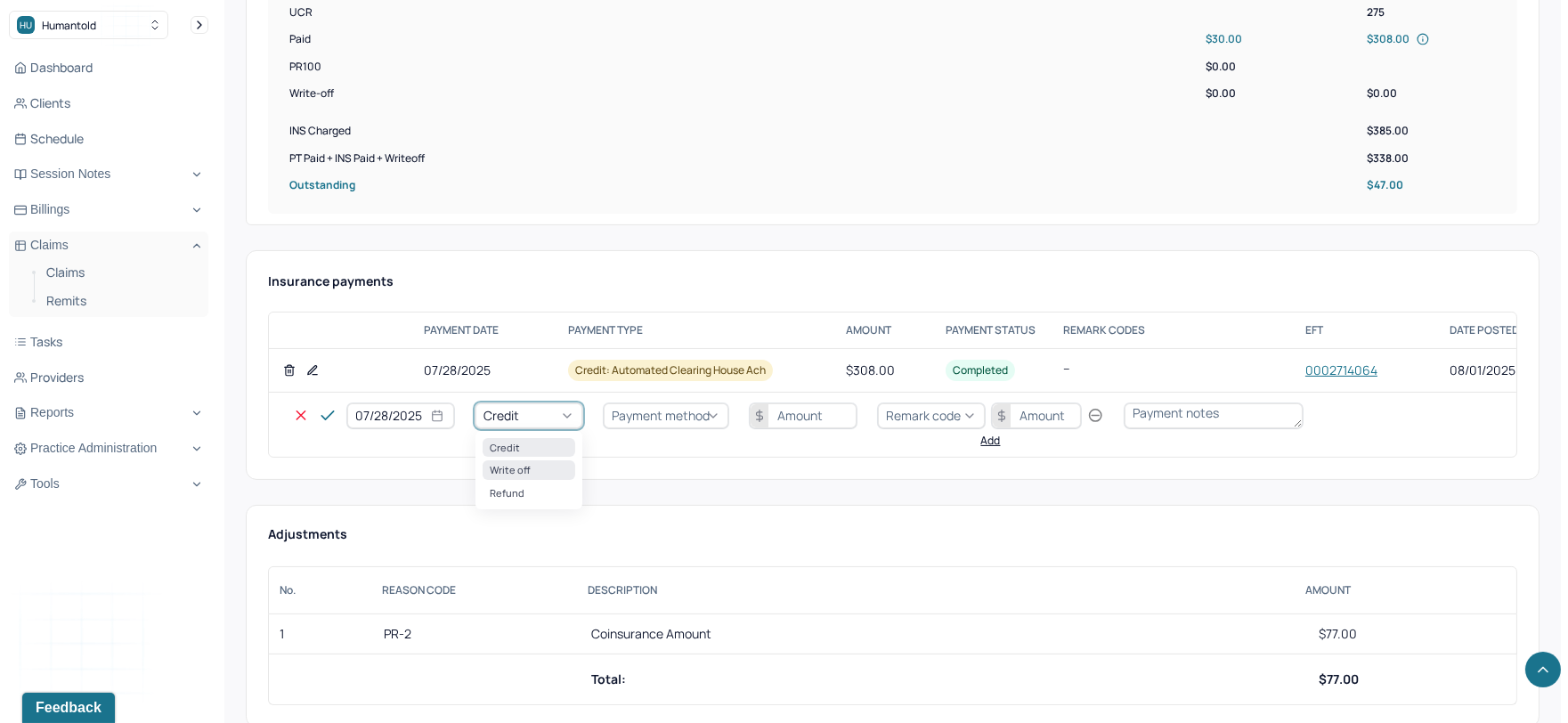 click on "Write off" at bounding box center (529, 469) 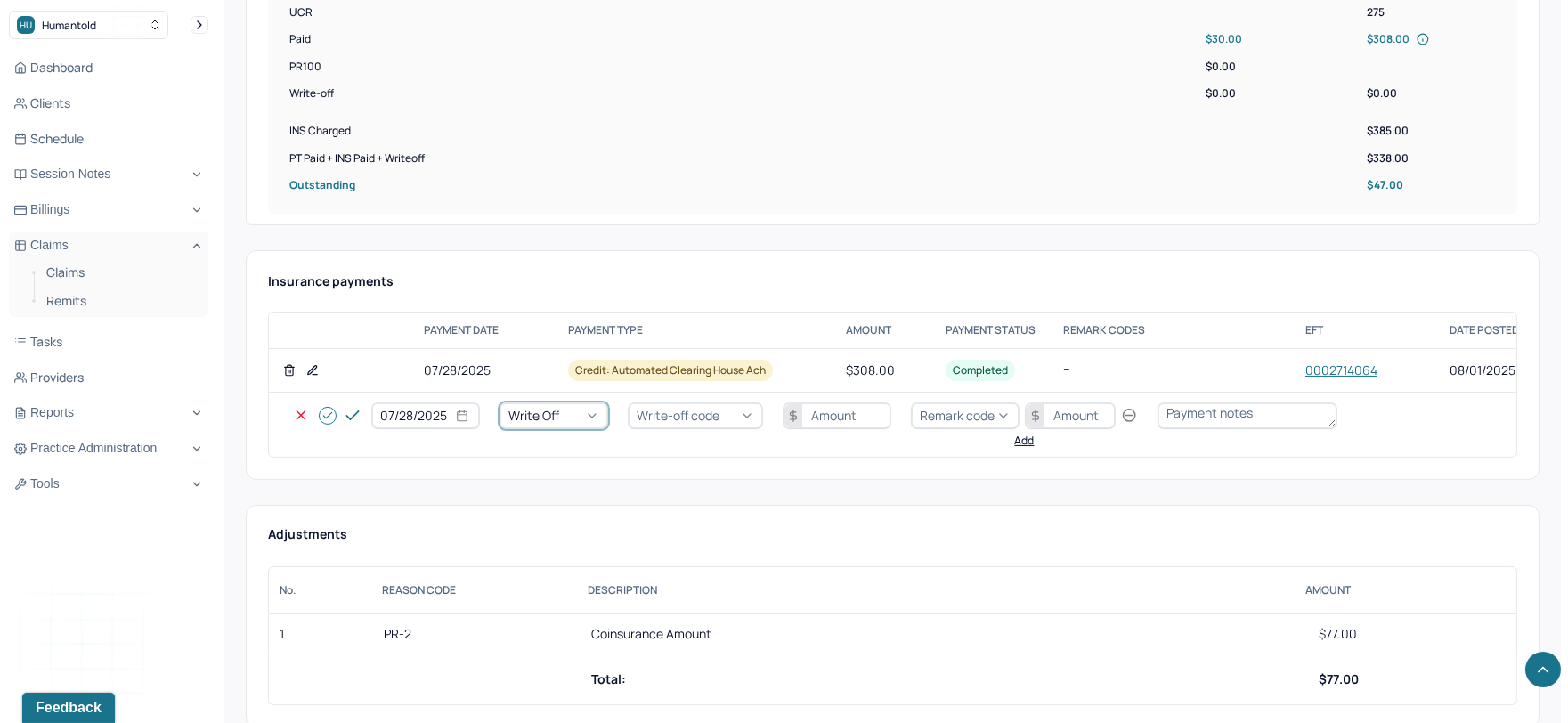 click at bounding box center (738, 416) 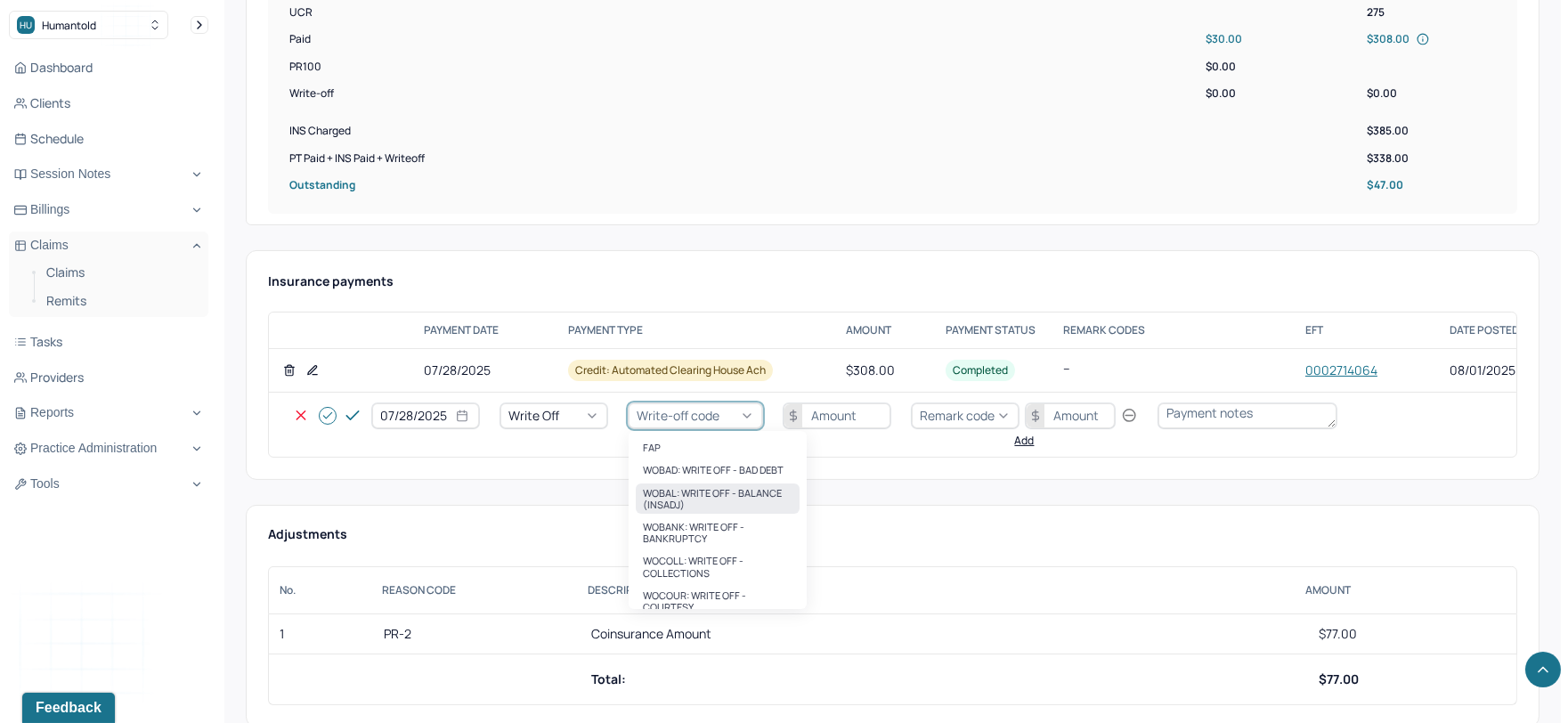 click on "WOBAL: WRITE OFF - BALANCE (INSADJ)" at bounding box center (718, 499) 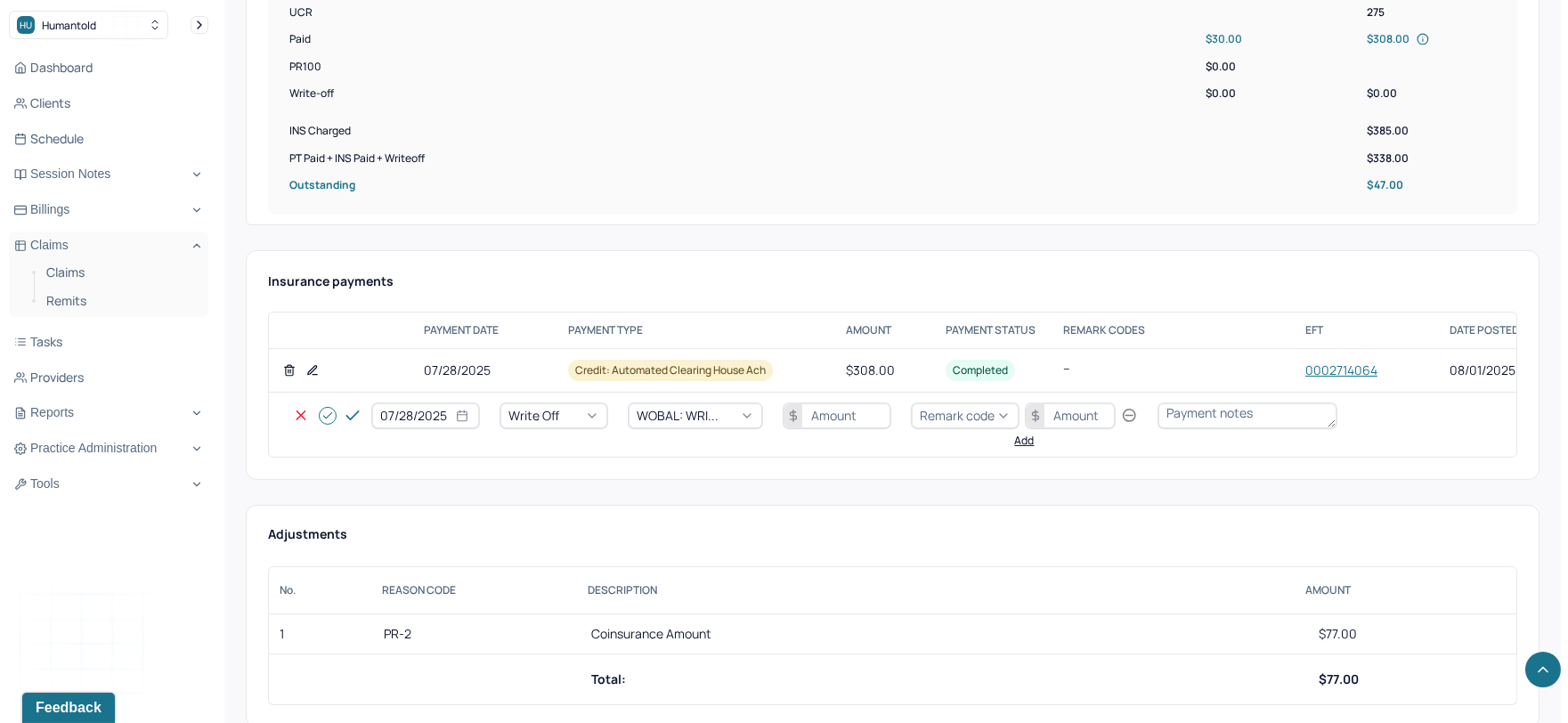 click at bounding box center (837, 416) 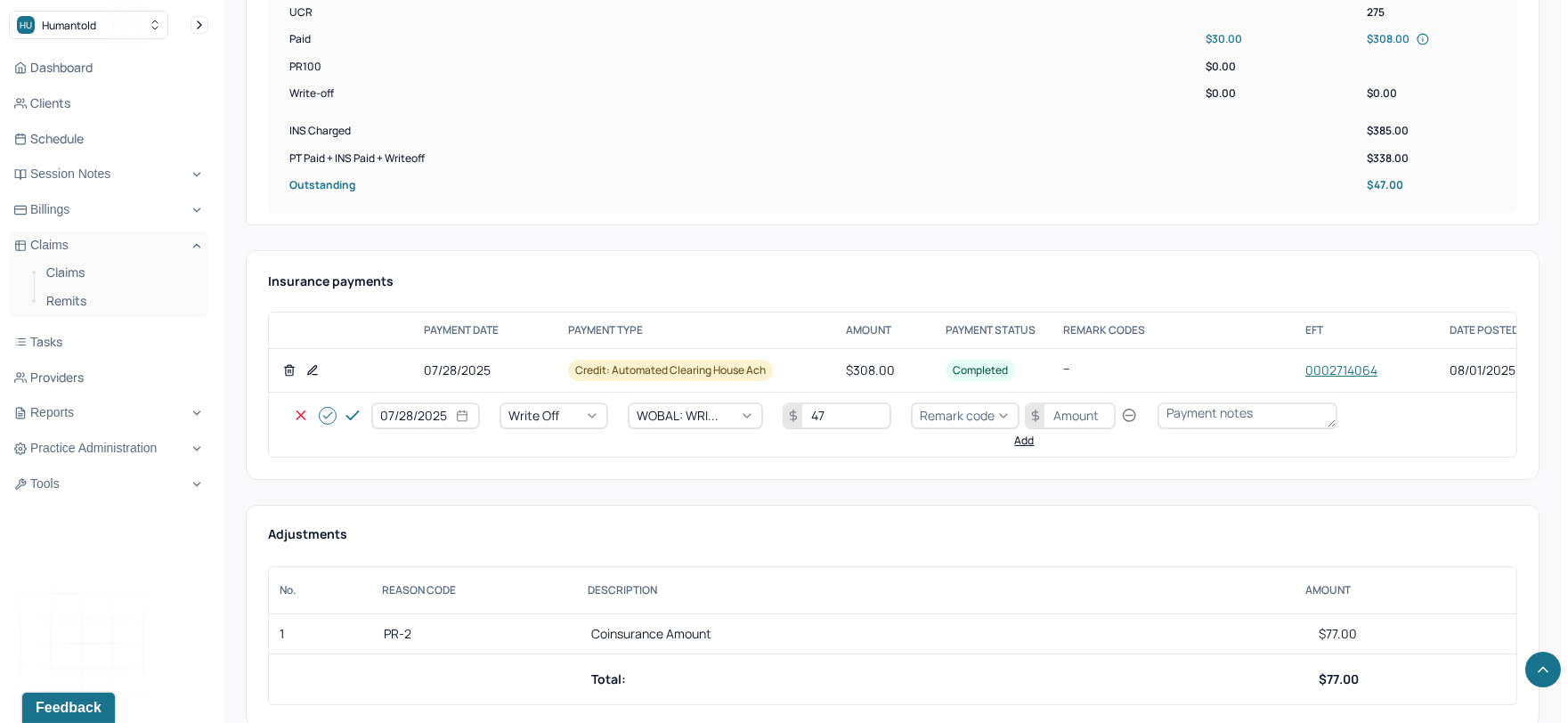 type on "47" 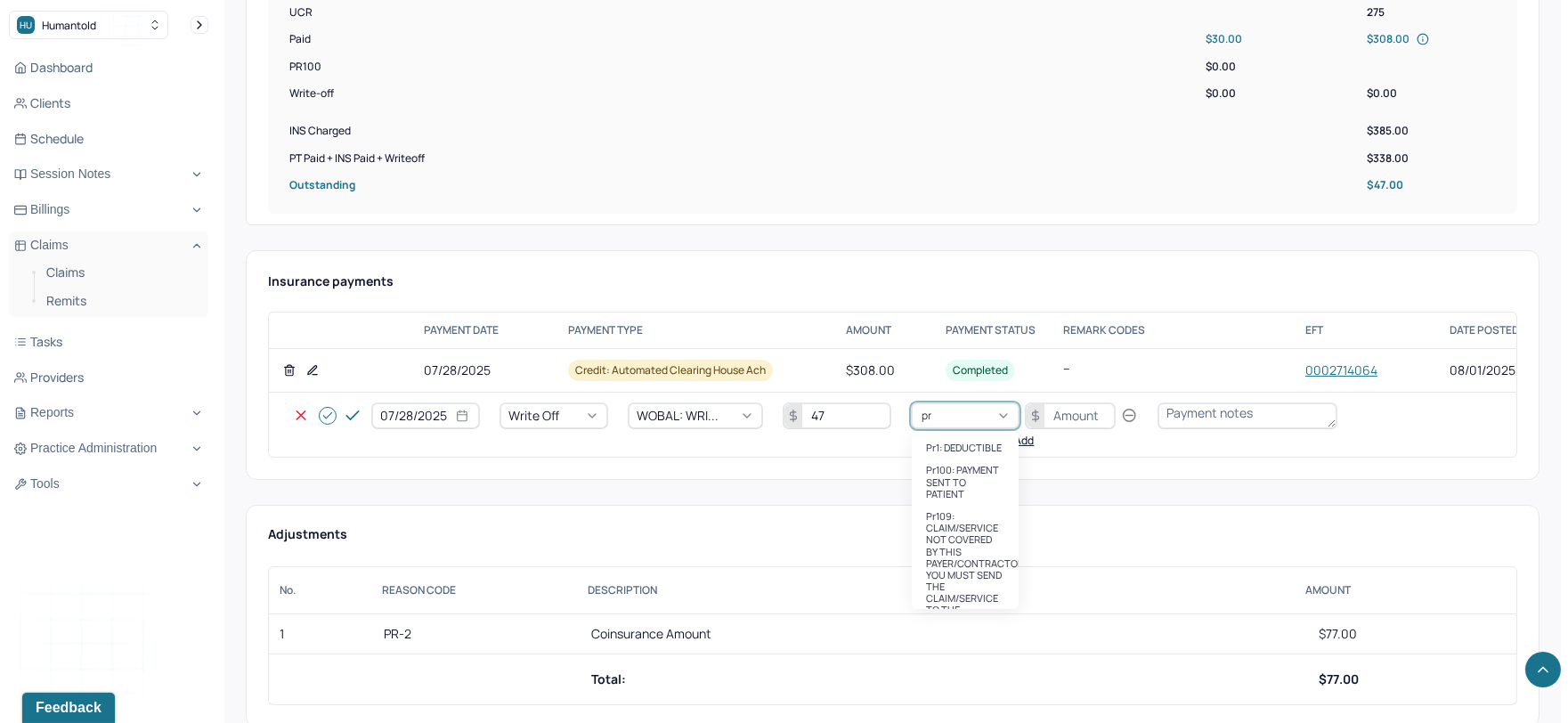 type on "pr2" 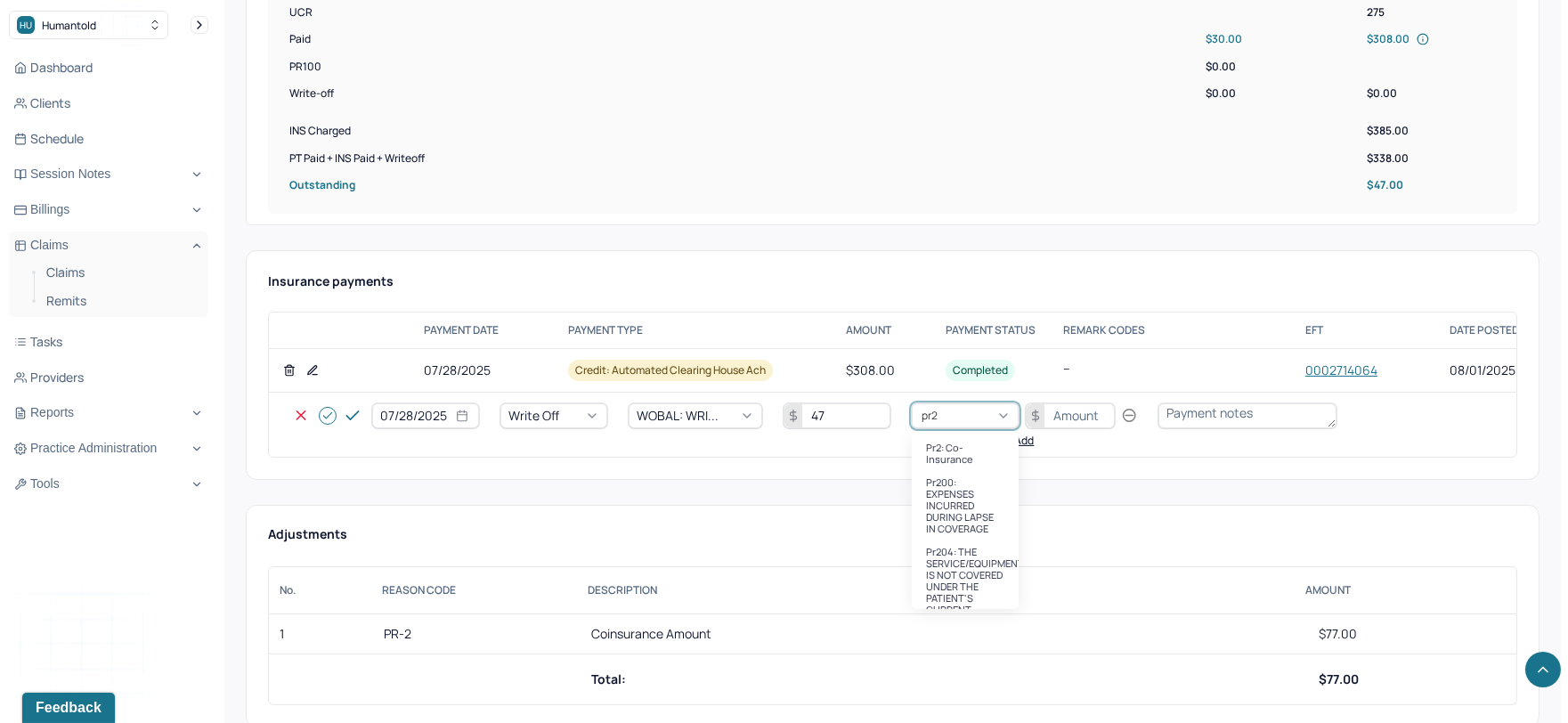 type 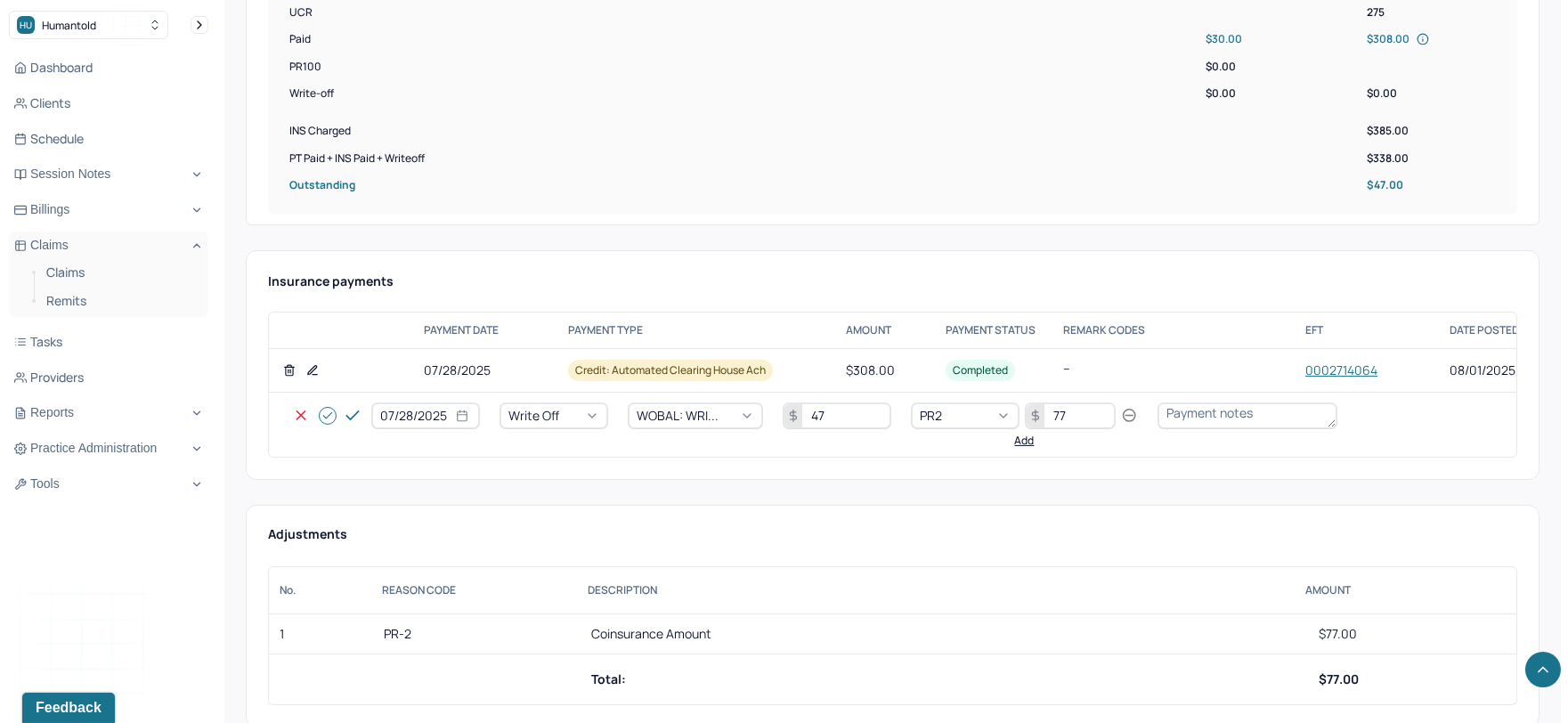 type on "77" 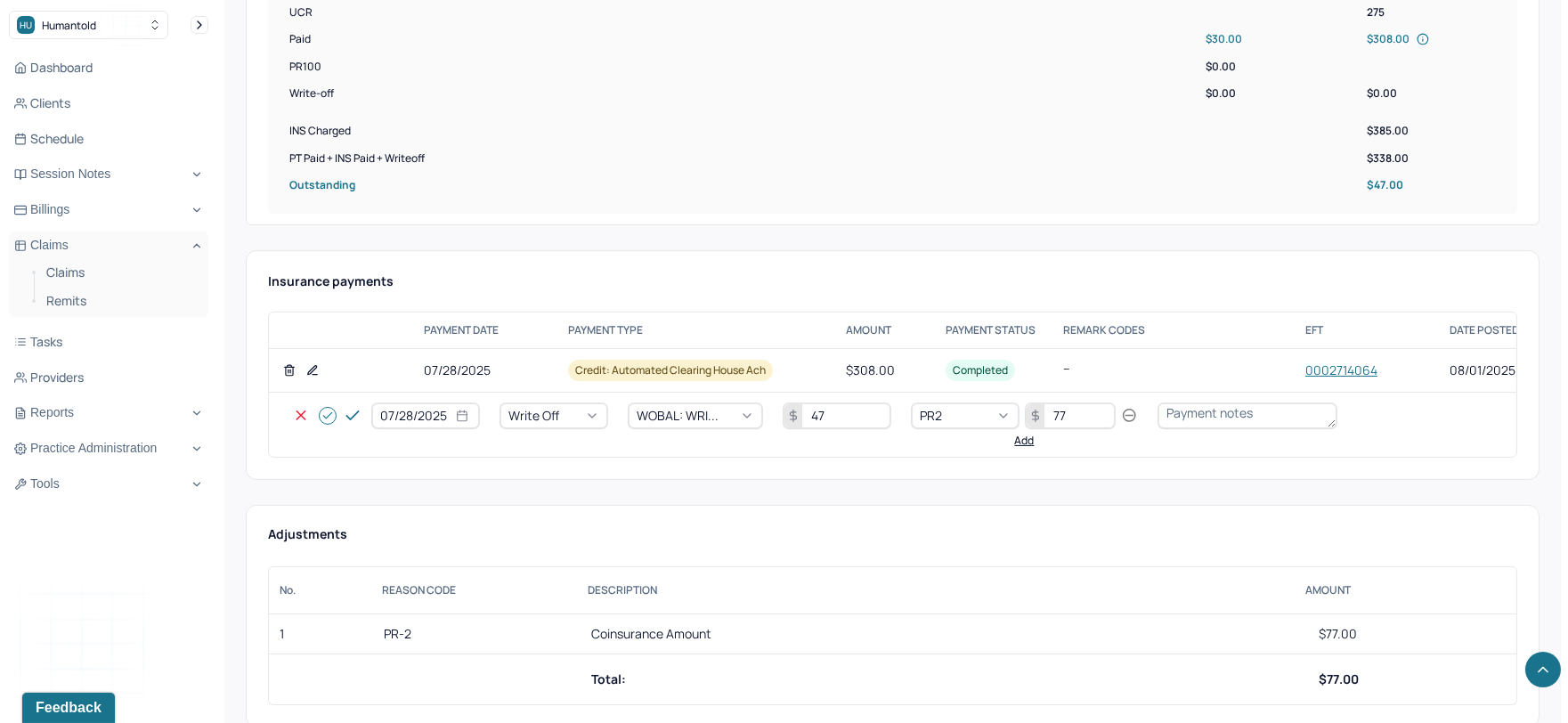 click 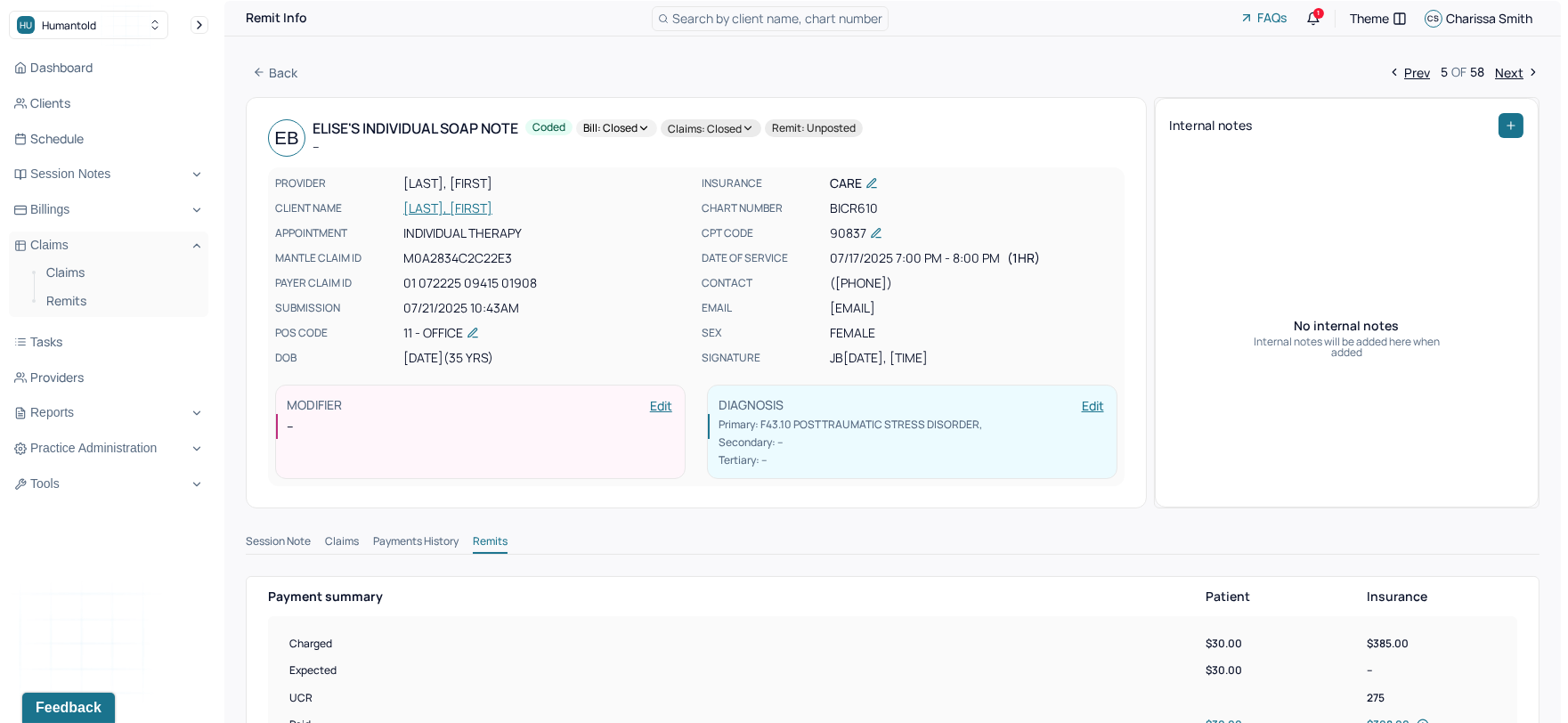 scroll, scrollTop: 0, scrollLeft: 0, axis: both 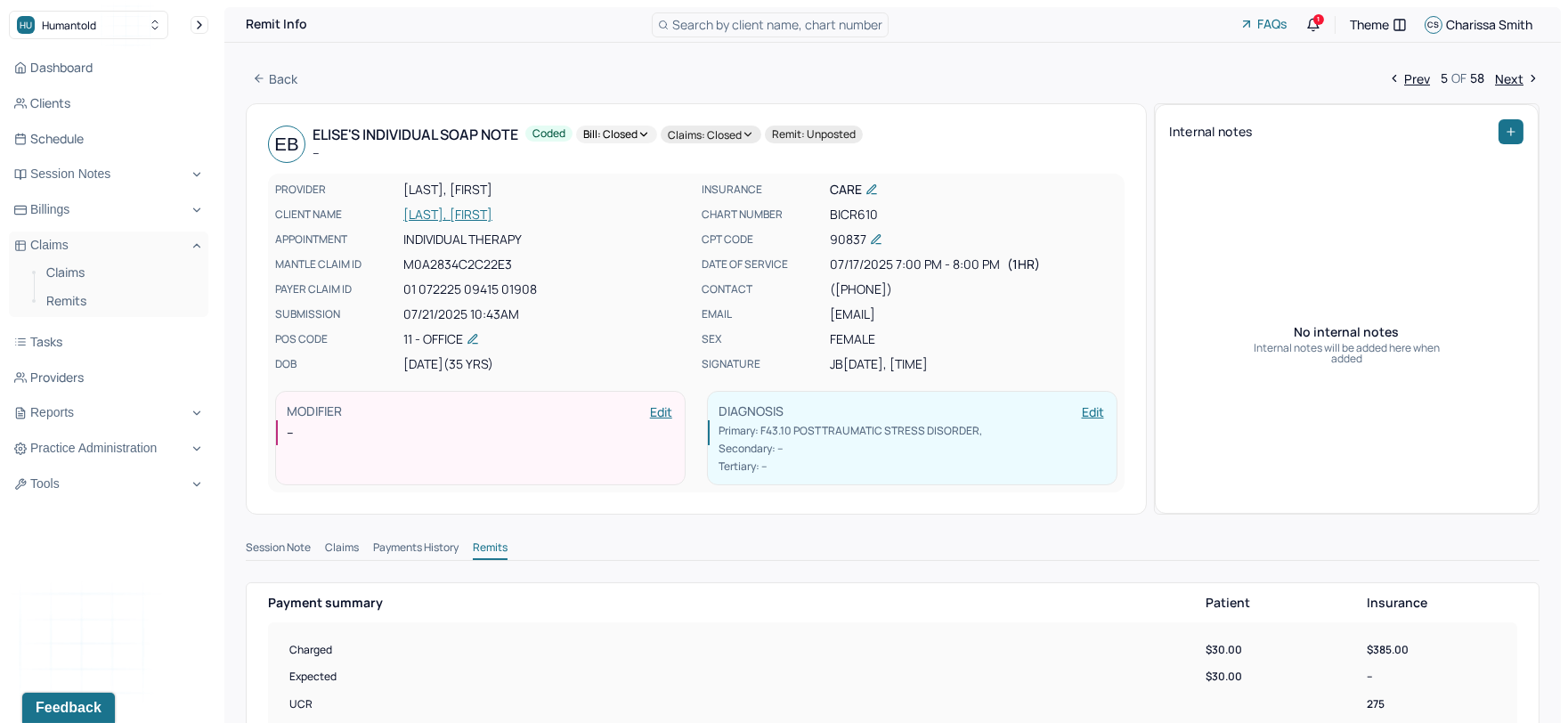 click on "Next" at bounding box center (1517, 78) 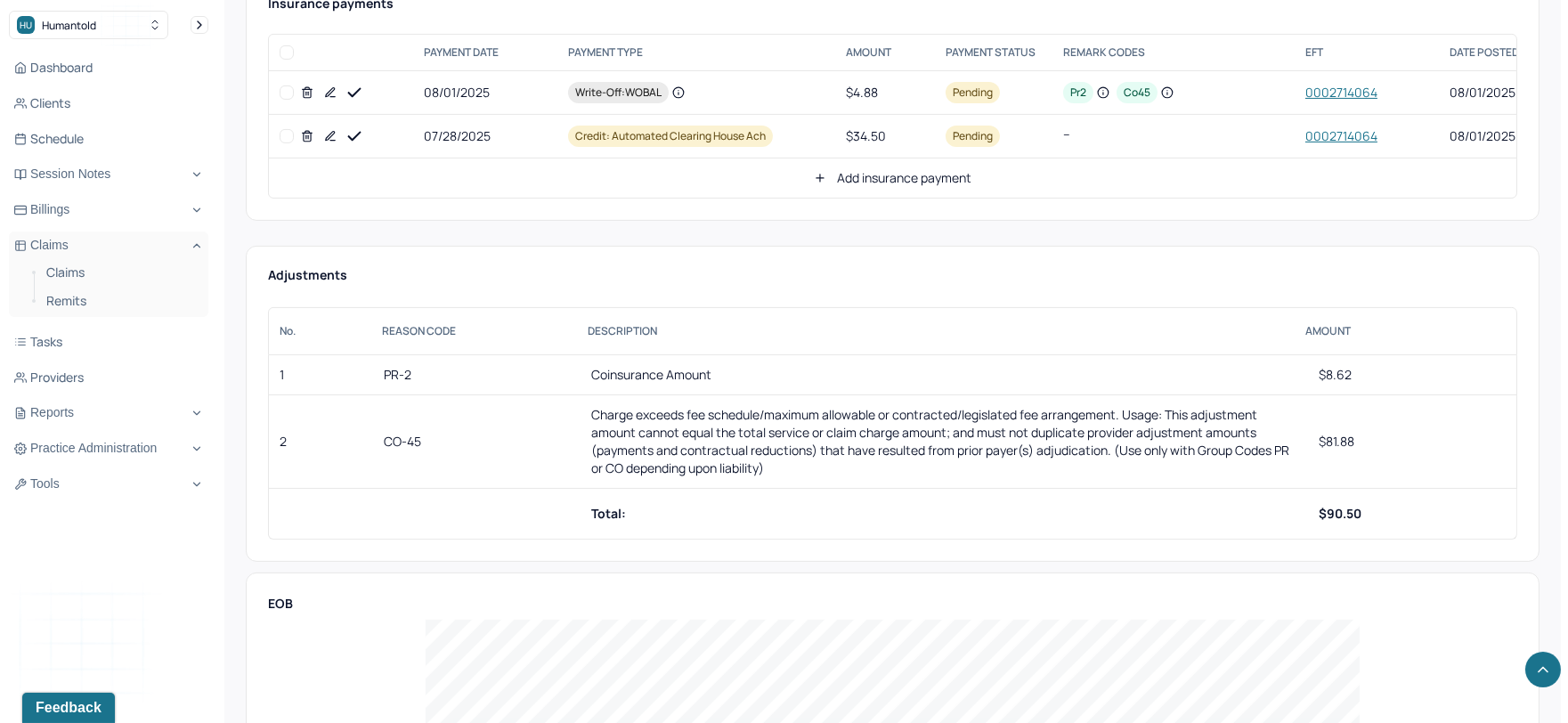 scroll, scrollTop: 1088, scrollLeft: 0, axis: vertical 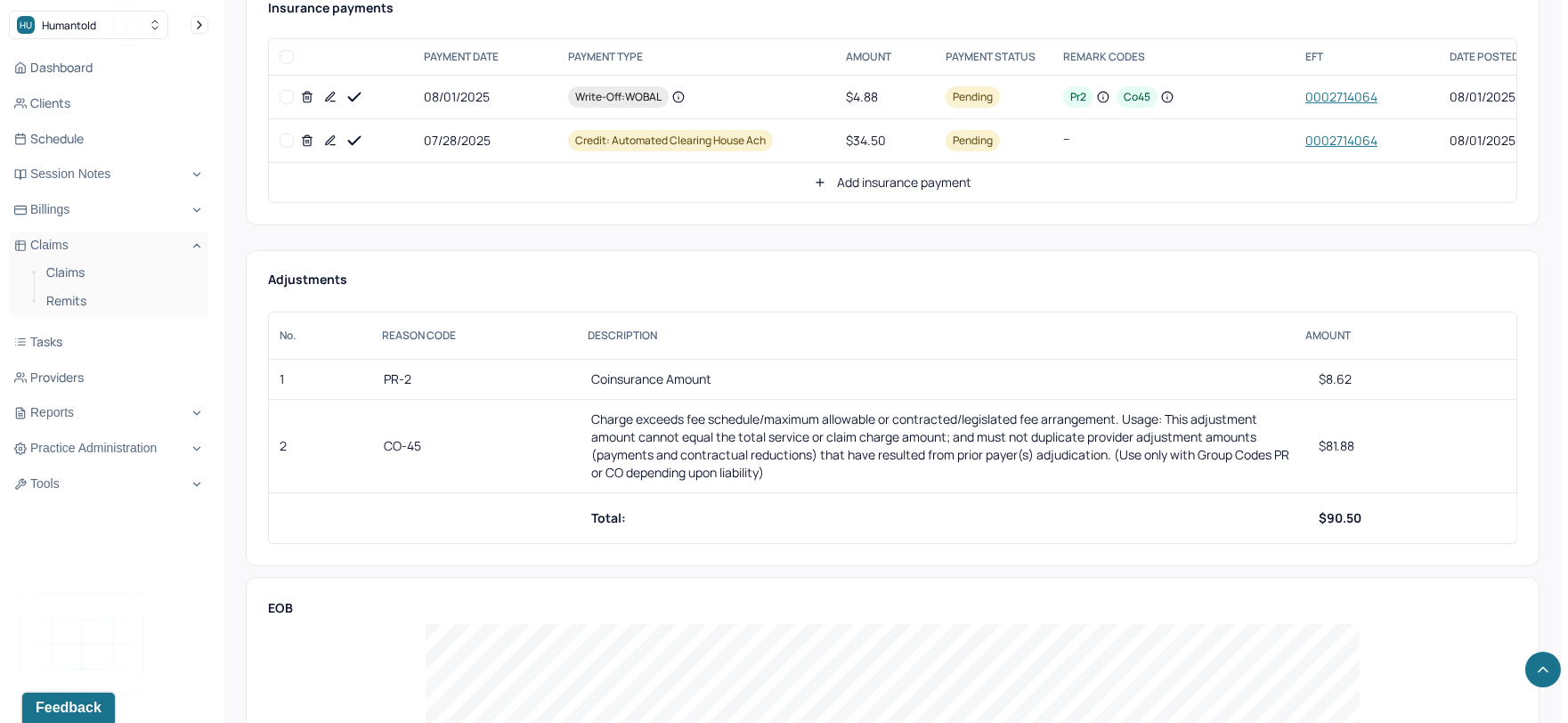 click 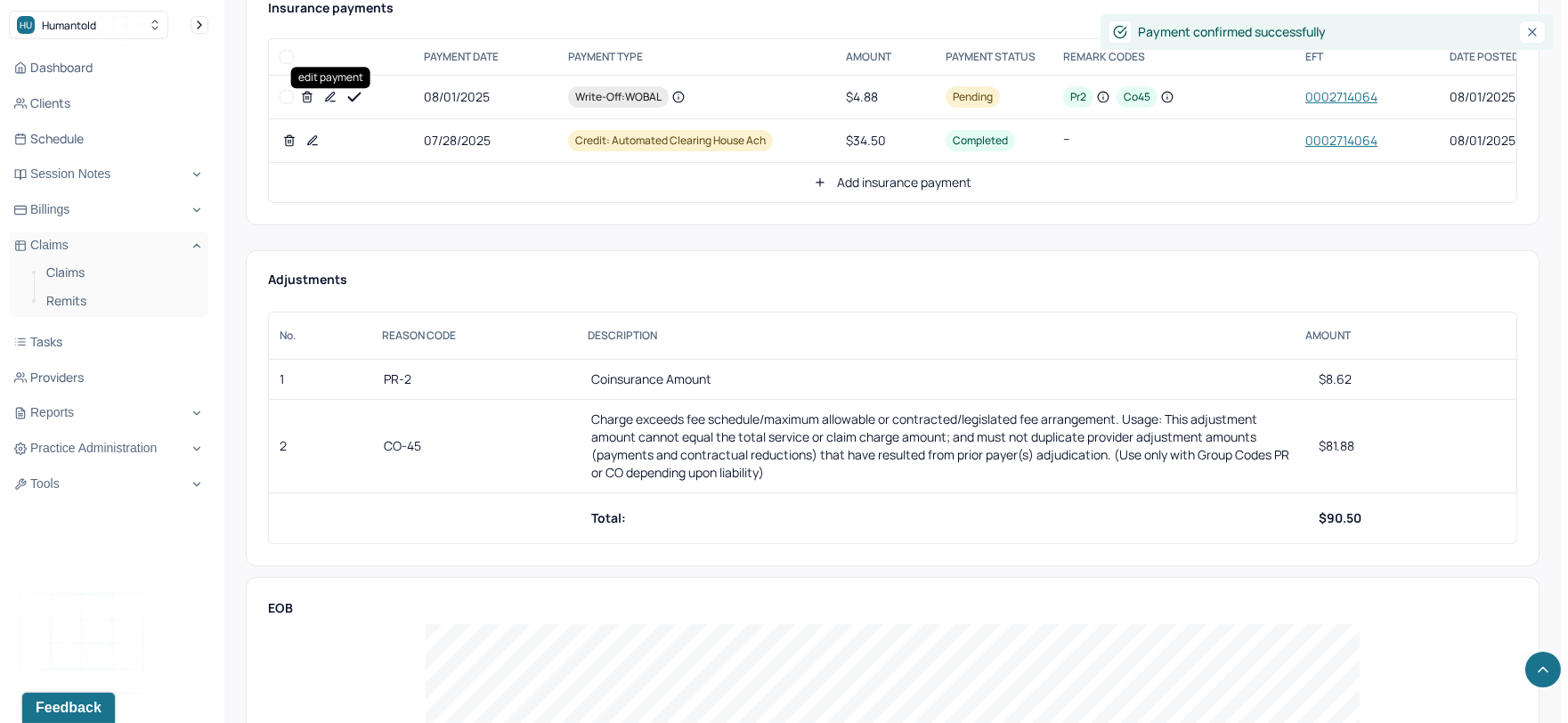 click 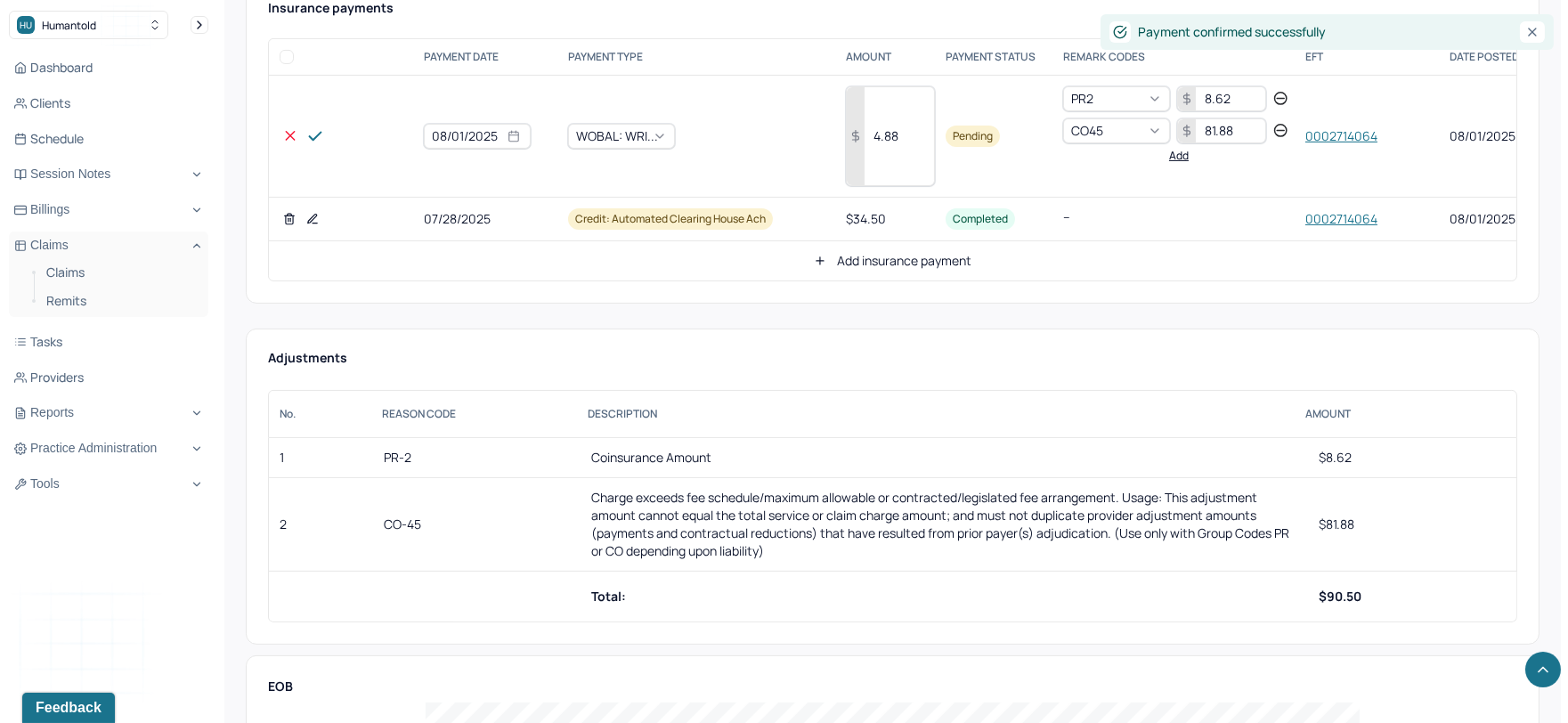 click on "08/01/2025" at bounding box center [477, 136] 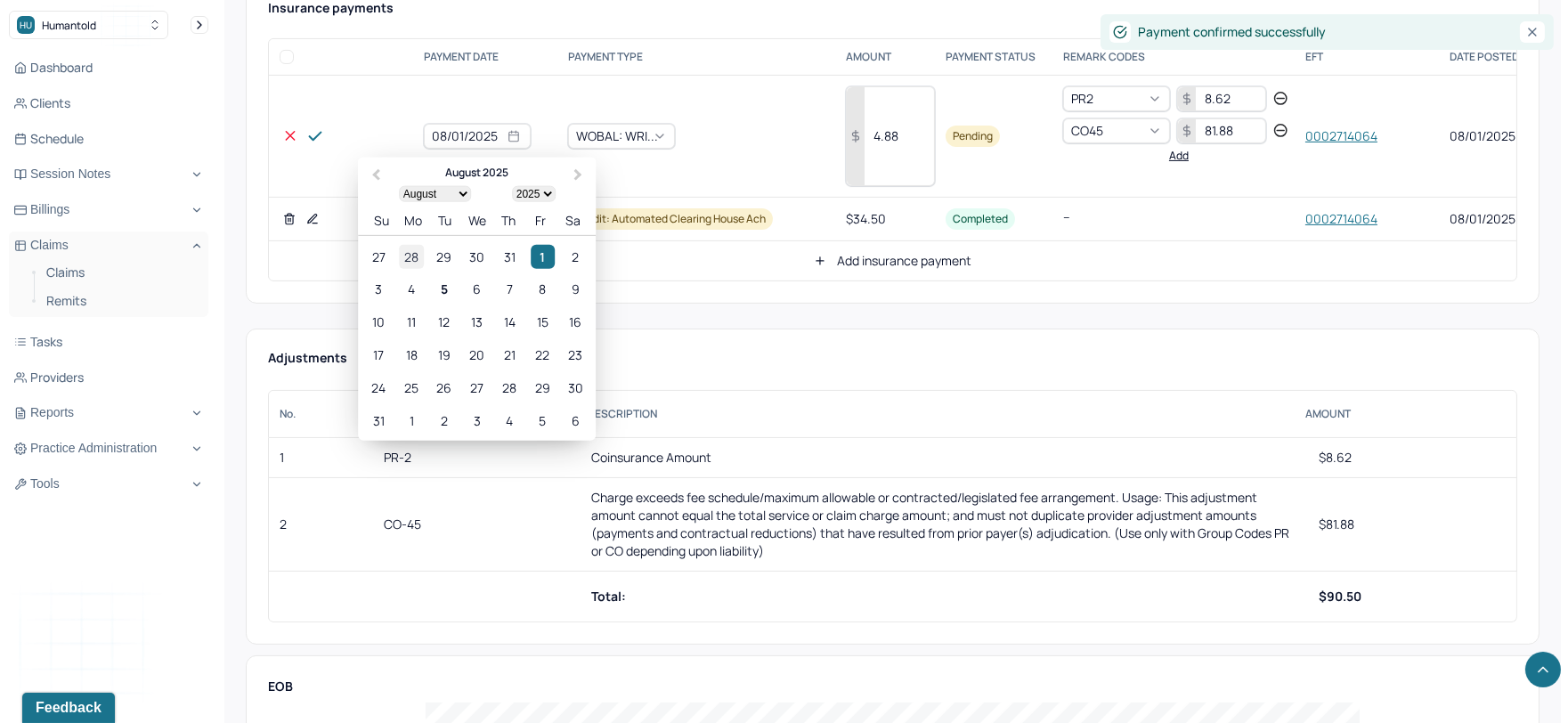 click on "28" at bounding box center [411, 256] 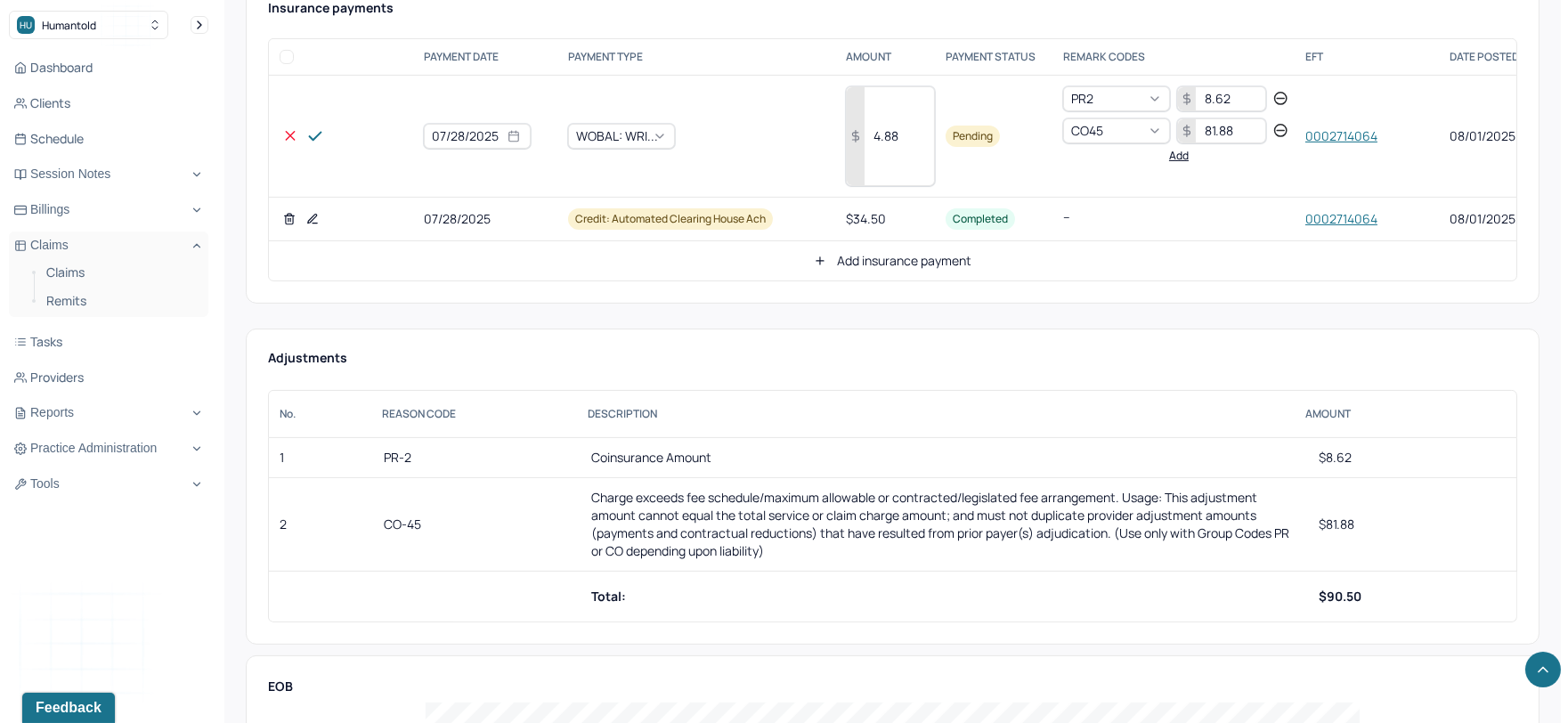 click on "4.88" at bounding box center (890, 136) 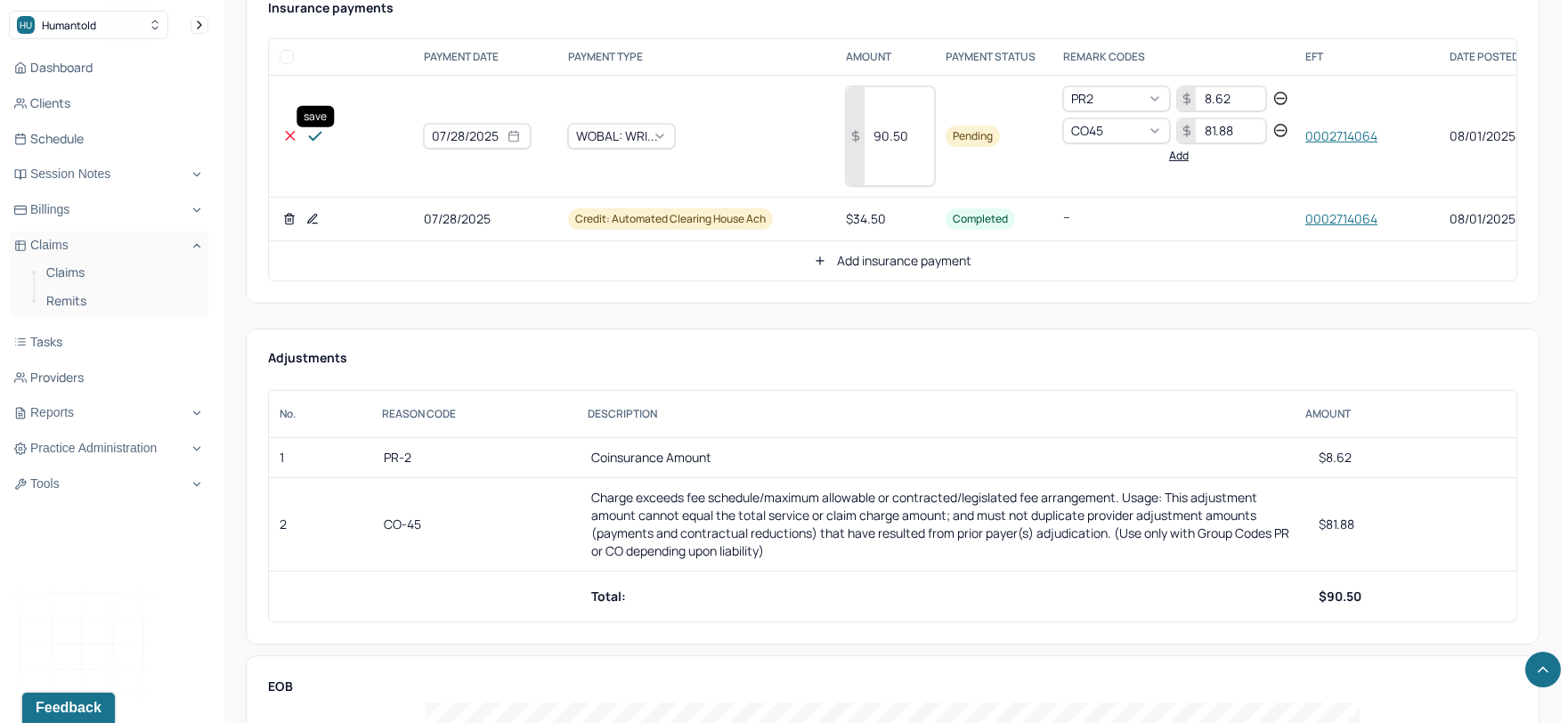type on "90.50" 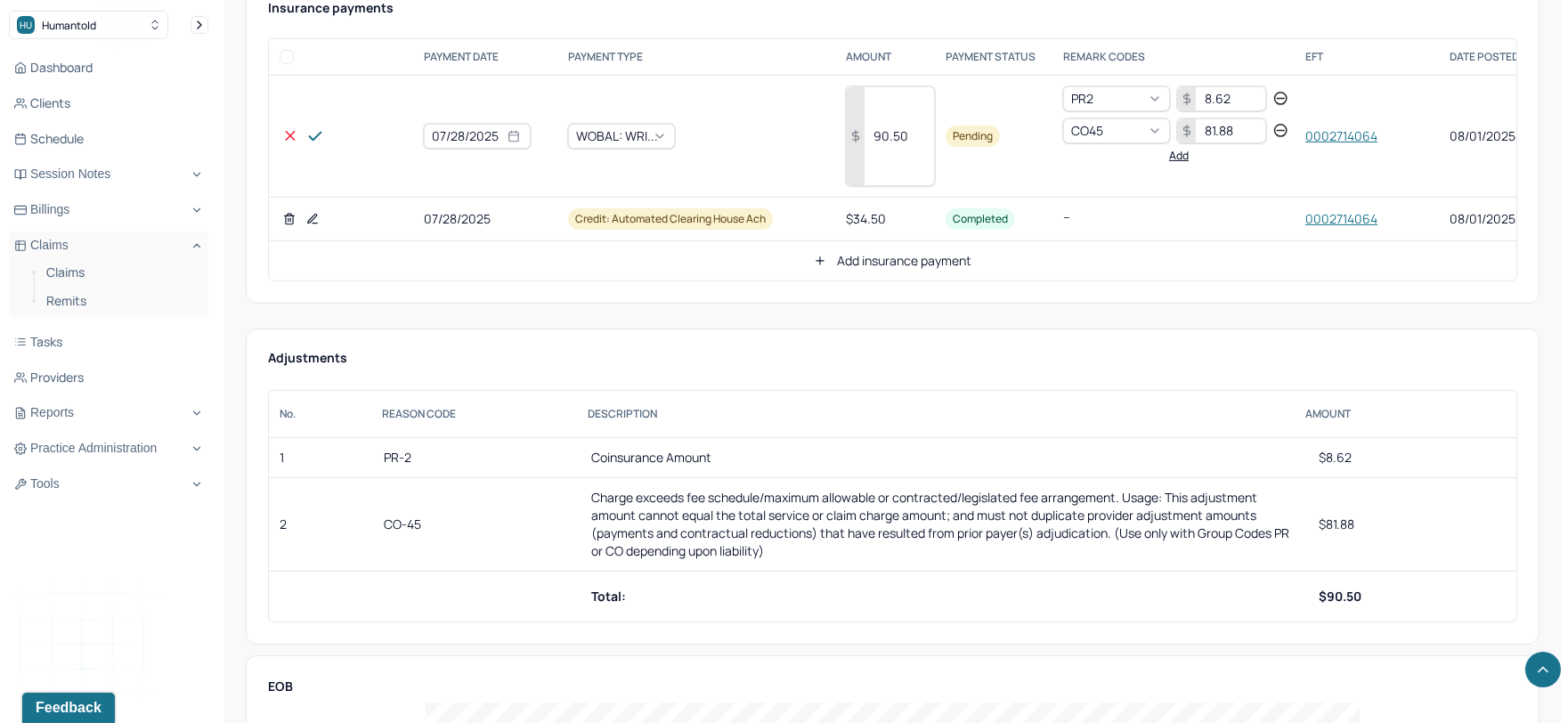 click 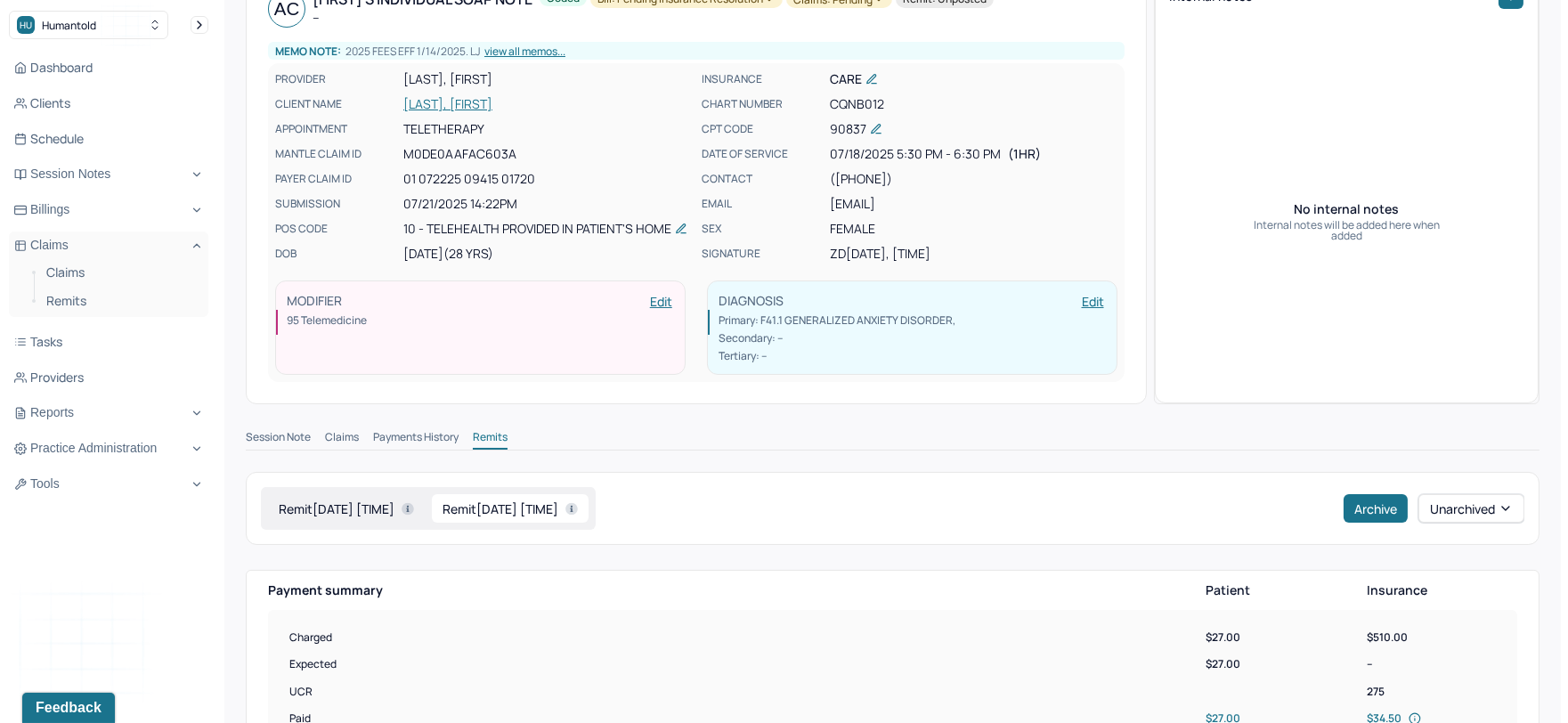 scroll, scrollTop: 0, scrollLeft: 0, axis: both 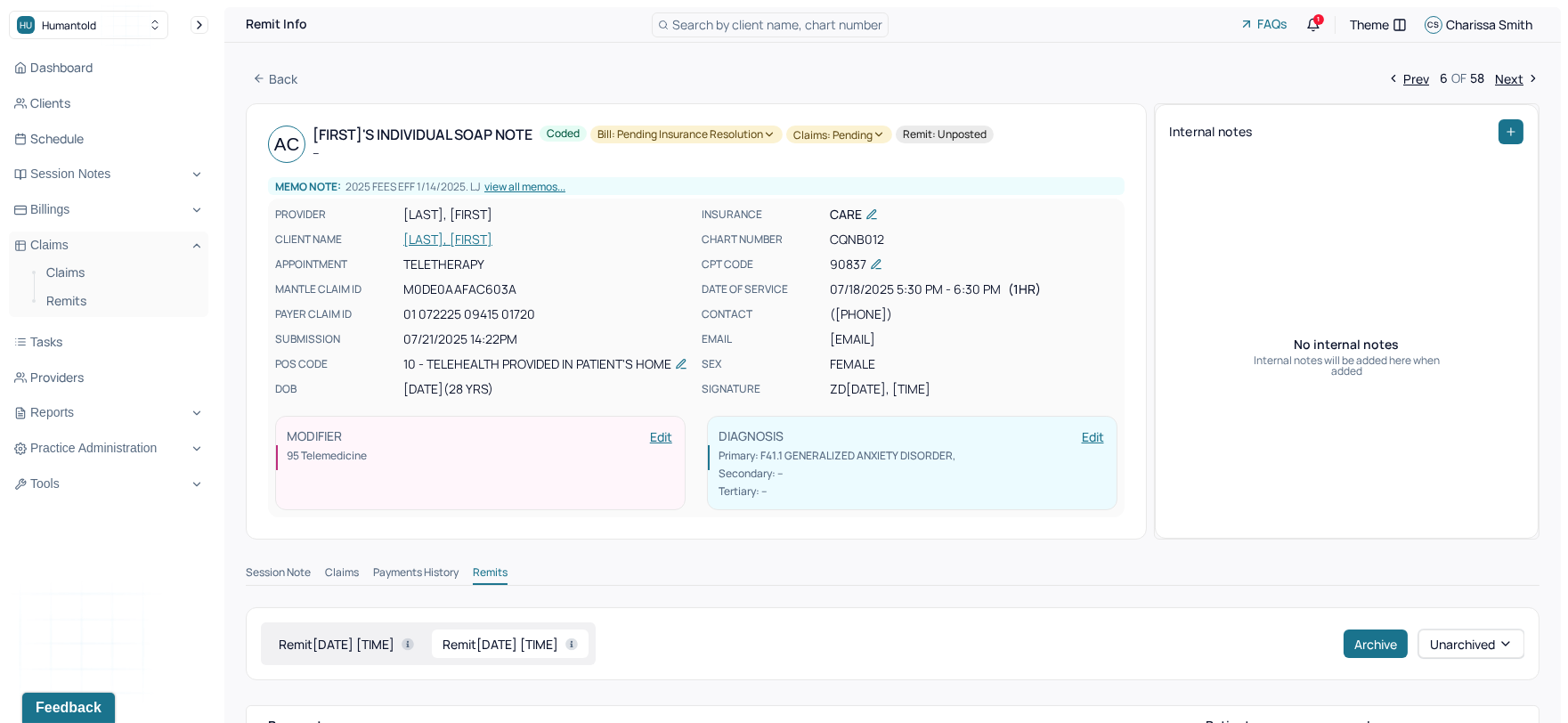 click on "Remit [DATE] [TIME]" at bounding box center (346, 644) 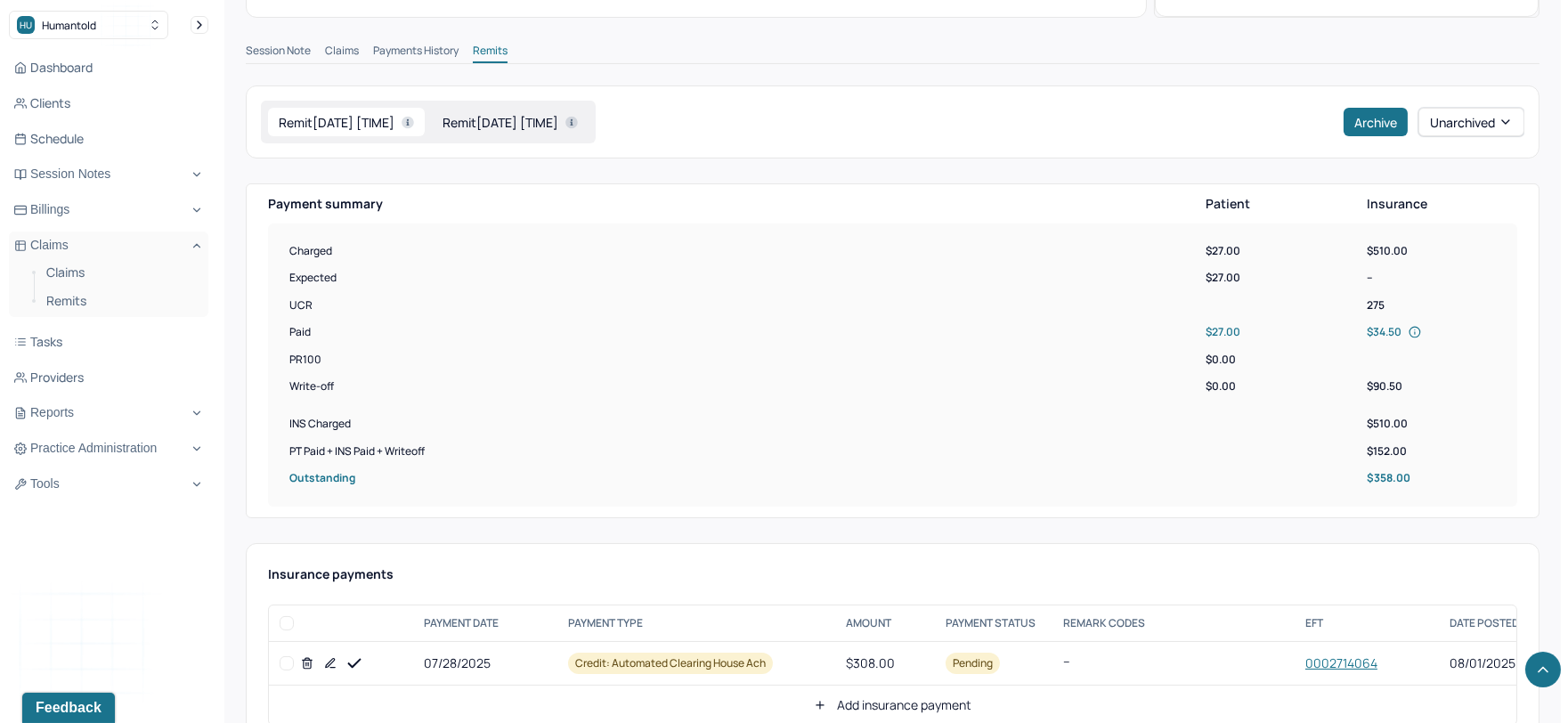 scroll, scrollTop: 890, scrollLeft: 0, axis: vertical 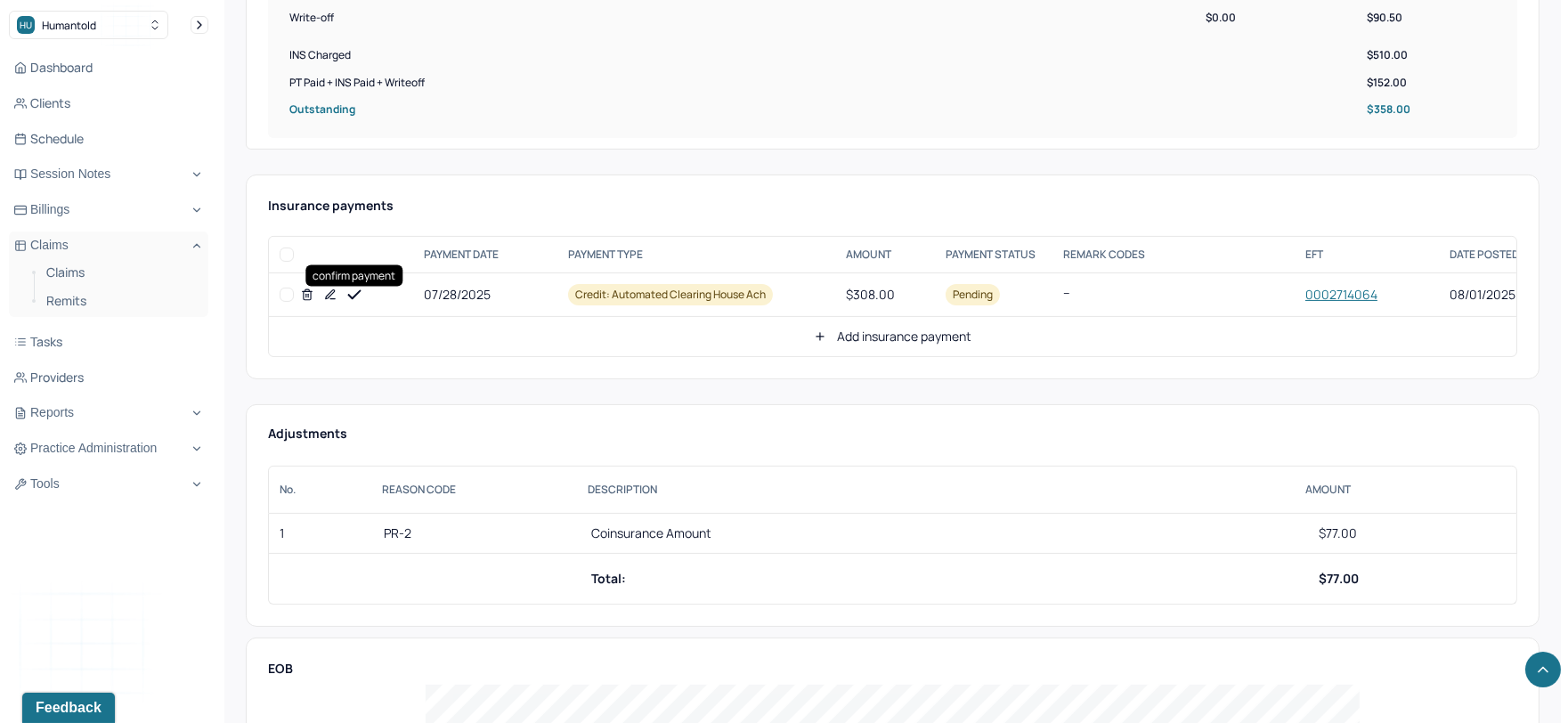 click 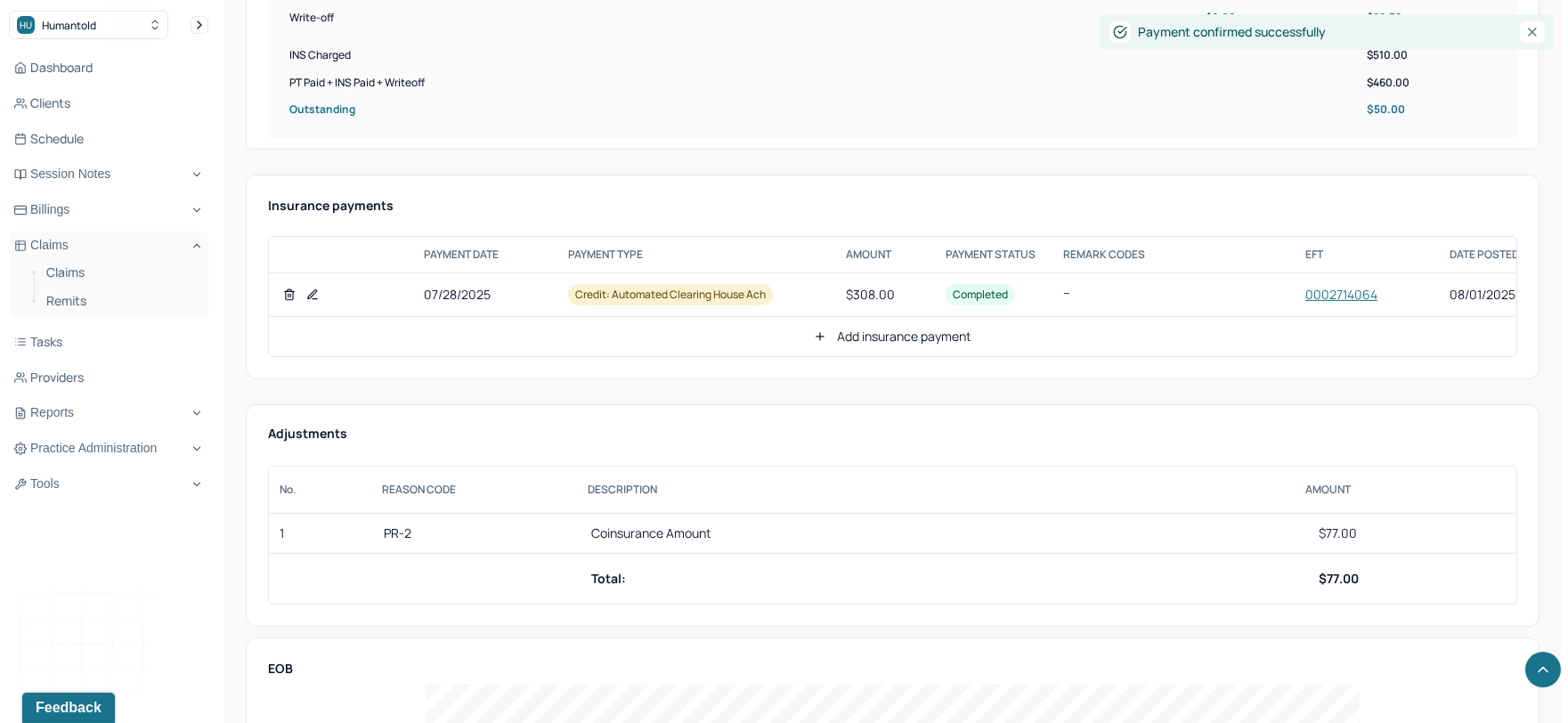 click 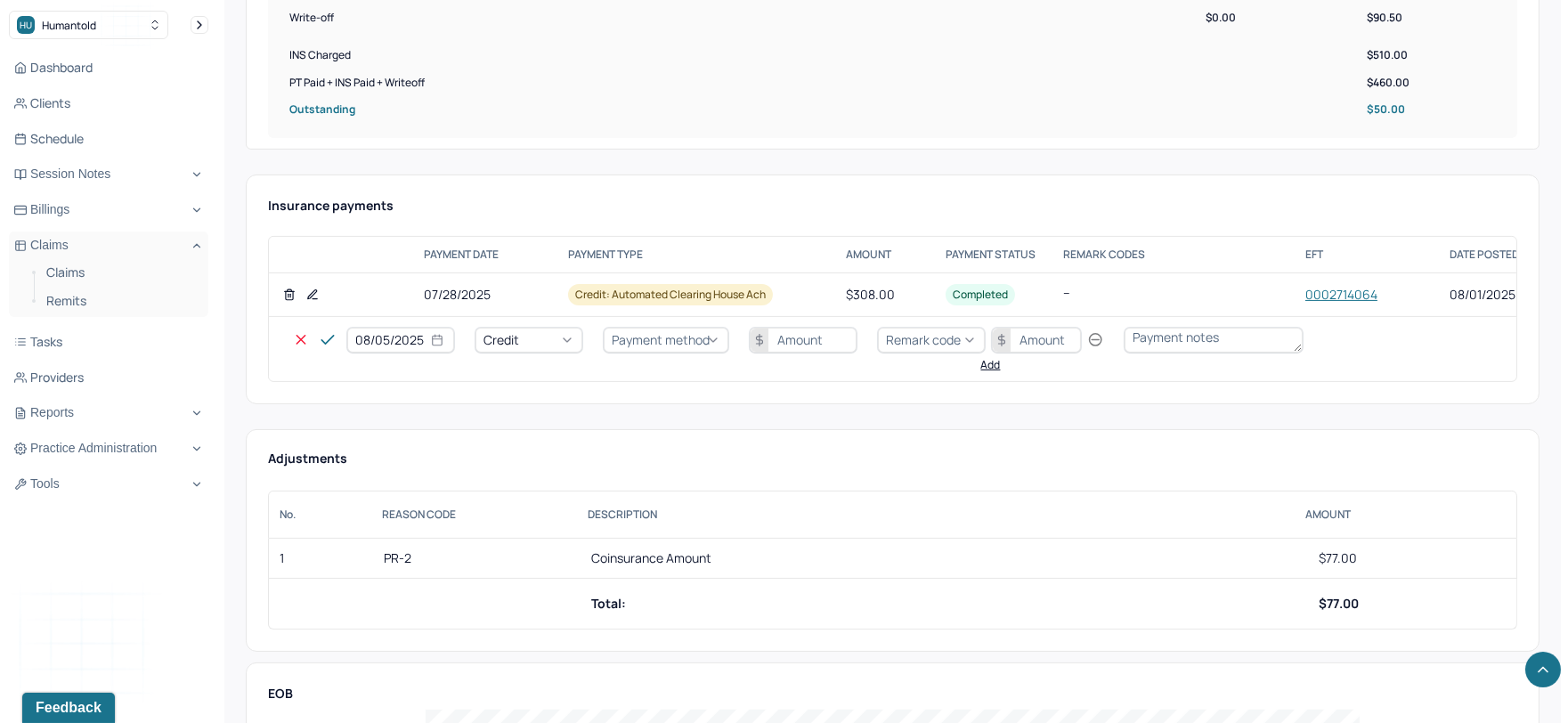 select on "7" 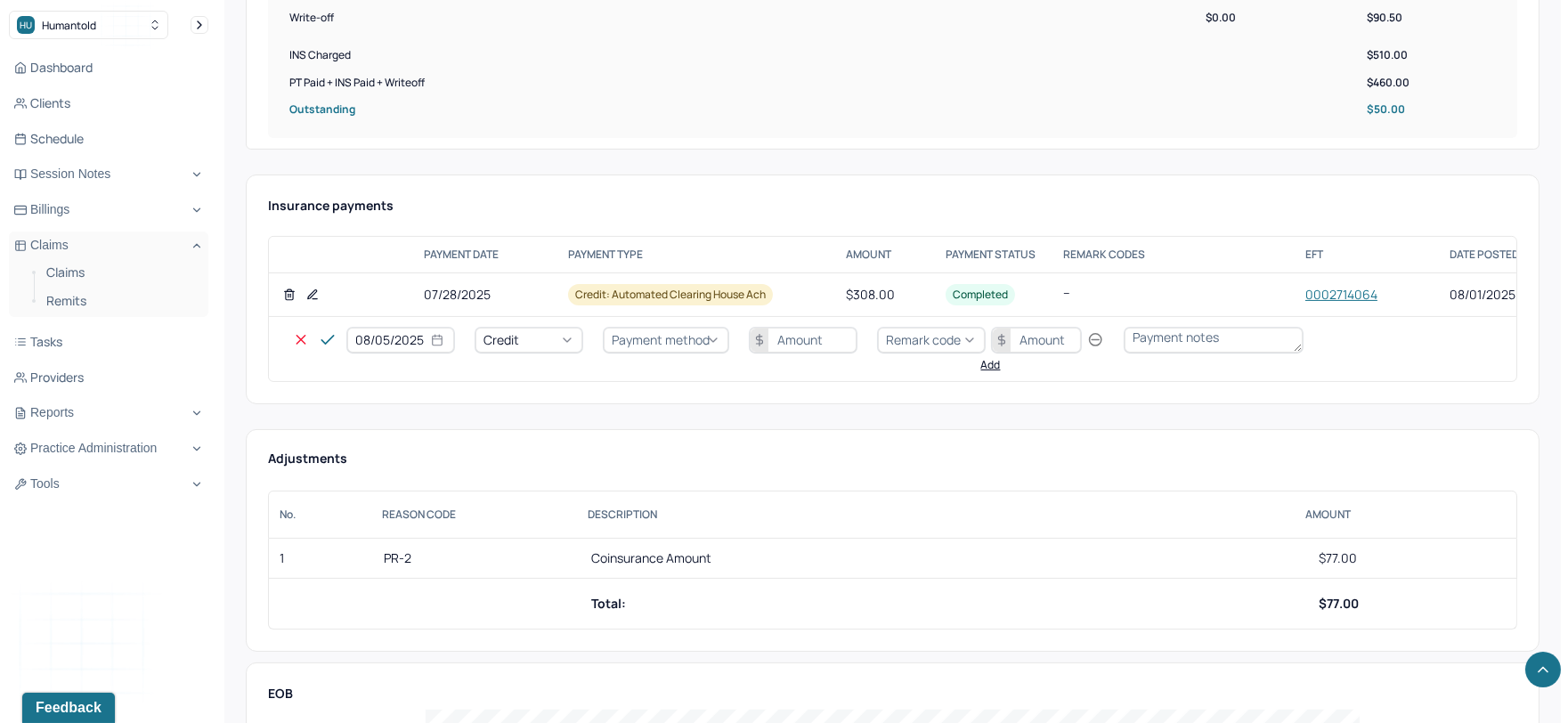 select on "2025" 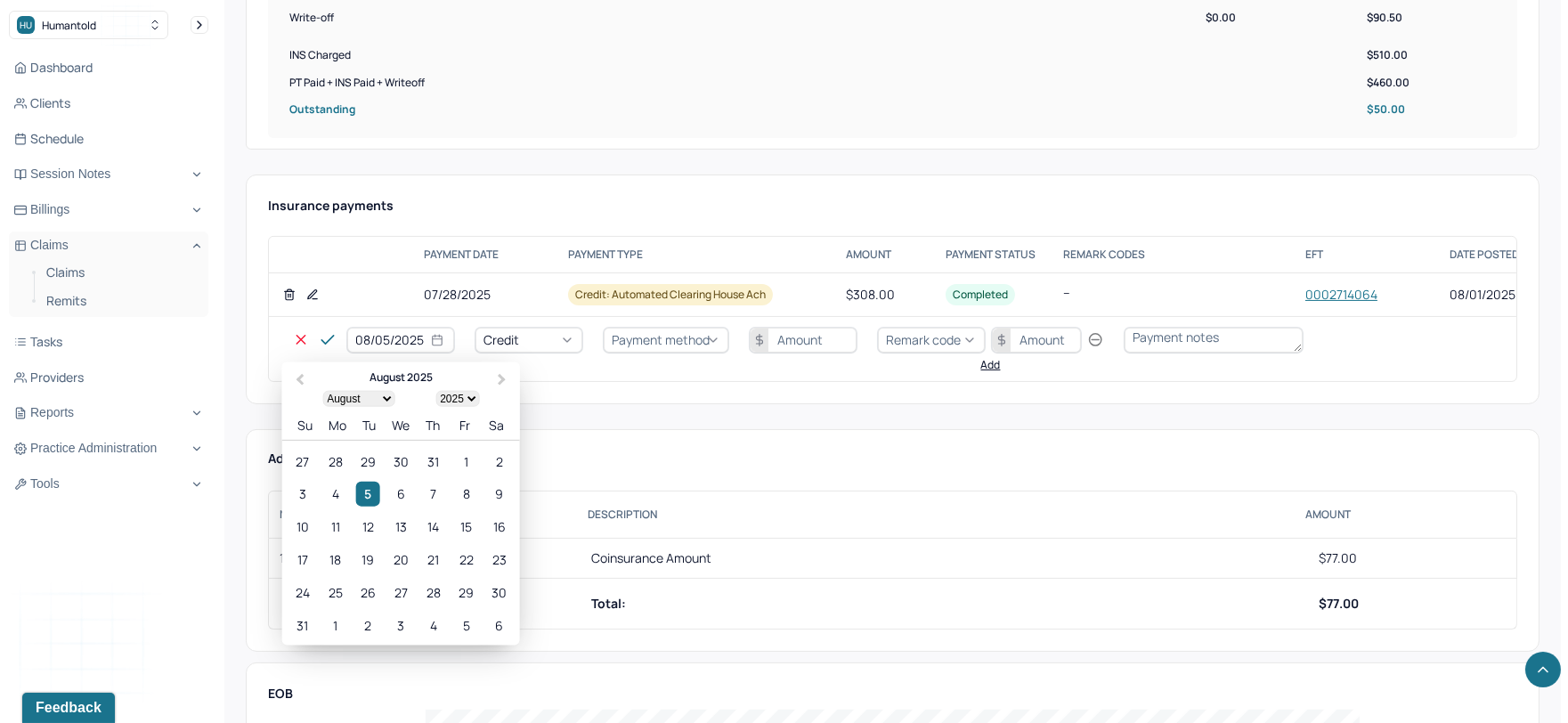 click on "08/05/2025" at bounding box center [401, 340] 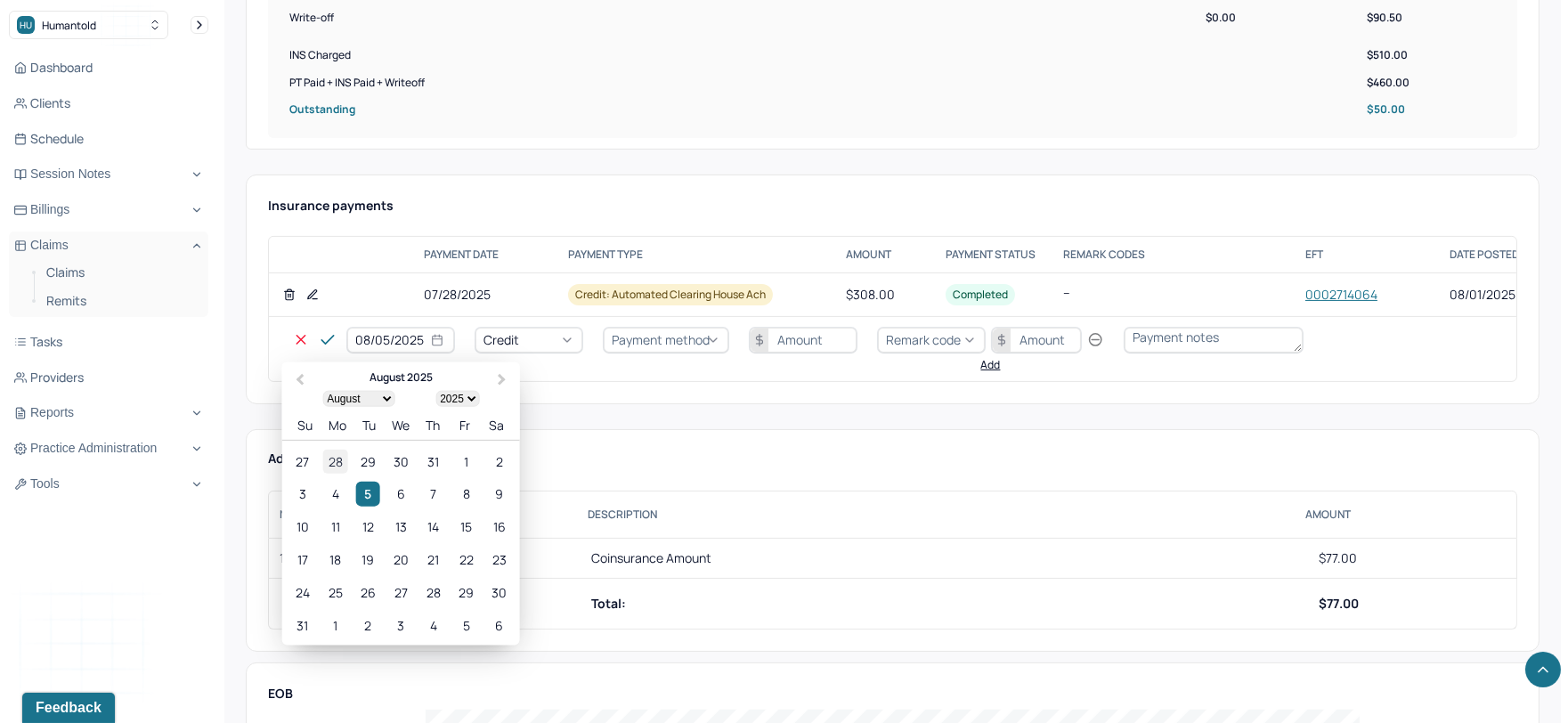 click on "28" at bounding box center (335, 460) 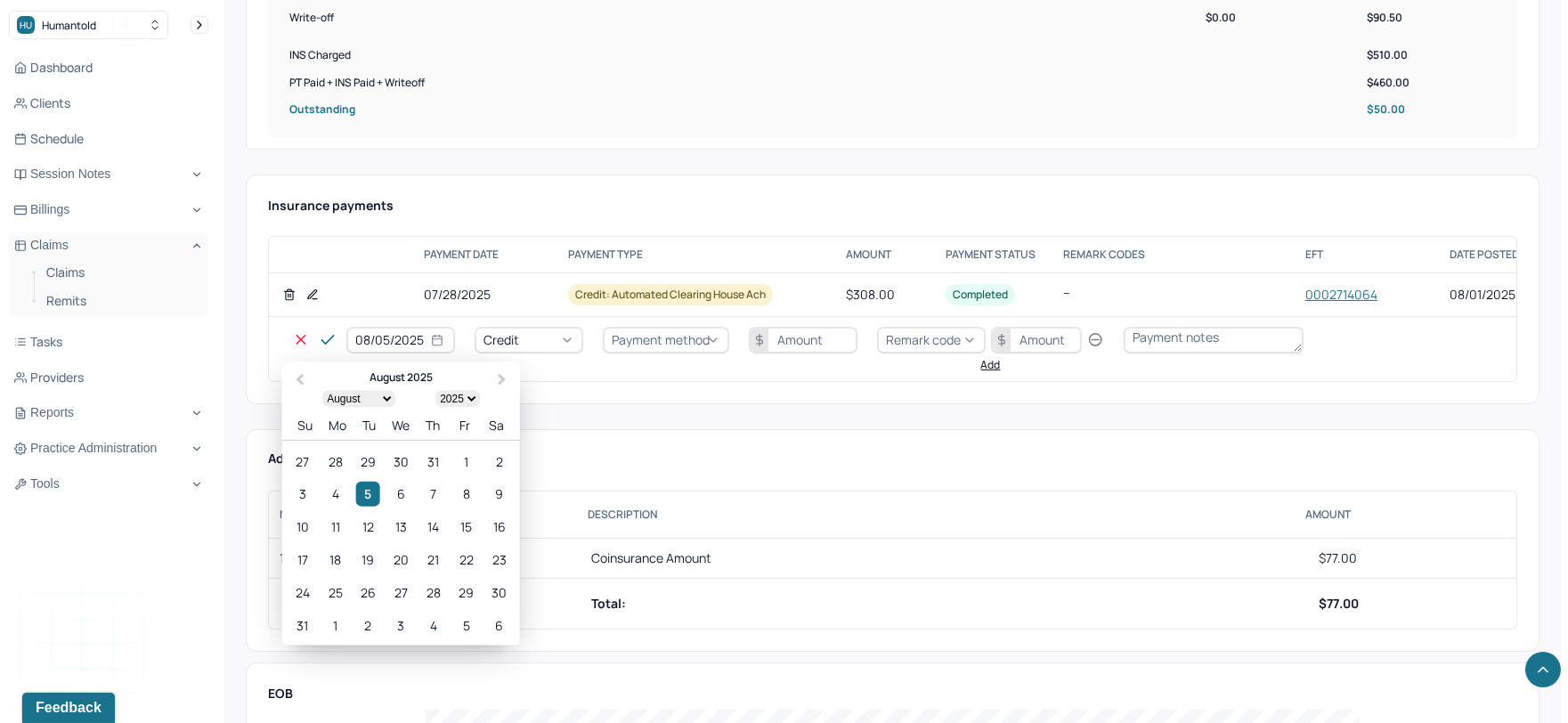 type on "07/28/2025" 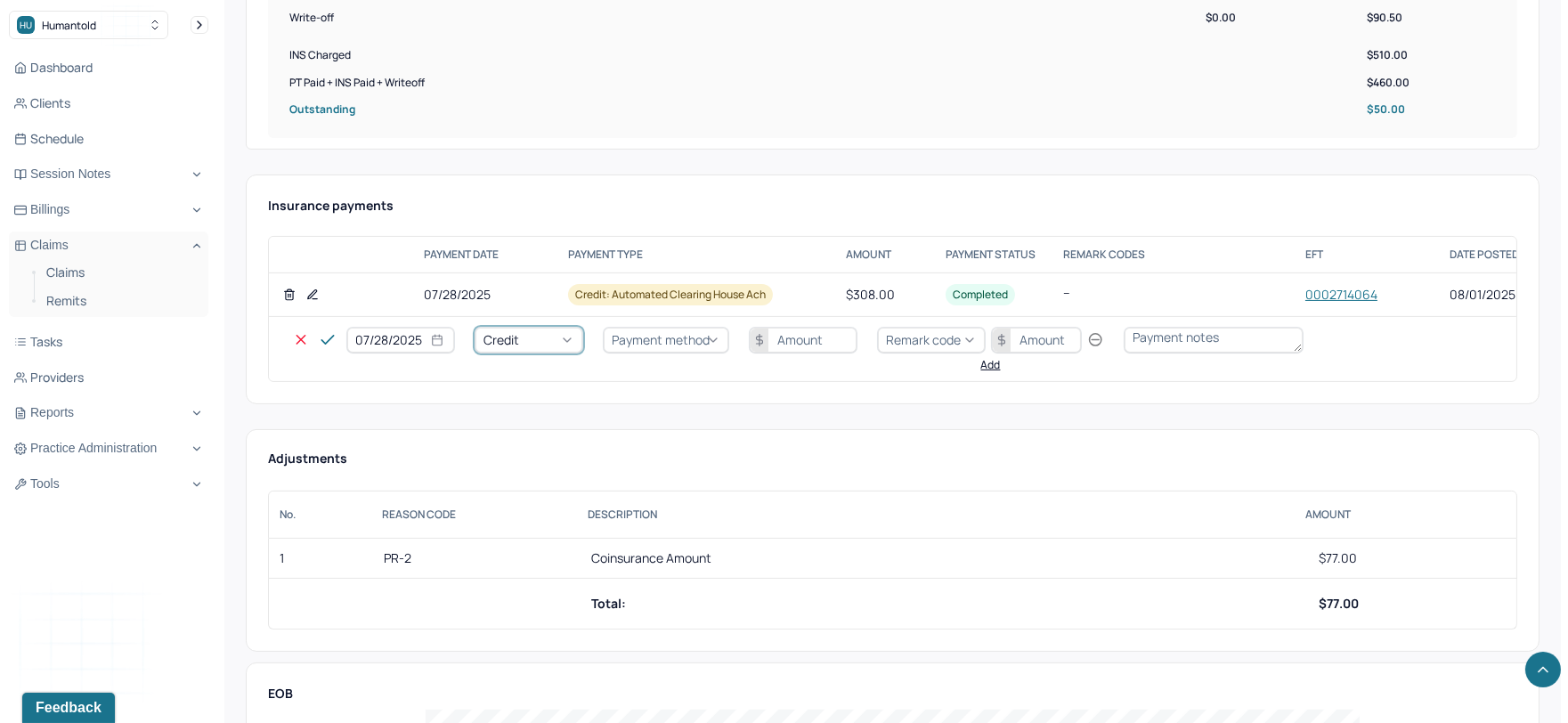 drag, startPoint x: 517, startPoint y: 328, endPoint x: 518, endPoint y: 353, distance: 25.019992 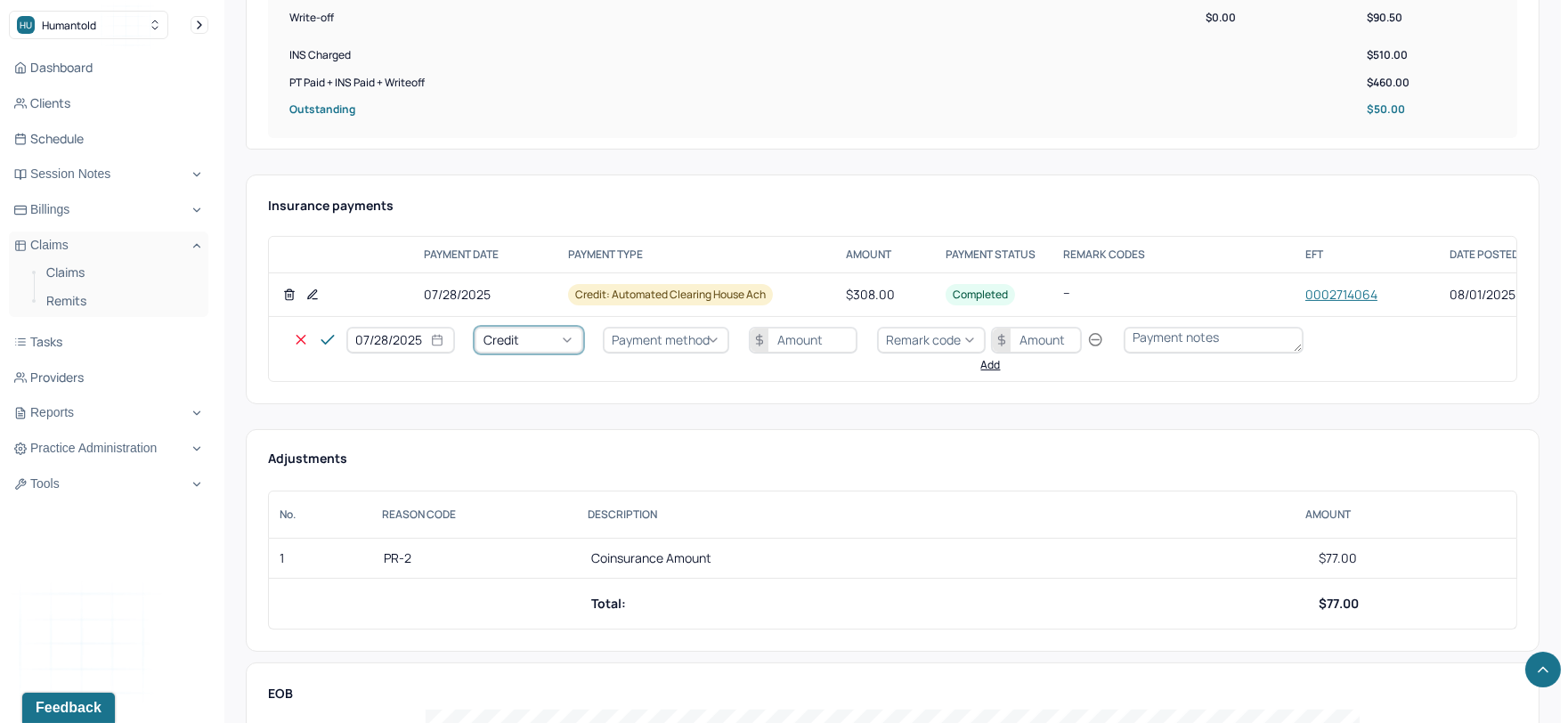 click on "Credit" at bounding box center (529, 340) 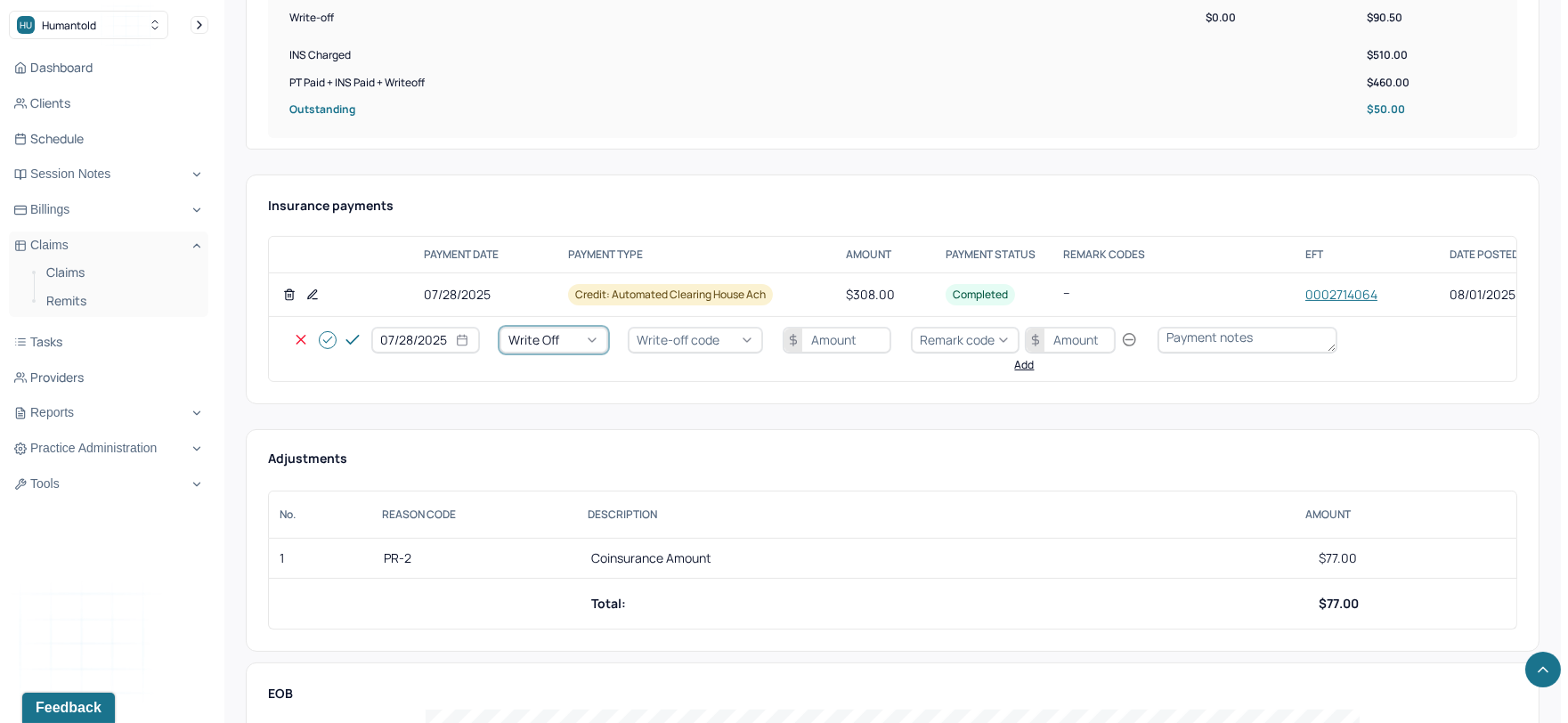 click on "Write-off code" at bounding box center [678, 339] 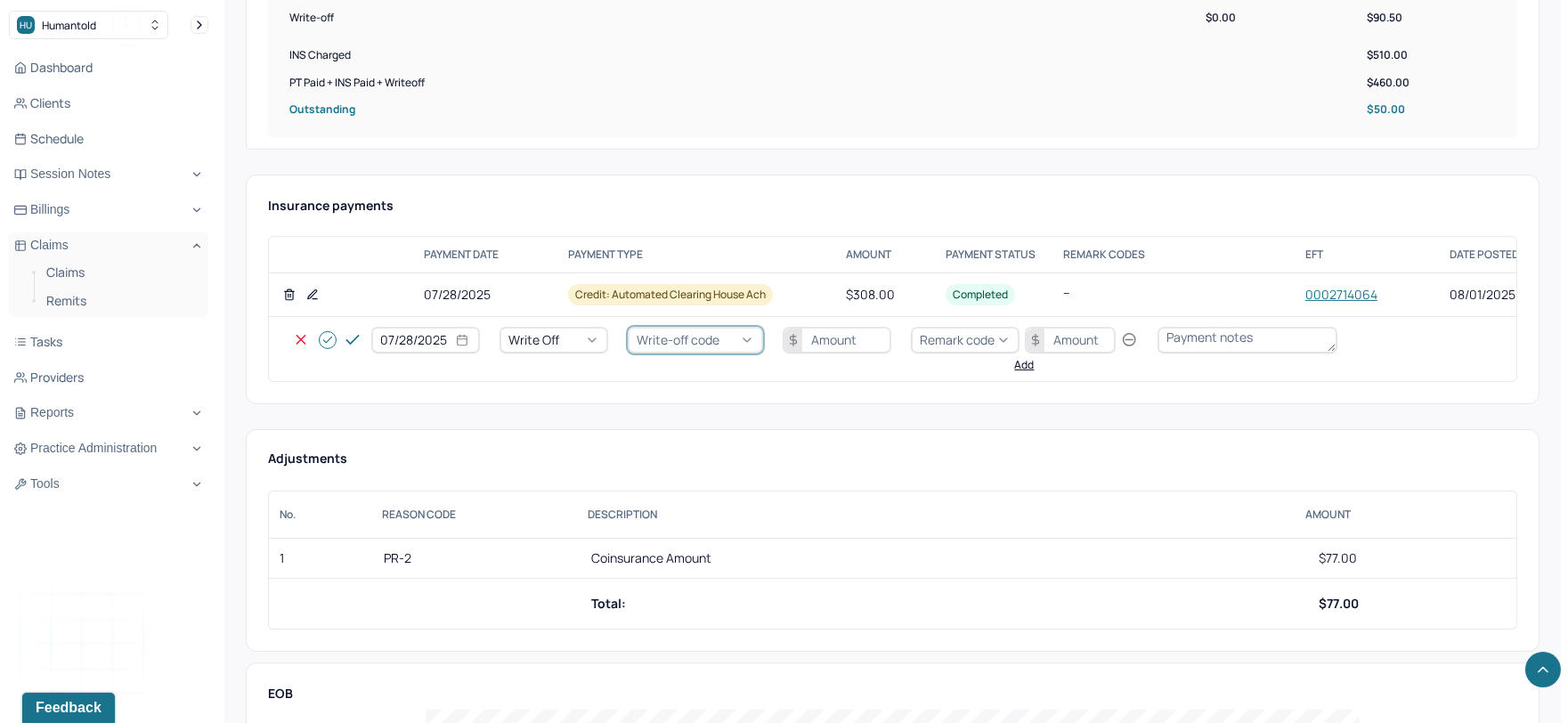 click on "WOBAL: WRITE OFF - BALANCE (INSADJ)" at bounding box center (89, -97) 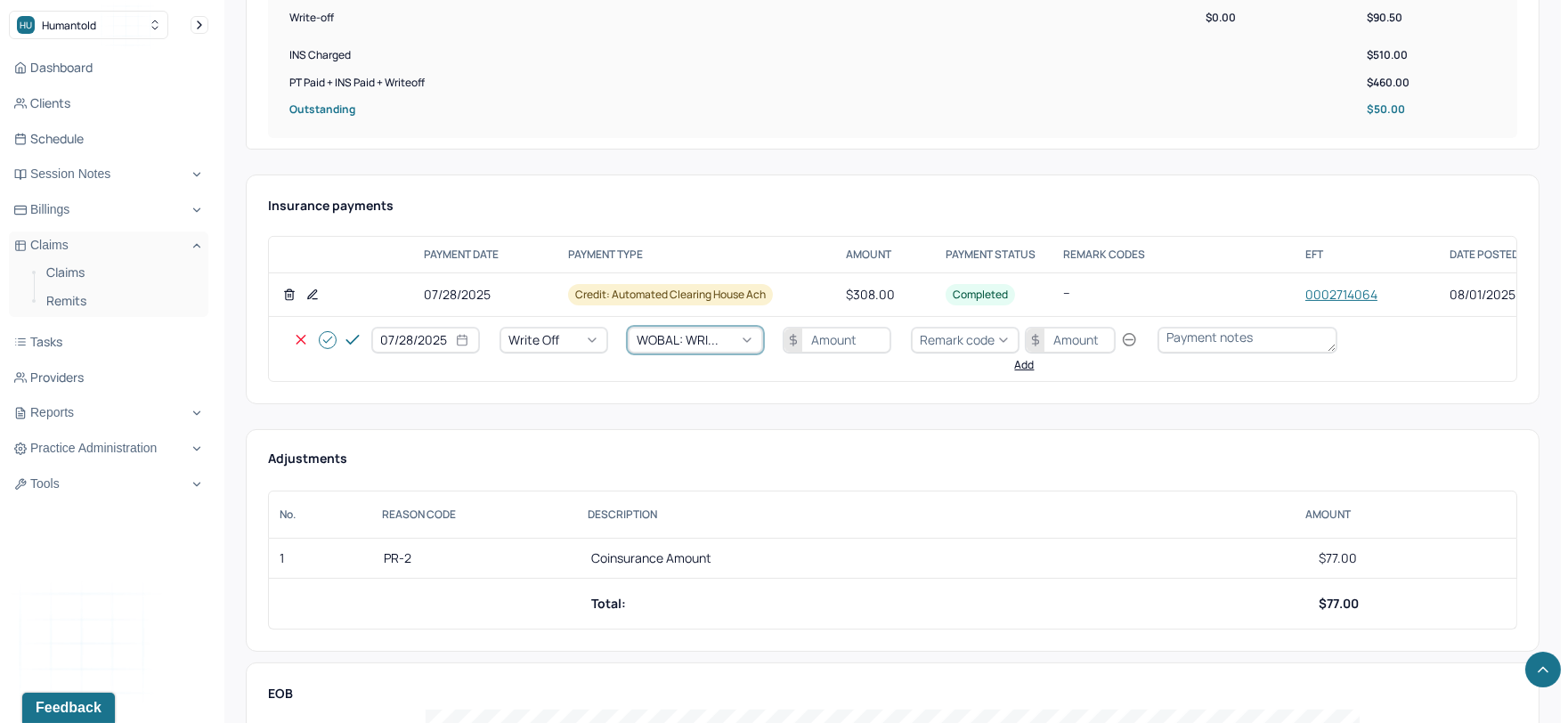 click at bounding box center [837, 340] 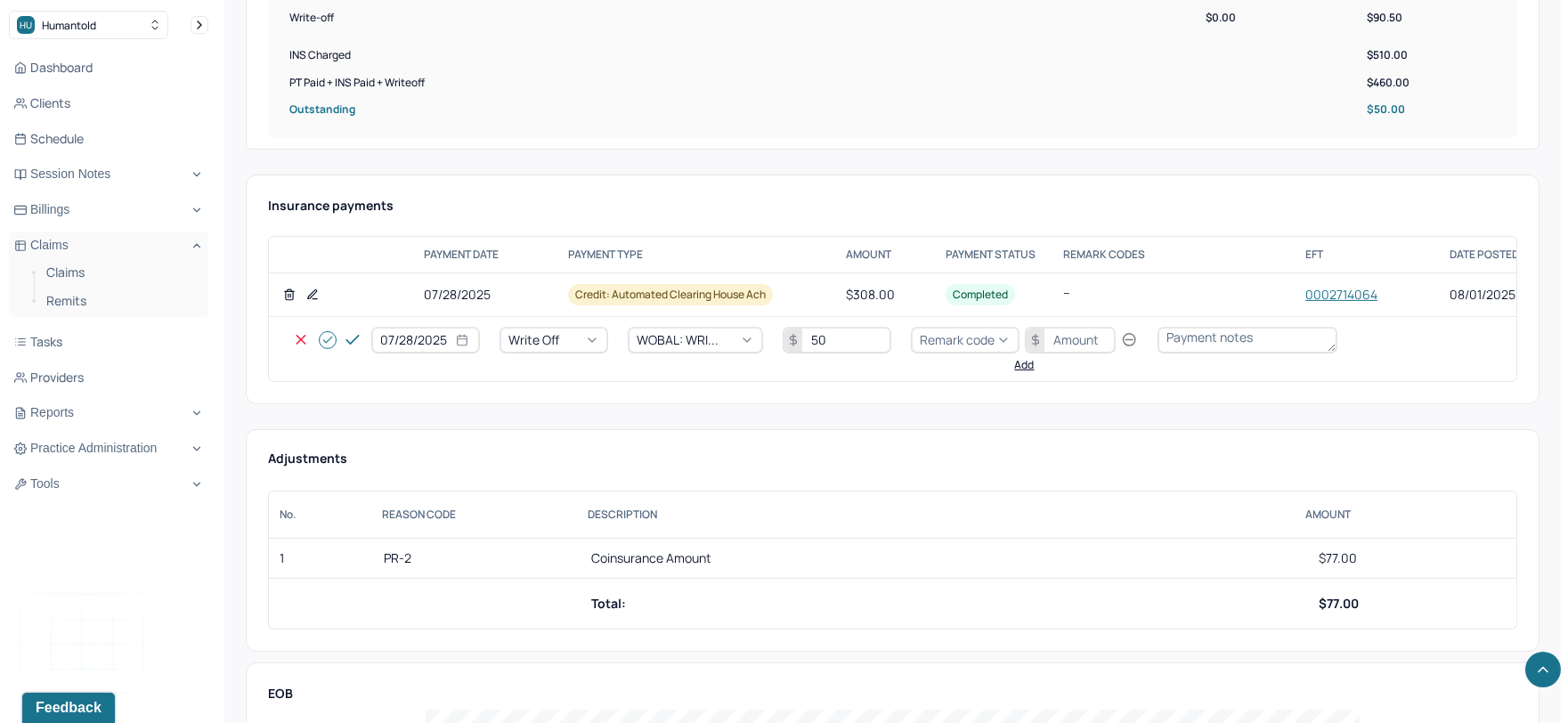 type on "50" 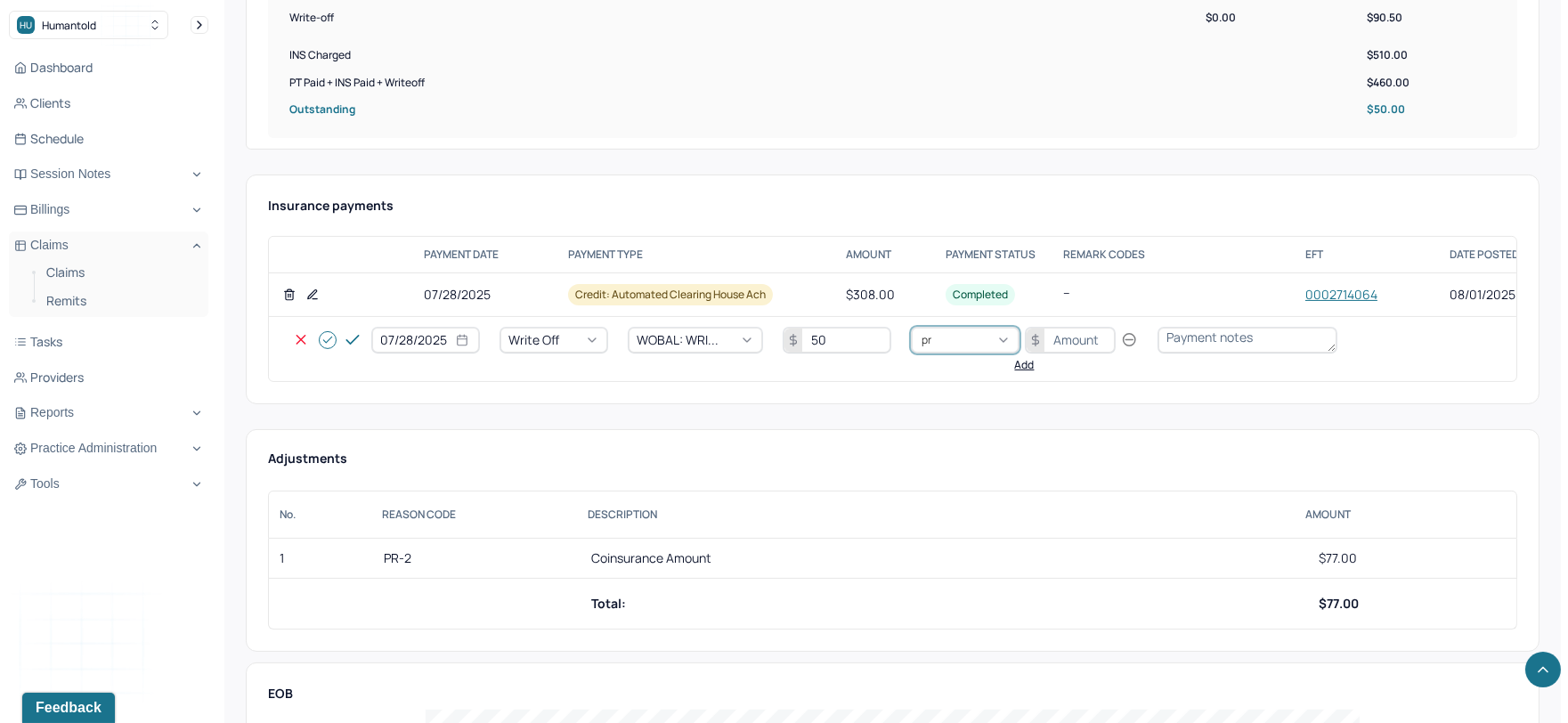 type on "pr2" 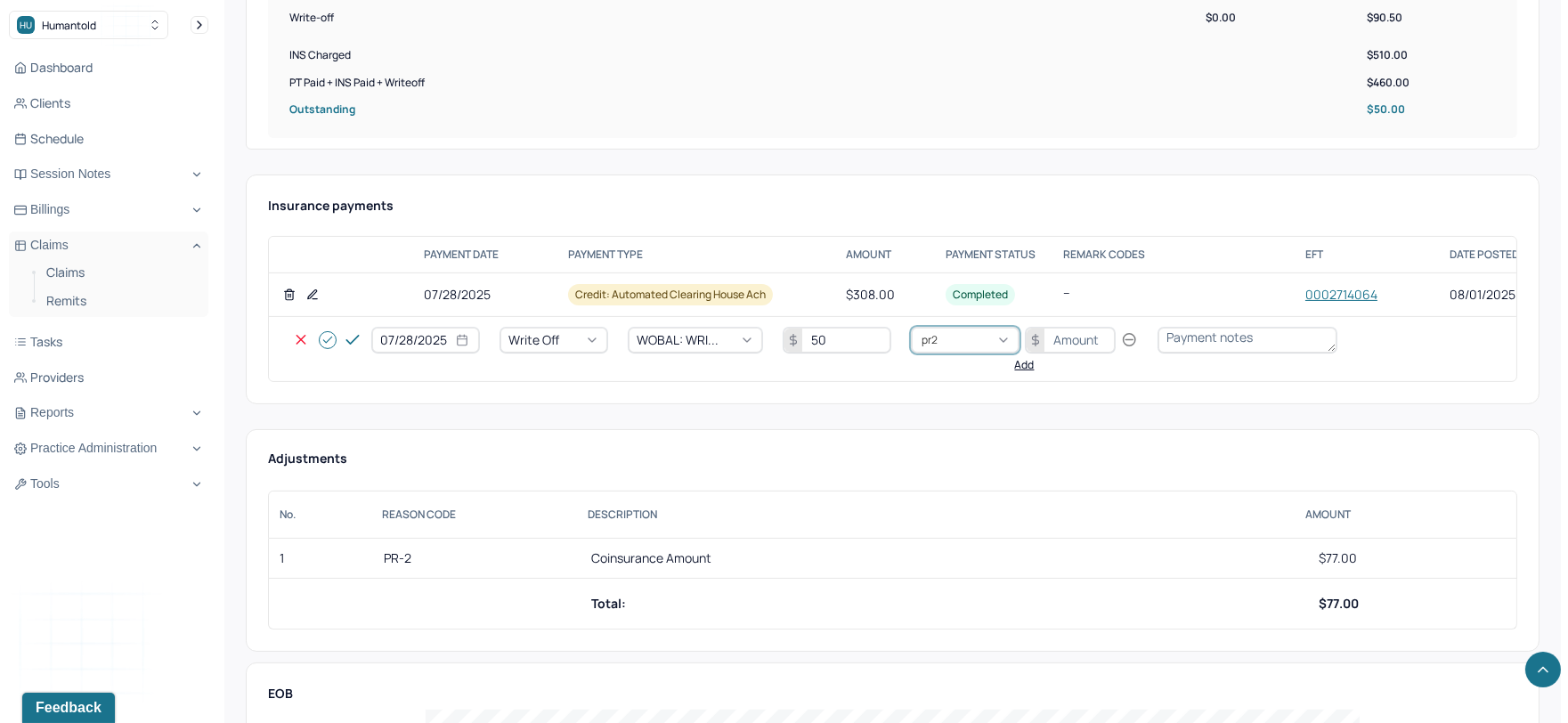 type 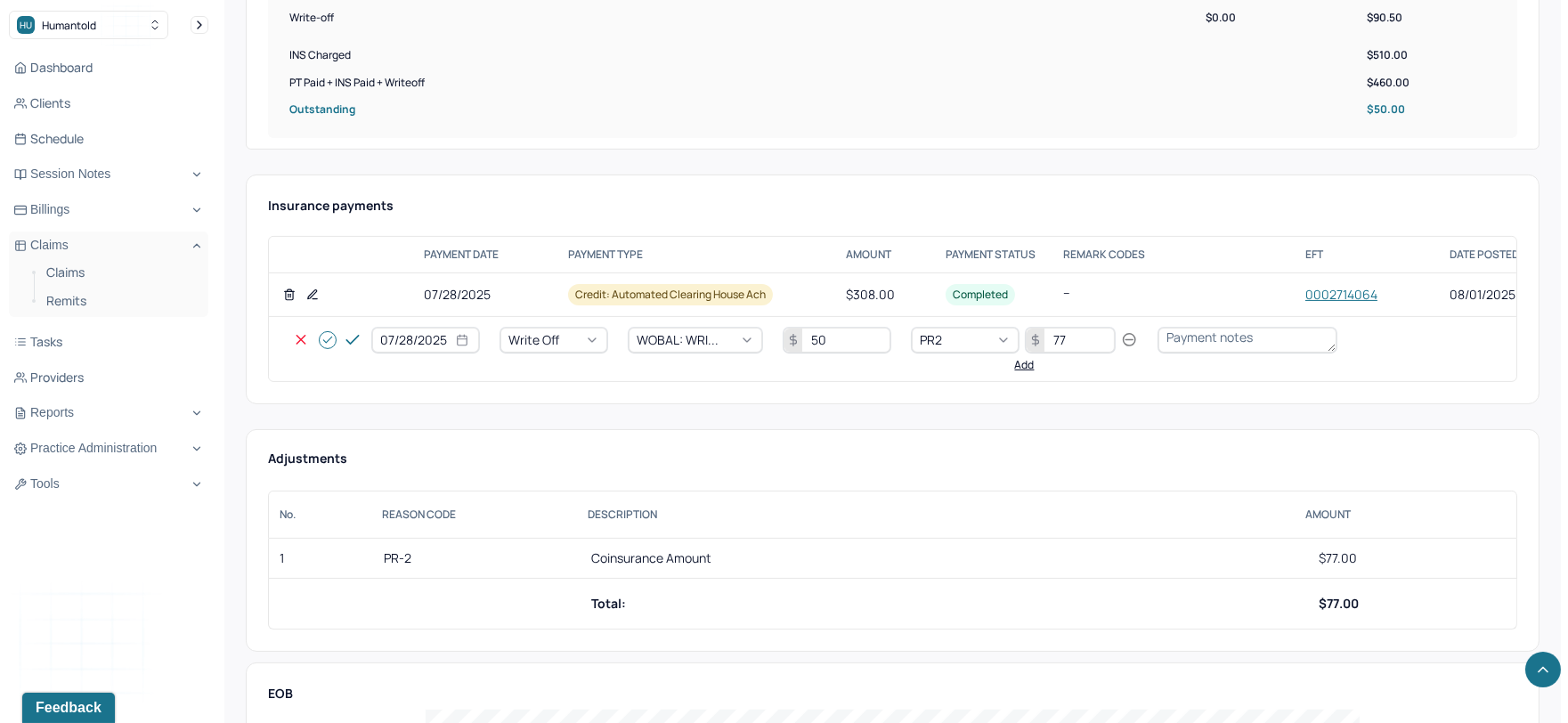 type on "77" 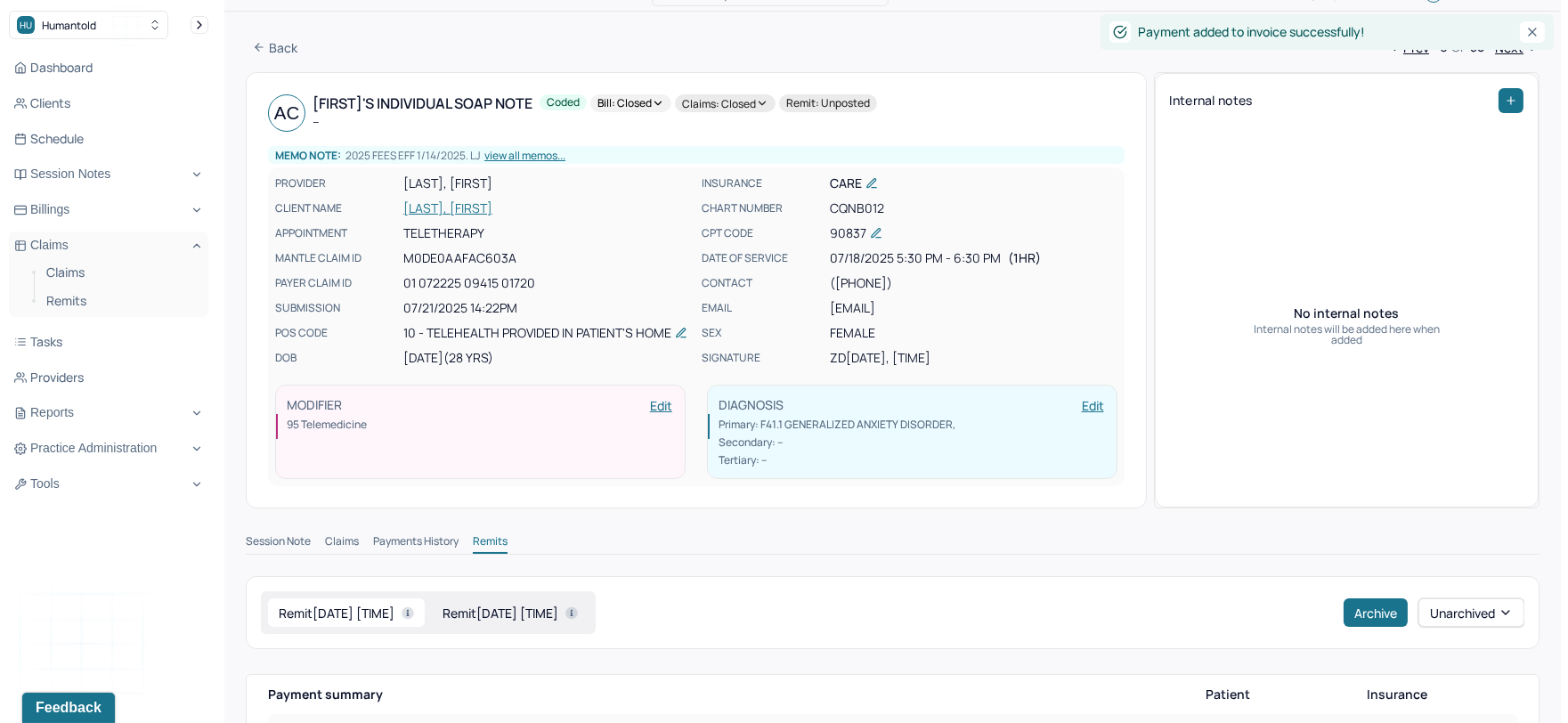scroll, scrollTop: 0, scrollLeft: 0, axis: both 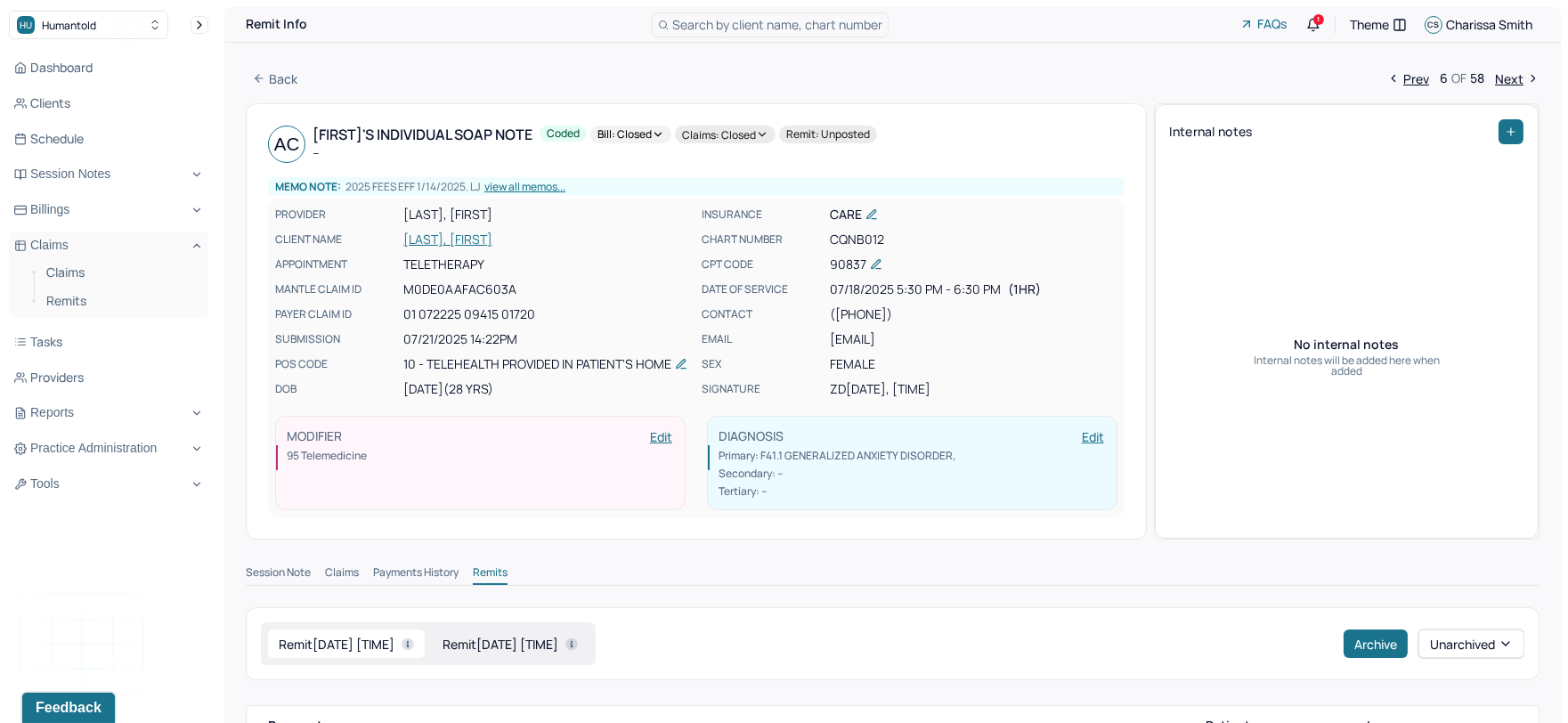 click on "Prev" at bounding box center [1408, 78] 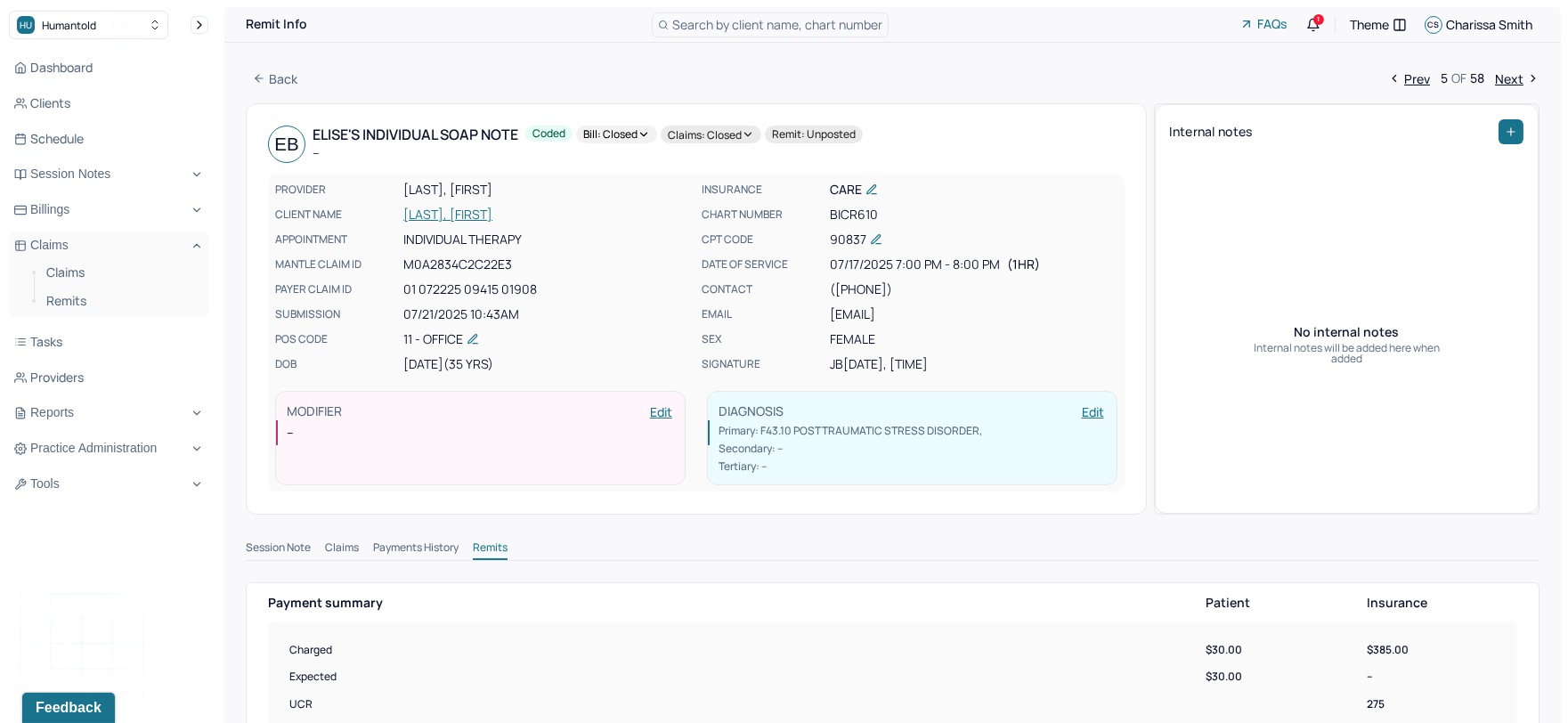 click on "Next" at bounding box center [1517, 78] 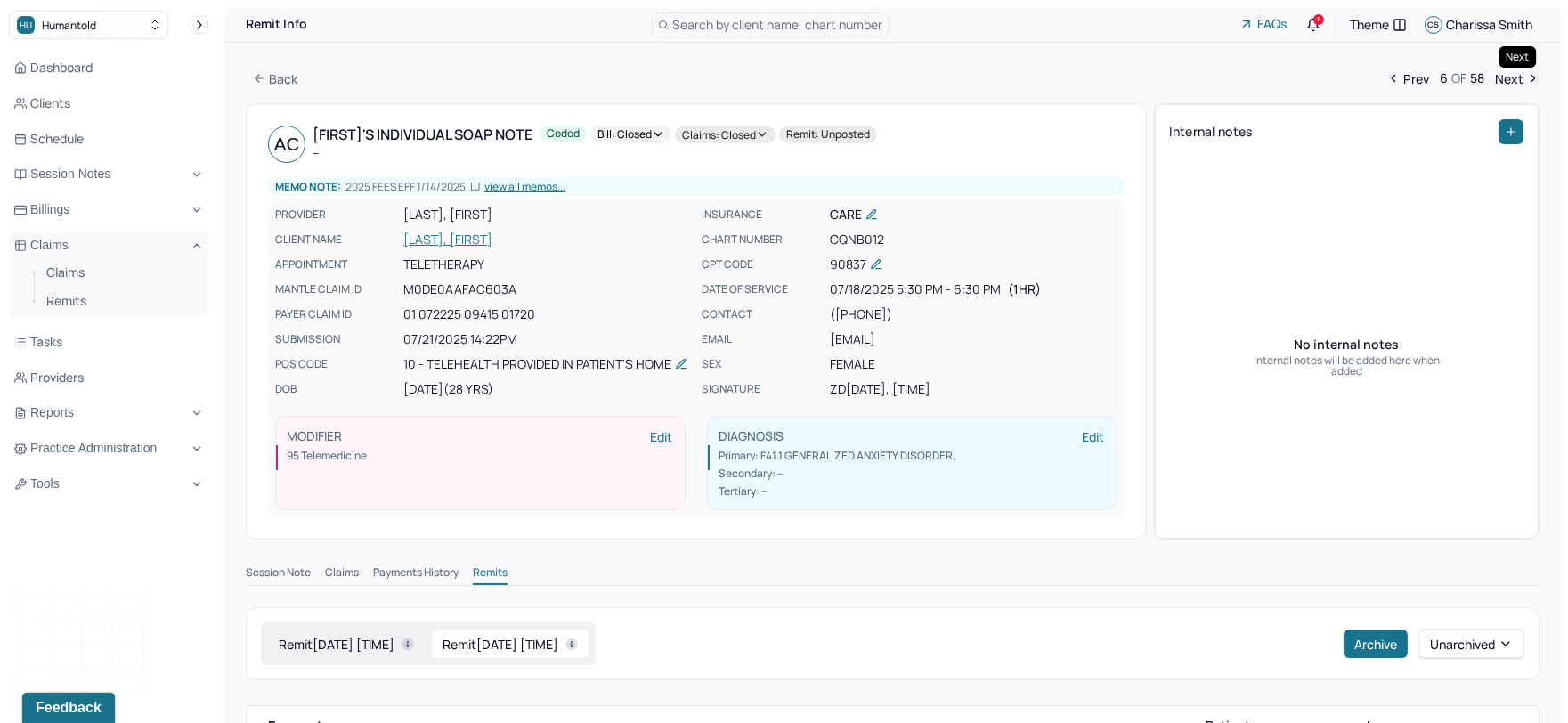click on "Next" at bounding box center [1517, 78] 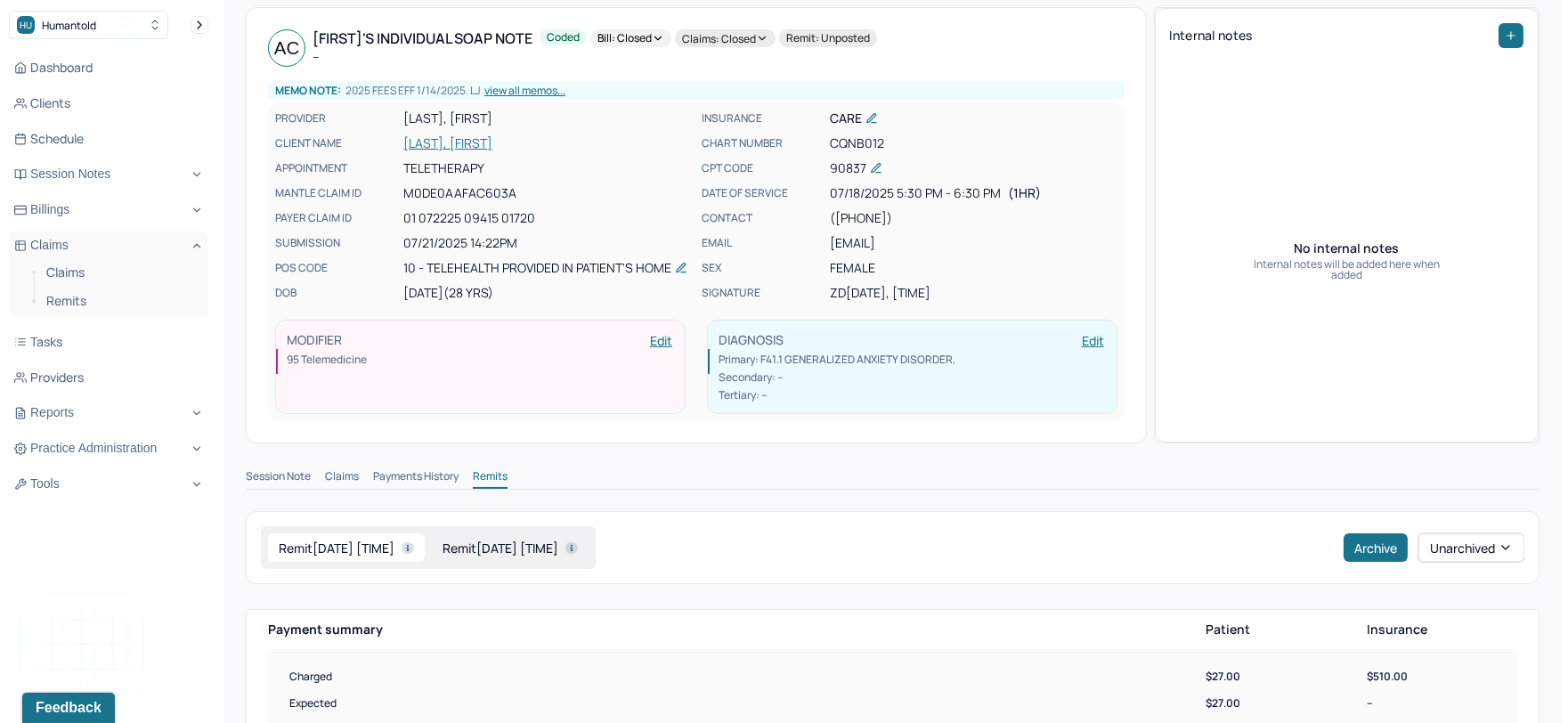 scroll, scrollTop: 0, scrollLeft: 0, axis: both 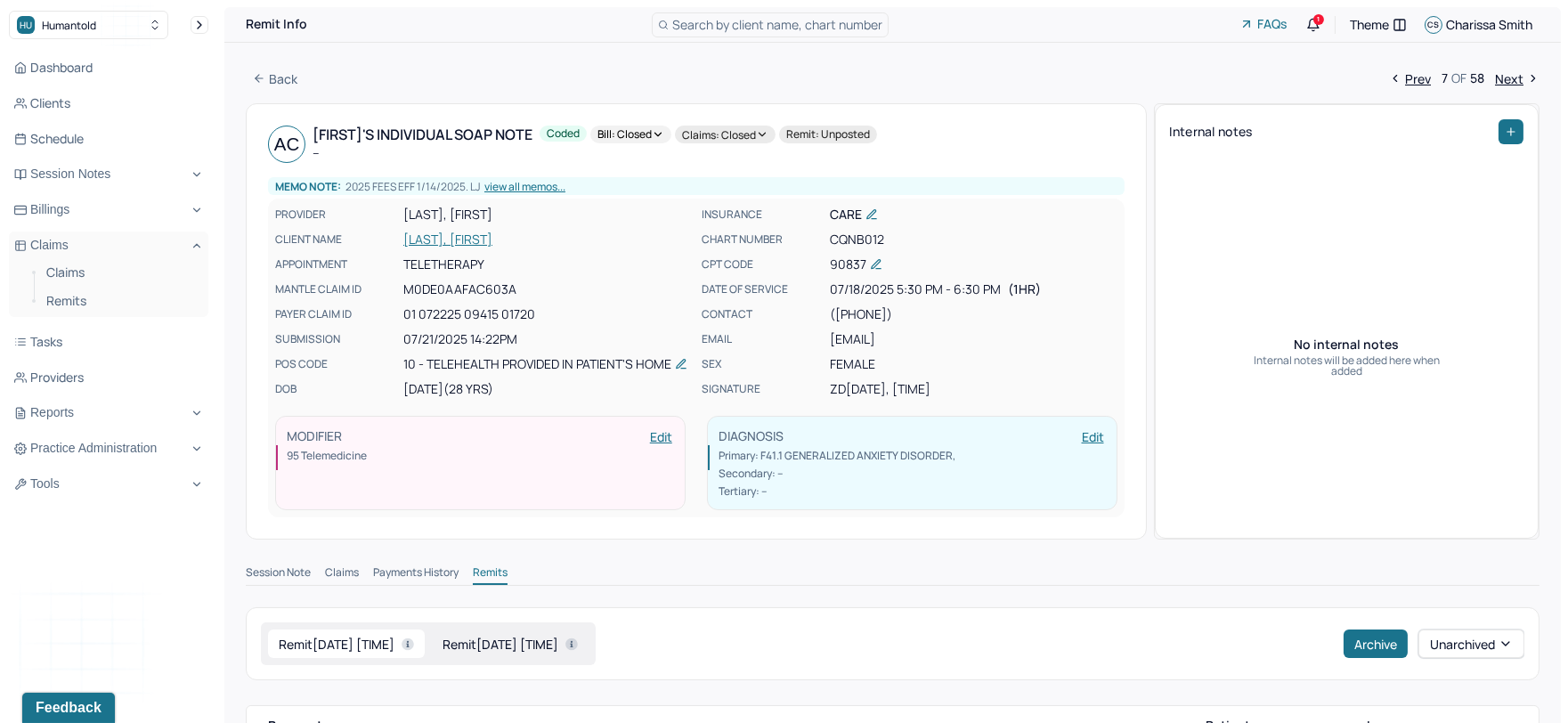 click on "Next" at bounding box center [1517, 78] 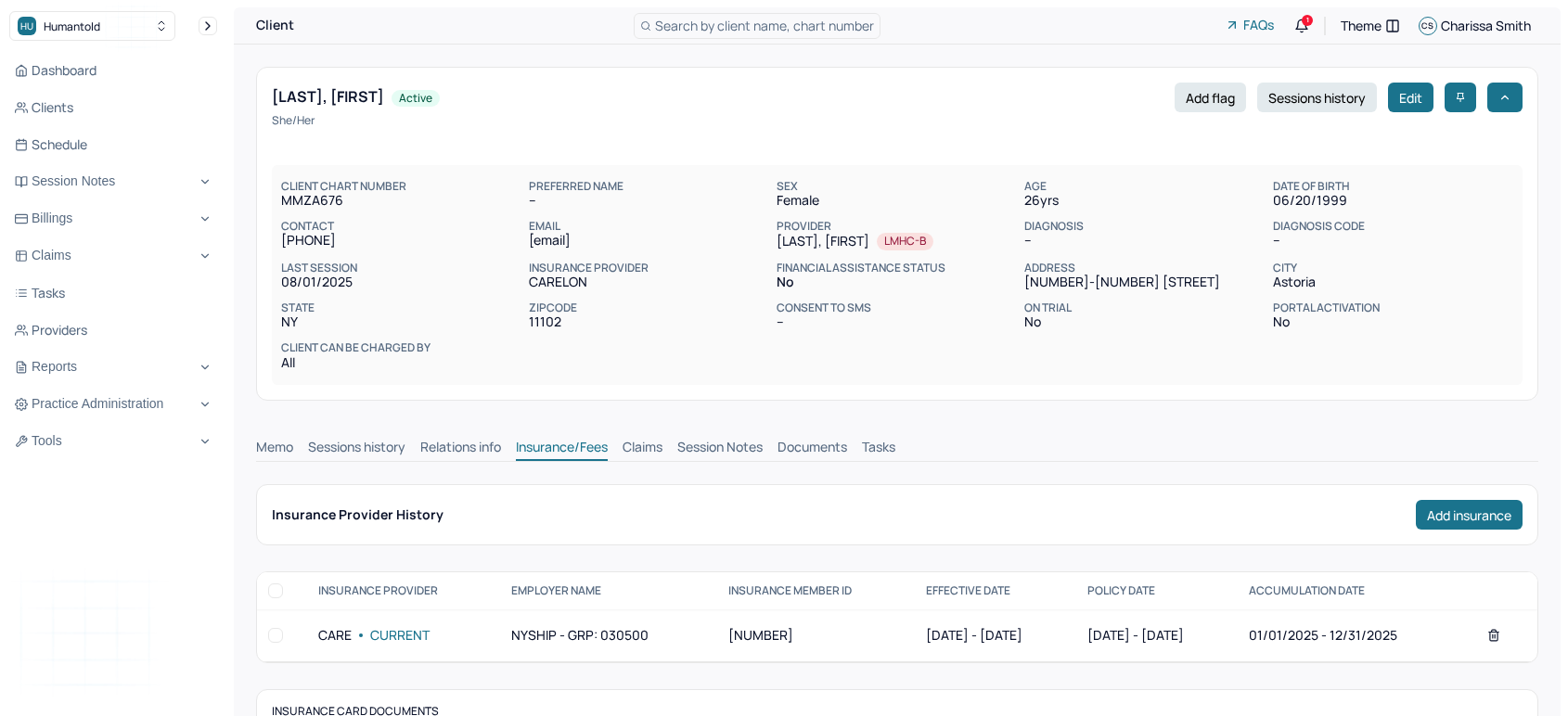 scroll, scrollTop: 0, scrollLeft: 0, axis: both 